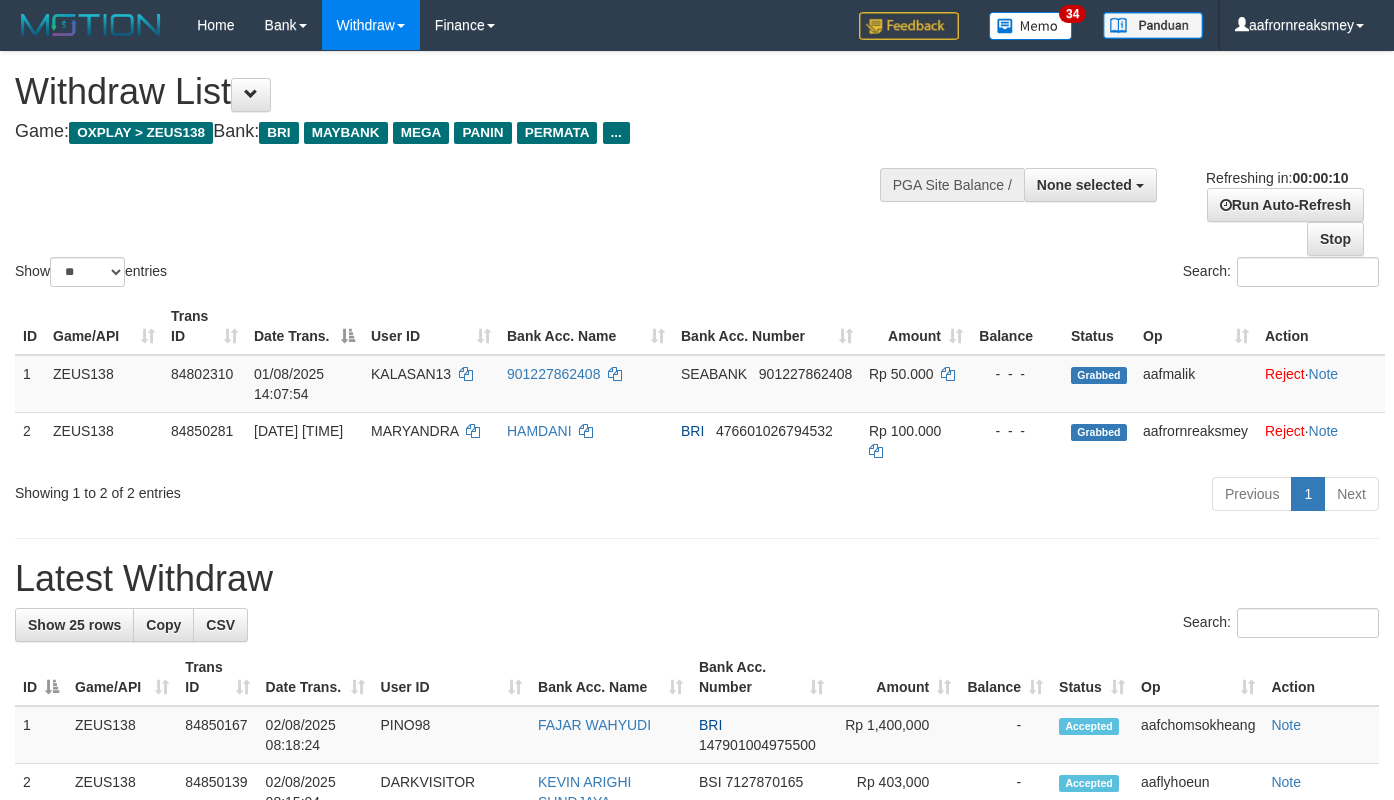 select 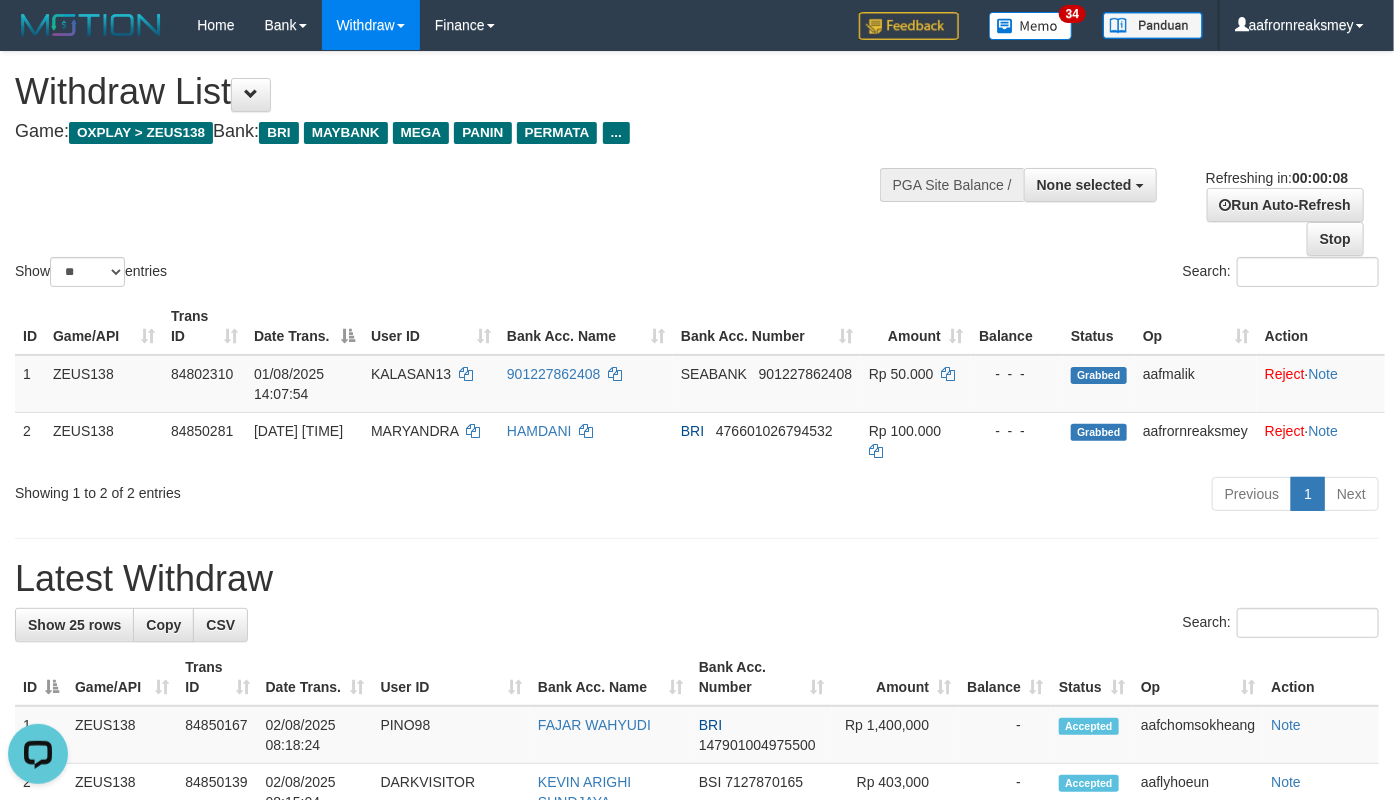scroll, scrollTop: 0, scrollLeft: 0, axis: both 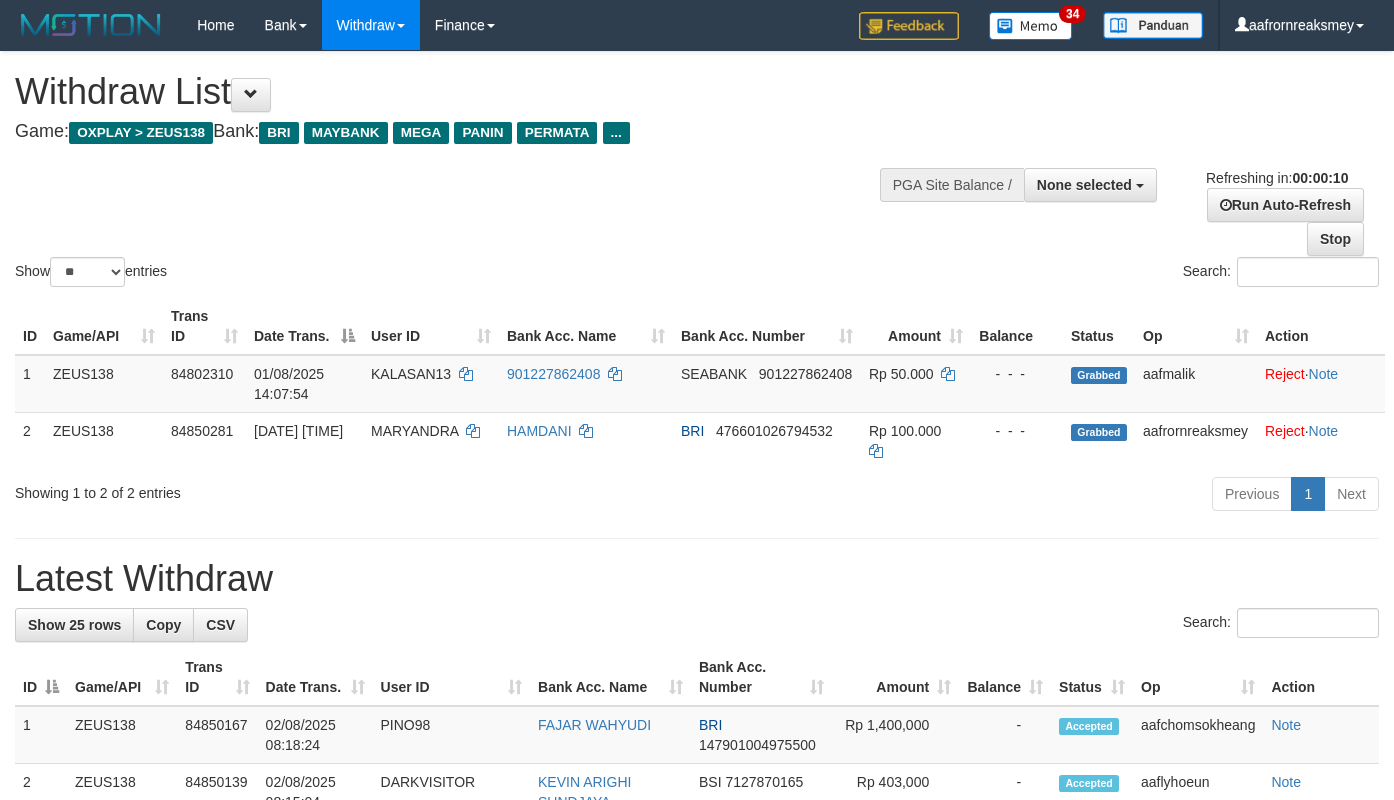 select 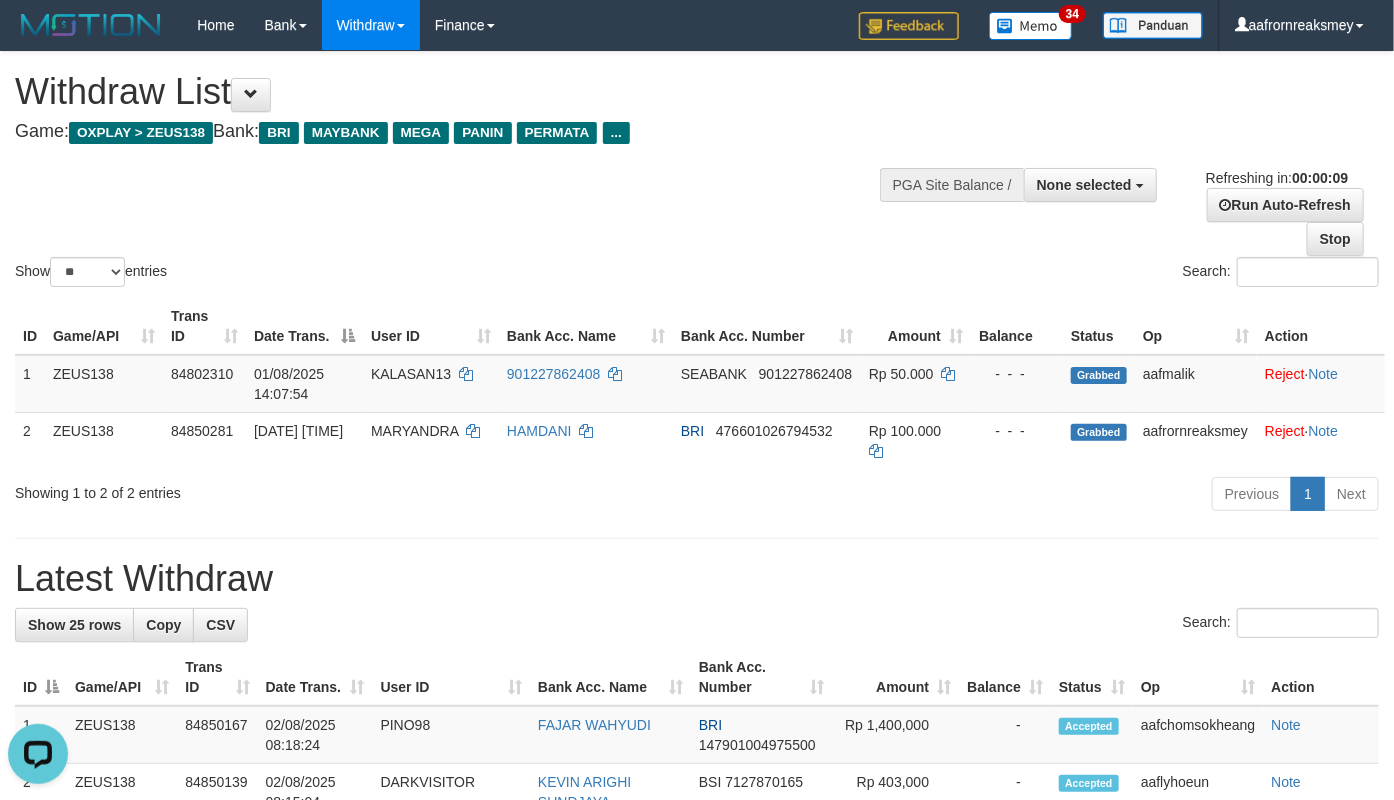 scroll, scrollTop: 0, scrollLeft: 0, axis: both 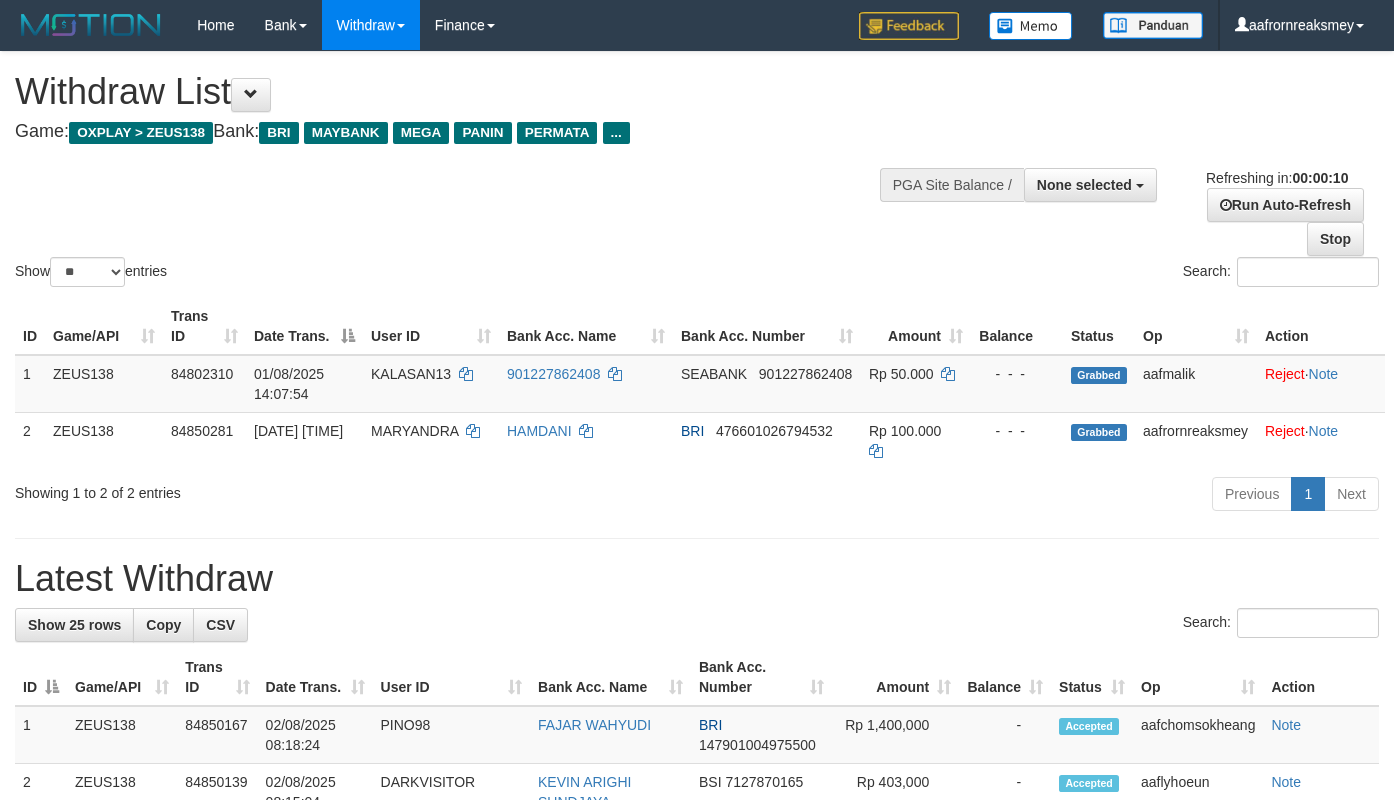 select 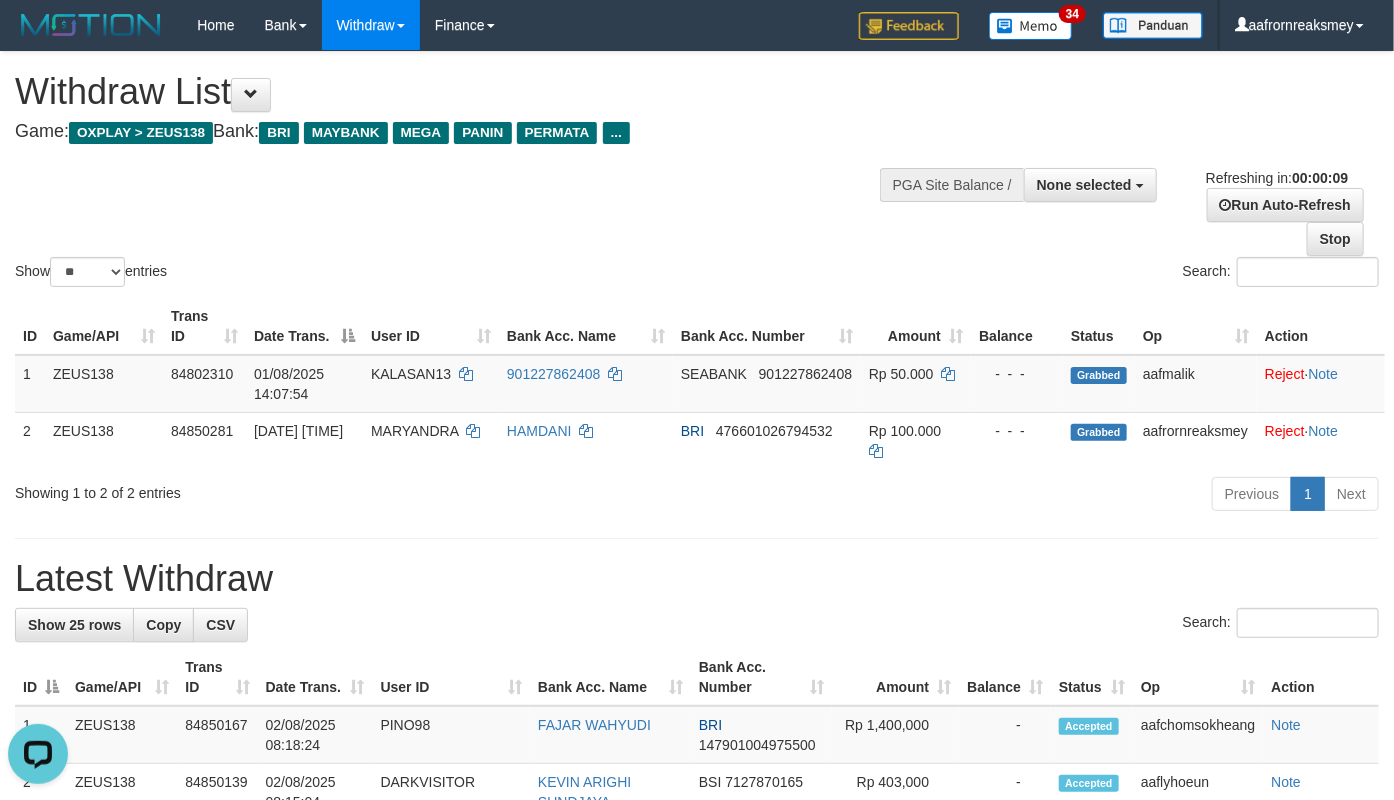 scroll, scrollTop: 0, scrollLeft: 0, axis: both 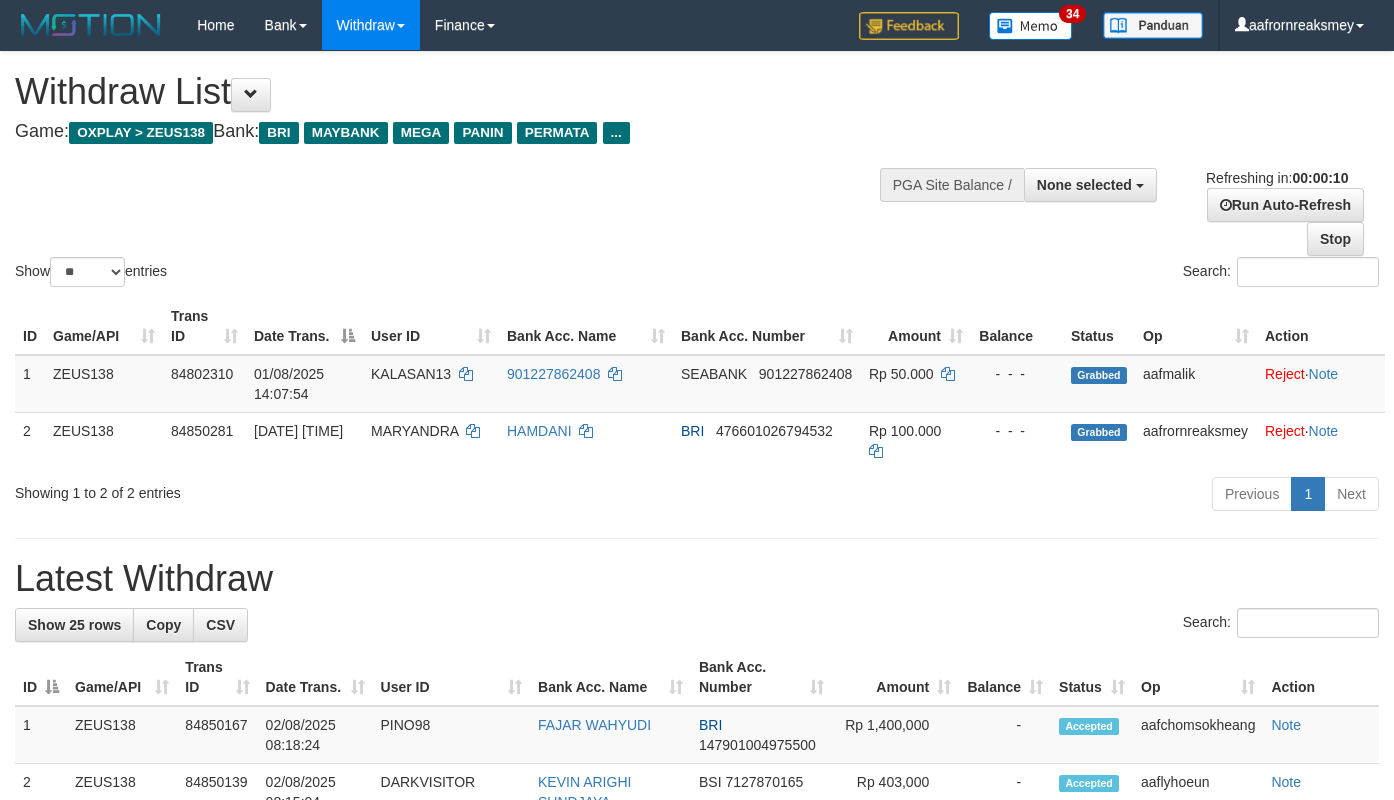 select 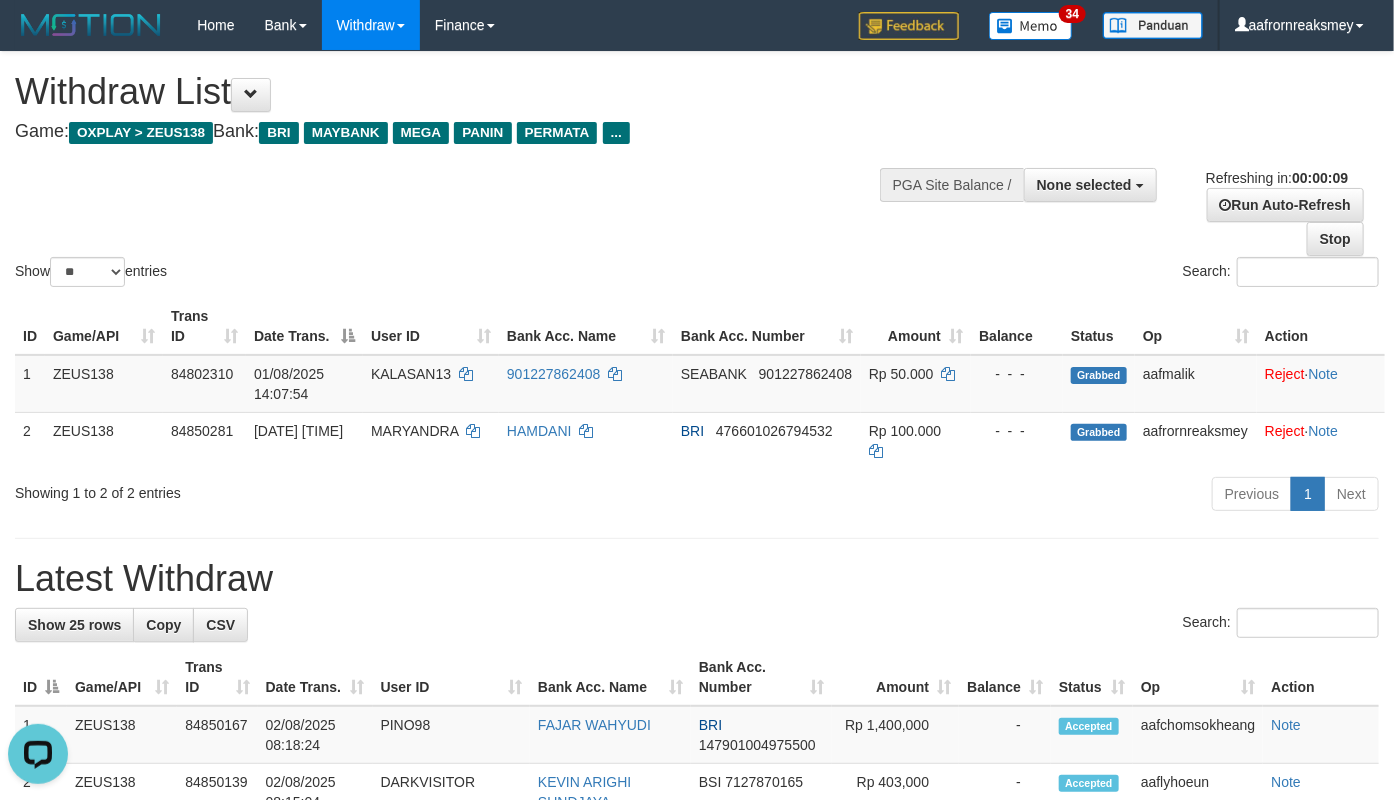 scroll, scrollTop: 0, scrollLeft: 0, axis: both 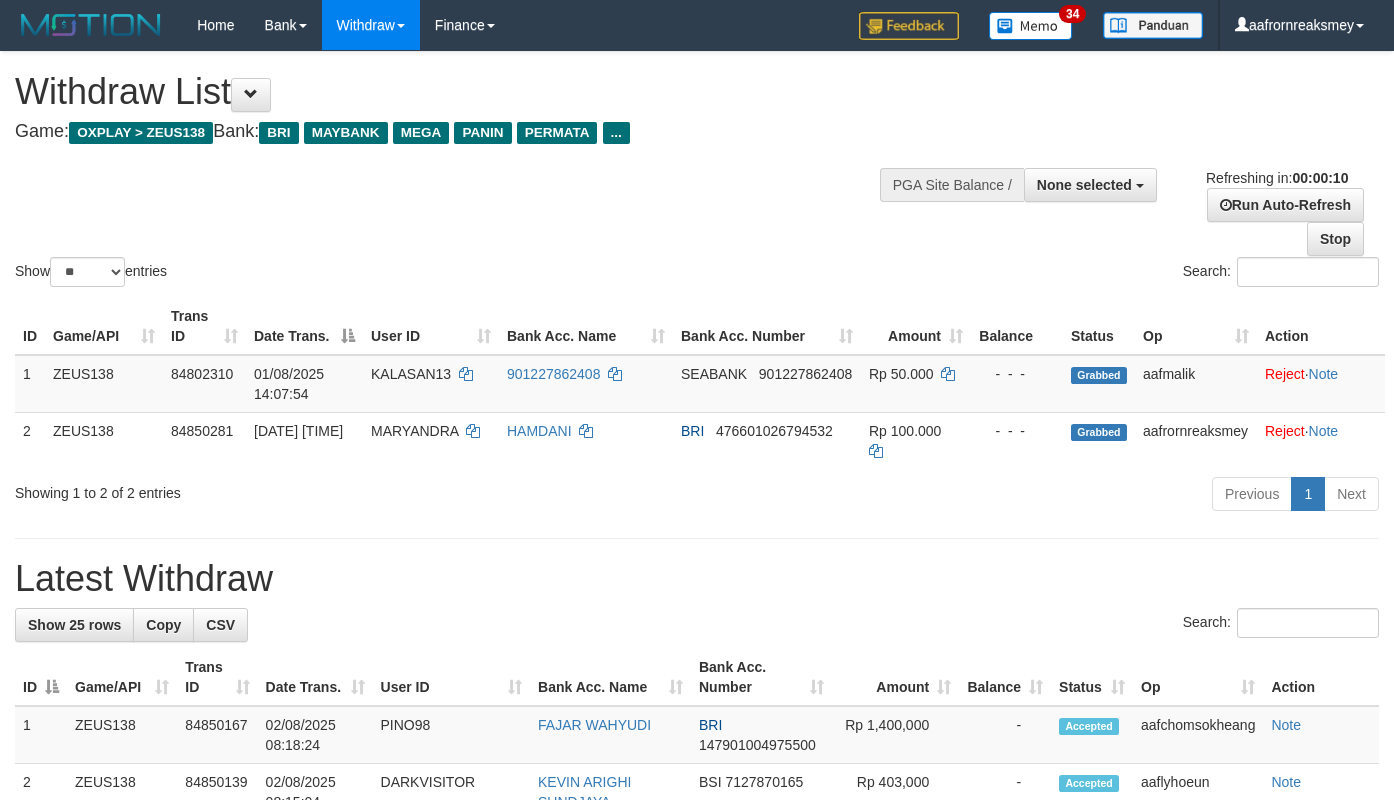 select 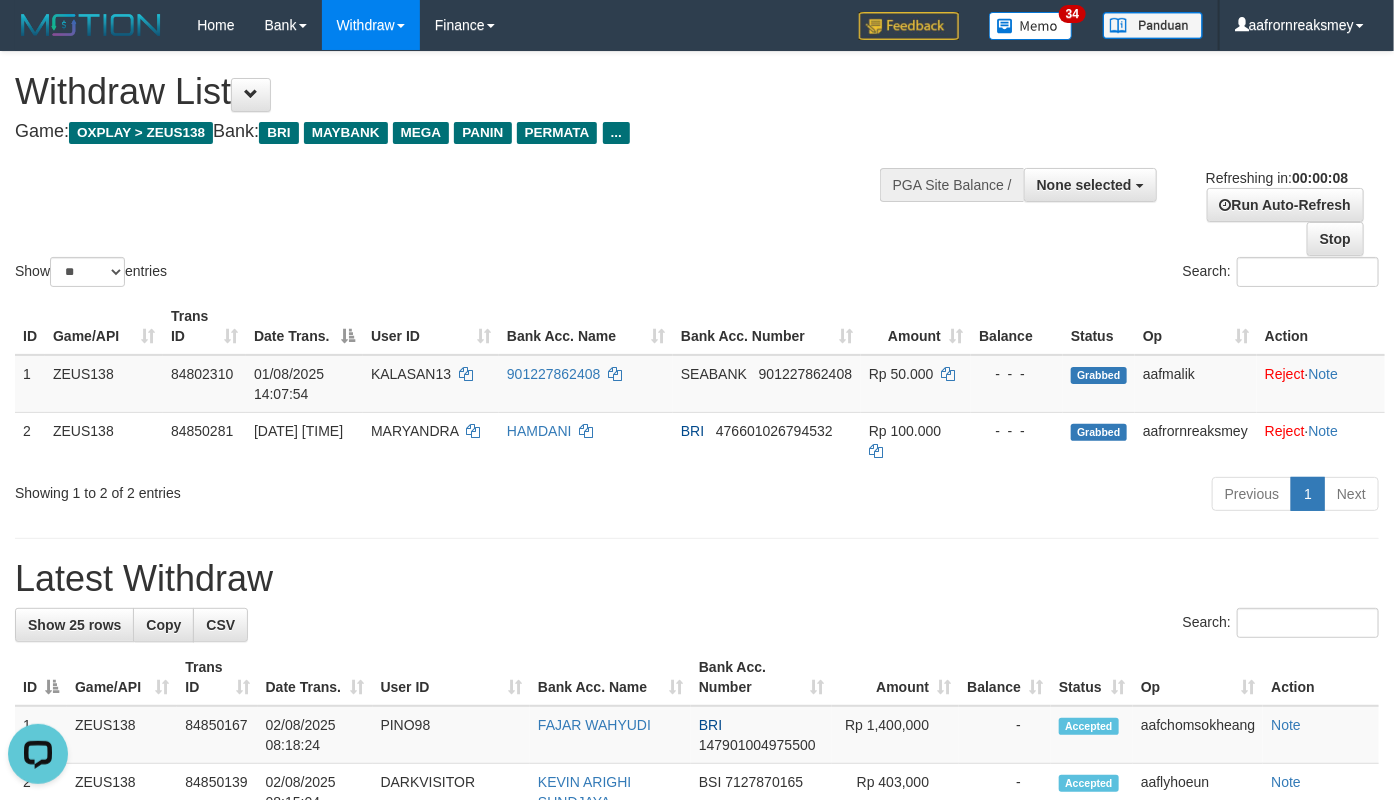 scroll, scrollTop: 0, scrollLeft: 0, axis: both 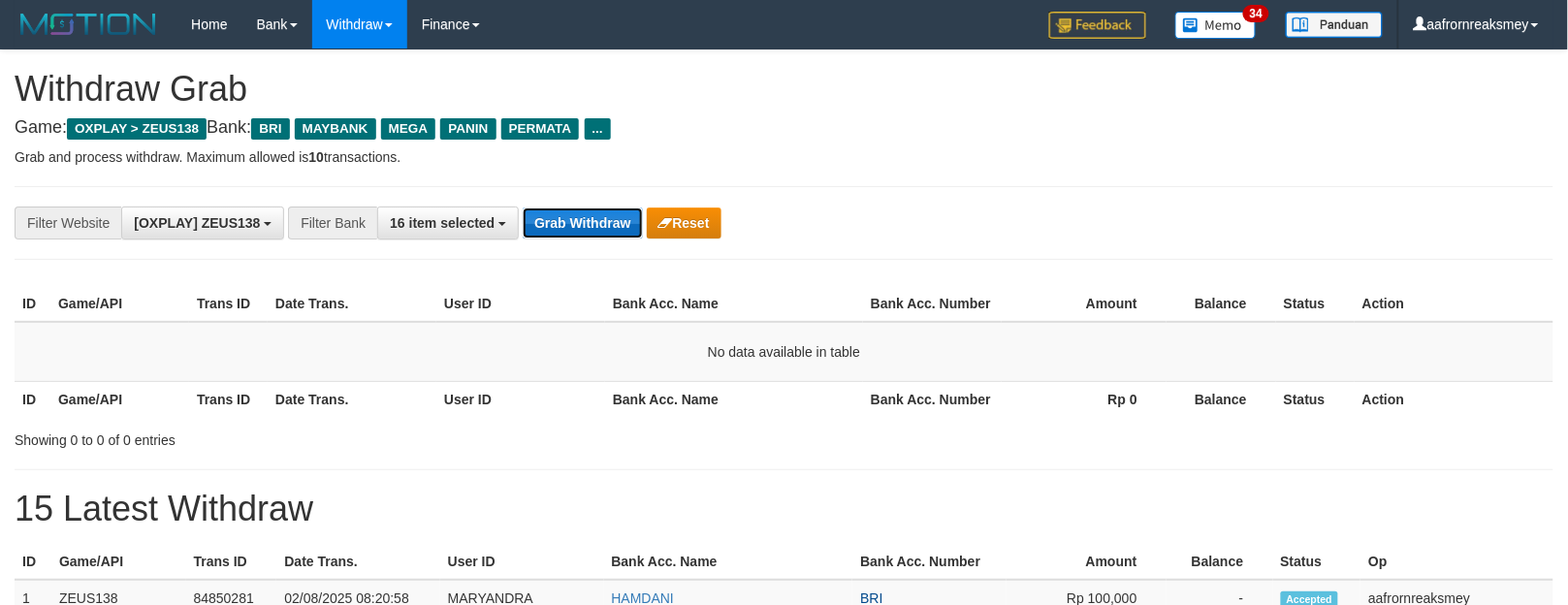 click on "Grab Withdraw" at bounding box center (582, 223) 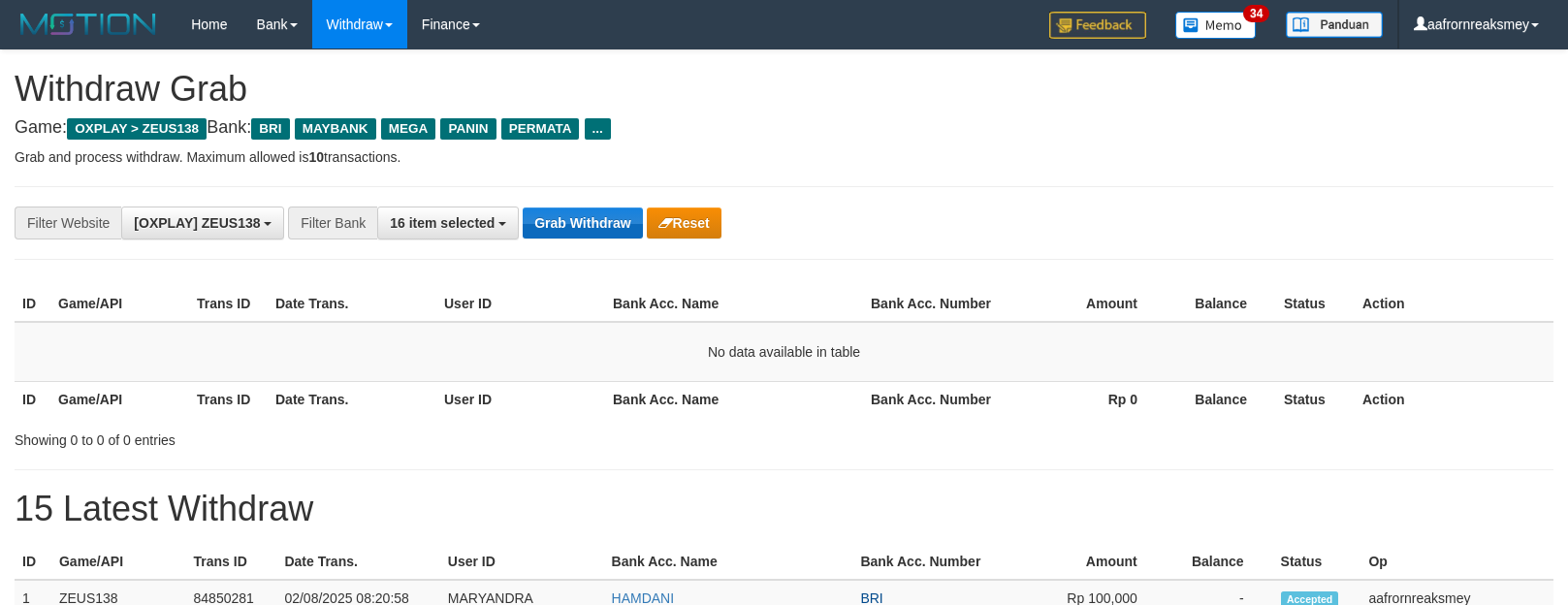 scroll, scrollTop: 0, scrollLeft: 0, axis: both 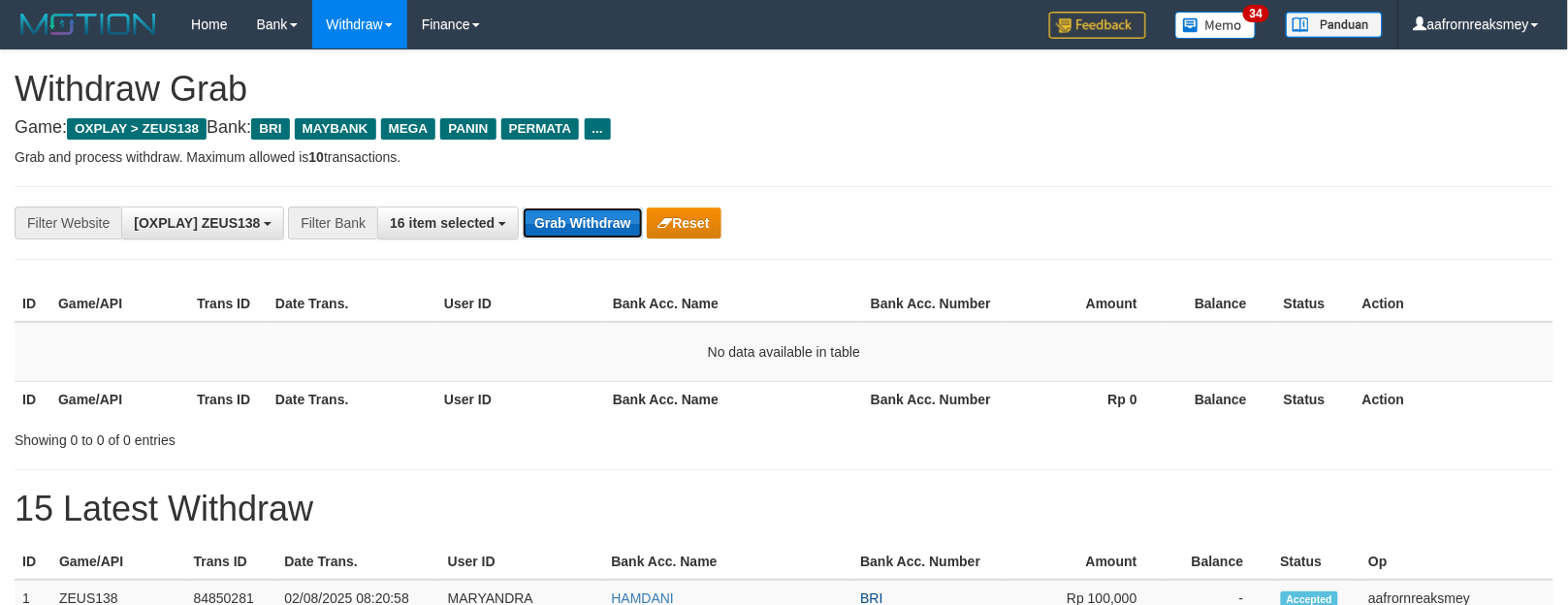 click on "Grab Withdraw" at bounding box center (582, 223) 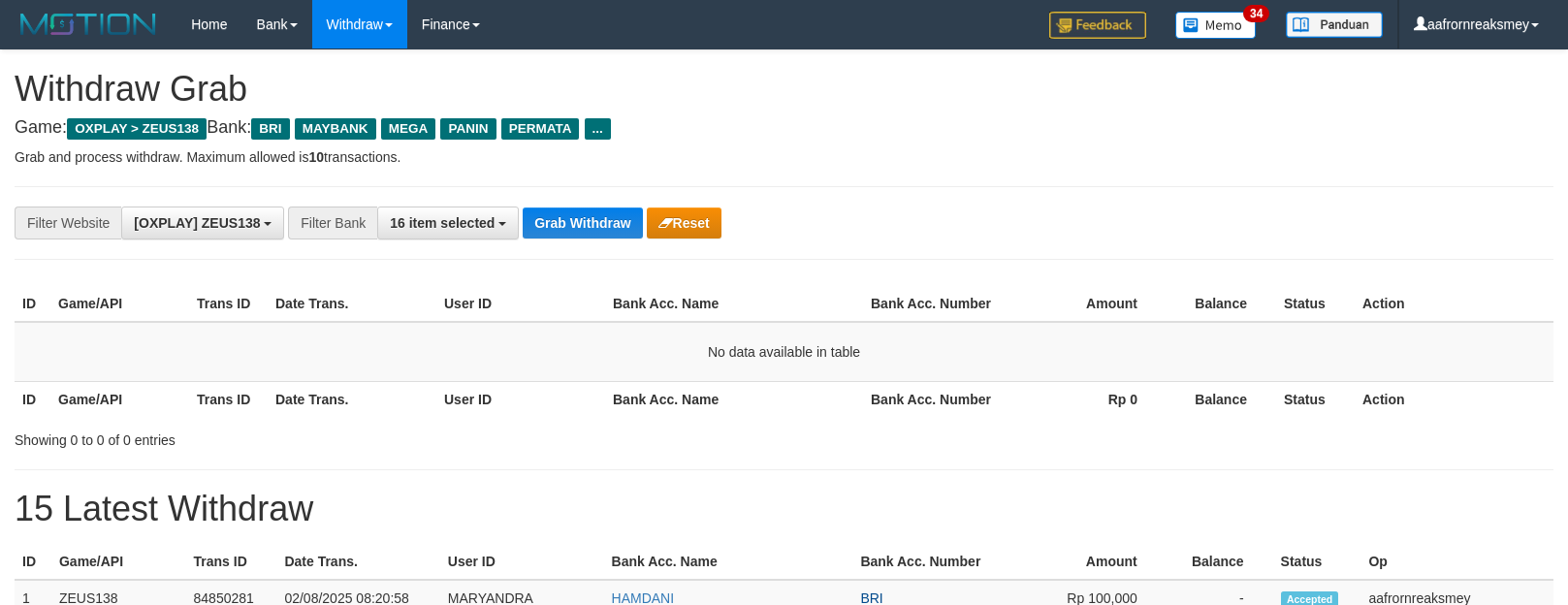 scroll, scrollTop: 0, scrollLeft: 0, axis: both 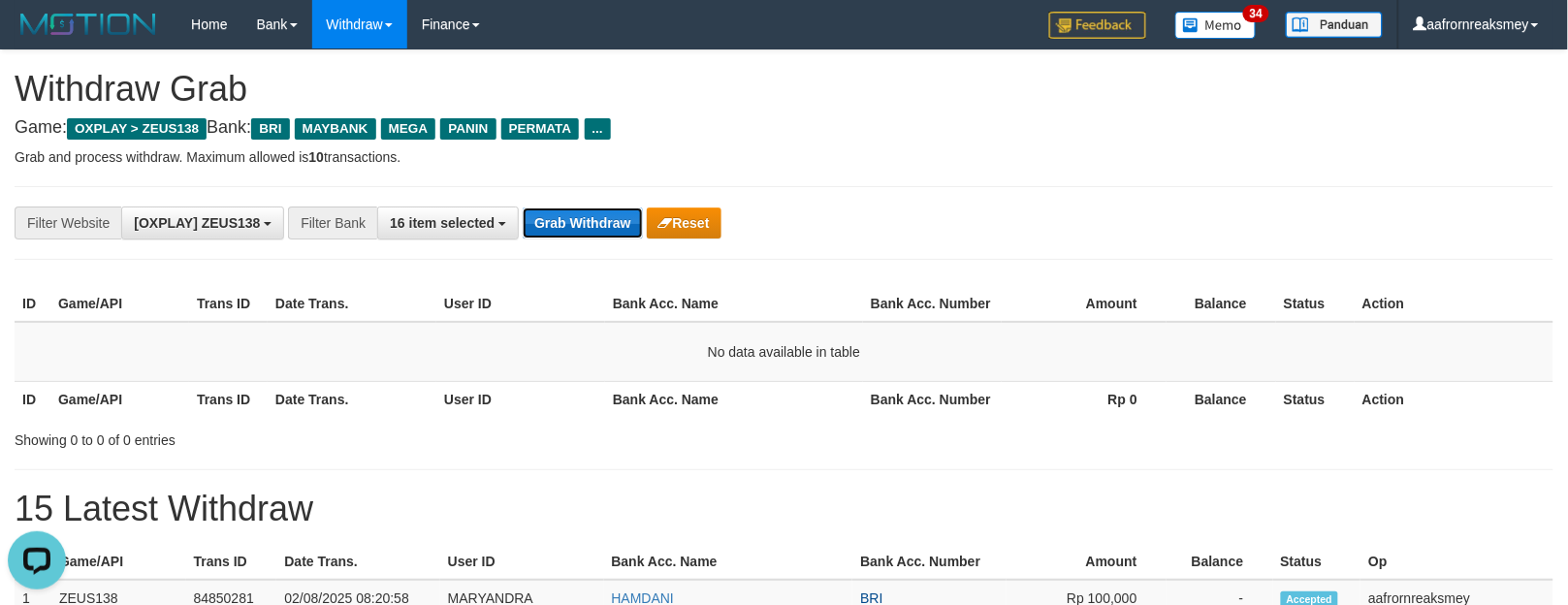 click on "Grab Withdraw" at bounding box center [582, 223] 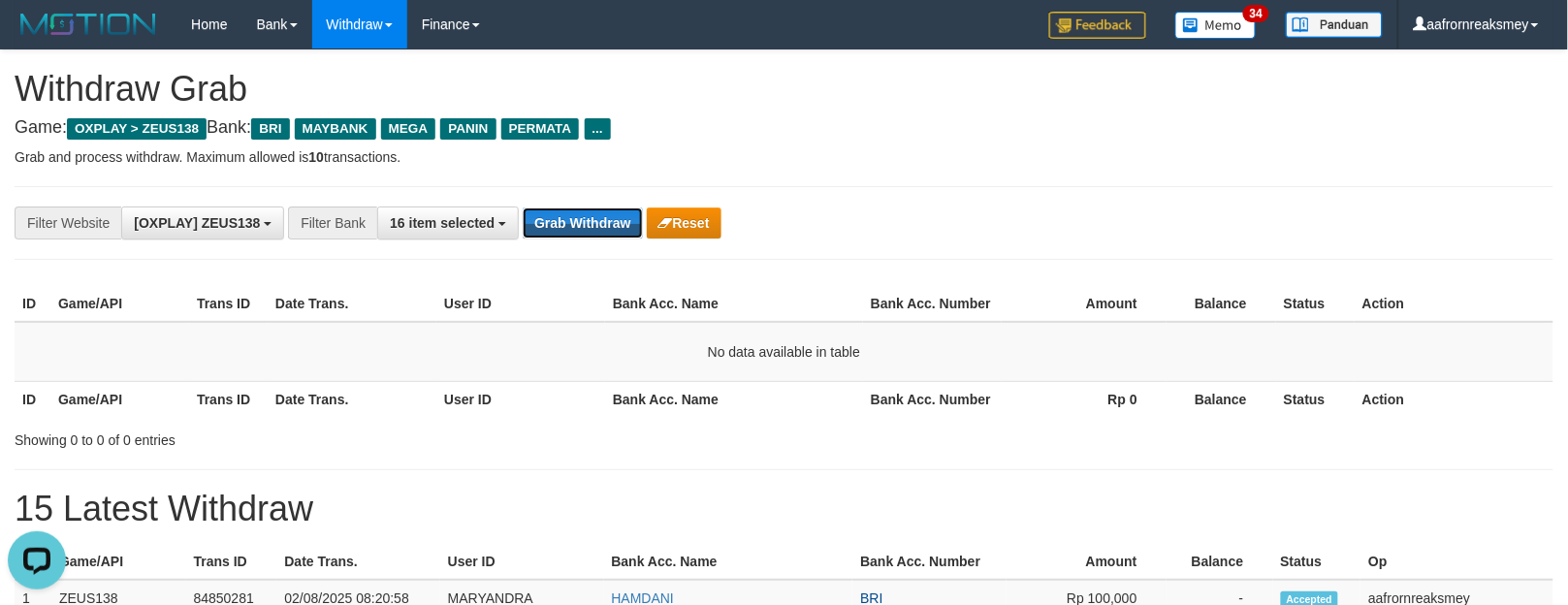 drag, startPoint x: 588, startPoint y: 238, endPoint x: 582, endPoint y: 250, distance: 13.4164079 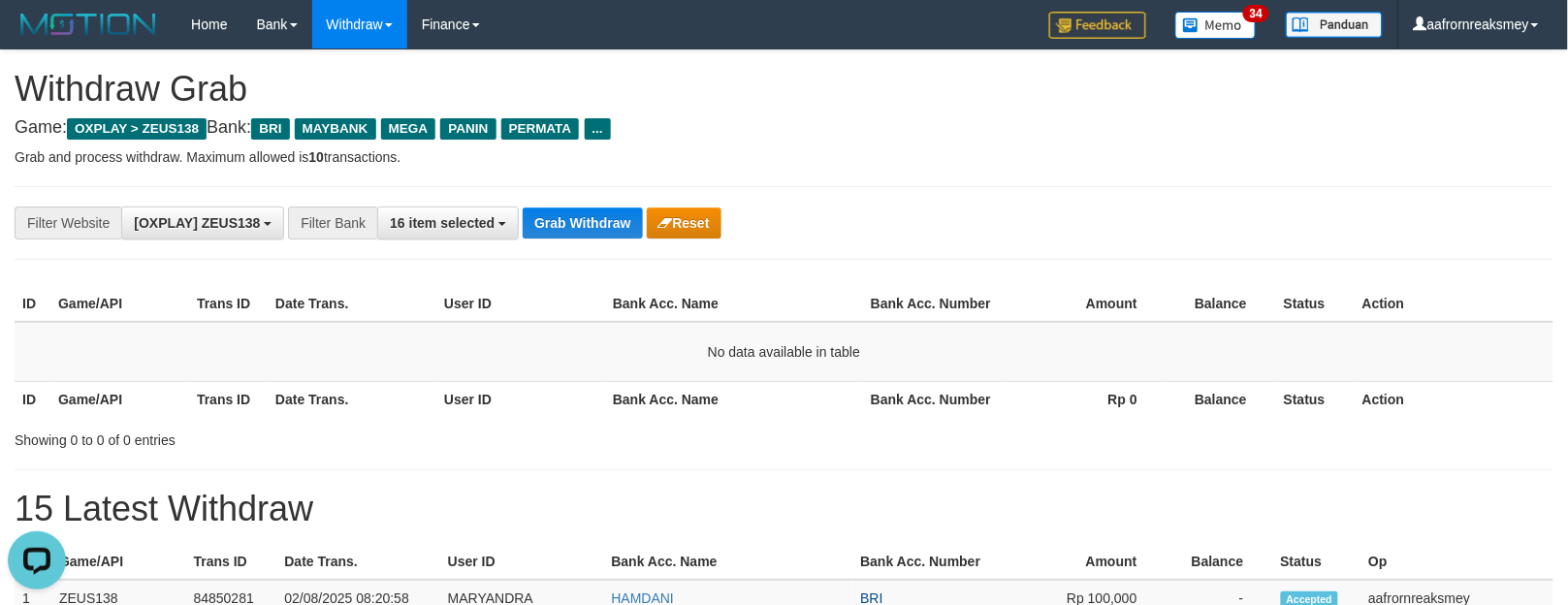 click on "**********" at bounding box center (784, 223) 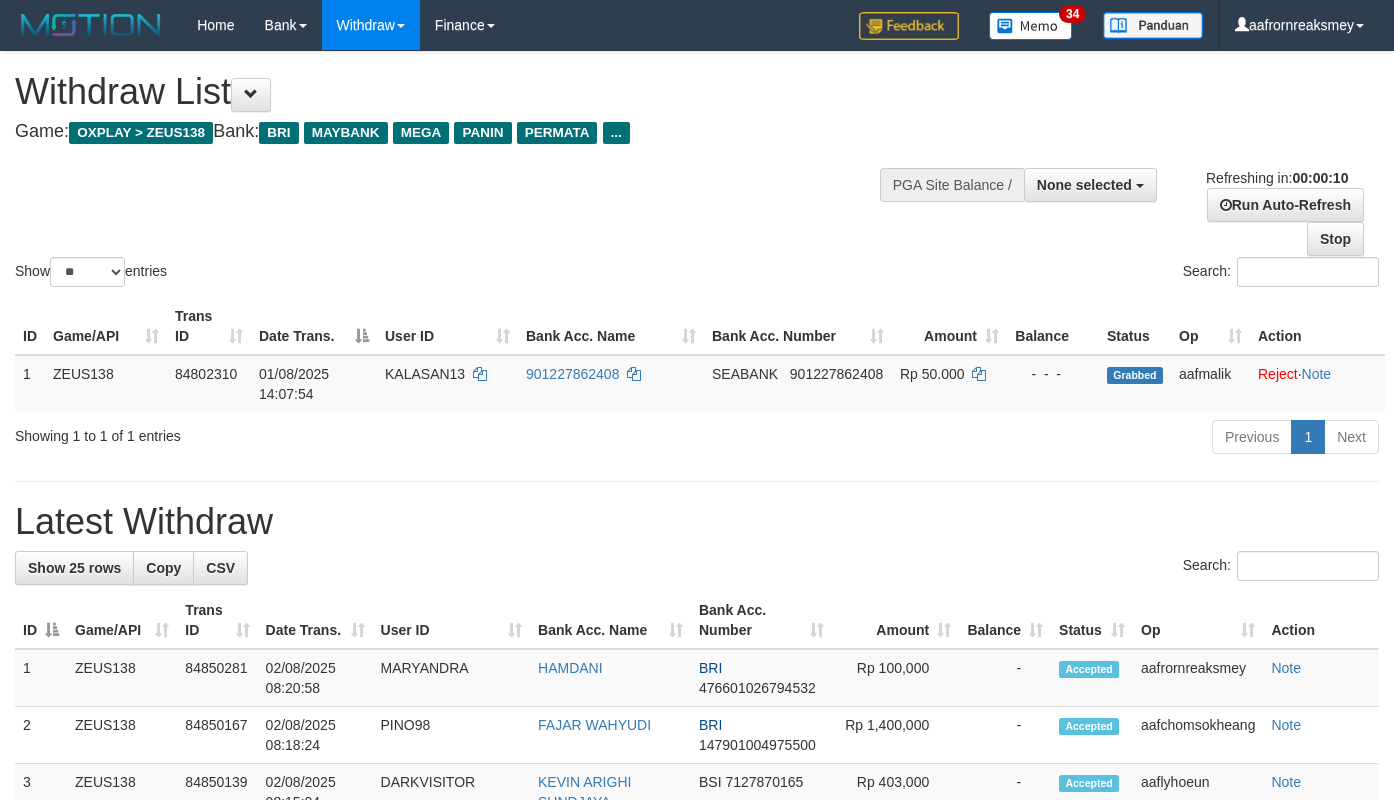 select 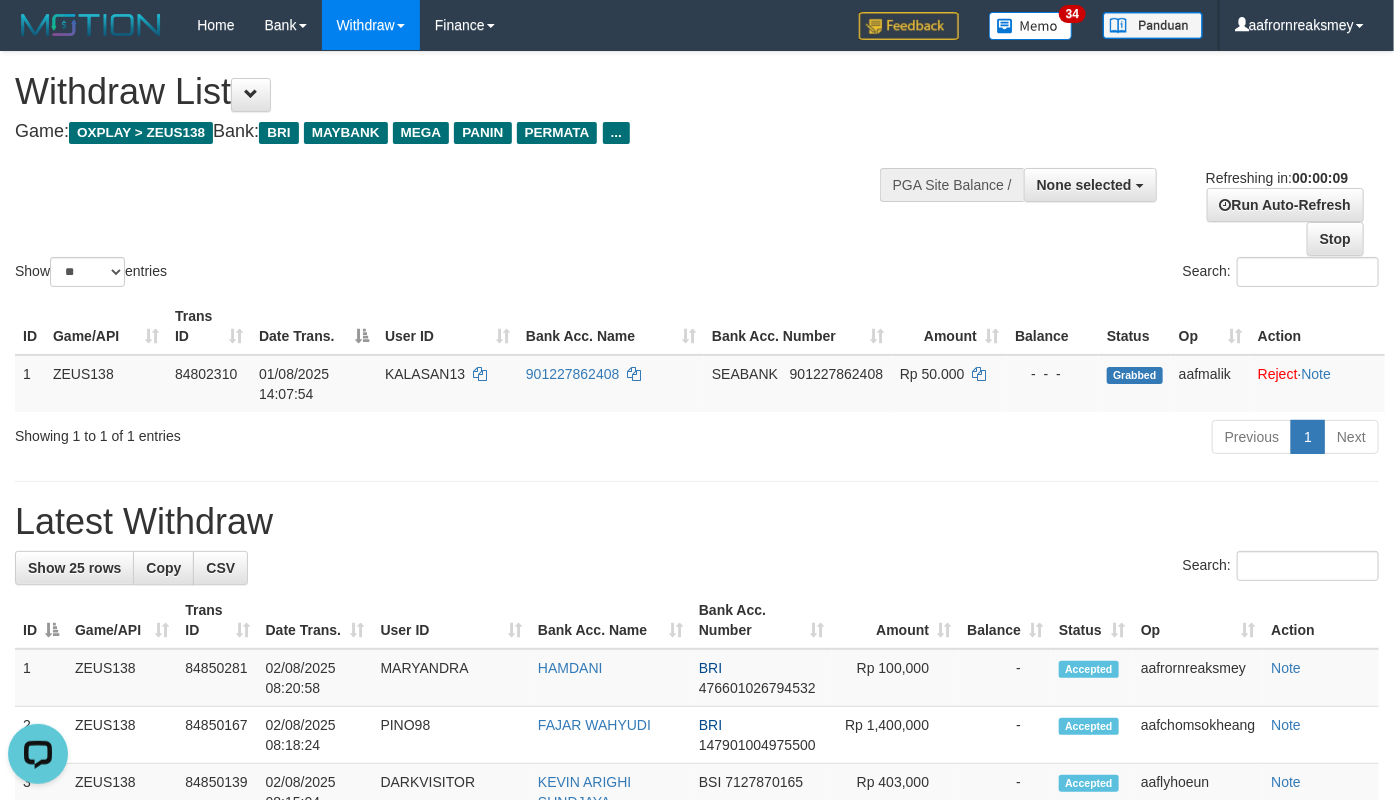 scroll, scrollTop: 0, scrollLeft: 0, axis: both 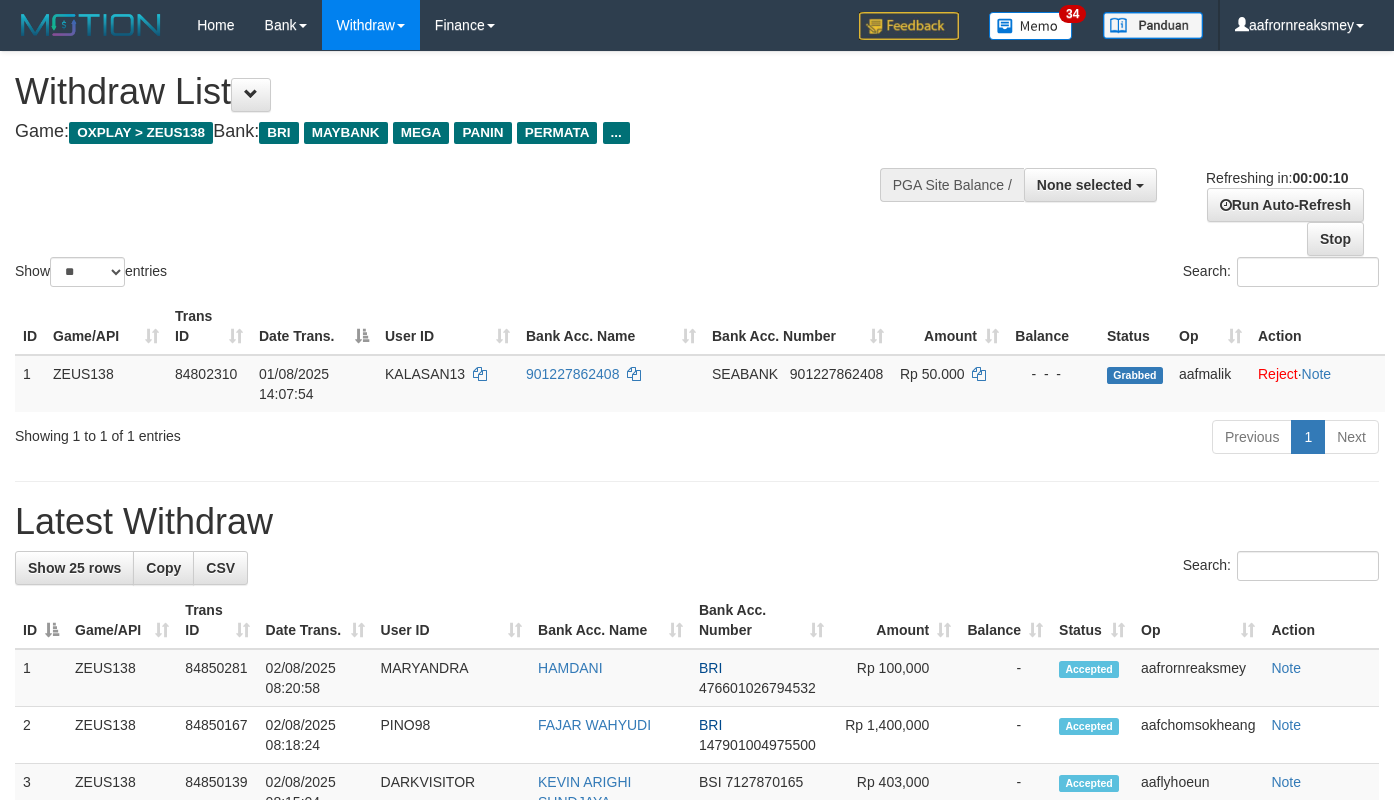 select 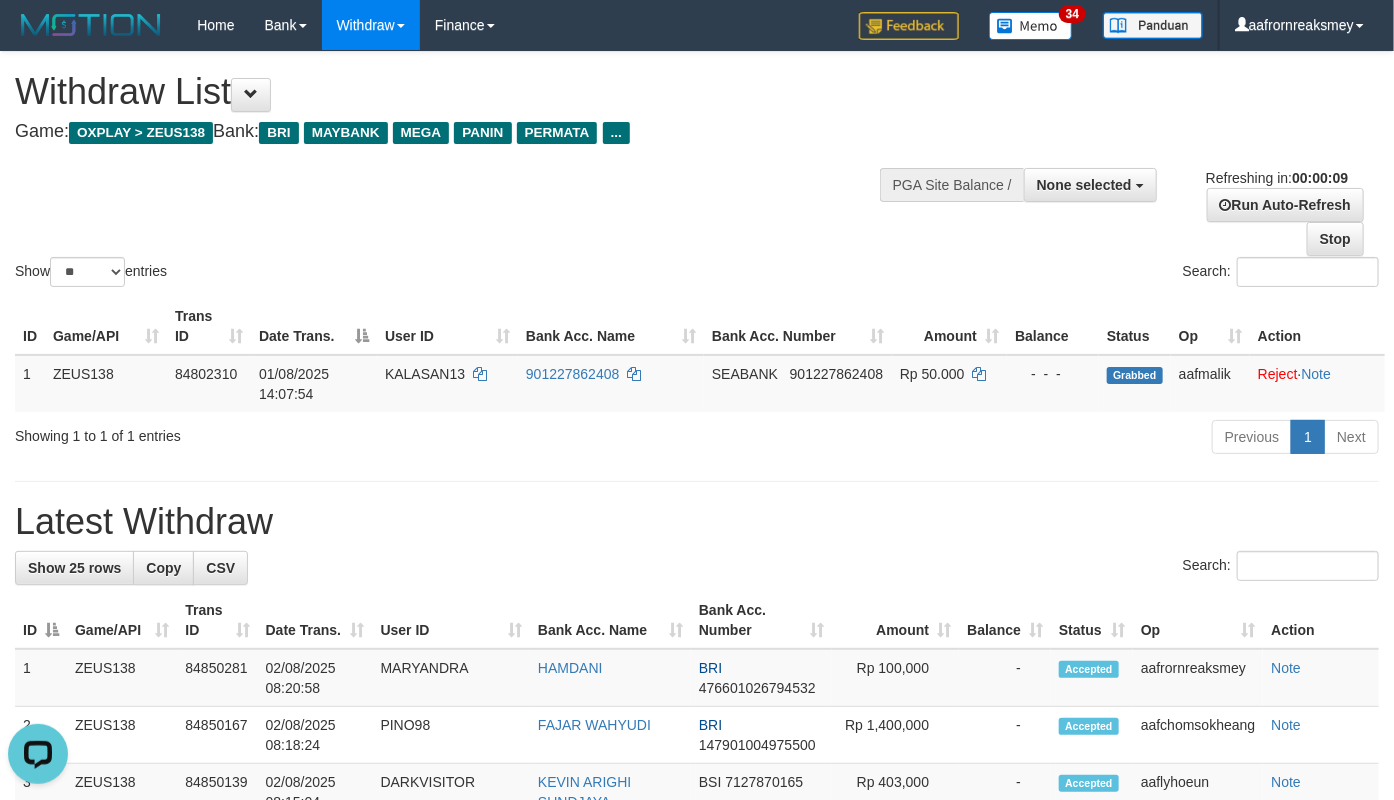 scroll, scrollTop: 0, scrollLeft: 0, axis: both 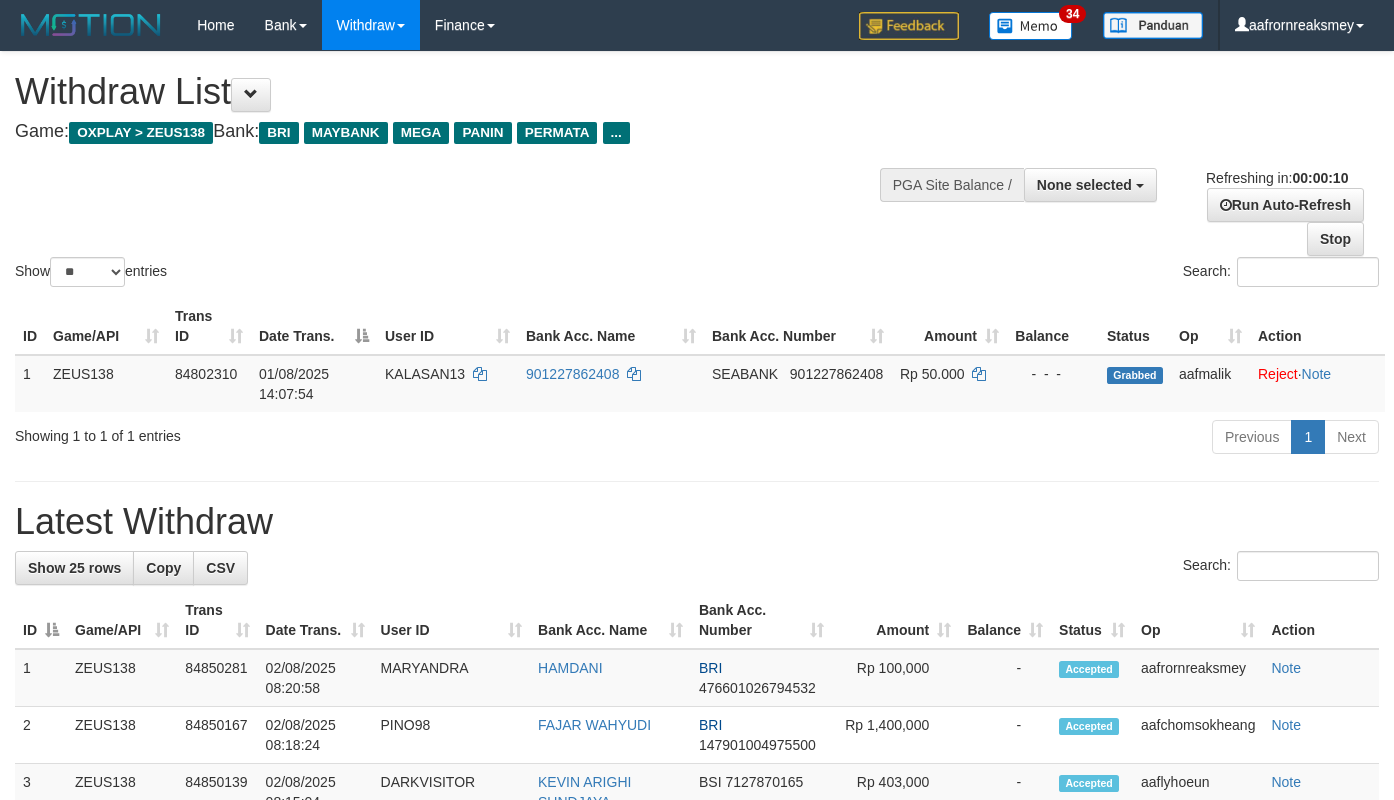select 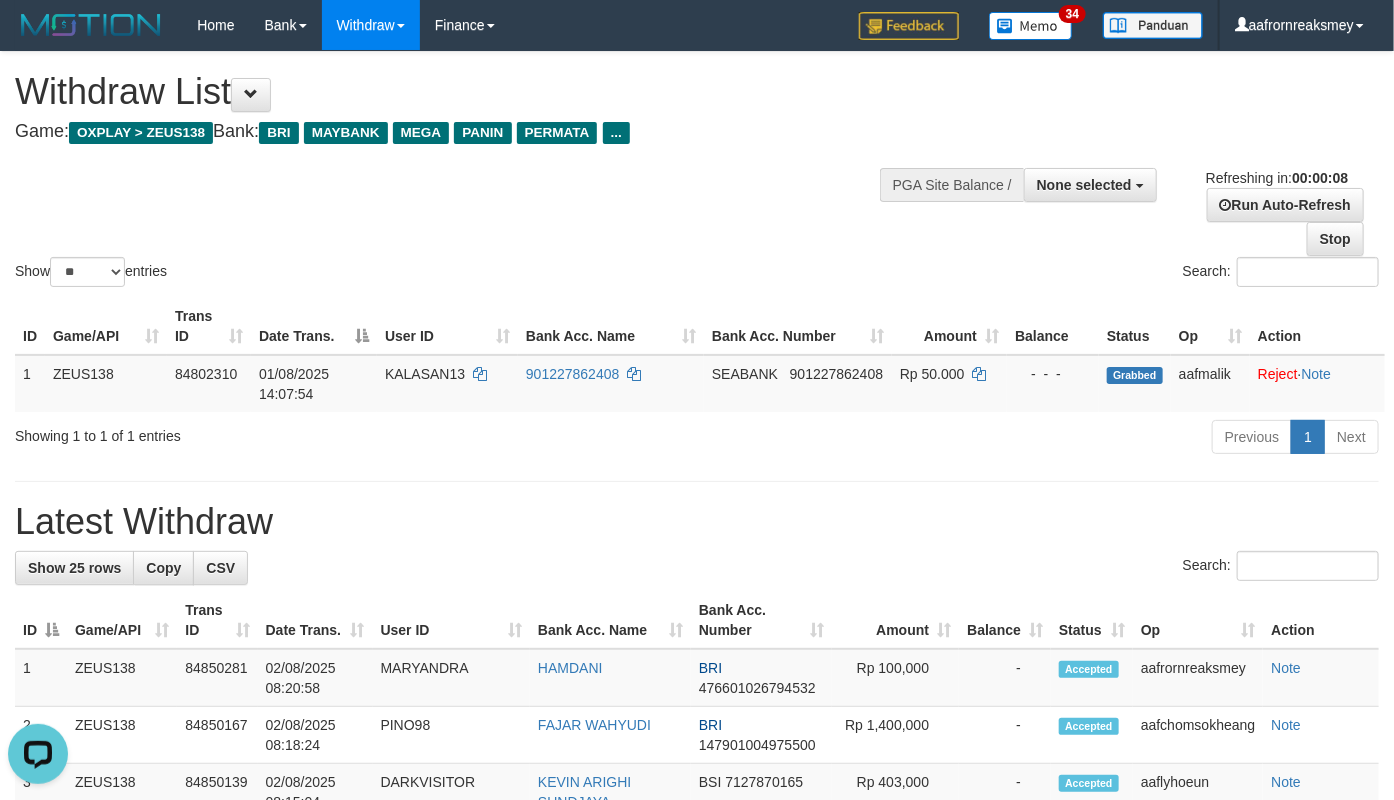 scroll, scrollTop: 0, scrollLeft: 0, axis: both 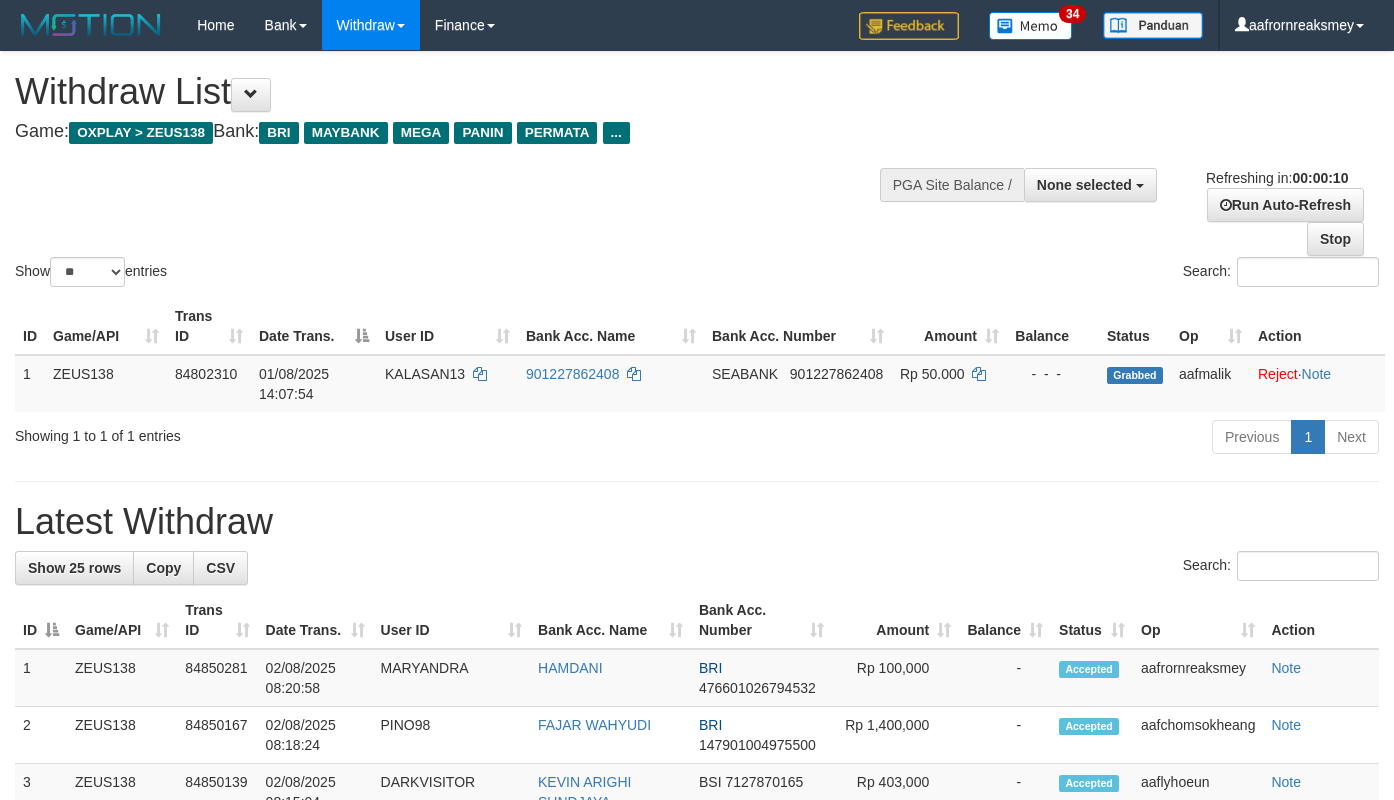 select 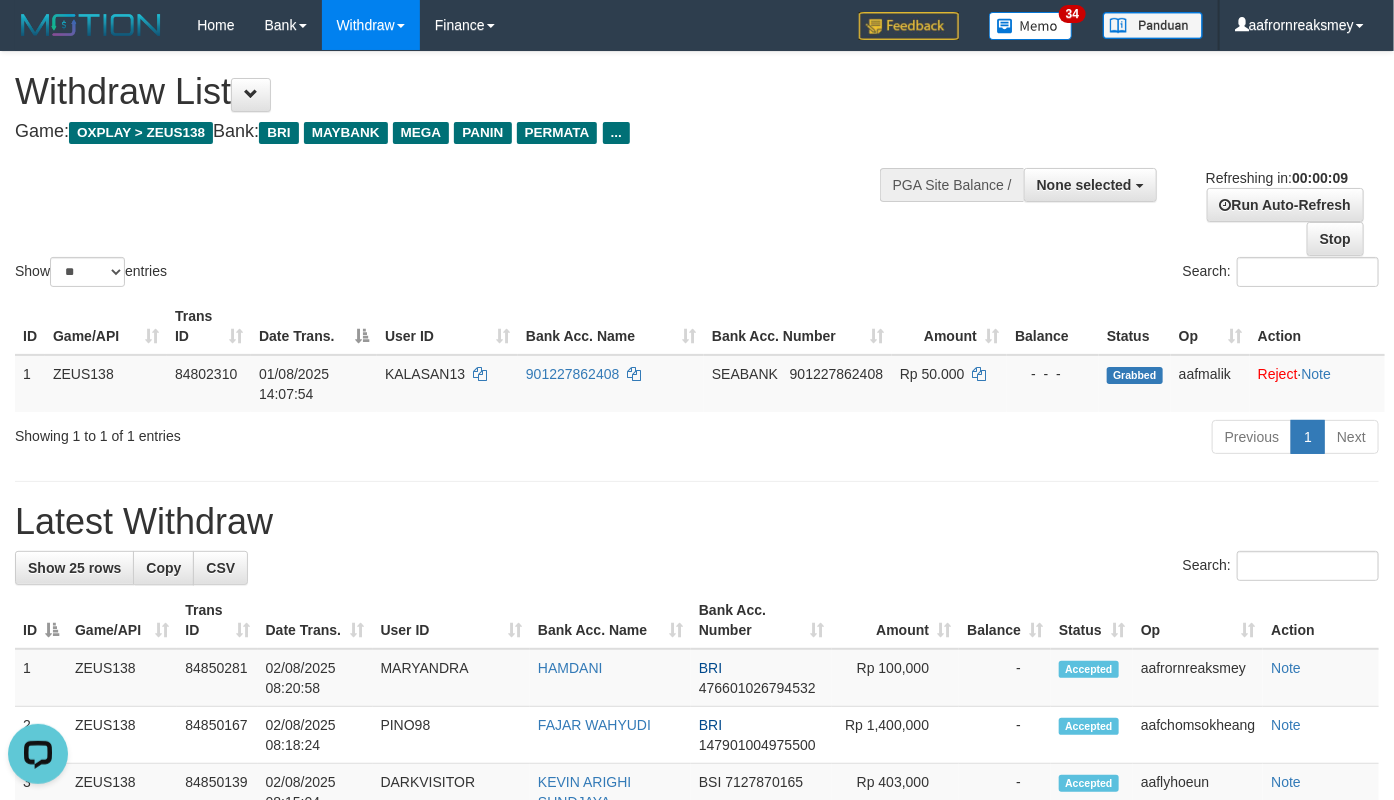 scroll, scrollTop: 0, scrollLeft: 0, axis: both 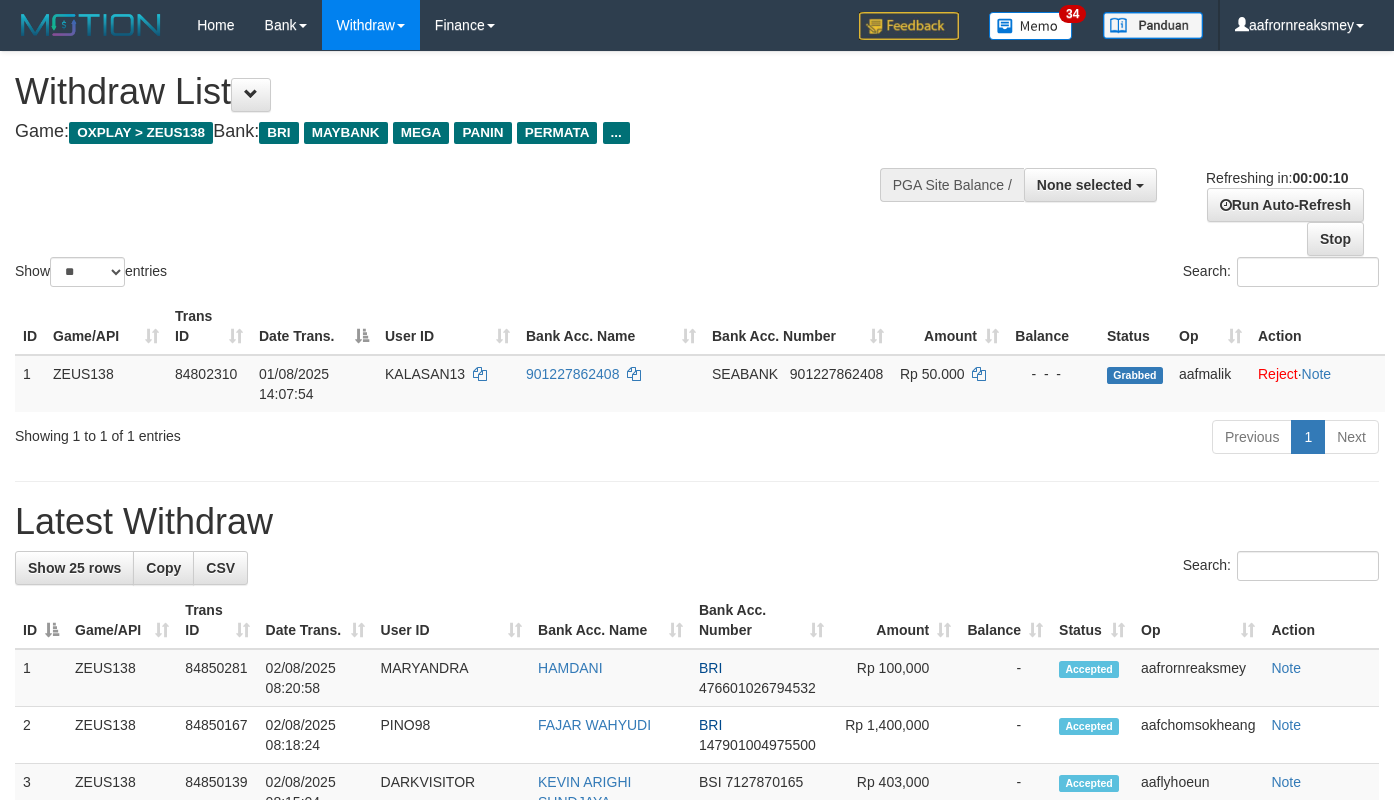 select 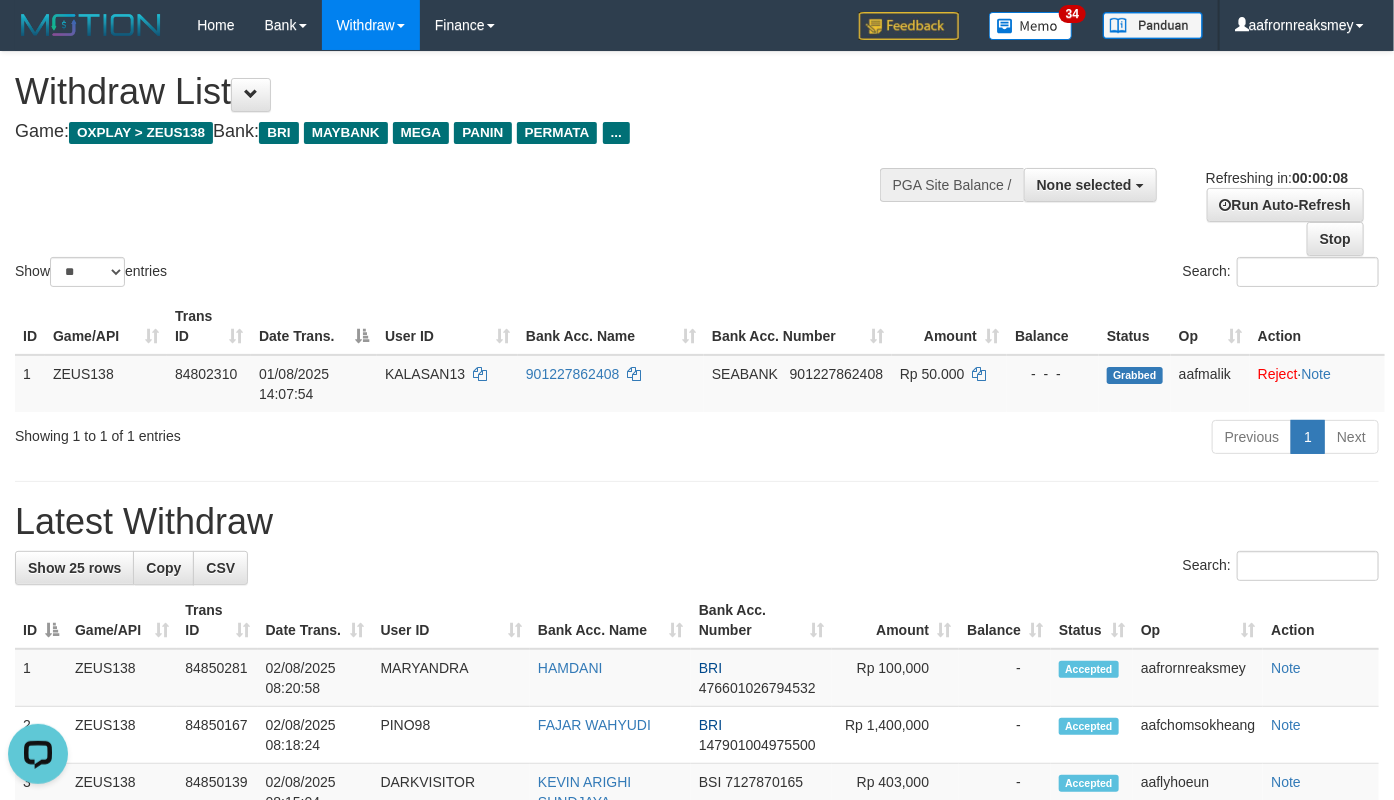scroll, scrollTop: 0, scrollLeft: 0, axis: both 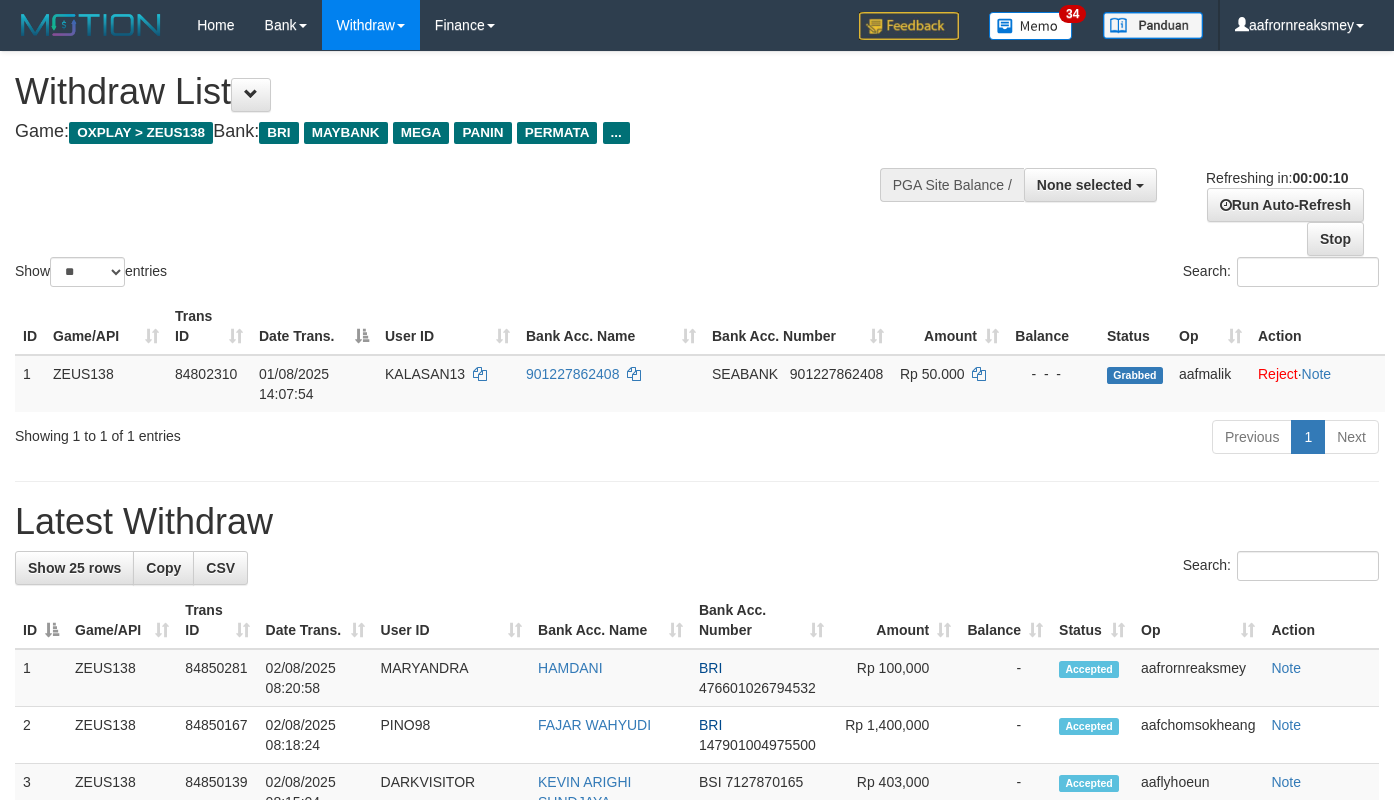 select 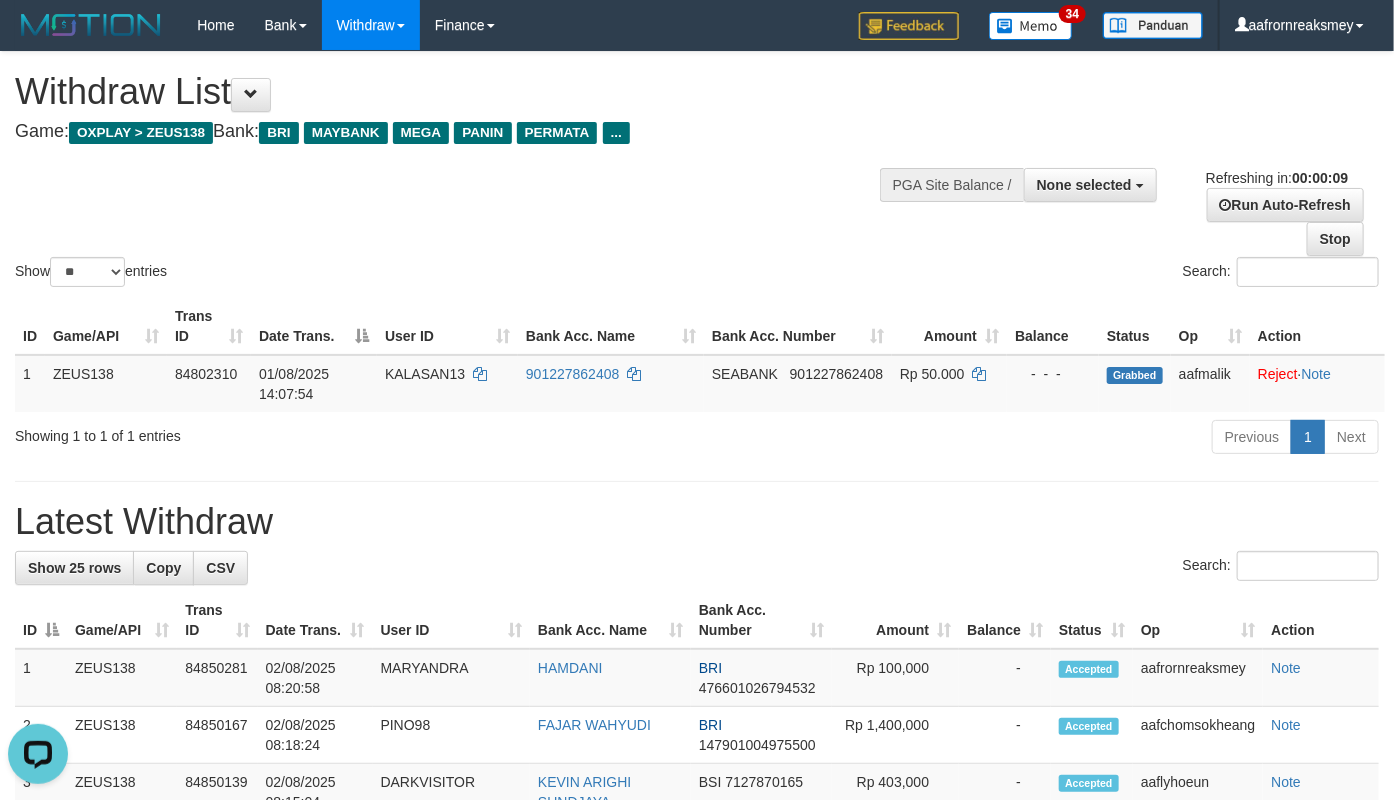 scroll, scrollTop: 0, scrollLeft: 0, axis: both 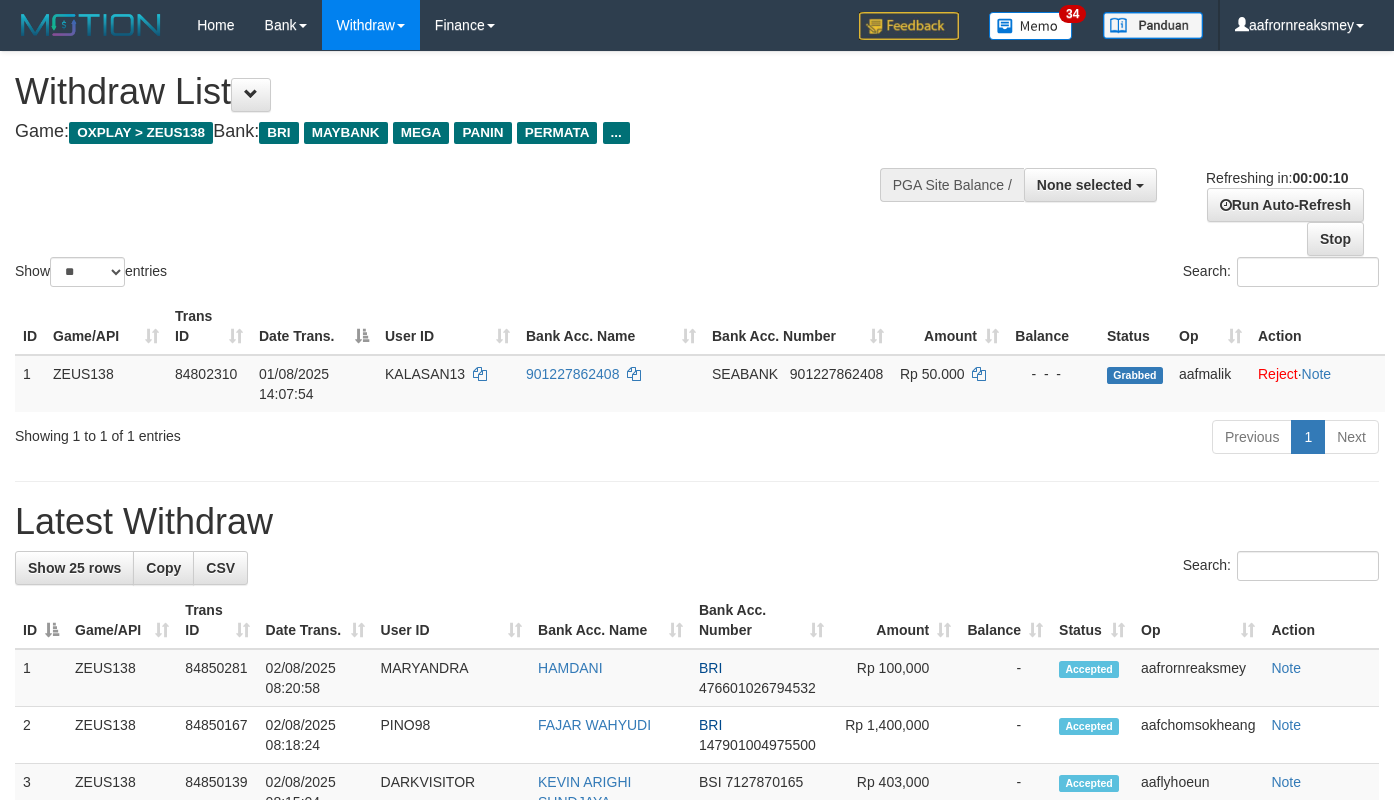 select 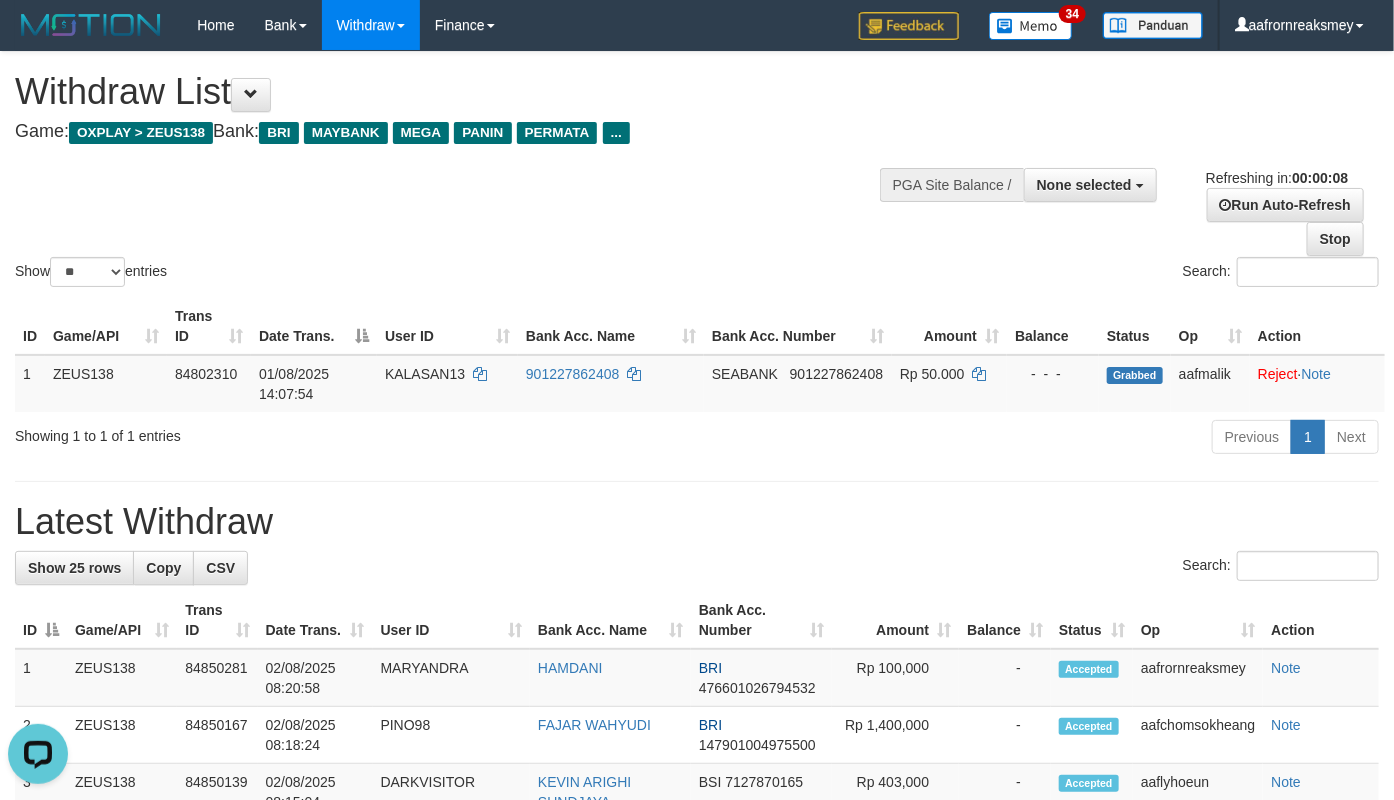scroll, scrollTop: 0, scrollLeft: 0, axis: both 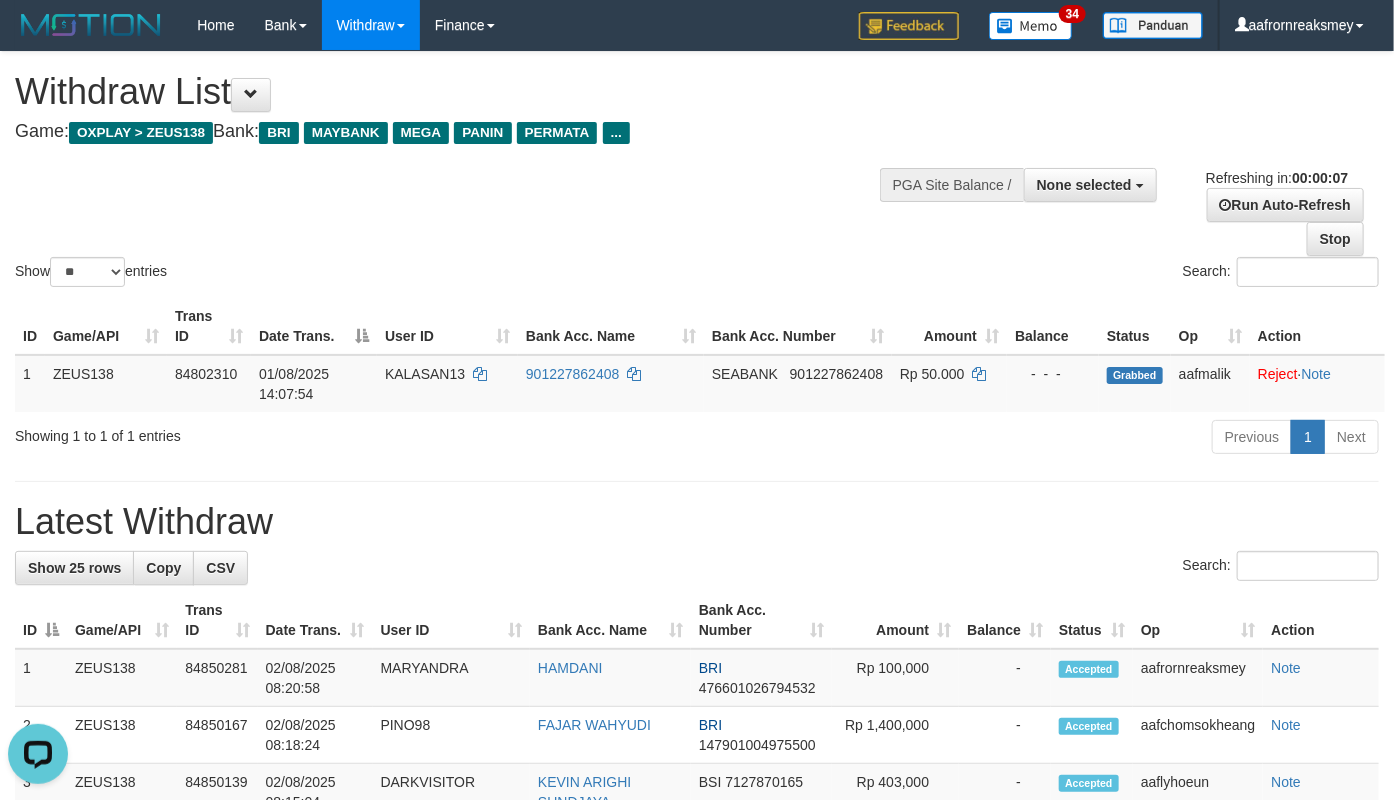 click on "**********" at bounding box center [697, 1130] 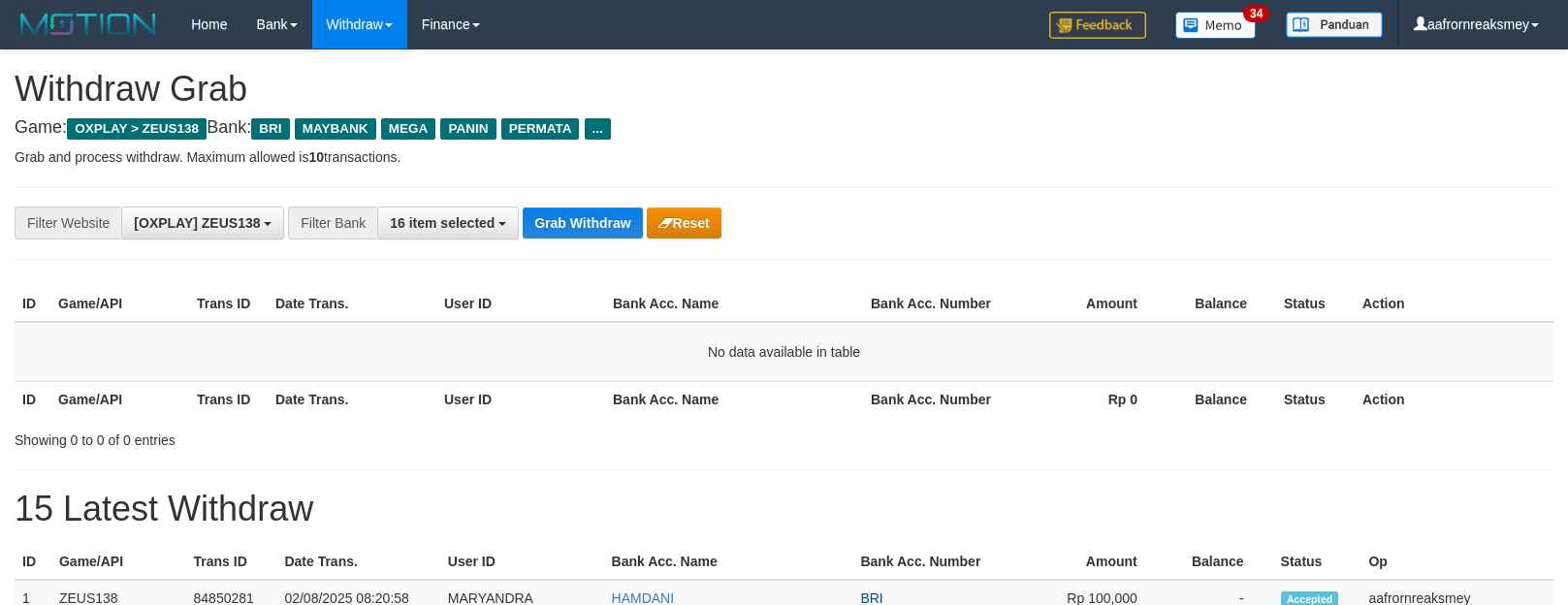 scroll, scrollTop: 0, scrollLeft: 0, axis: both 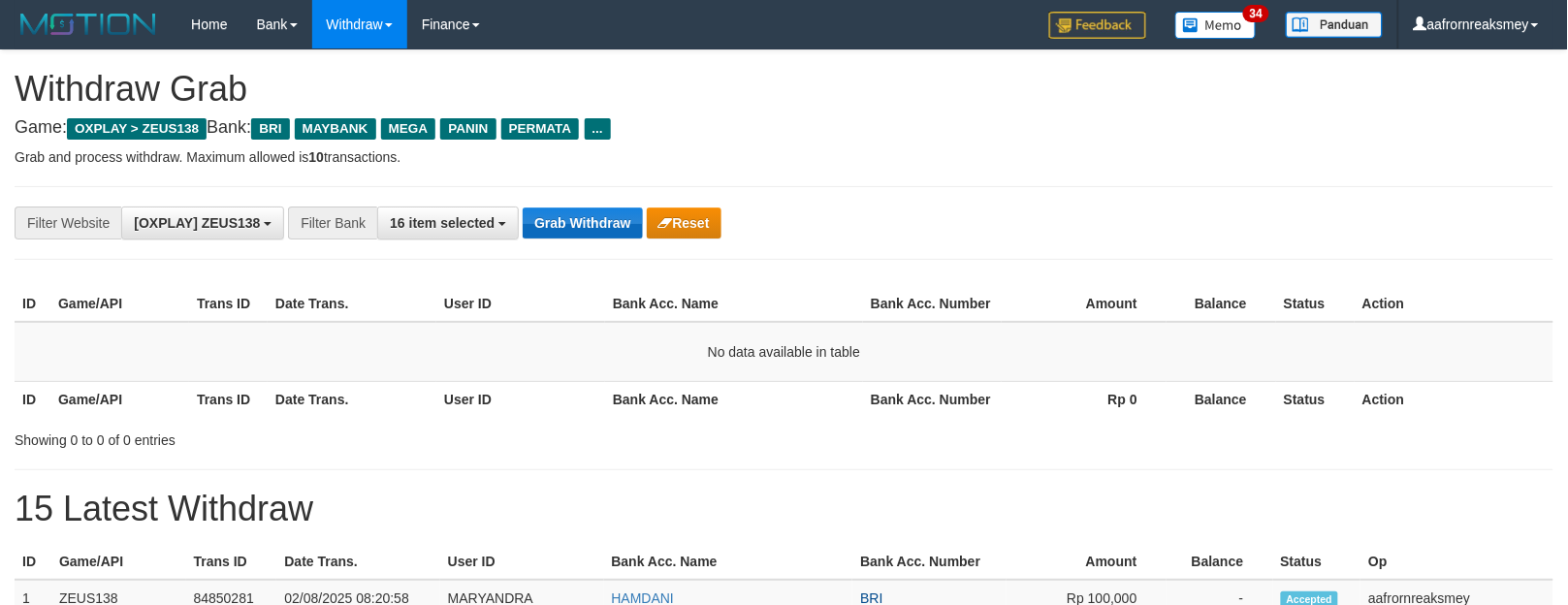 drag, startPoint x: 0, startPoint y: 0, endPoint x: 584, endPoint y: 228, distance: 626.929 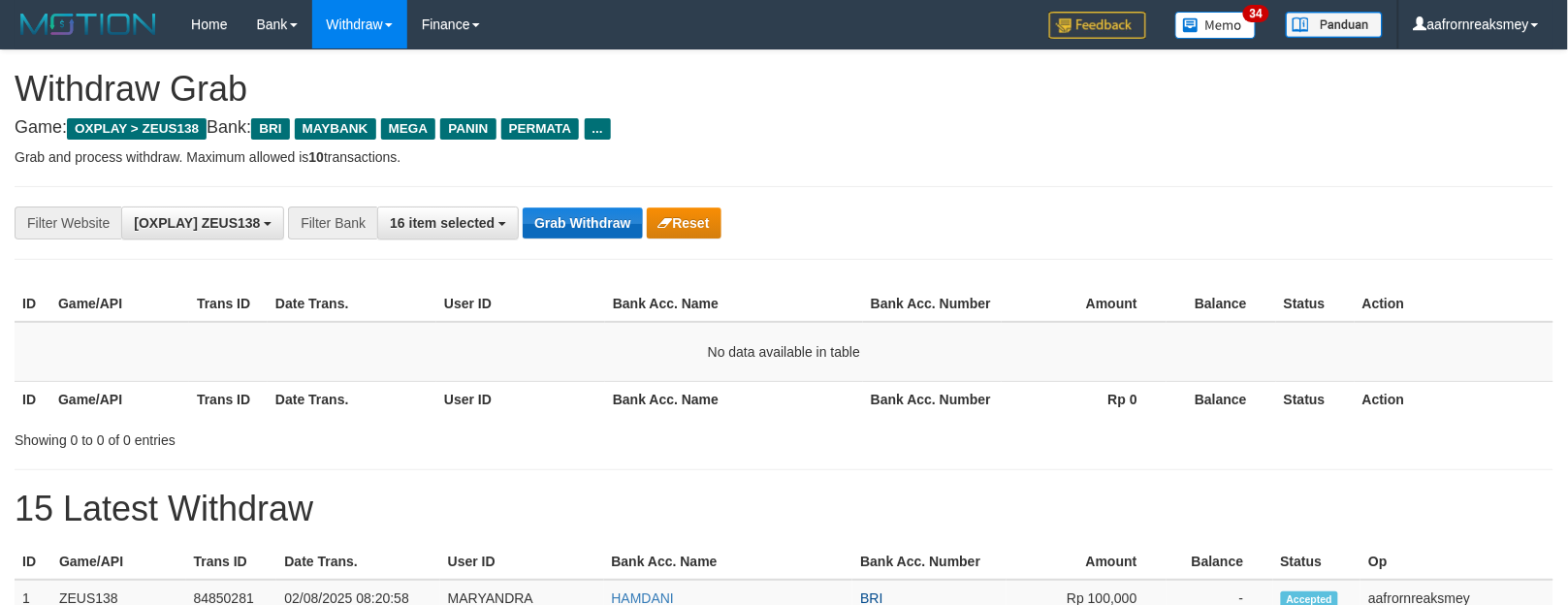 click on "Grab Withdraw" at bounding box center (582, 223) 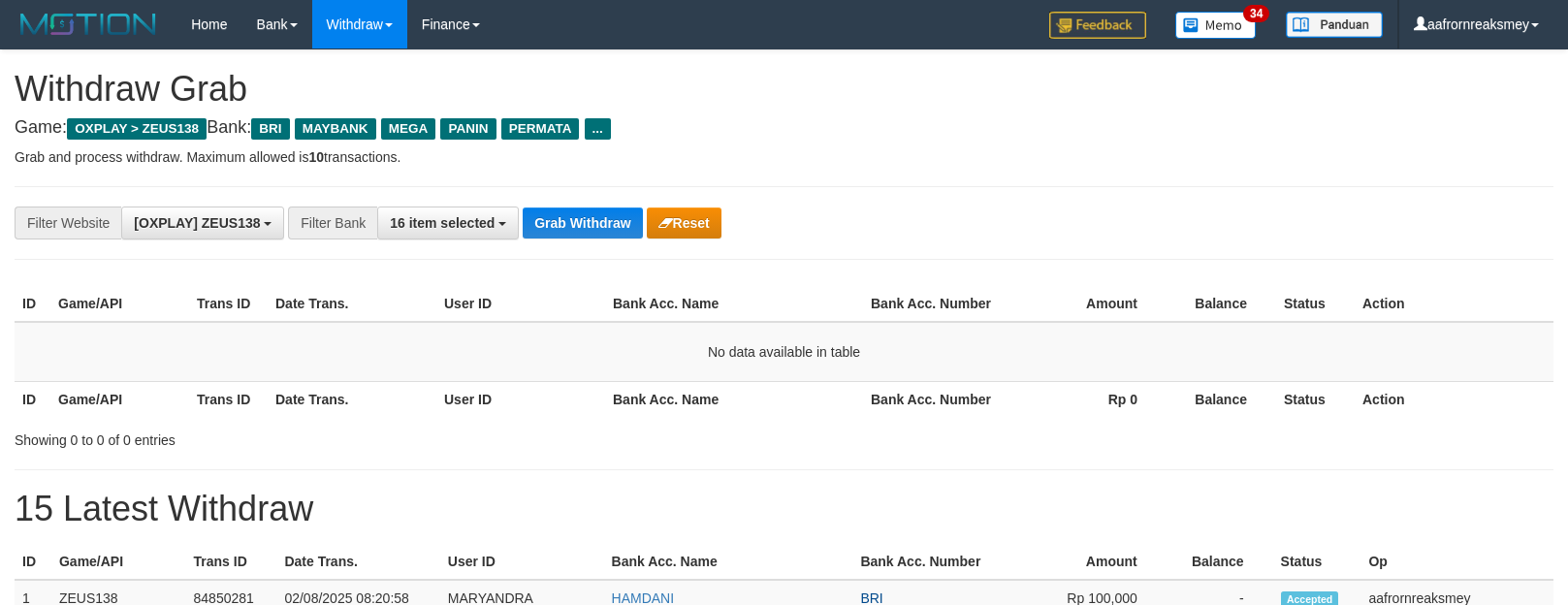 scroll, scrollTop: 0, scrollLeft: 0, axis: both 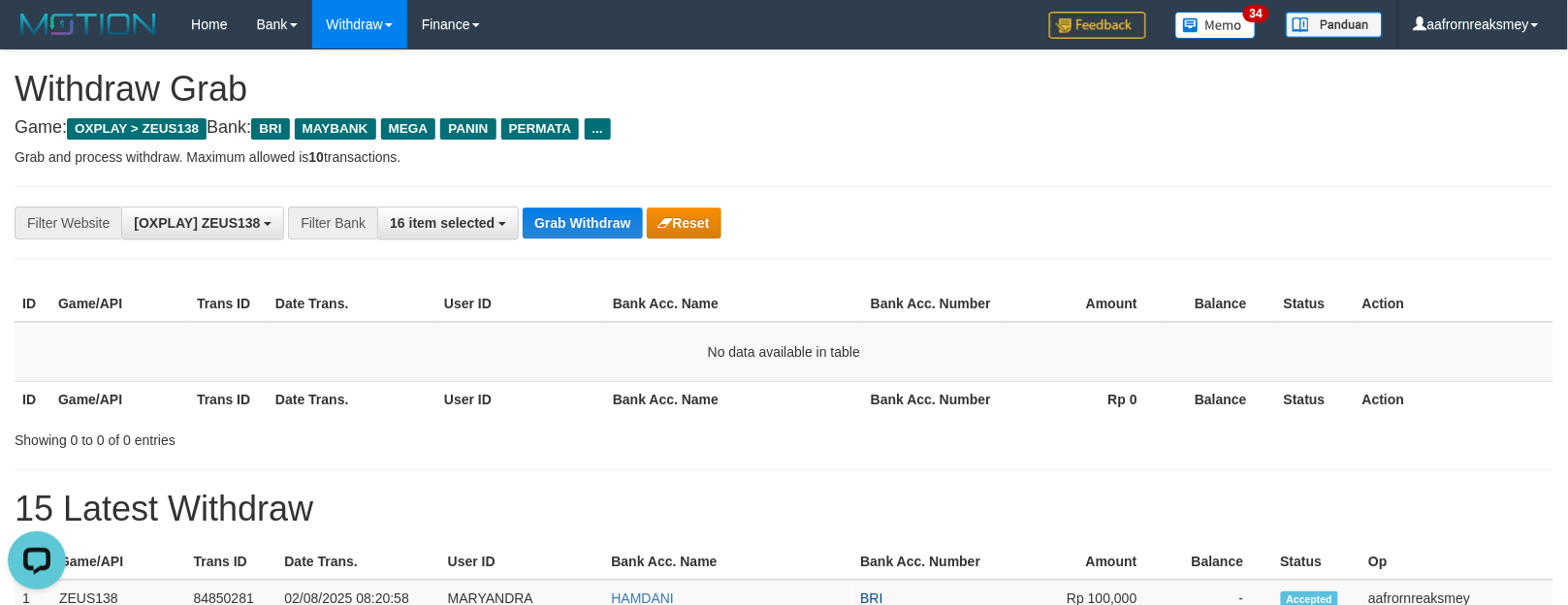 click on "Withdraw Grab" at bounding box center (784, 89) 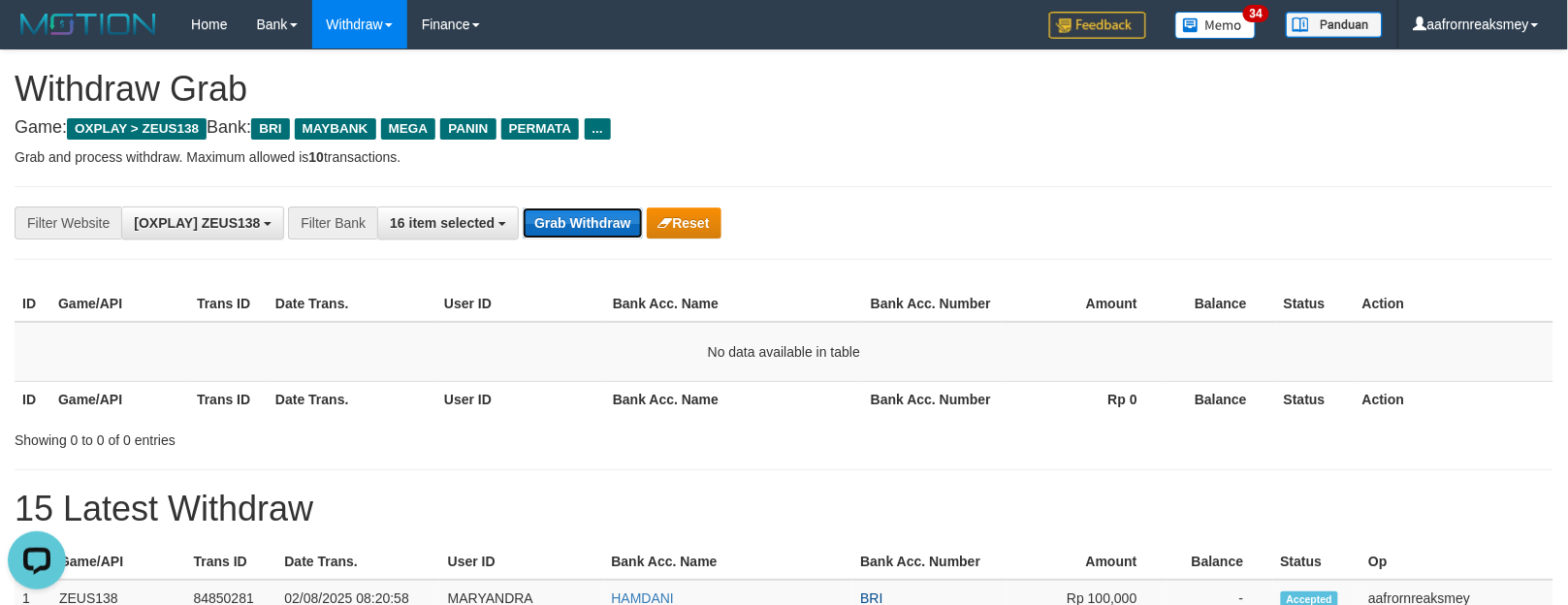 click on "Grab Withdraw" at bounding box center [582, 223] 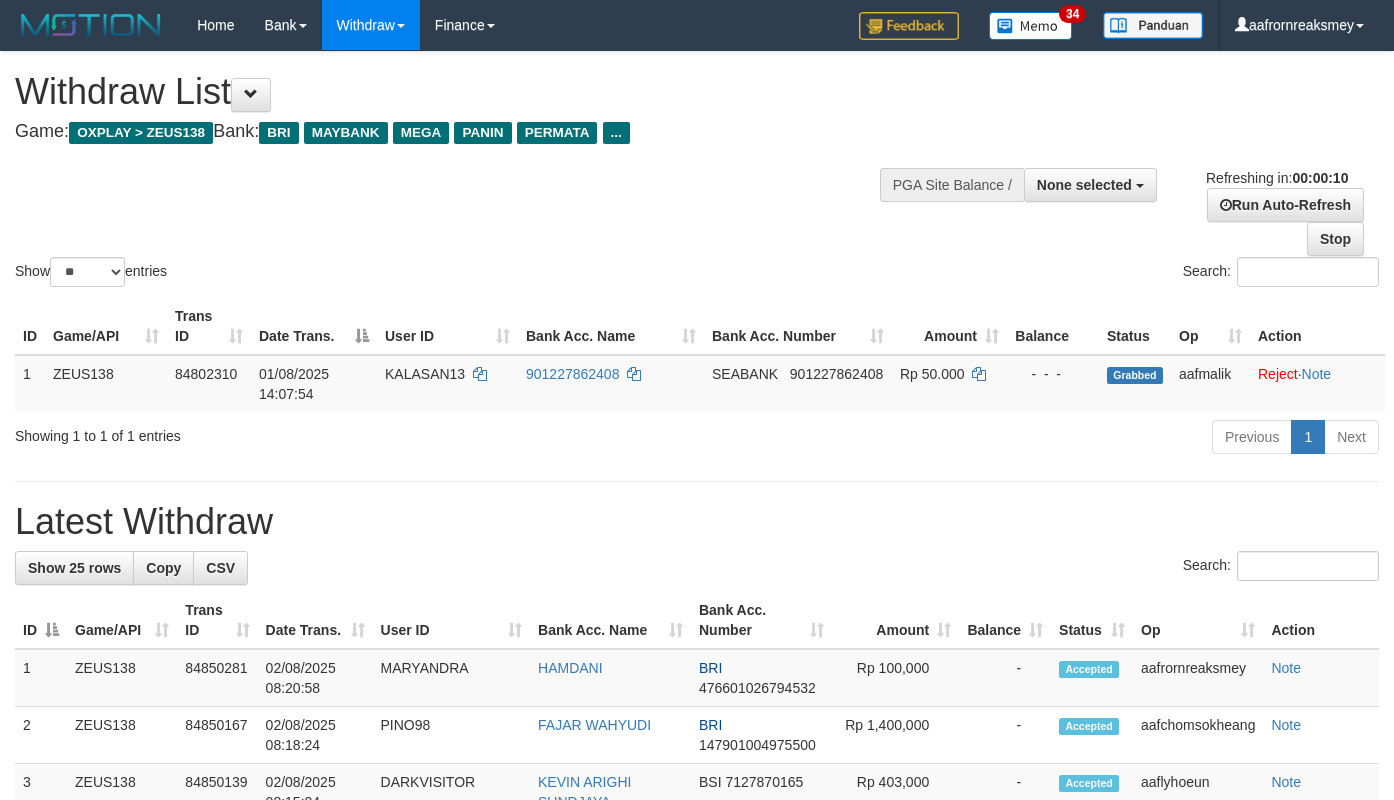 select 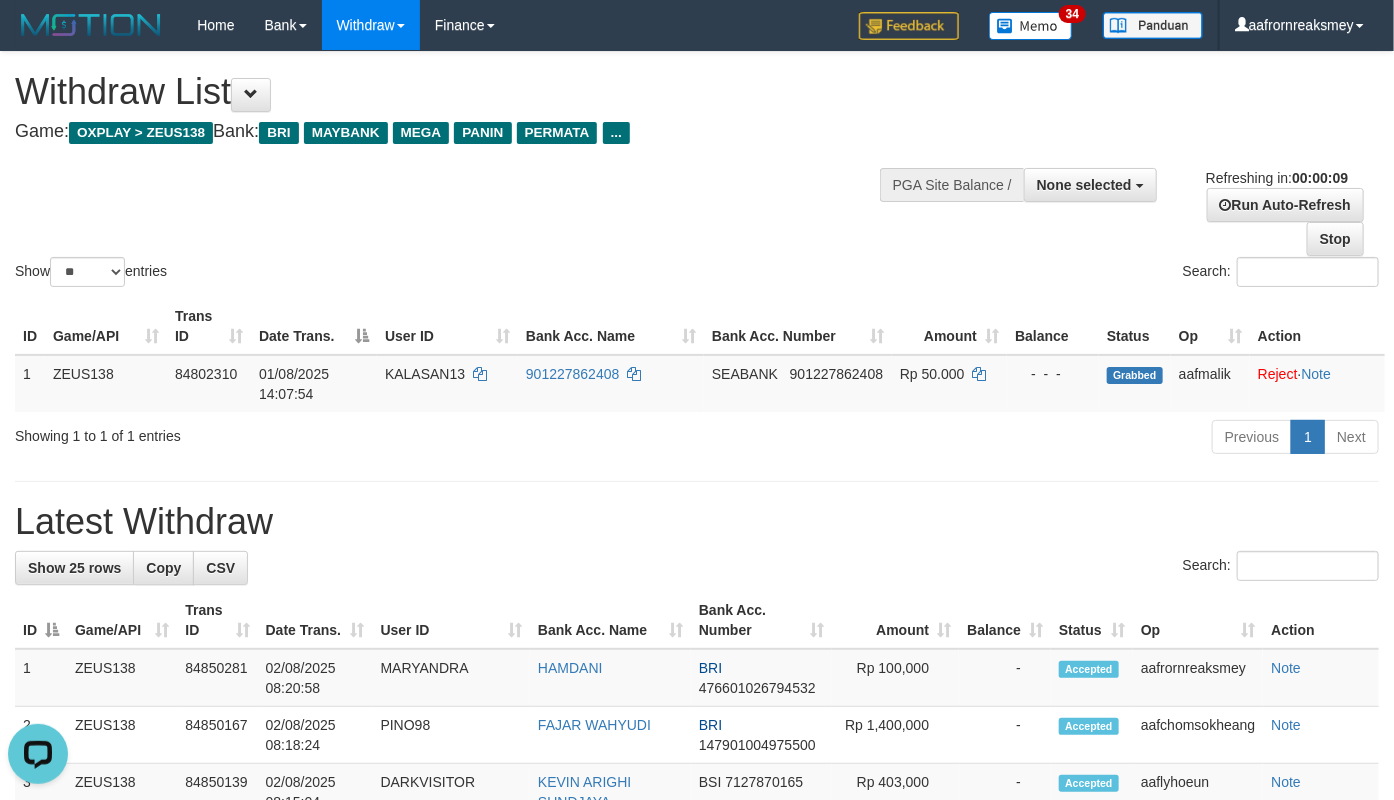 scroll, scrollTop: 0, scrollLeft: 0, axis: both 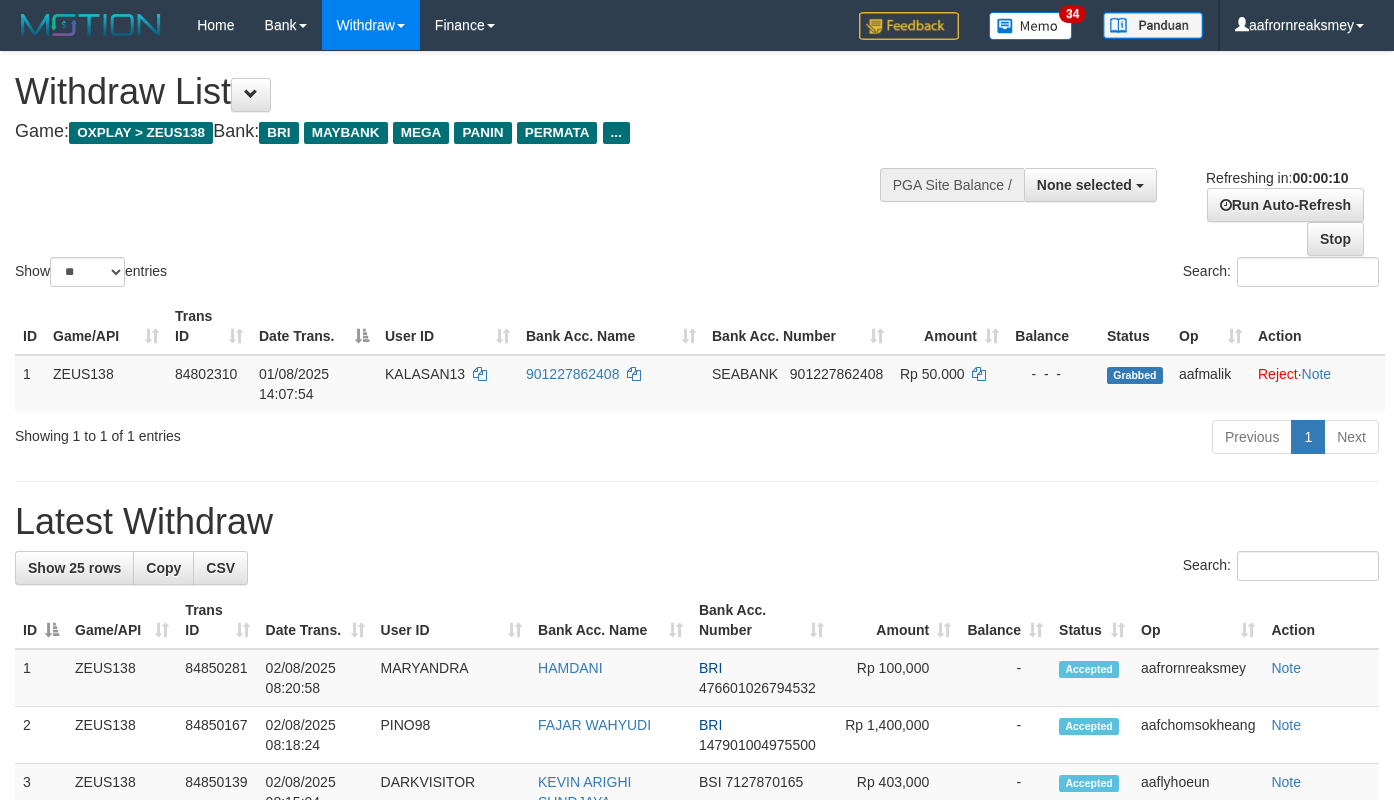 select 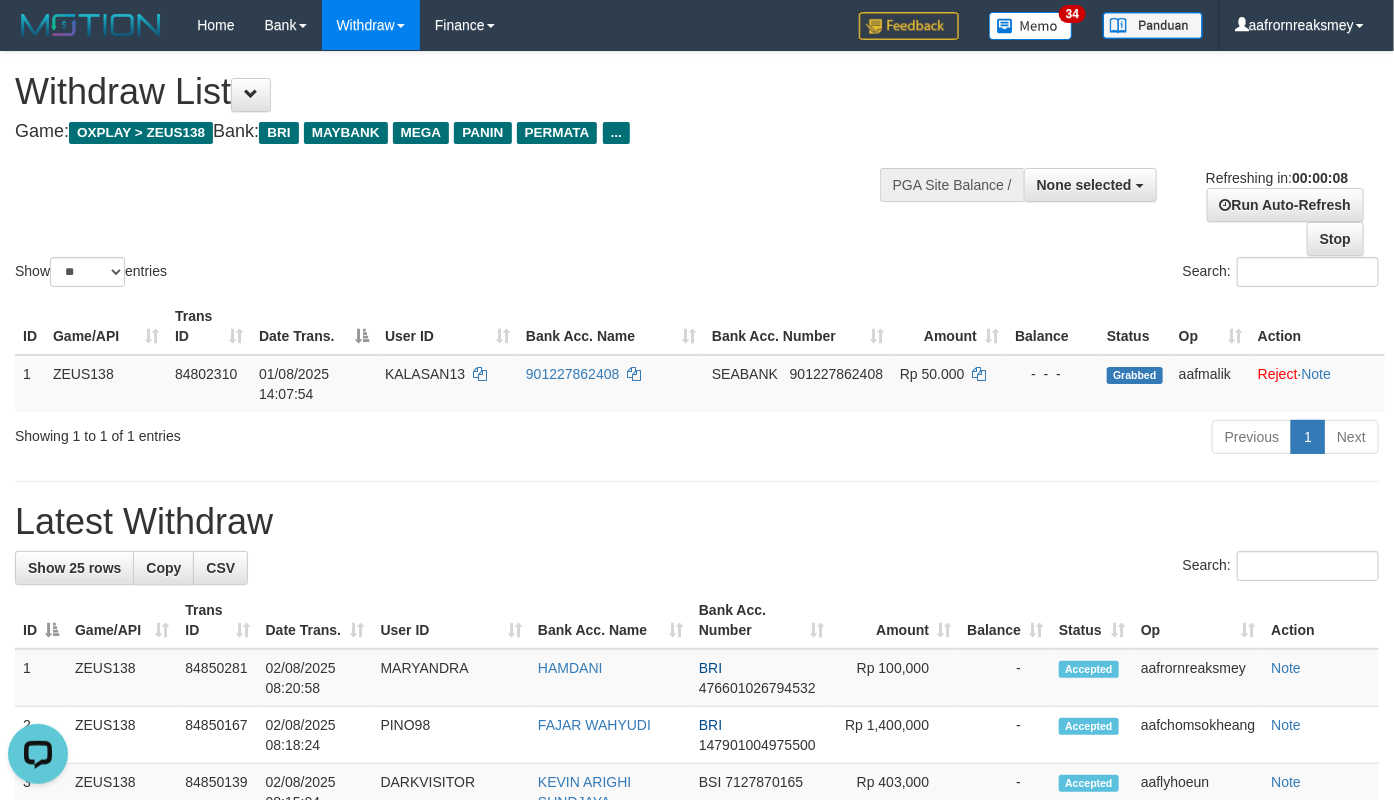 scroll, scrollTop: 0, scrollLeft: 0, axis: both 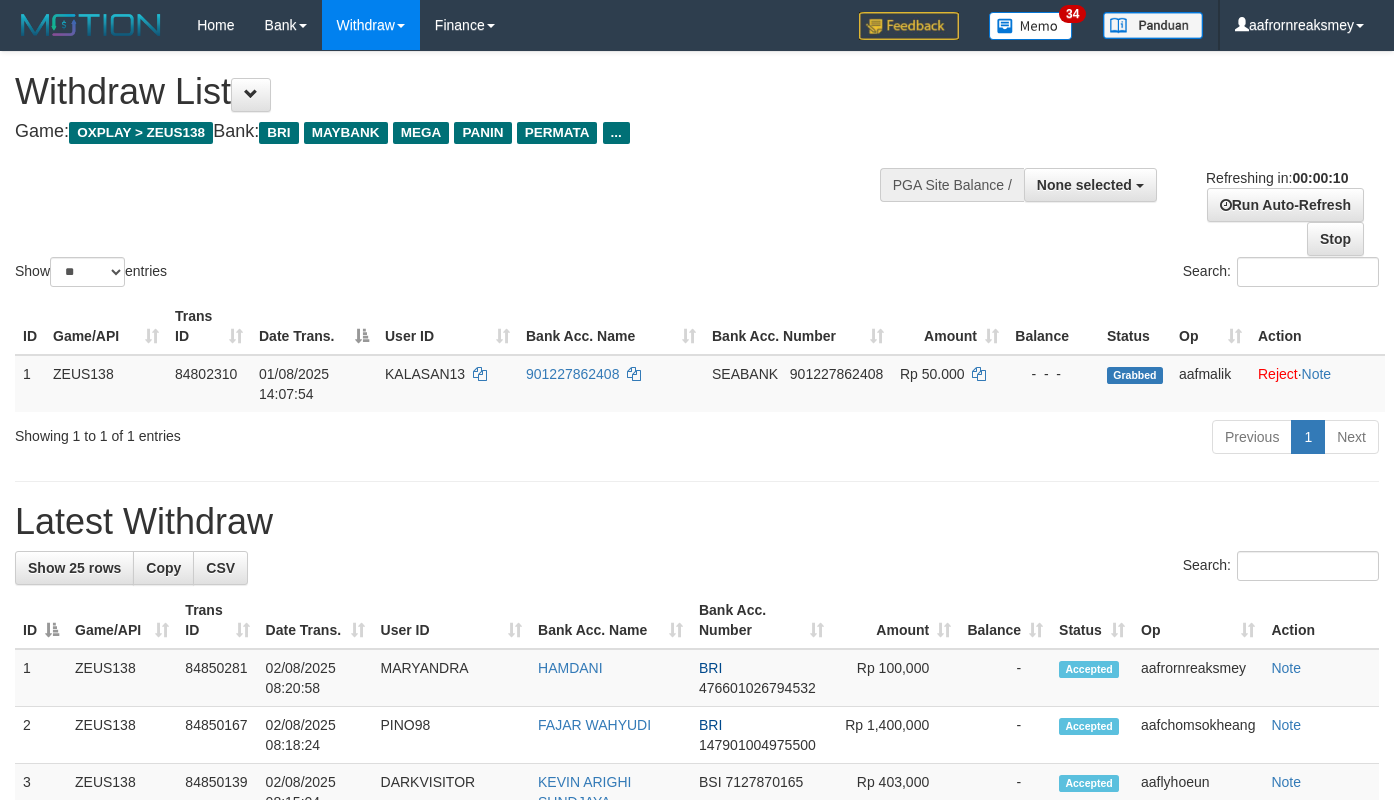 select 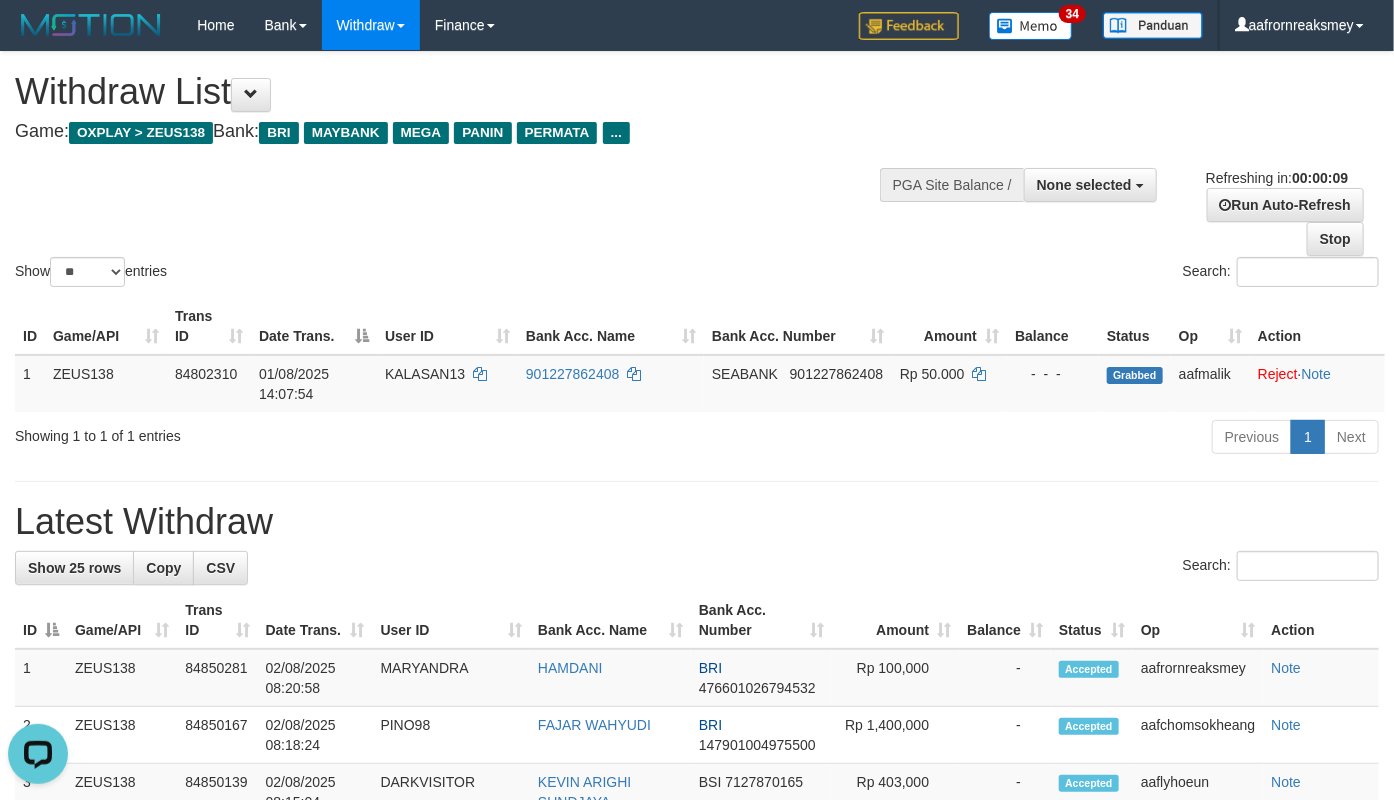 scroll, scrollTop: 0, scrollLeft: 0, axis: both 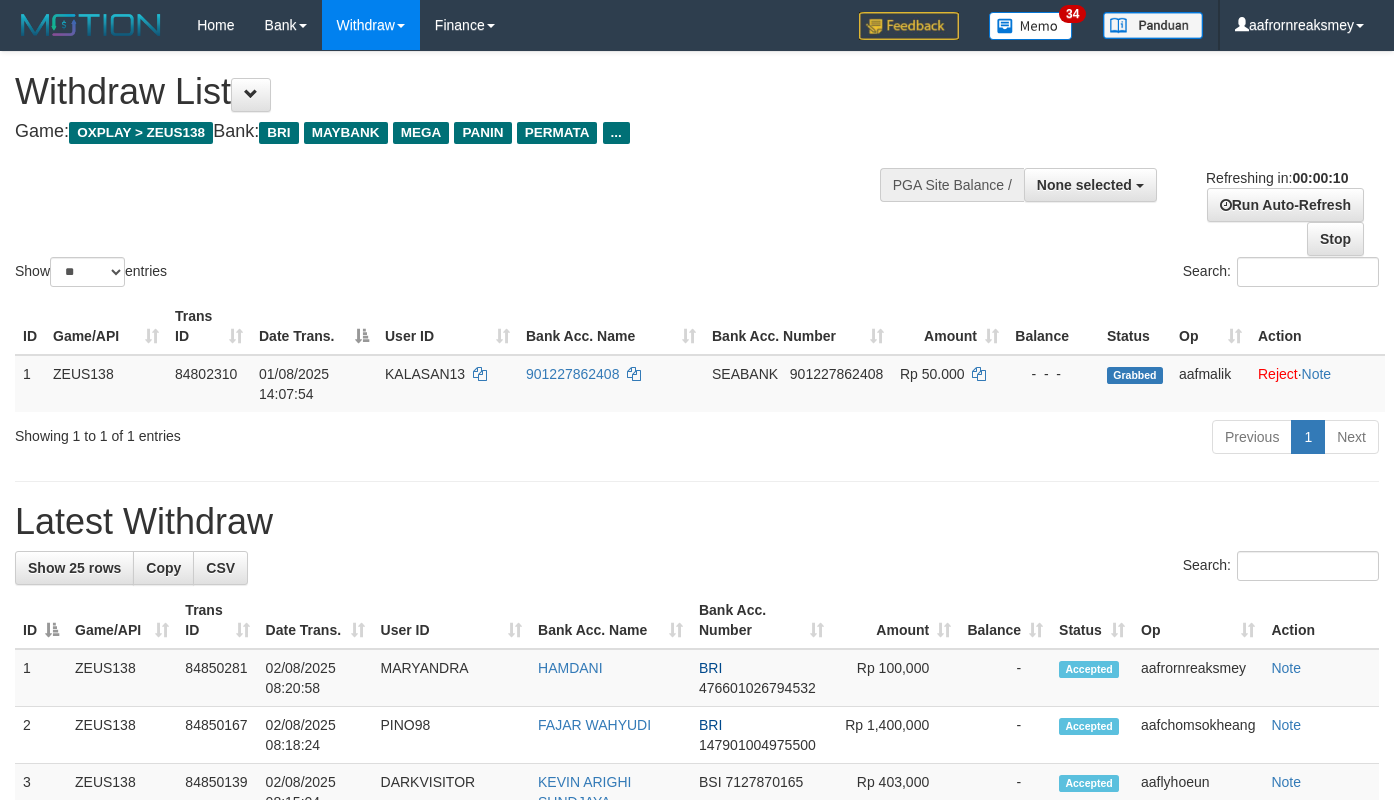 select 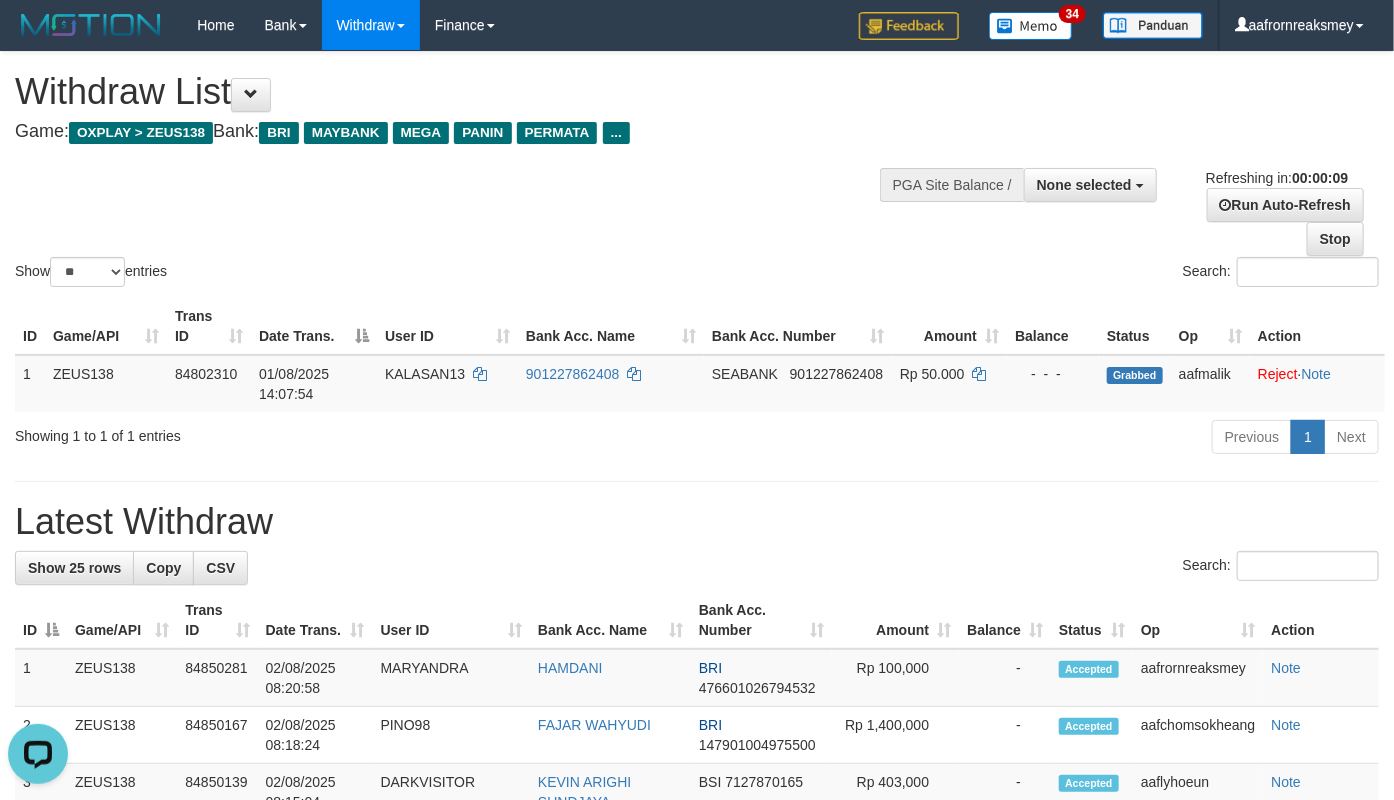scroll, scrollTop: 0, scrollLeft: 0, axis: both 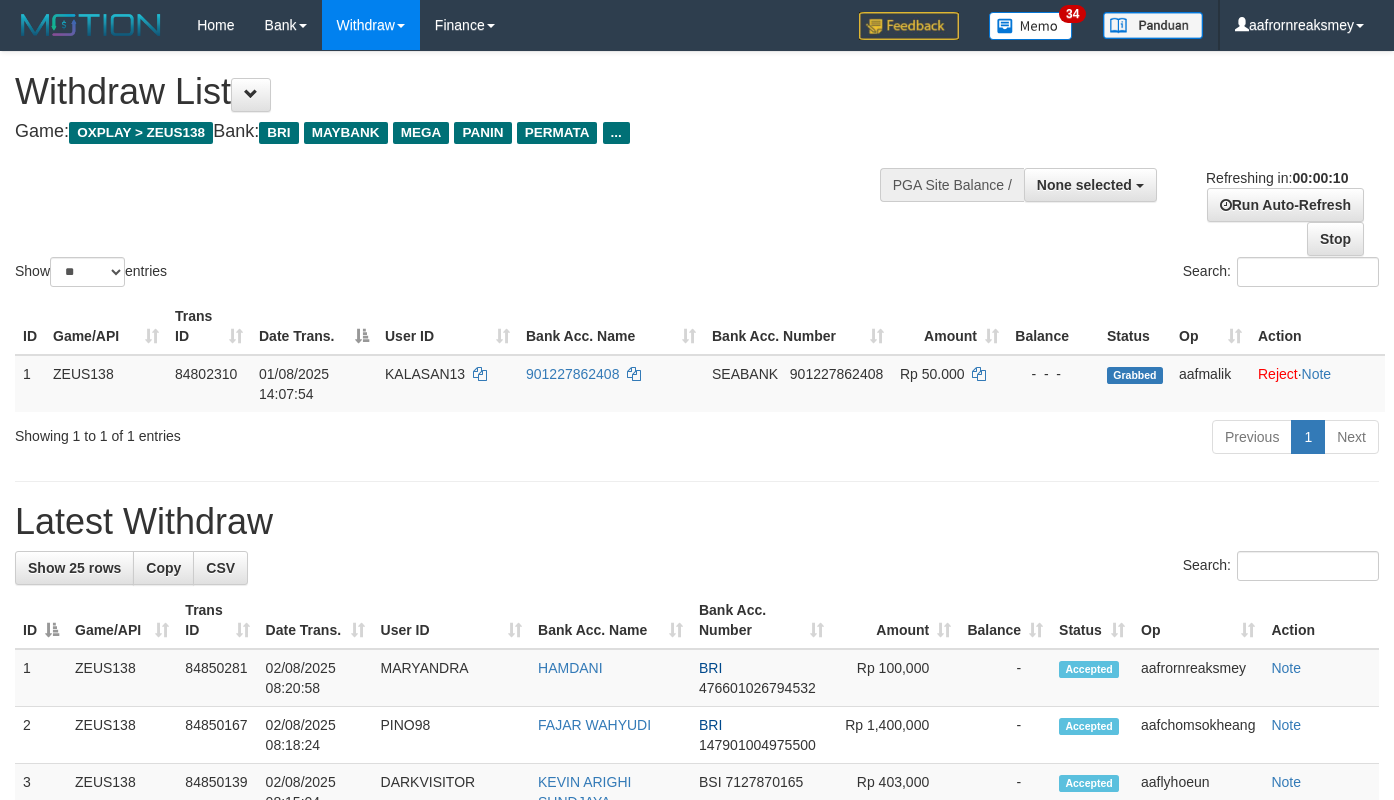 select 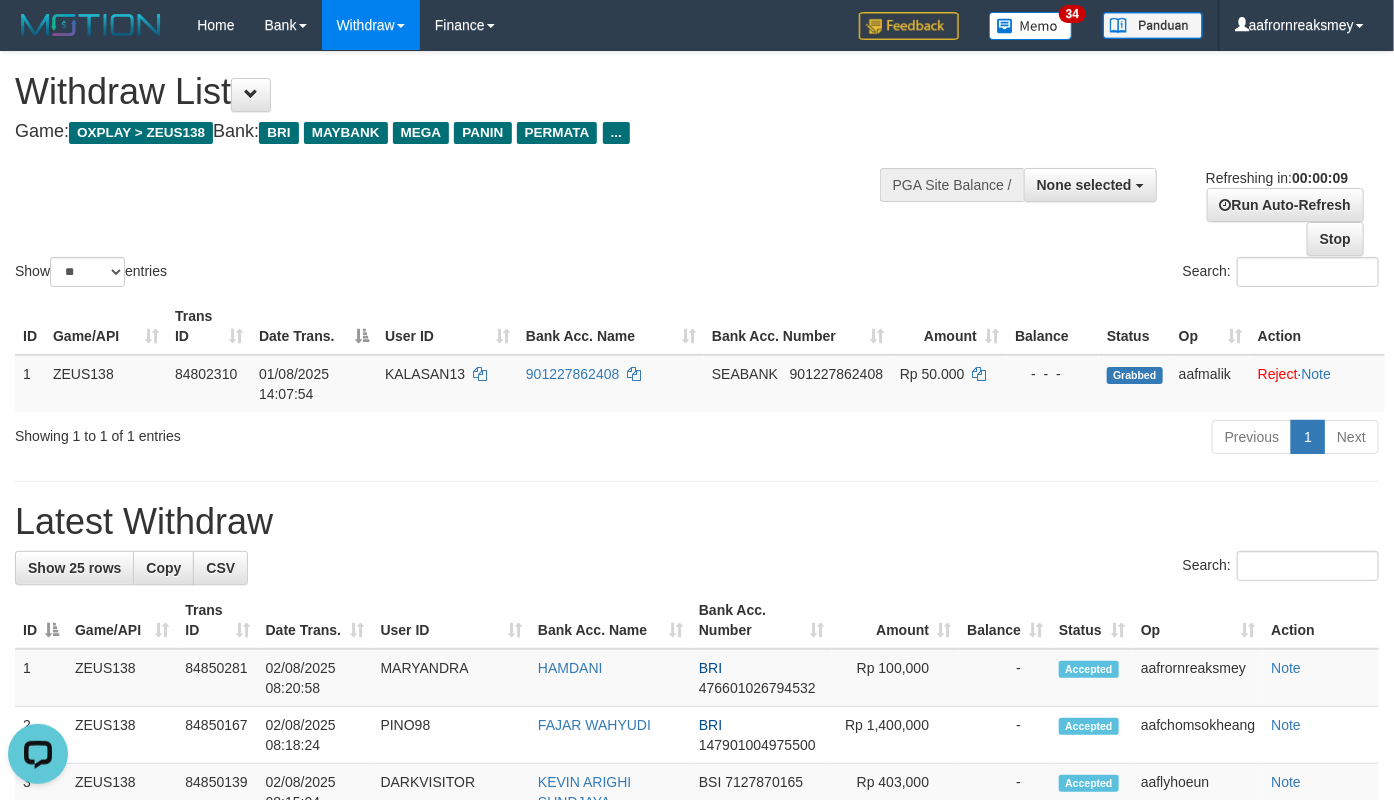 scroll, scrollTop: 0, scrollLeft: 0, axis: both 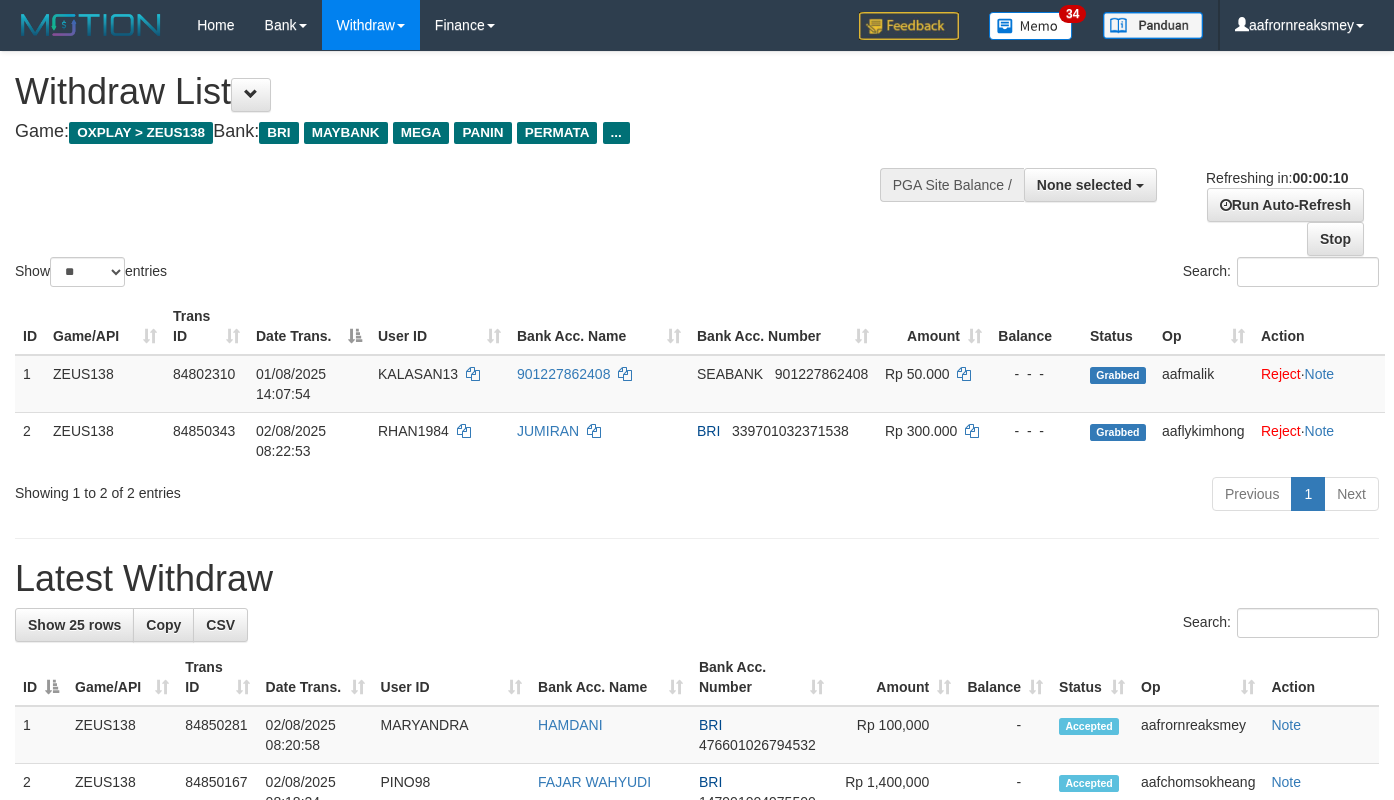 select 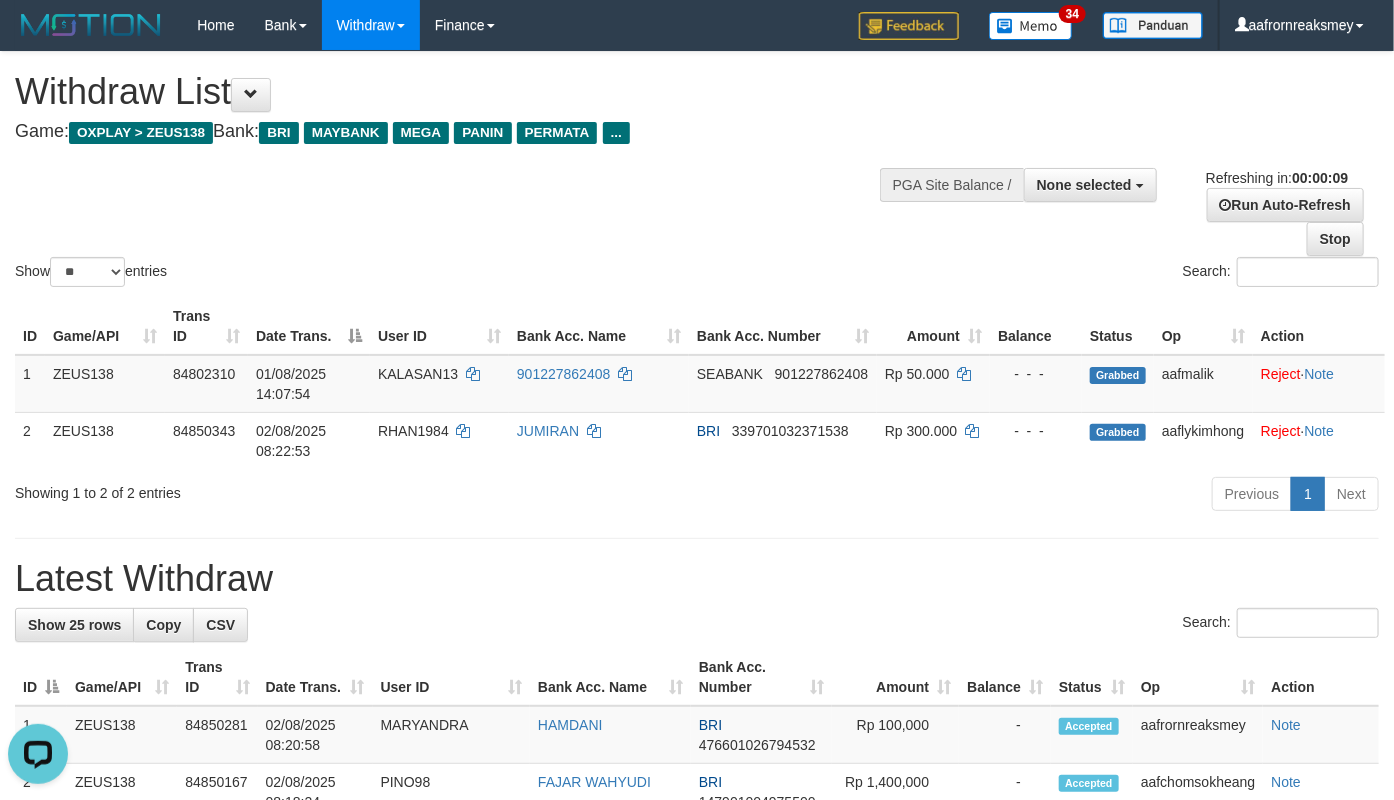 scroll, scrollTop: 0, scrollLeft: 0, axis: both 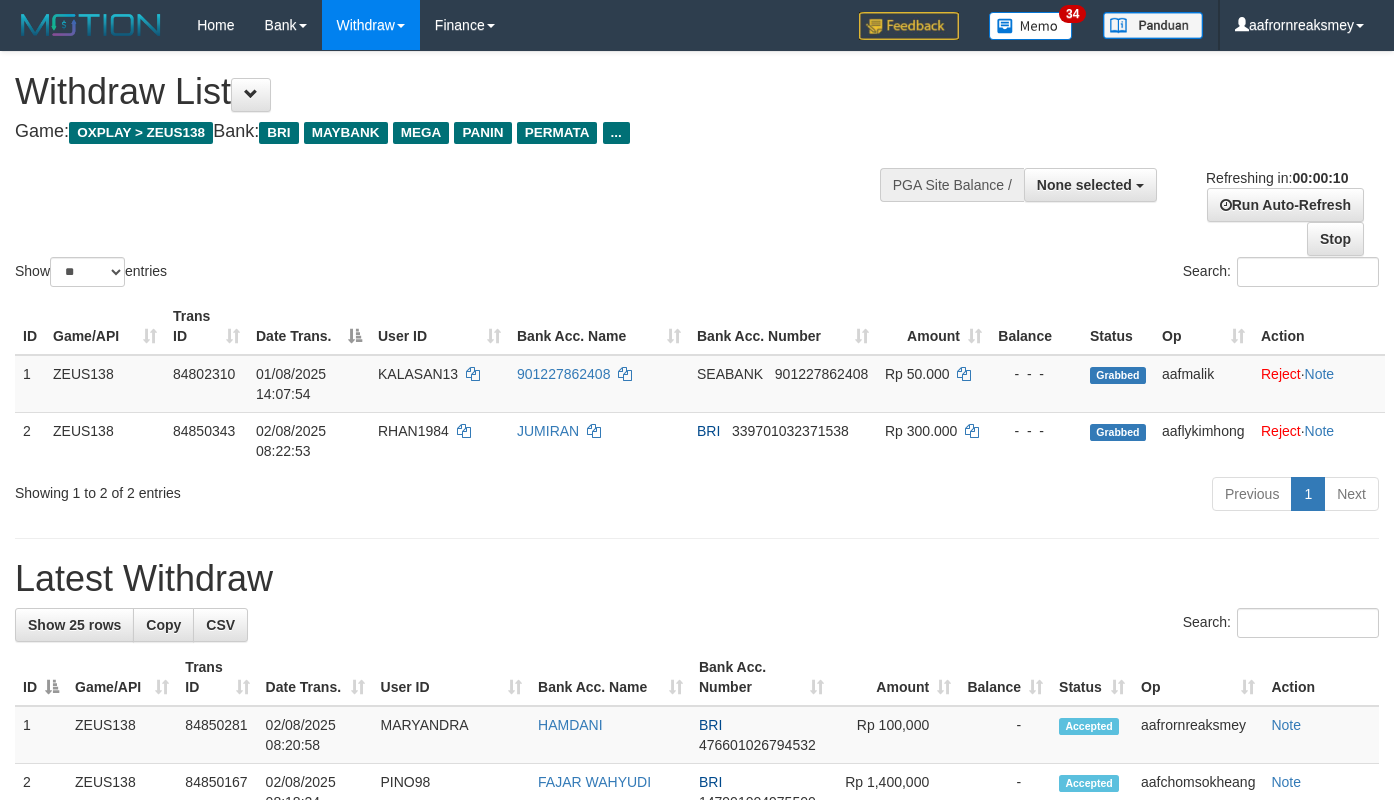 select 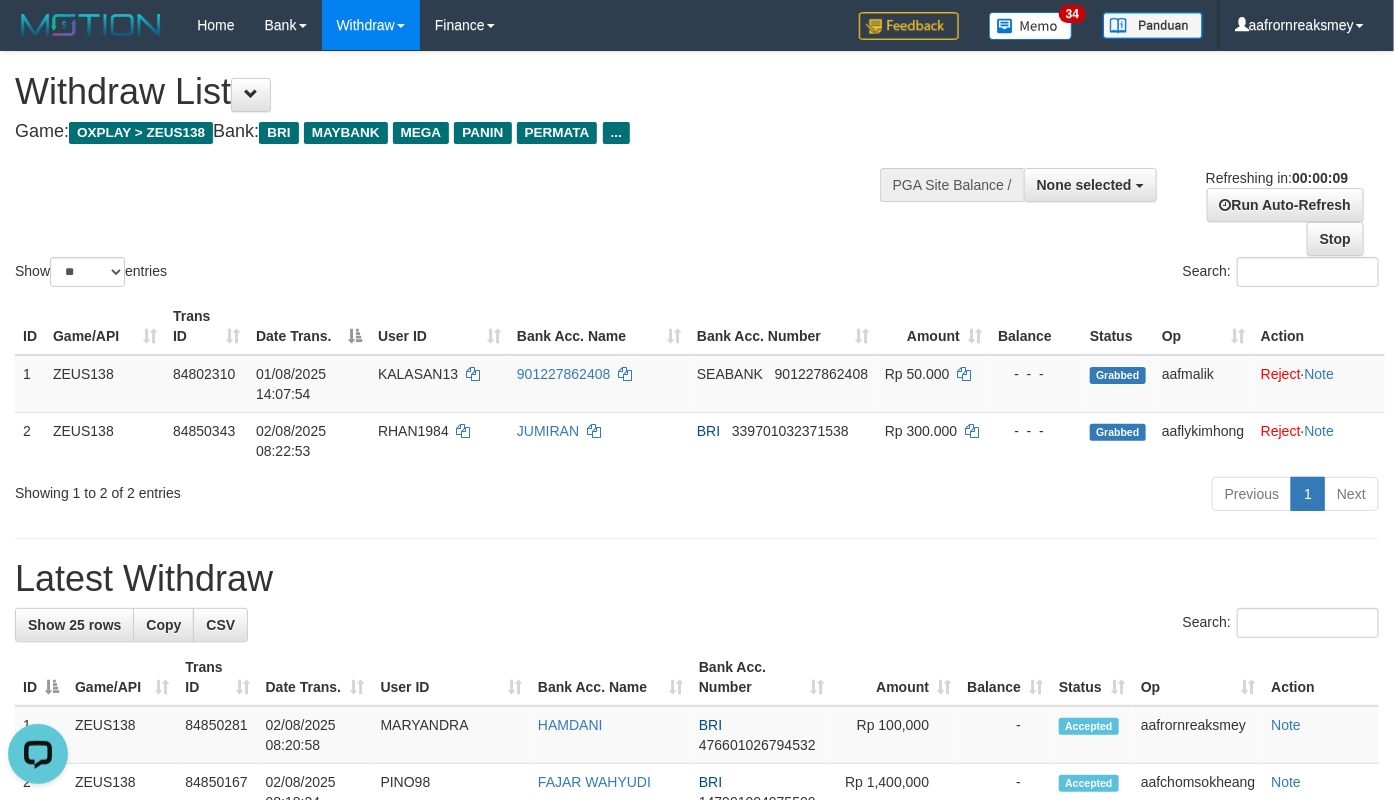 scroll, scrollTop: 0, scrollLeft: 0, axis: both 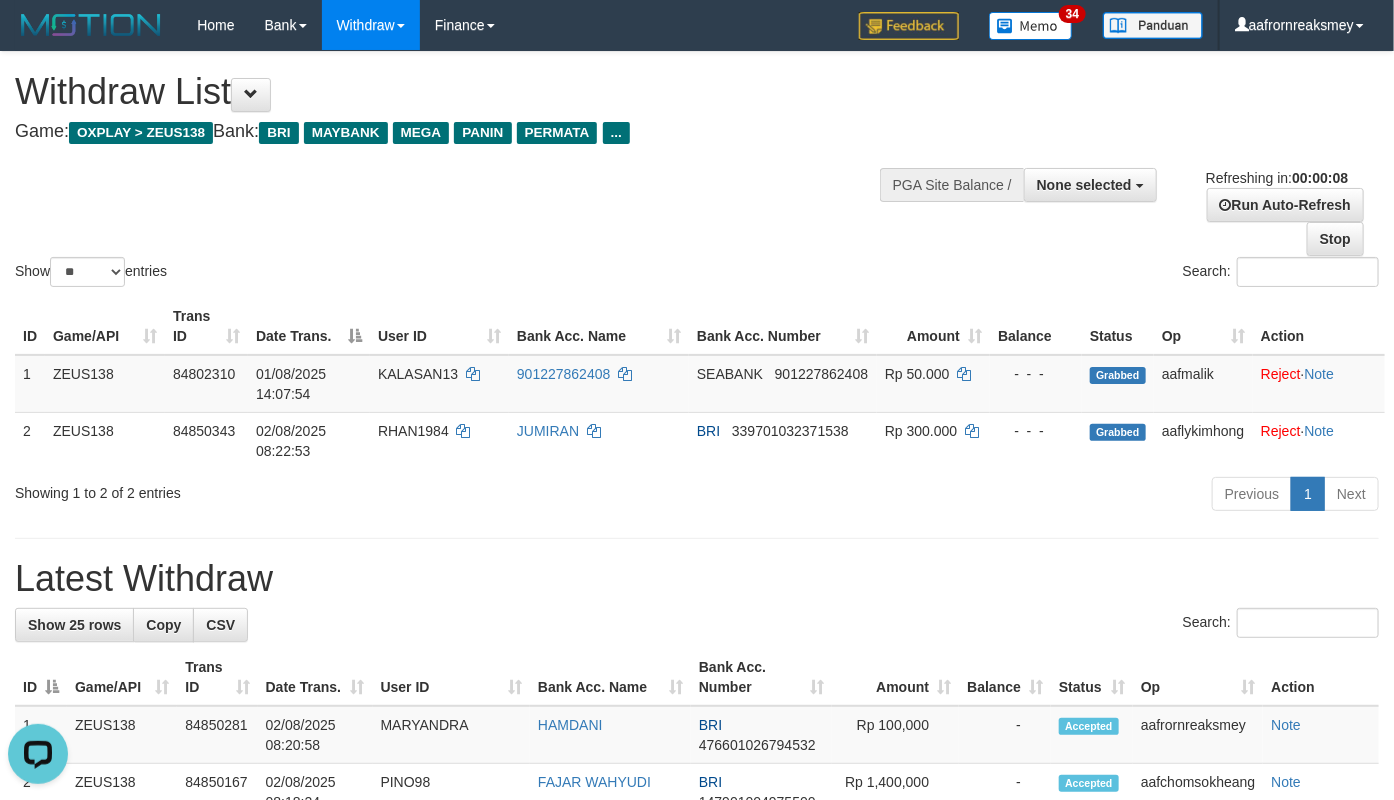 click on "Show  ** ** ** ***  entries Search:" at bounding box center [697, 171] 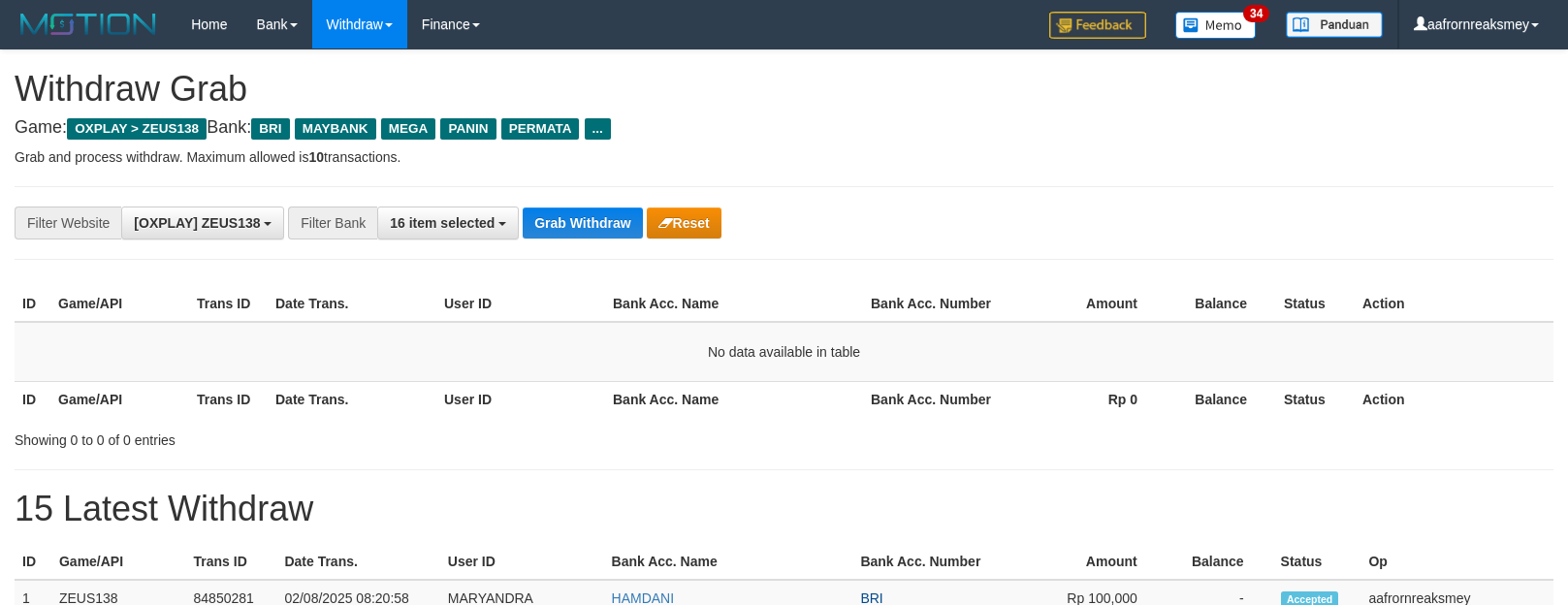 scroll, scrollTop: 0, scrollLeft: 0, axis: both 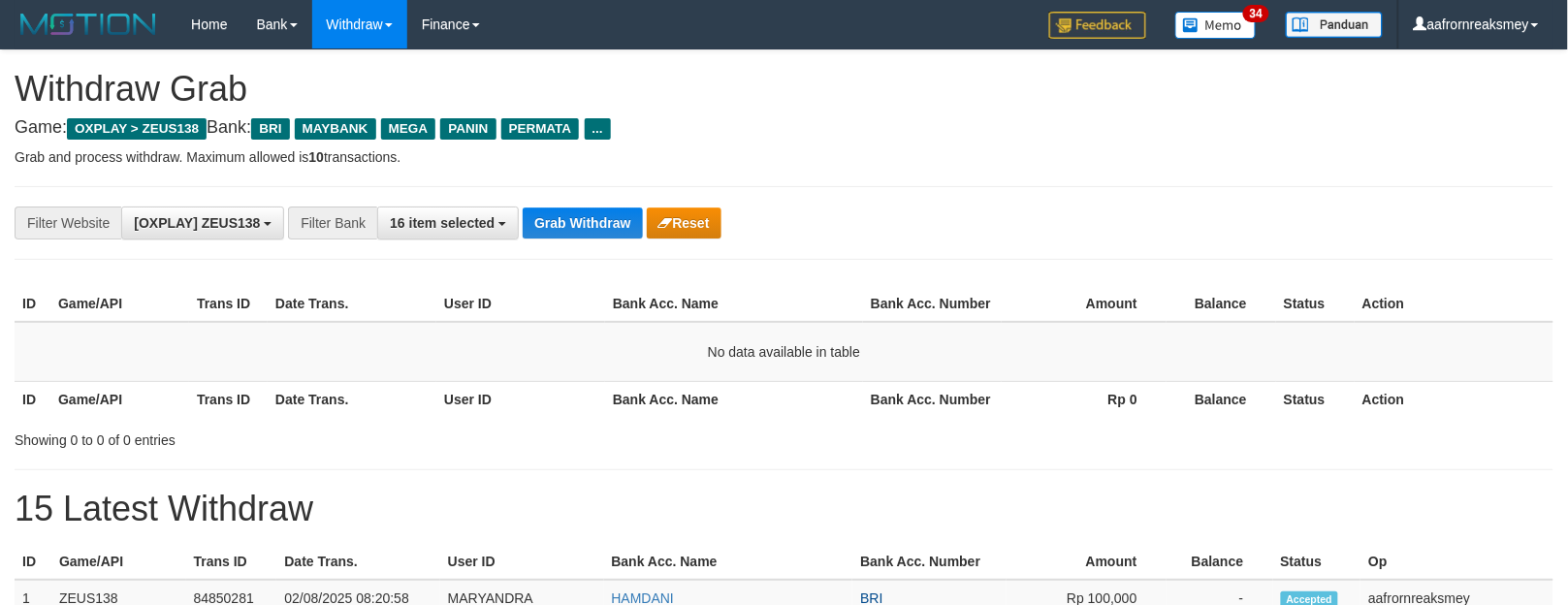 click on "Grab Withdraw" at bounding box center [582, 223] 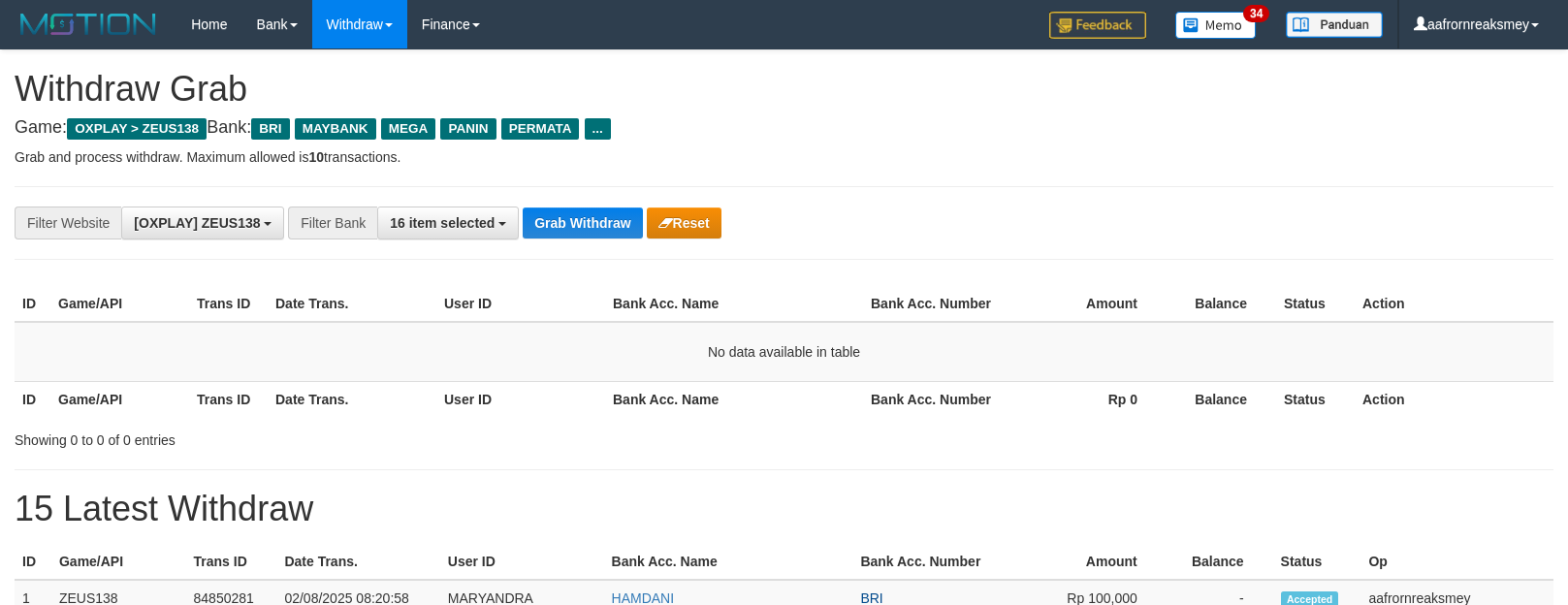 scroll, scrollTop: 0, scrollLeft: 0, axis: both 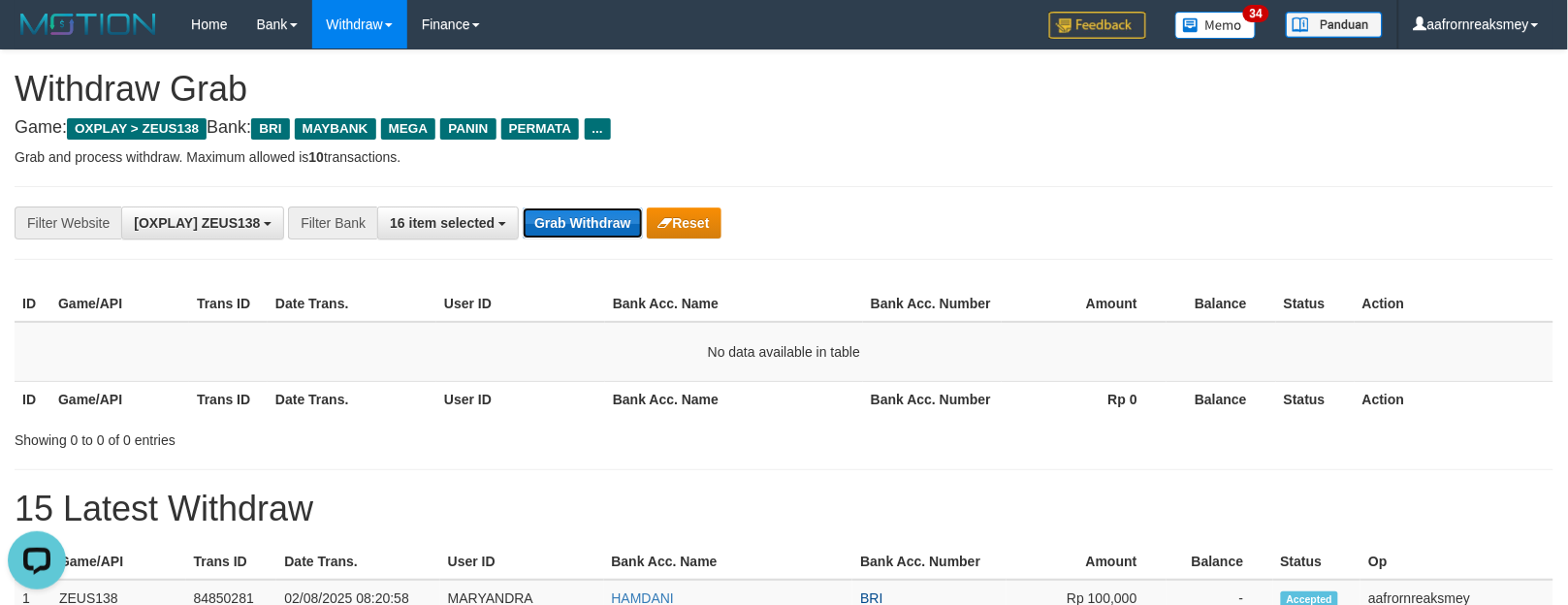 click on "Grab Withdraw" at bounding box center [582, 223] 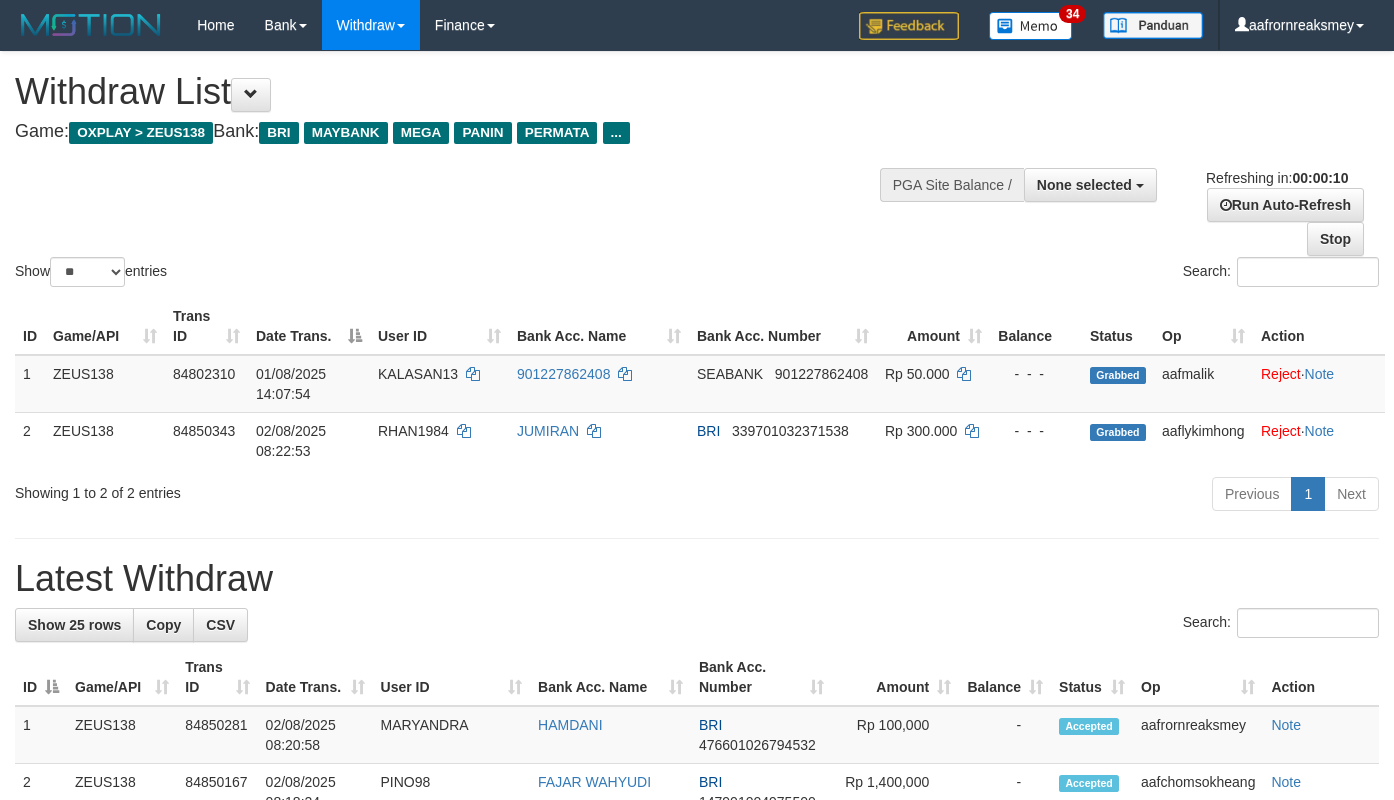 select 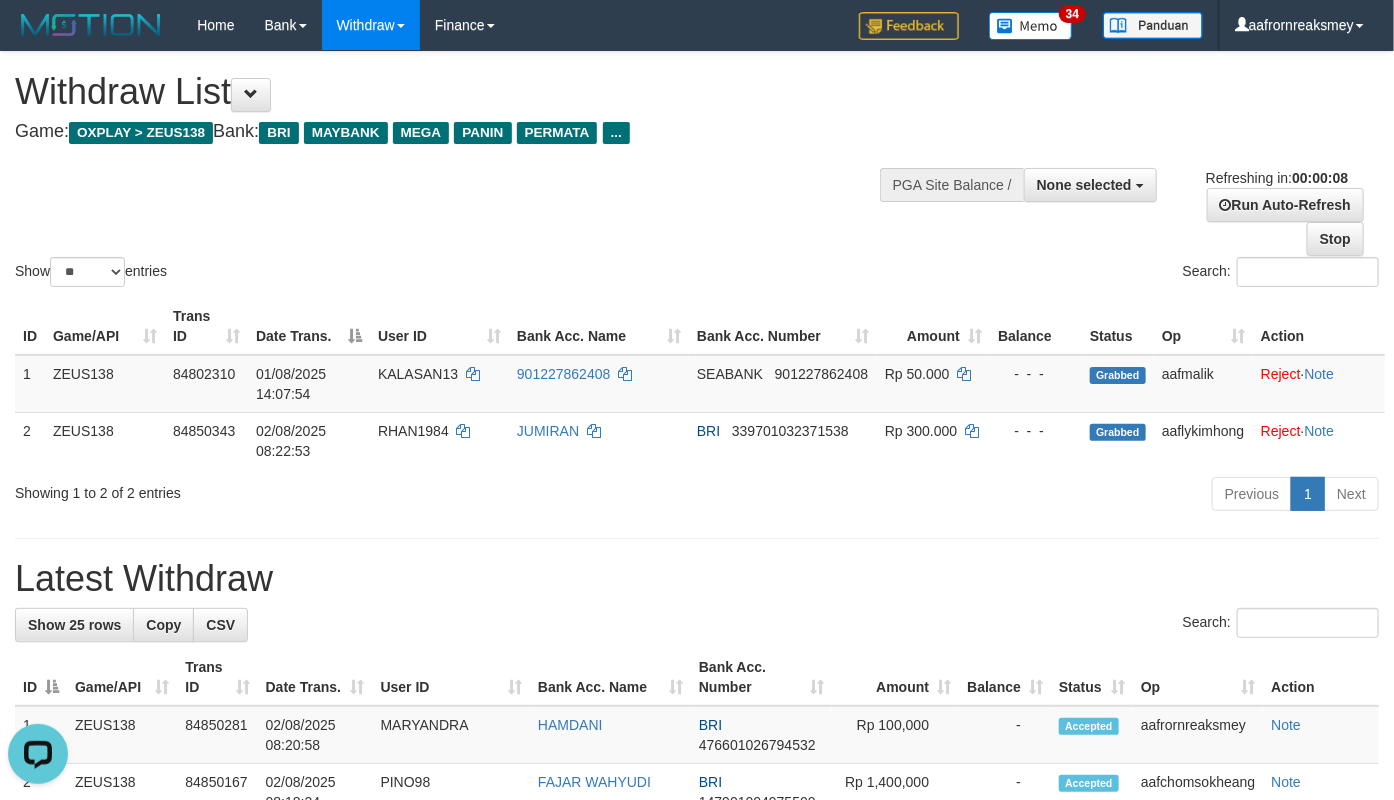 scroll, scrollTop: 0, scrollLeft: 0, axis: both 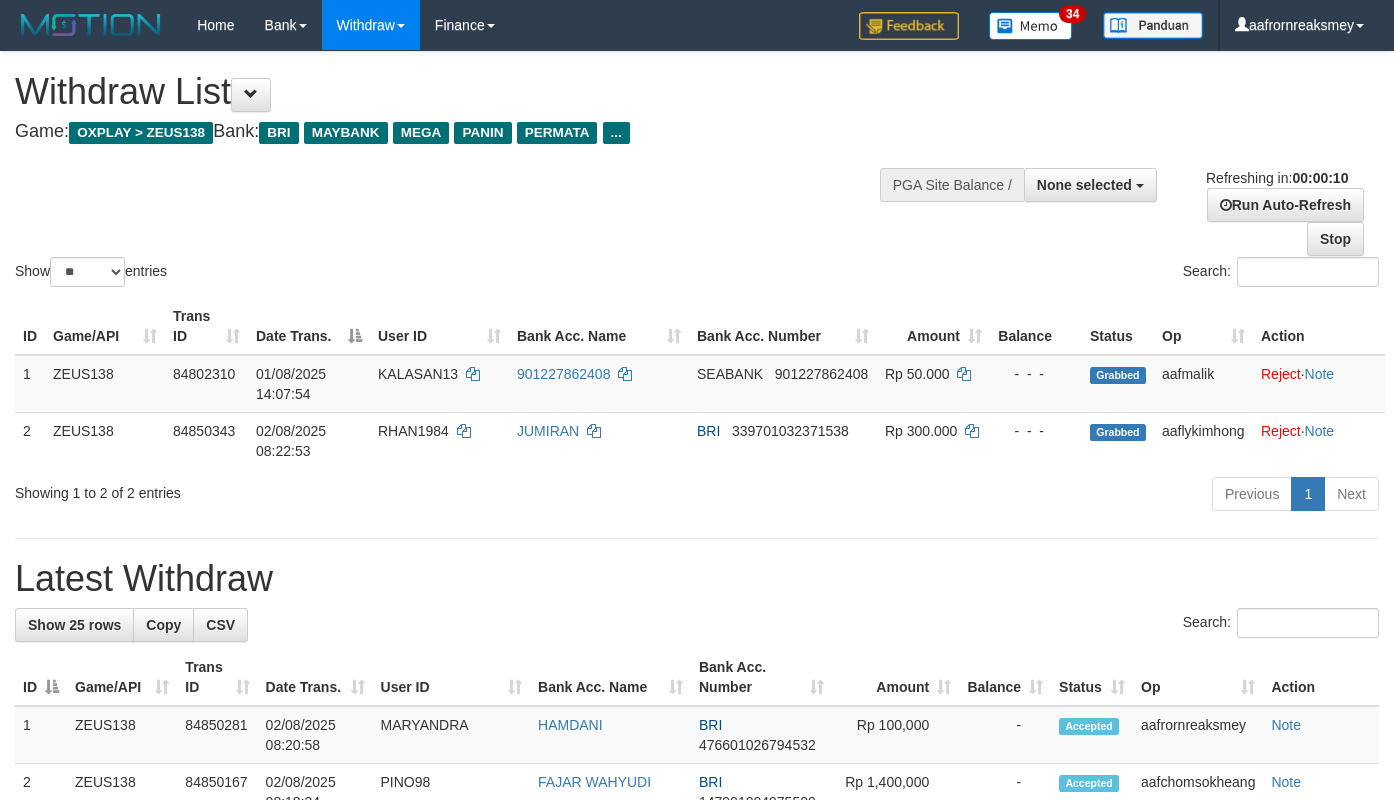 select 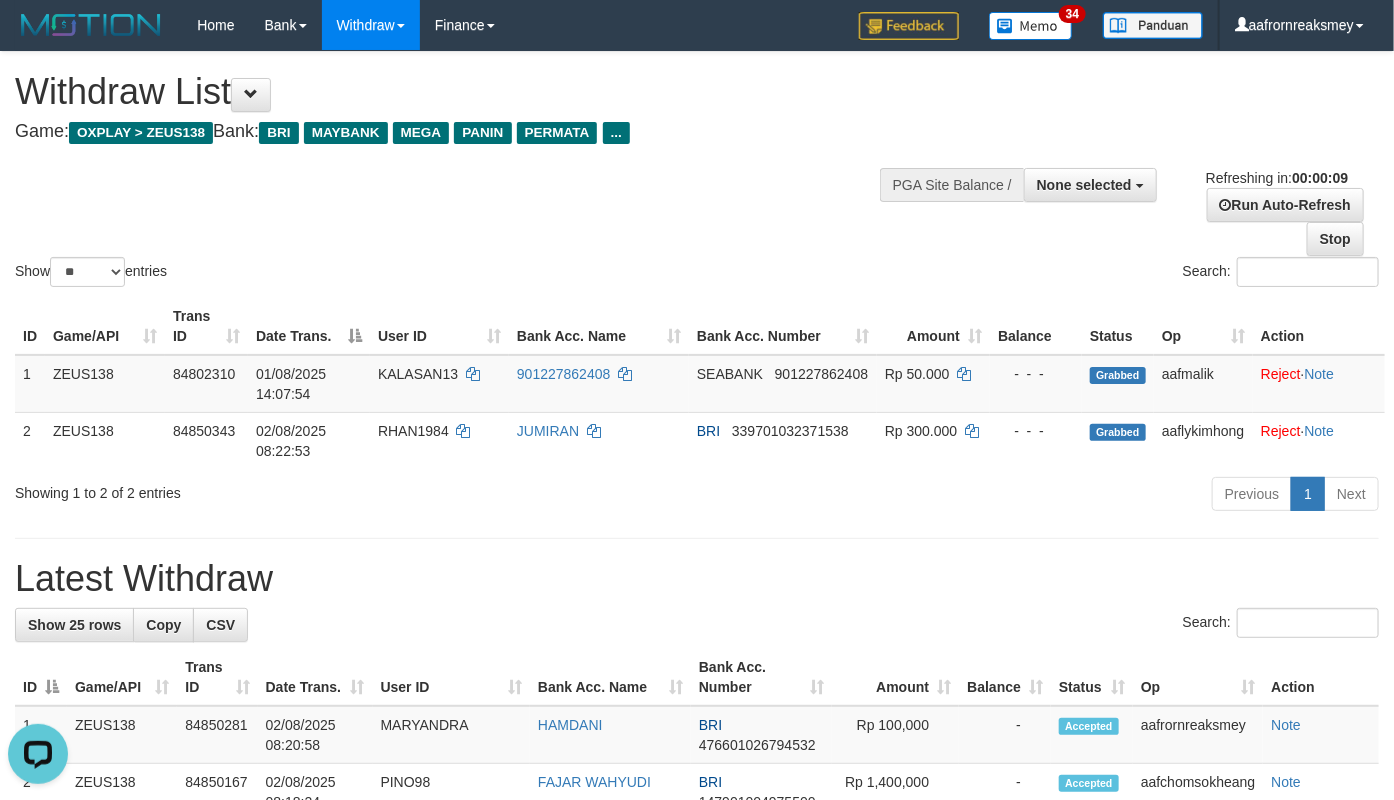 scroll, scrollTop: 0, scrollLeft: 0, axis: both 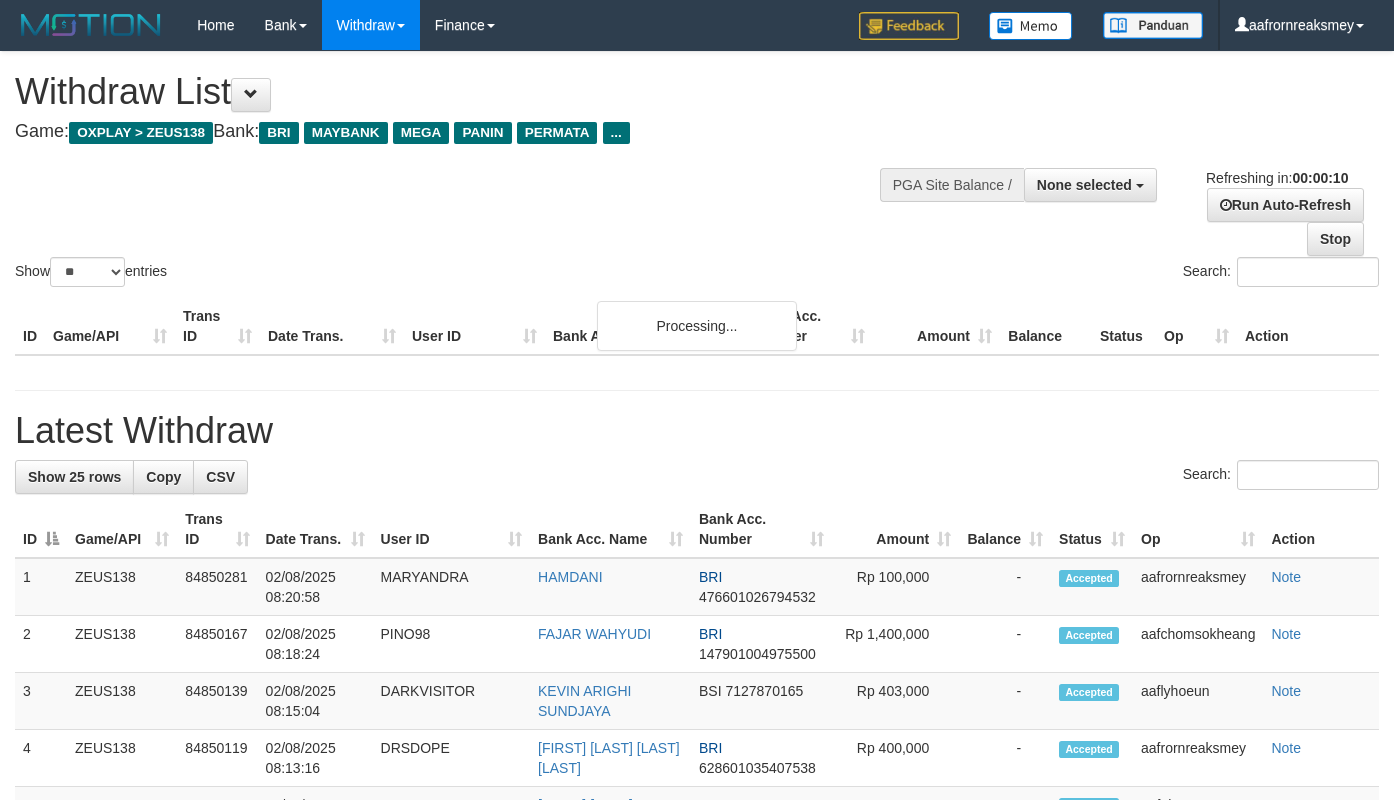 select 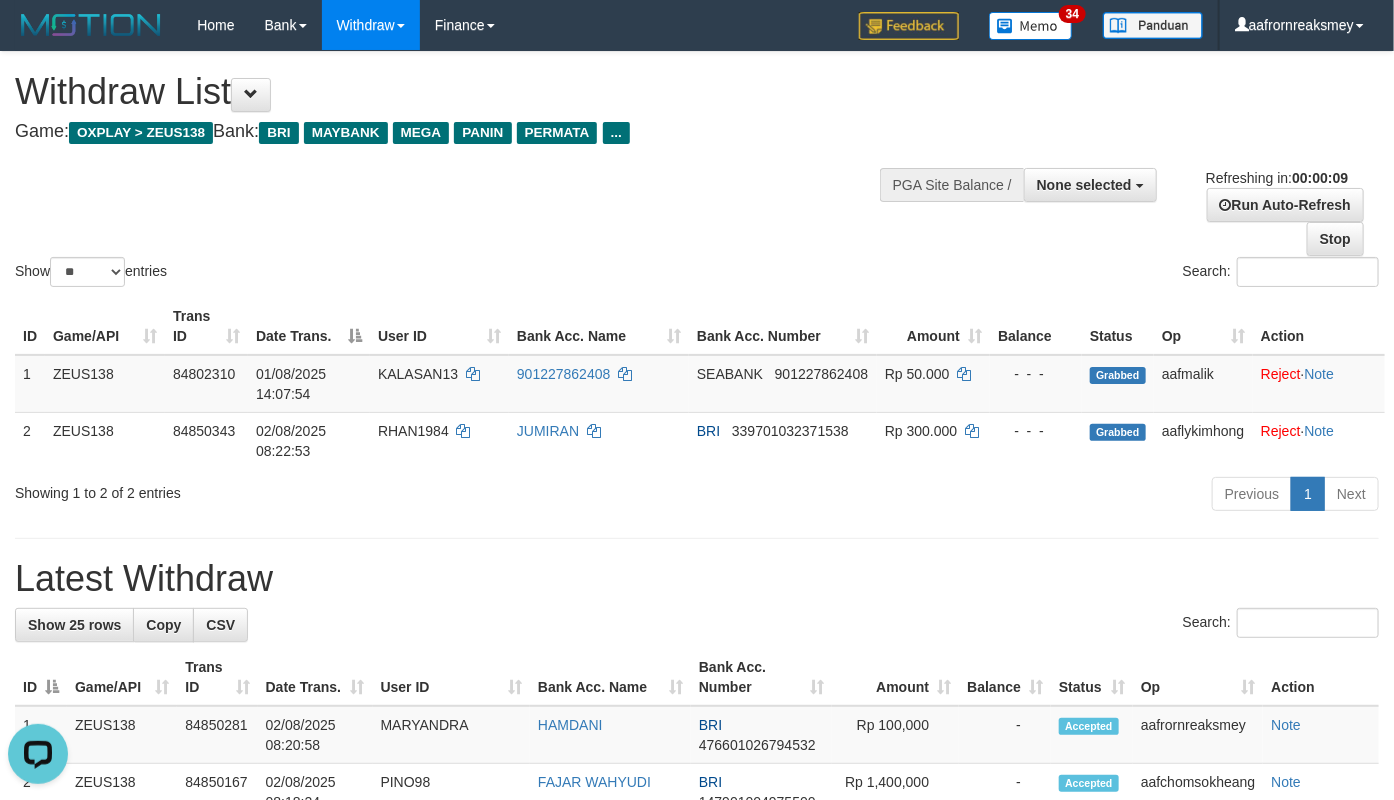 scroll, scrollTop: 0, scrollLeft: 0, axis: both 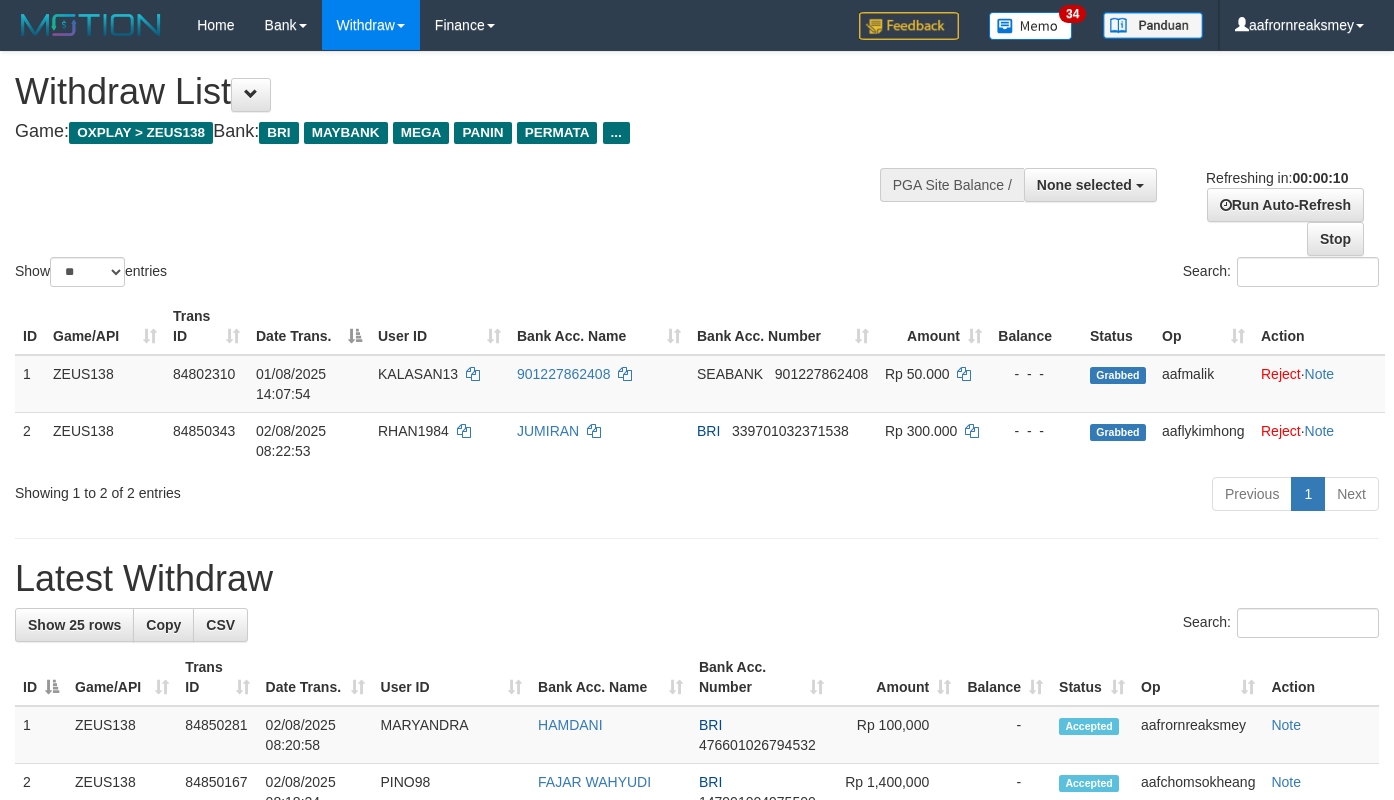 select 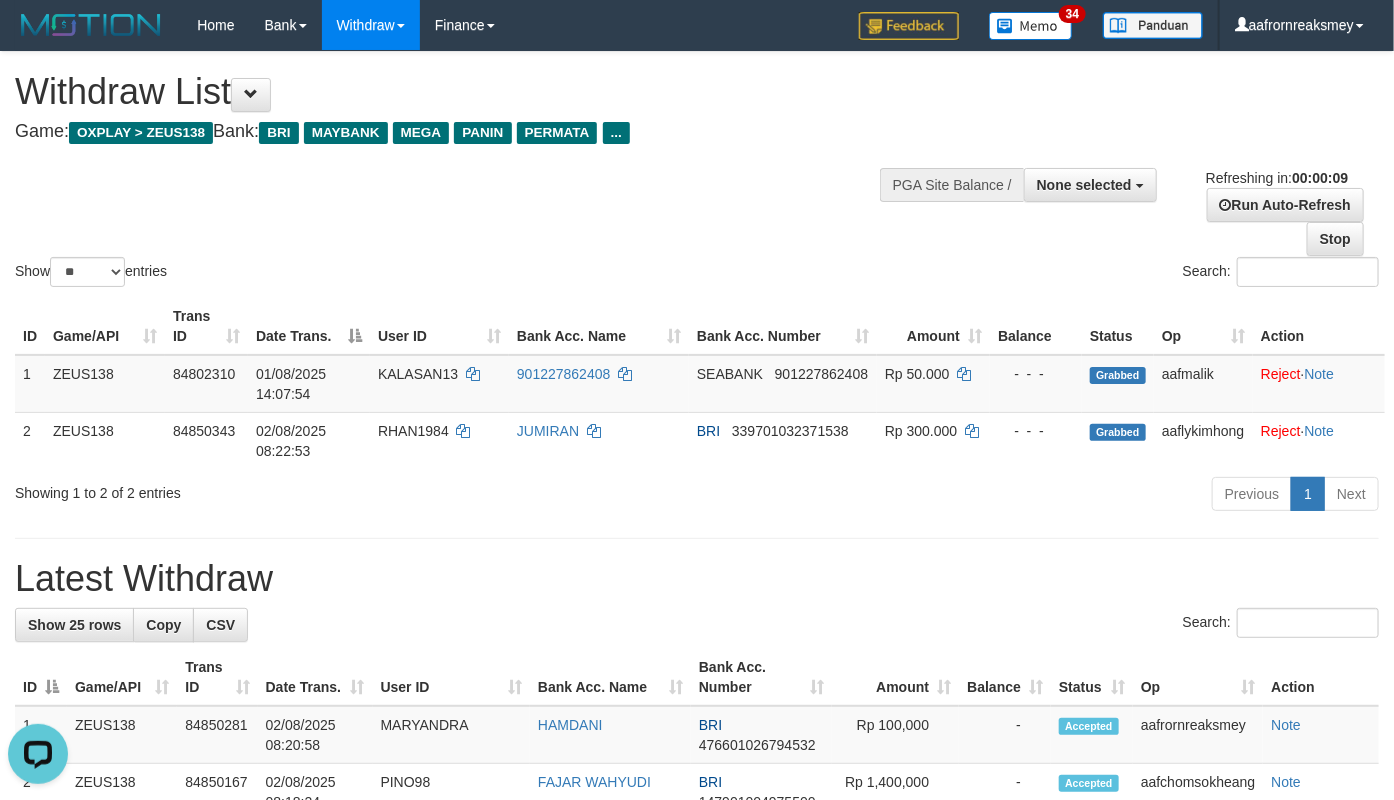 scroll, scrollTop: 0, scrollLeft: 0, axis: both 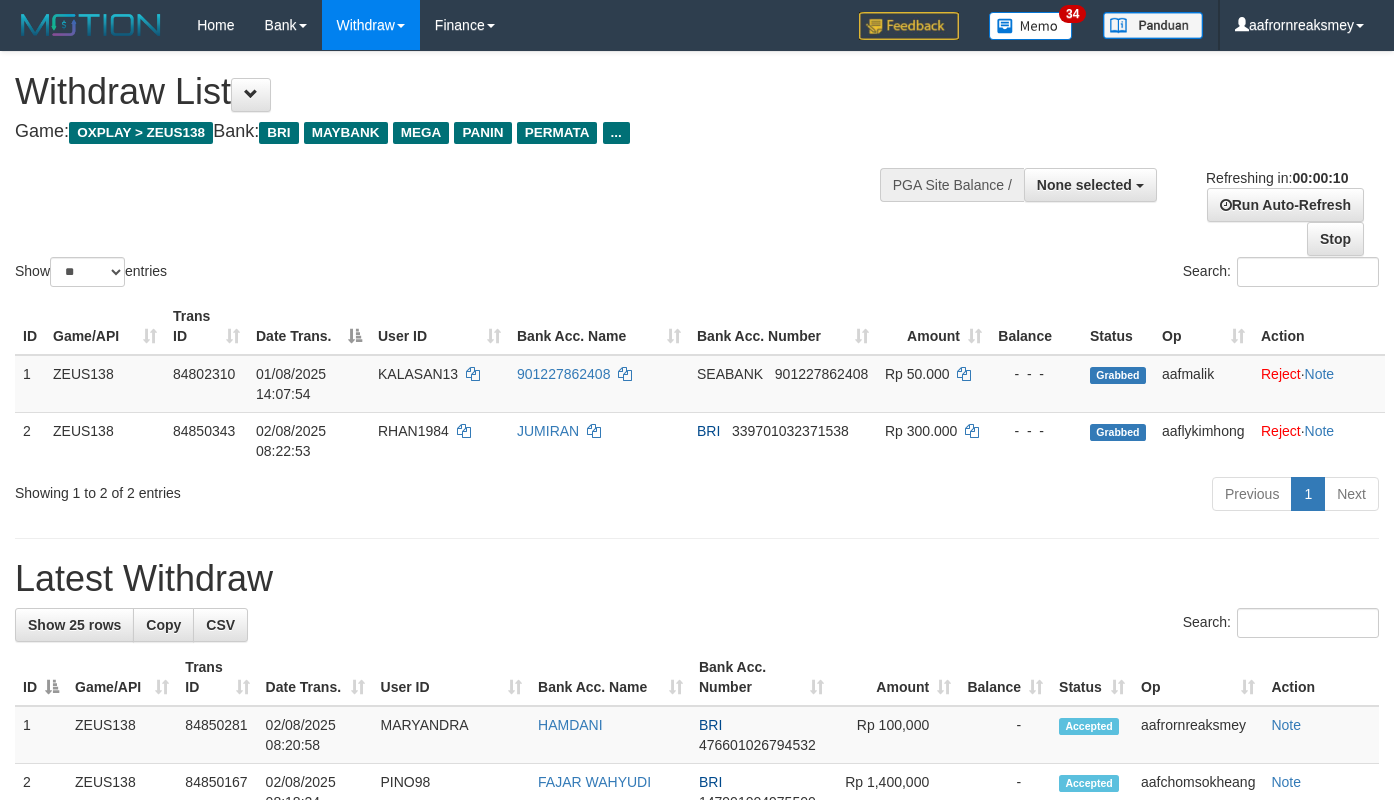 select 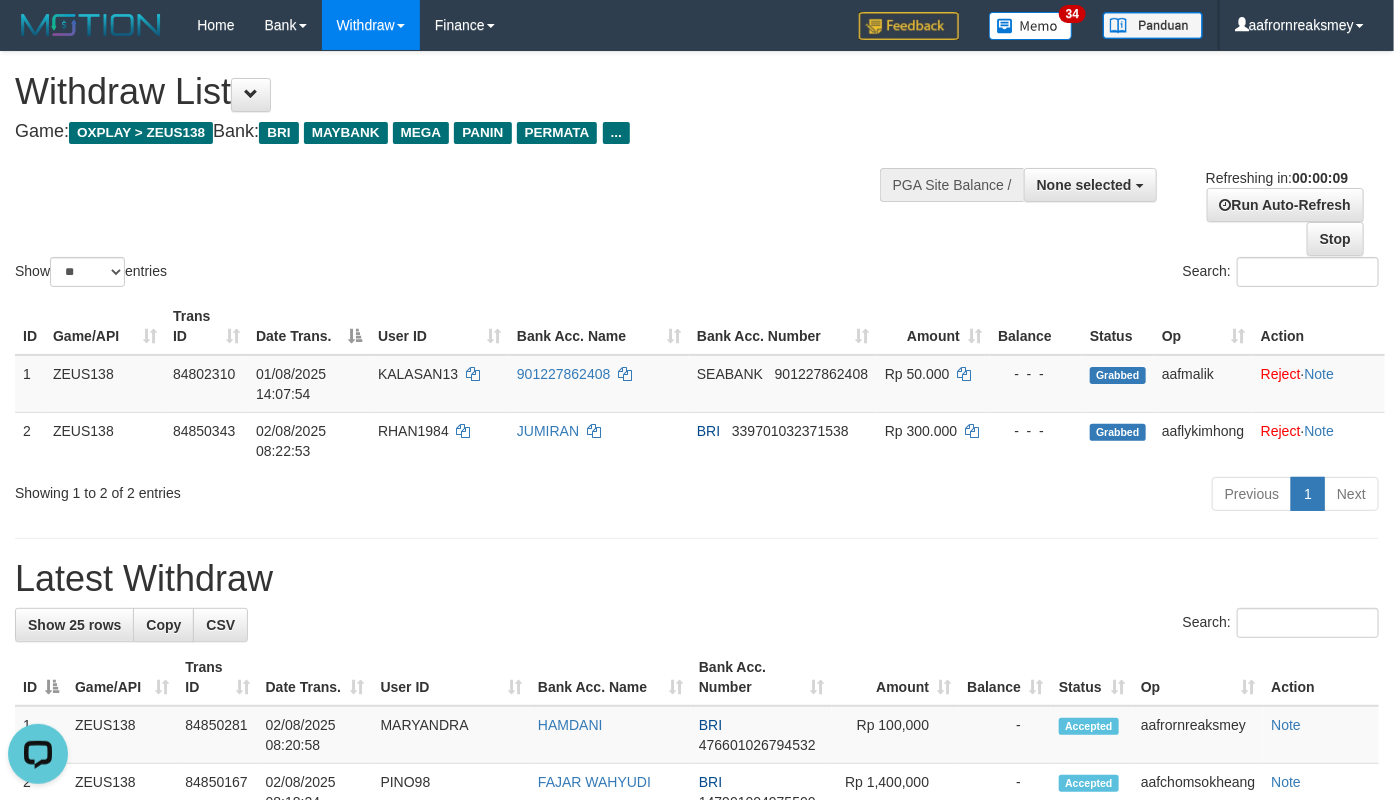 scroll, scrollTop: 0, scrollLeft: 0, axis: both 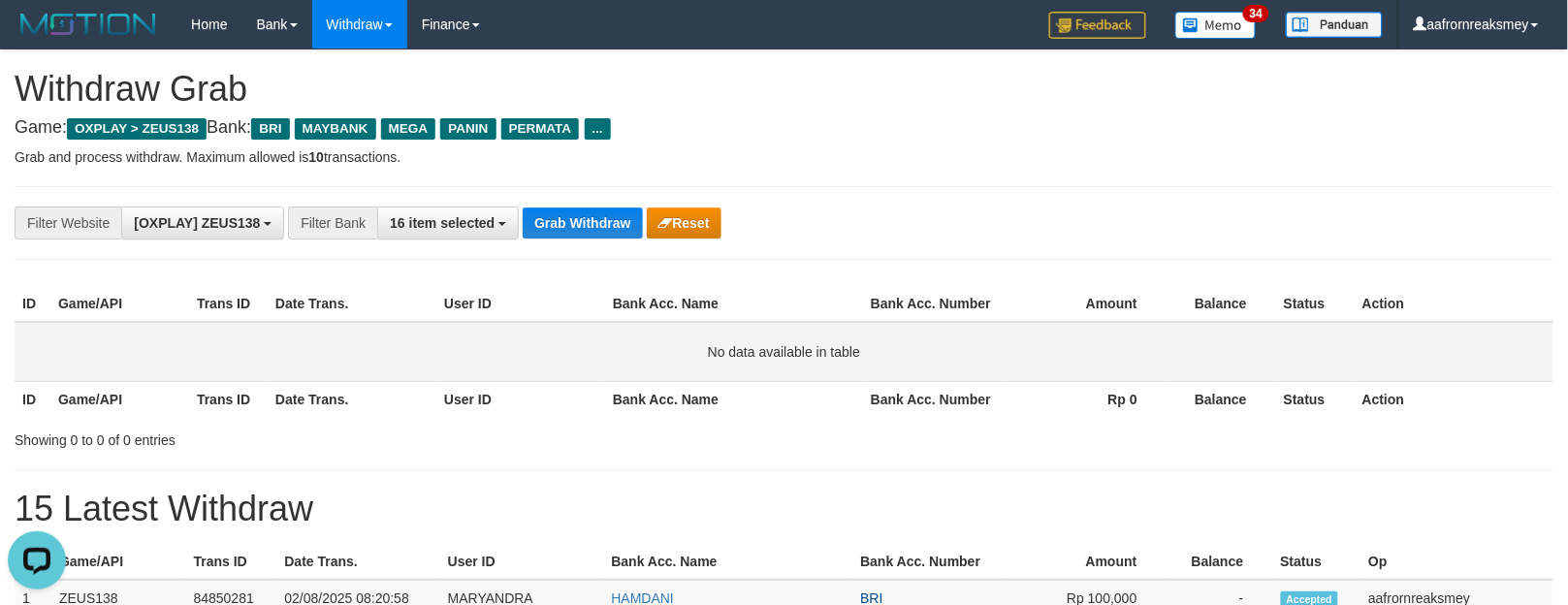 drag, startPoint x: 433, startPoint y: 442, endPoint x: 727, endPoint y: 372, distance: 302.21846 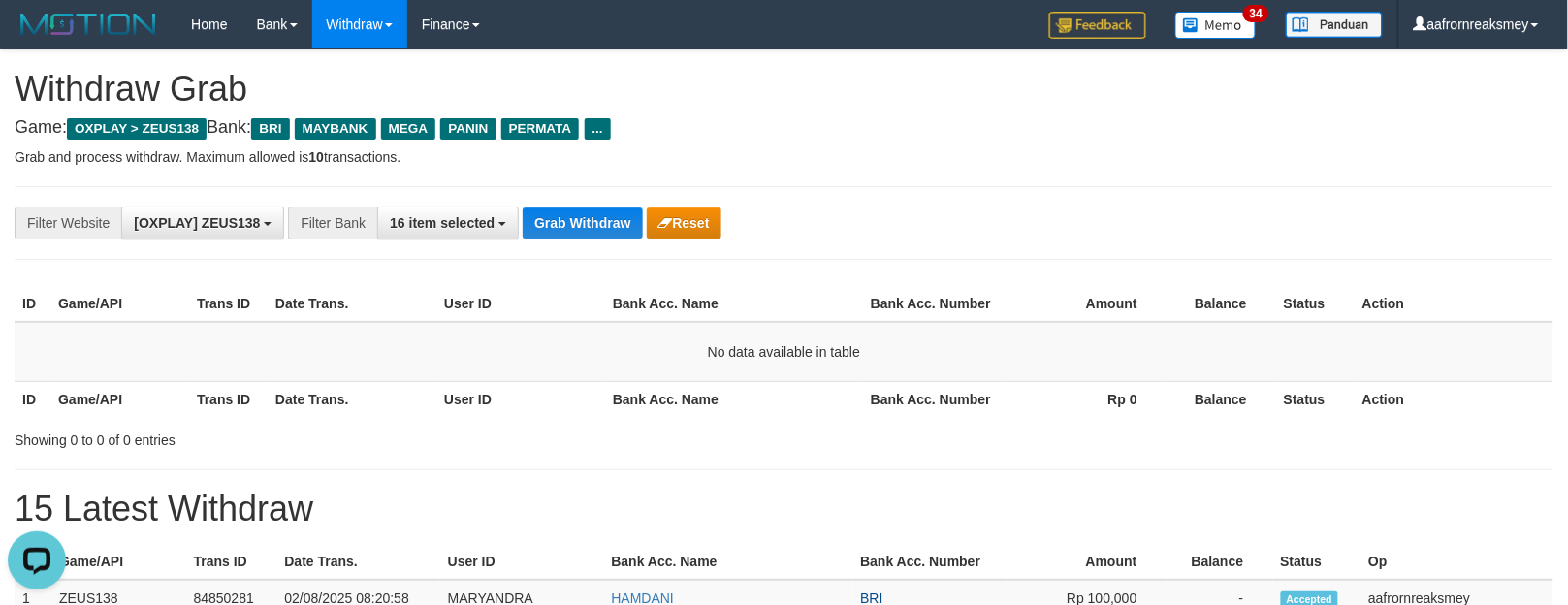 click on "**********" at bounding box center [784, 223] 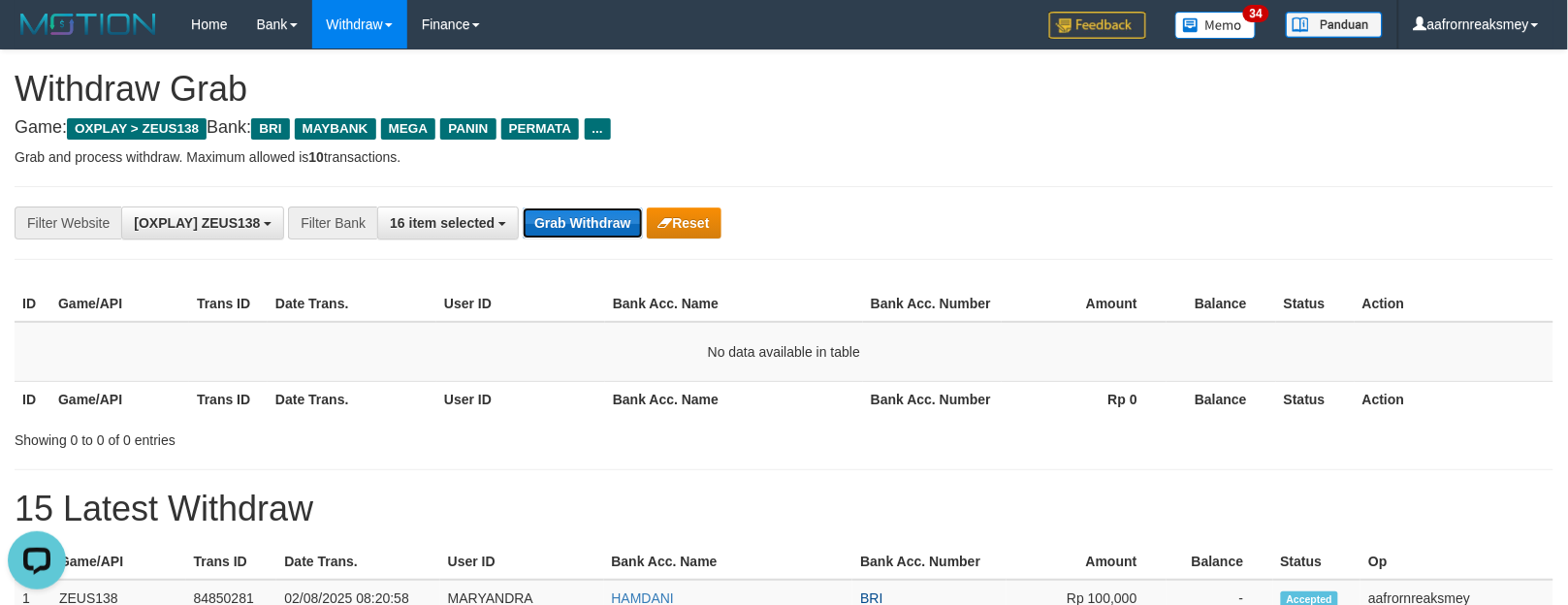 click on "Grab Withdraw" at bounding box center (582, 223) 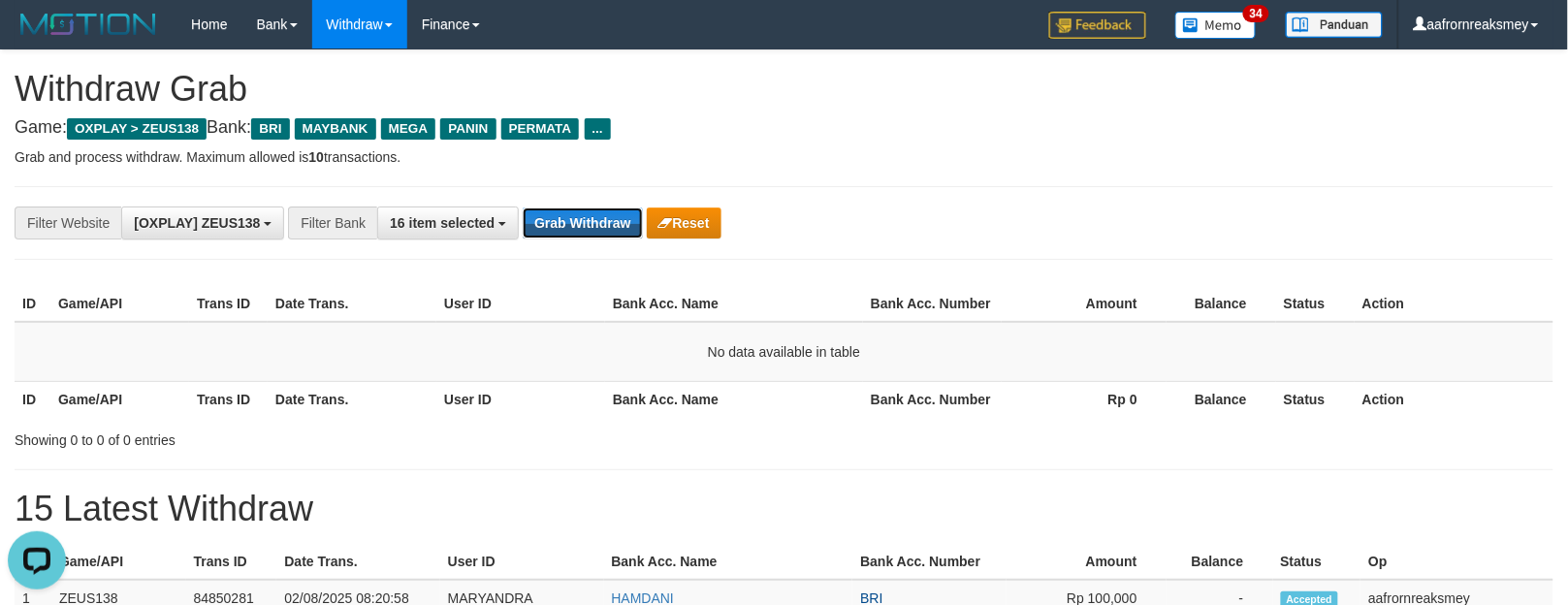 drag, startPoint x: 565, startPoint y: 231, endPoint x: 567, endPoint y: 253, distance: 22.090722 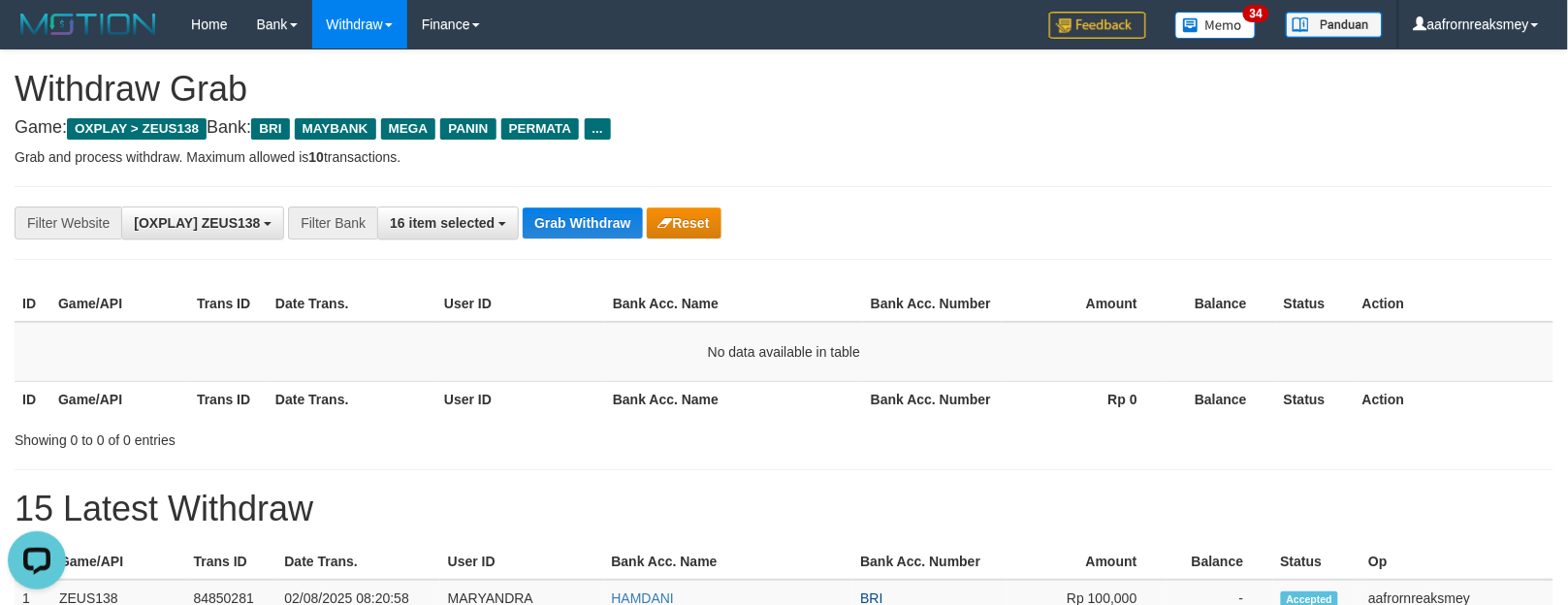 click on "**********" at bounding box center (784, 223) 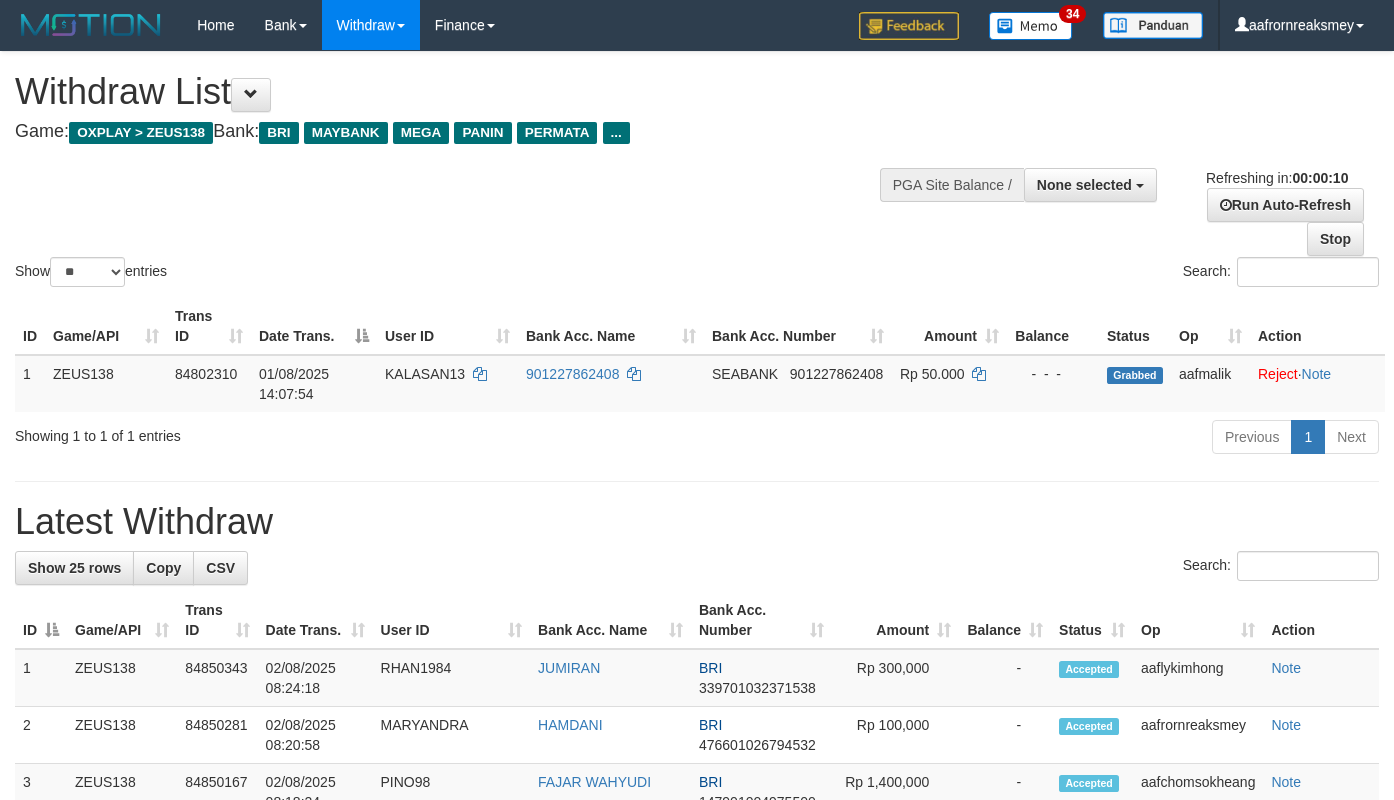 select 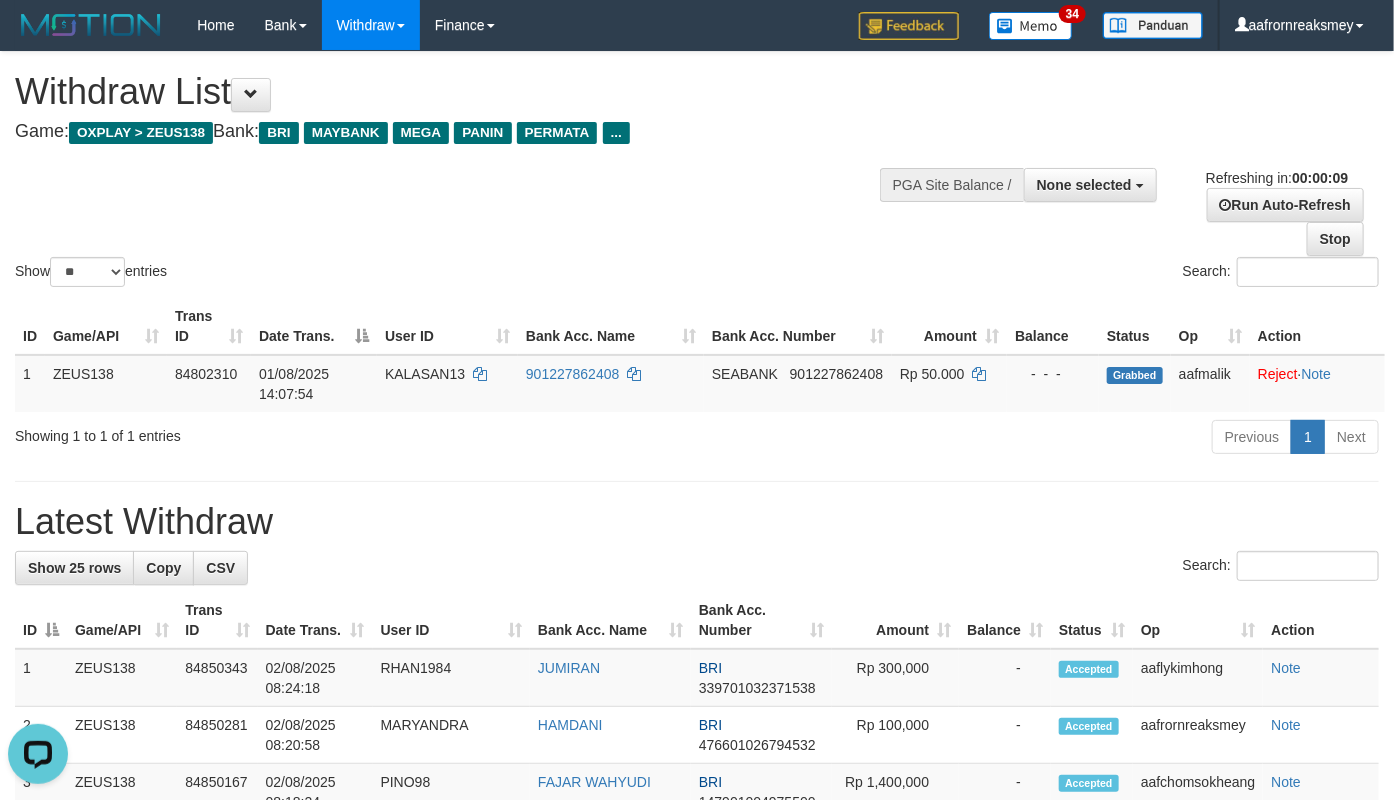 scroll, scrollTop: 0, scrollLeft: 0, axis: both 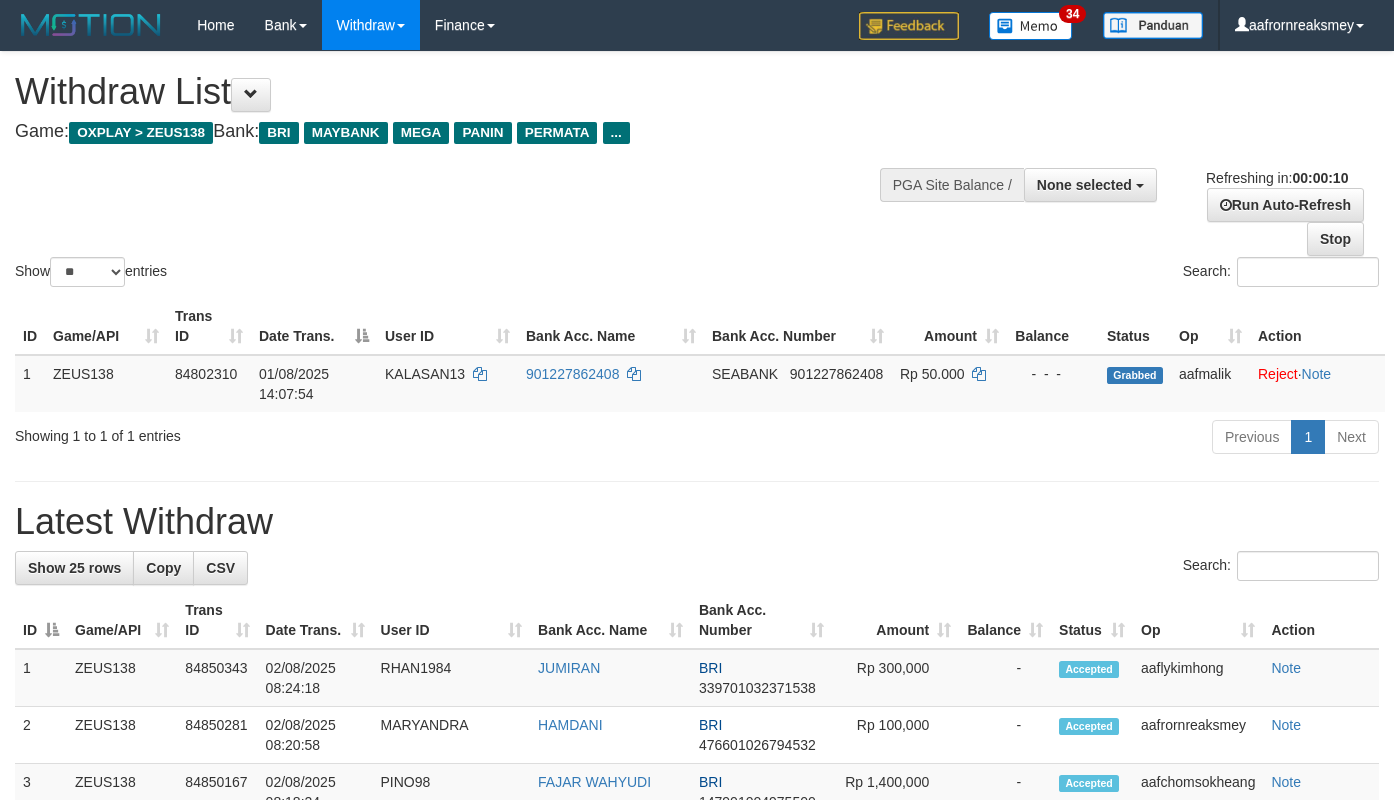 select 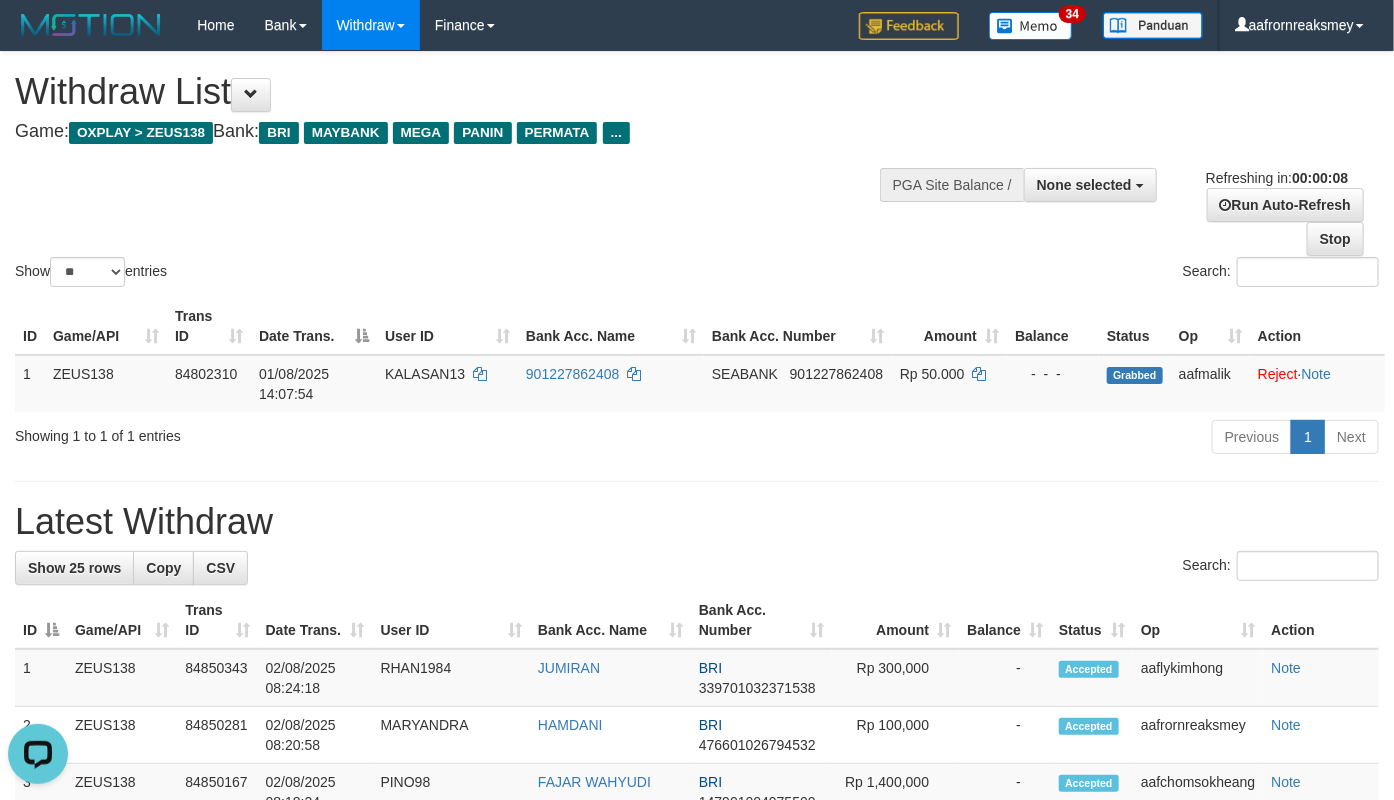scroll, scrollTop: 0, scrollLeft: 0, axis: both 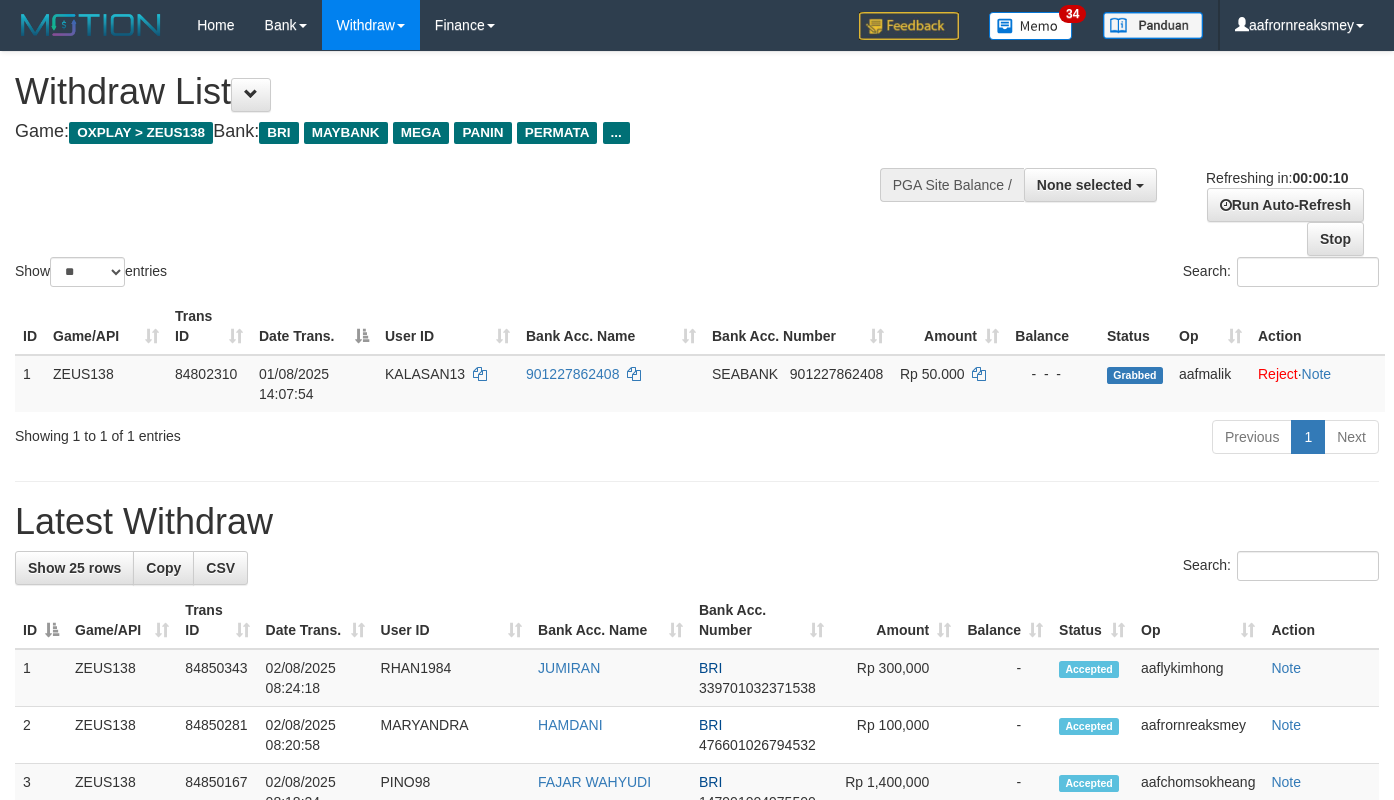 select 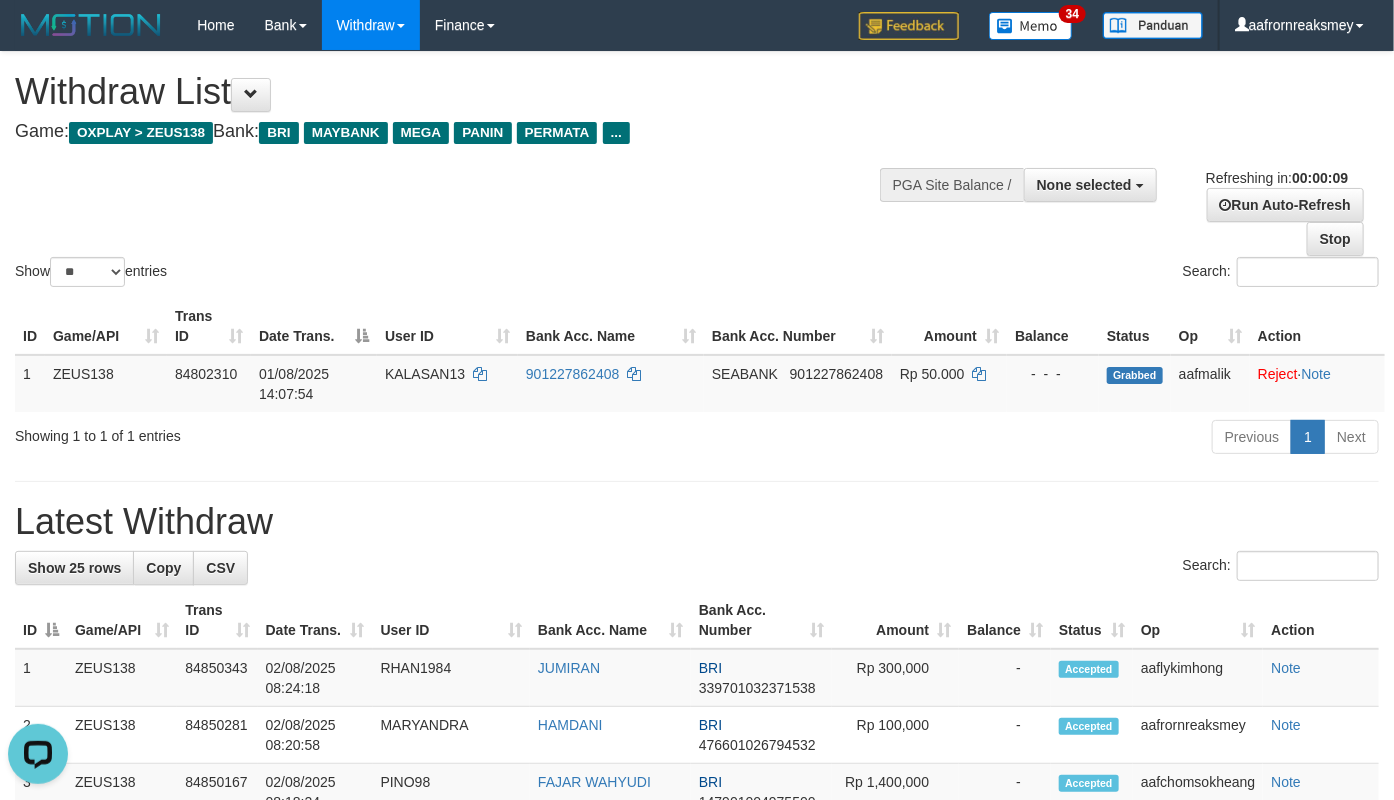 scroll, scrollTop: 0, scrollLeft: 0, axis: both 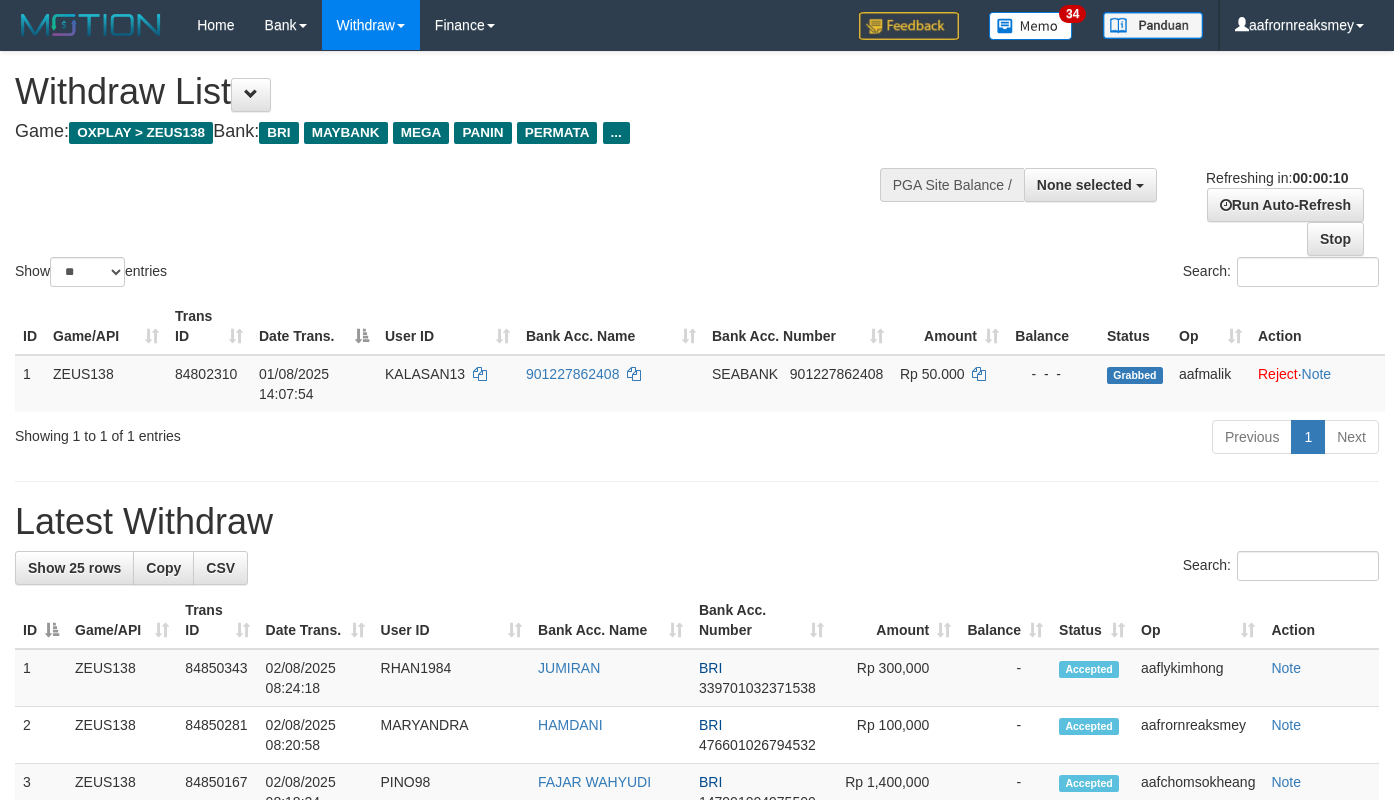 select 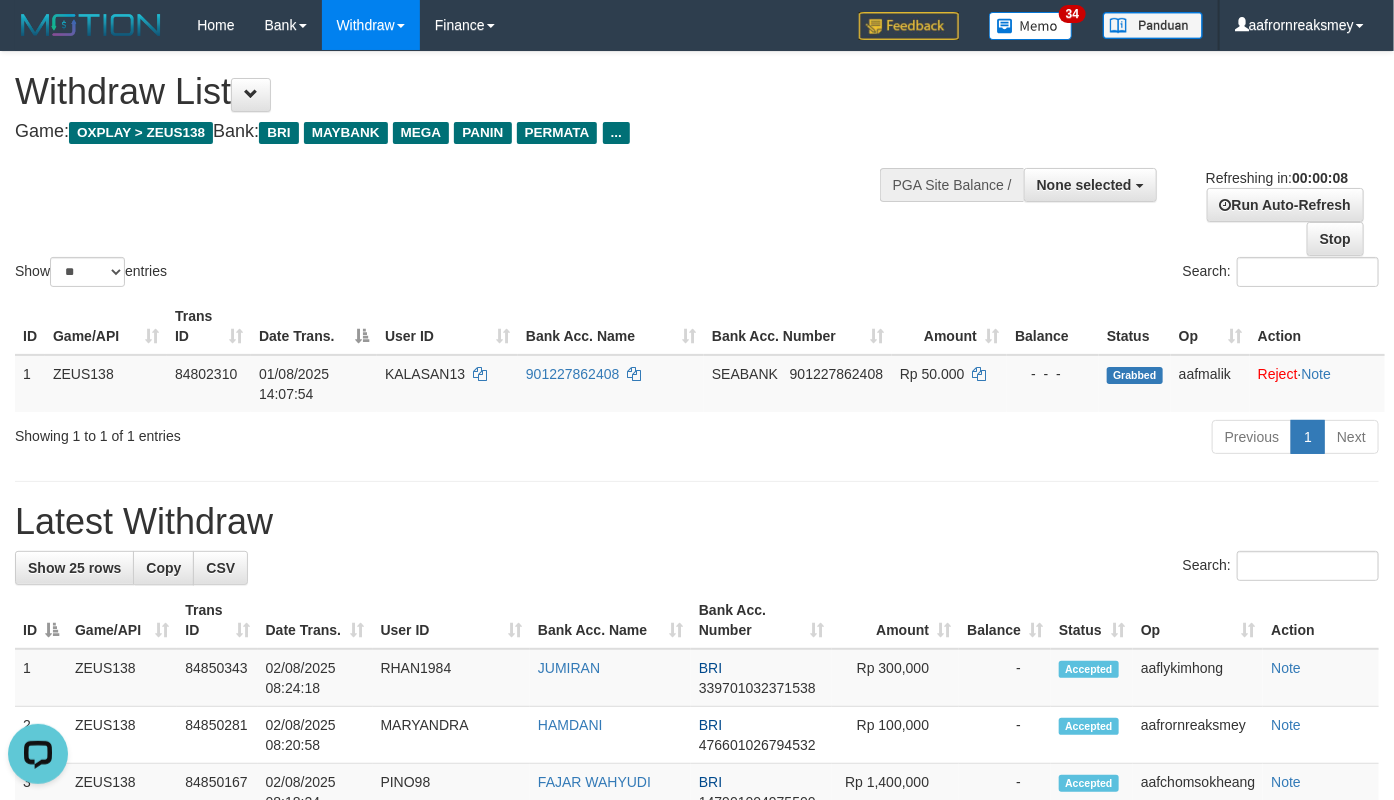 scroll, scrollTop: 0, scrollLeft: 0, axis: both 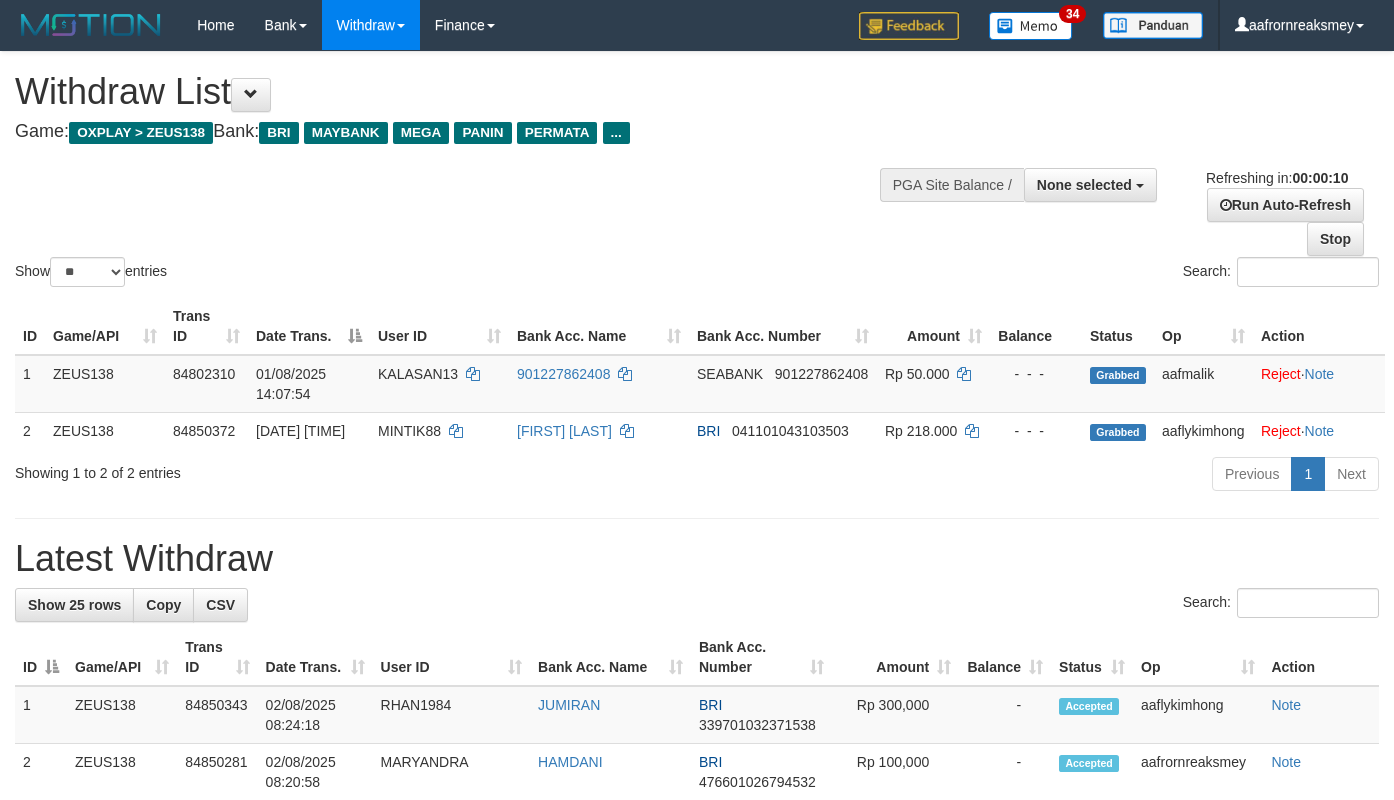 select 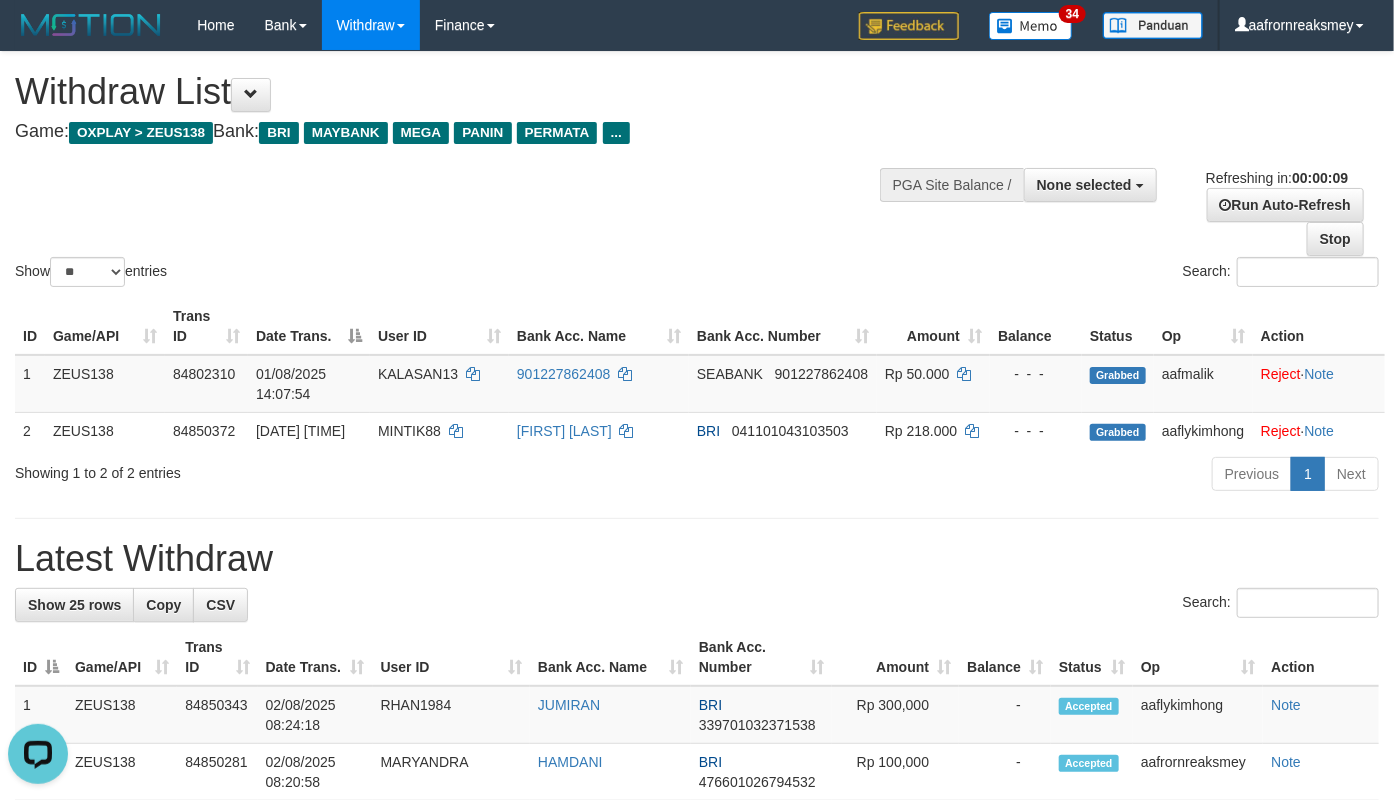 scroll, scrollTop: 0, scrollLeft: 0, axis: both 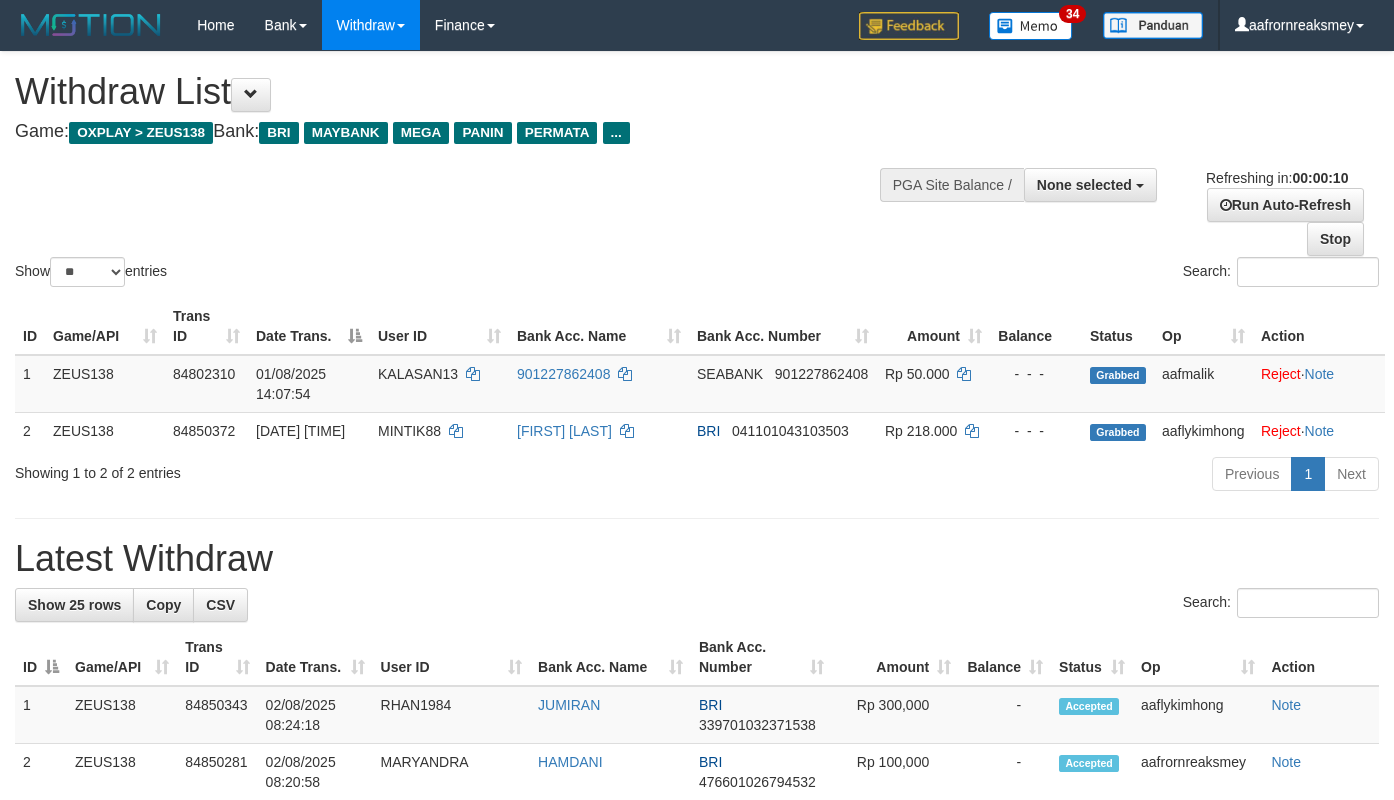 select 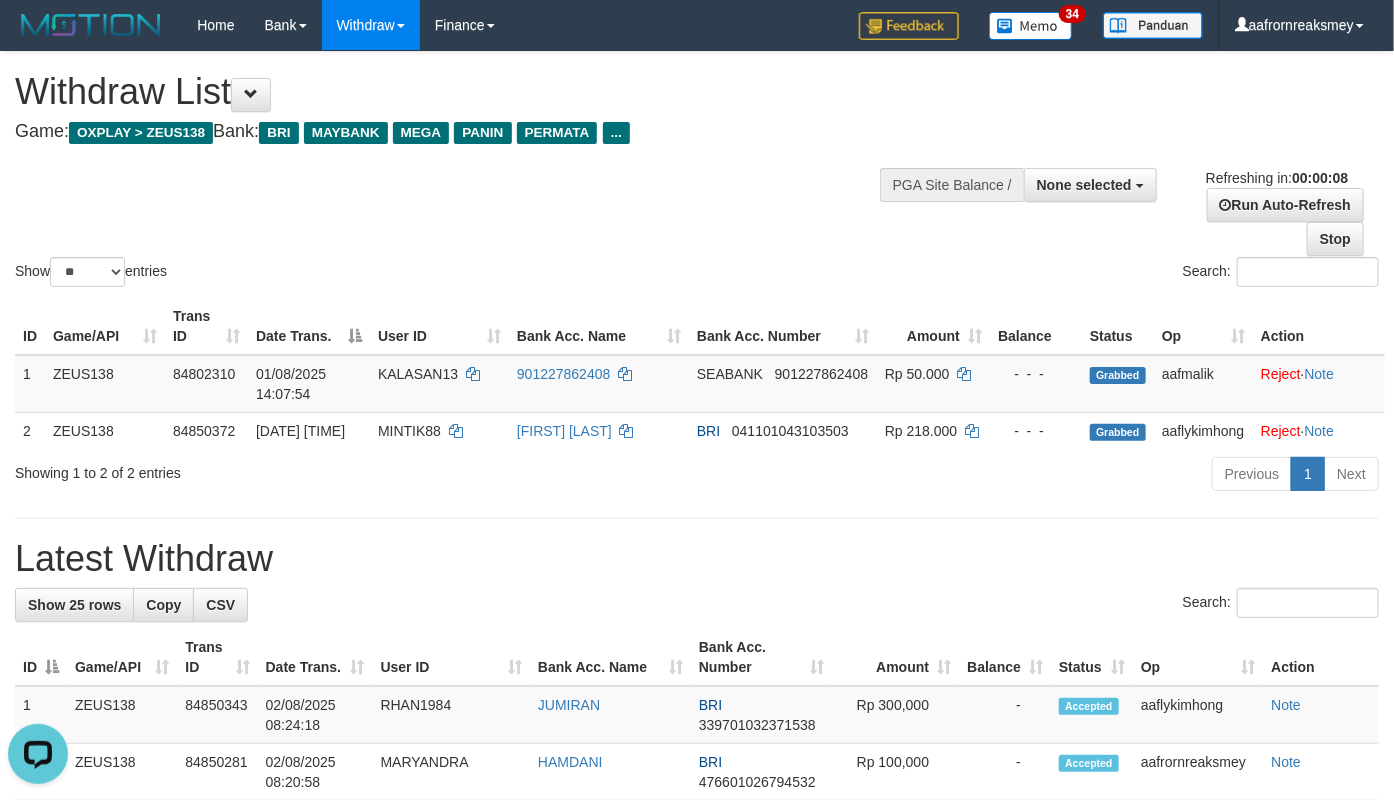 scroll, scrollTop: 0, scrollLeft: 0, axis: both 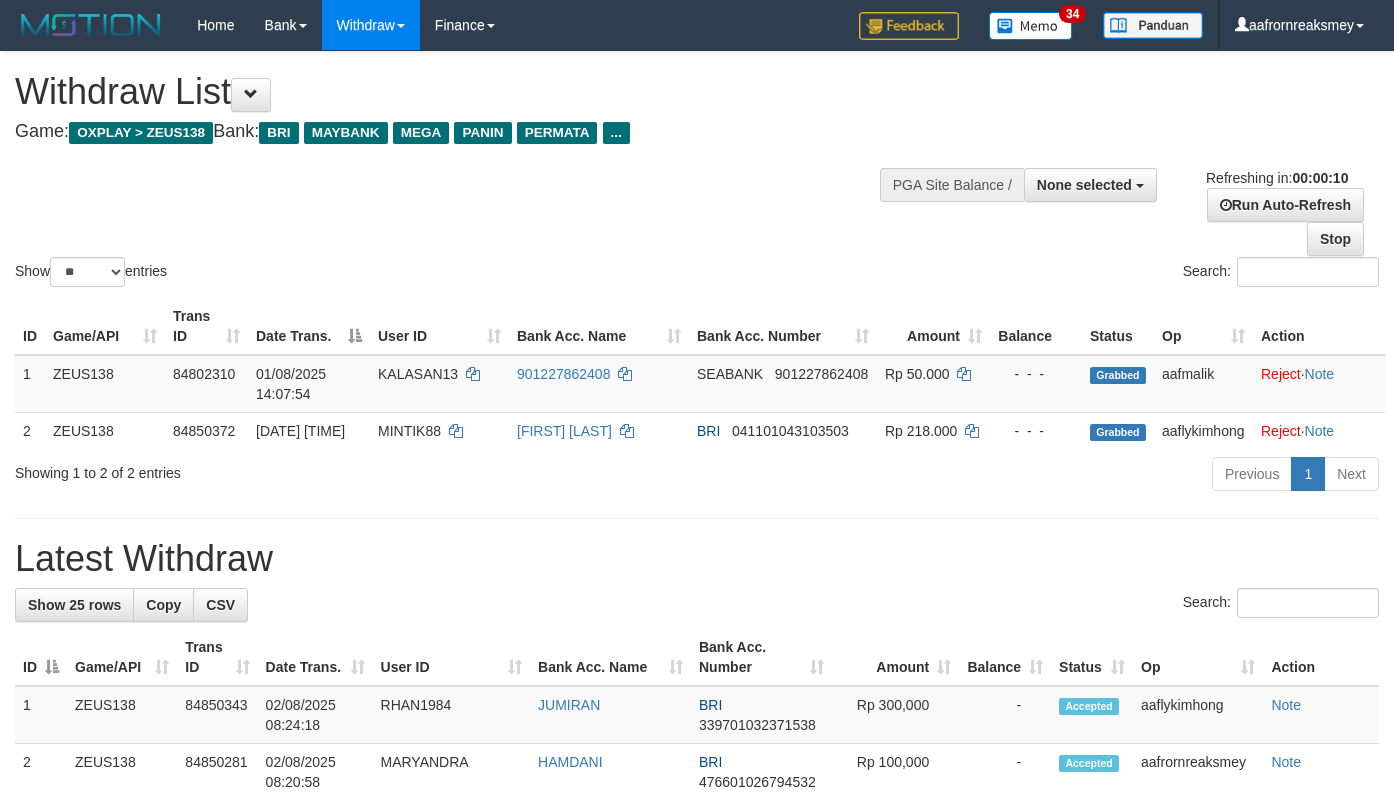 select 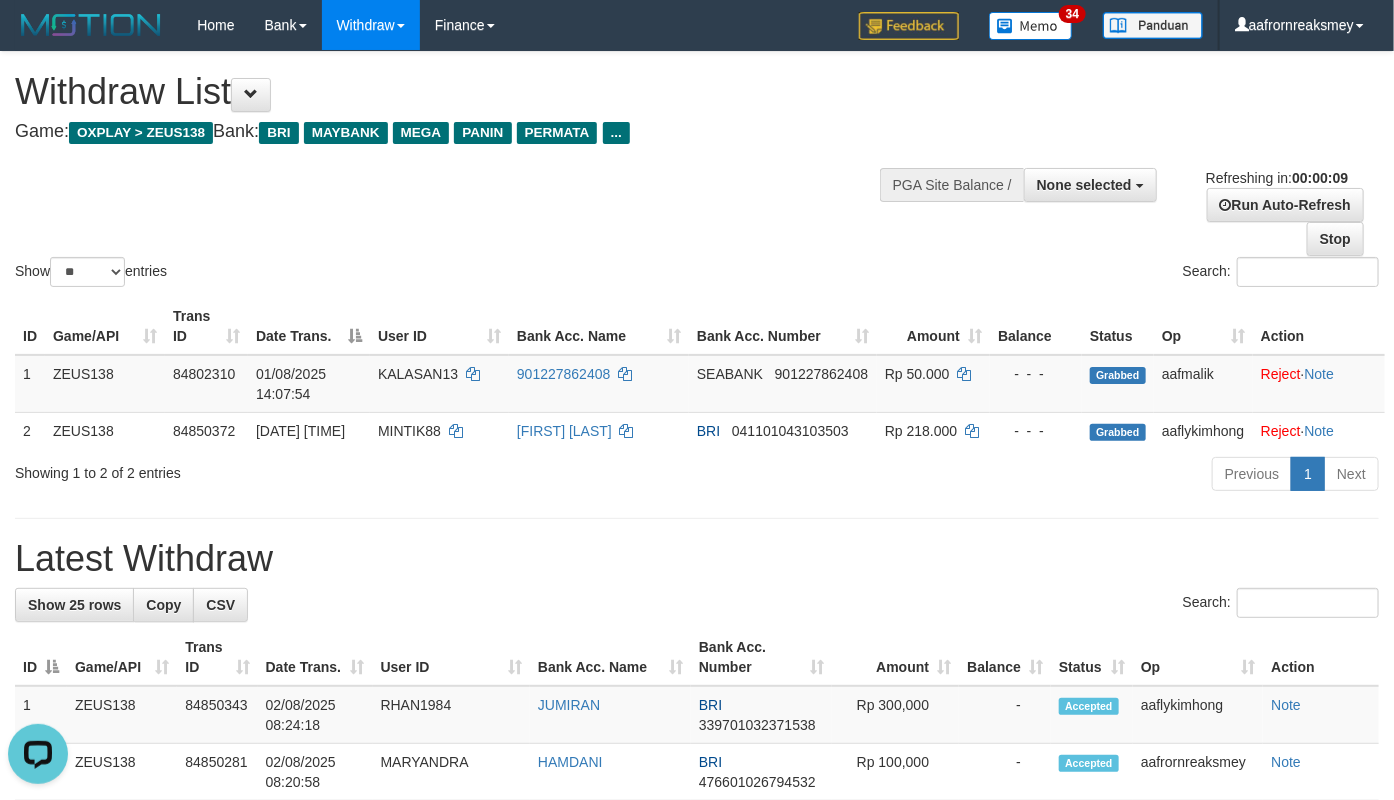 scroll, scrollTop: 0, scrollLeft: 0, axis: both 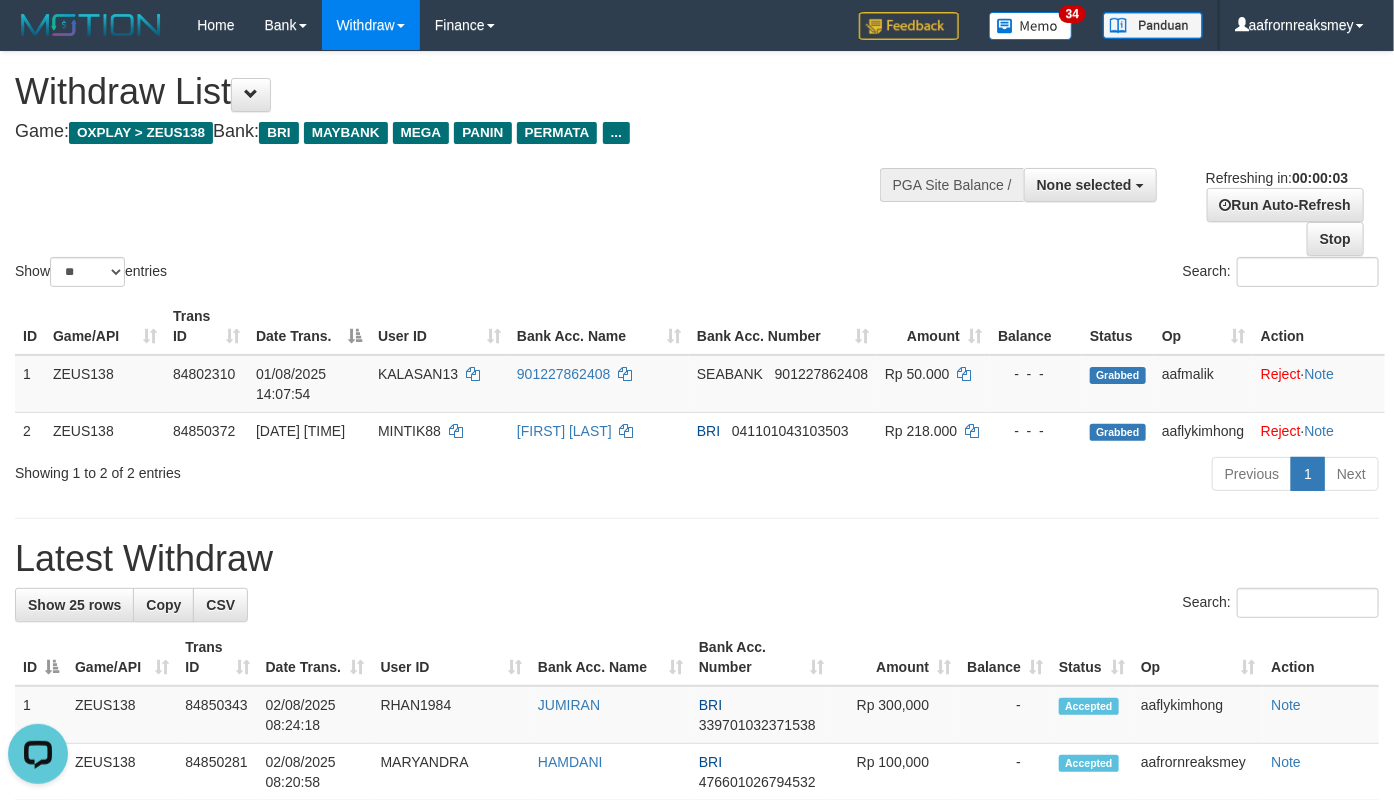 drag, startPoint x: 441, startPoint y: 588, endPoint x: 744, endPoint y: 491, distance: 318.14777 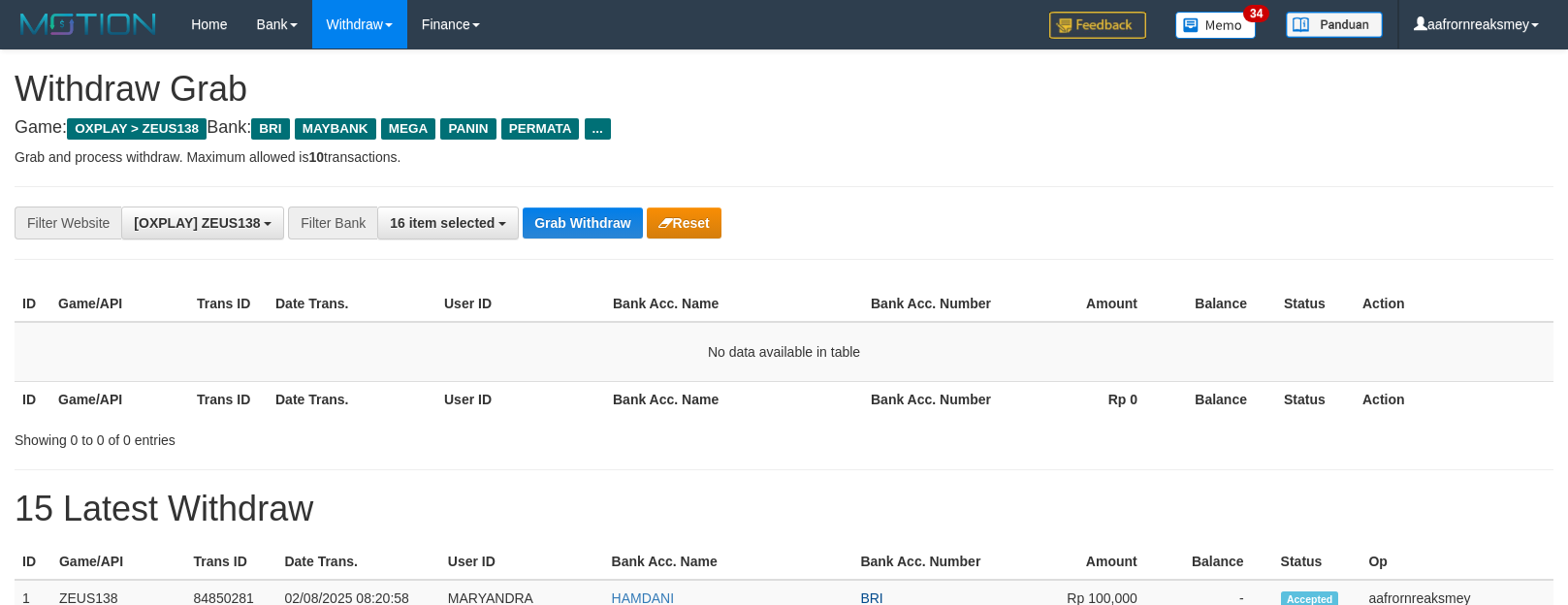 scroll, scrollTop: 0, scrollLeft: 0, axis: both 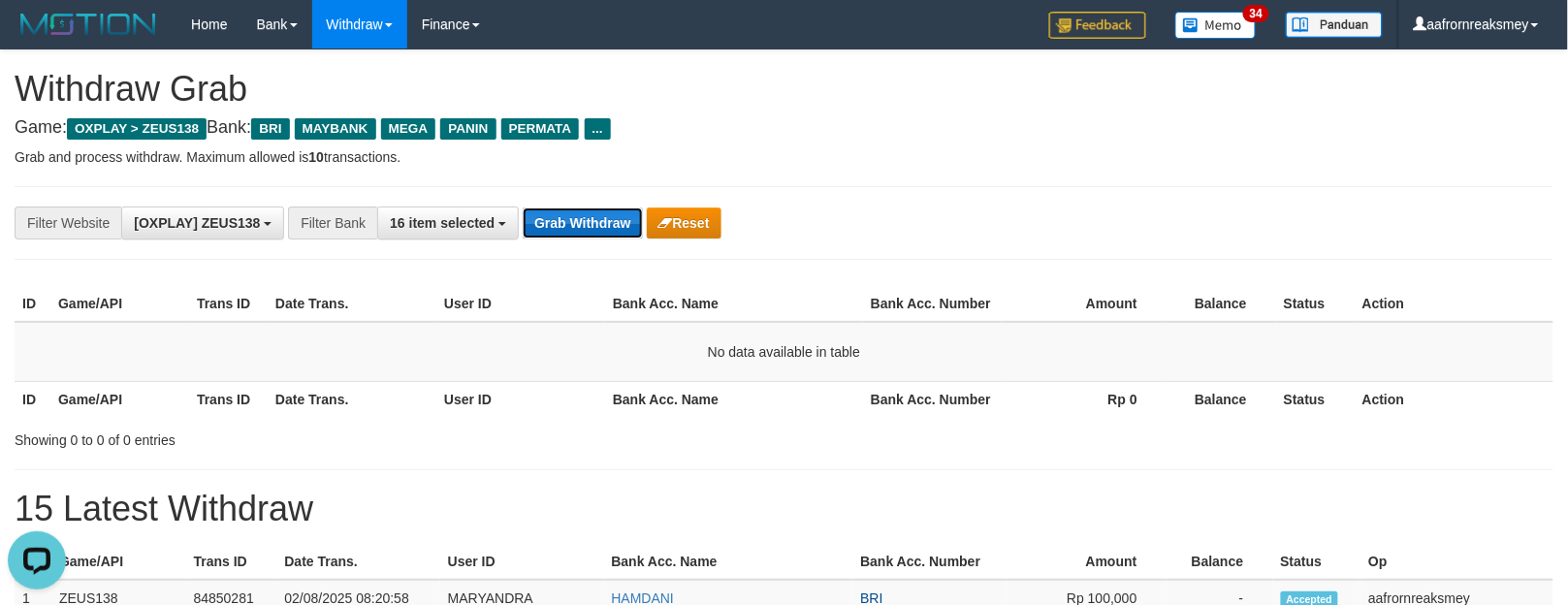 drag, startPoint x: 584, startPoint y: 230, endPoint x: 575, endPoint y: 213, distance: 19.235384 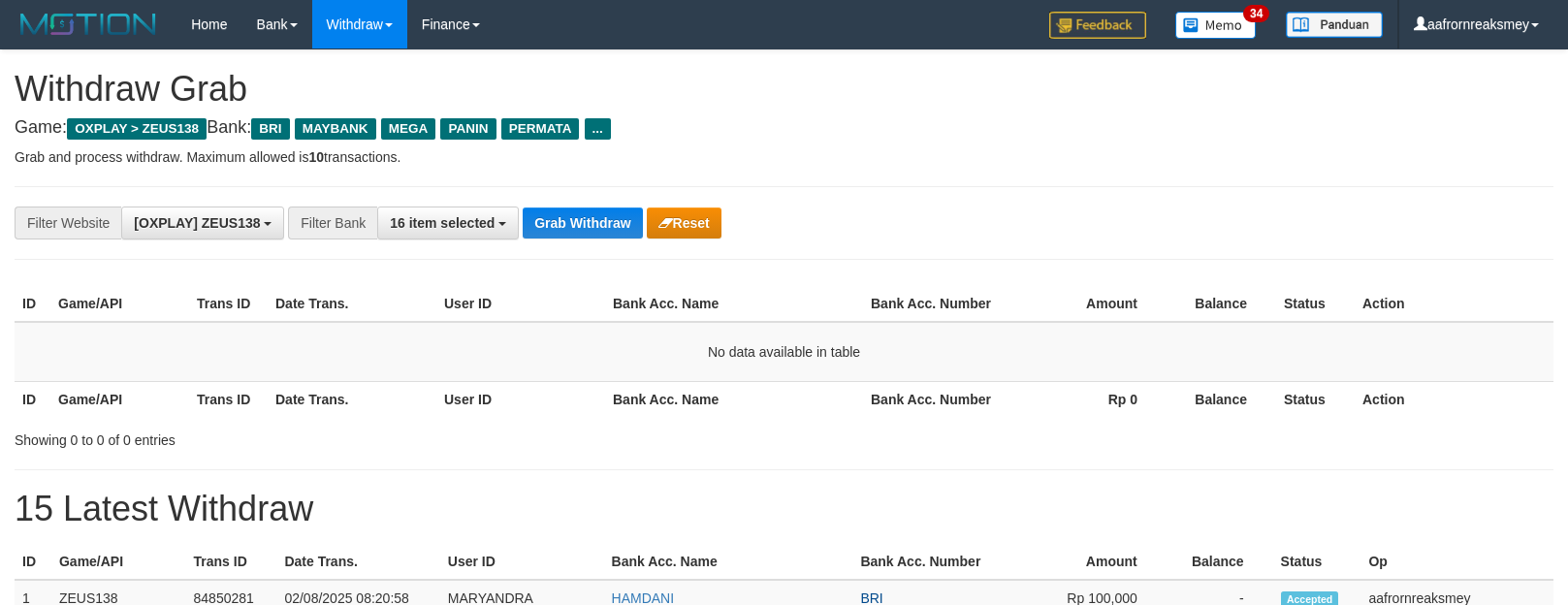 scroll, scrollTop: 0, scrollLeft: 0, axis: both 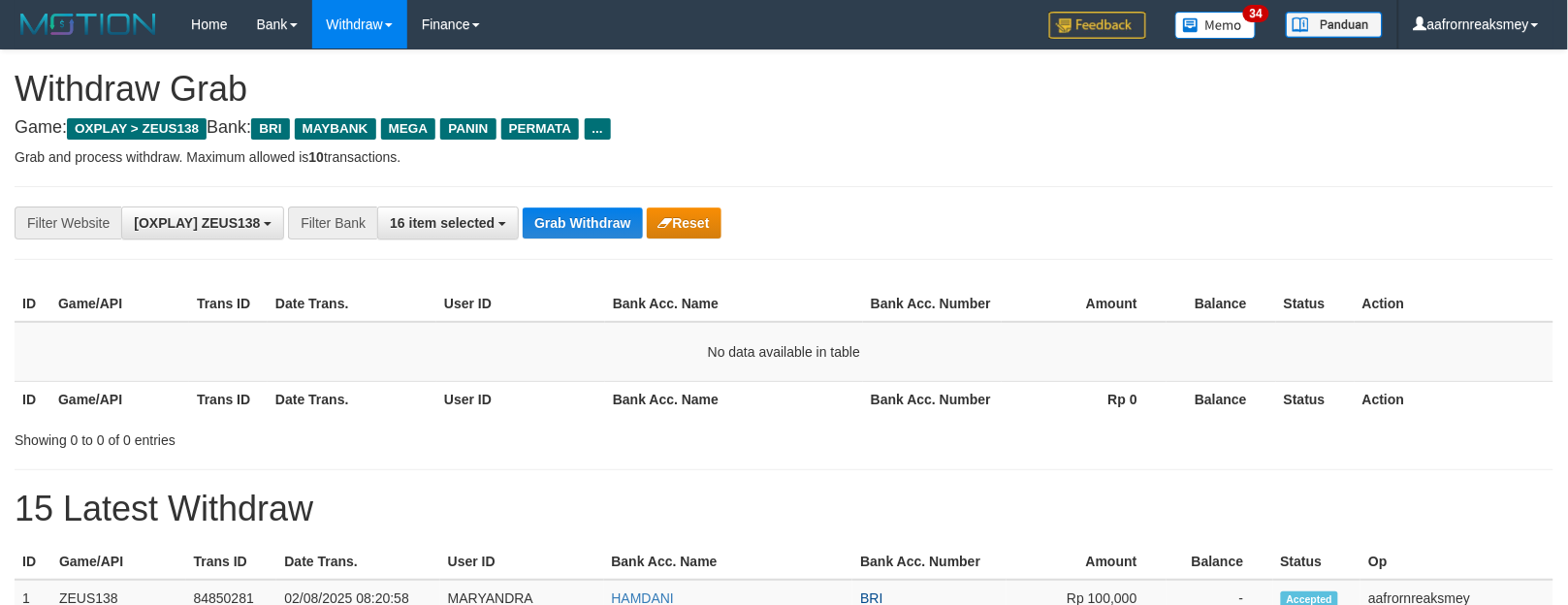drag, startPoint x: 1456, startPoint y: 411, endPoint x: 1460, endPoint y: 420, distance: 9.84886 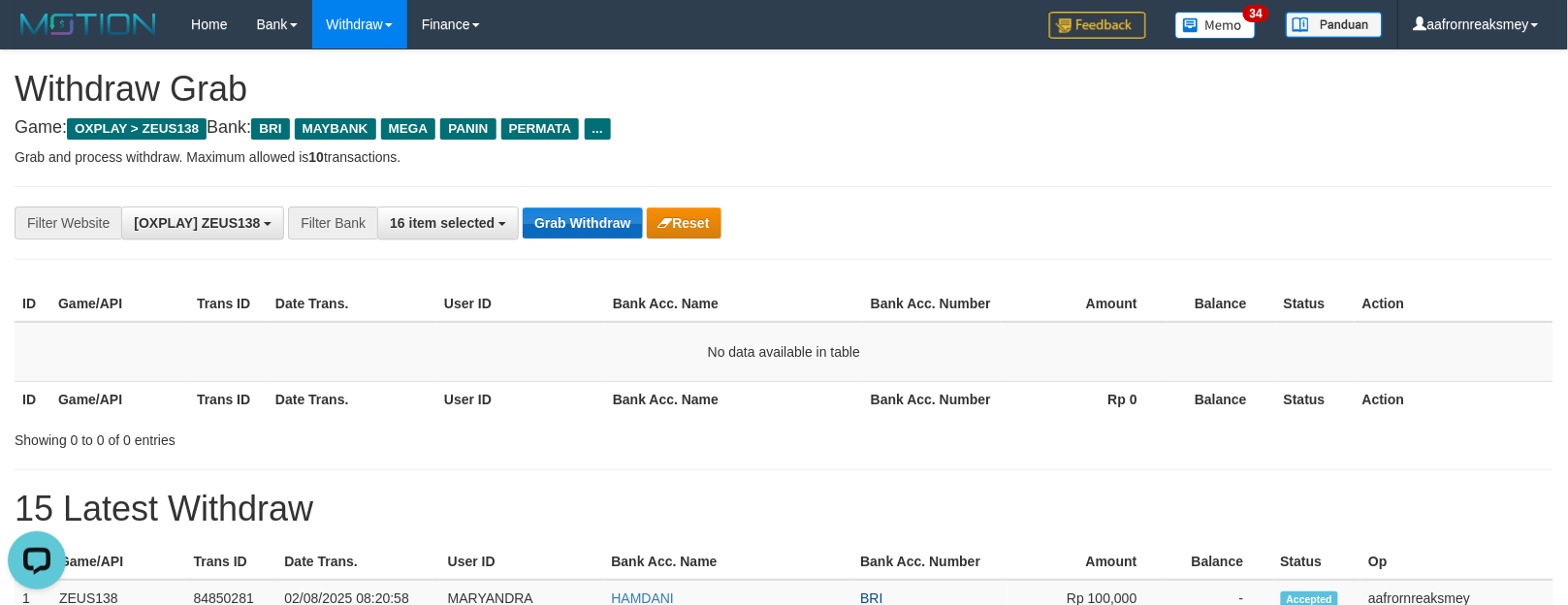 scroll, scrollTop: 0, scrollLeft: 0, axis: both 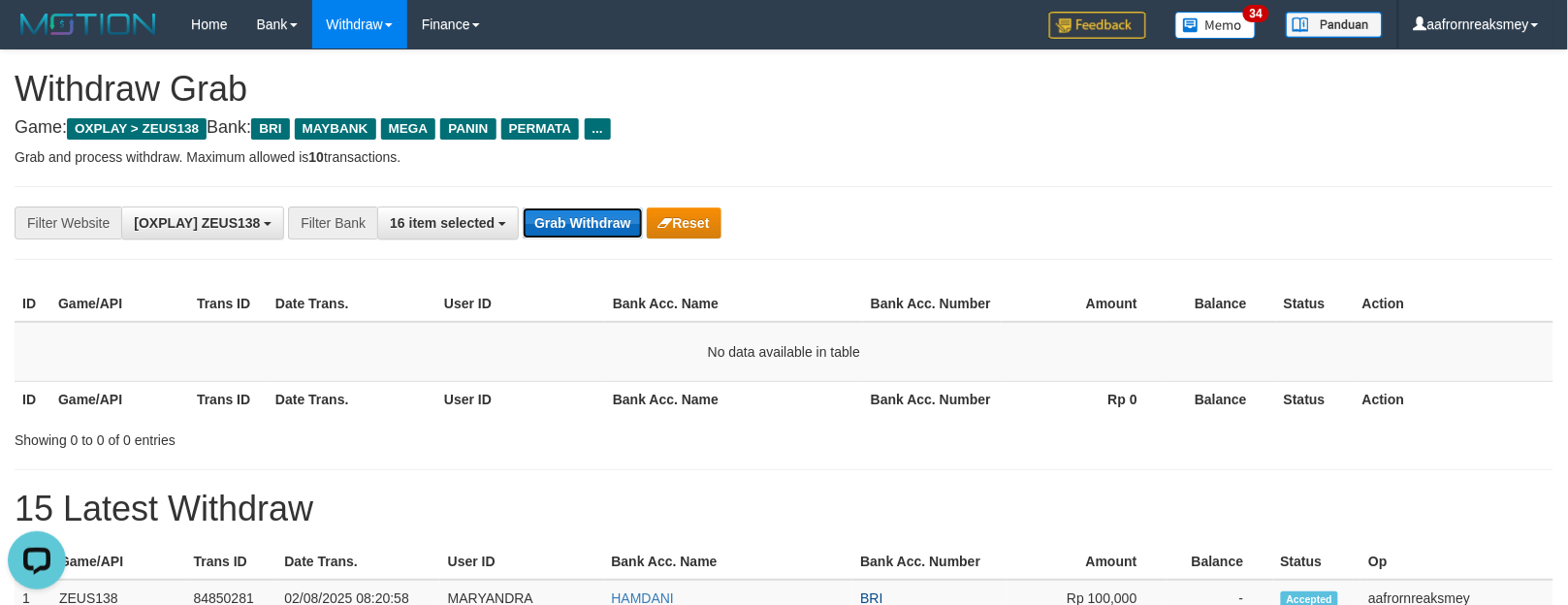 click on "Grab Withdraw" at bounding box center (582, 223) 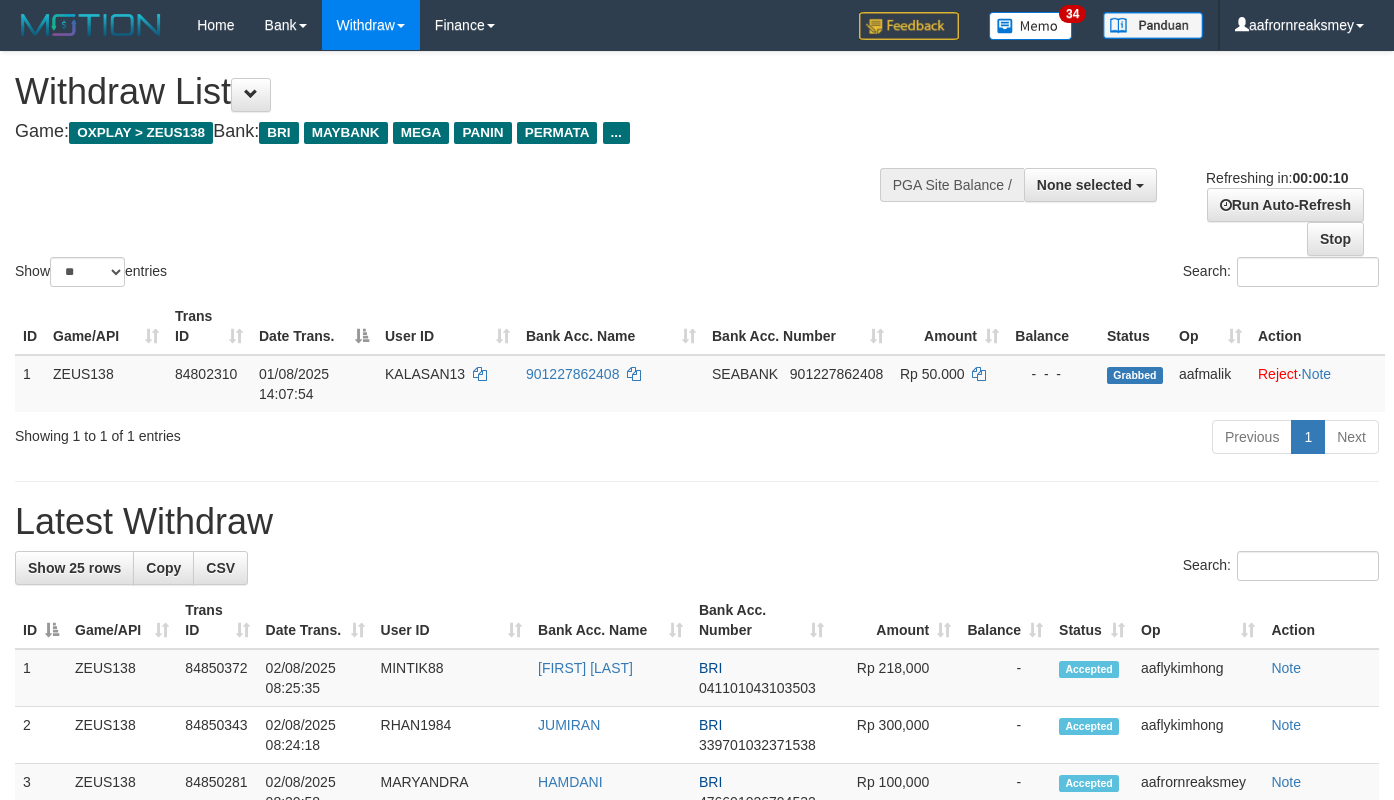 select 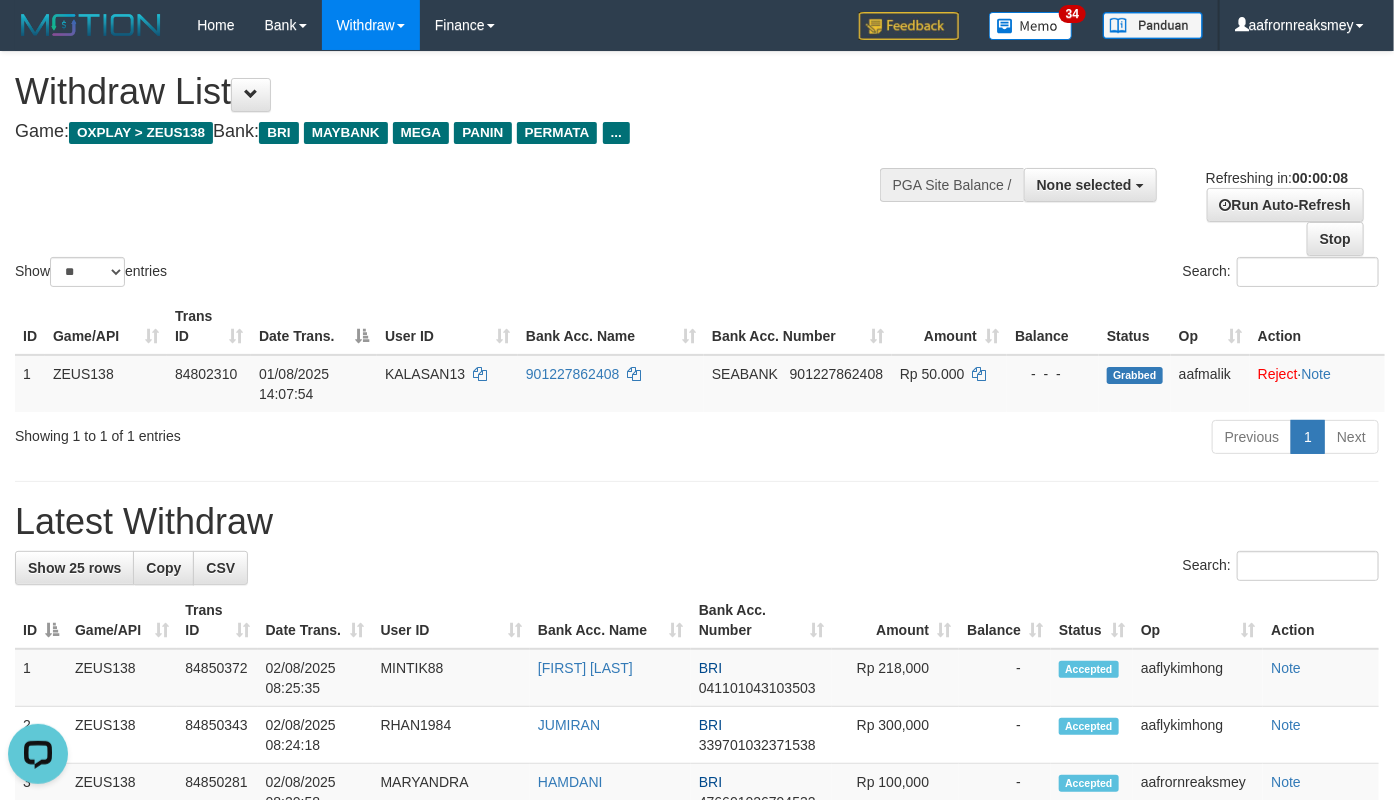 scroll, scrollTop: 0, scrollLeft: 0, axis: both 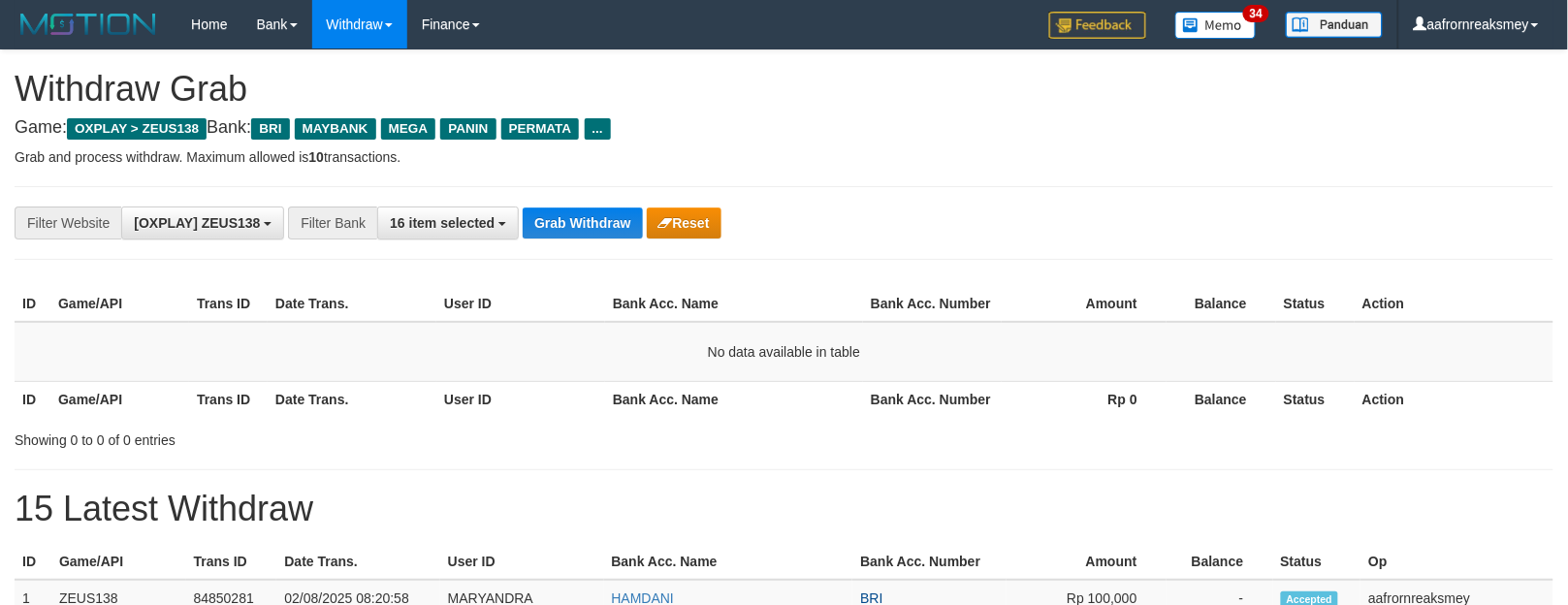 click on "Grab Withdraw" at bounding box center [582, 223] 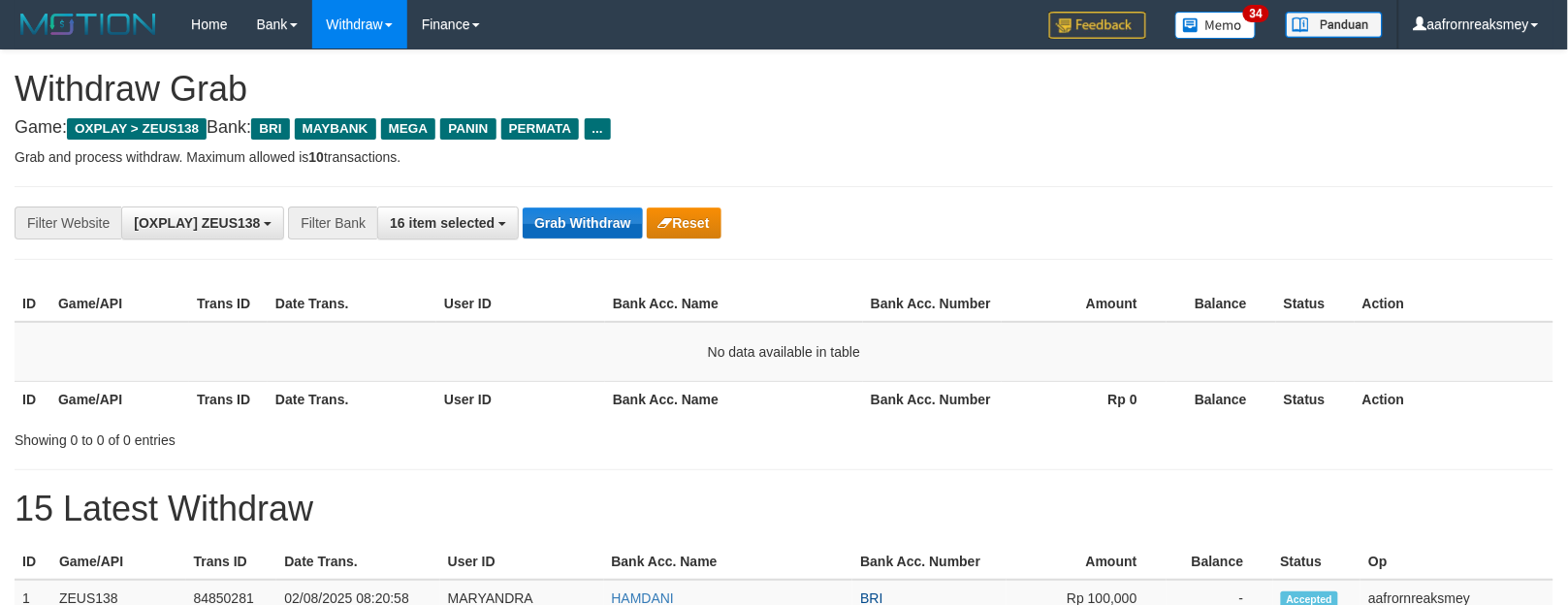 drag, startPoint x: 0, startPoint y: 0, endPoint x: 594, endPoint y: 231, distance: 637.3359 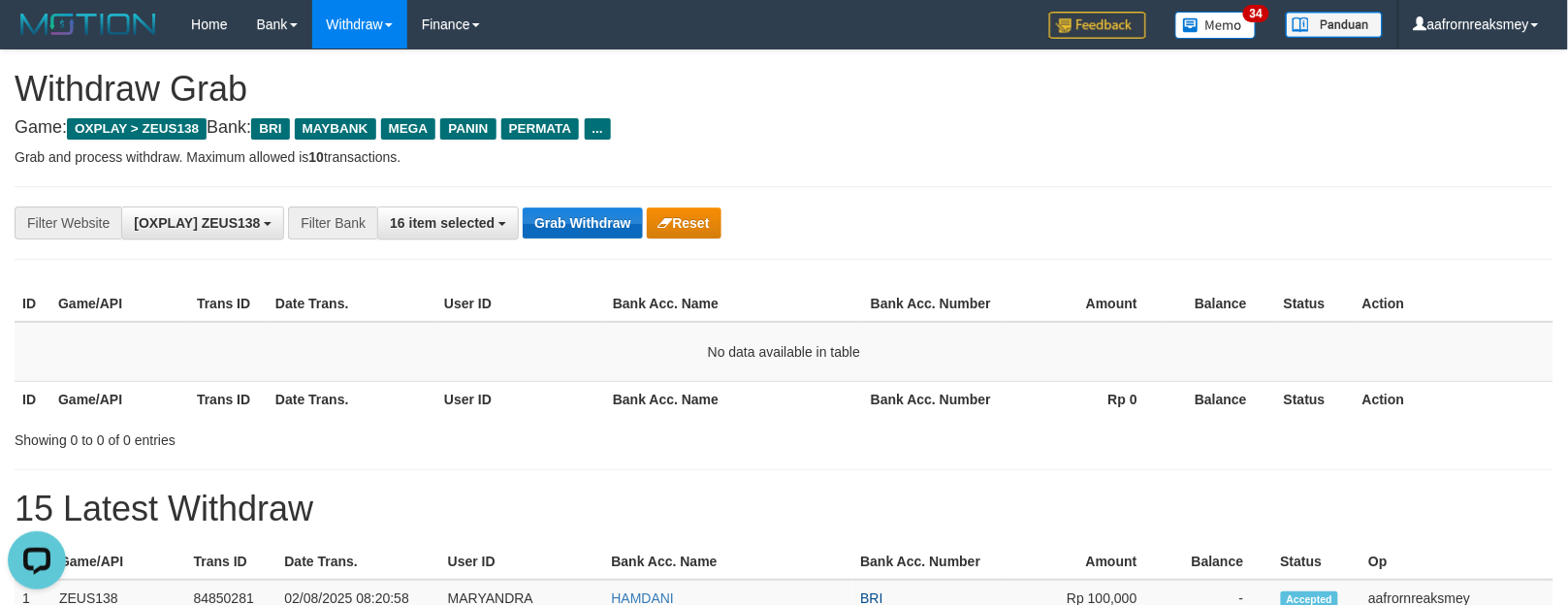 scroll, scrollTop: 0, scrollLeft: 0, axis: both 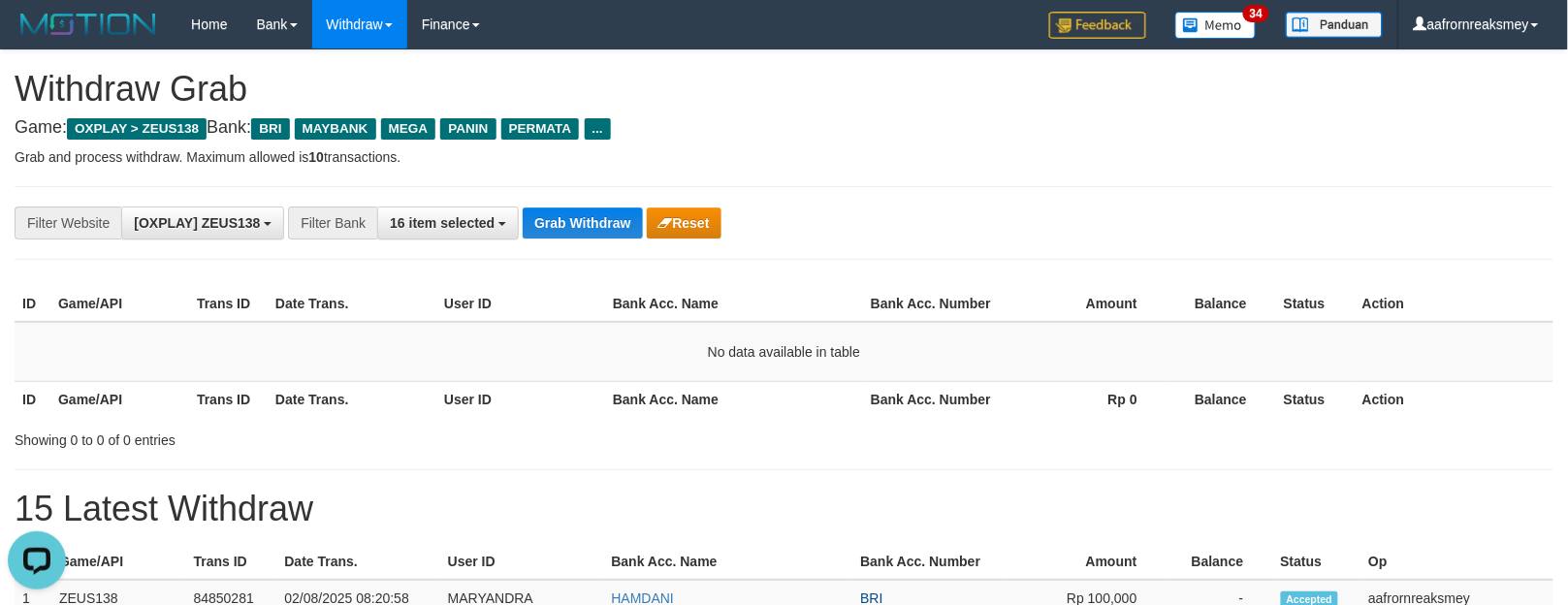 click on "**********" at bounding box center (784, 223) 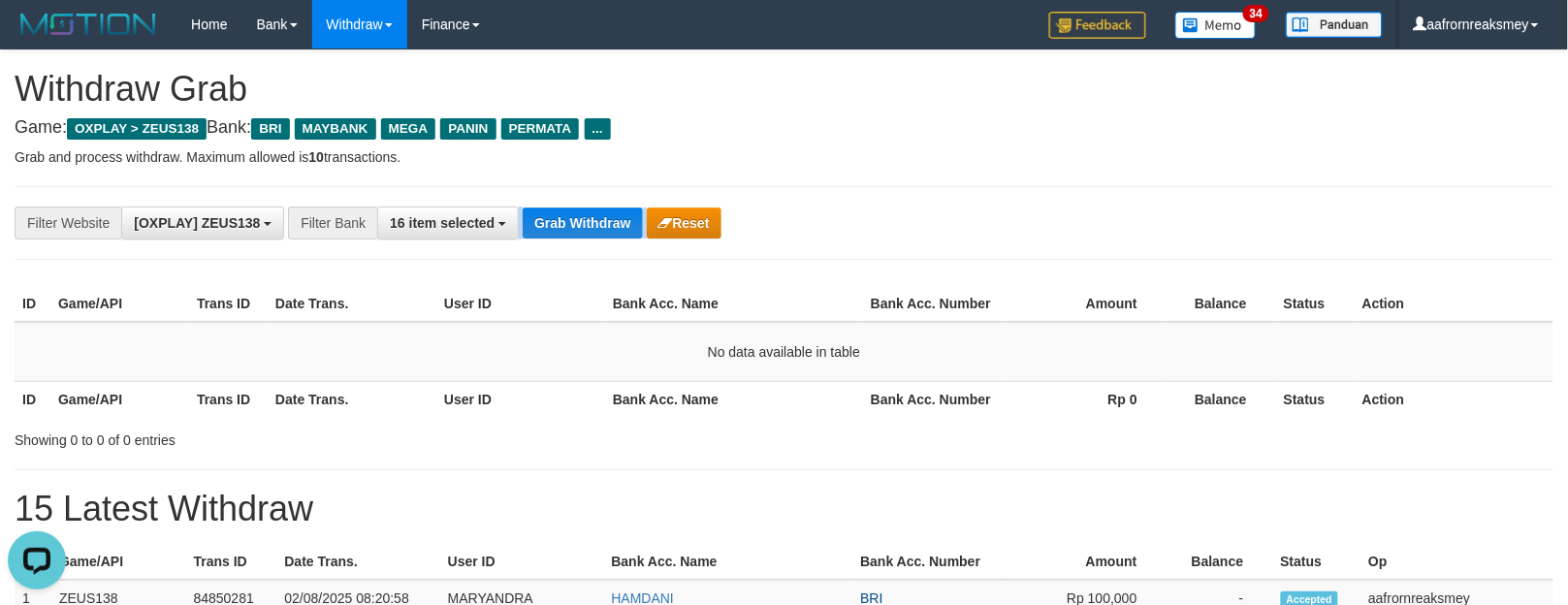 click on "**********" at bounding box center (654, 223) 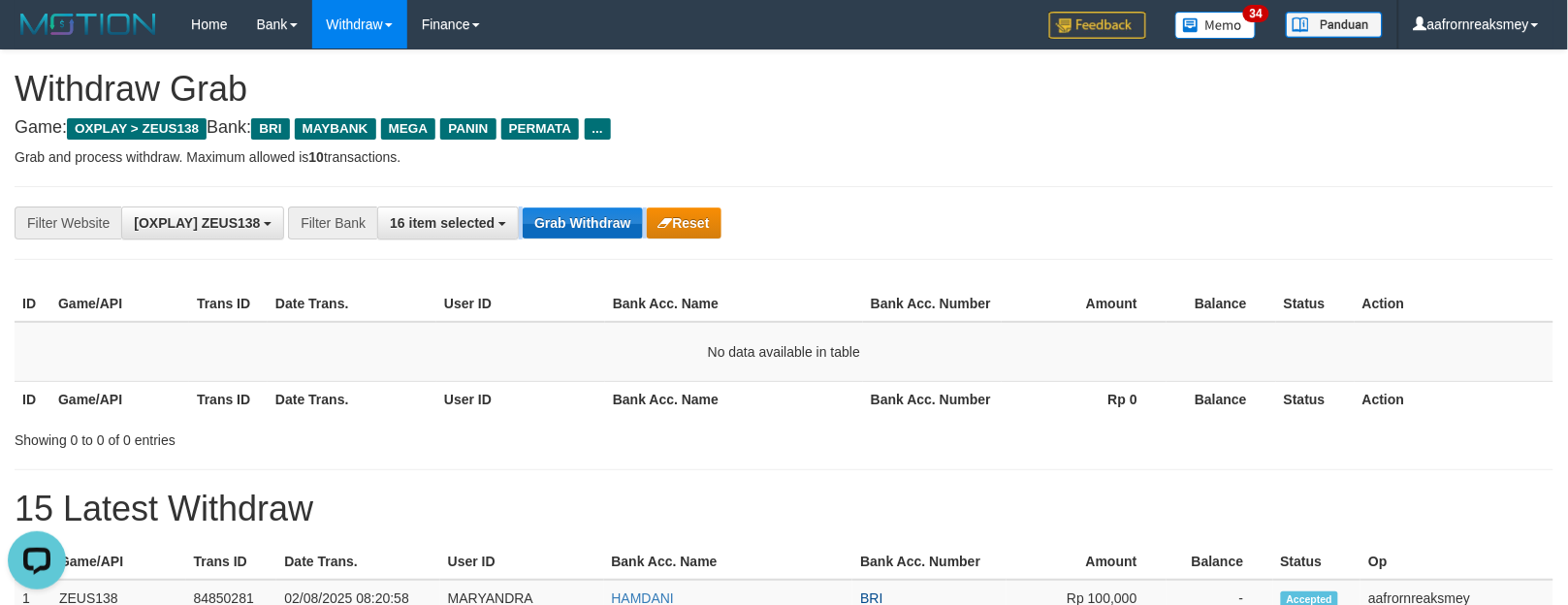 click on "**********" at bounding box center [654, 223] 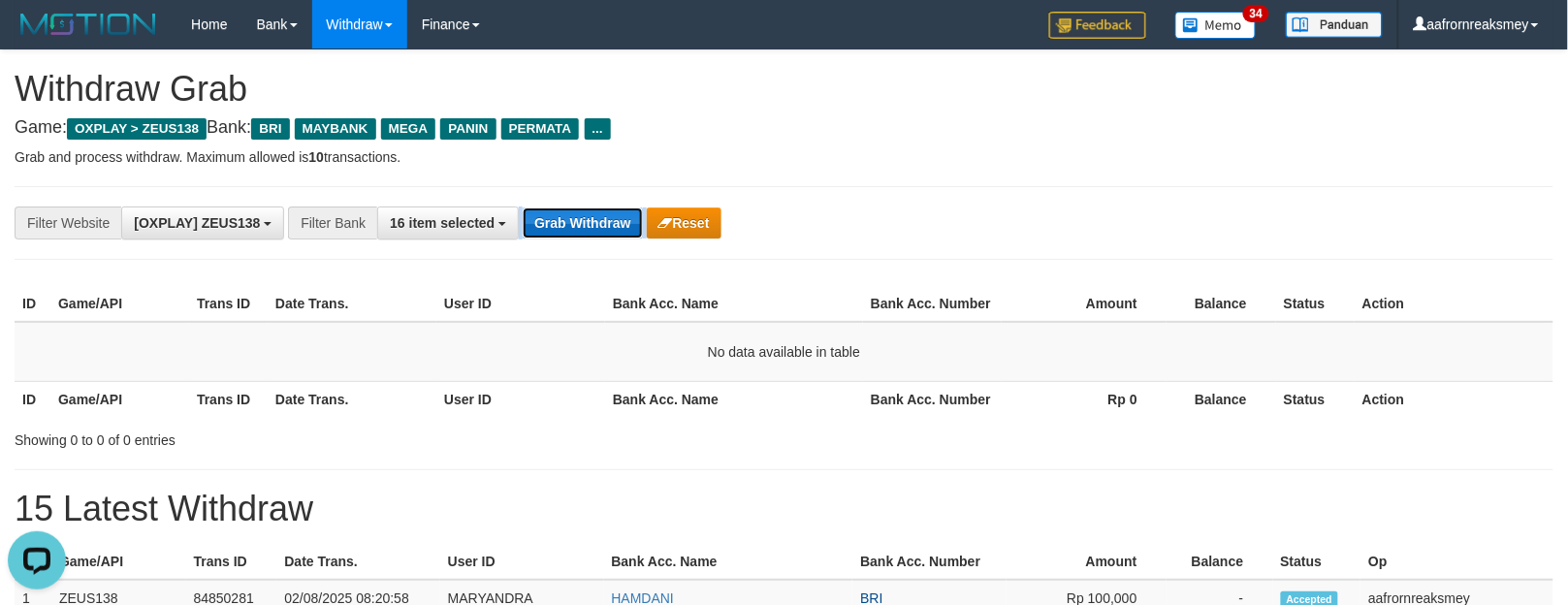 click on "Grab Withdraw" at bounding box center (582, 223) 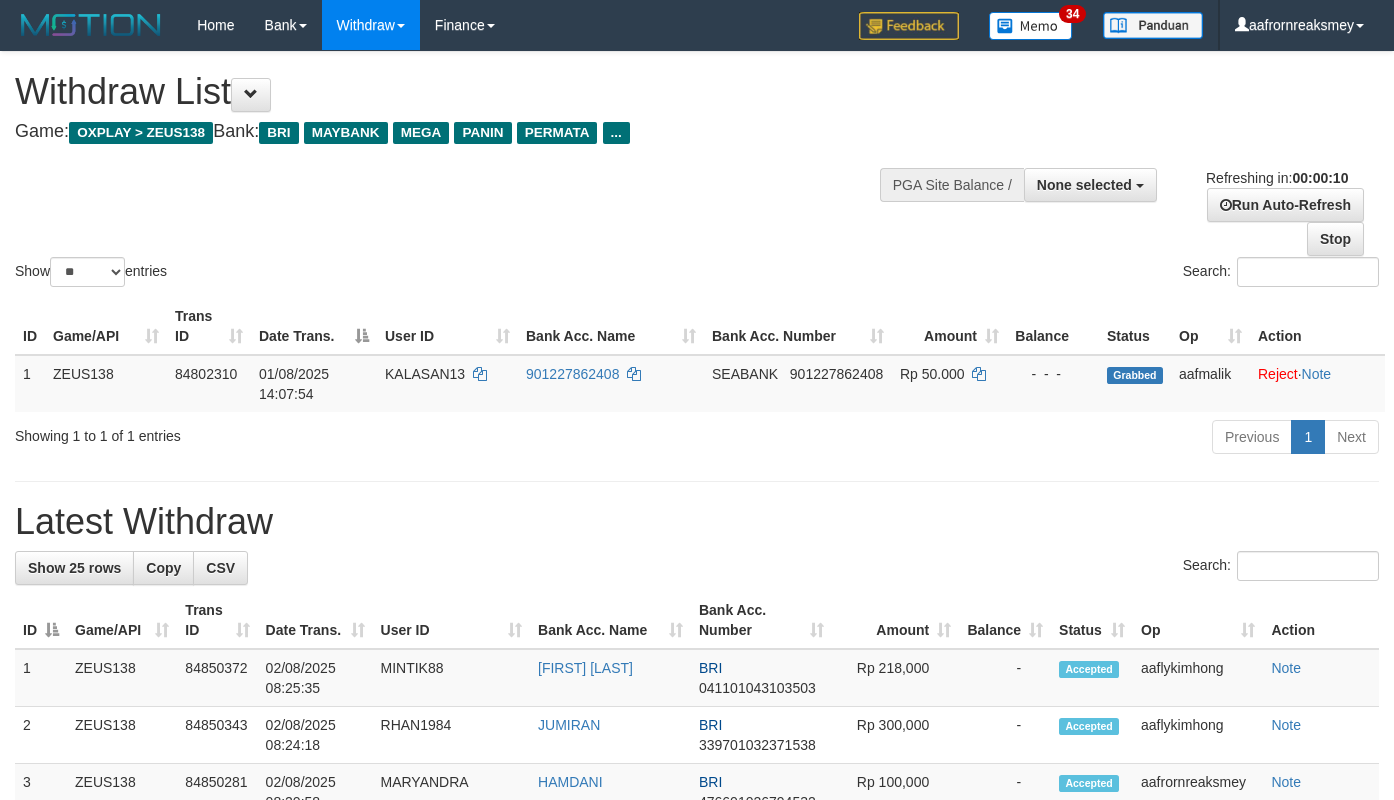select 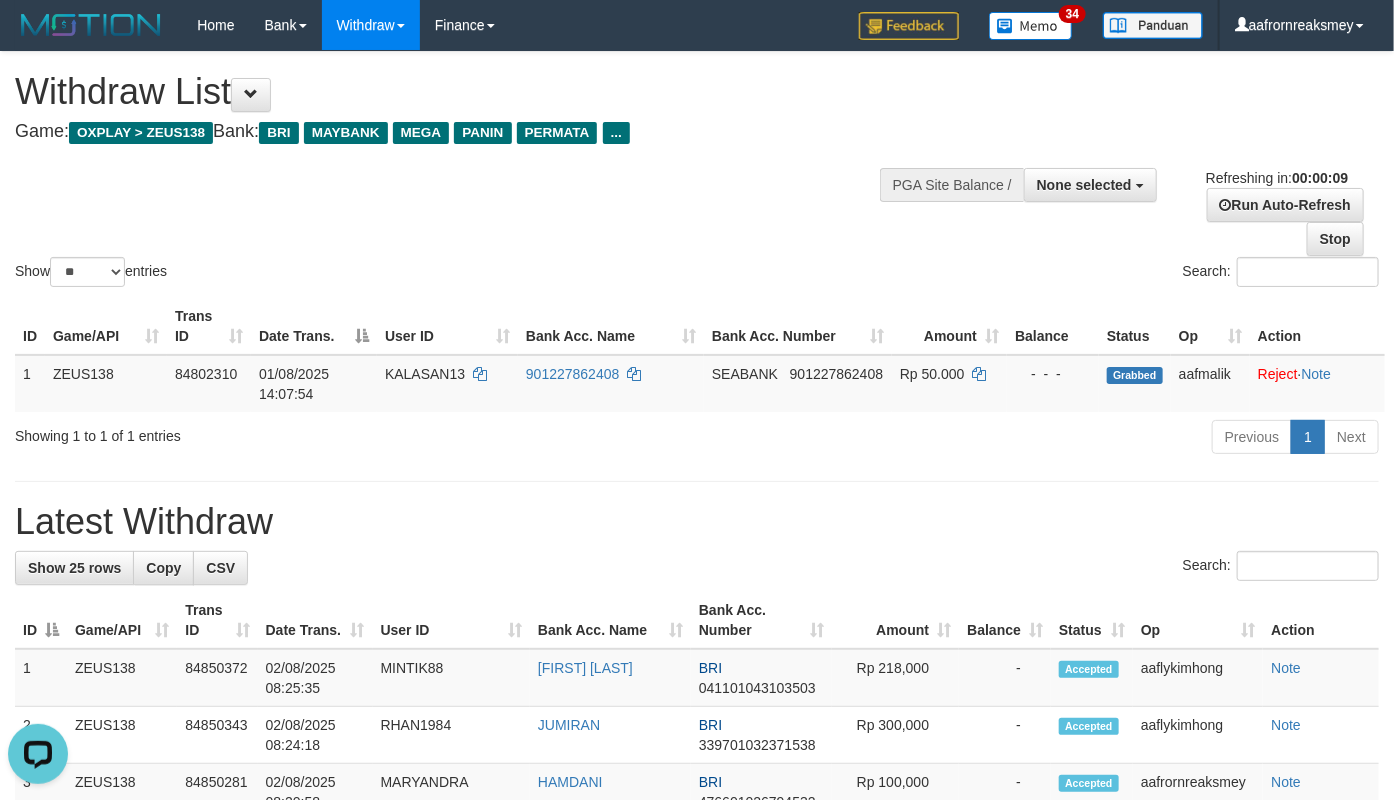 scroll, scrollTop: 0, scrollLeft: 0, axis: both 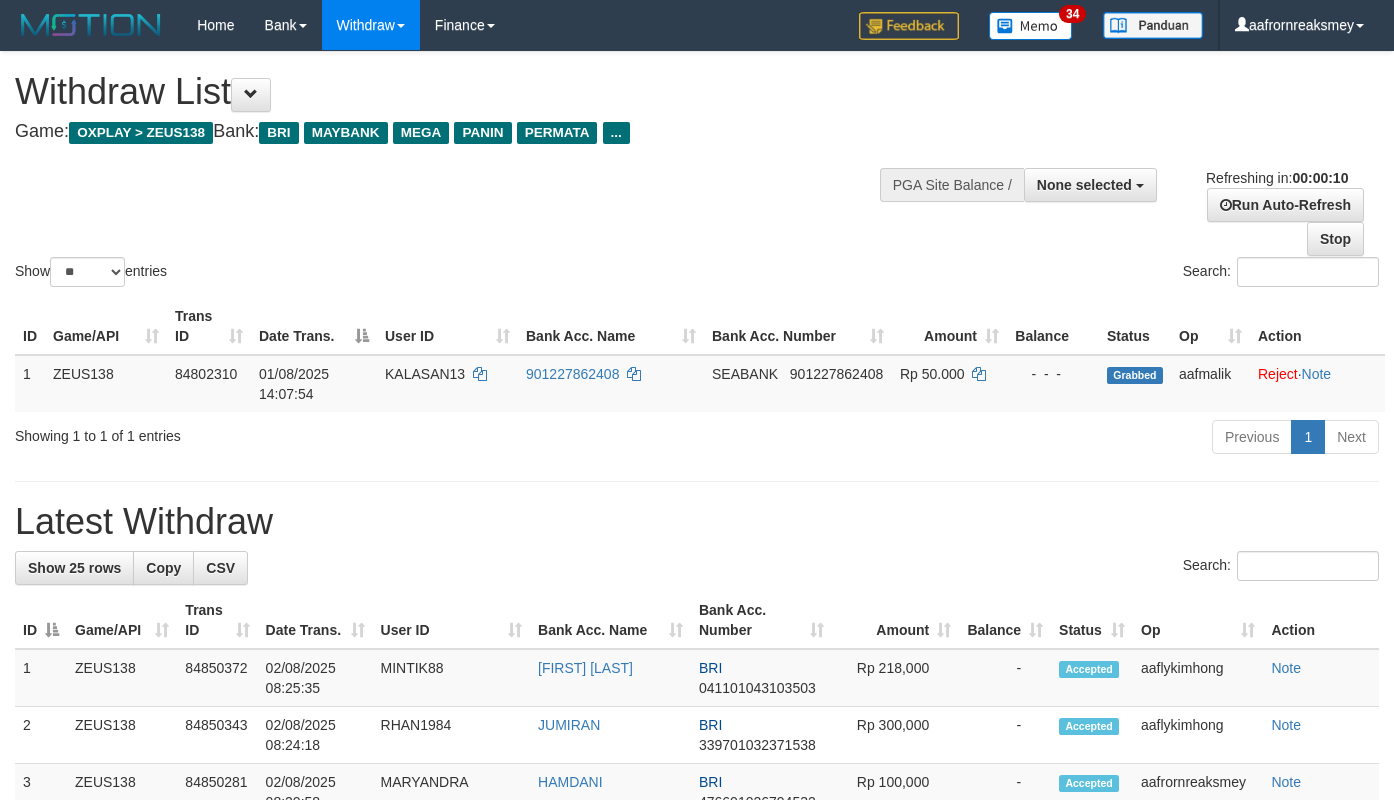 select 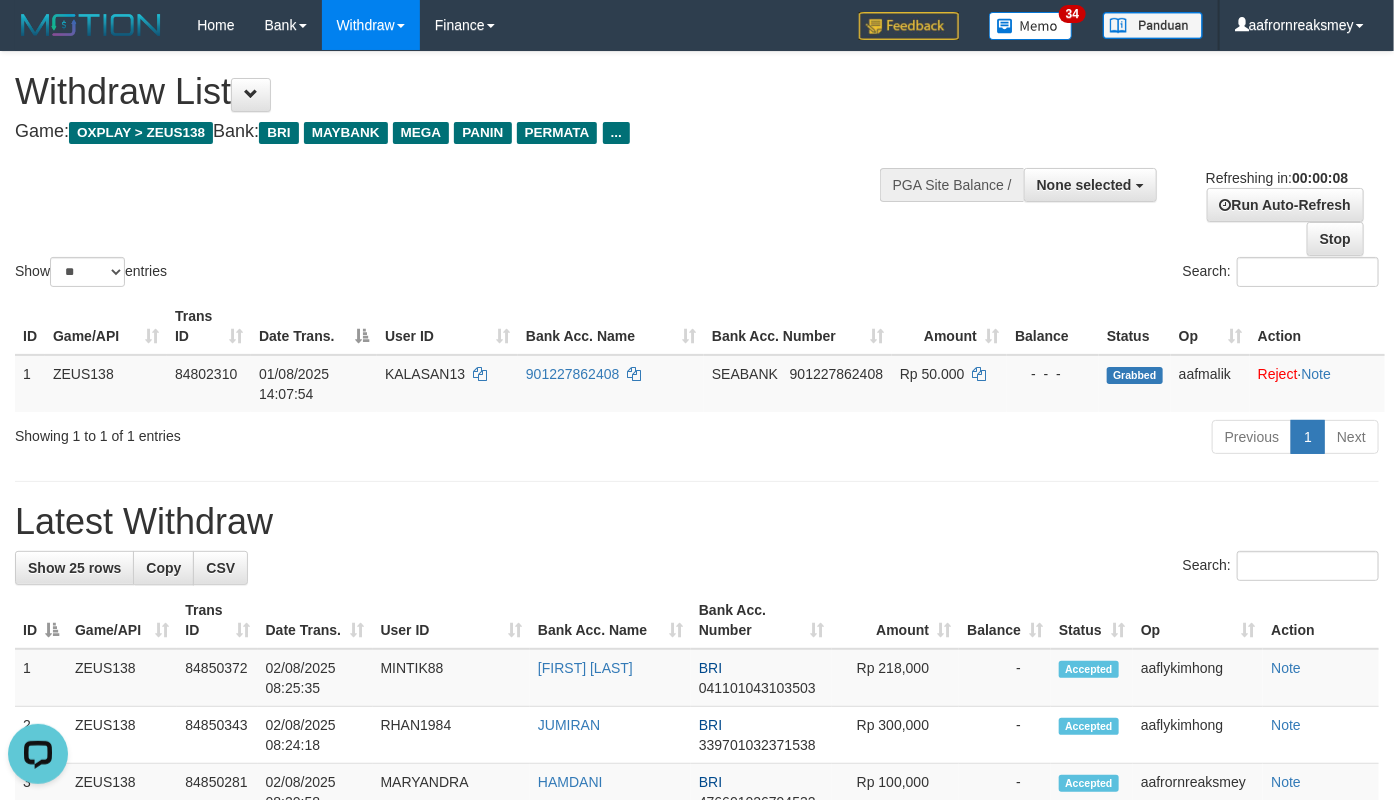 scroll, scrollTop: 0, scrollLeft: 0, axis: both 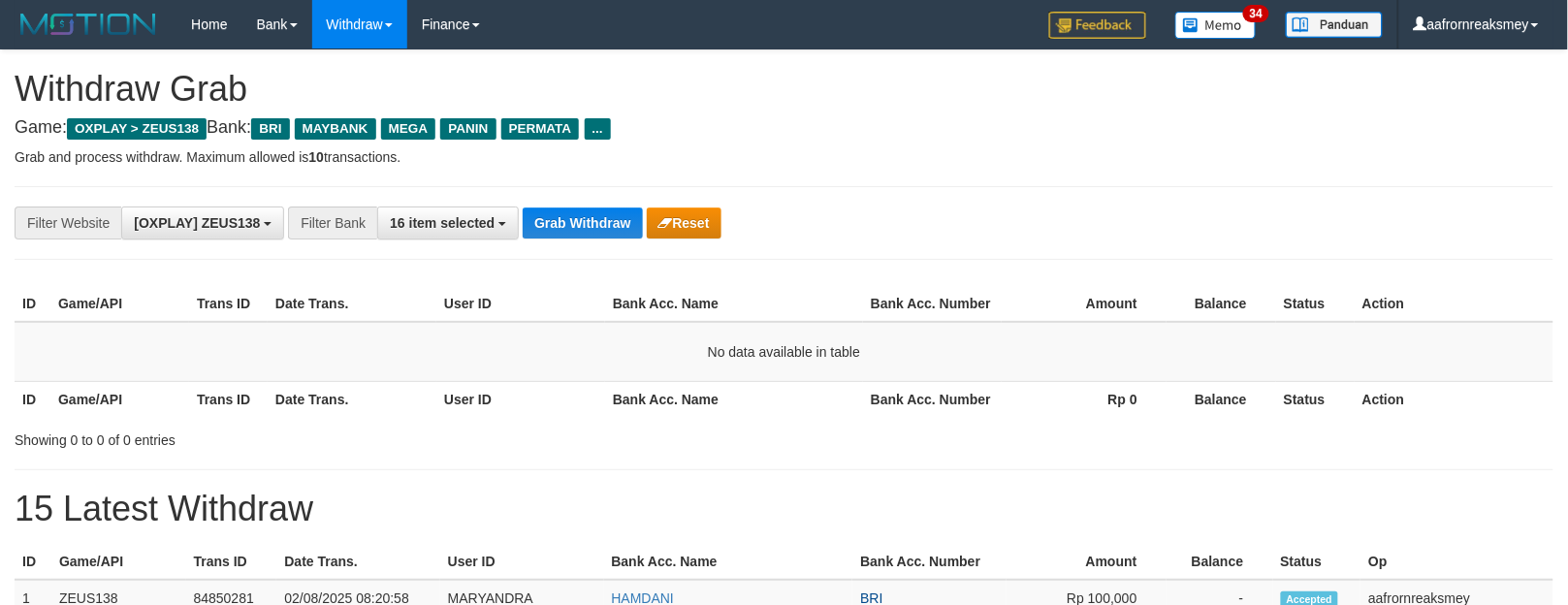 click on "Grab Withdraw" at bounding box center [582, 223] 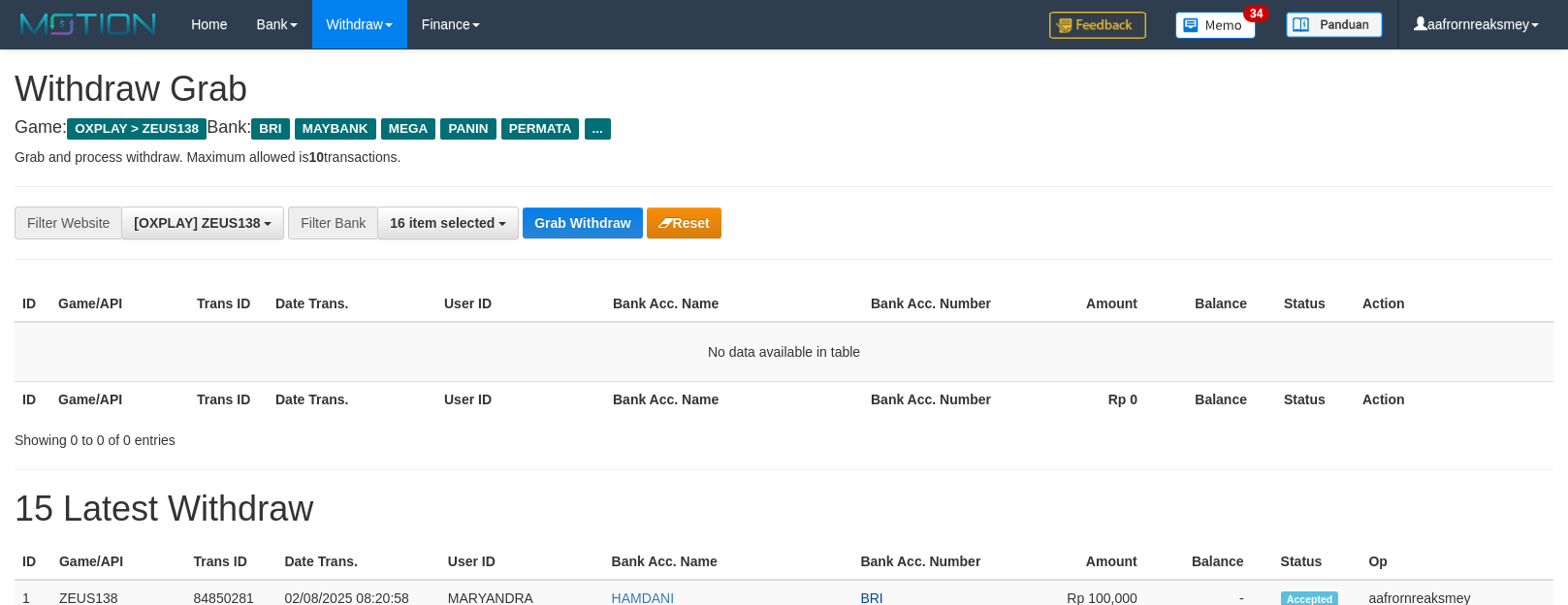 scroll, scrollTop: 0, scrollLeft: 0, axis: both 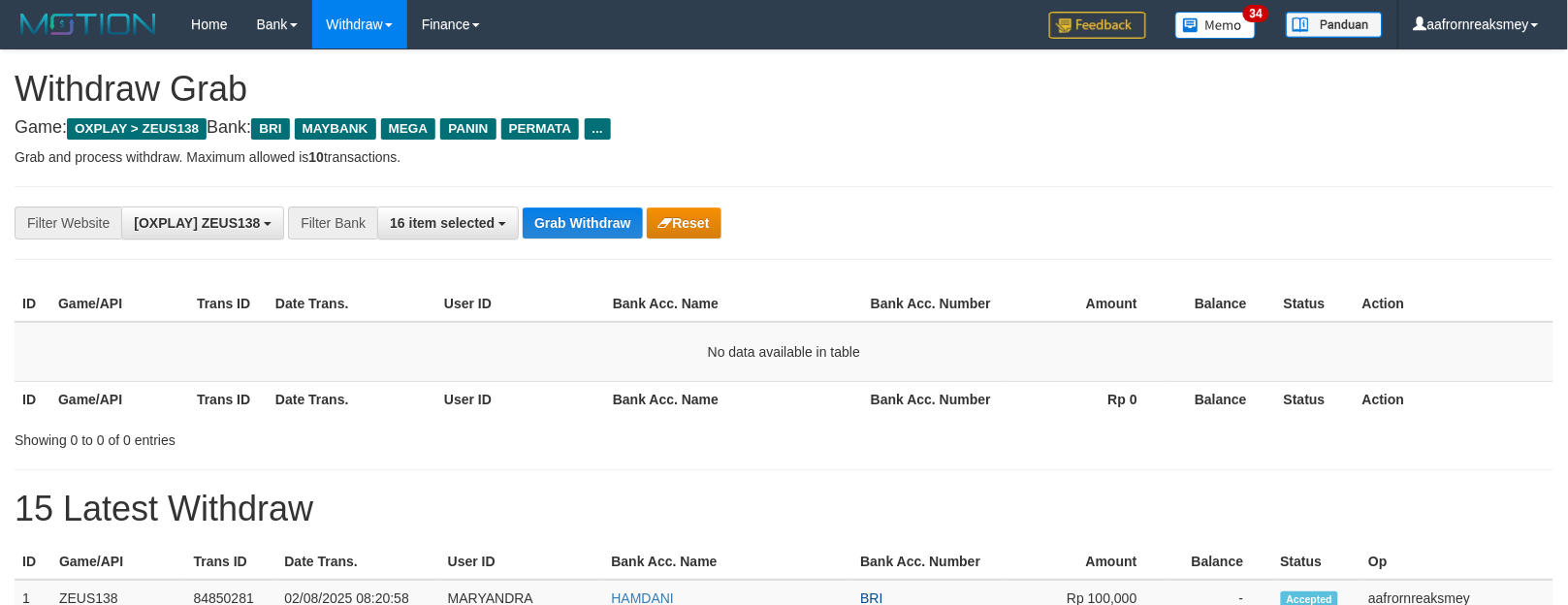 click on "Grab Withdraw" at bounding box center (582, 223) 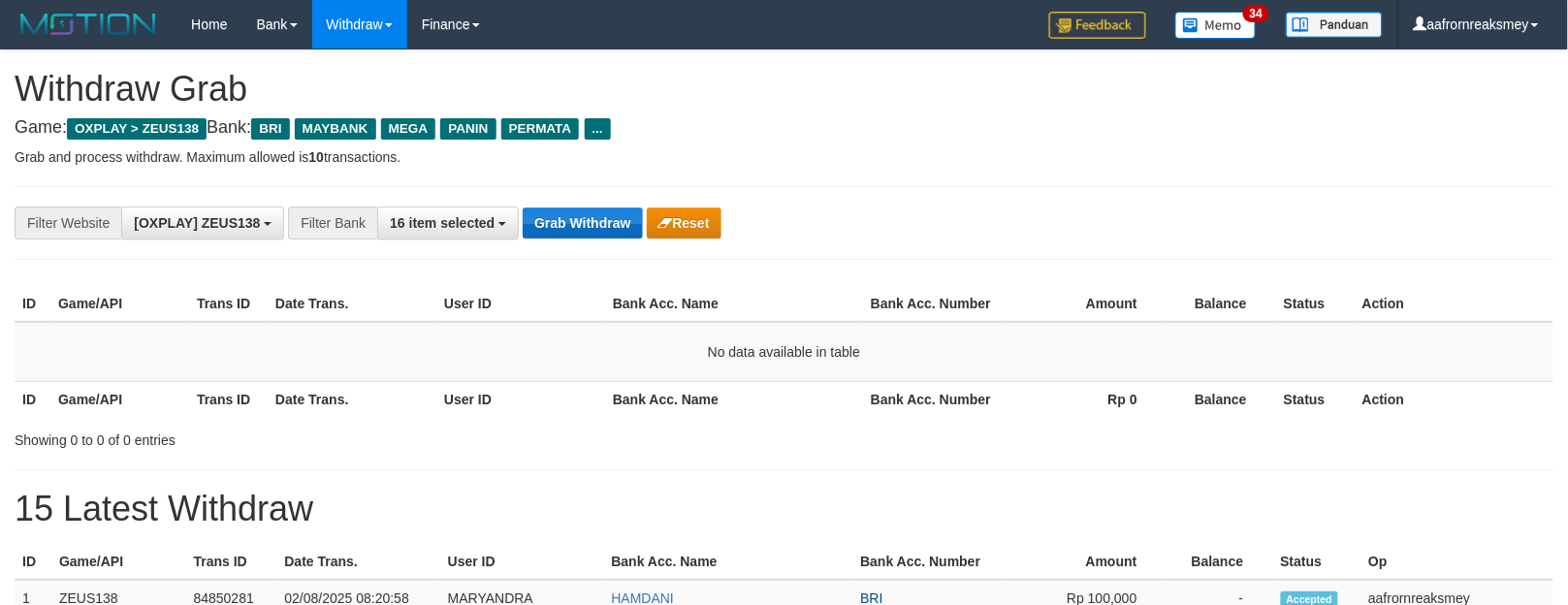 click on "Grab Withdraw" at bounding box center [582, 223] 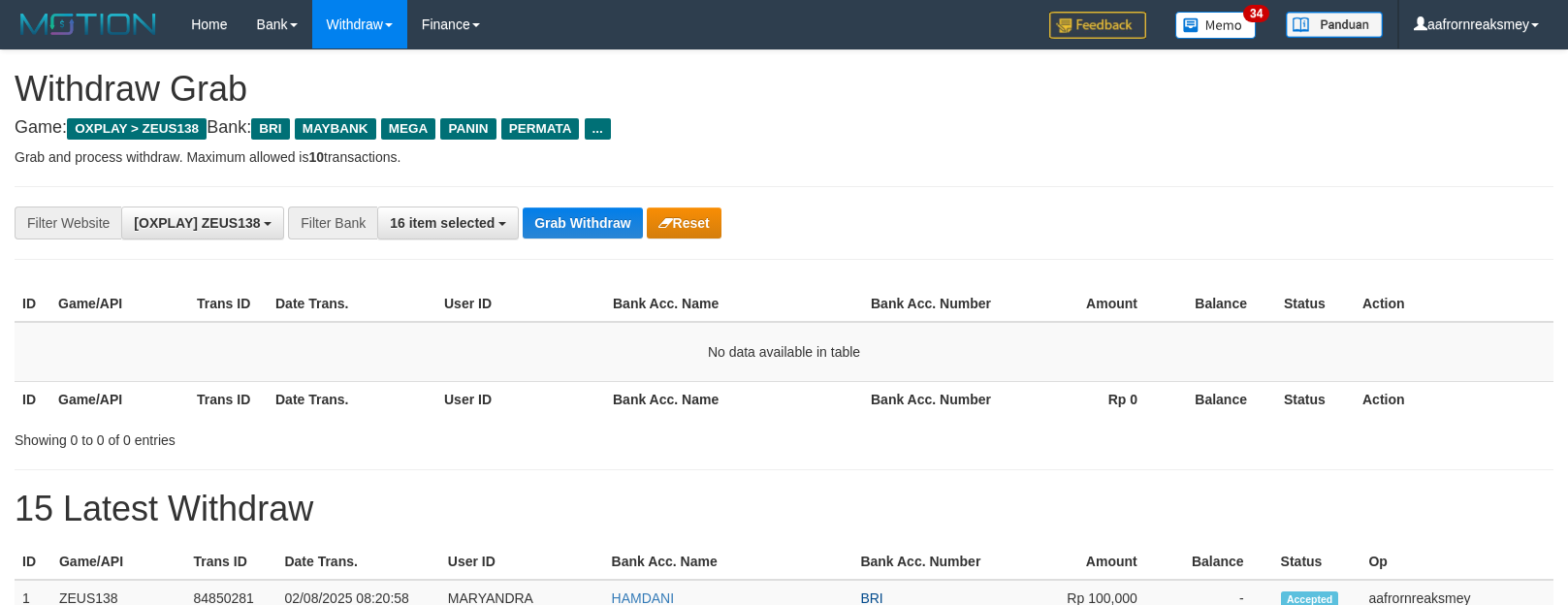 scroll, scrollTop: 0, scrollLeft: 0, axis: both 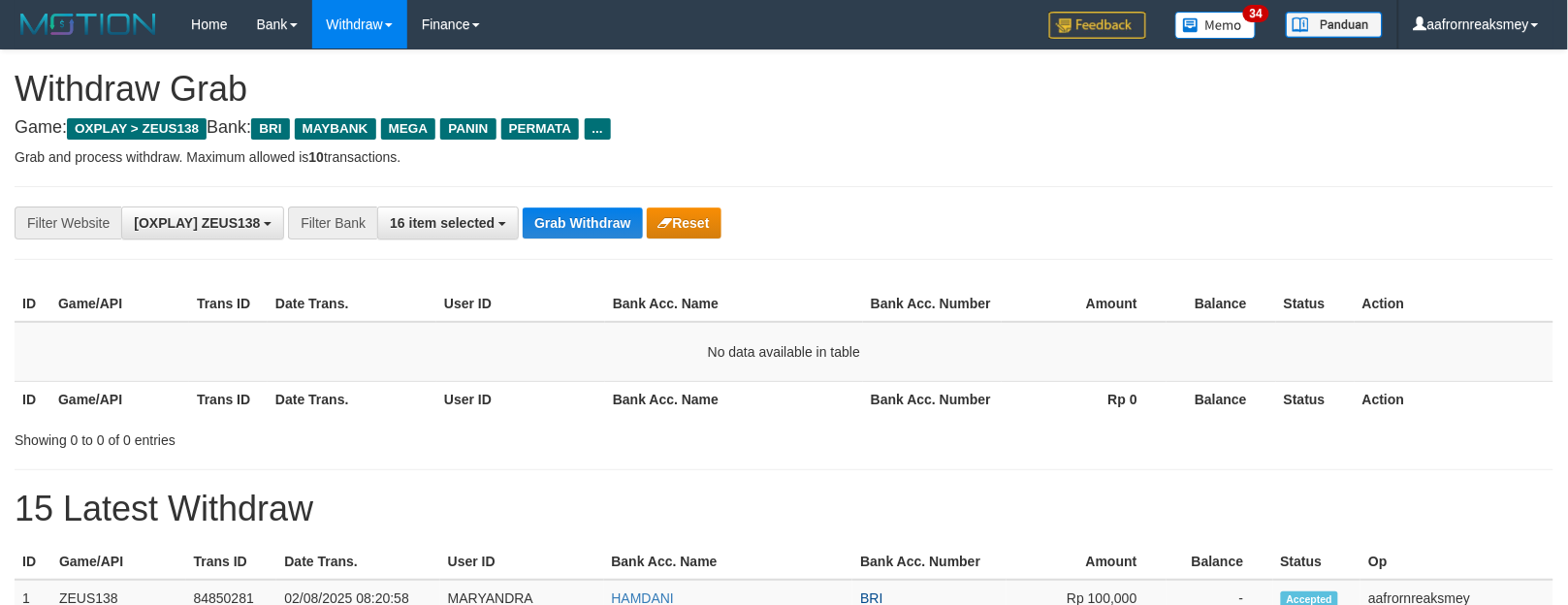 click on "Grab Withdraw" at bounding box center (582, 223) 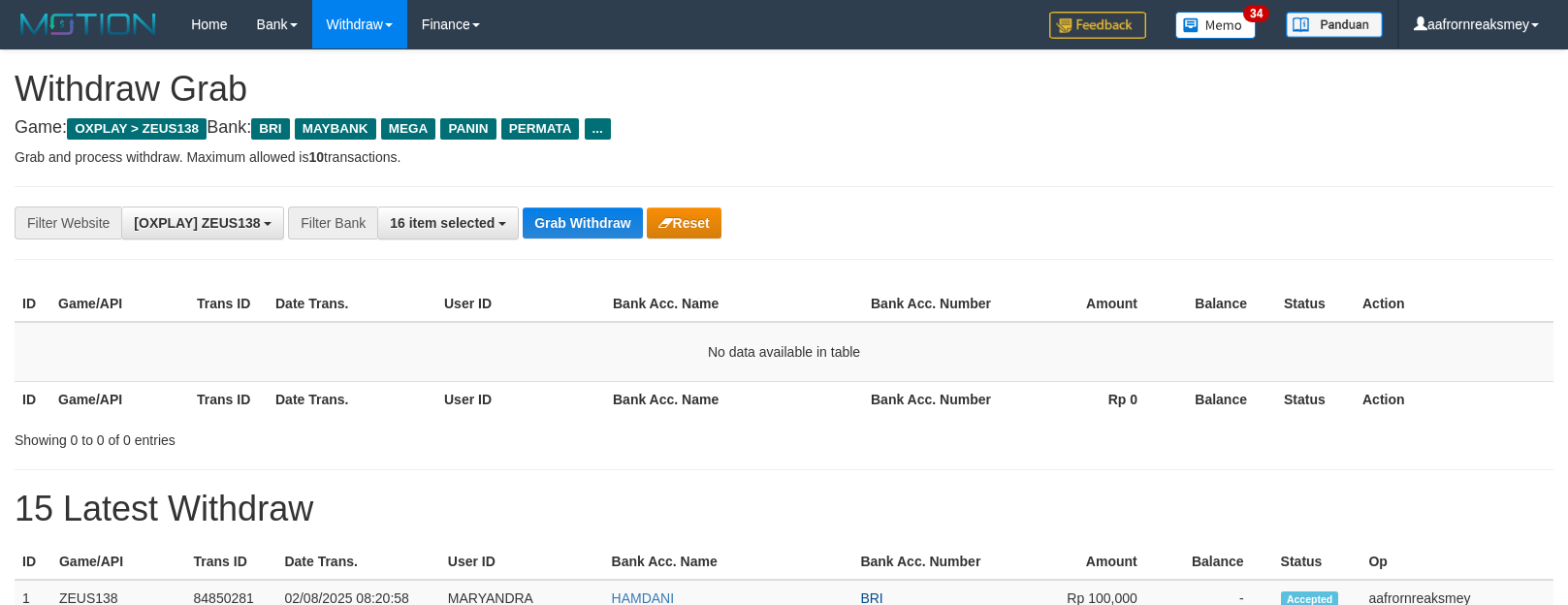 scroll, scrollTop: 0, scrollLeft: 0, axis: both 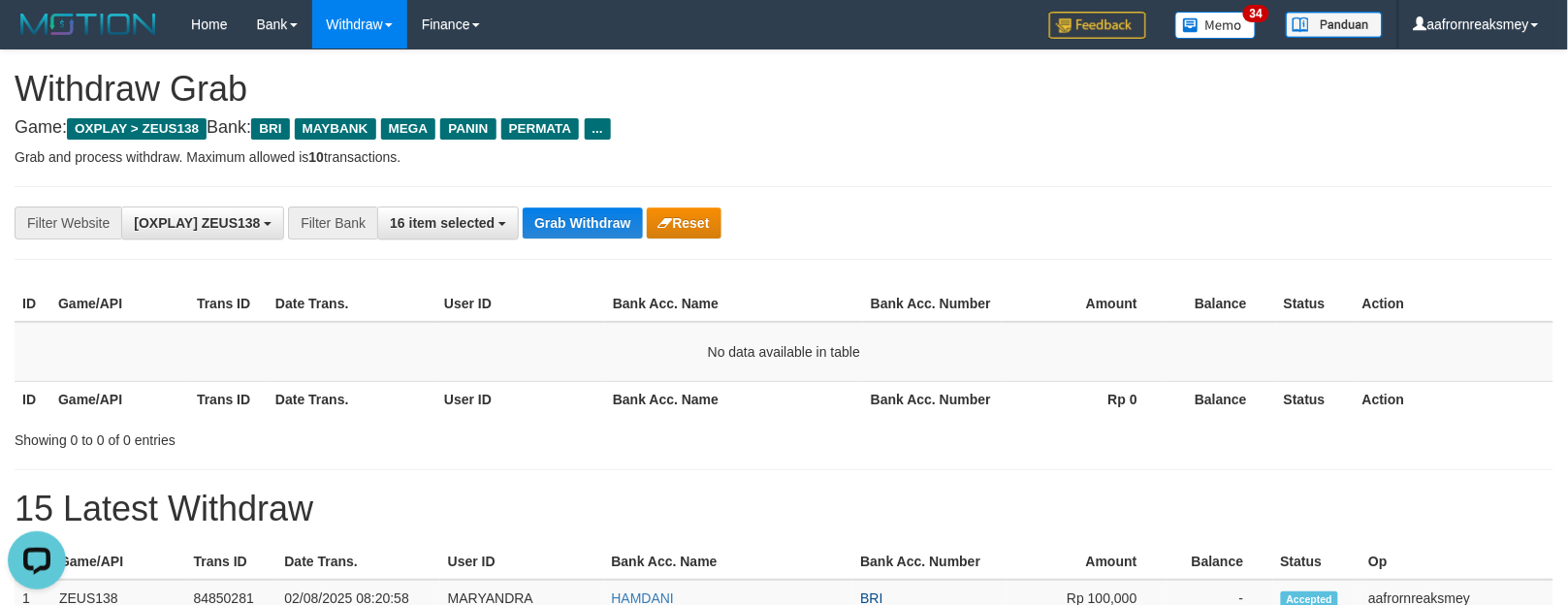 drag, startPoint x: 624, startPoint y: 200, endPoint x: 603, endPoint y: 205, distance: 21.587033 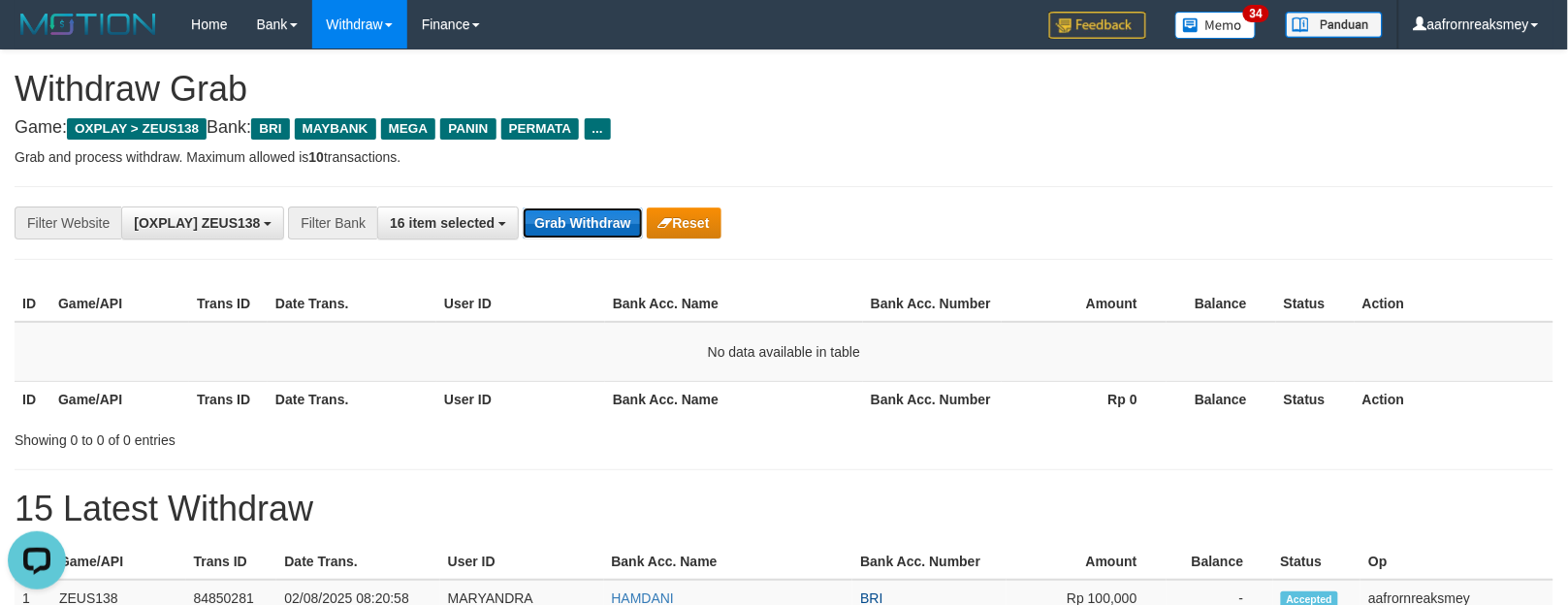 click on "Grab Withdraw" at bounding box center (582, 223) 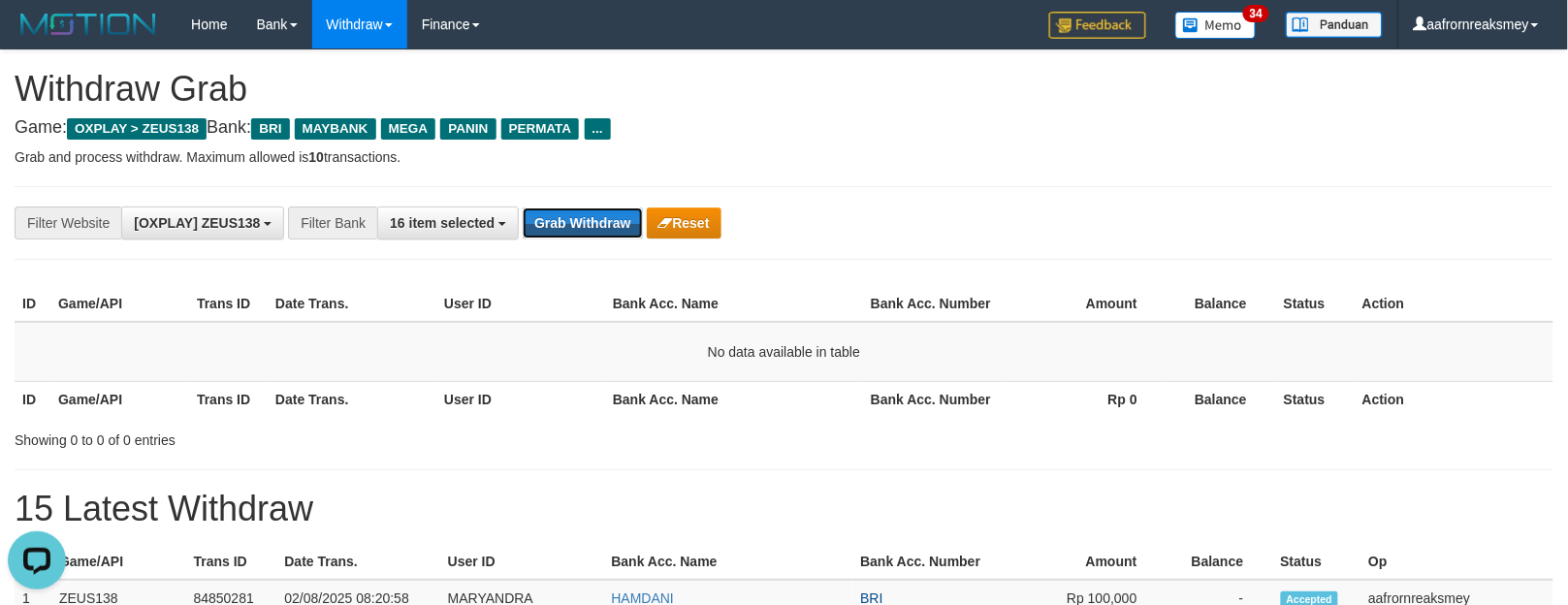 drag, startPoint x: 595, startPoint y: 233, endPoint x: 605, endPoint y: 239, distance: 11.661904 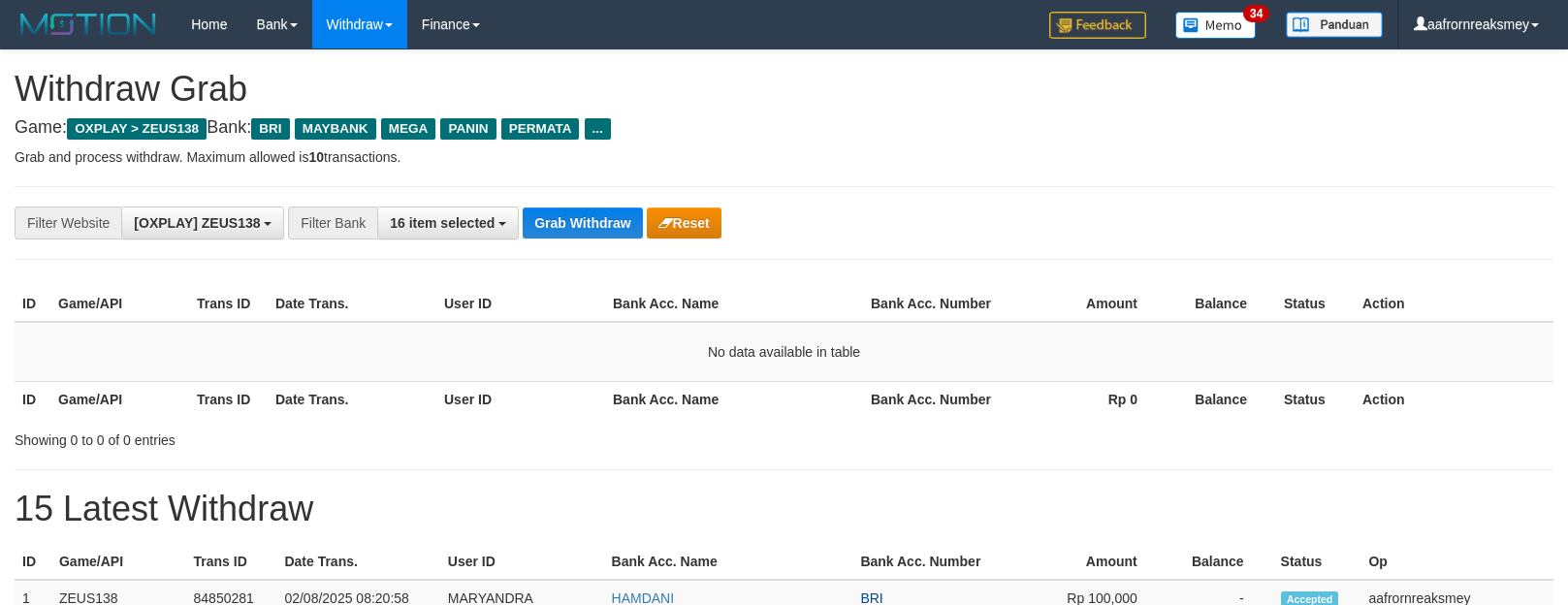 scroll, scrollTop: 0, scrollLeft: 0, axis: both 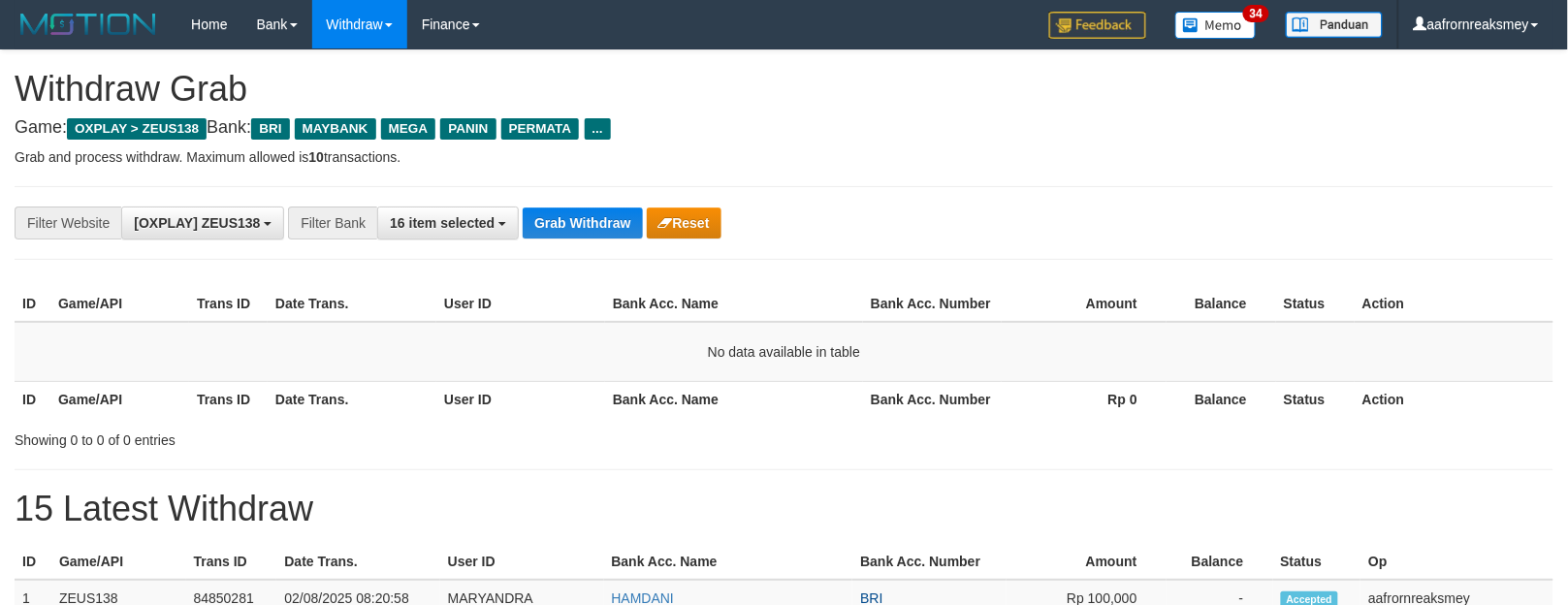 click on "**********" at bounding box center (784, 223) 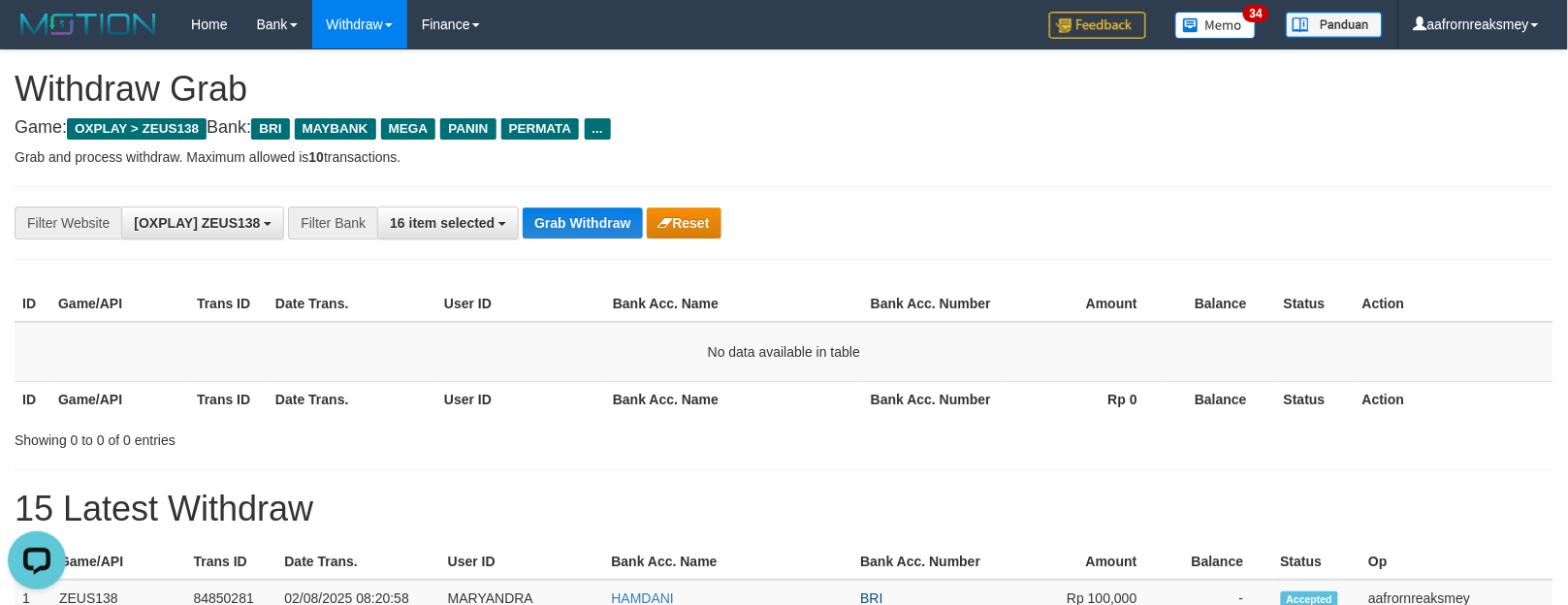 scroll, scrollTop: 0, scrollLeft: 0, axis: both 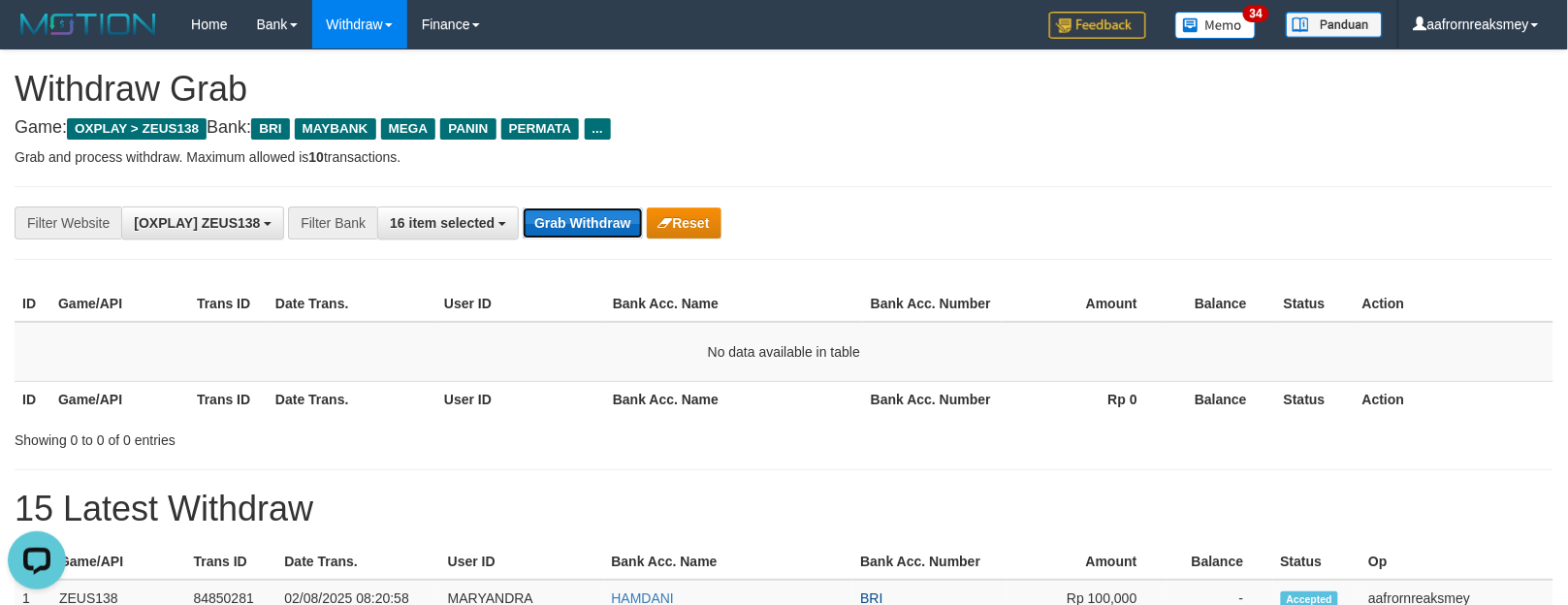 click on "Grab Withdraw" at bounding box center [582, 223] 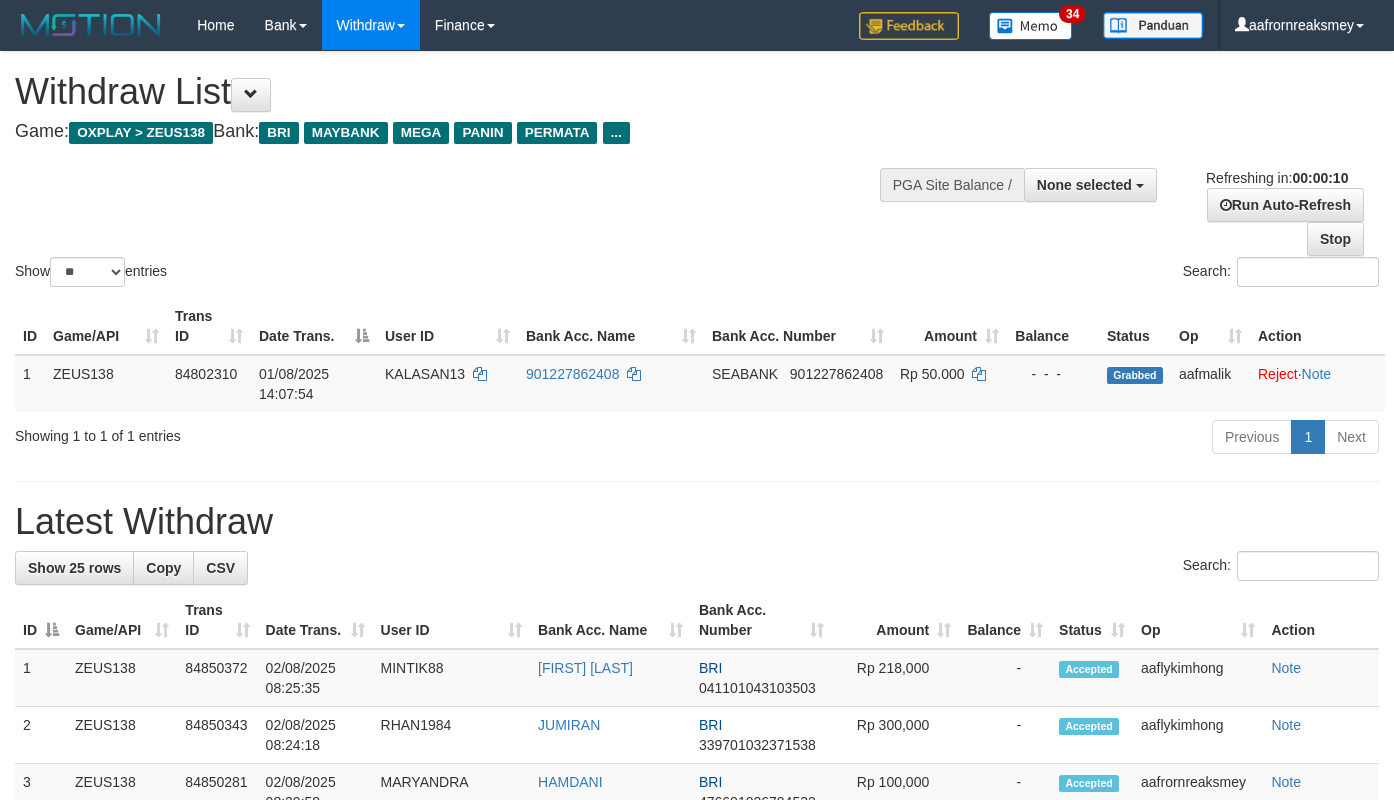 select 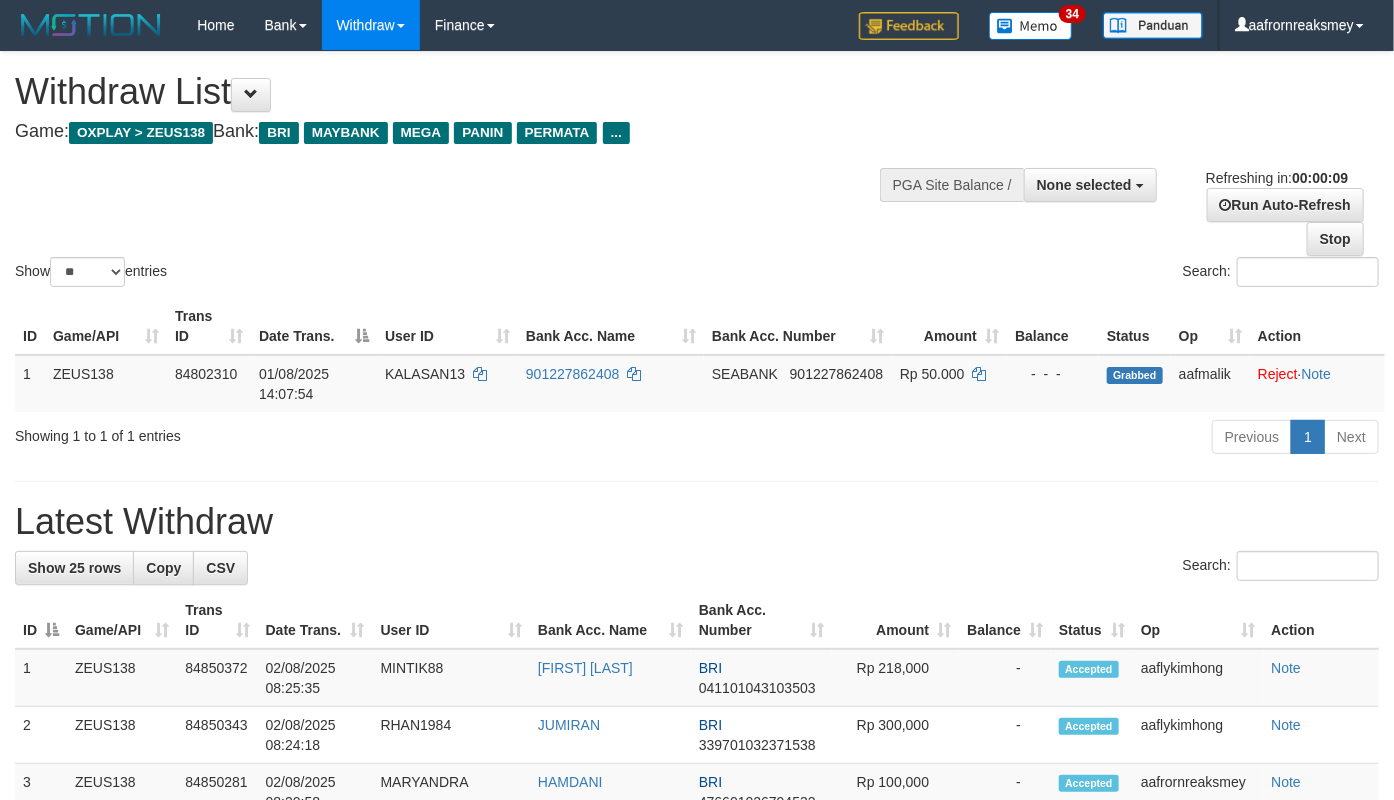 click on "**********" at bounding box center [697, 1130] 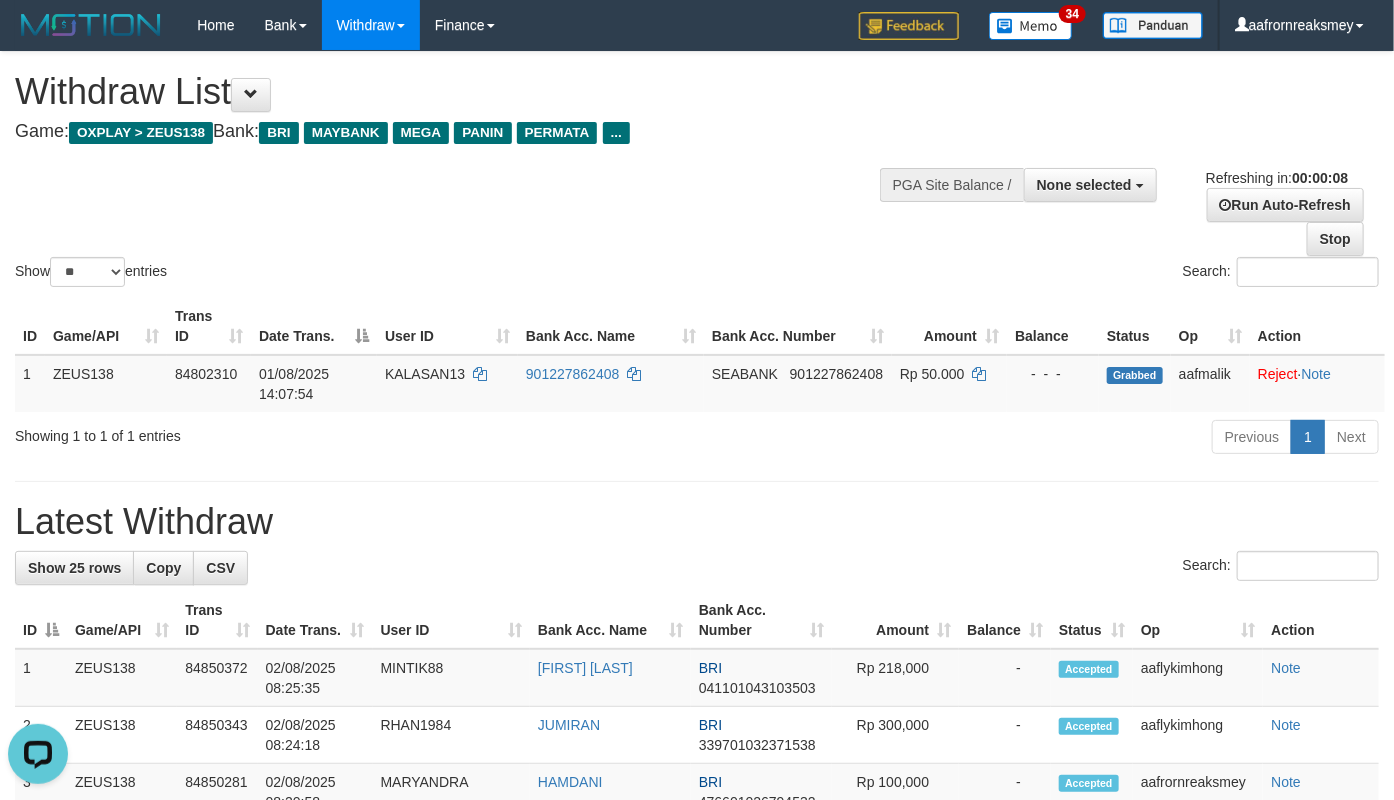 scroll, scrollTop: 0, scrollLeft: 0, axis: both 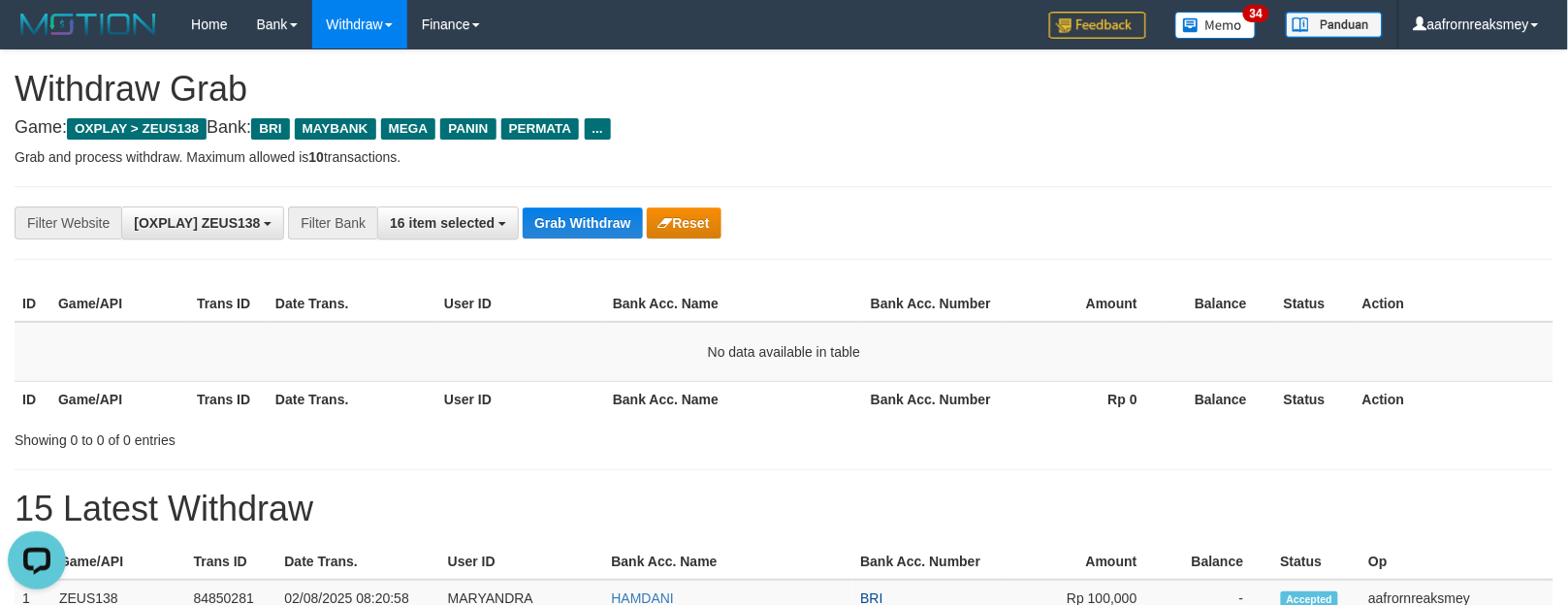 drag, startPoint x: 1427, startPoint y: 147, endPoint x: 1407, endPoint y: 191, distance: 48.332184 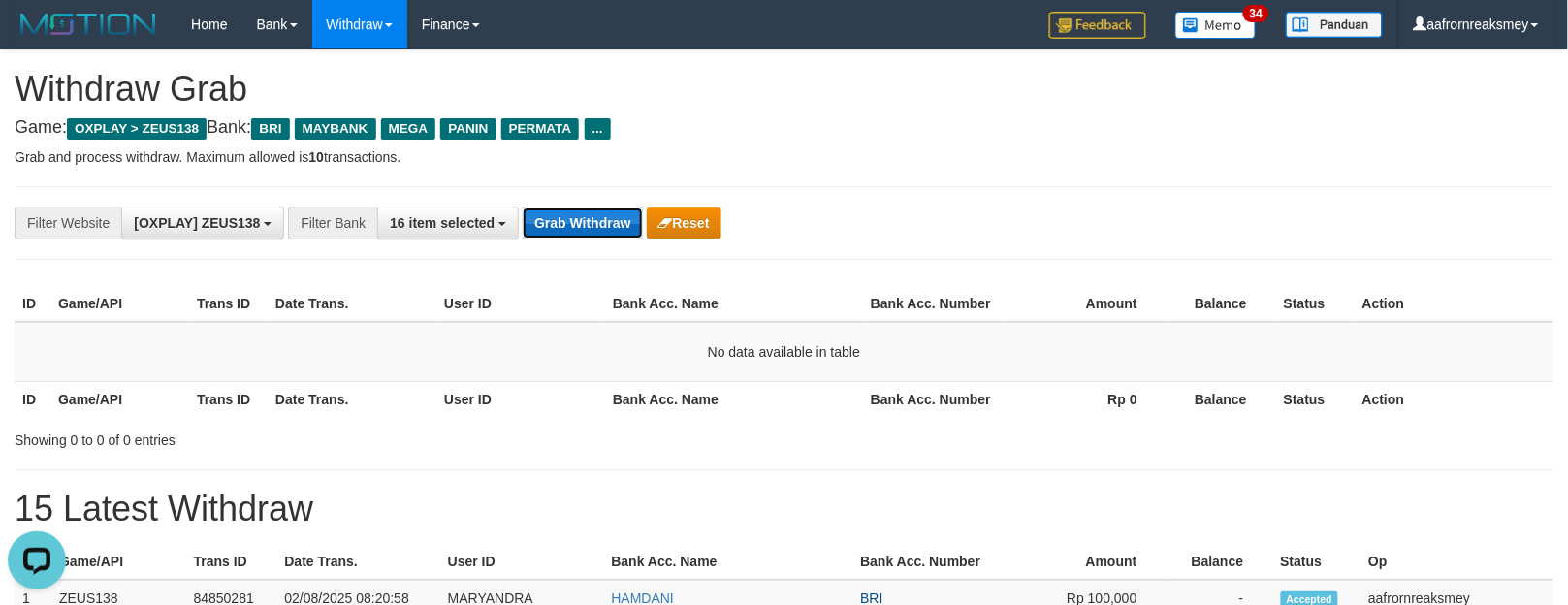 click on "Grab Withdraw" at bounding box center [582, 223] 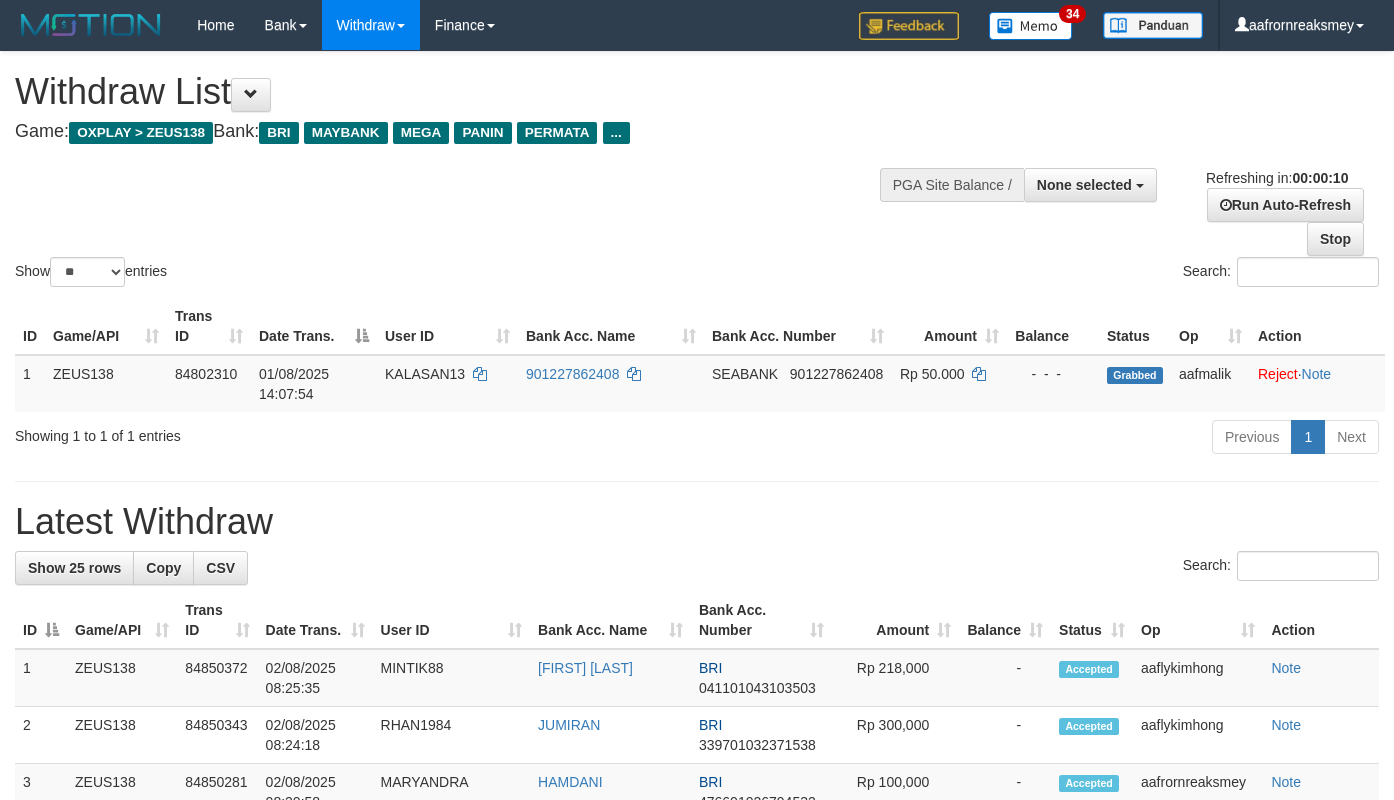 select 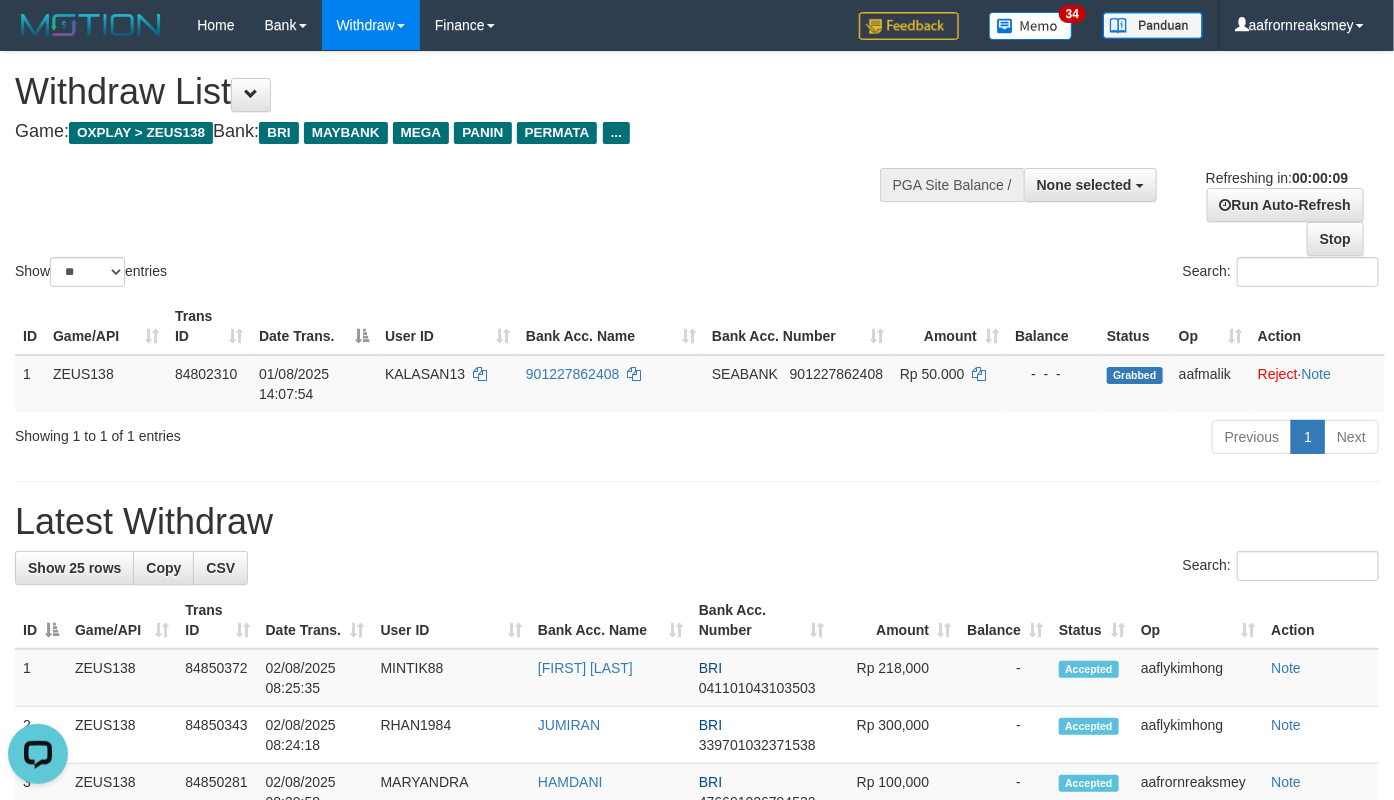 scroll, scrollTop: 0, scrollLeft: 0, axis: both 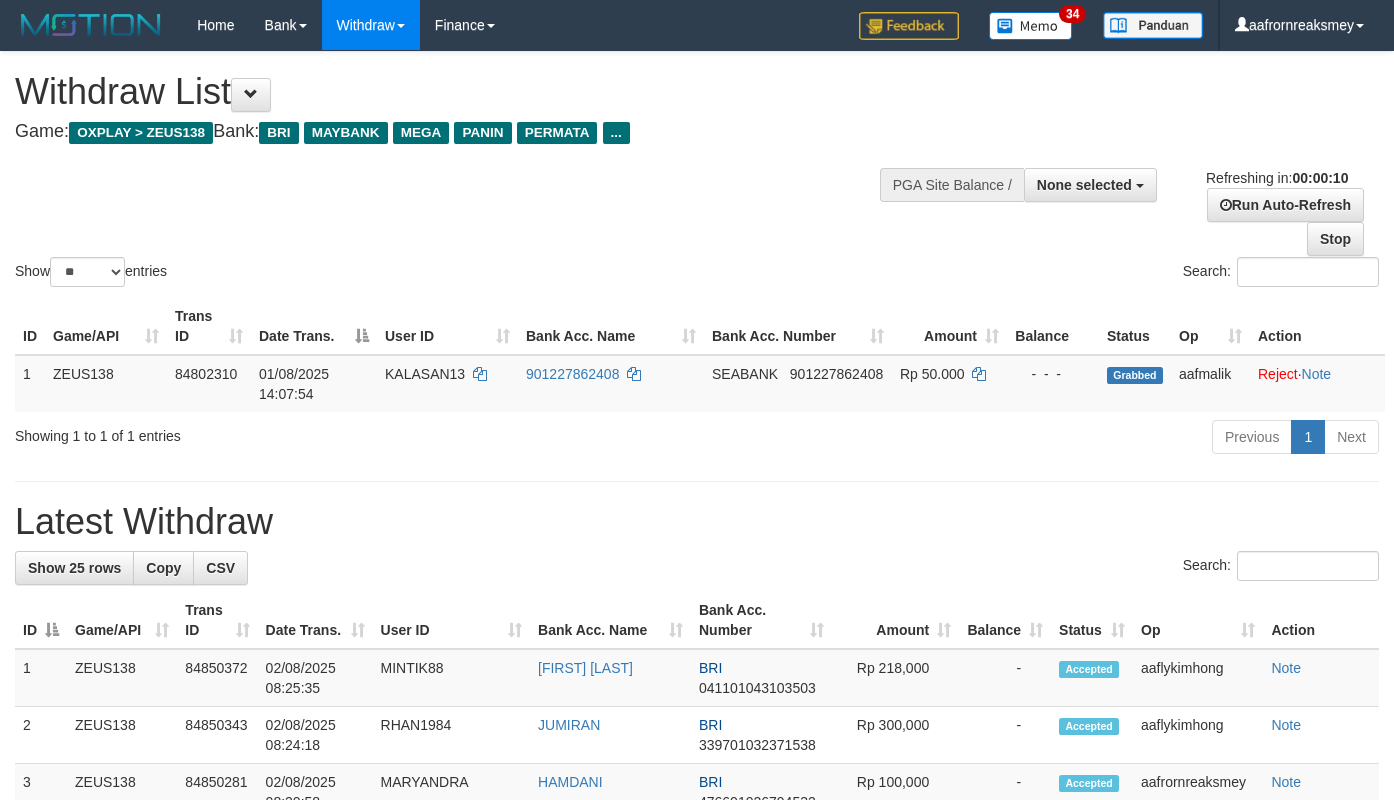 select 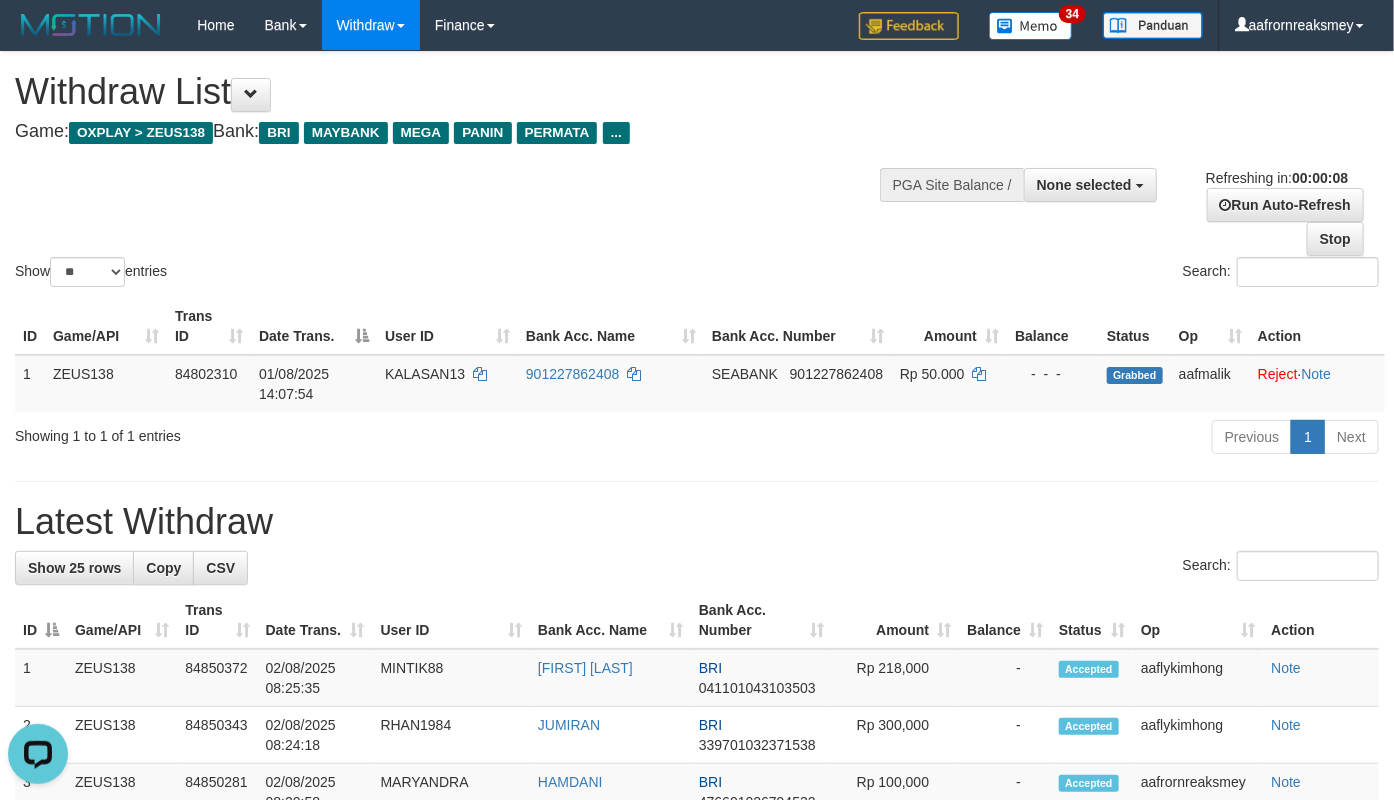 scroll, scrollTop: 0, scrollLeft: 0, axis: both 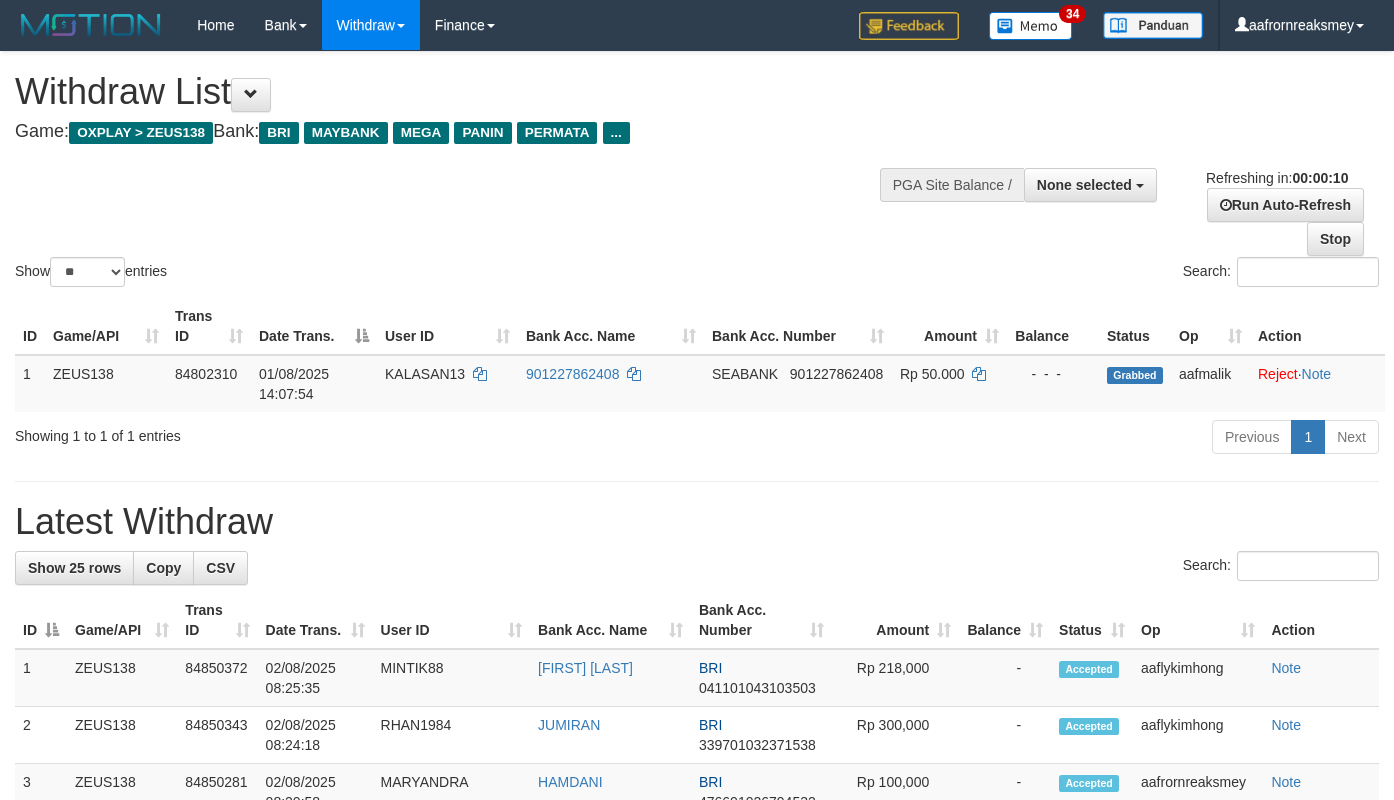 select 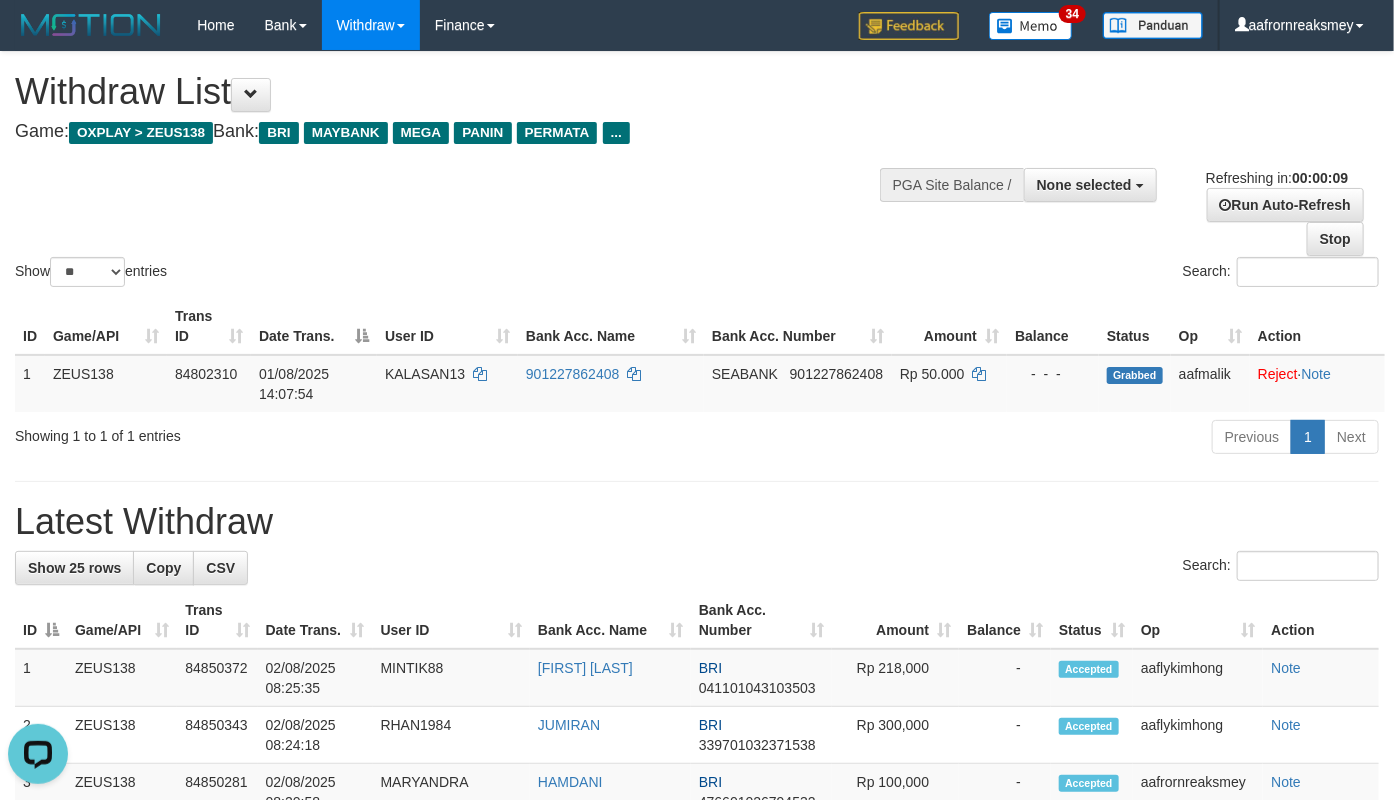 scroll, scrollTop: 0, scrollLeft: 0, axis: both 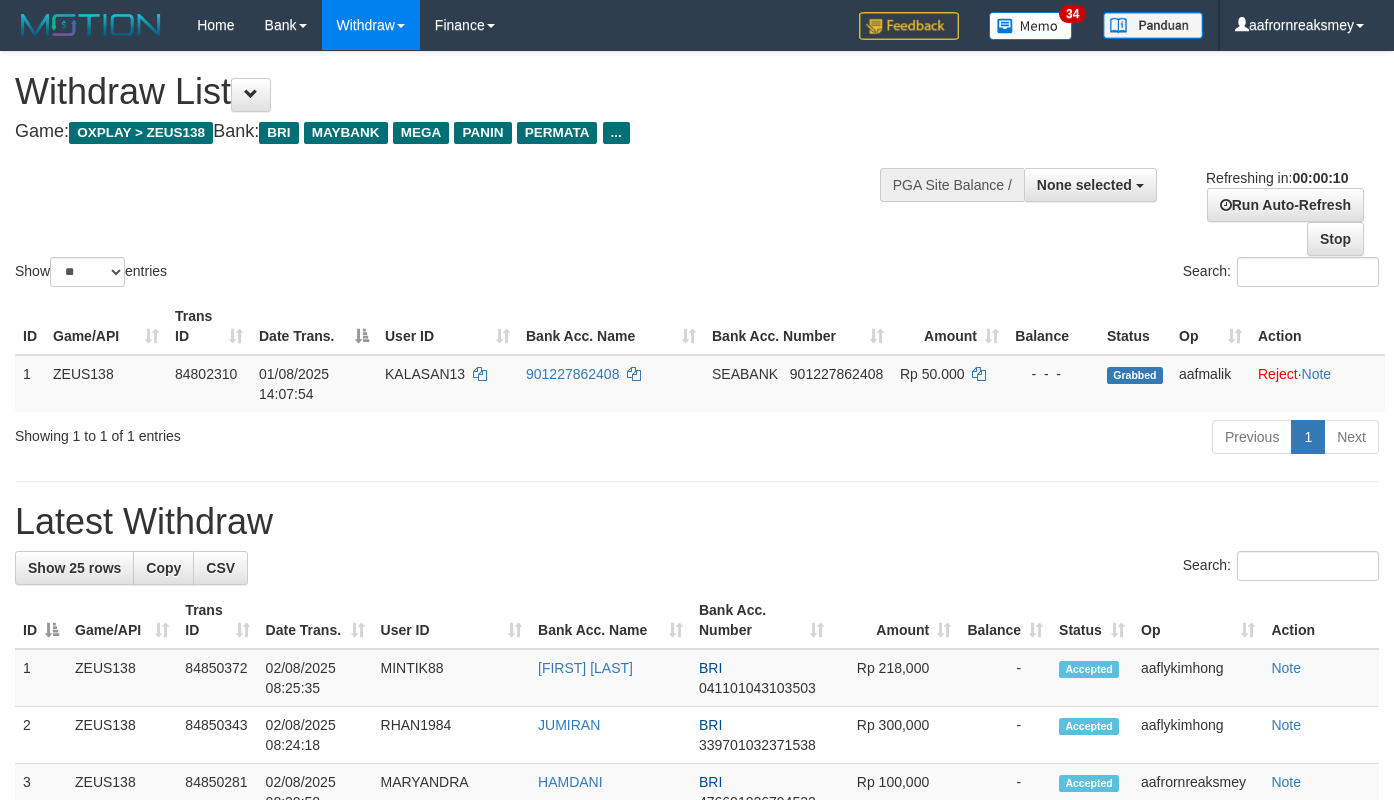 select 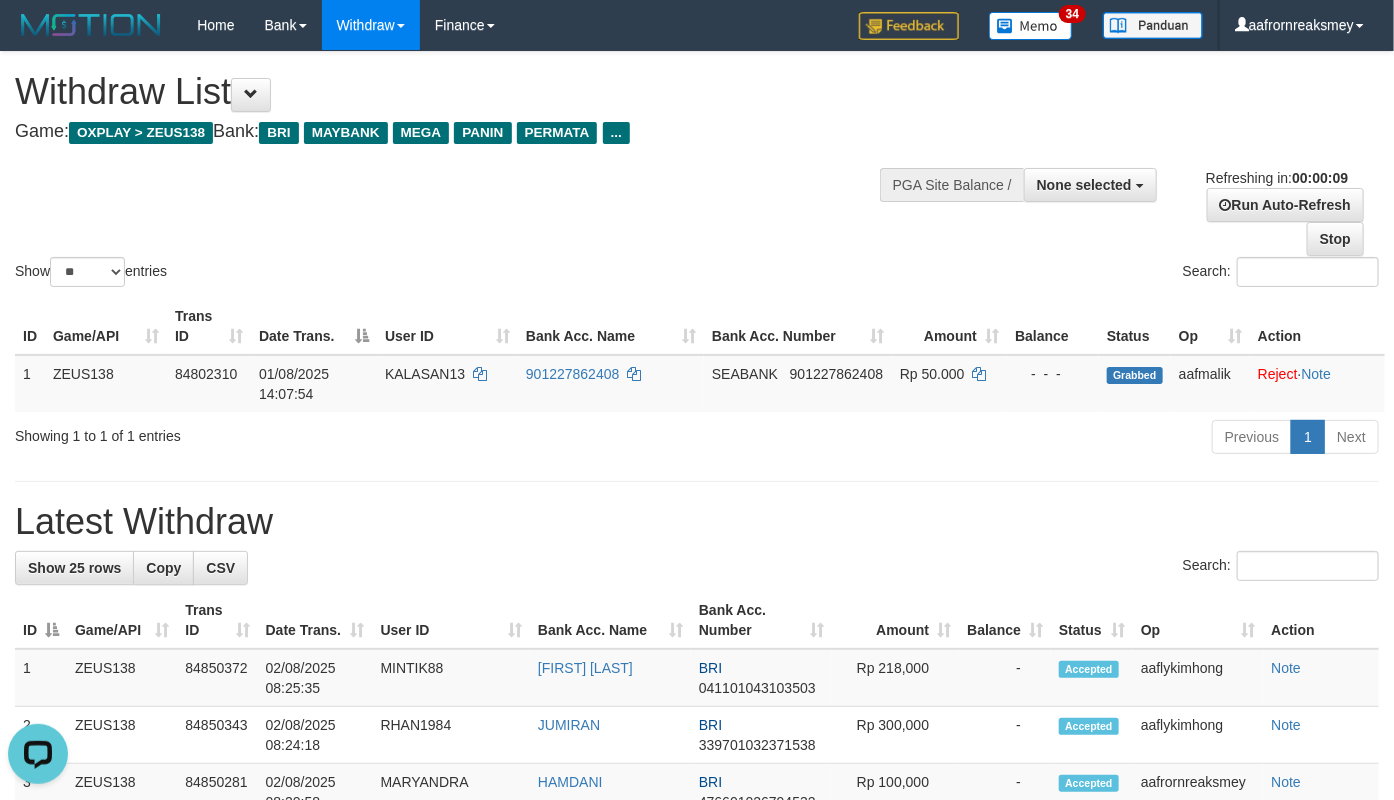scroll, scrollTop: 0, scrollLeft: 0, axis: both 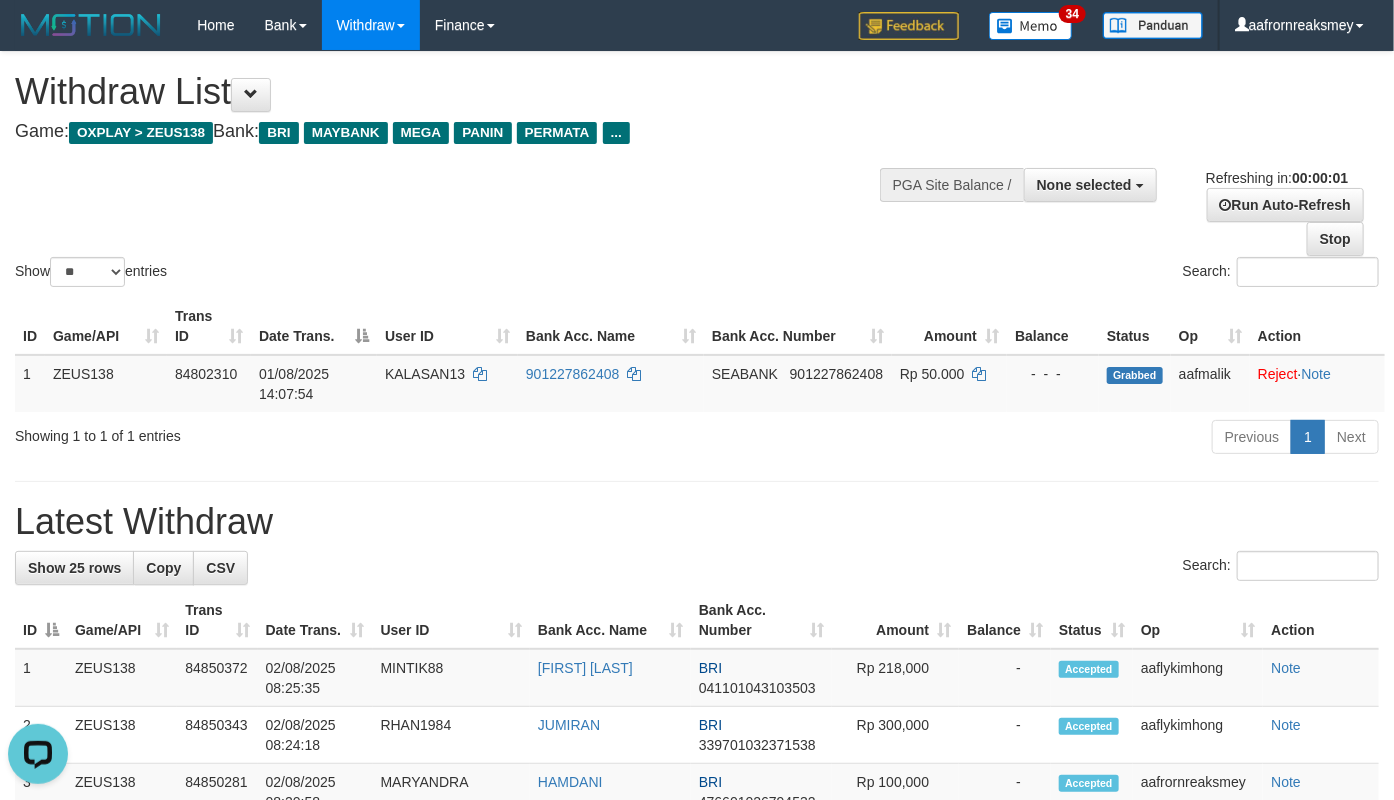 drag, startPoint x: 284, startPoint y: 594, endPoint x: 377, endPoint y: 575, distance: 94.92102 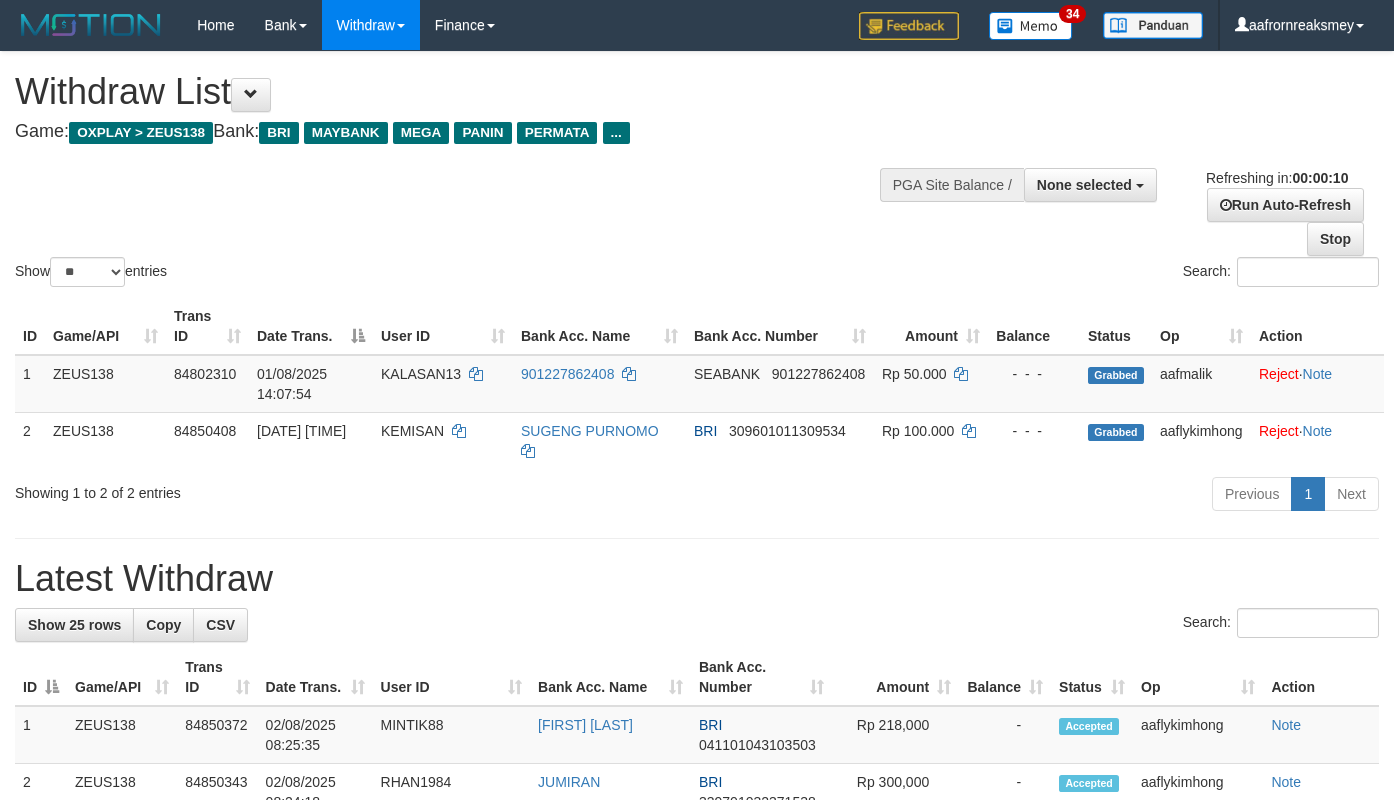 select 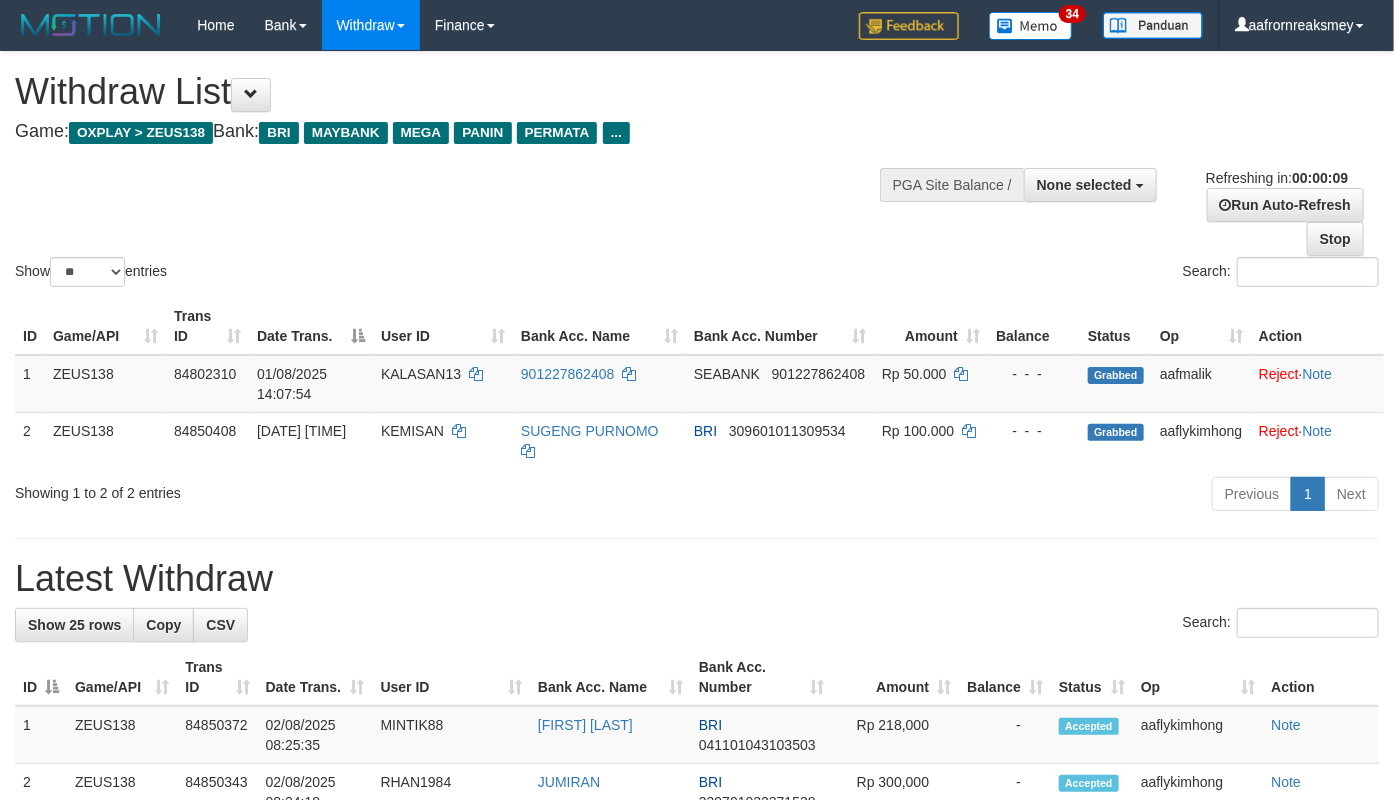 drag, startPoint x: 372, startPoint y: 556, endPoint x: 571, endPoint y: 541, distance: 199.56453 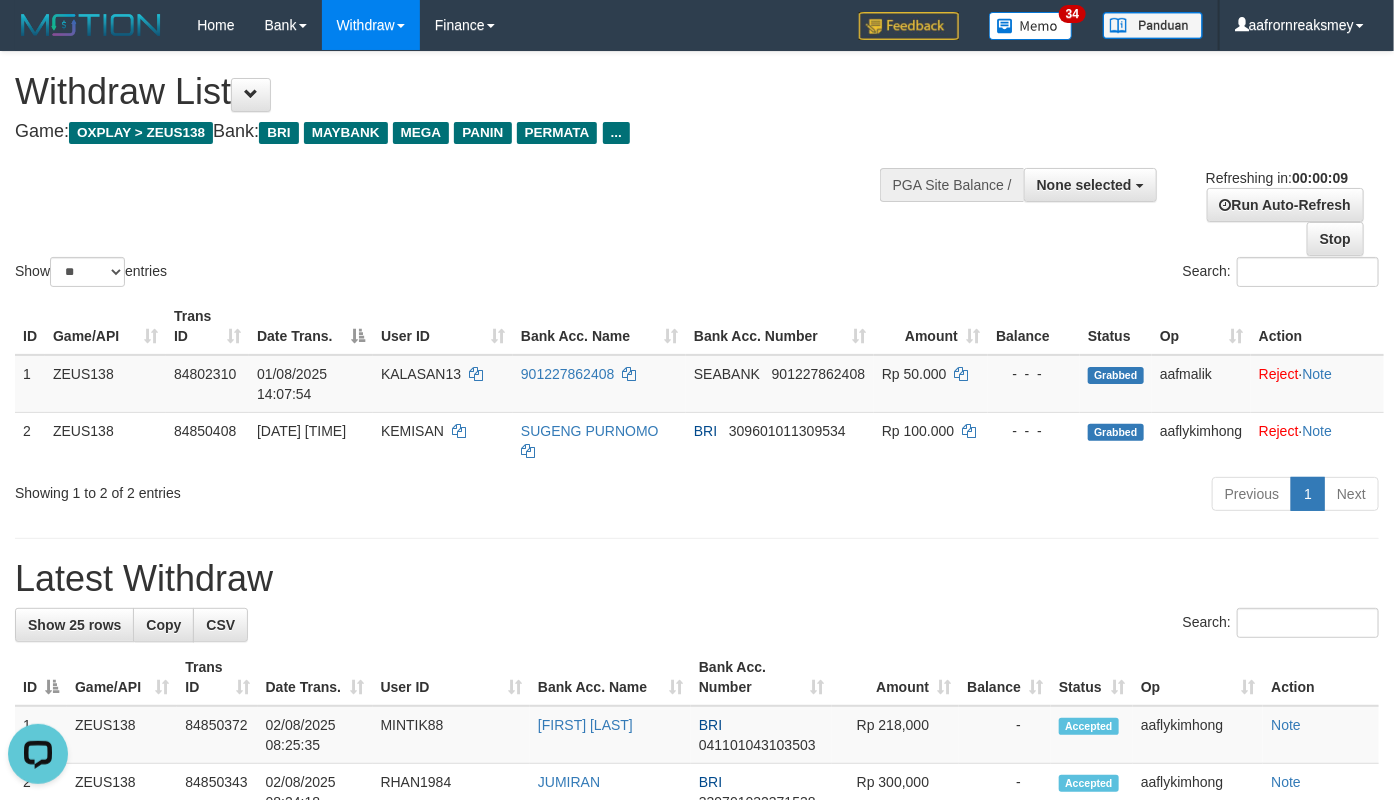 scroll, scrollTop: 0, scrollLeft: 0, axis: both 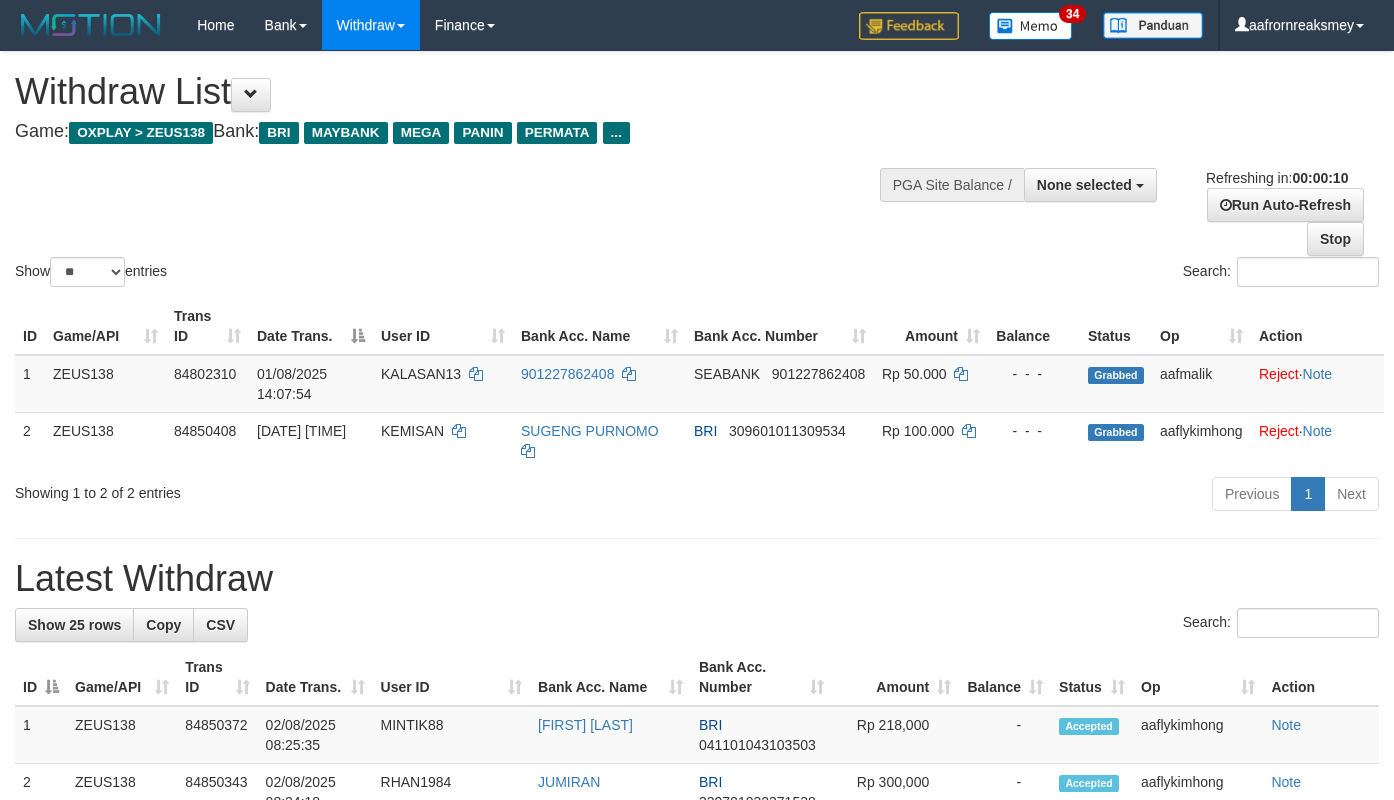 select 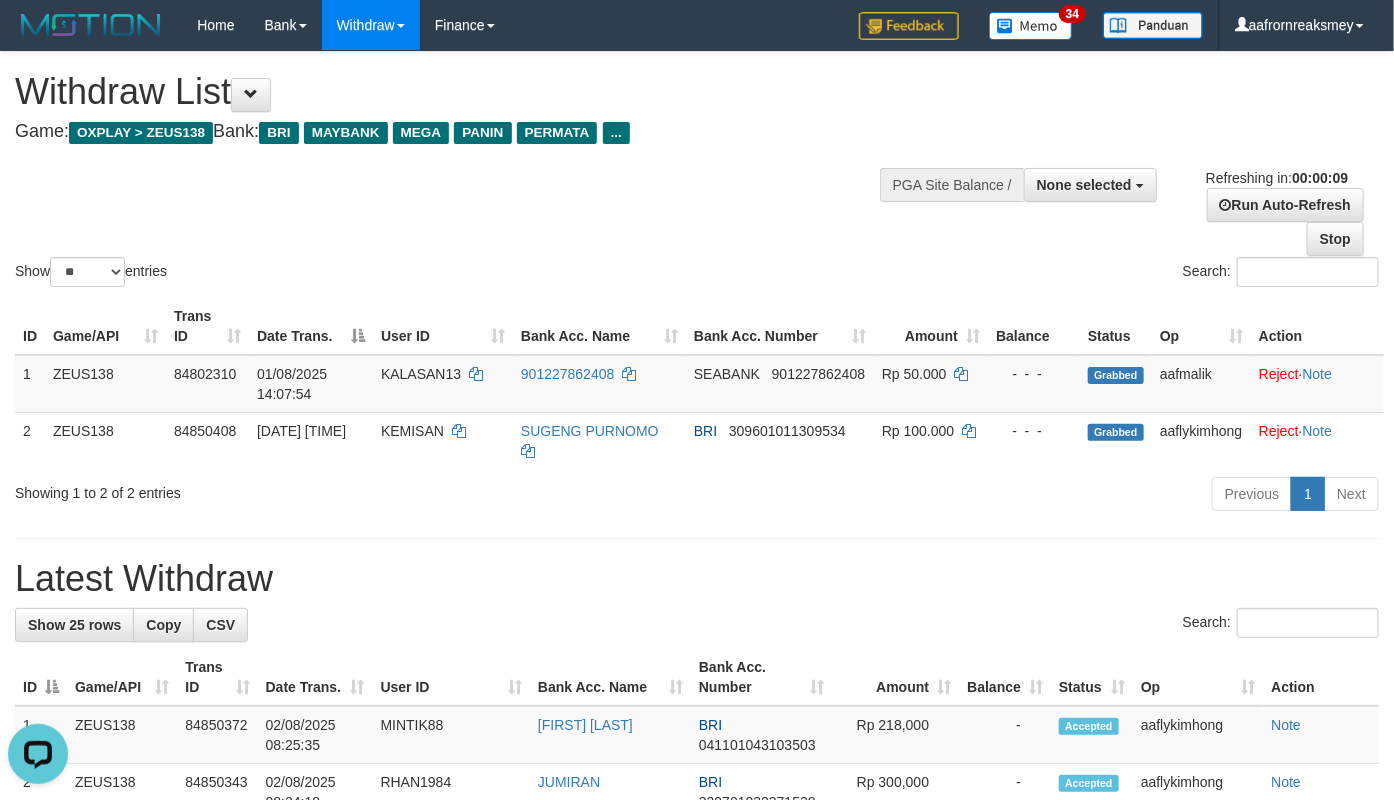 scroll, scrollTop: 0, scrollLeft: 0, axis: both 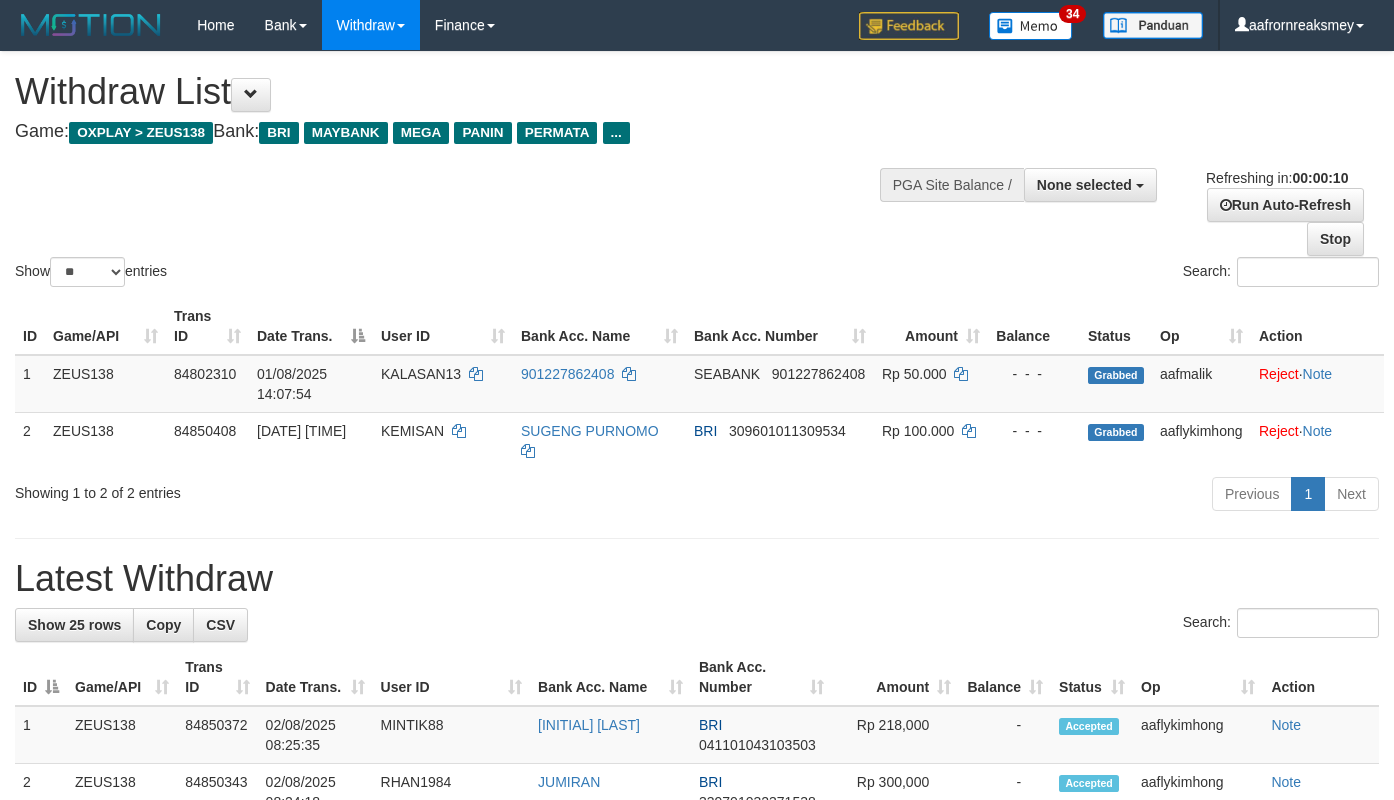 select 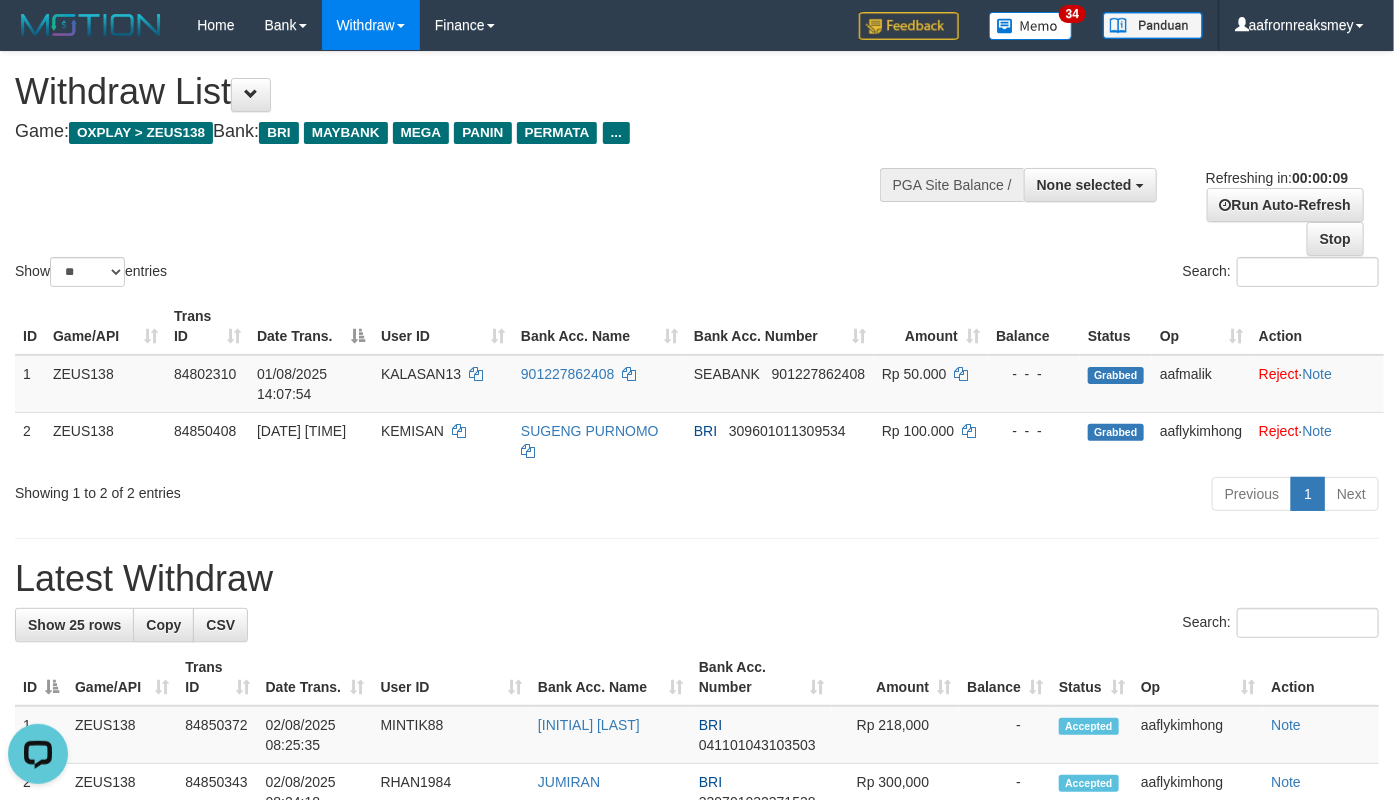 scroll, scrollTop: 0, scrollLeft: 0, axis: both 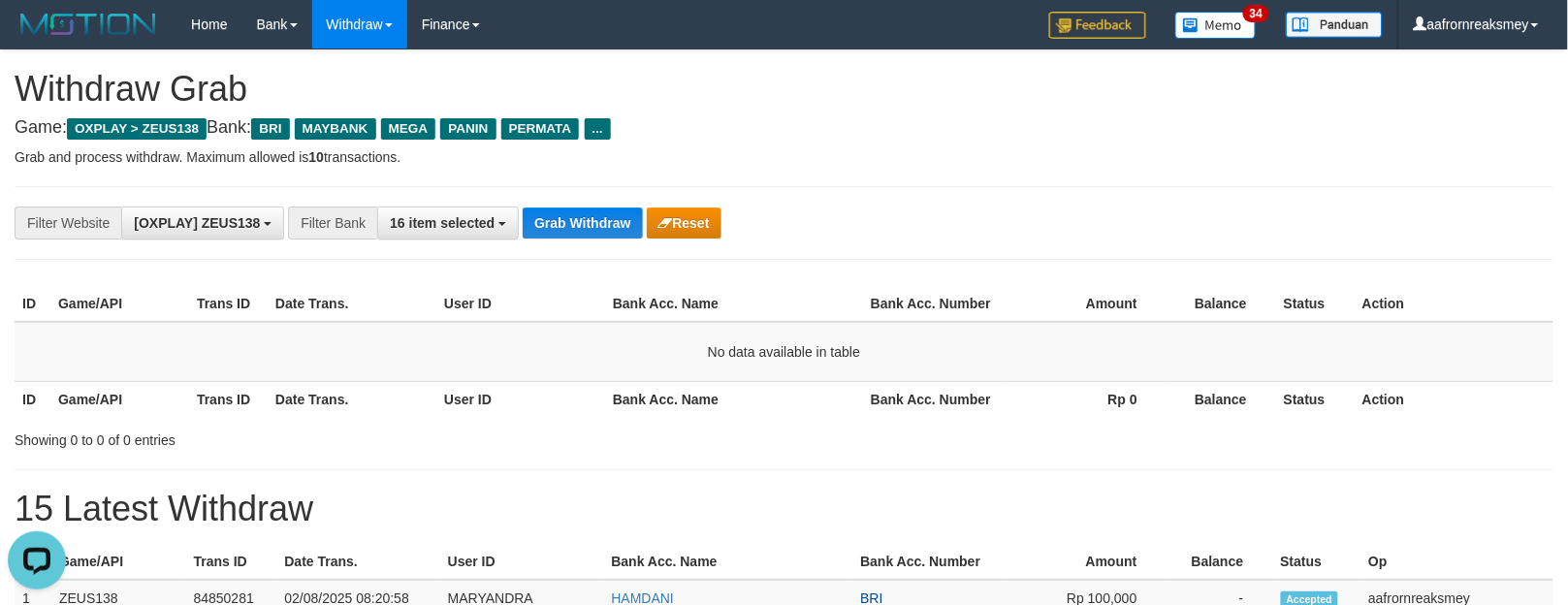 click on "Withdraw Grab" at bounding box center [784, 89] 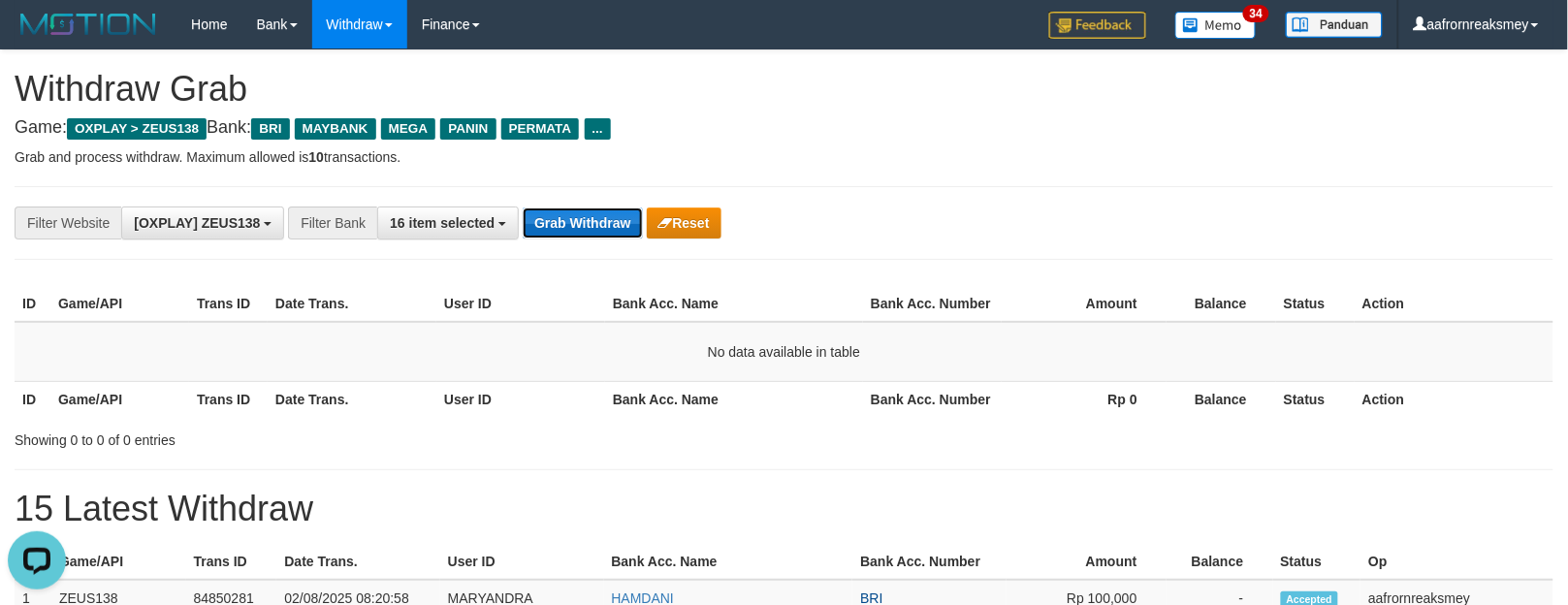 click on "Grab Withdraw" at bounding box center (582, 223) 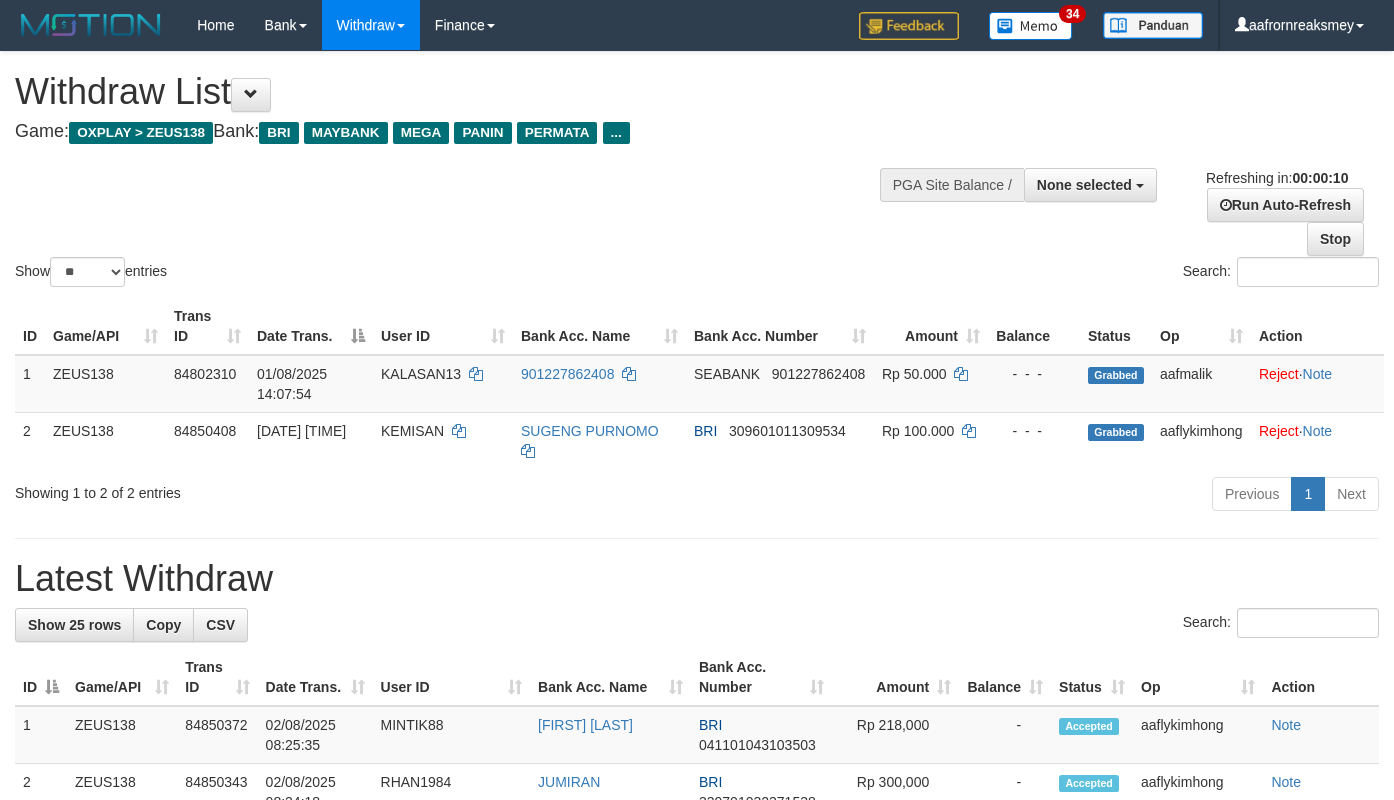 select 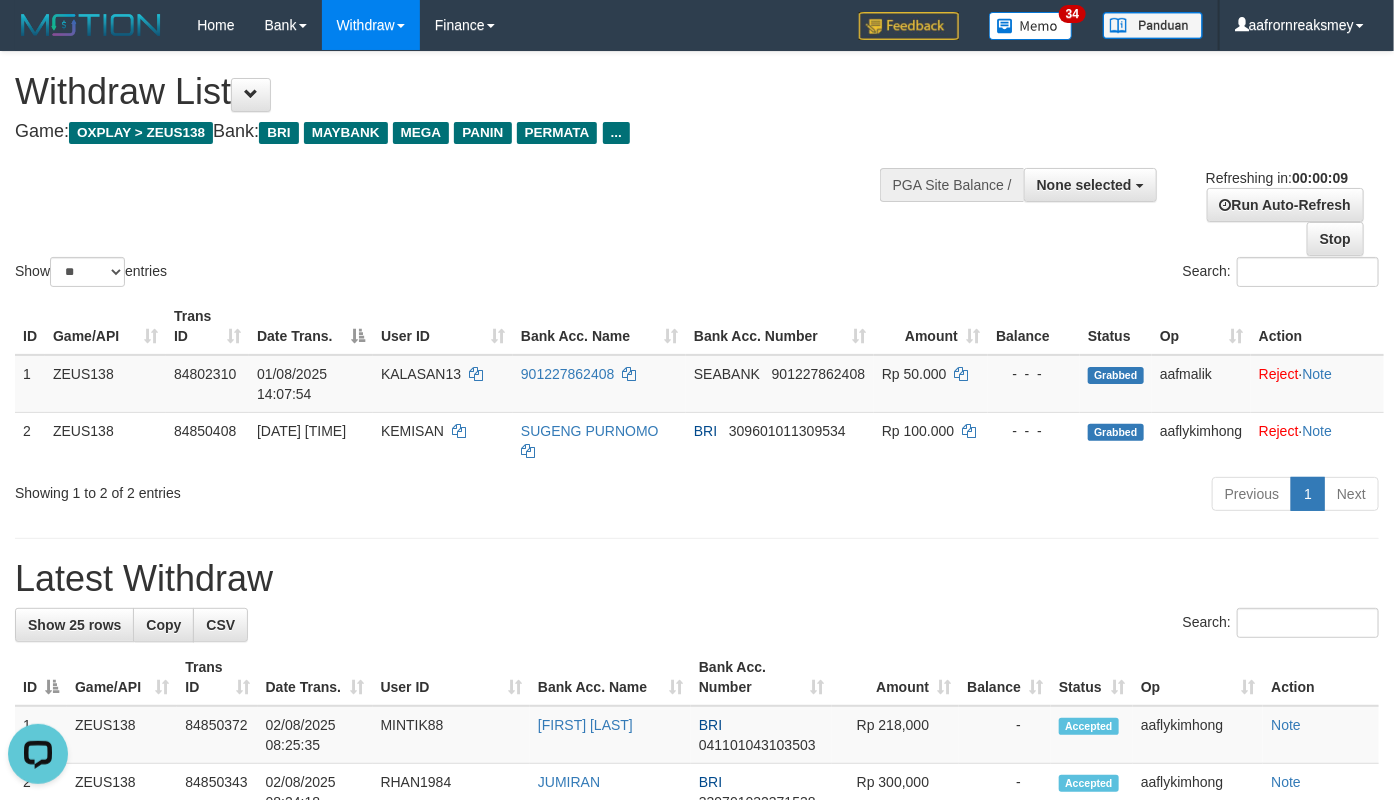 scroll, scrollTop: 0, scrollLeft: 0, axis: both 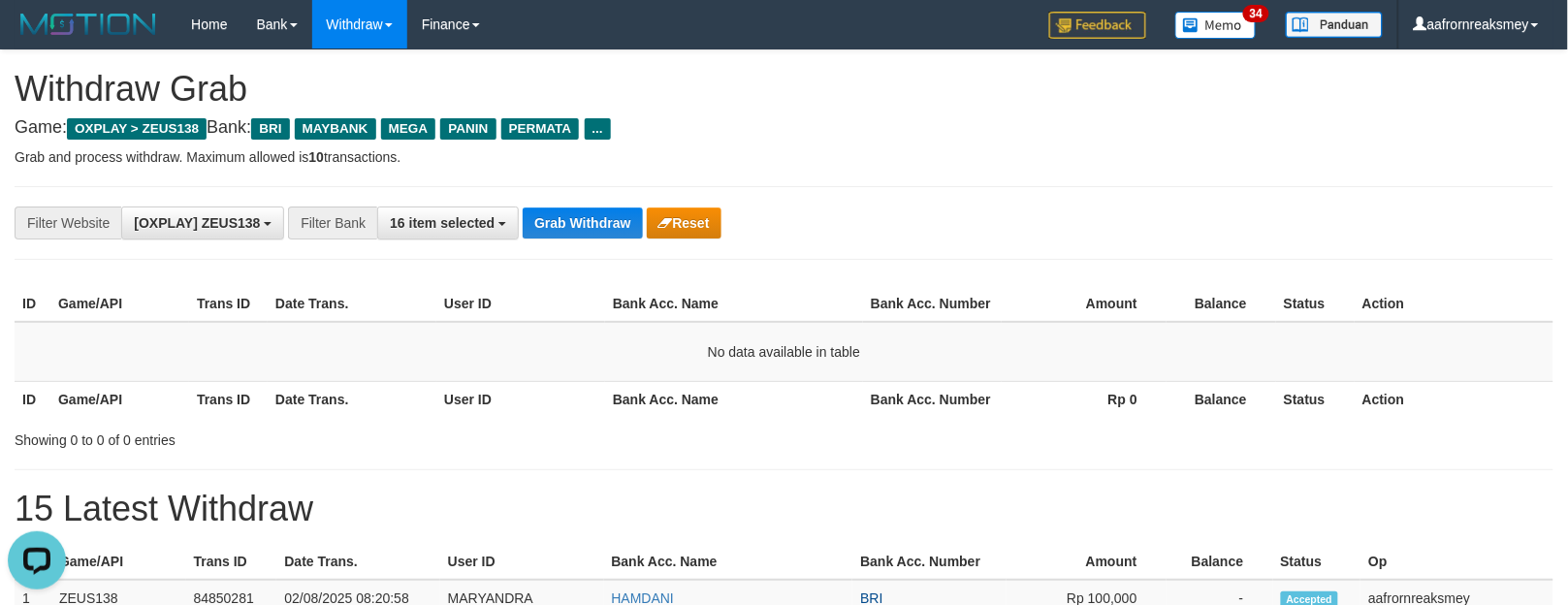 click on "**********" at bounding box center [784, 223] 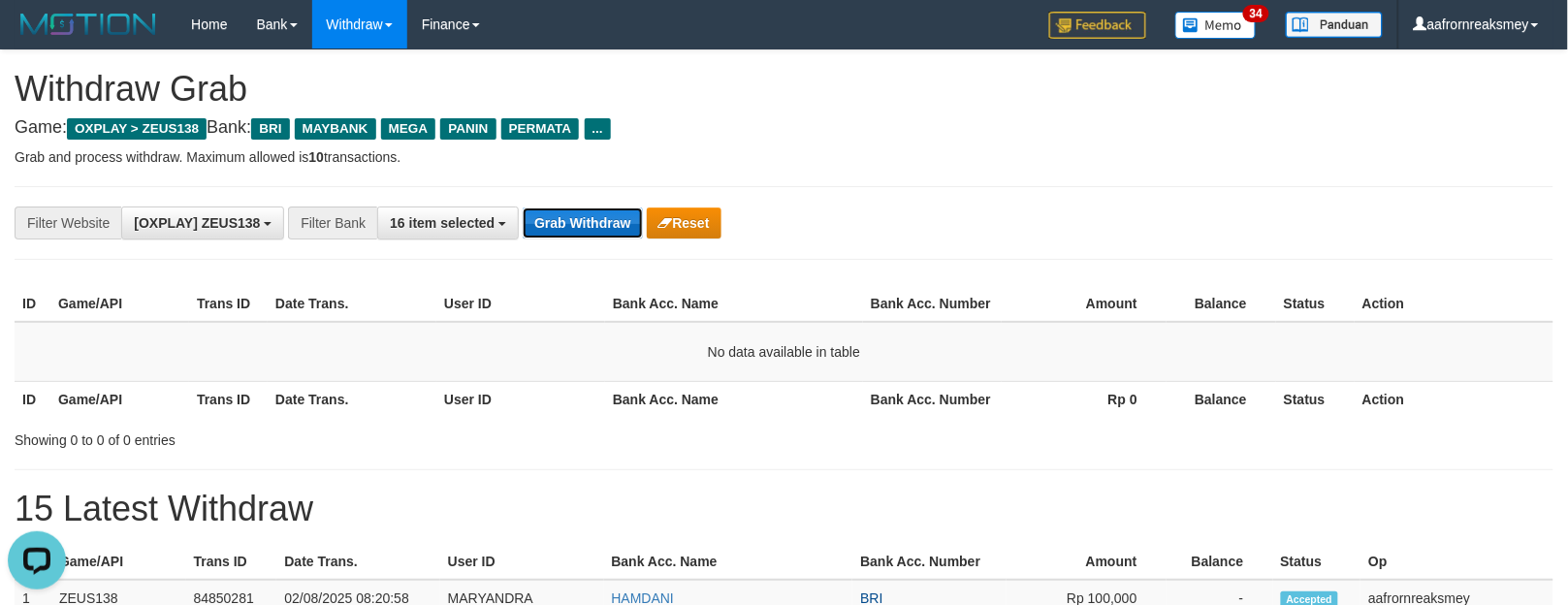 click on "Grab Withdraw" at bounding box center (582, 223) 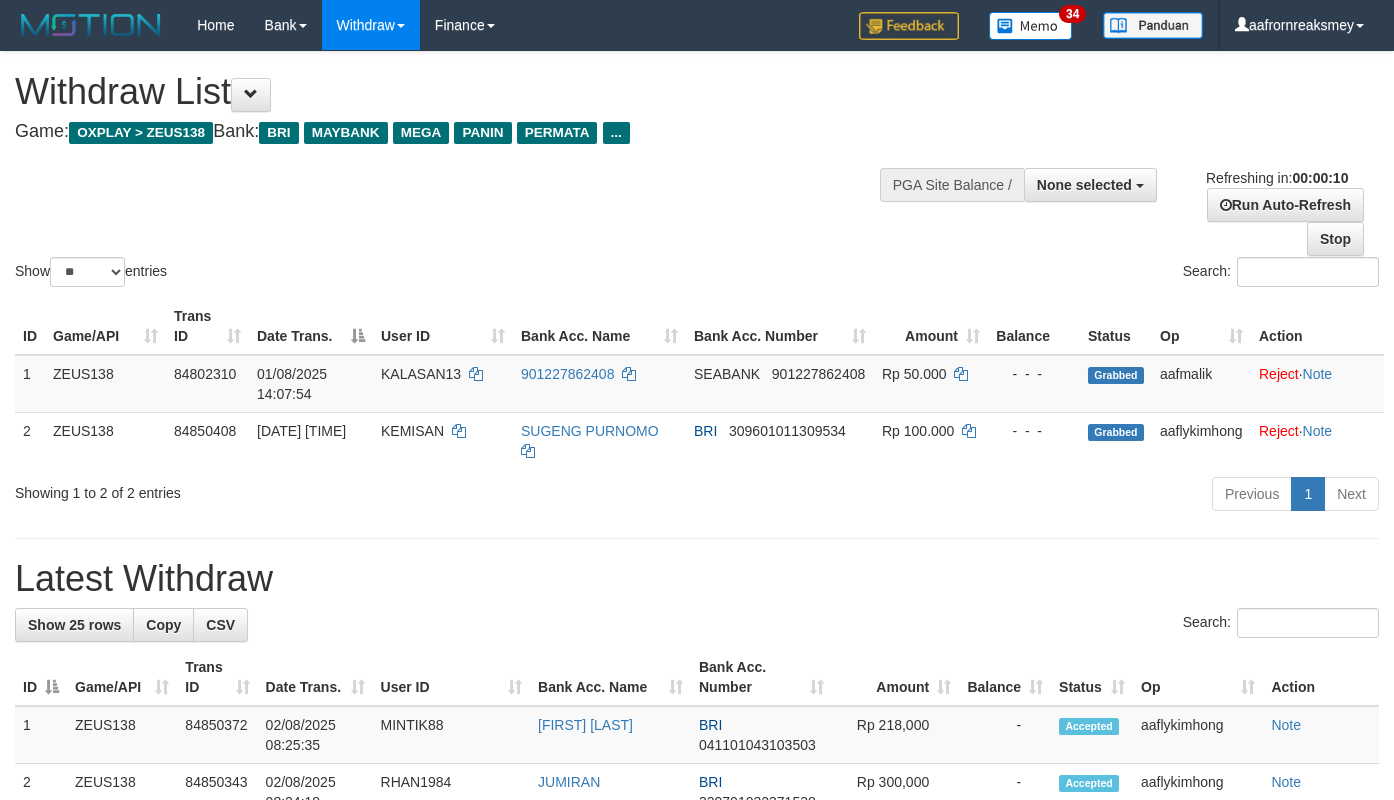 select 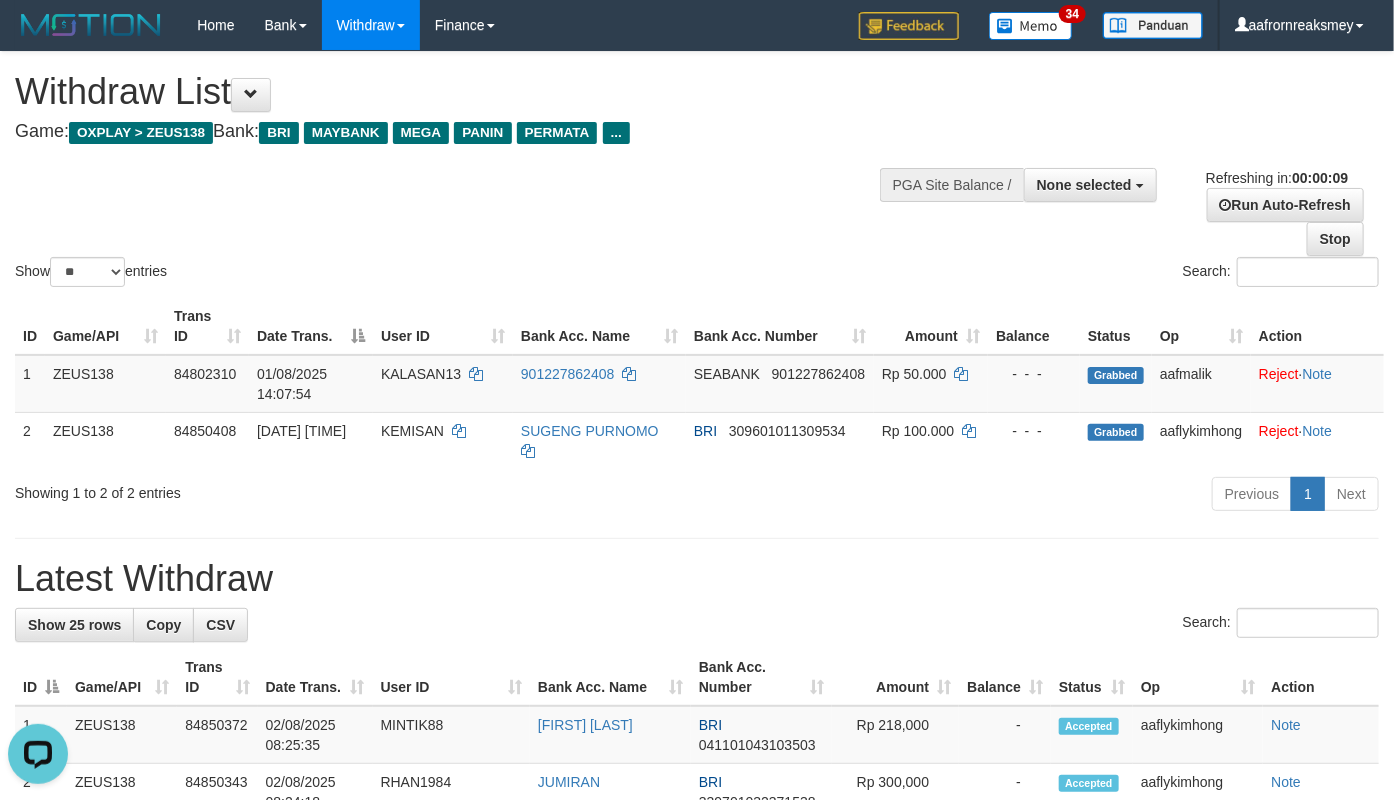 scroll, scrollTop: 0, scrollLeft: 0, axis: both 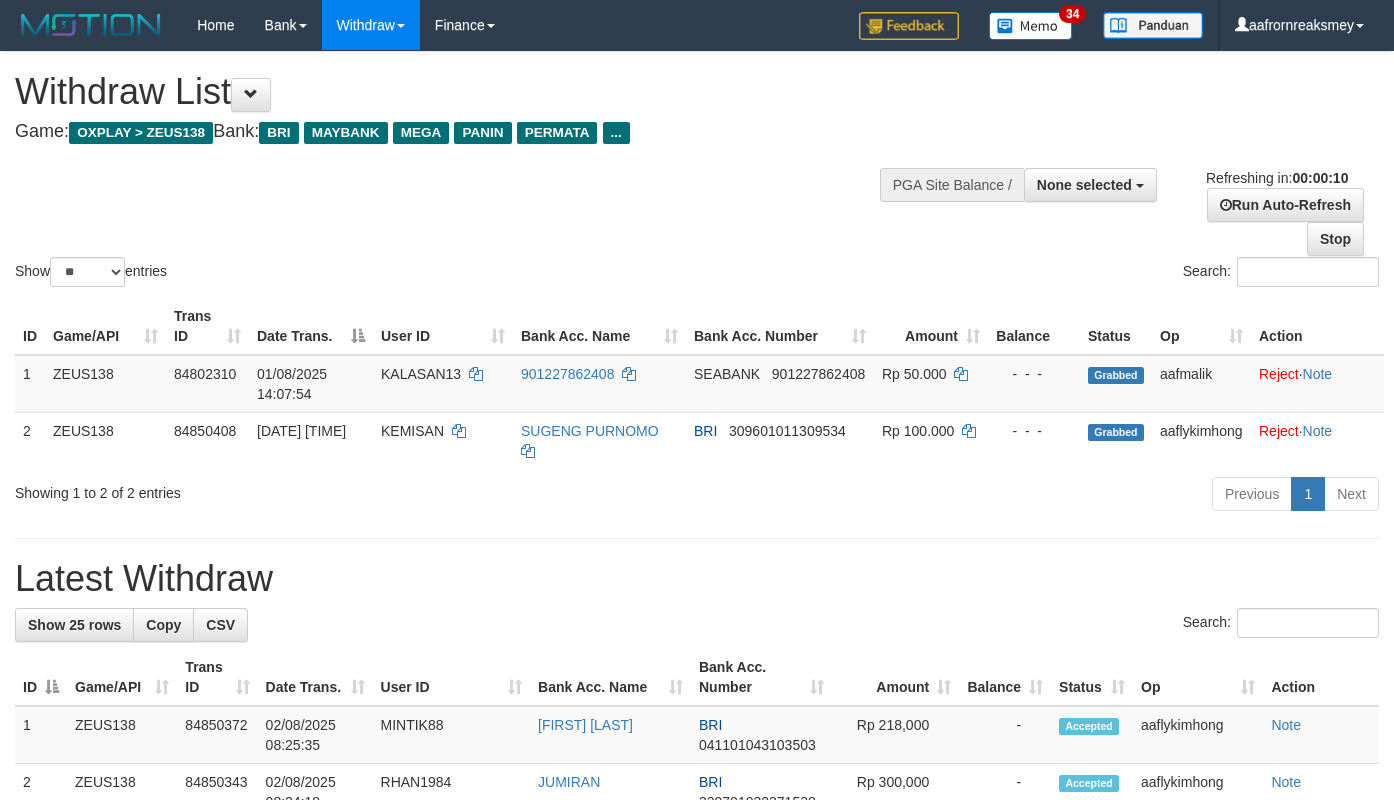select 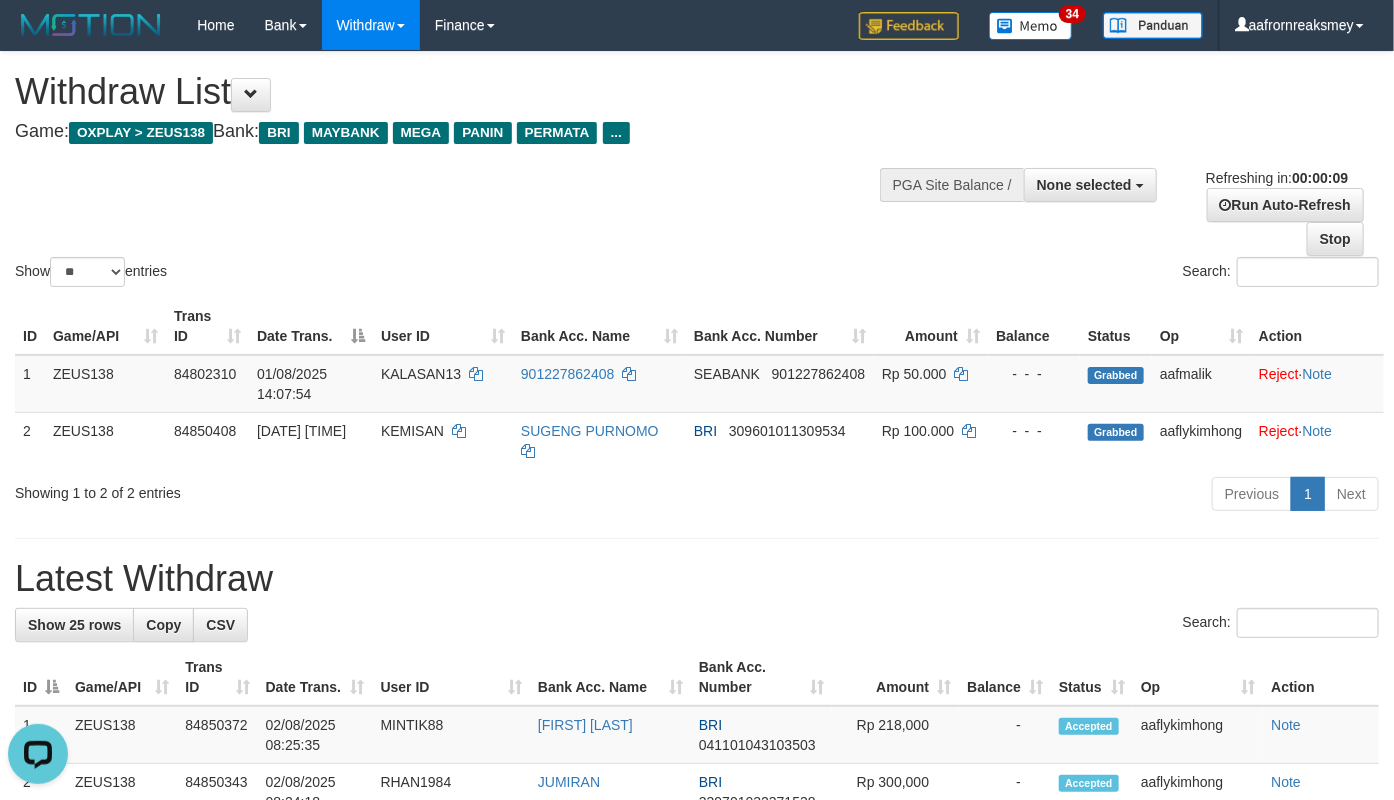 scroll, scrollTop: 0, scrollLeft: 0, axis: both 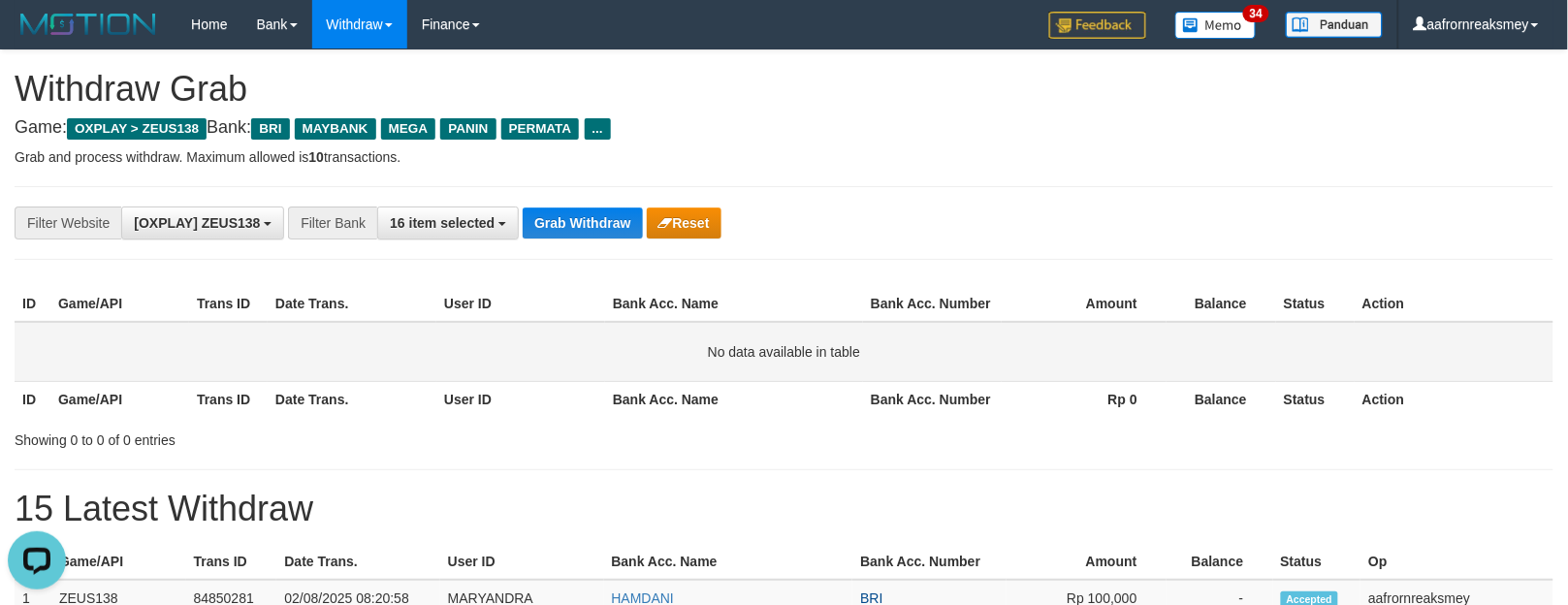 click on "No data available in table" at bounding box center [784, 352] 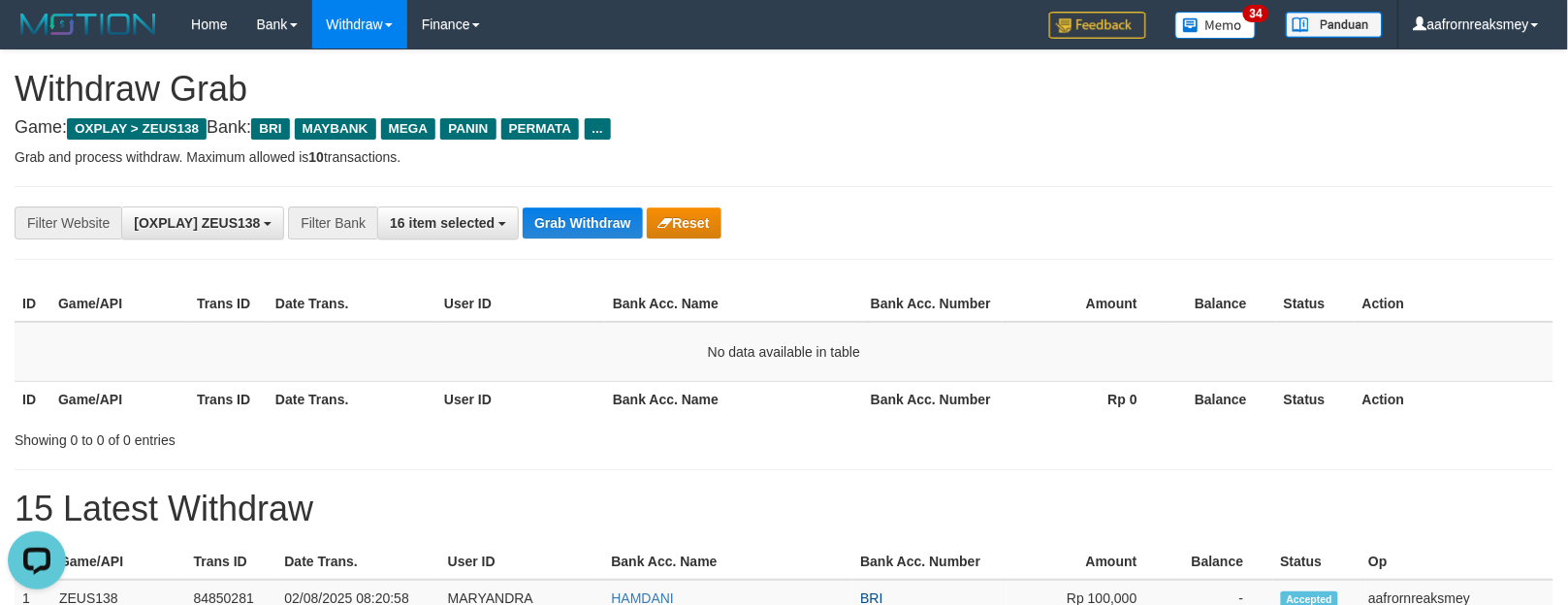 click on "**********" at bounding box center (784, 223) 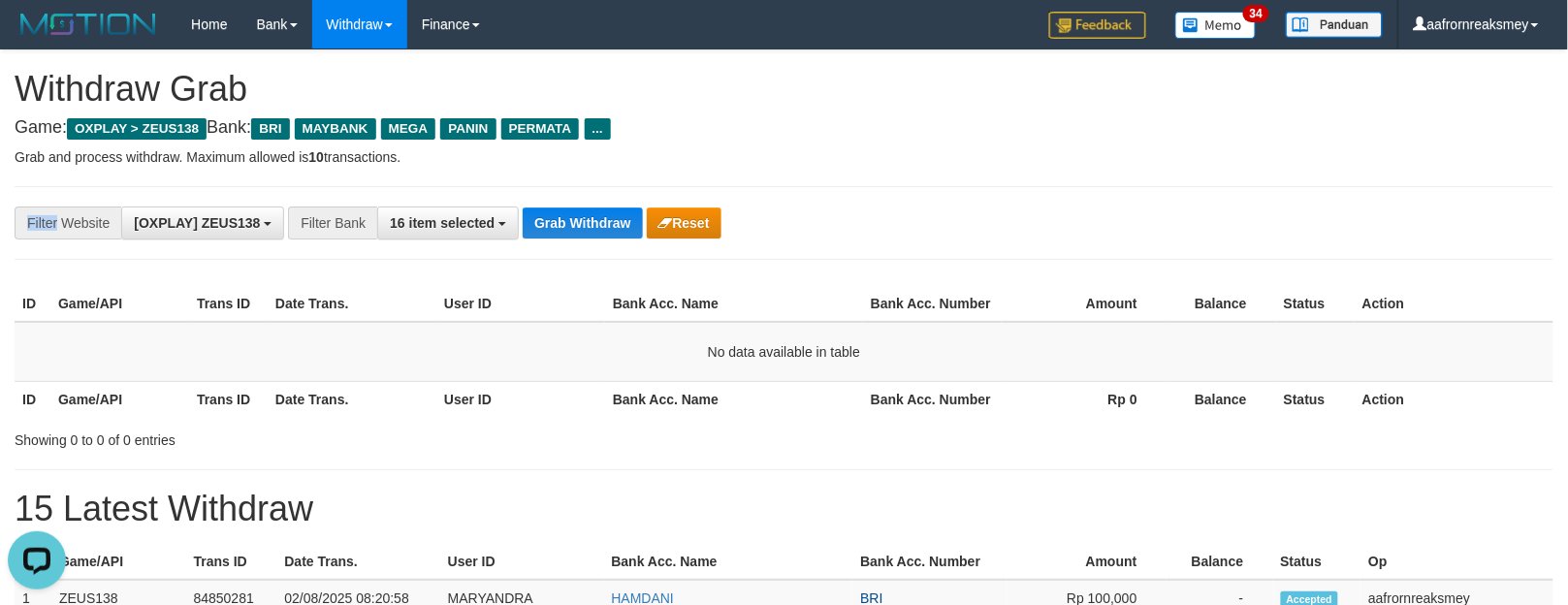 click on "**********" at bounding box center (784, 223) 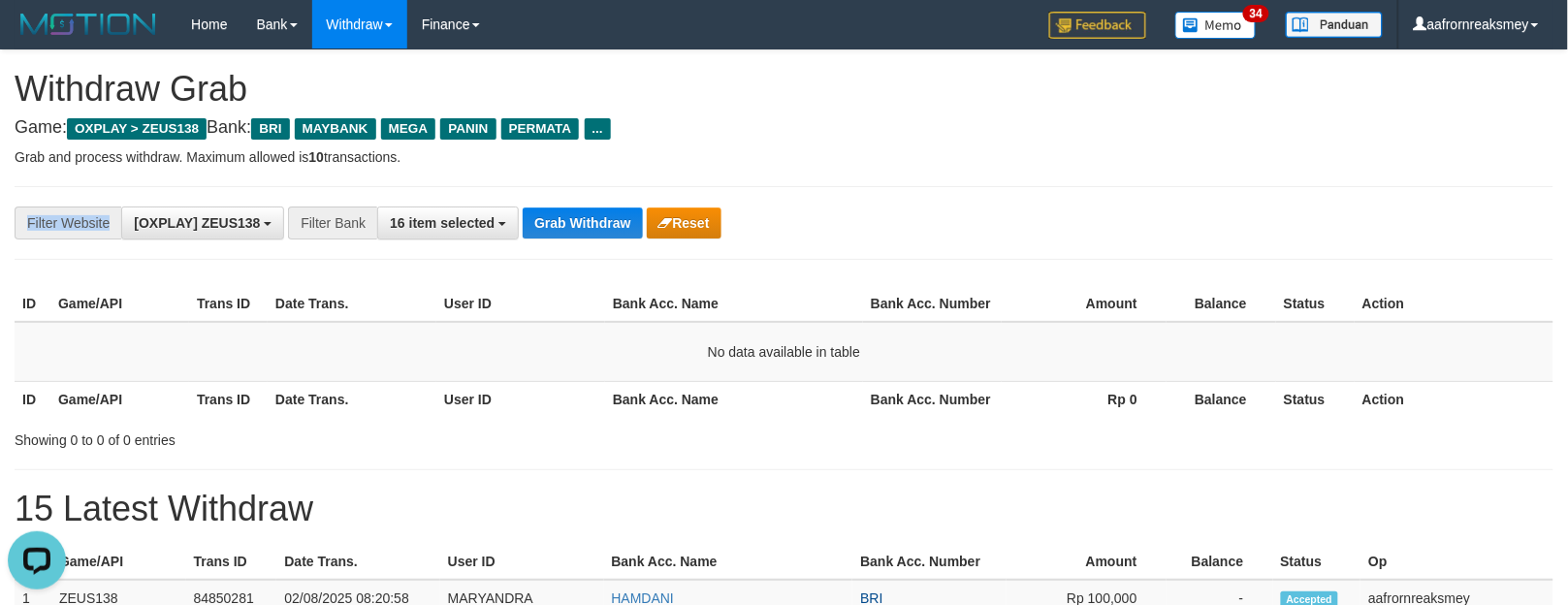 click on "**********" at bounding box center (784, 223) 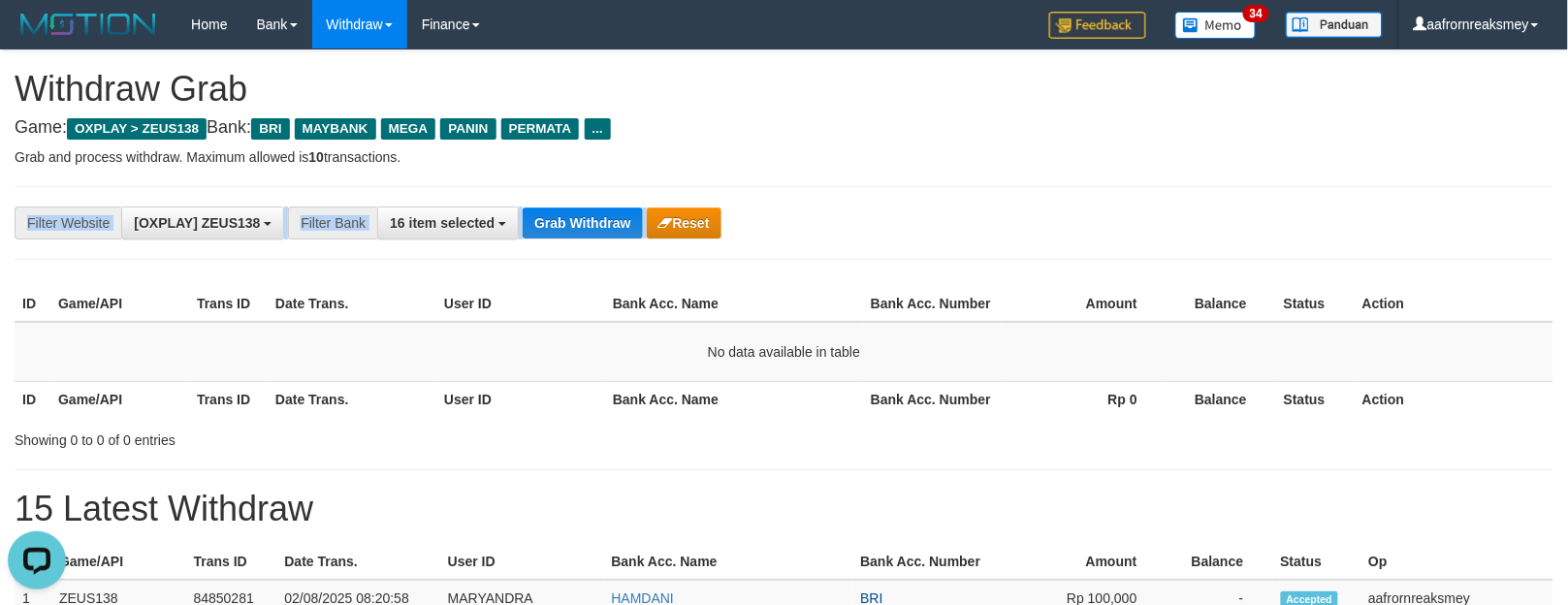 click on "**********" at bounding box center [784, 223] 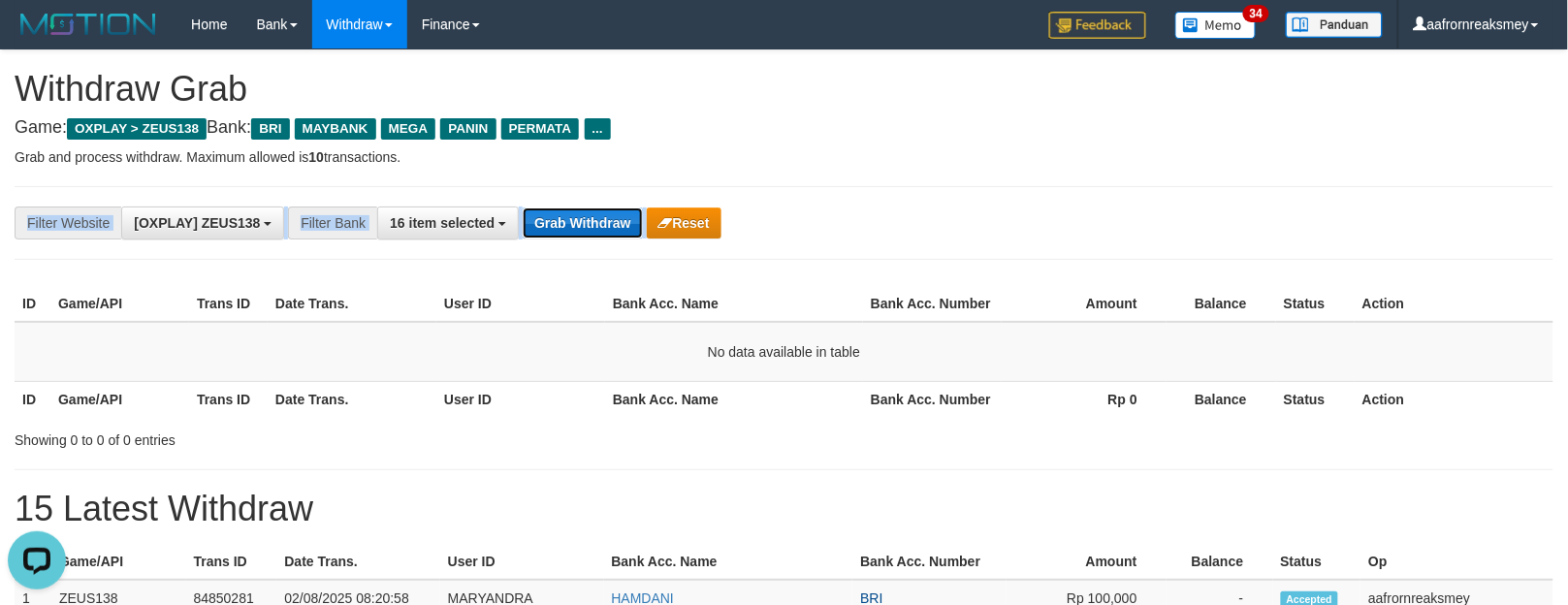click on "Grab Withdraw" at bounding box center (582, 223) 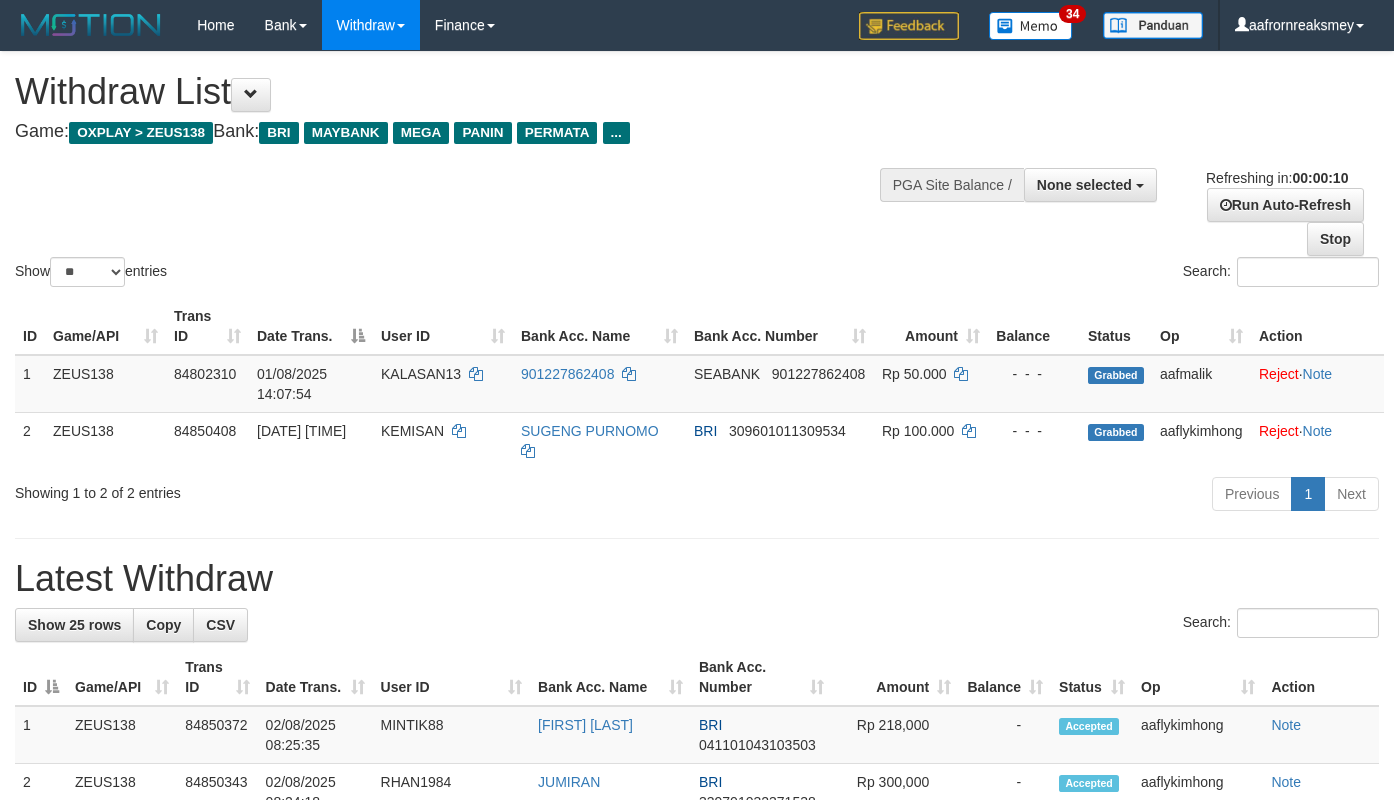 select 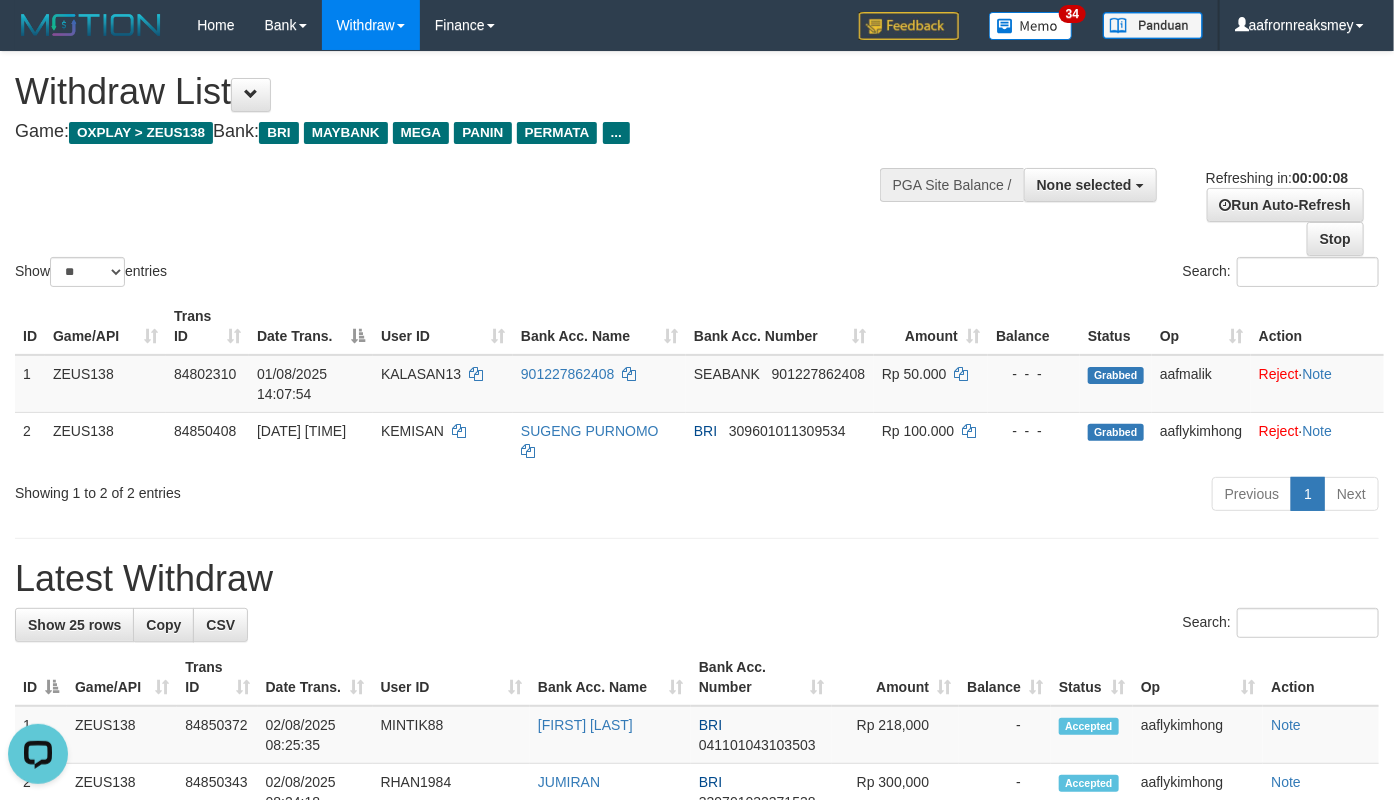 scroll, scrollTop: 0, scrollLeft: 0, axis: both 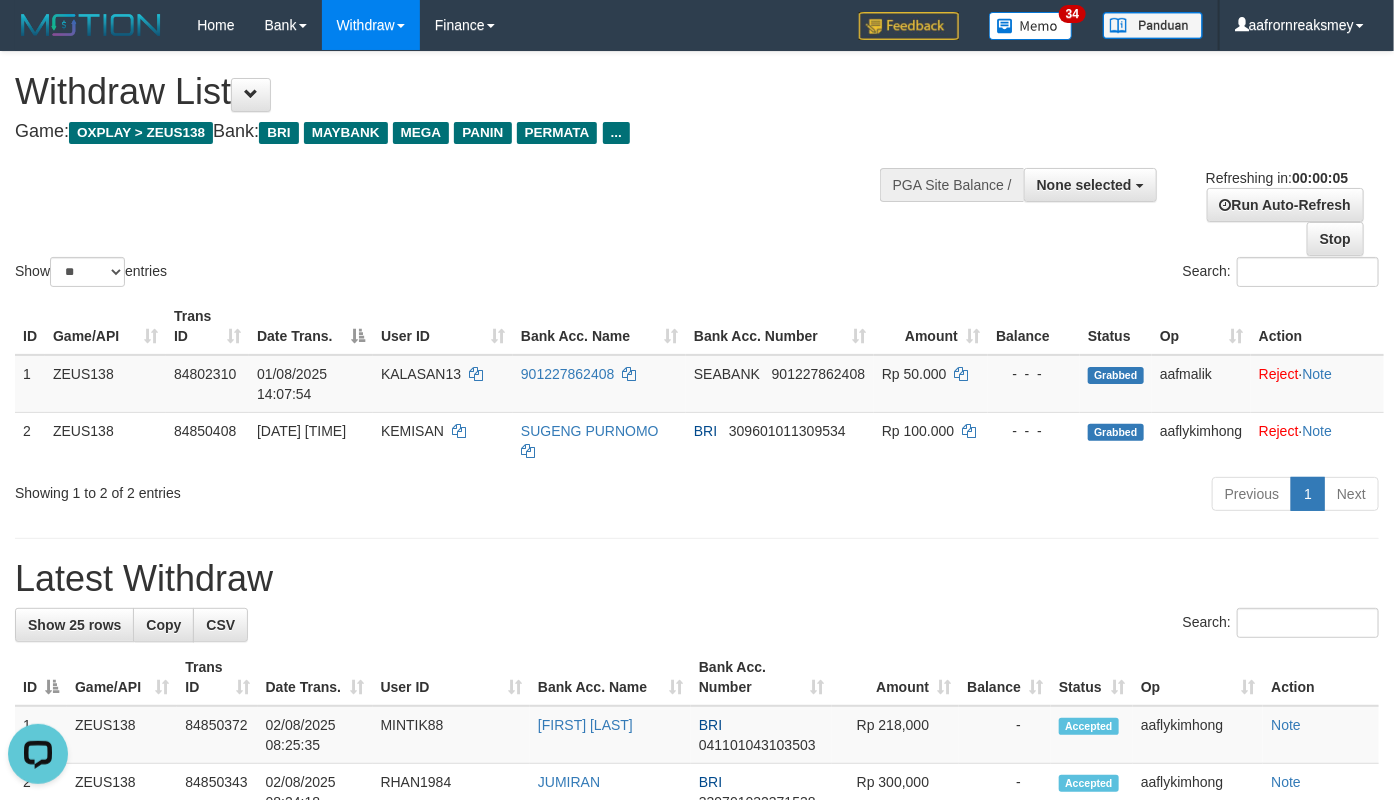 click on "**********" at bounding box center (697, 1158) 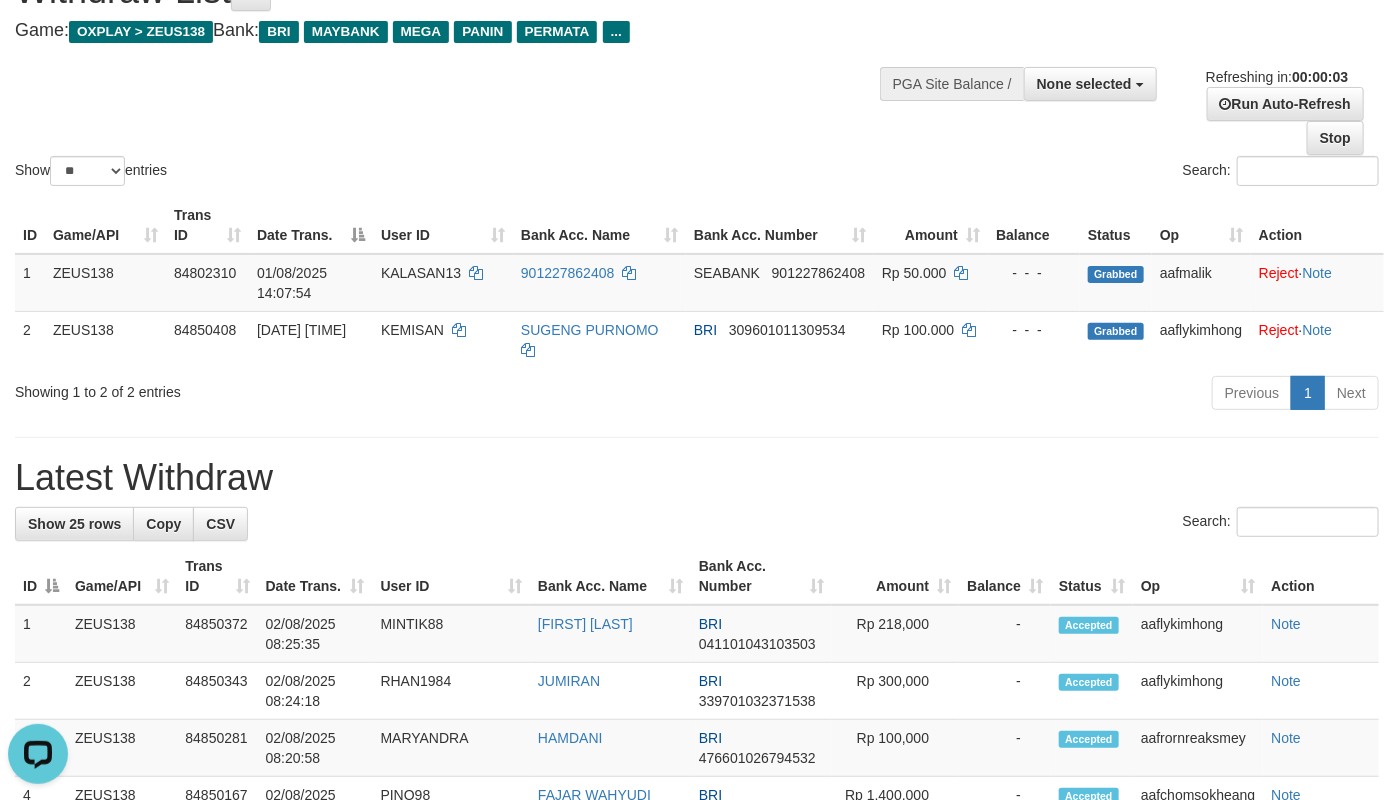 scroll, scrollTop: 147, scrollLeft: 0, axis: vertical 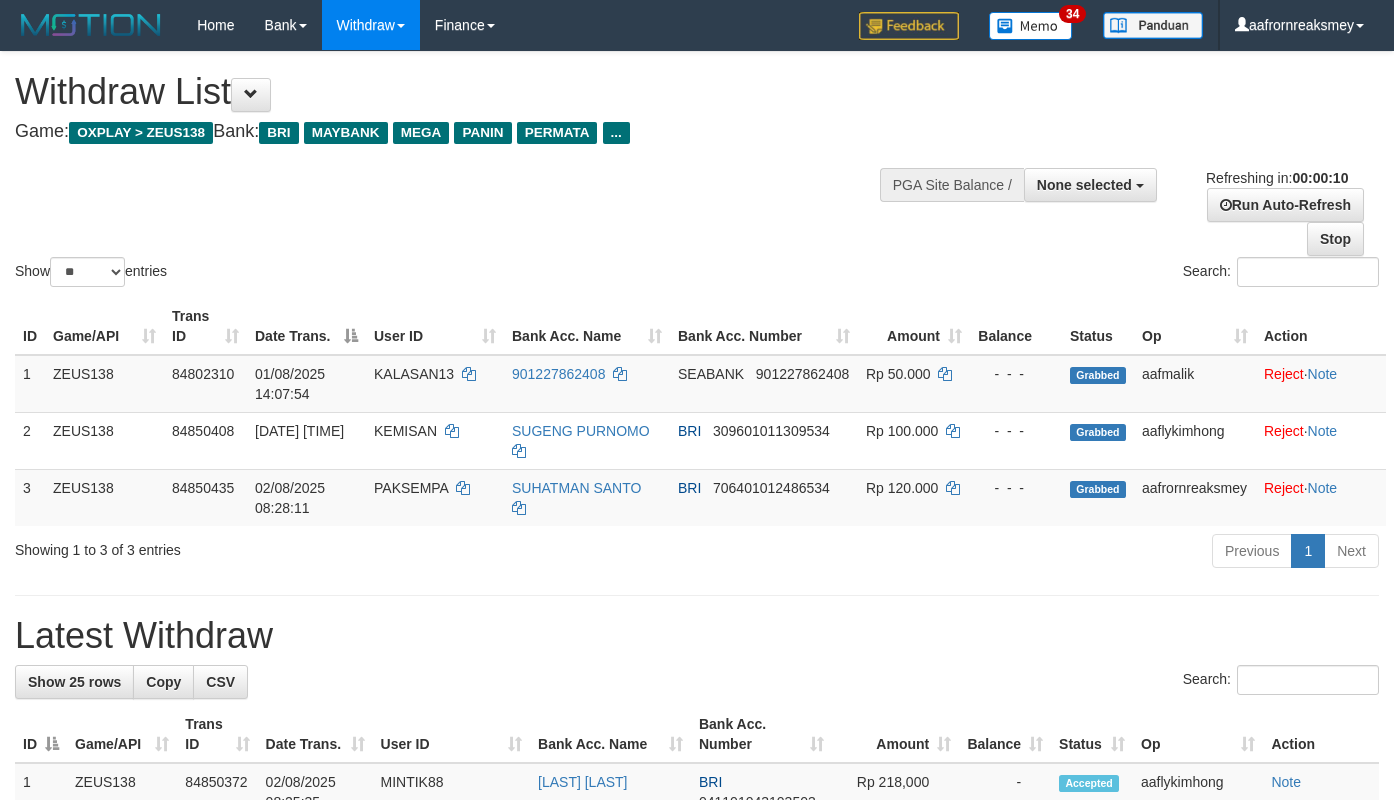select 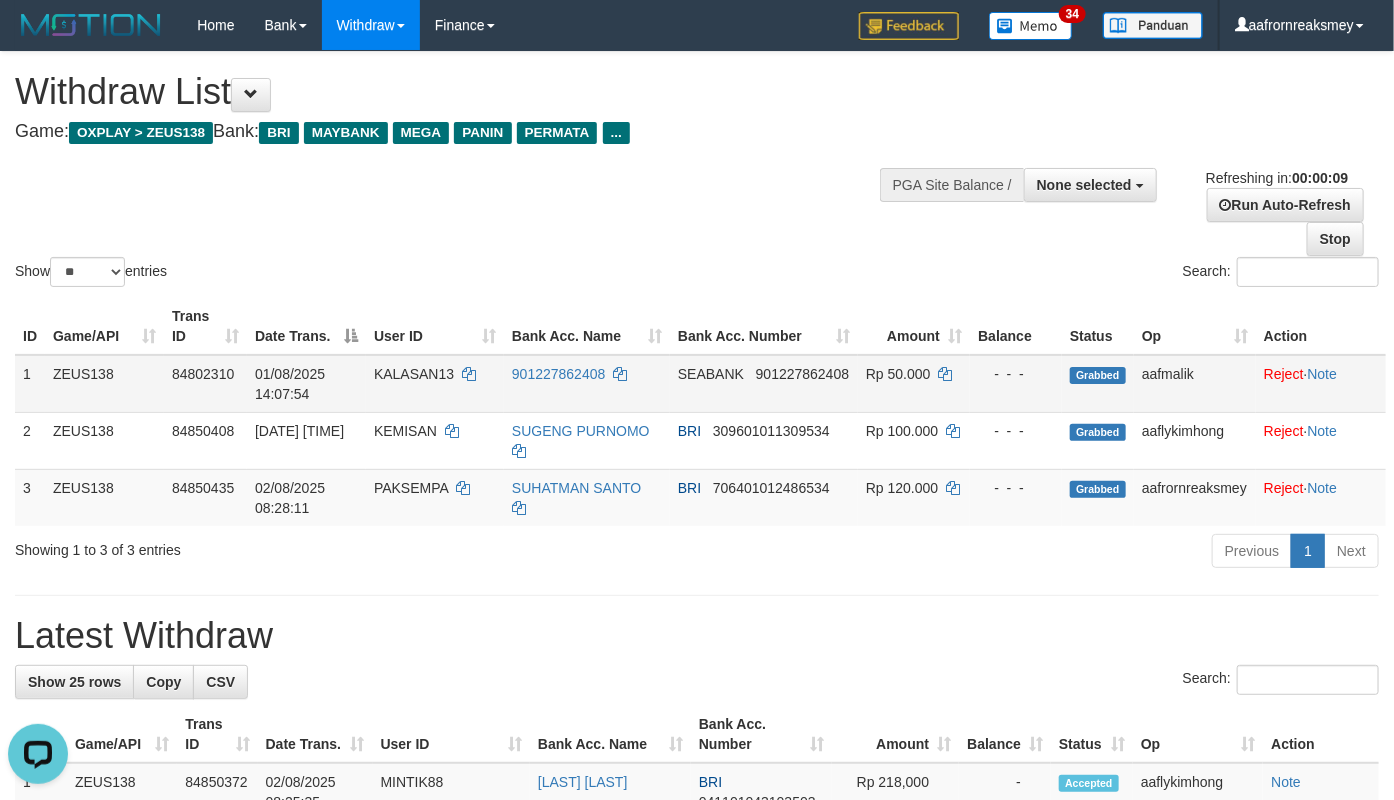 scroll, scrollTop: 0, scrollLeft: 0, axis: both 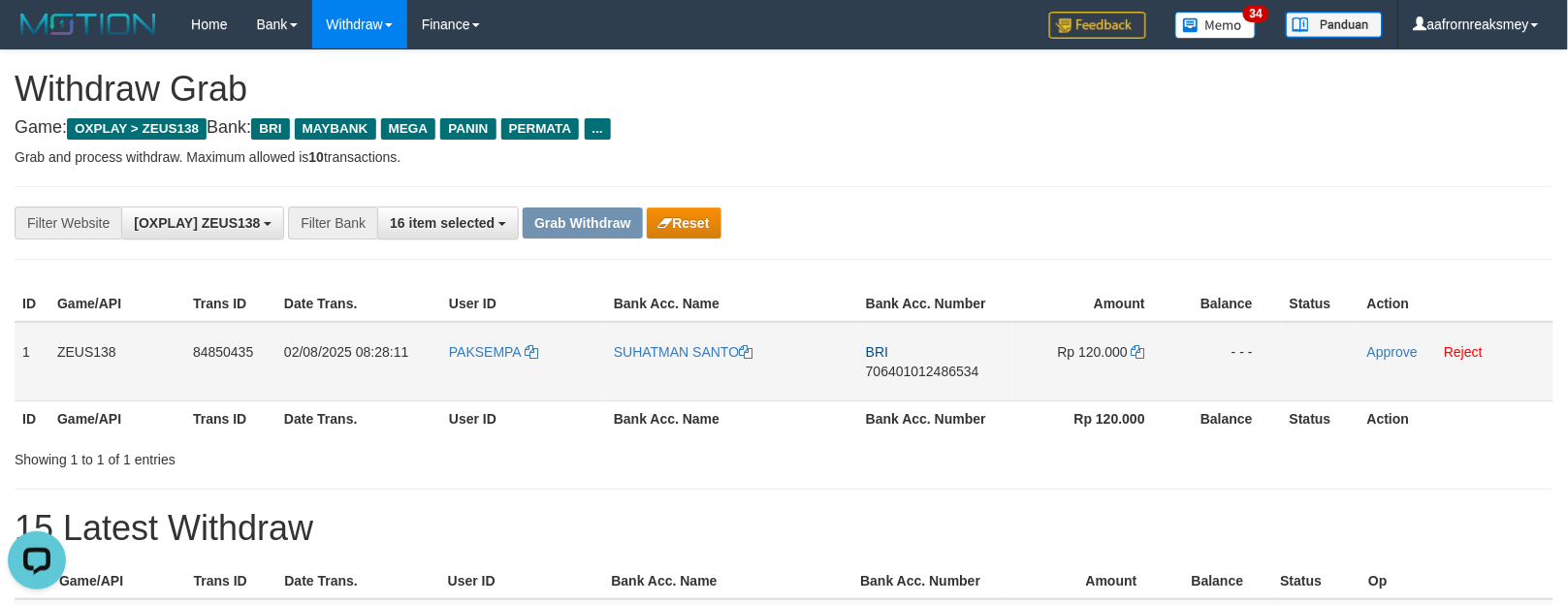 click on "PAKSEMPA" at bounding box center (524, 362) 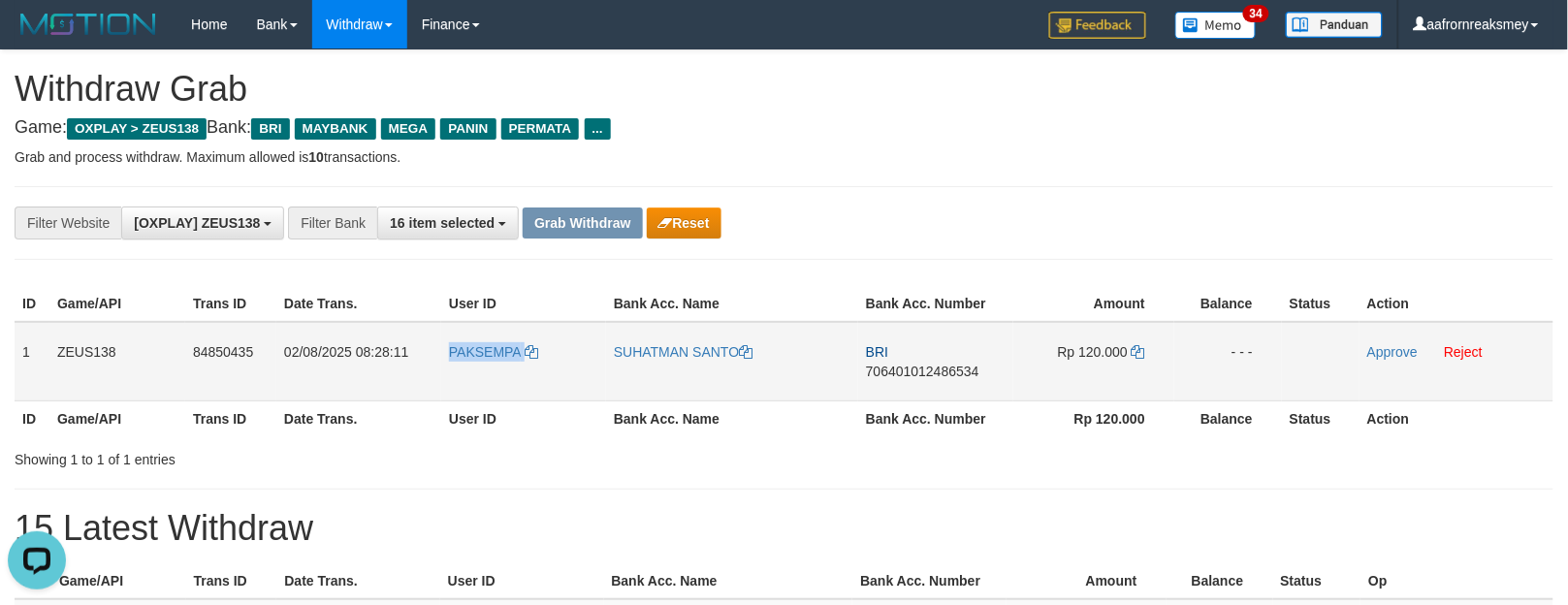 click on "PAKSEMPA" at bounding box center [524, 362] 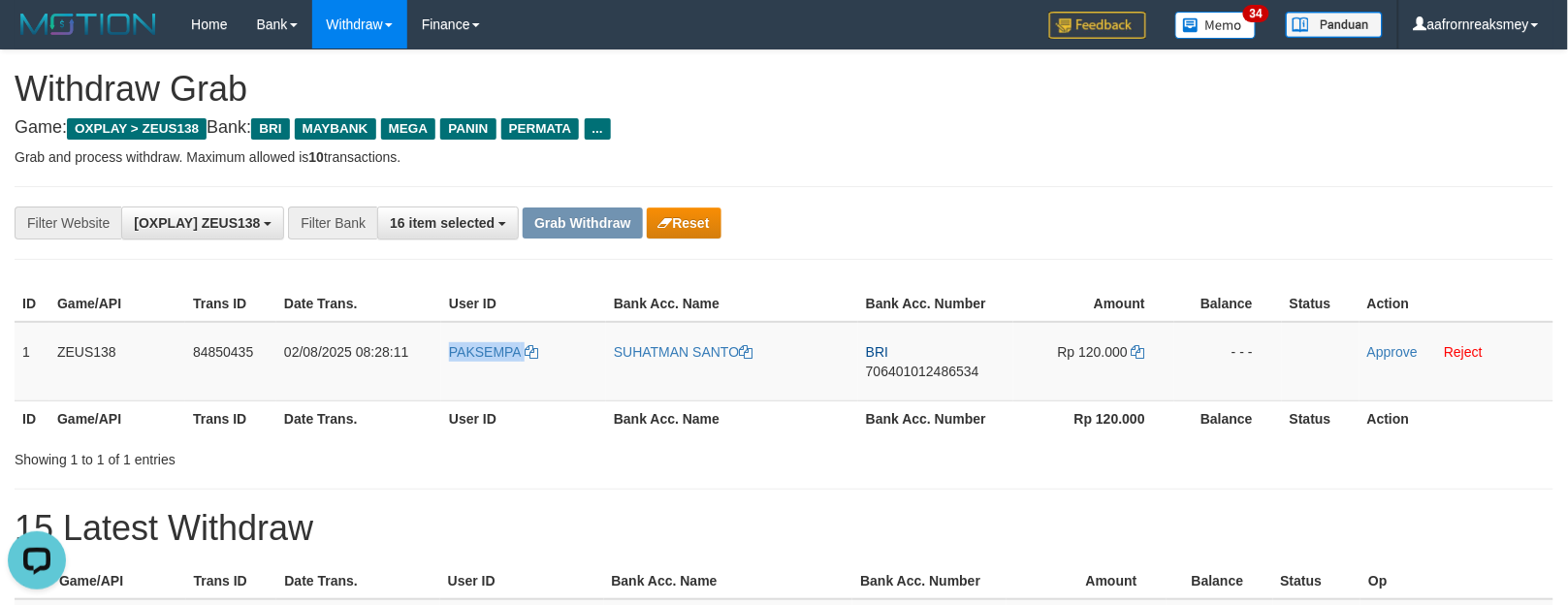 copy on "PAKSEMPA" 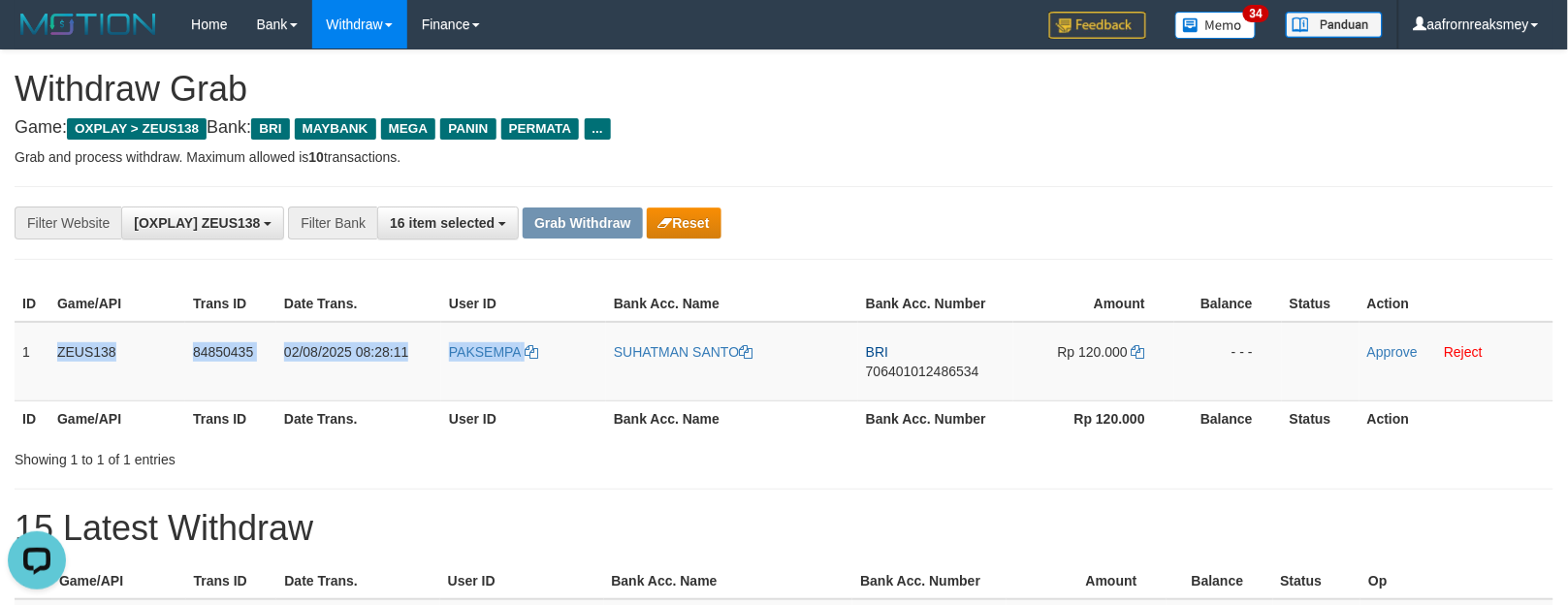 drag, startPoint x: 29, startPoint y: 349, endPoint x: 161, endPoint y: 403, distance: 142.61837 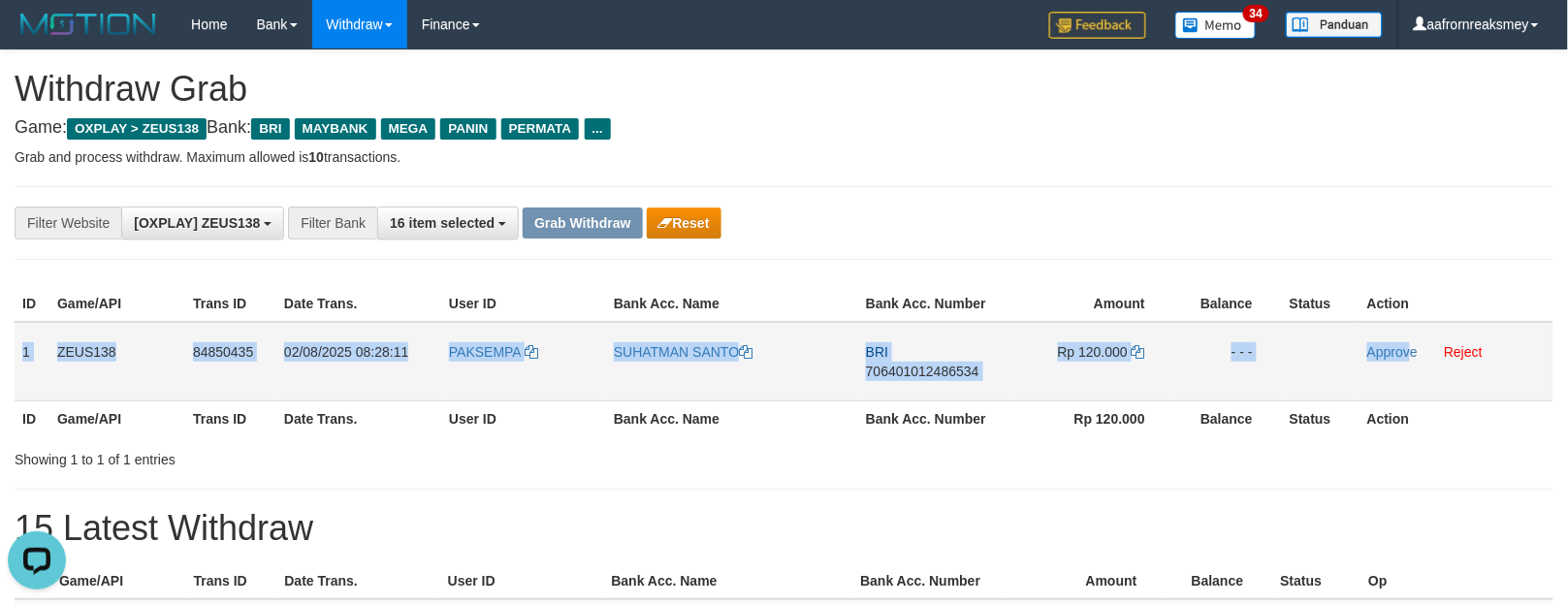 drag, startPoint x: 129, startPoint y: 344, endPoint x: 1411, endPoint y: 340, distance: 1282.0062 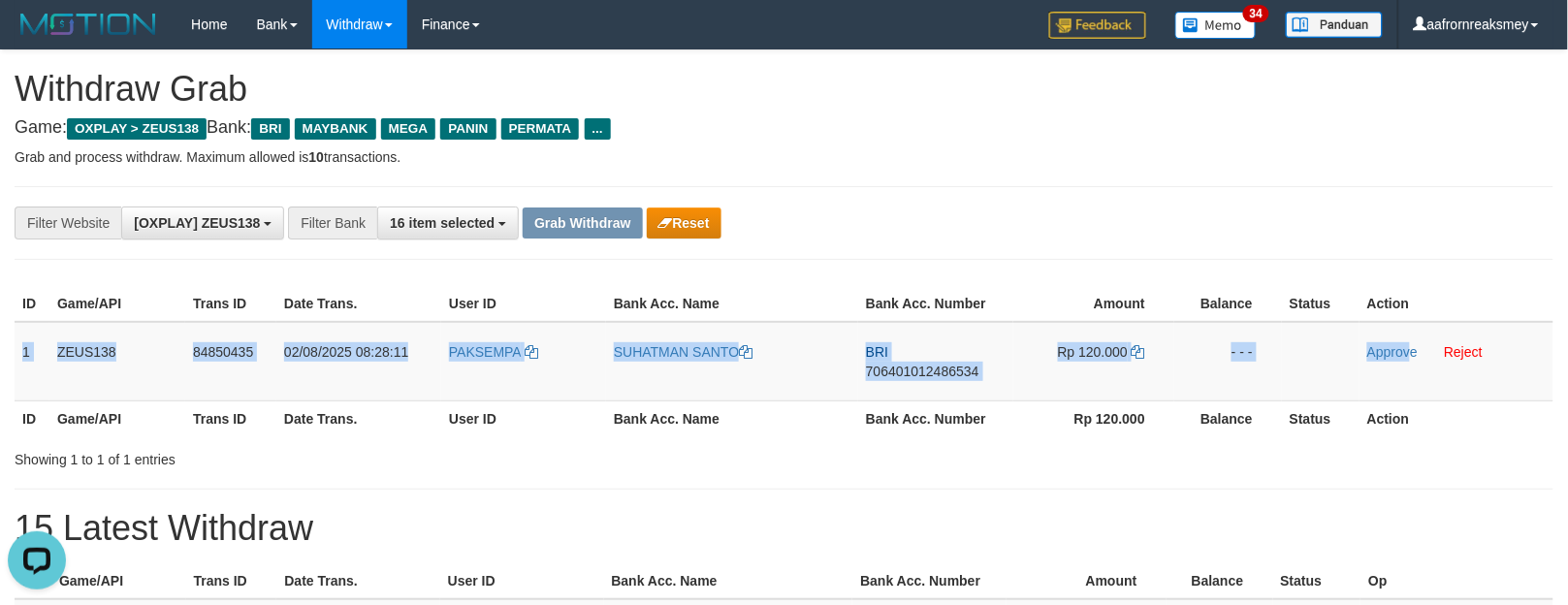 copy on "1
ZEUS138
84850435
02/08/2025 08:28:11
PAKSEMPA
SUHATMAN SANTO
BRI
706401012486534
Rp 120.000
- - -
Approv" 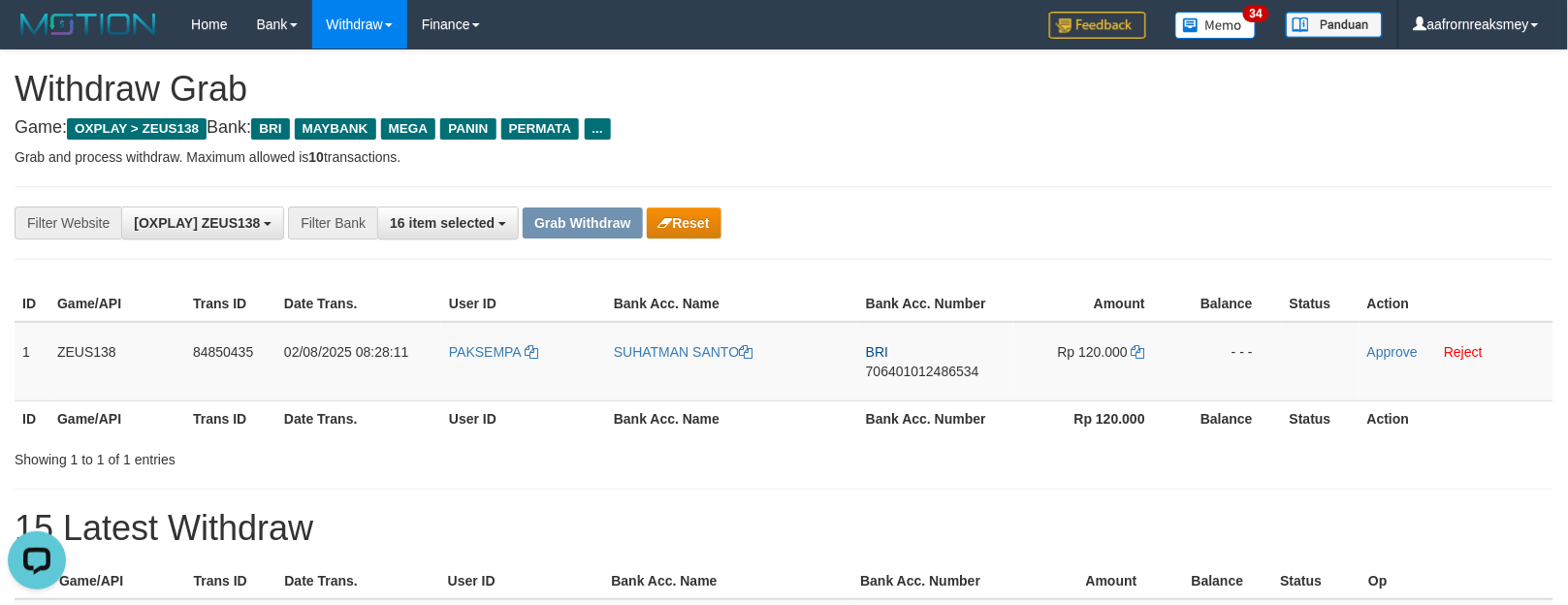 drag, startPoint x: 1021, startPoint y: 480, endPoint x: 999, endPoint y: 443, distance: 43.046487 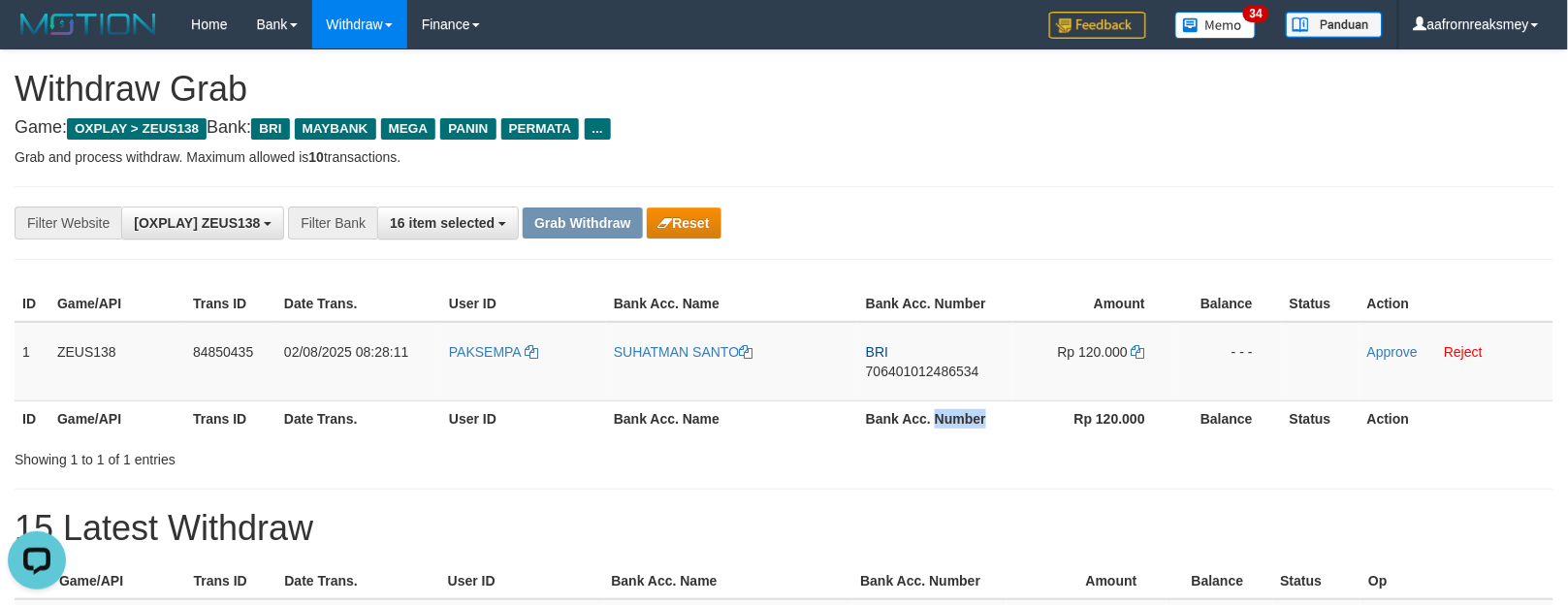 click on "Bank Acc. Number" at bounding box center (936, 418) 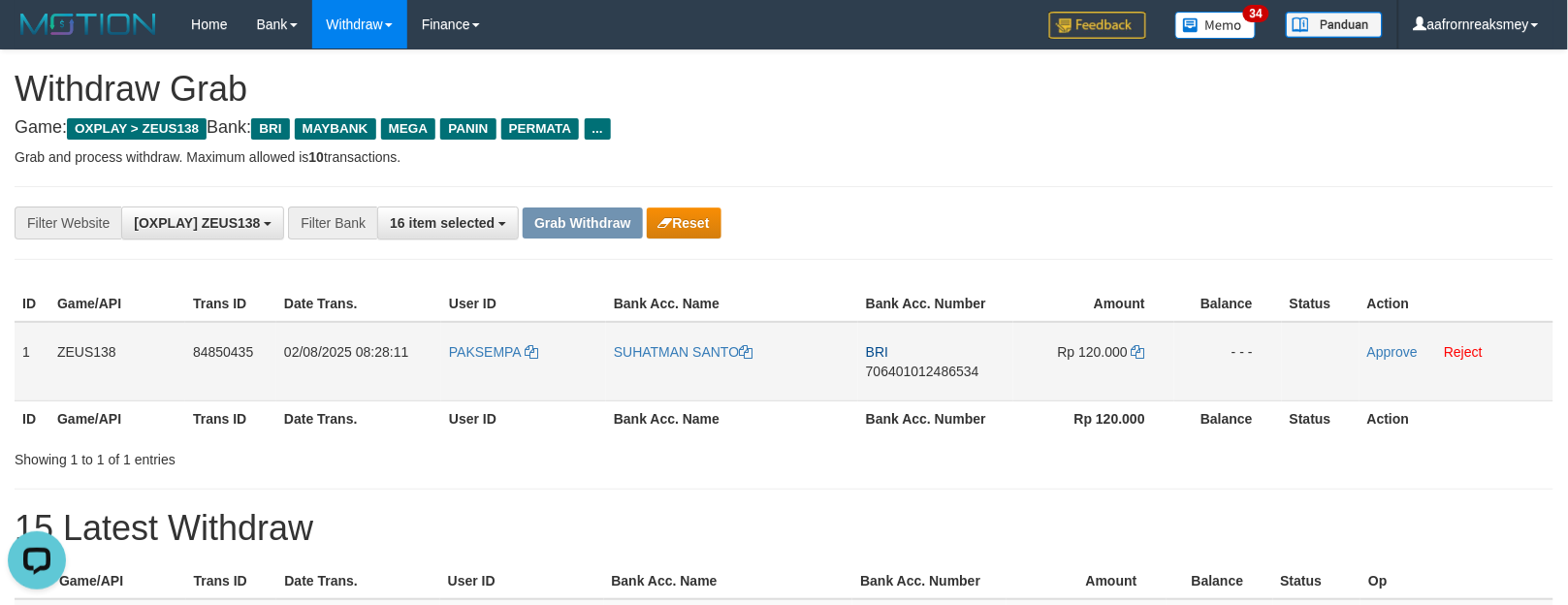 click on "BRI
706401012486534" at bounding box center (936, 362) 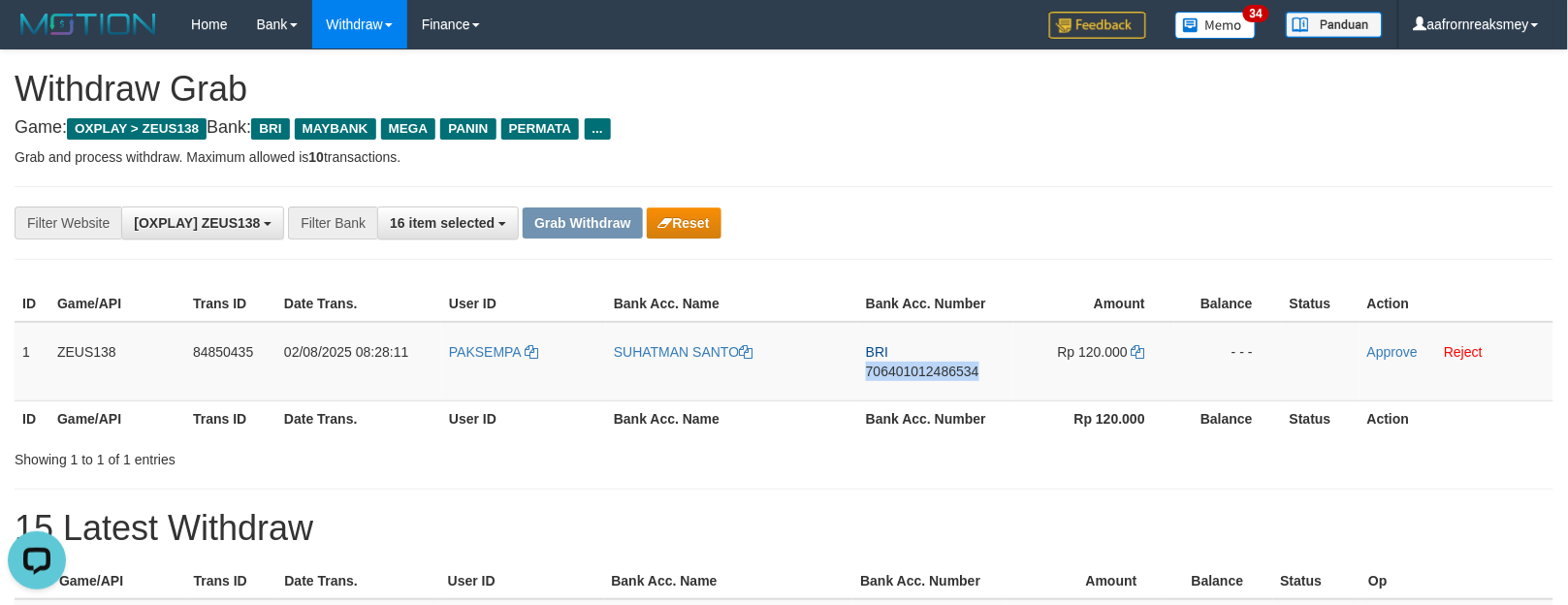 drag, startPoint x: 984, startPoint y: 372, endPoint x: 1129, endPoint y: 485, distance: 183.83144 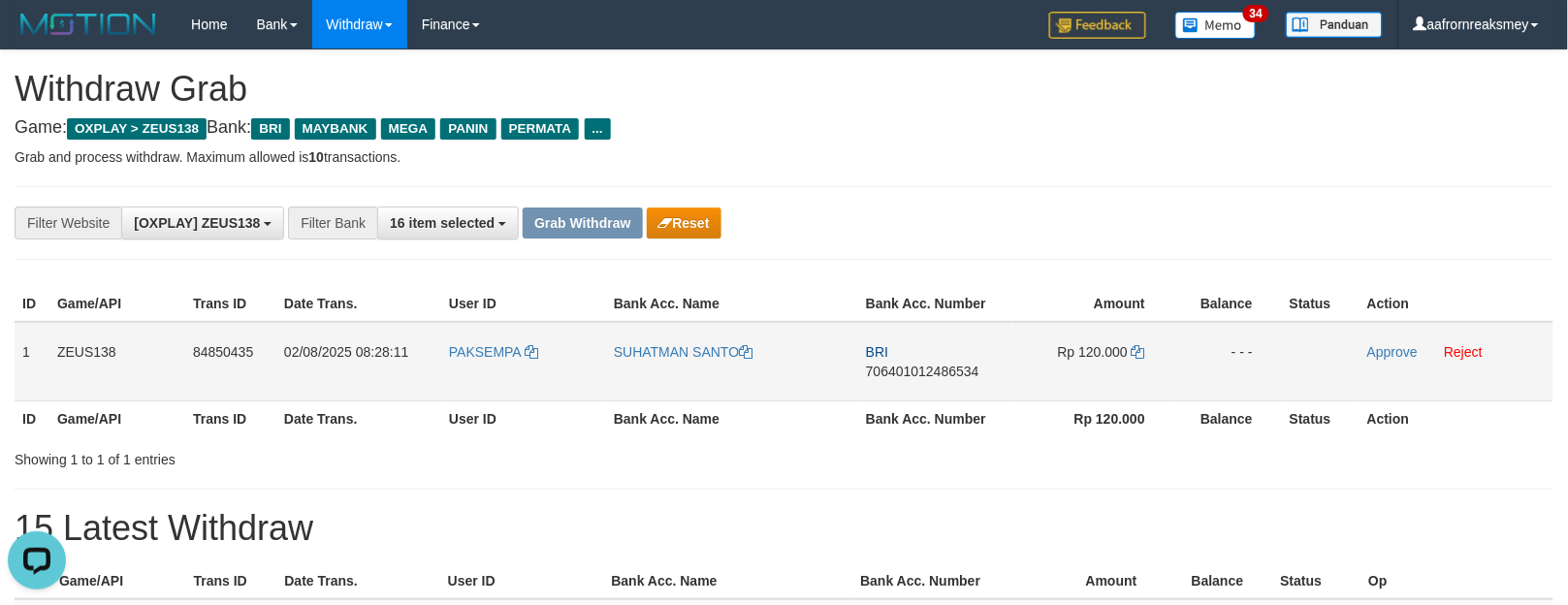 click on "Rp 120.000" at bounding box center [1093, 352] 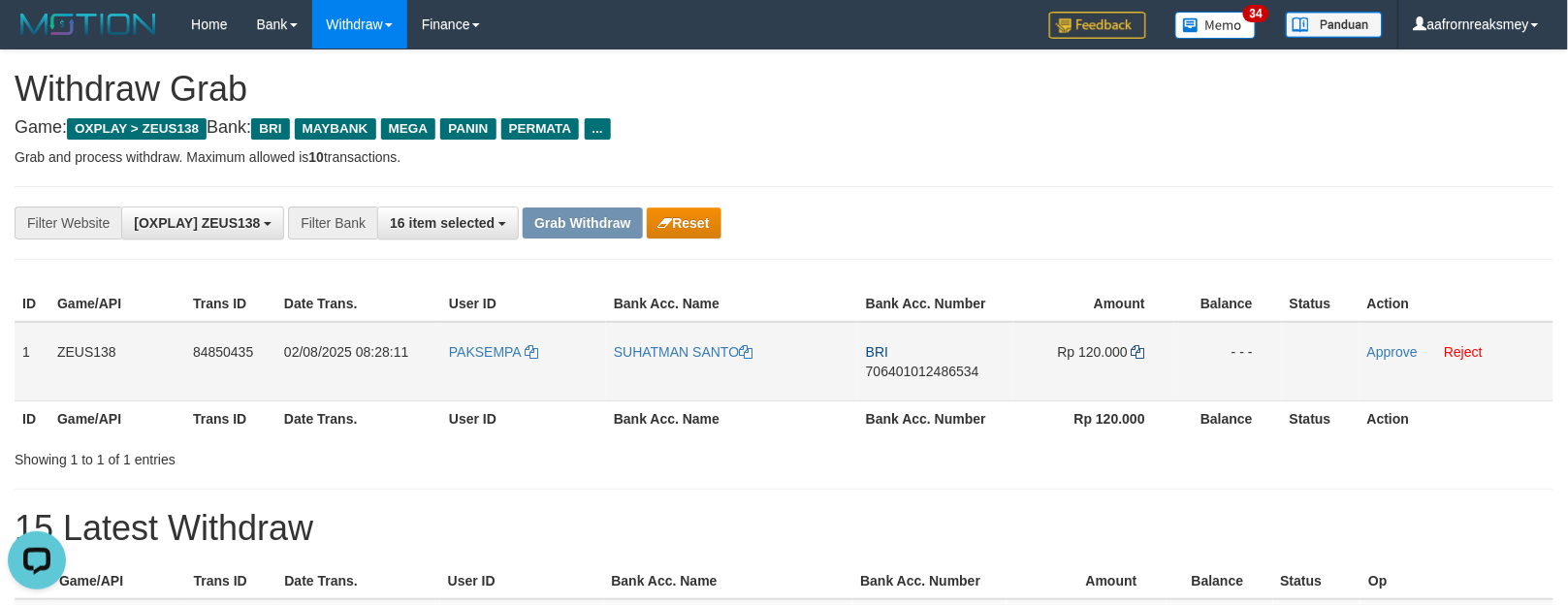 drag, startPoint x: 1154, startPoint y: 354, endPoint x: 1140, endPoint y: 353, distance: 14.035669 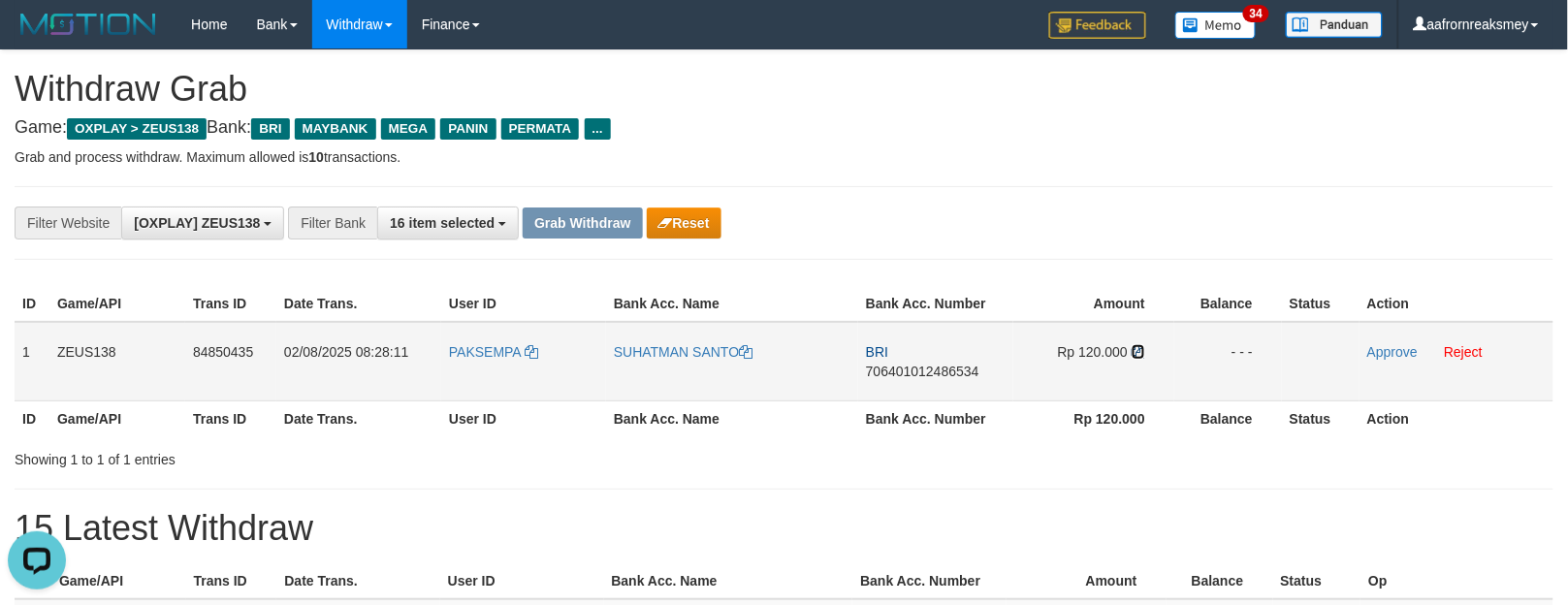click at bounding box center (1138, 352) 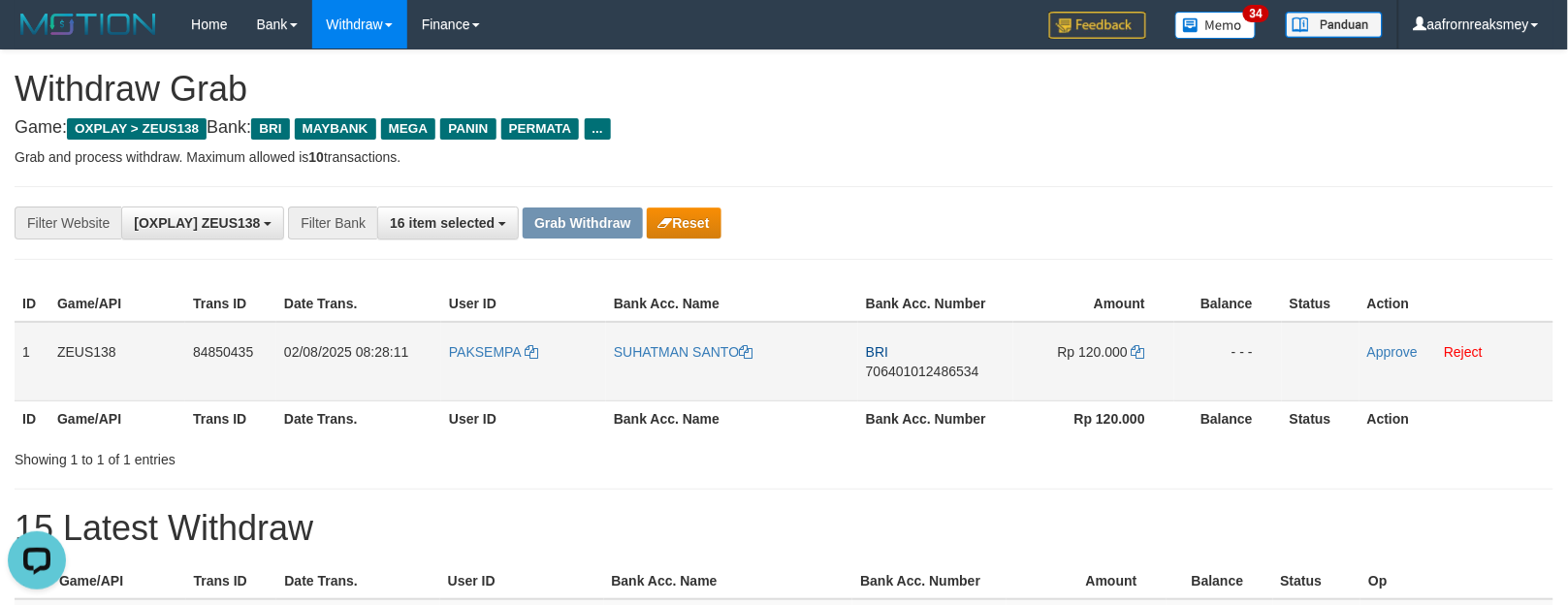 click on "Approve
Reject" at bounding box center (1456, 362) 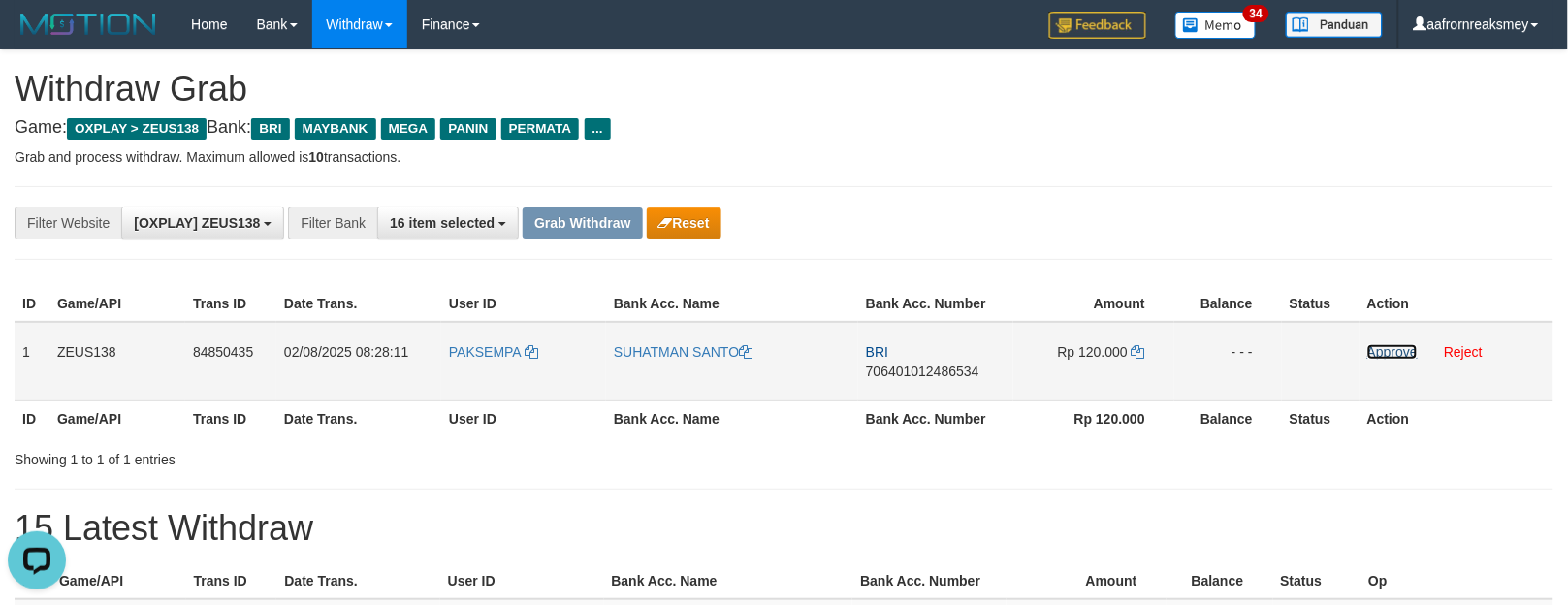 click on "Approve" at bounding box center [1392, 352] 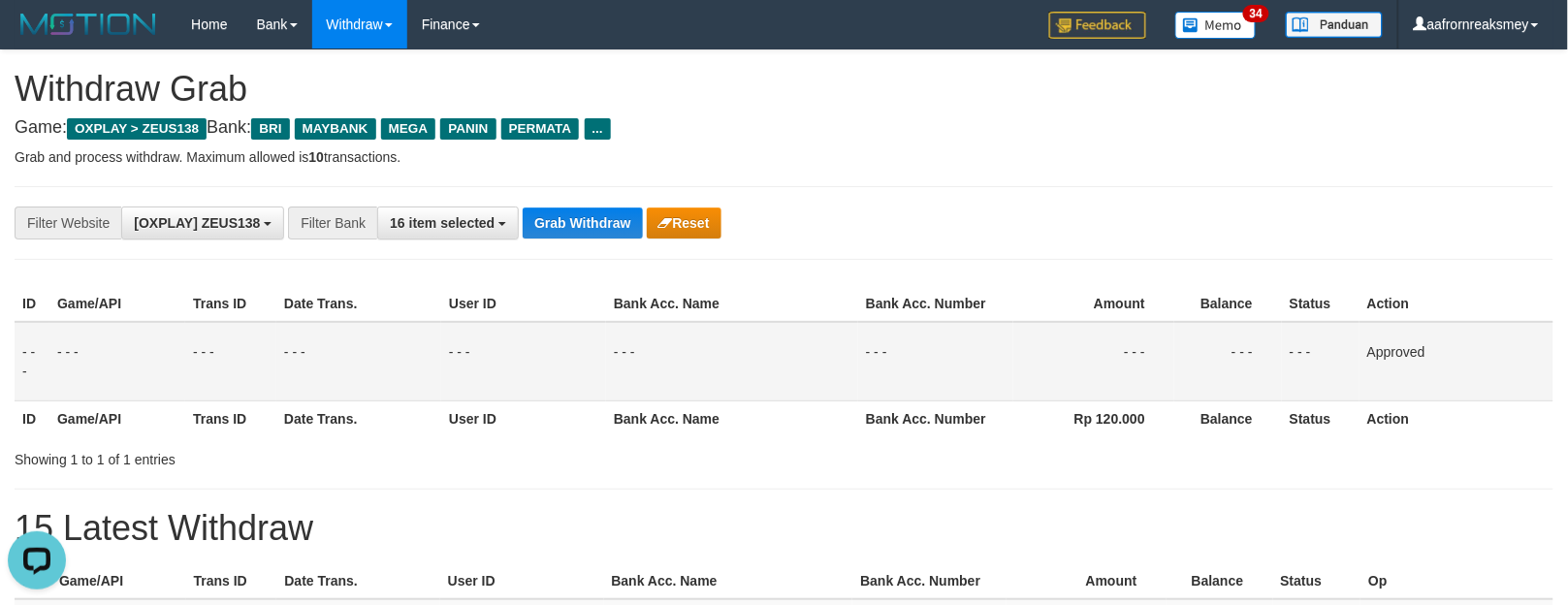 click on "Rp 120.000" at bounding box center [1094, 418] 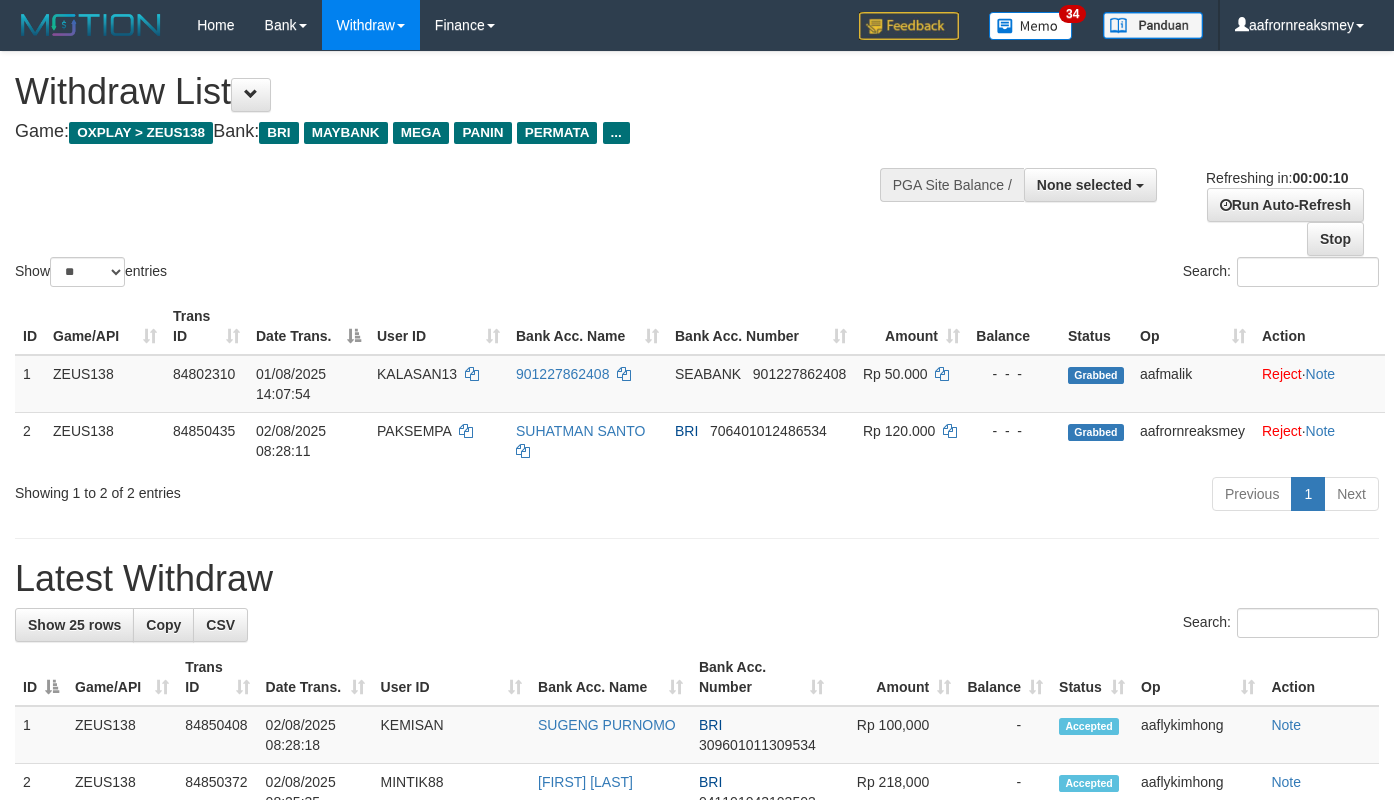 select 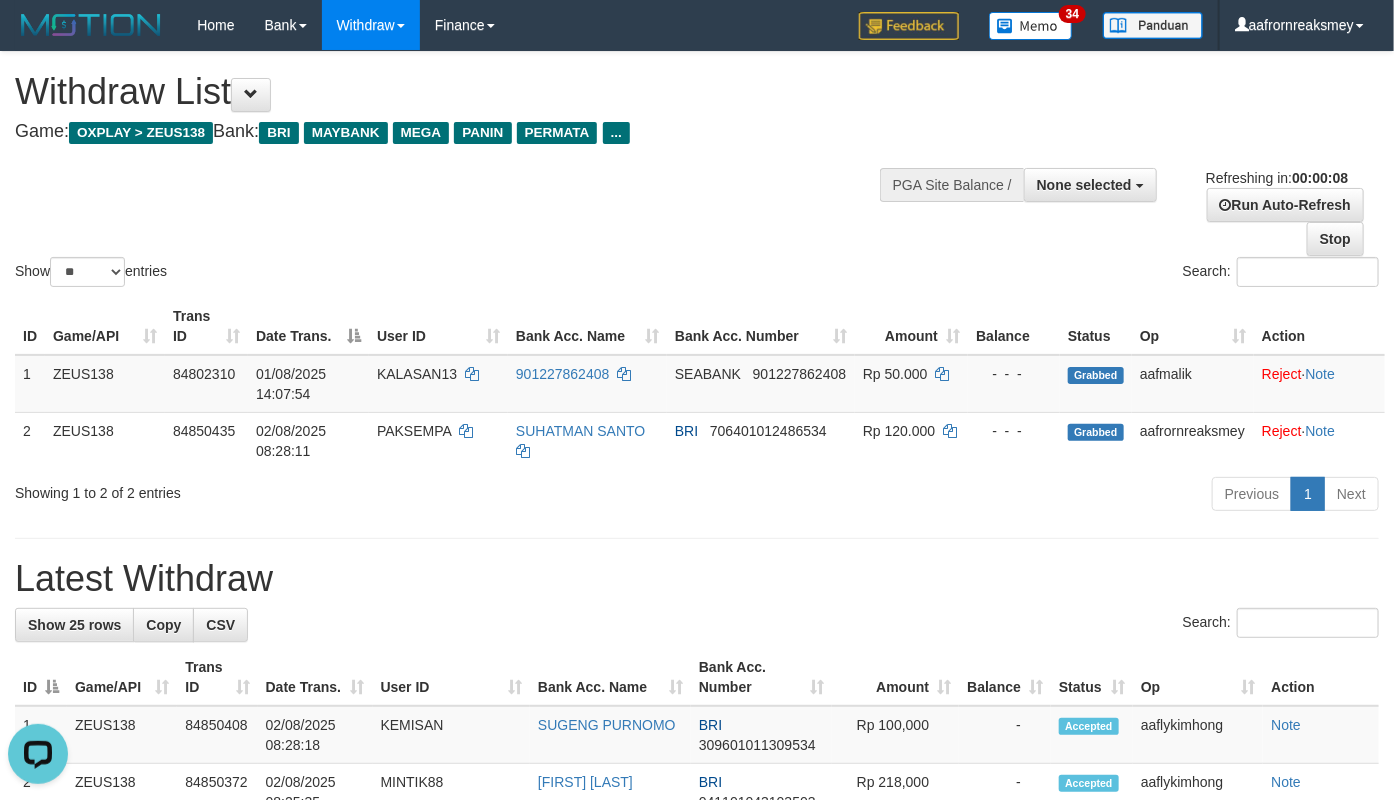 scroll, scrollTop: 0, scrollLeft: 0, axis: both 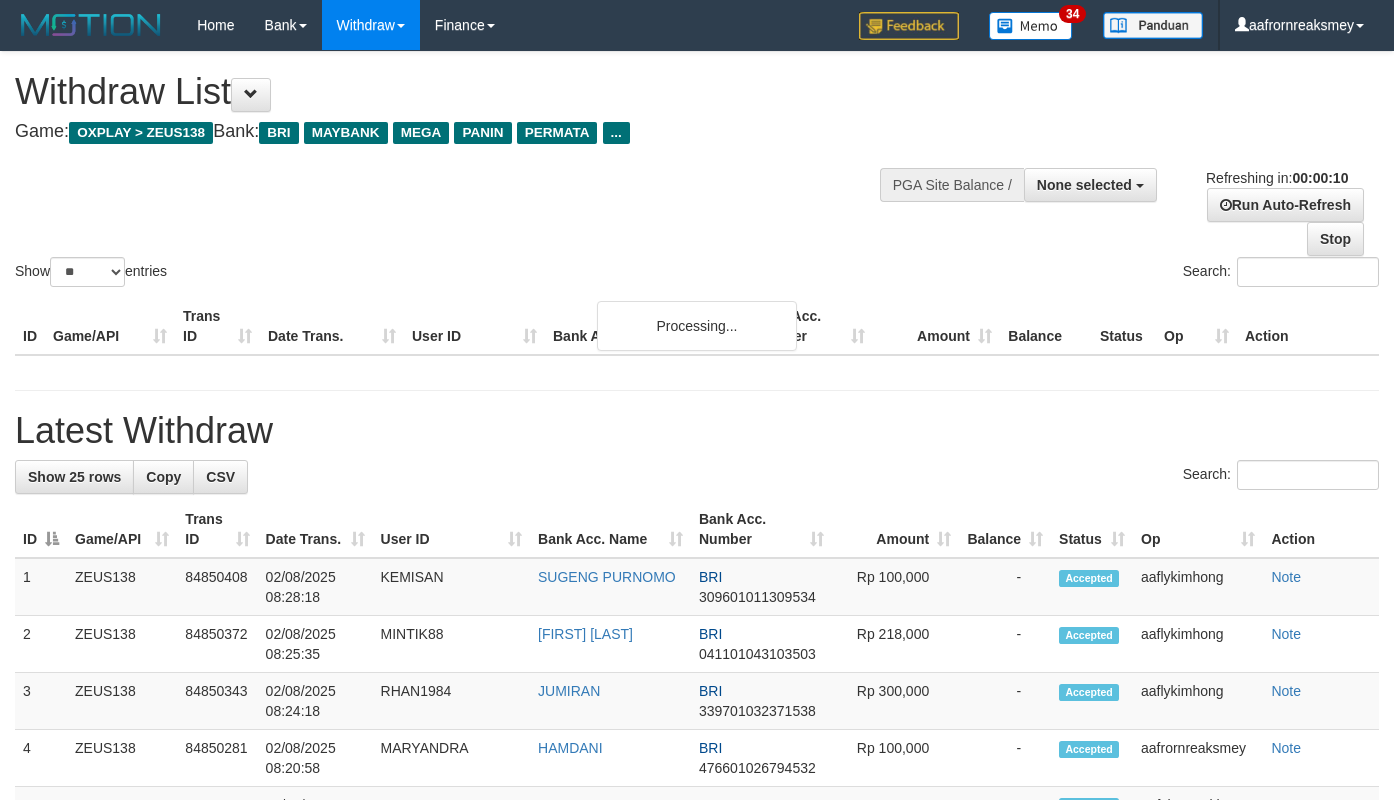 select 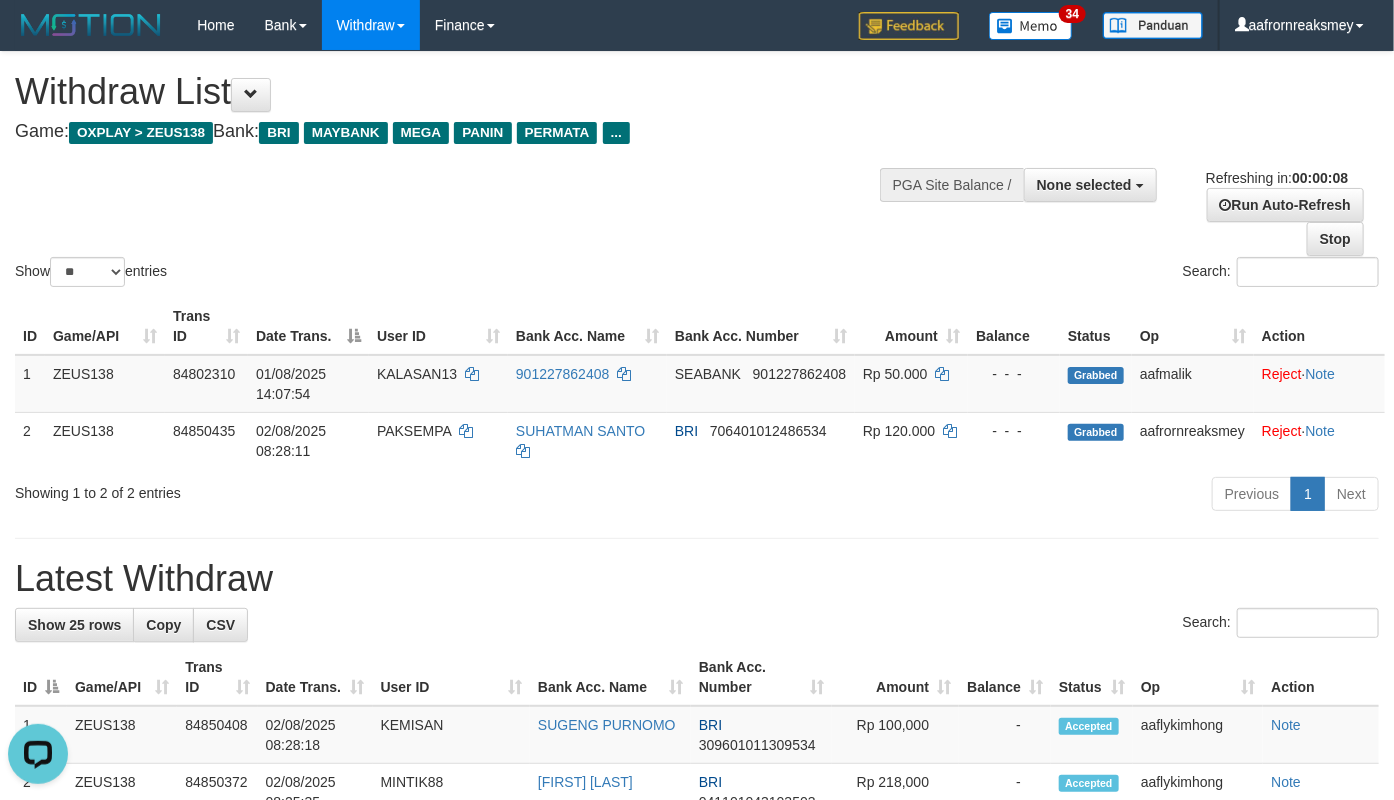scroll, scrollTop: 0, scrollLeft: 0, axis: both 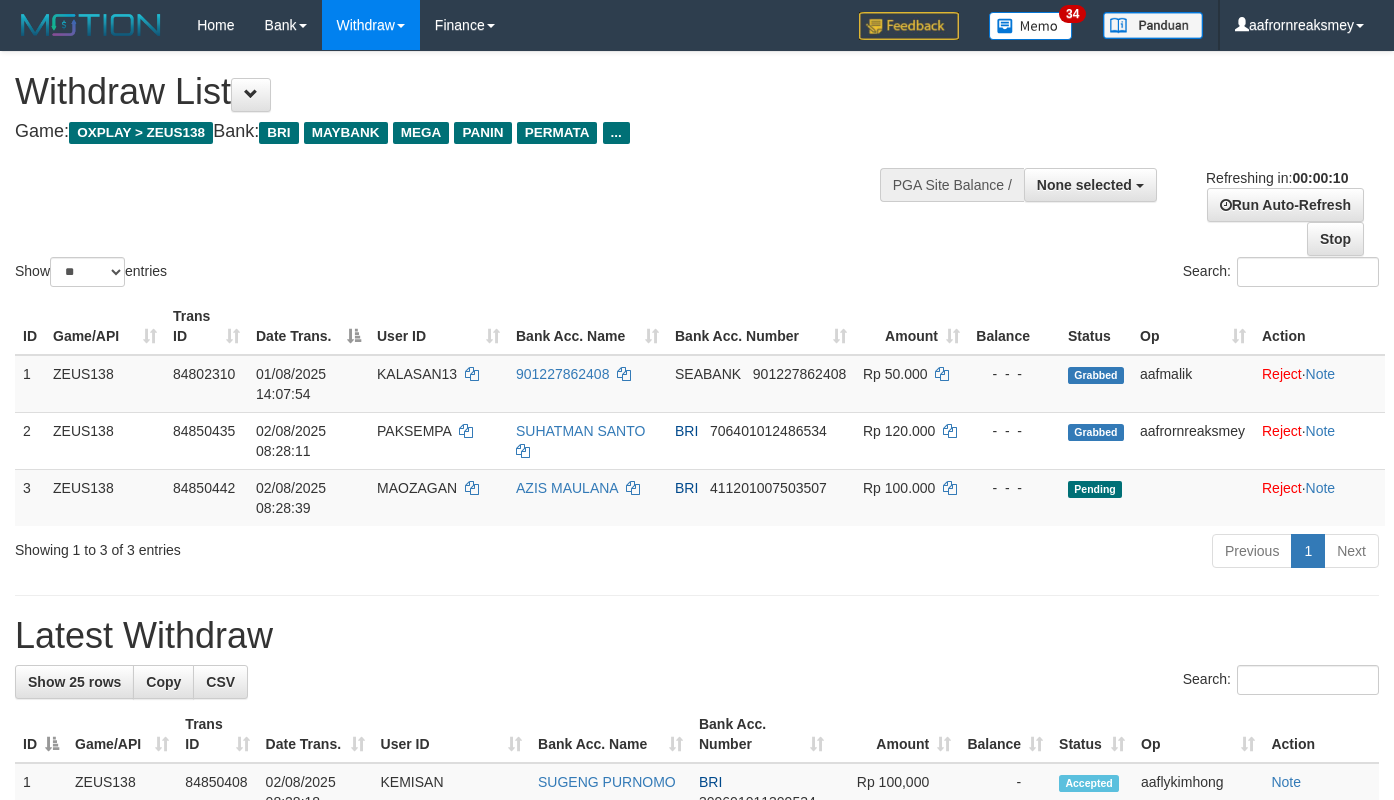 select 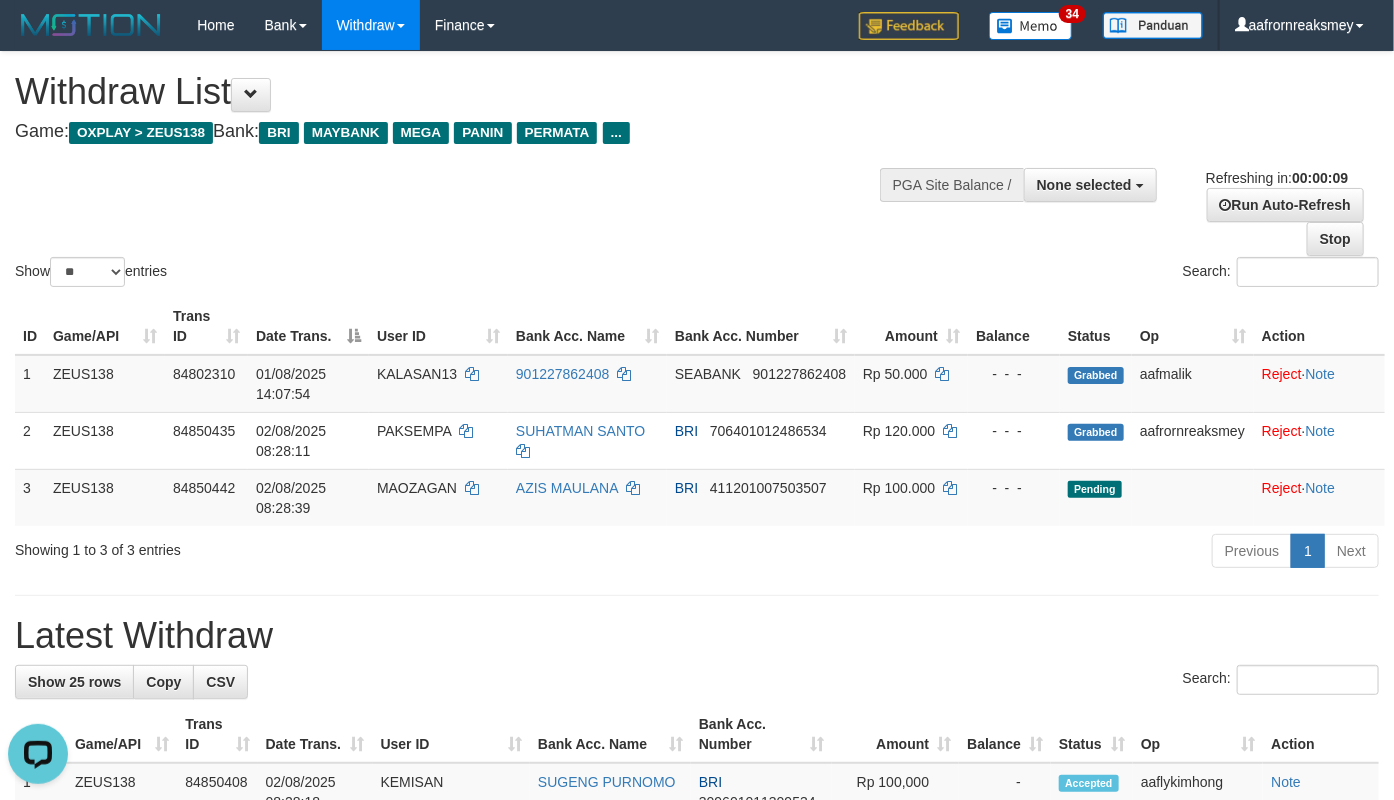 scroll, scrollTop: 0, scrollLeft: 0, axis: both 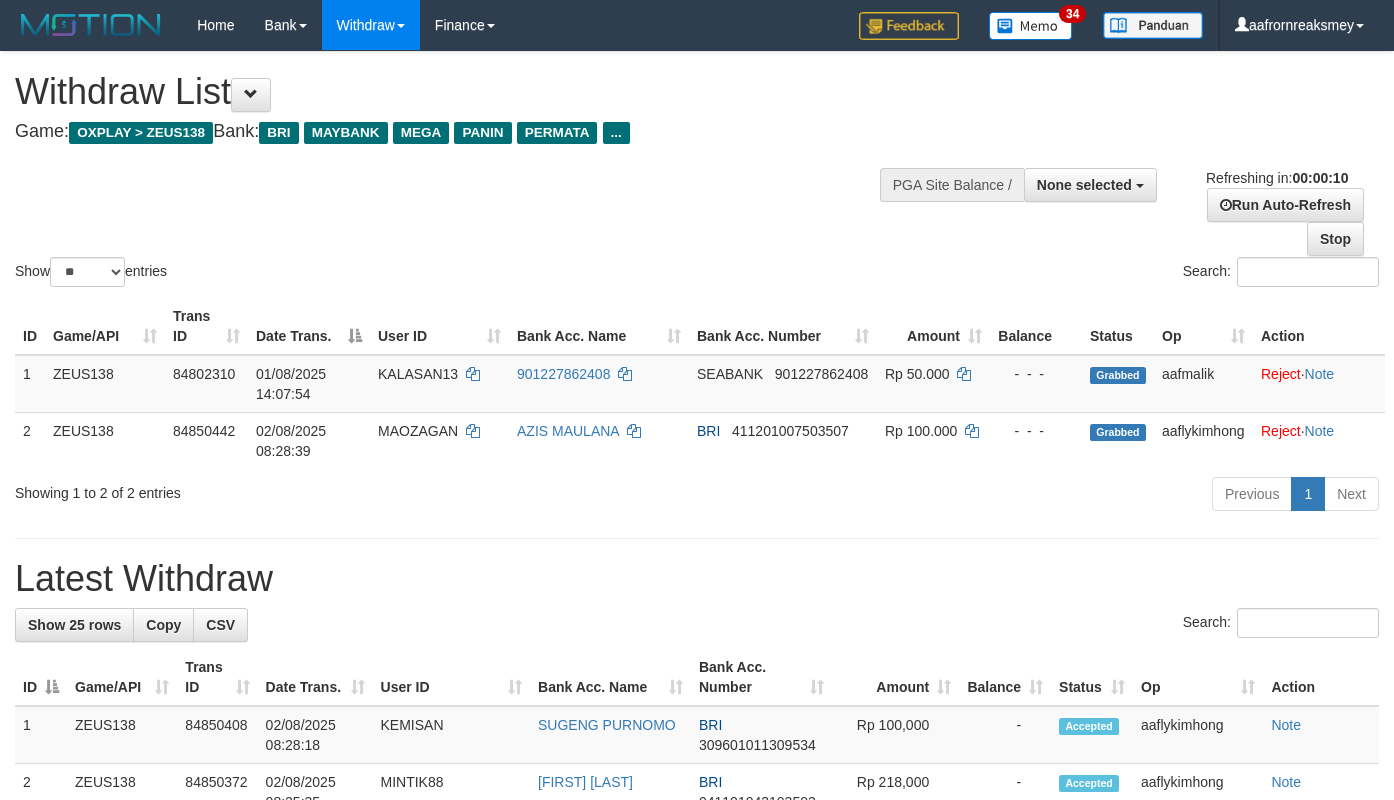 select 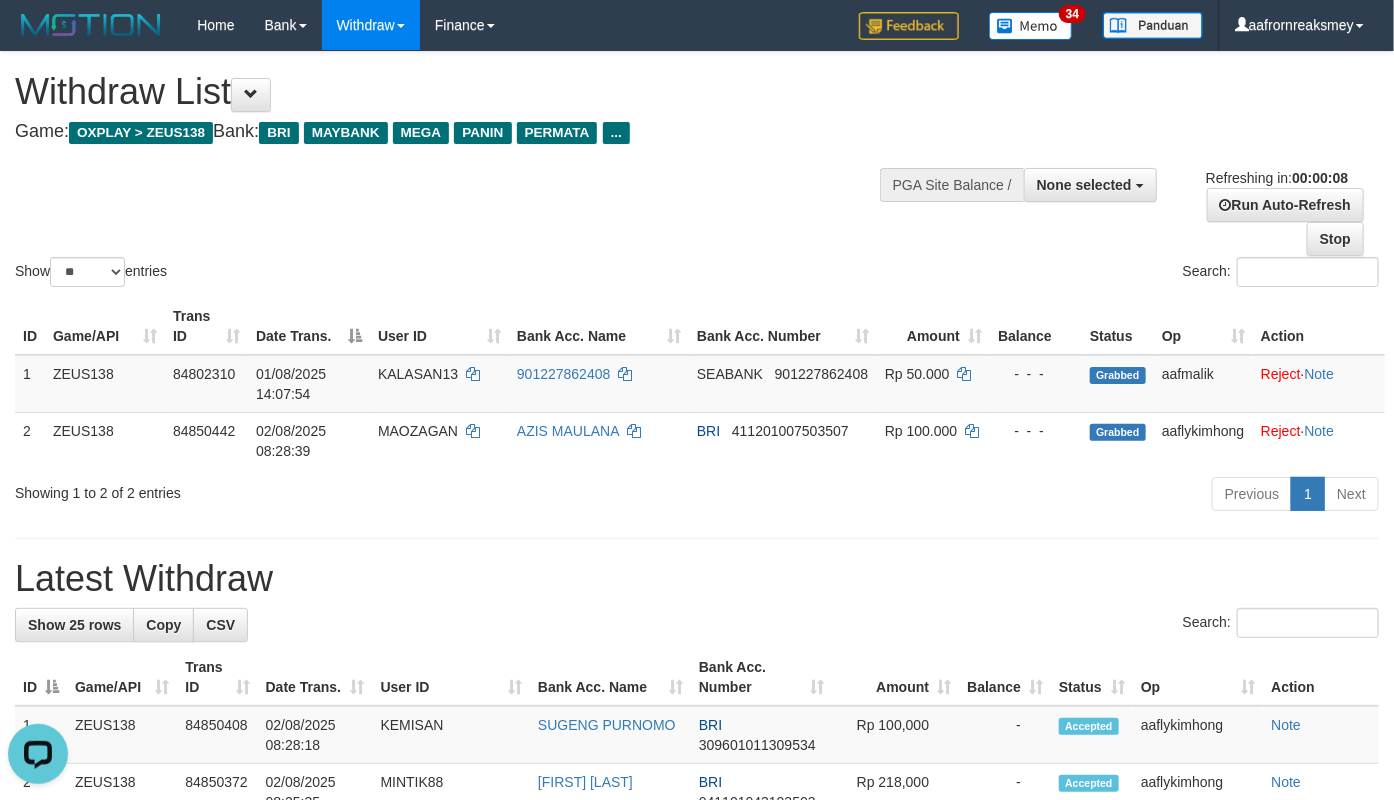scroll, scrollTop: 0, scrollLeft: 0, axis: both 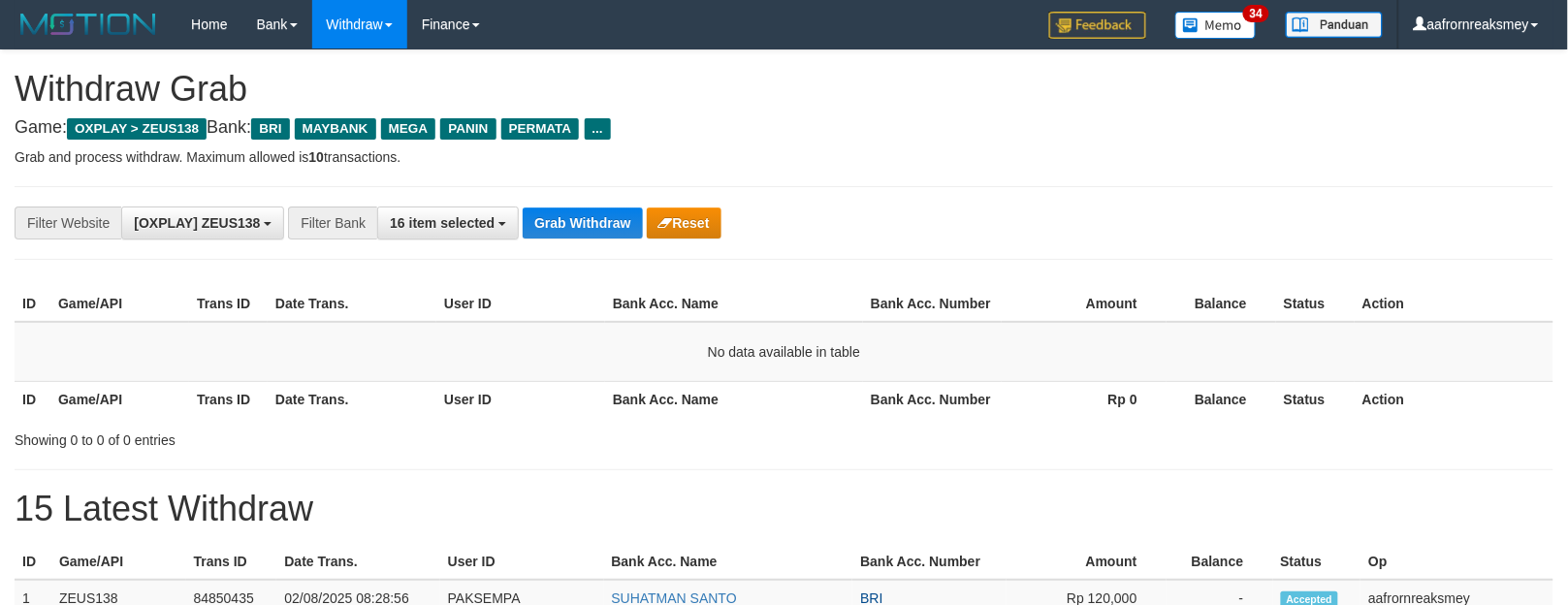 click on "**********" at bounding box center [784, 223] 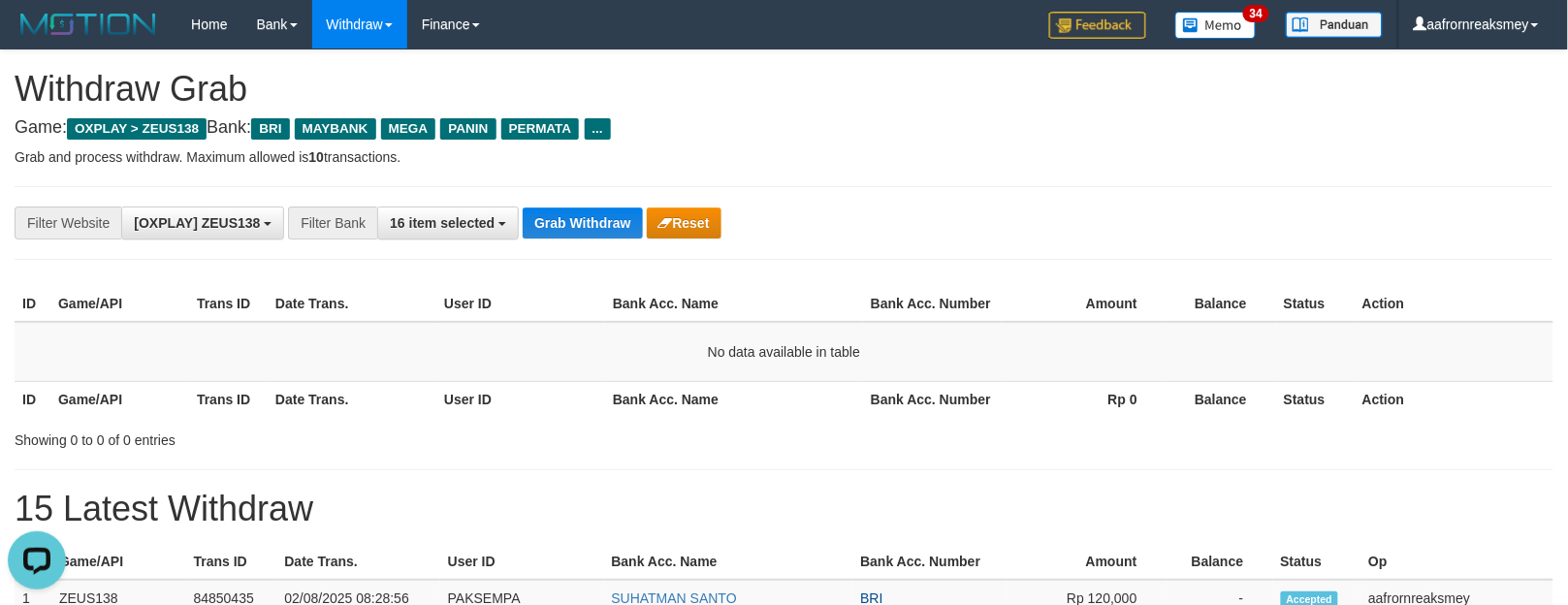 scroll, scrollTop: 0, scrollLeft: 0, axis: both 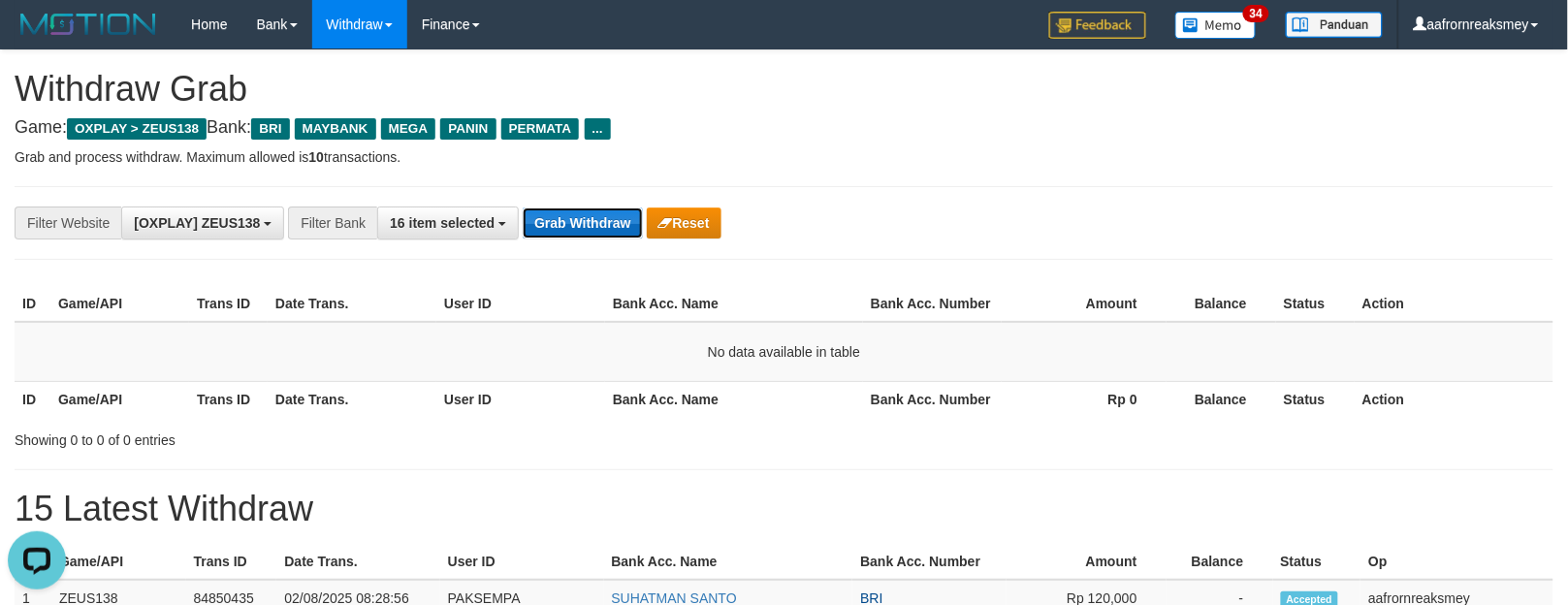 click on "Grab Withdraw" at bounding box center [582, 223] 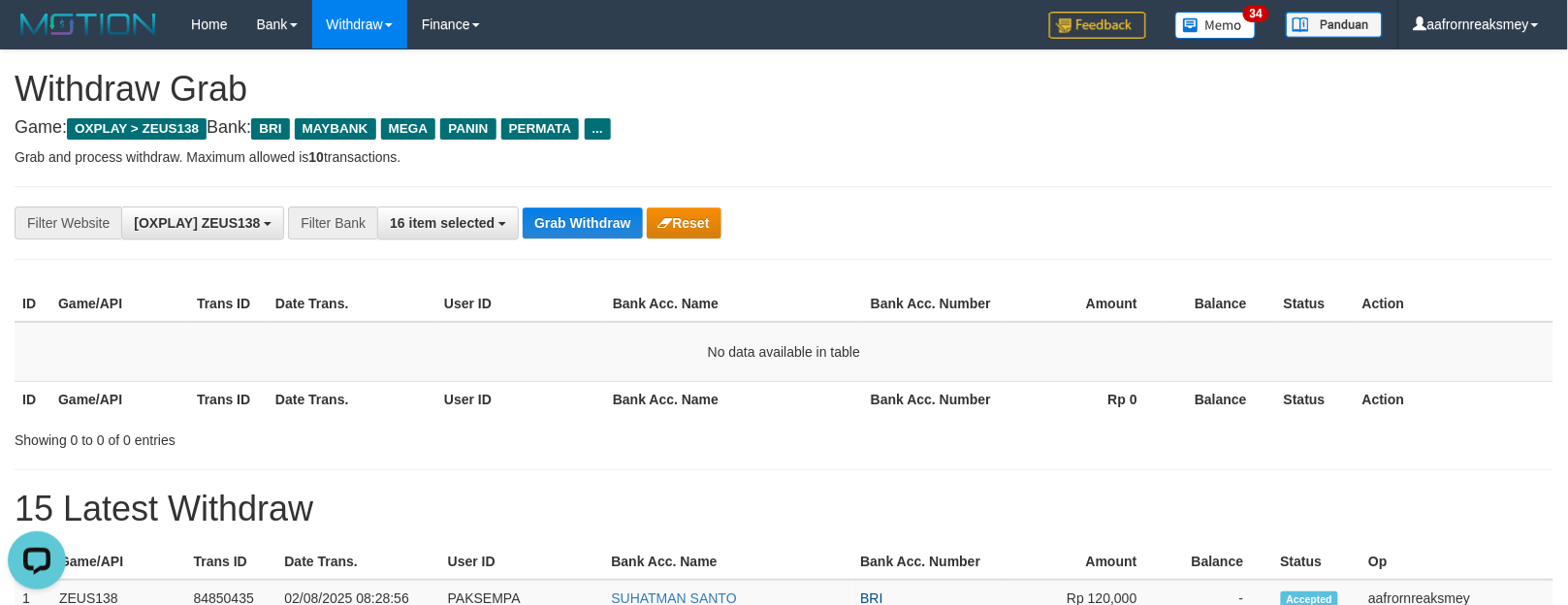 click on "**********" at bounding box center [784, 223] 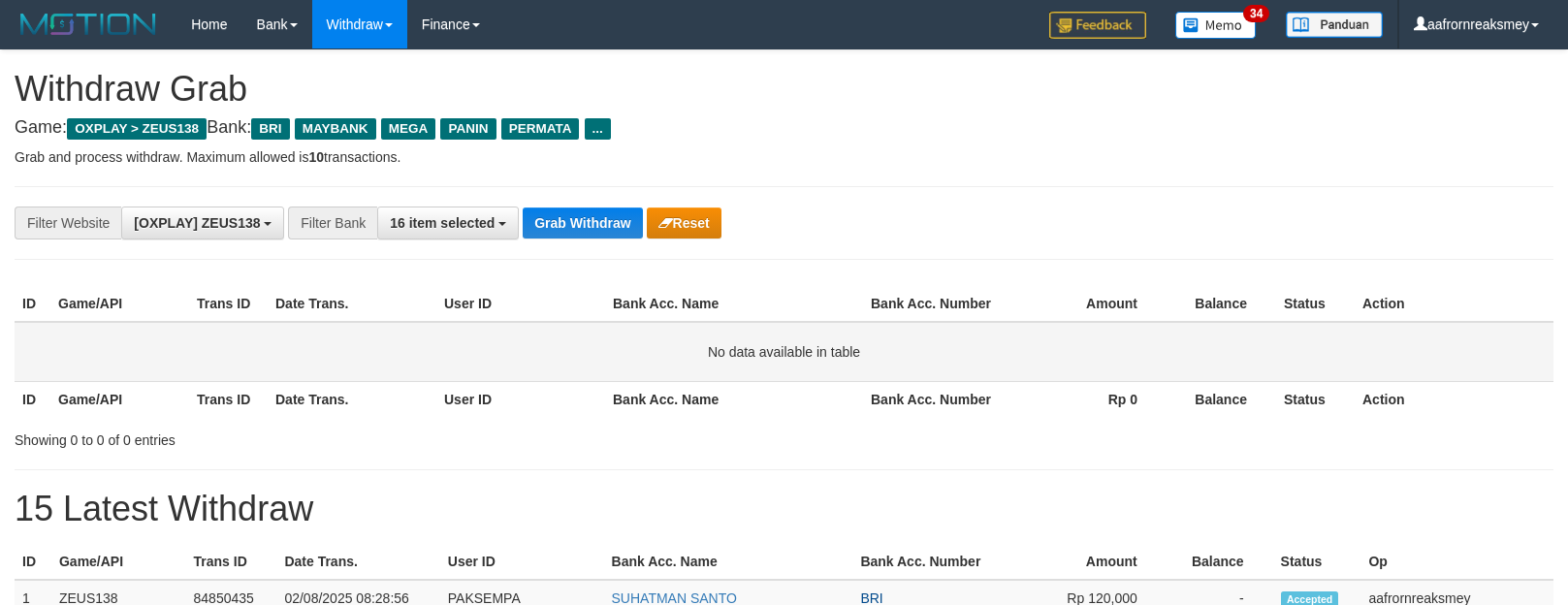 scroll, scrollTop: 0, scrollLeft: 0, axis: both 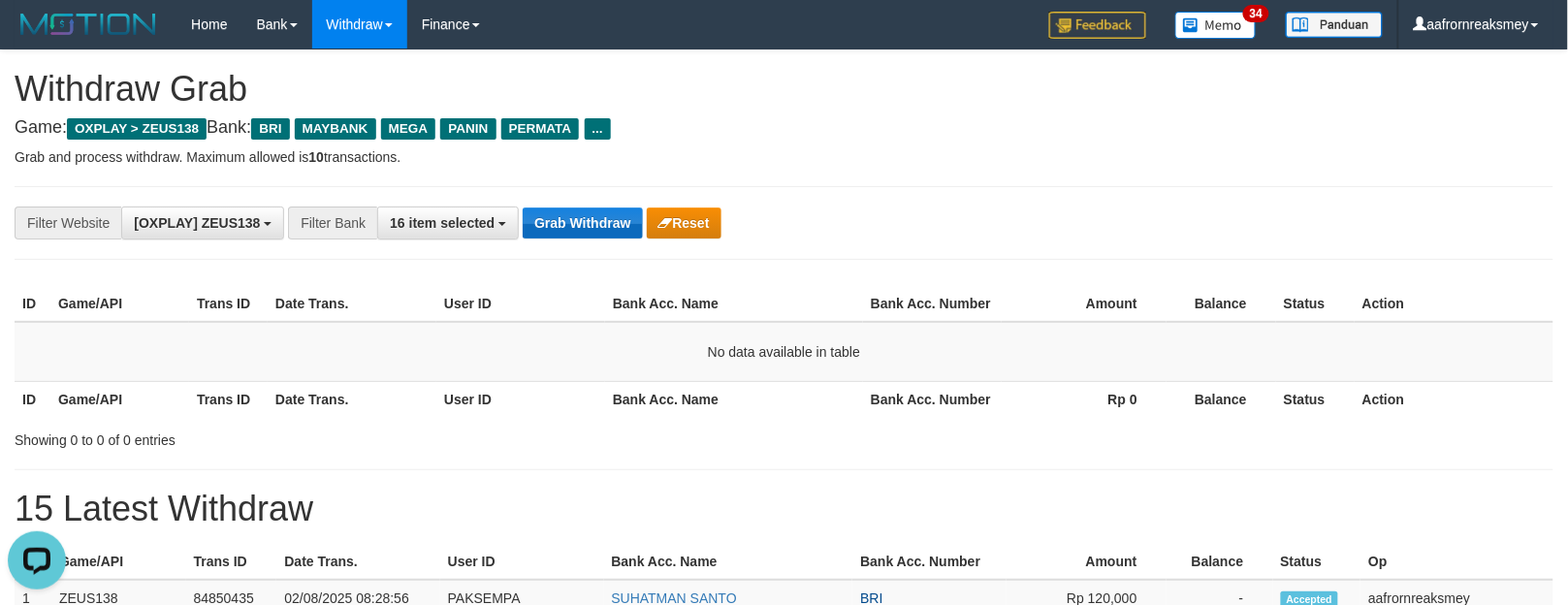 click on "**********" at bounding box center (784, 223) 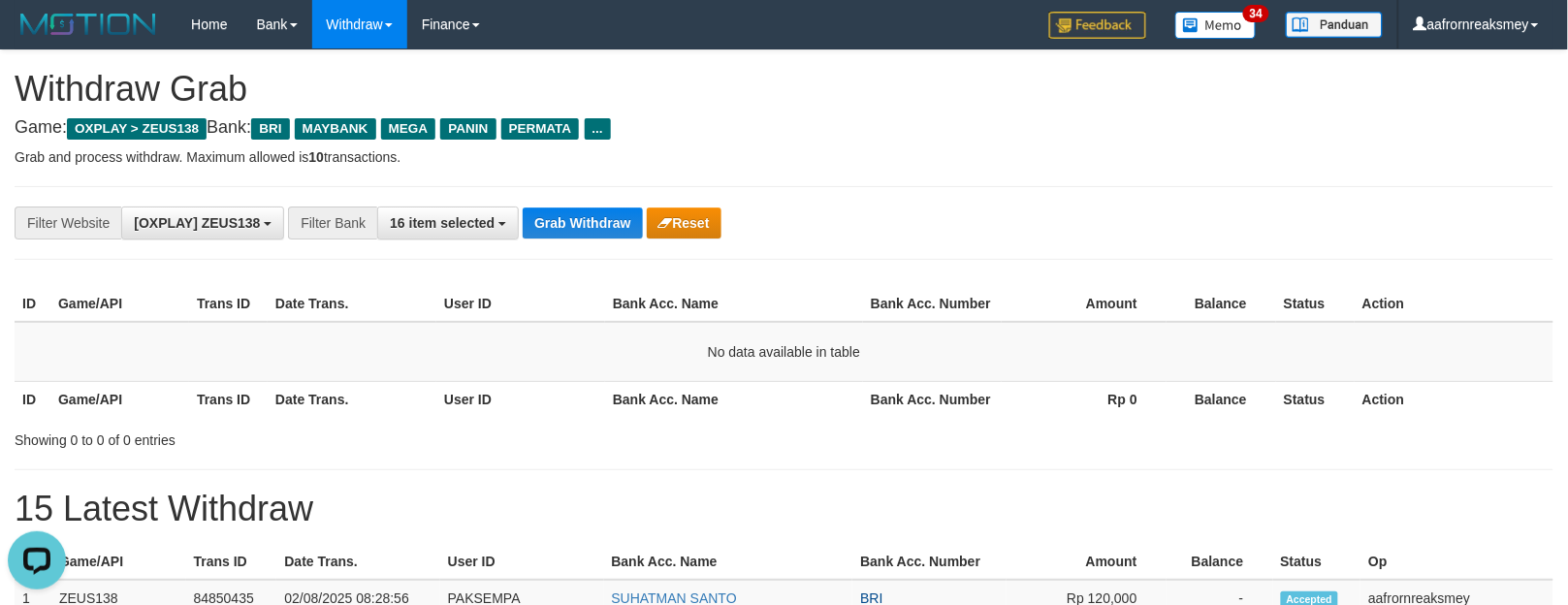 click on "**********" at bounding box center [784, 223] 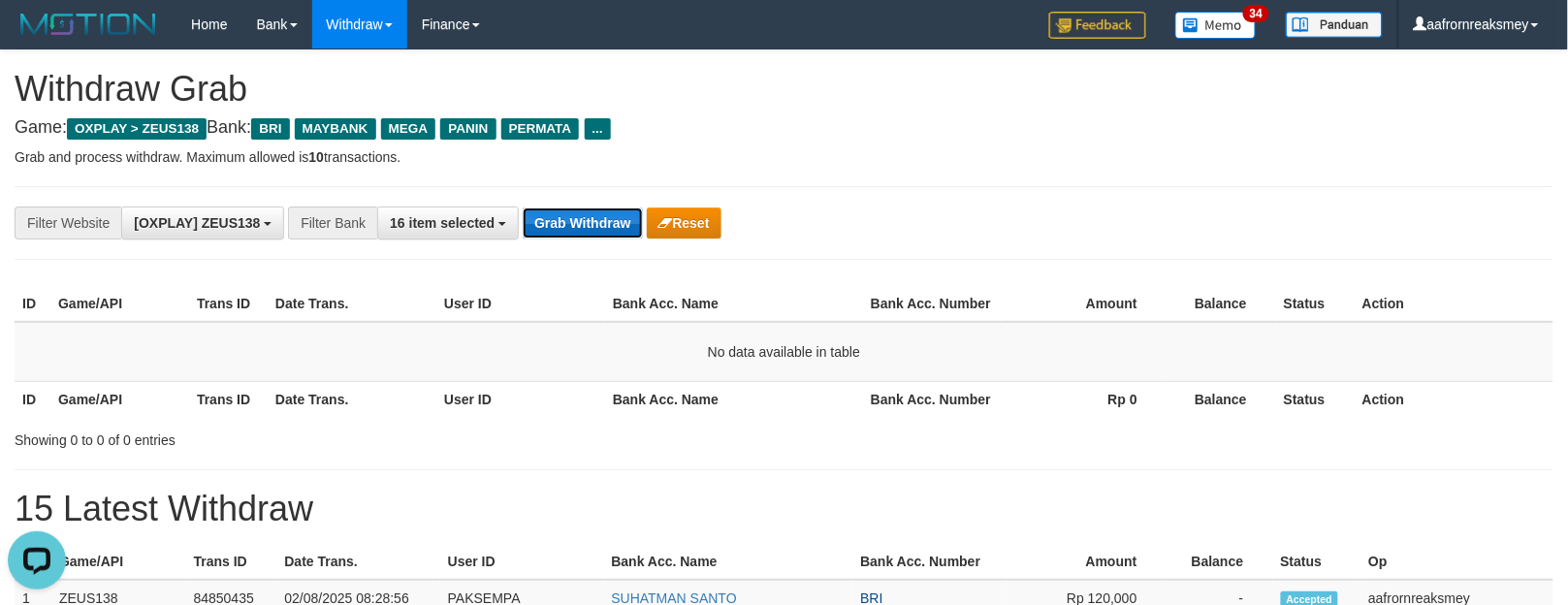 click on "Grab Withdraw" at bounding box center (582, 223) 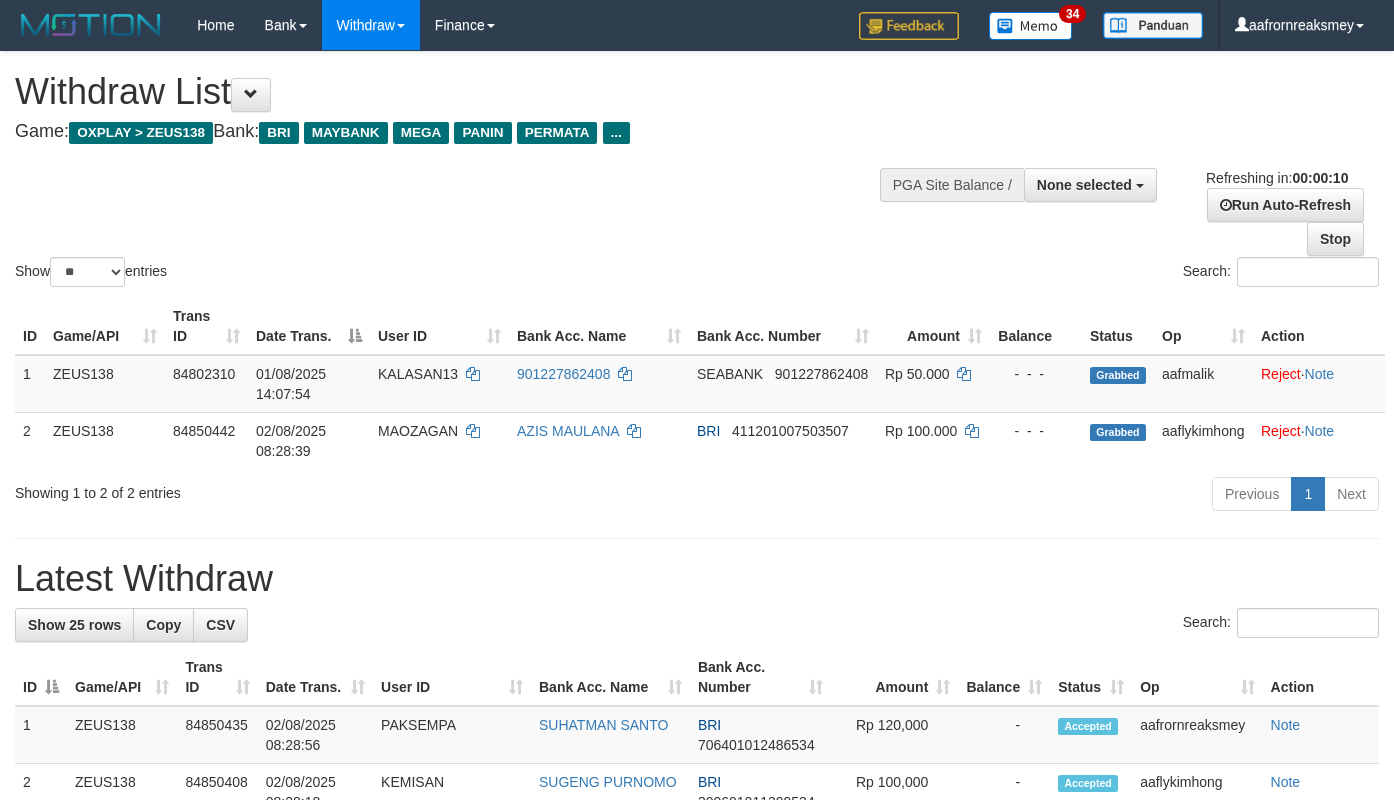 select 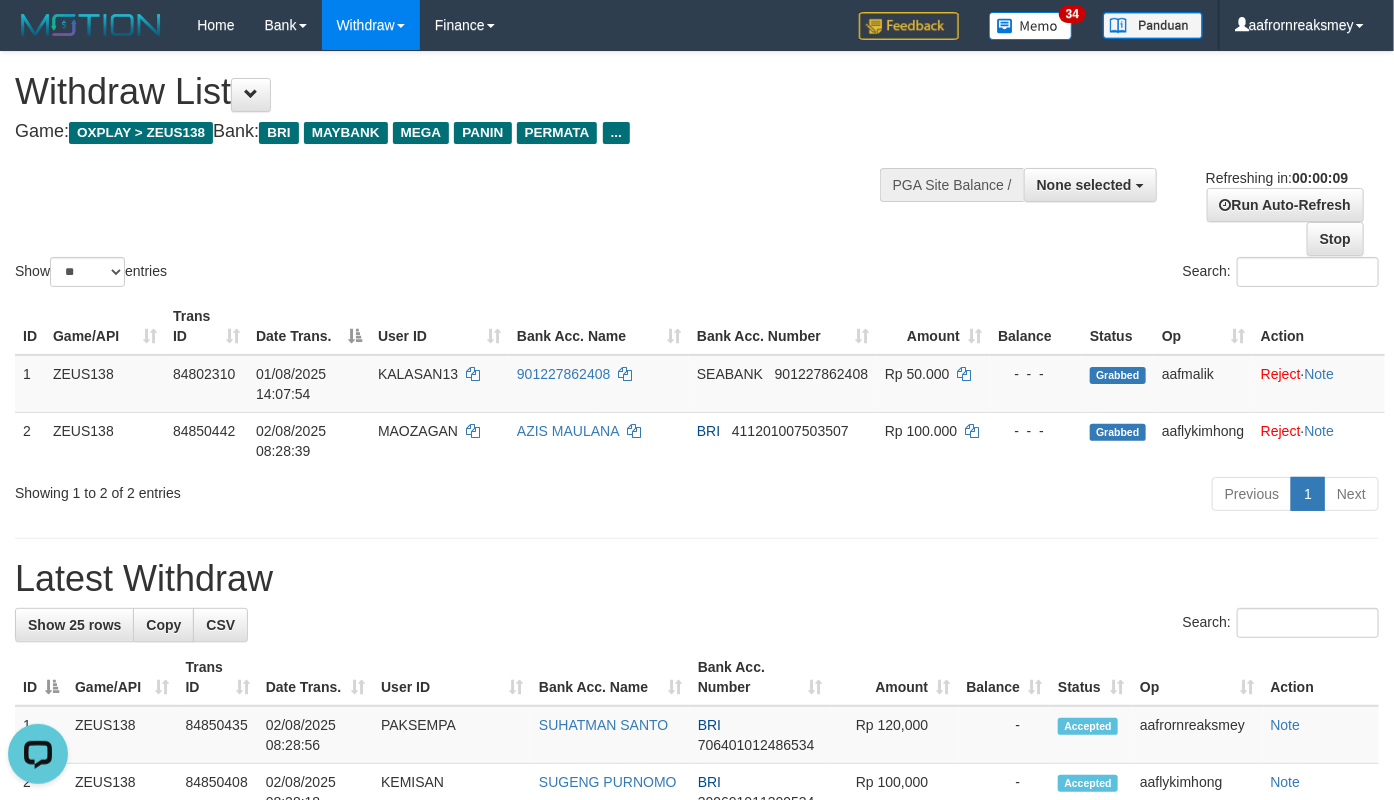 scroll, scrollTop: 0, scrollLeft: 0, axis: both 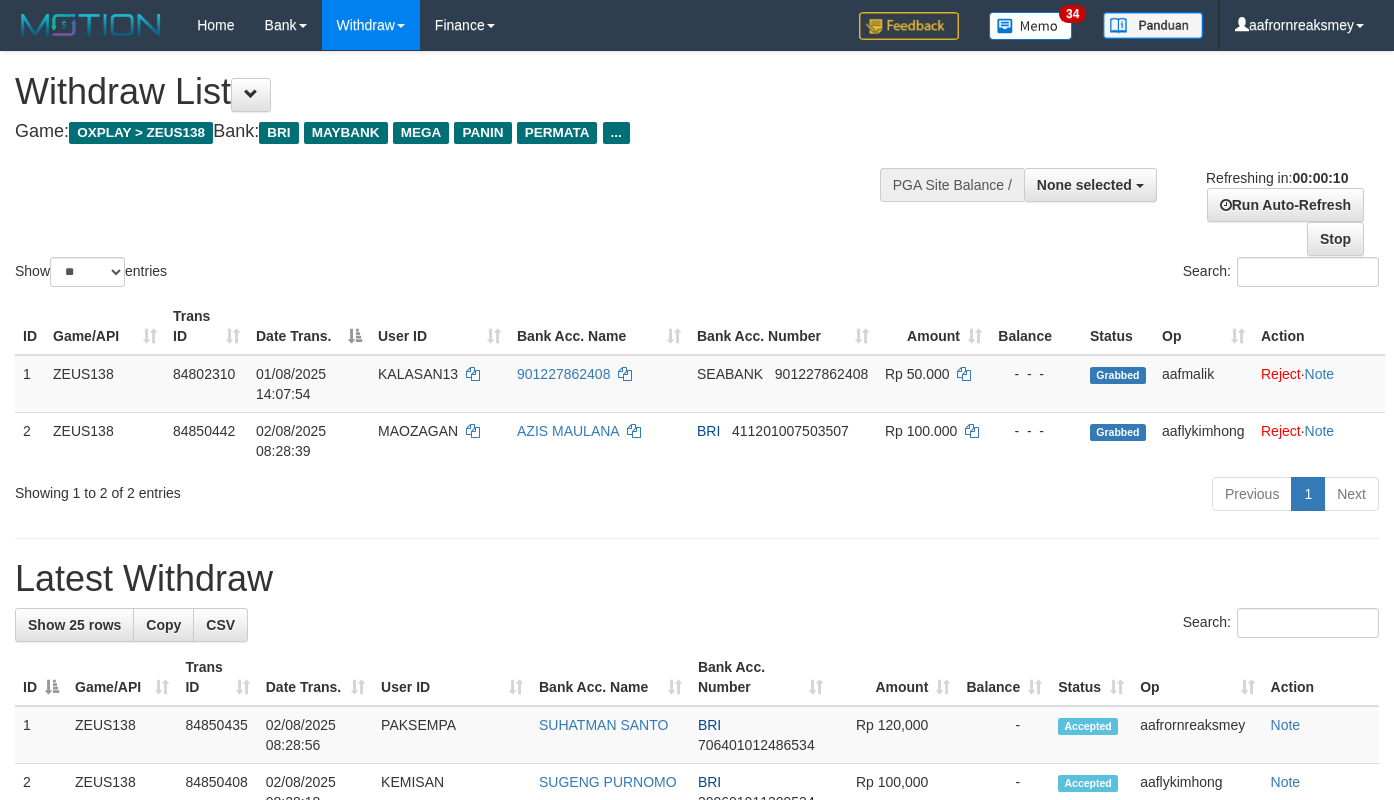select 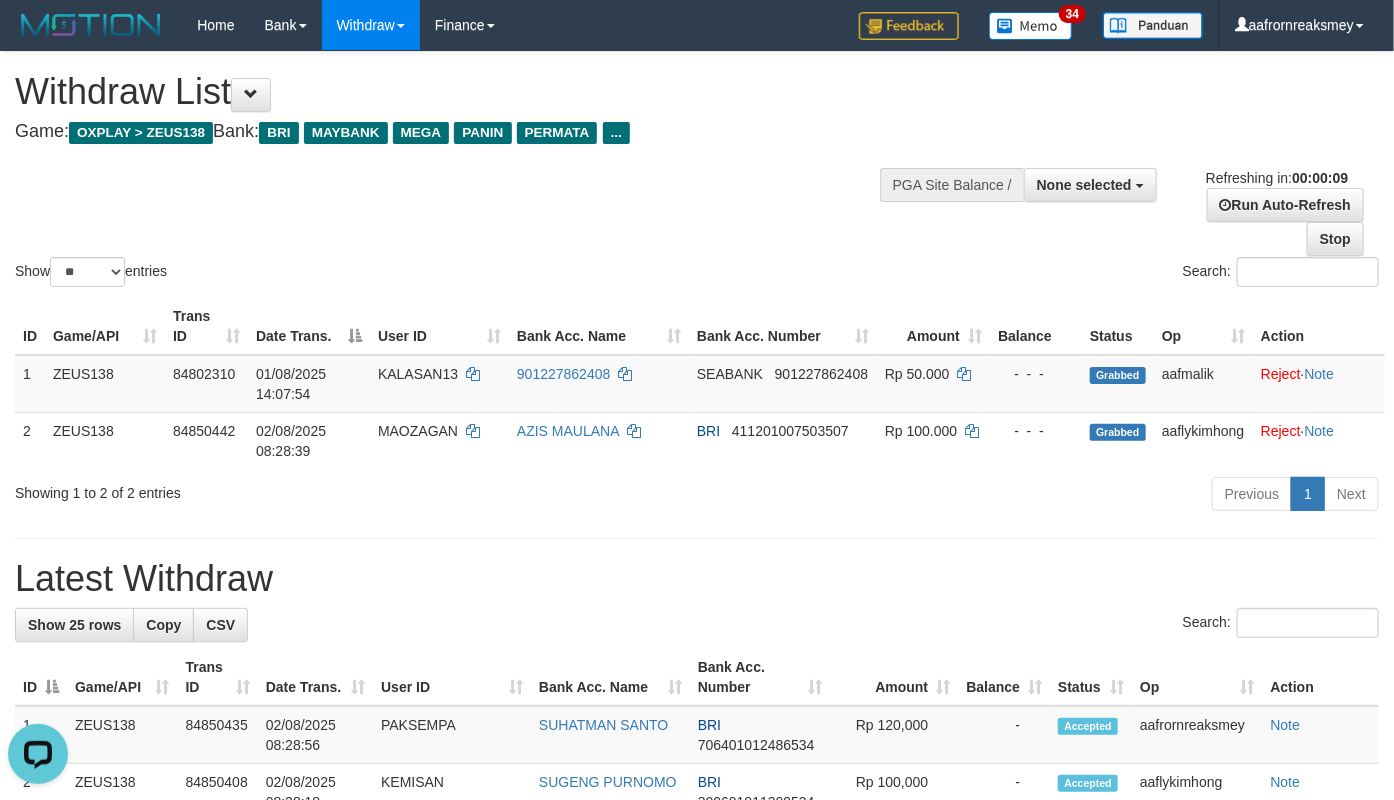 scroll, scrollTop: 0, scrollLeft: 0, axis: both 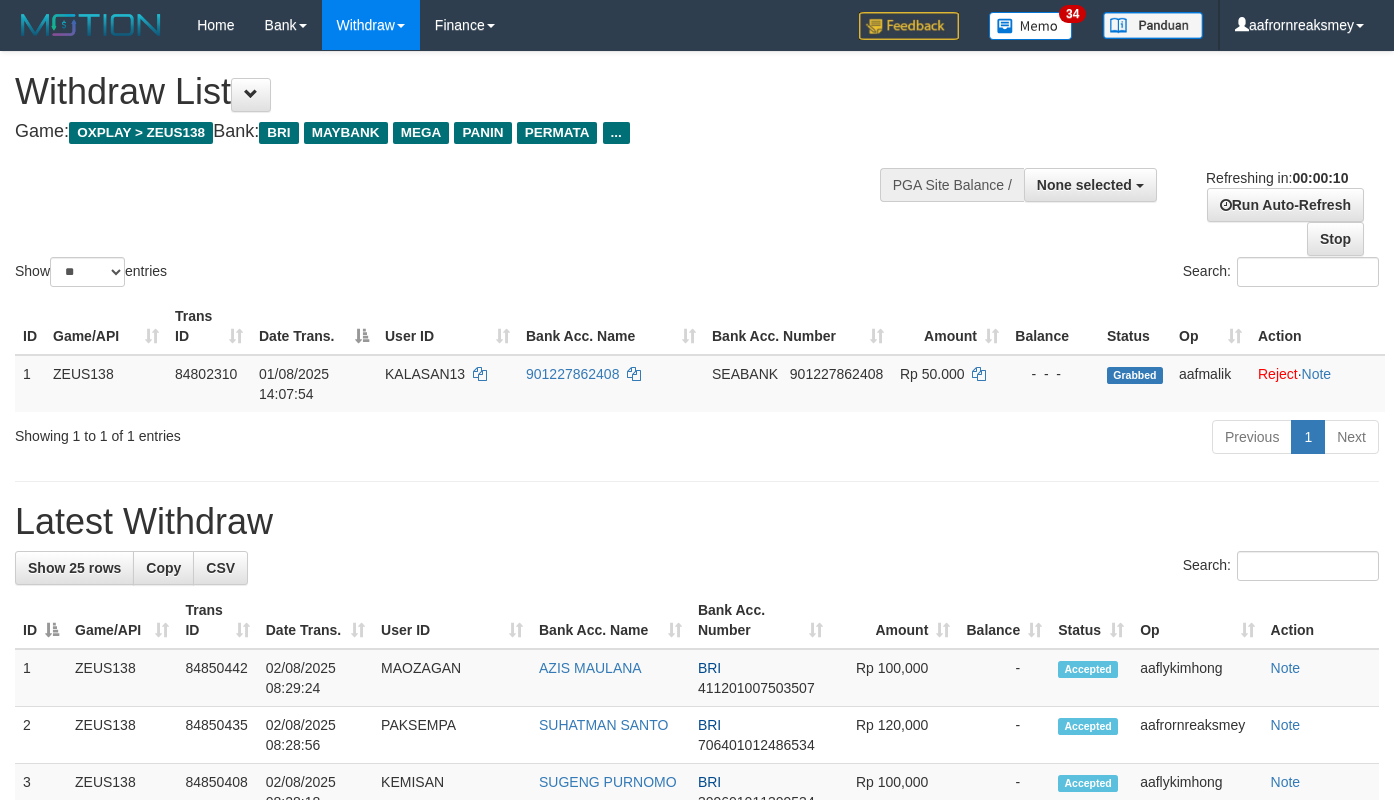 select 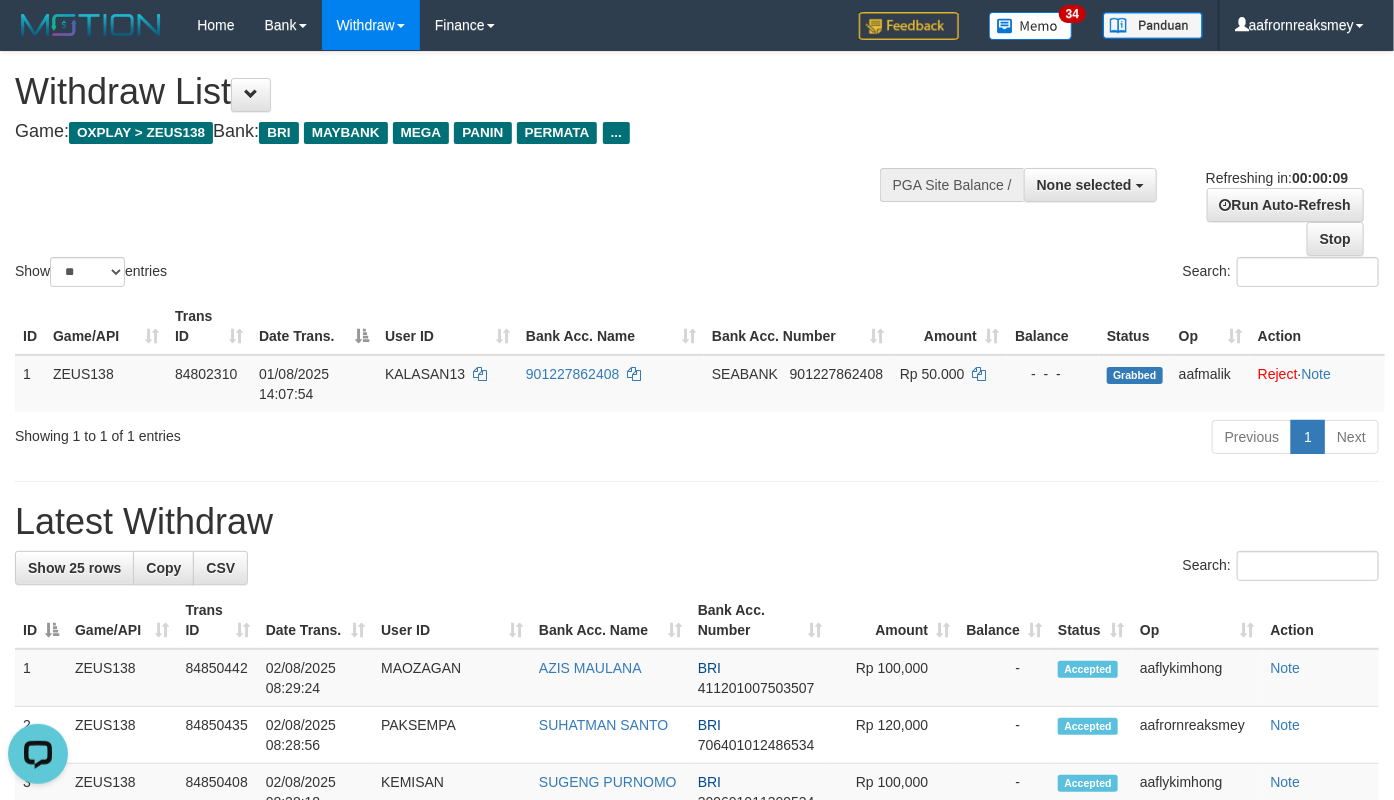 scroll, scrollTop: 0, scrollLeft: 0, axis: both 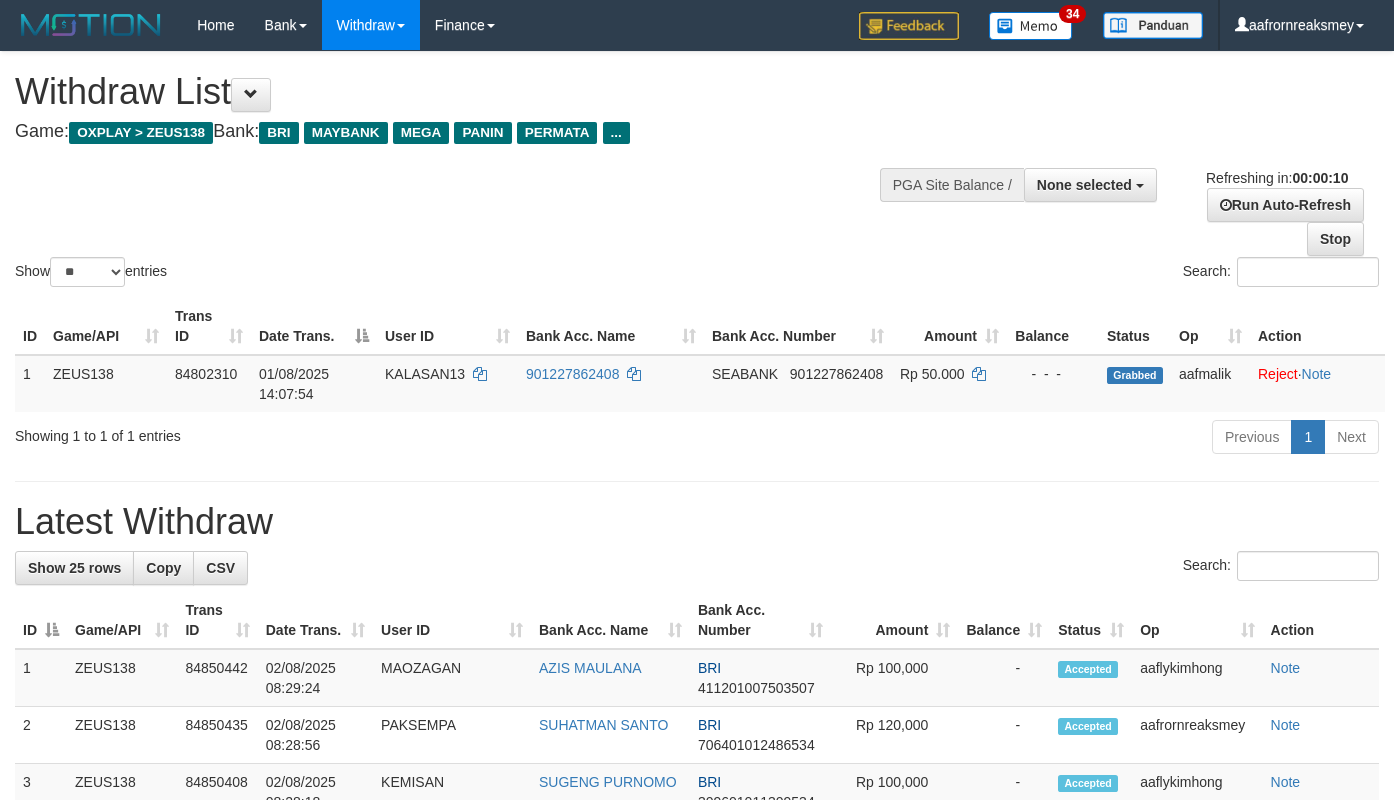 select 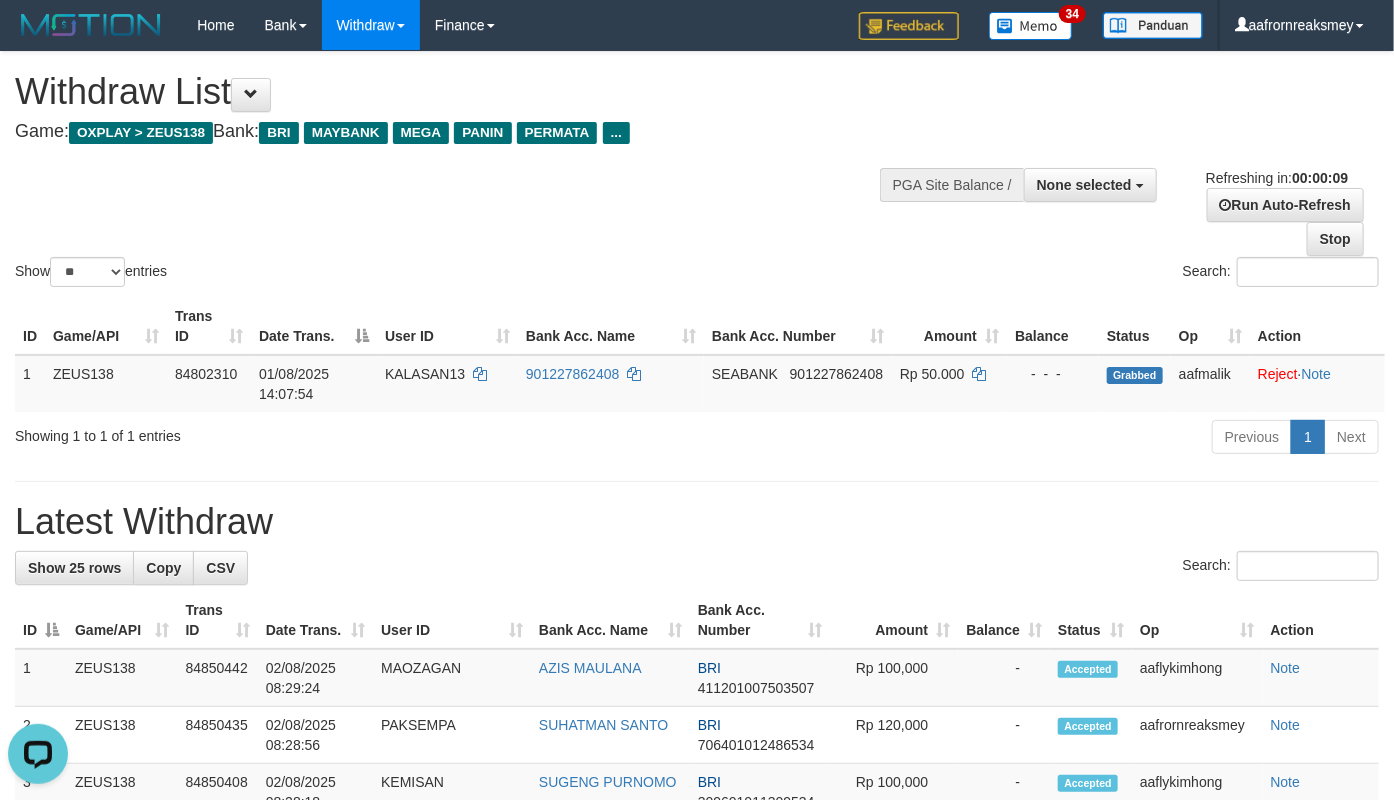 scroll, scrollTop: 0, scrollLeft: 0, axis: both 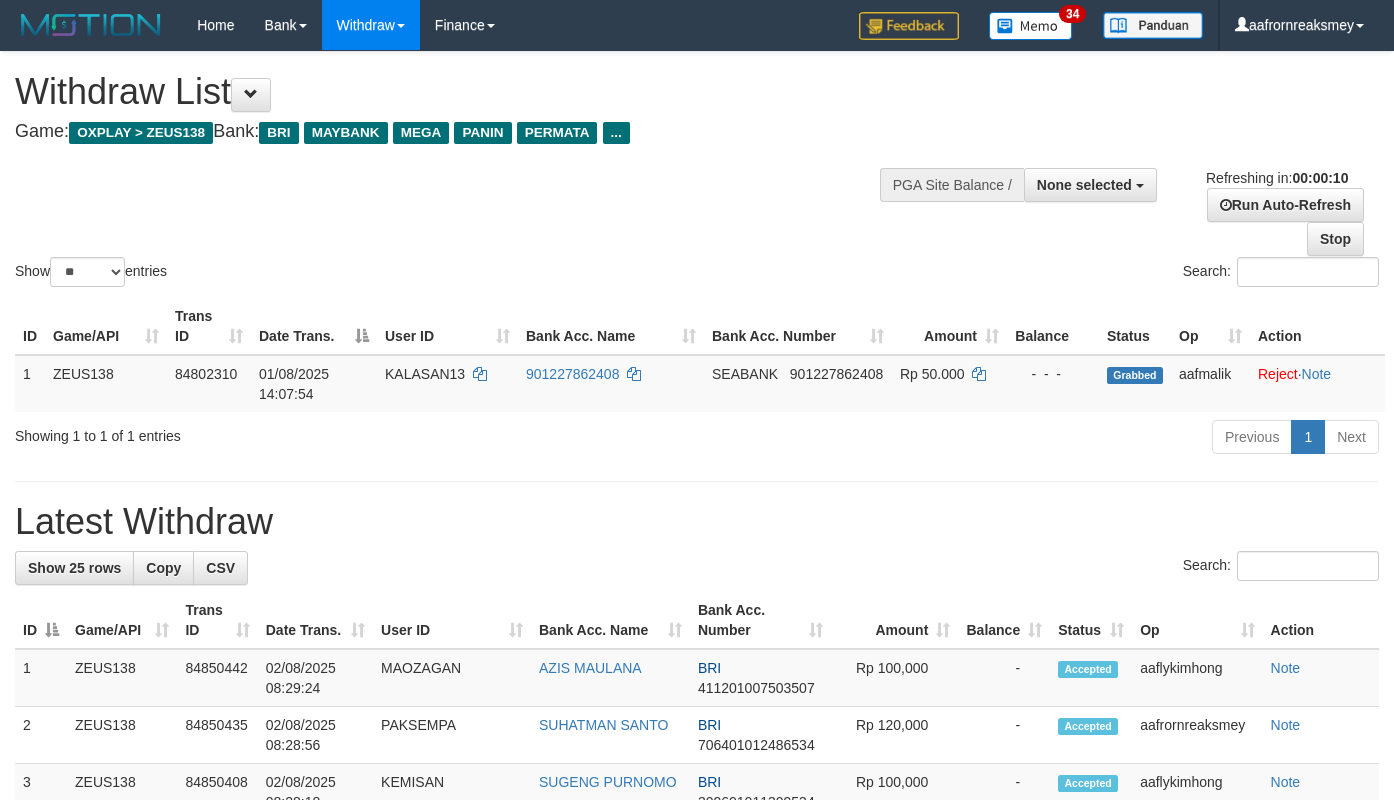 select 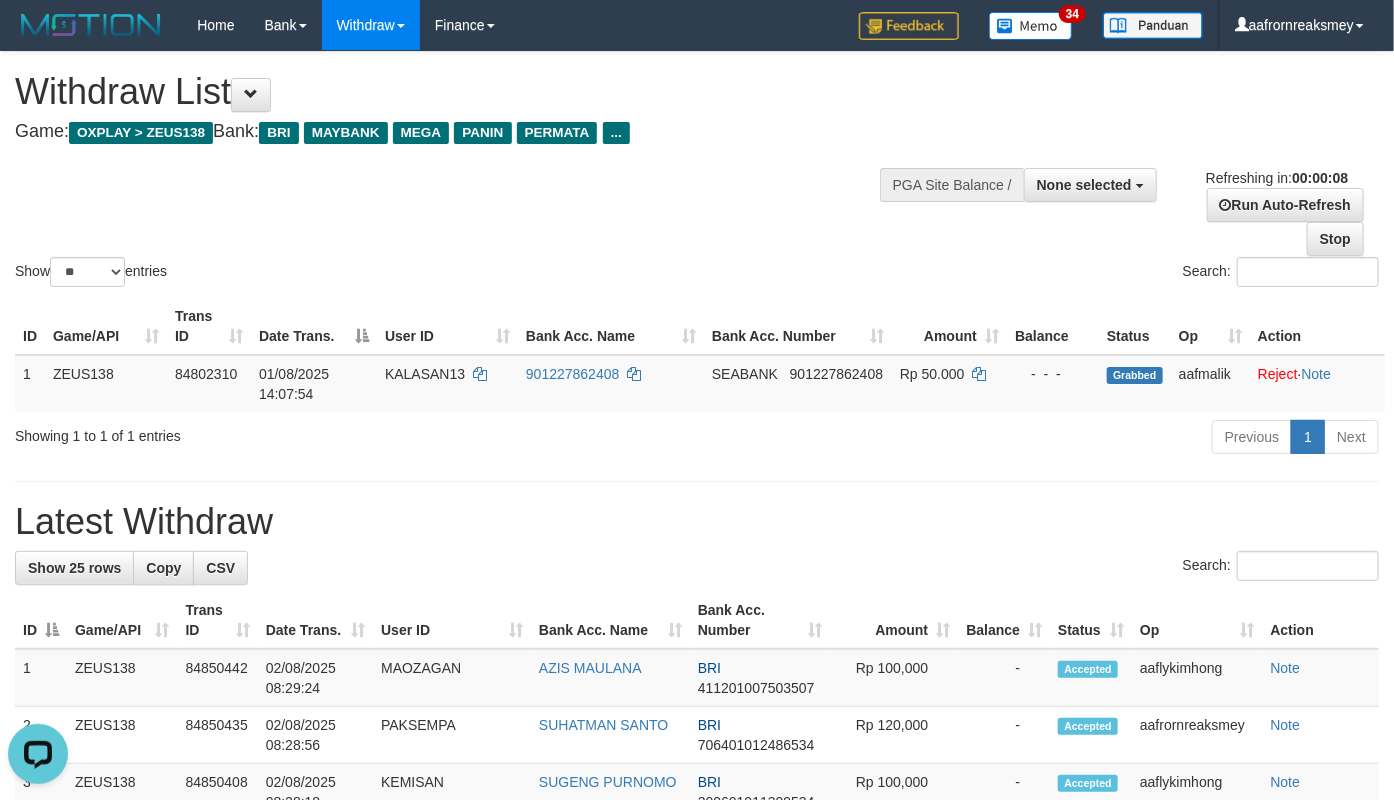 scroll, scrollTop: 0, scrollLeft: 0, axis: both 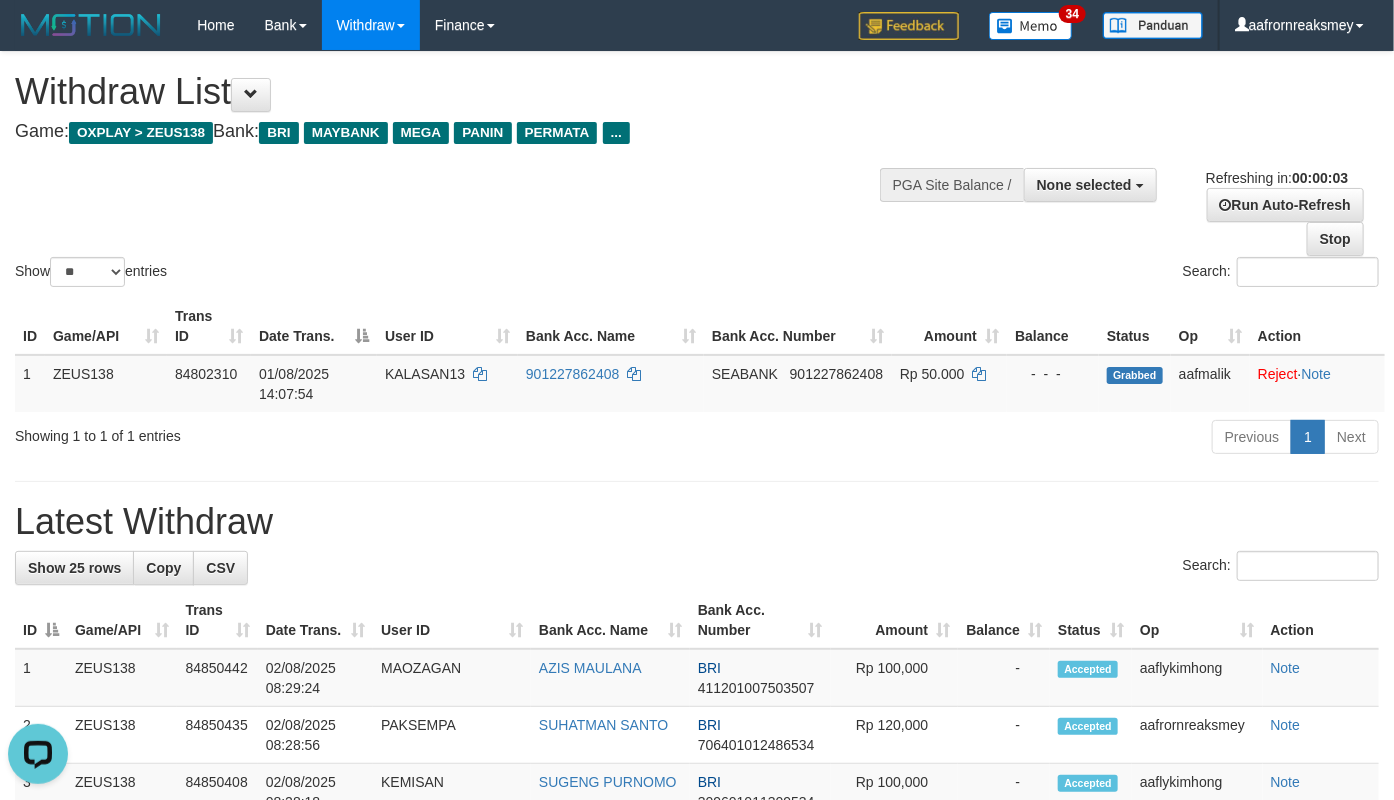 click on "**********" at bounding box center [697, 1130] 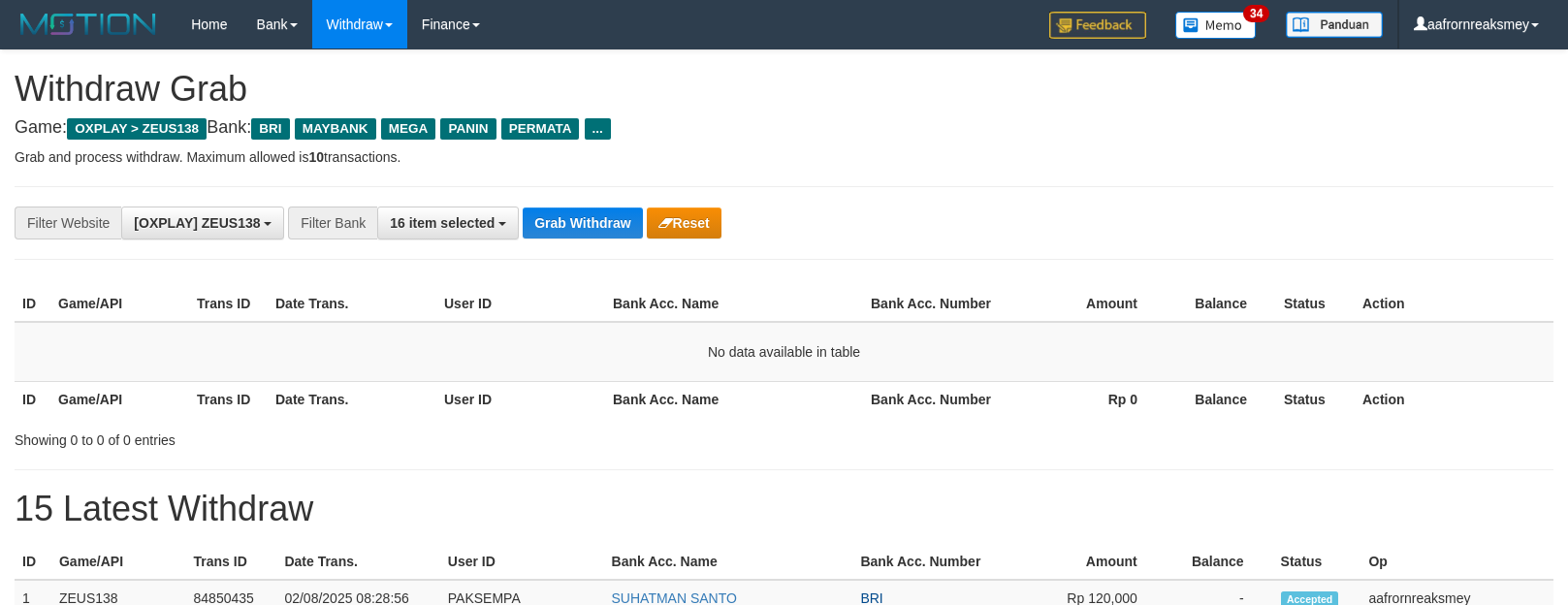 scroll, scrollTop: 0, scrollLeft: 0, axis: both 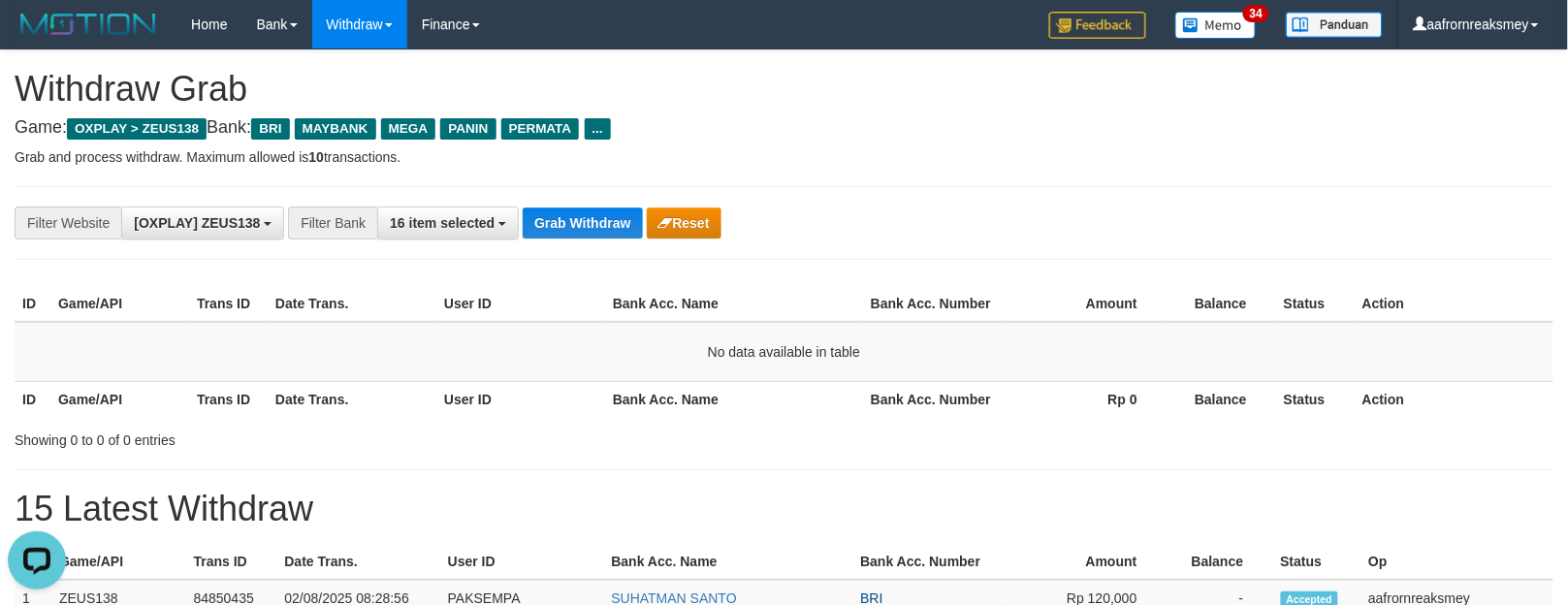 drag, startPoint x: 595, startPoint y: 256, endPoint x: 603, endPoint y: 234, distance: 23.4094 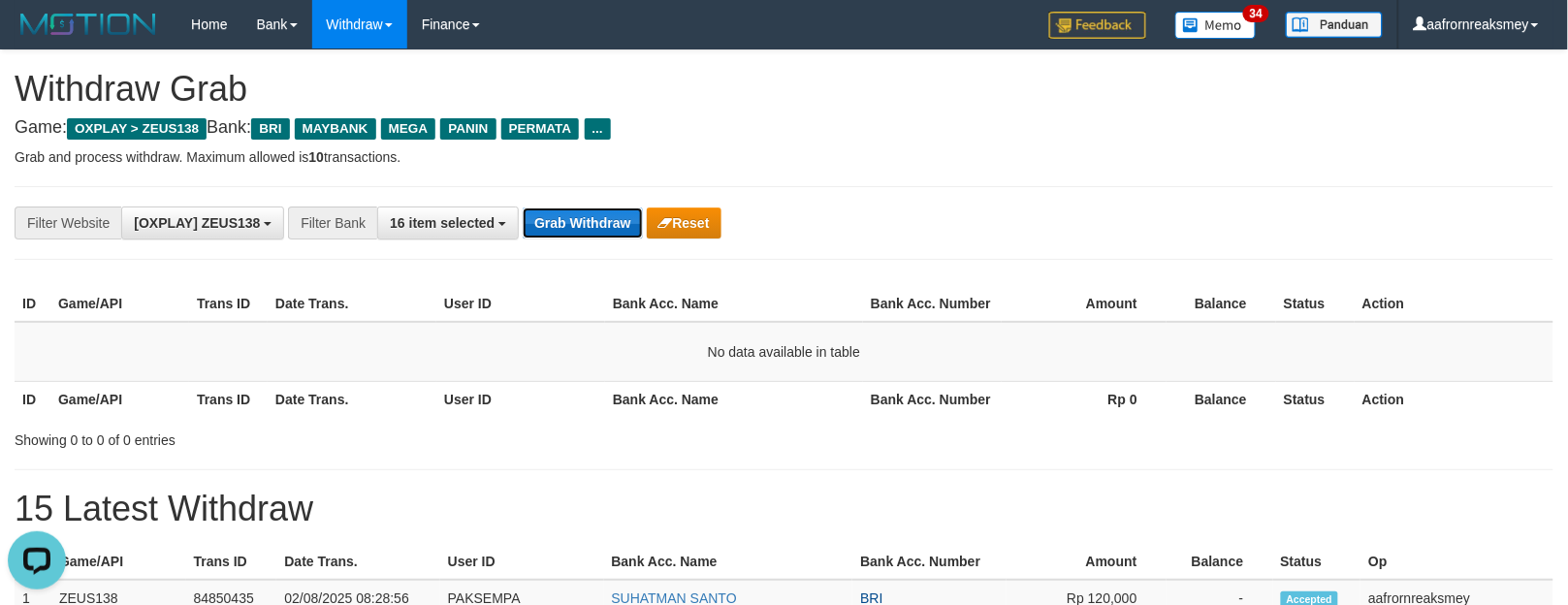 click on "Grab Withdraw" at bounding box center (582, 223) 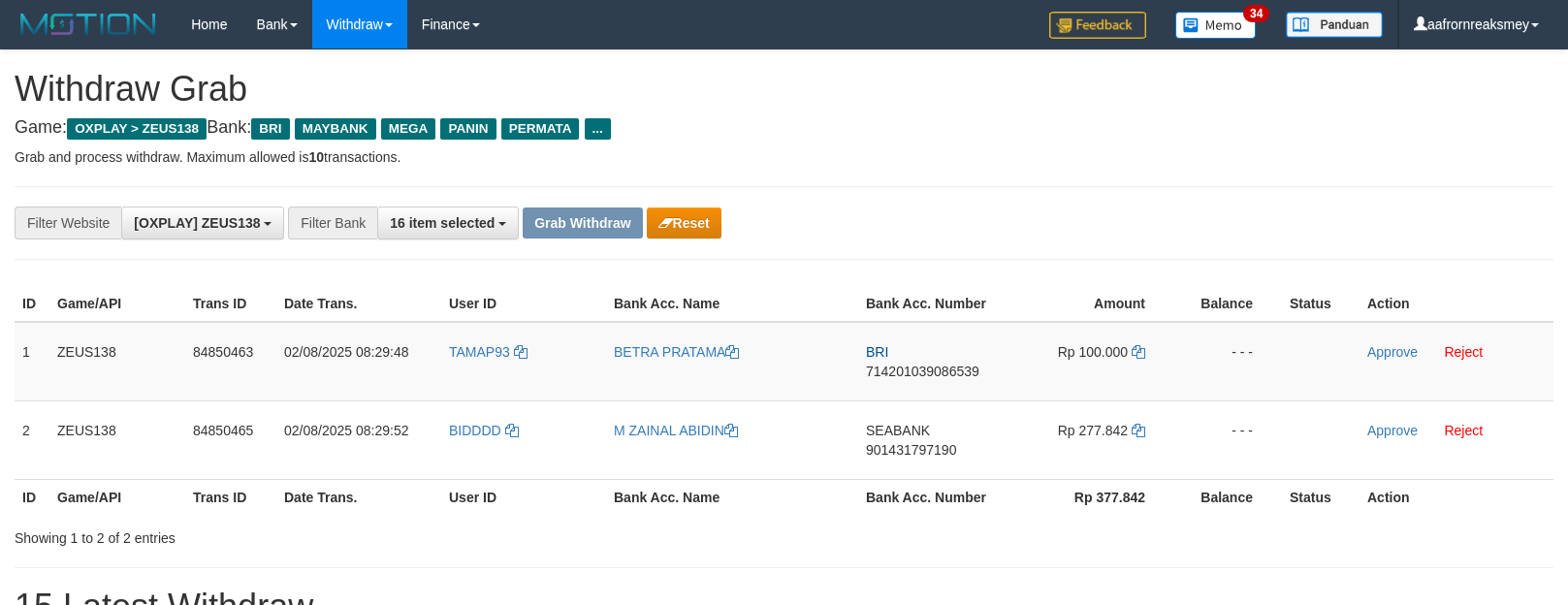 scroll, scrollTop: 0, scrollLeft: 0, axis: both 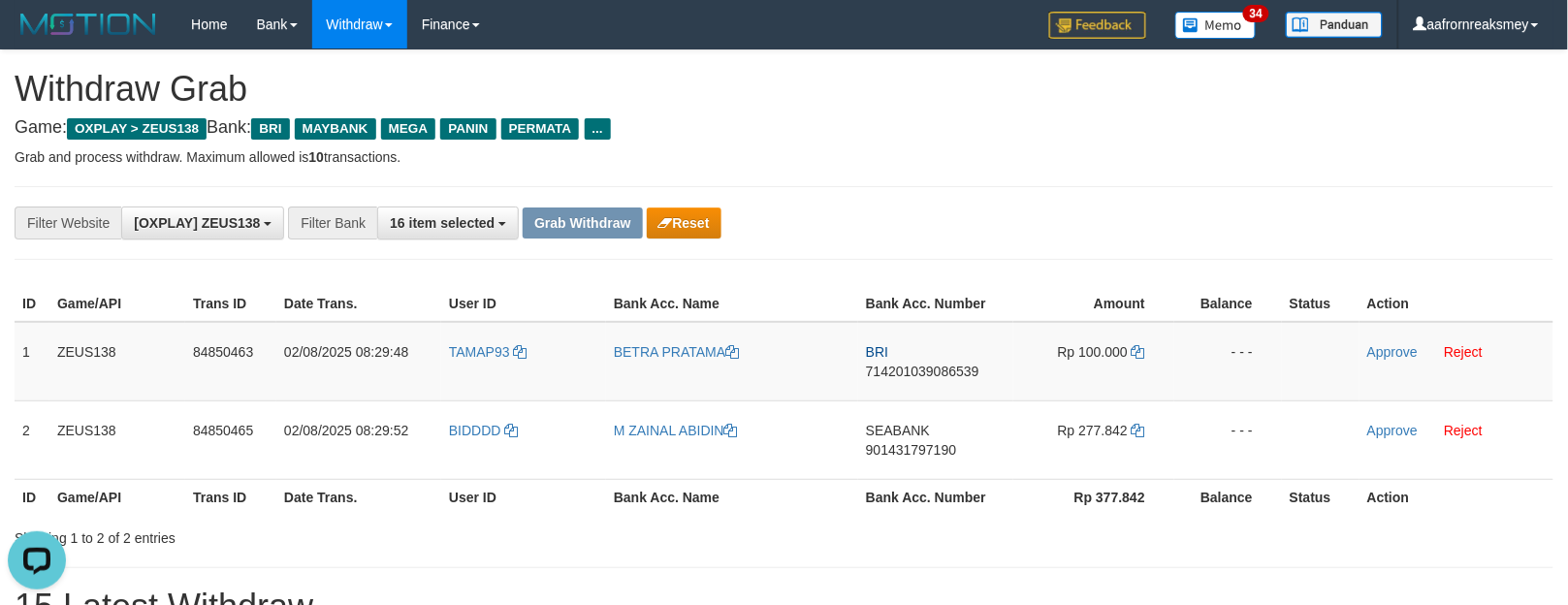 click on "Withdraw Grab" at bounding box center (784, 89) 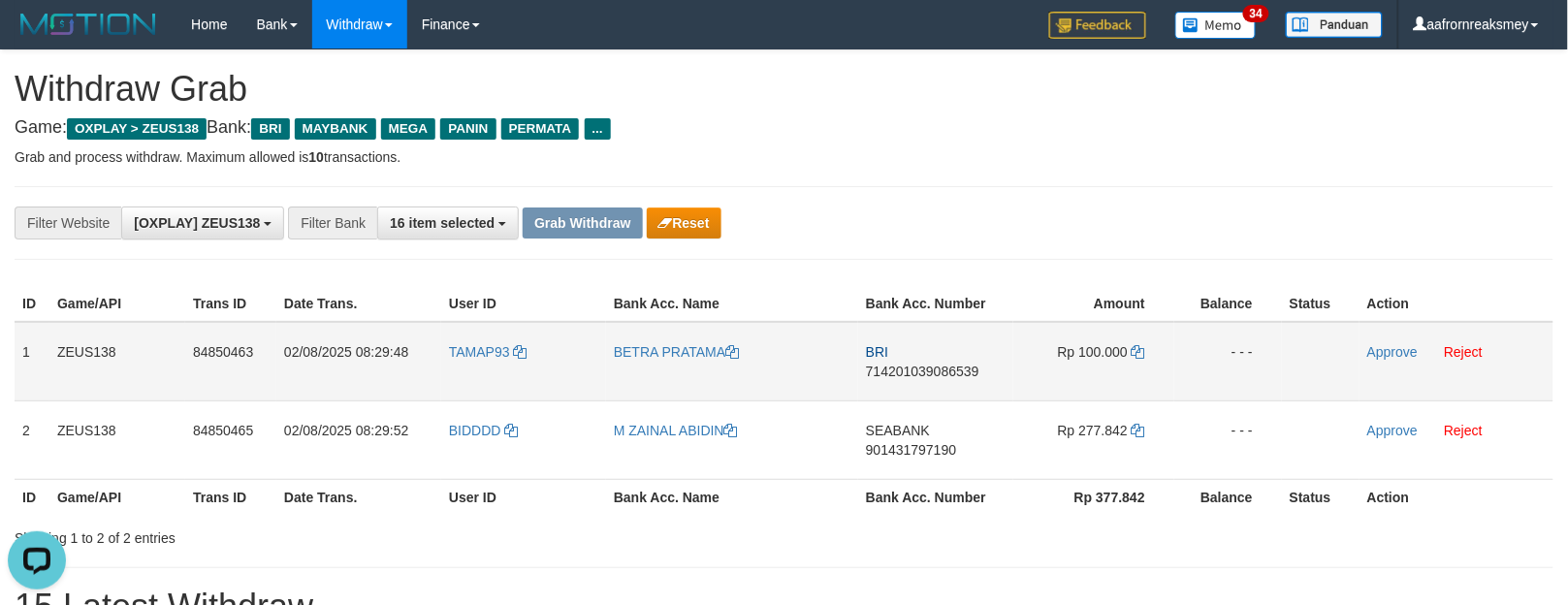 click on "TAMAP93" at bounding box center [524, 362] 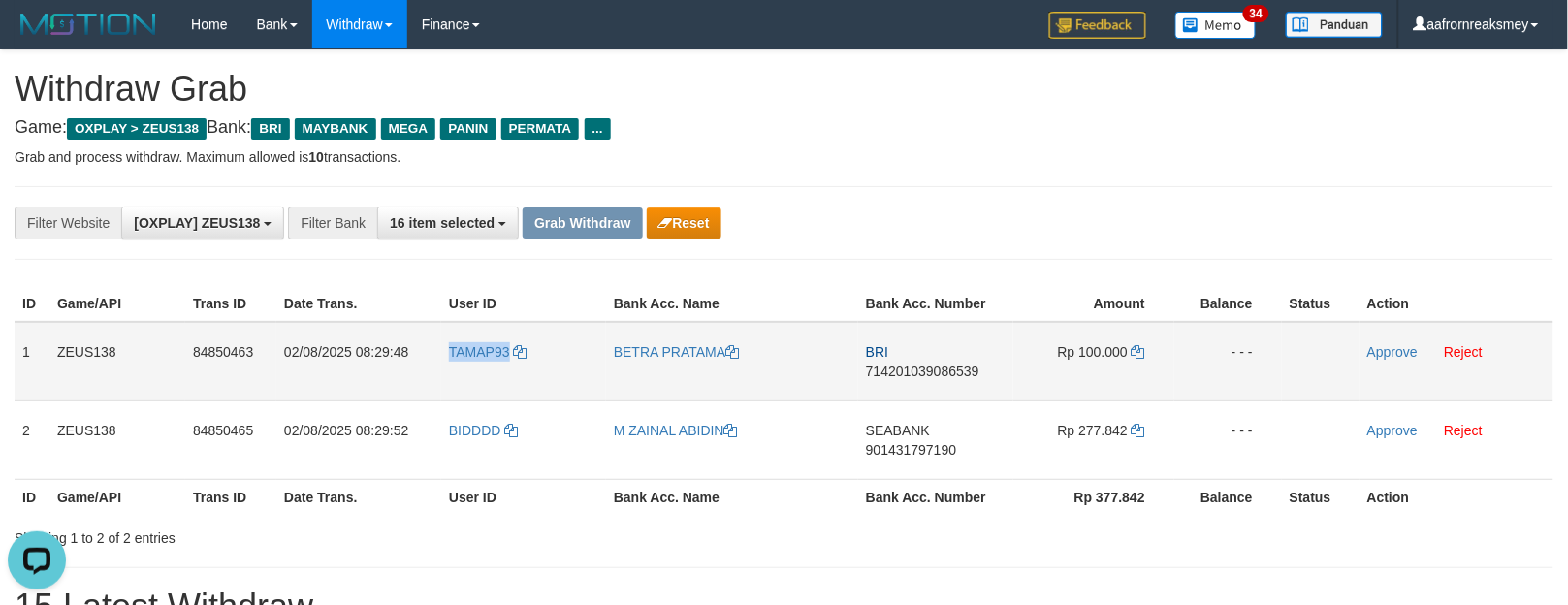 click on "TAMAP93" at bounding box center [524, 362] 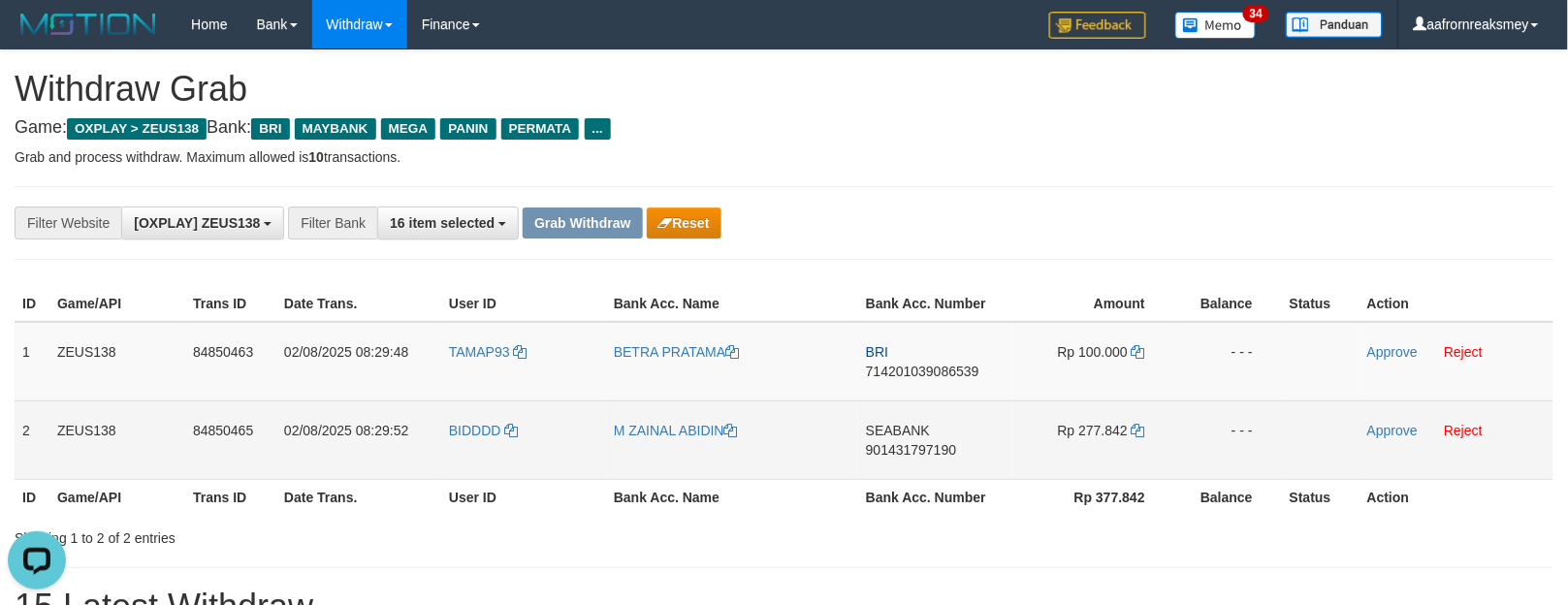 click on "BIDDDD" at bounding box center [524, 439] 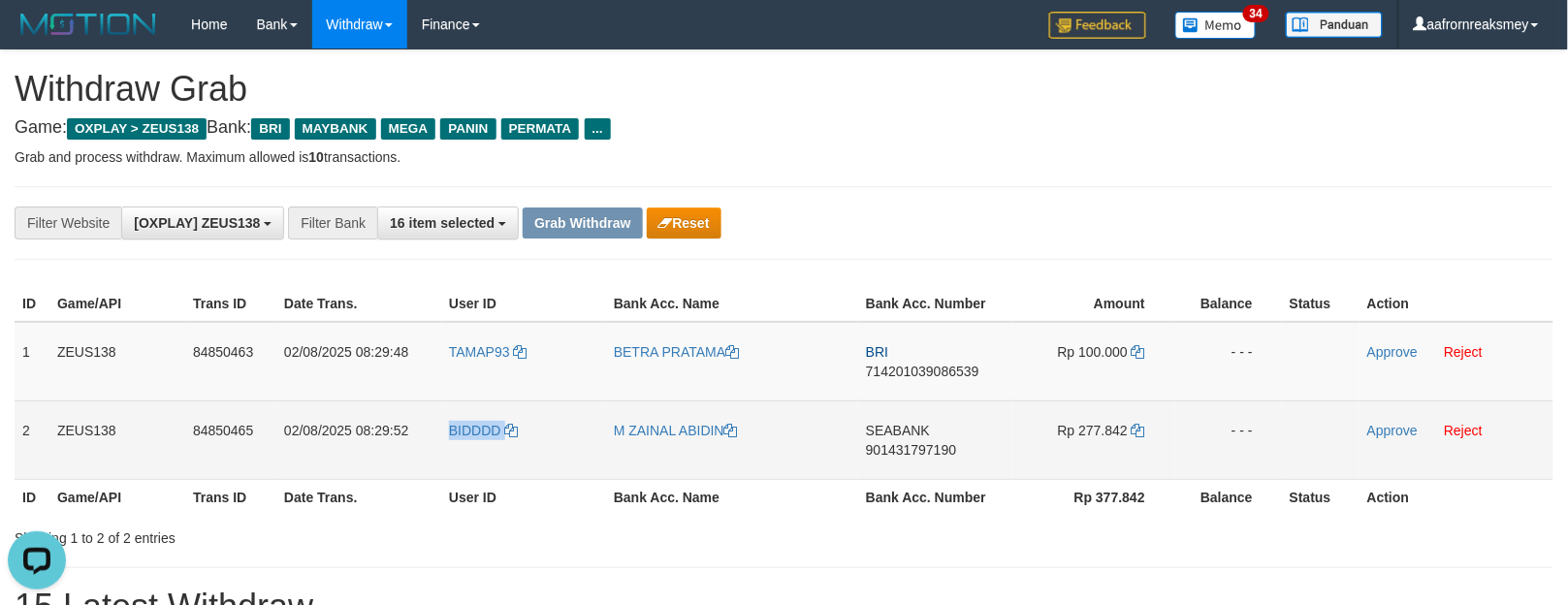 click on "BIDDDD" at bounding box center (524, 439) 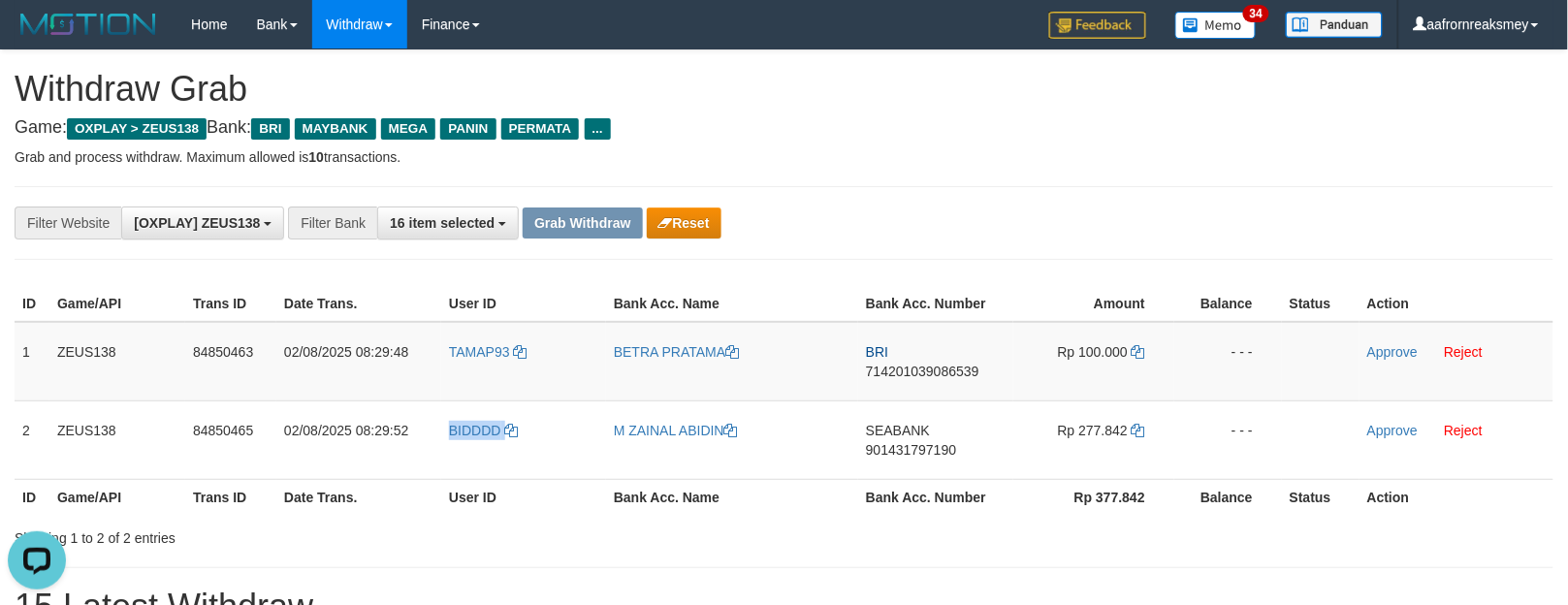 copy on "BIDDDD" 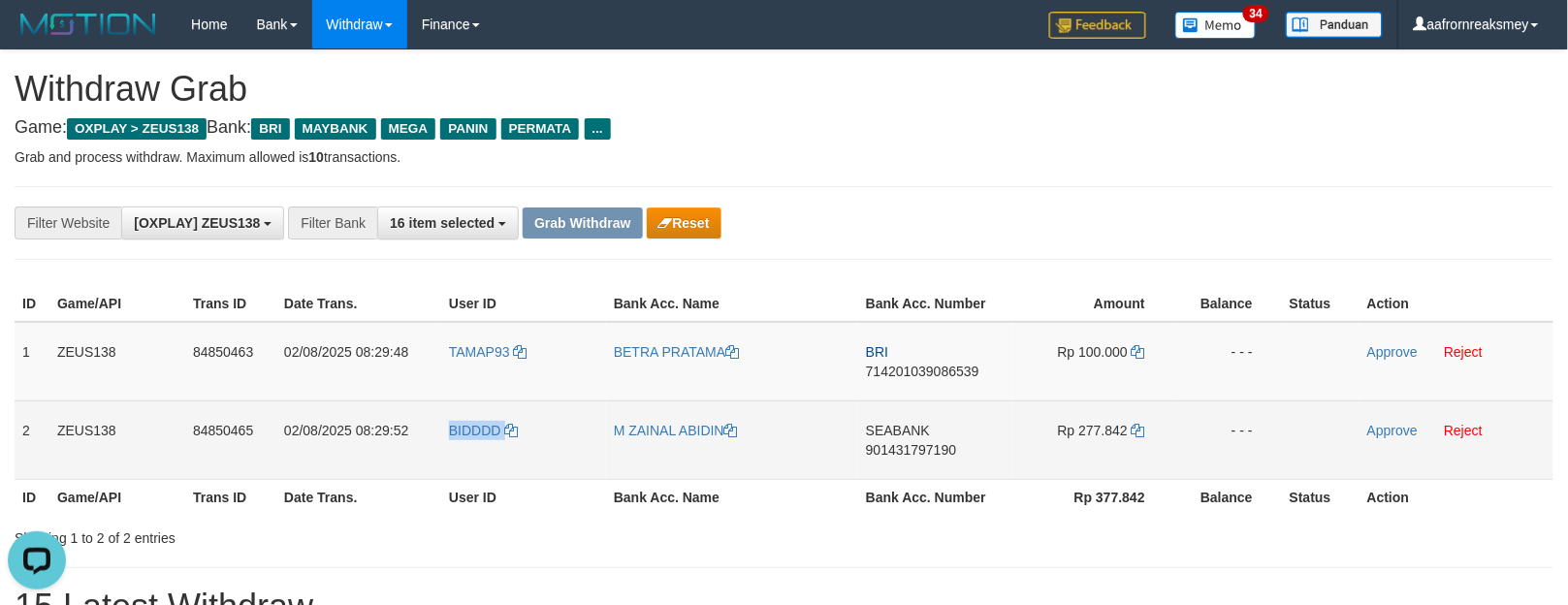 drag, startPoint x: 21, startPoint y: 340, endPoint x: 1256, endPoint y: 446, distance: 1239.541 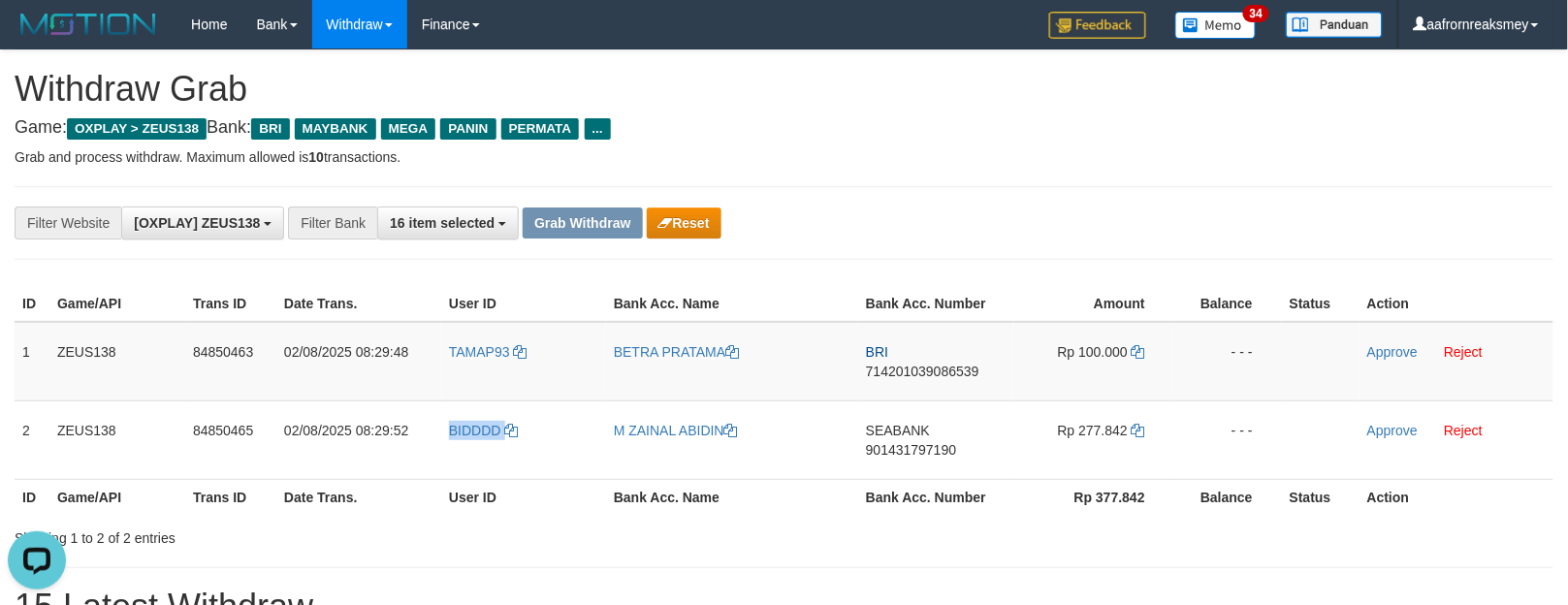 copy on "1
ZEUS138
84850463
02/08/2025 08:29:48
TAMAP93
BETRA PRATAMA
BRI
714201039086539
Rp 100.000
- - -
Approve
Reject
2
ZEUS138
84850465
02/08/2025 08:29:52
BIDDDD
M ZAINAL ABIDIN
SEABANK
901431797190
Rp 277.842
- - -" 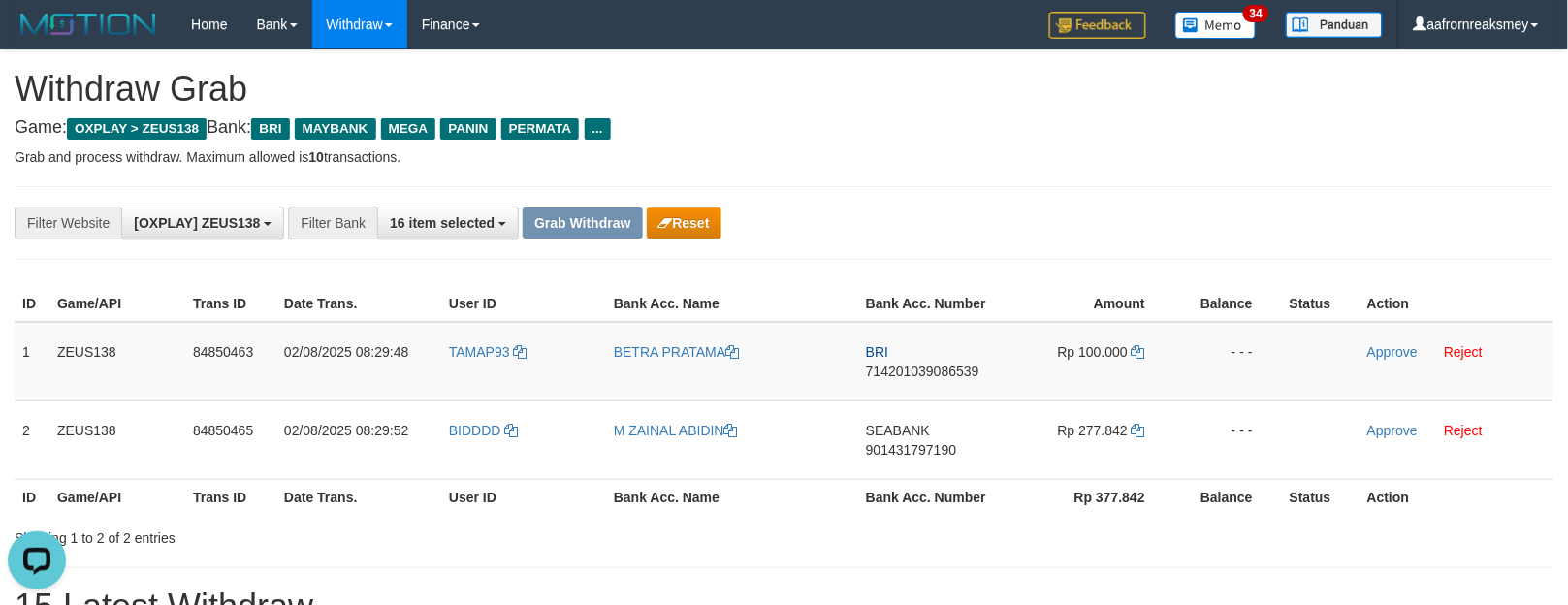 drag, startPoint x: 909, startPoint y: 122, endPoint x: 996, endPoint y: 233, distance: 141.03191 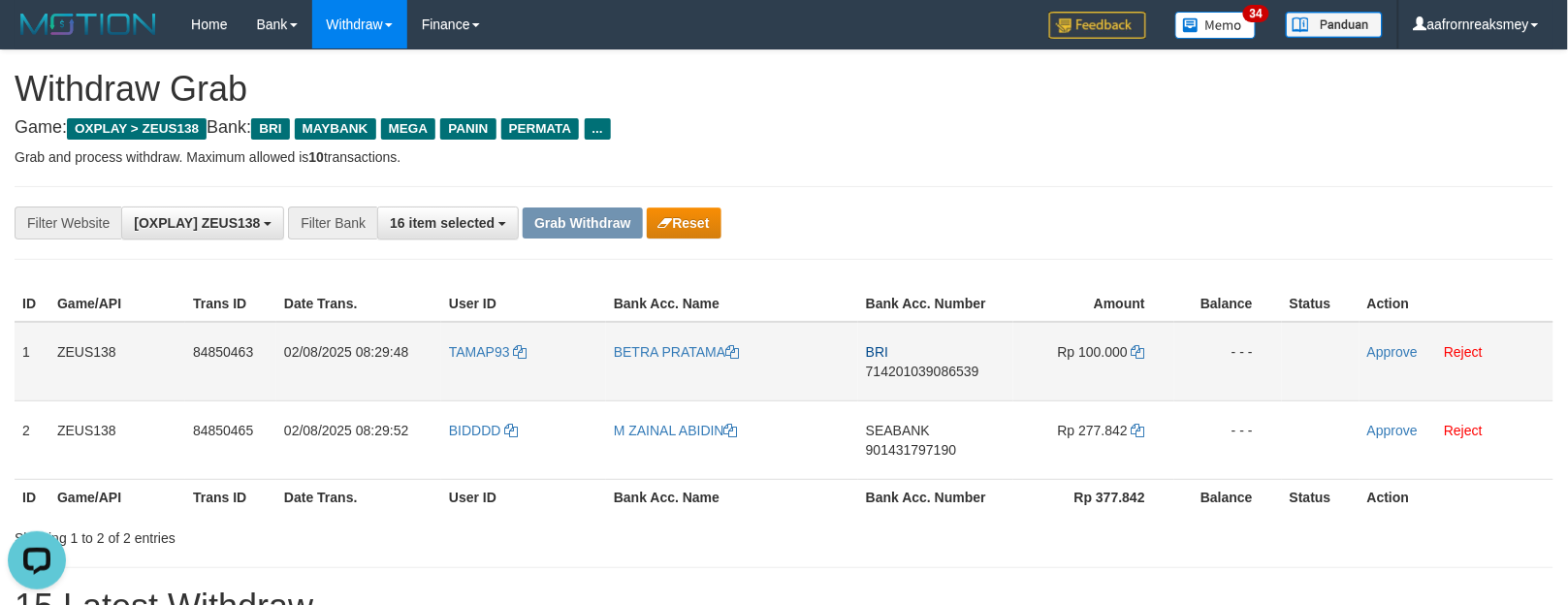 click on "BRI
714201039086539" at bounding box center [936, 362] 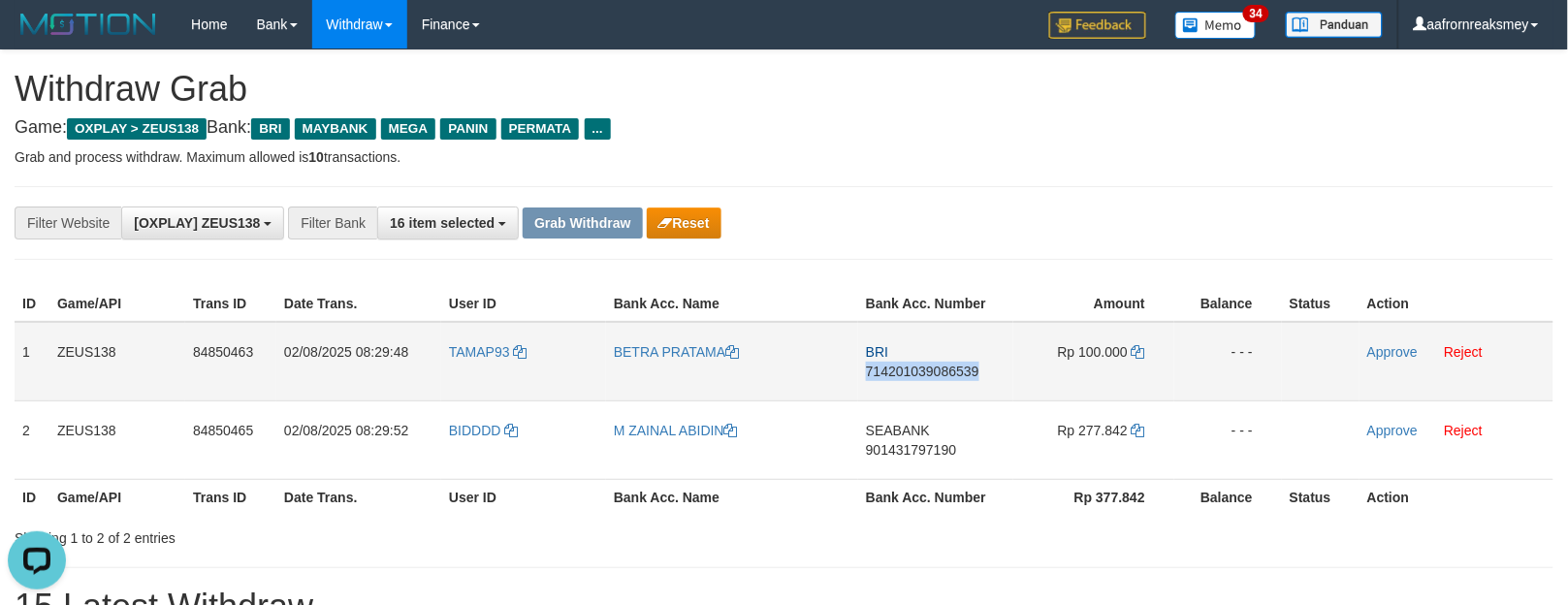 click on "BRI
714201039086539" at bounding box center (936, 362) 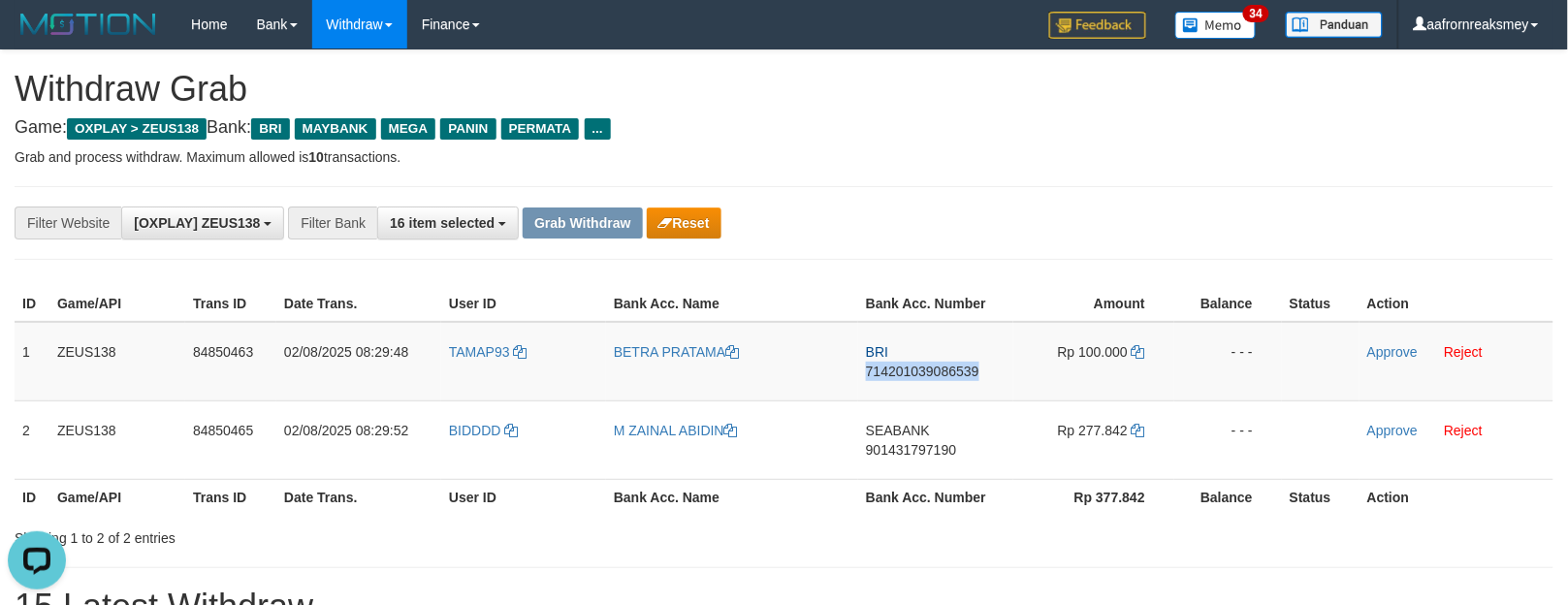 copy on "714201039086539" 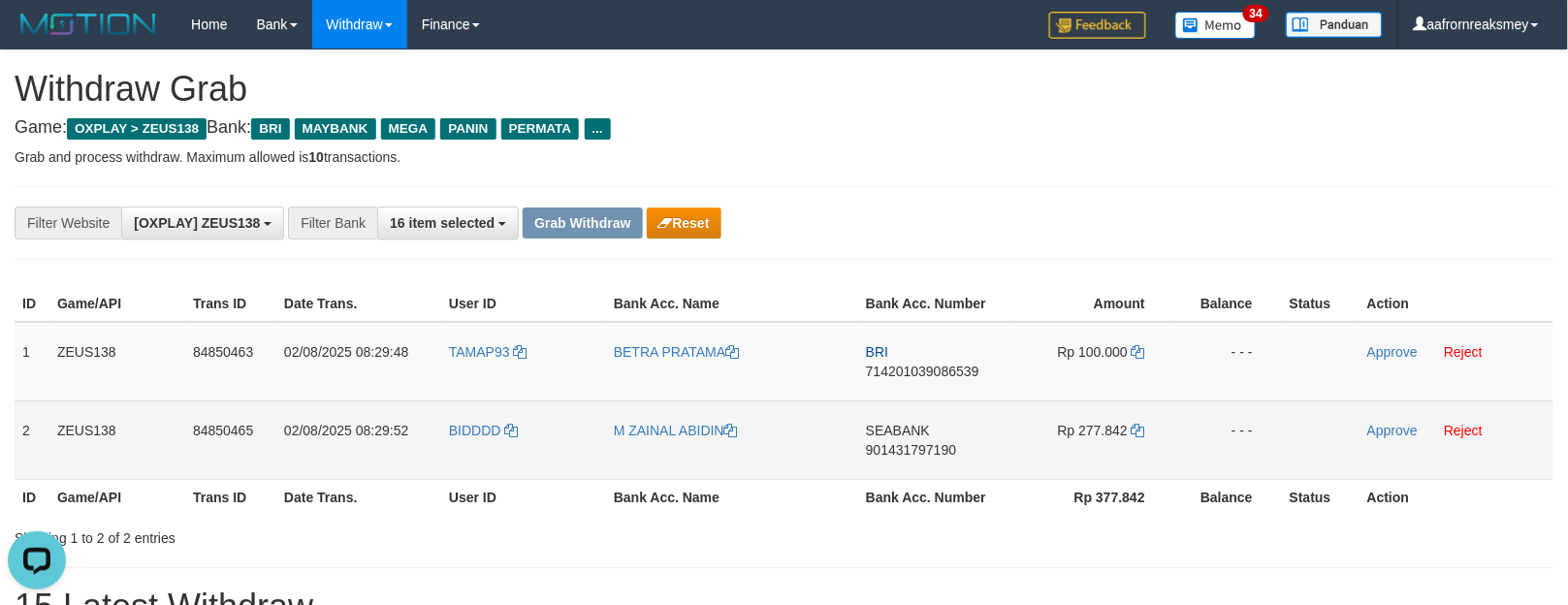 click on "Rp 277.842" at bounding box center [1094, 439] 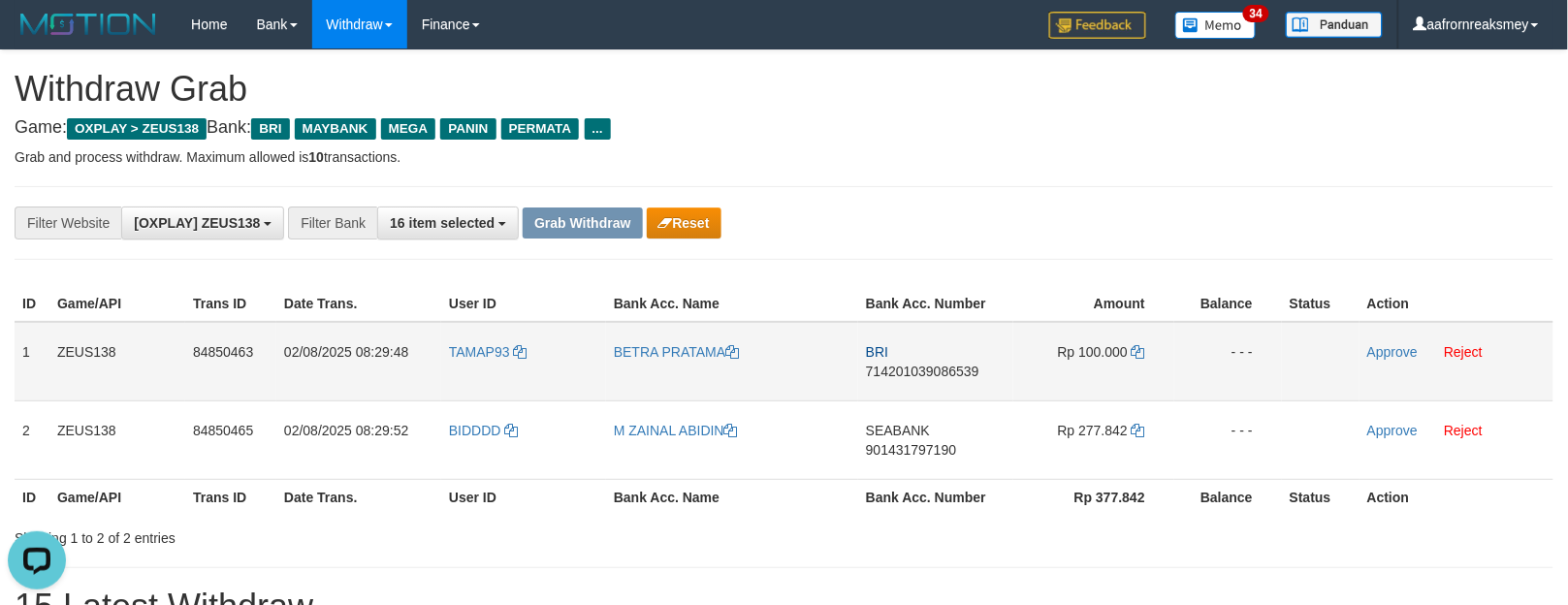 drag, startPoint x: 1136, startPoint y: 363, endPoint x: 1149, endPoint y: 356, distance: 14.764823 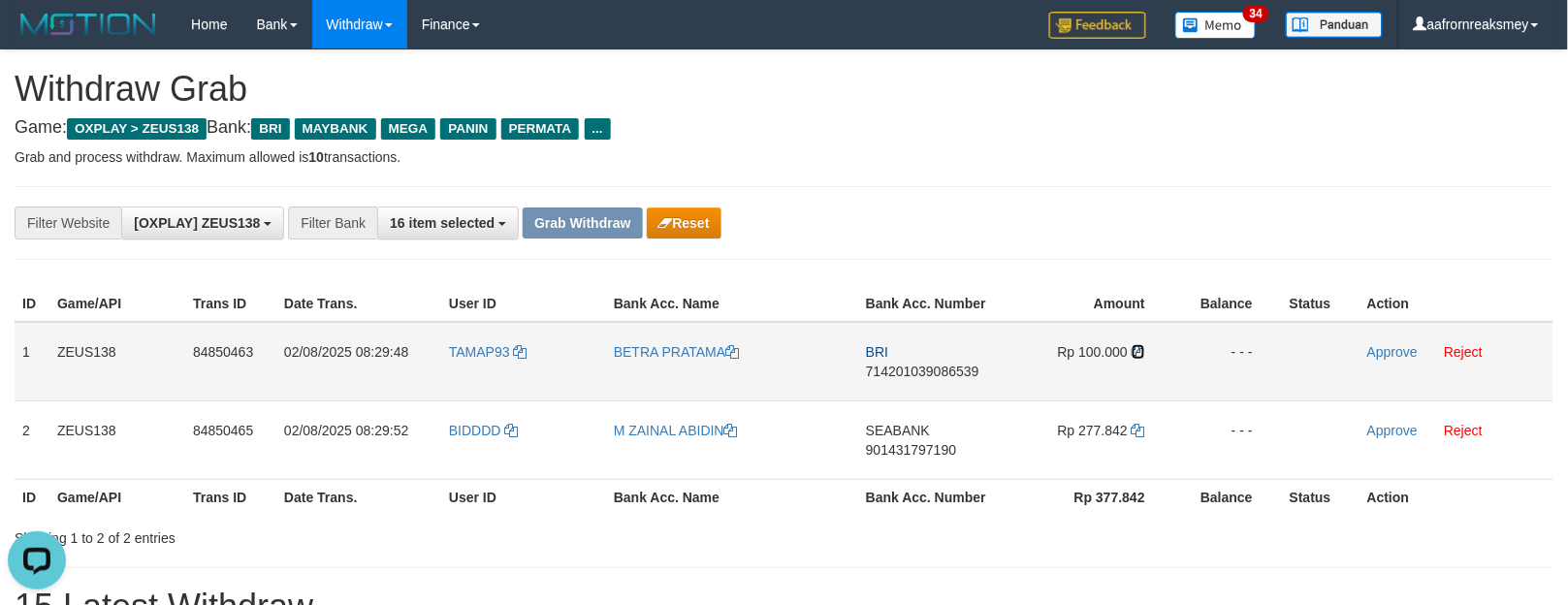 click at bounding box center [1138, 352] 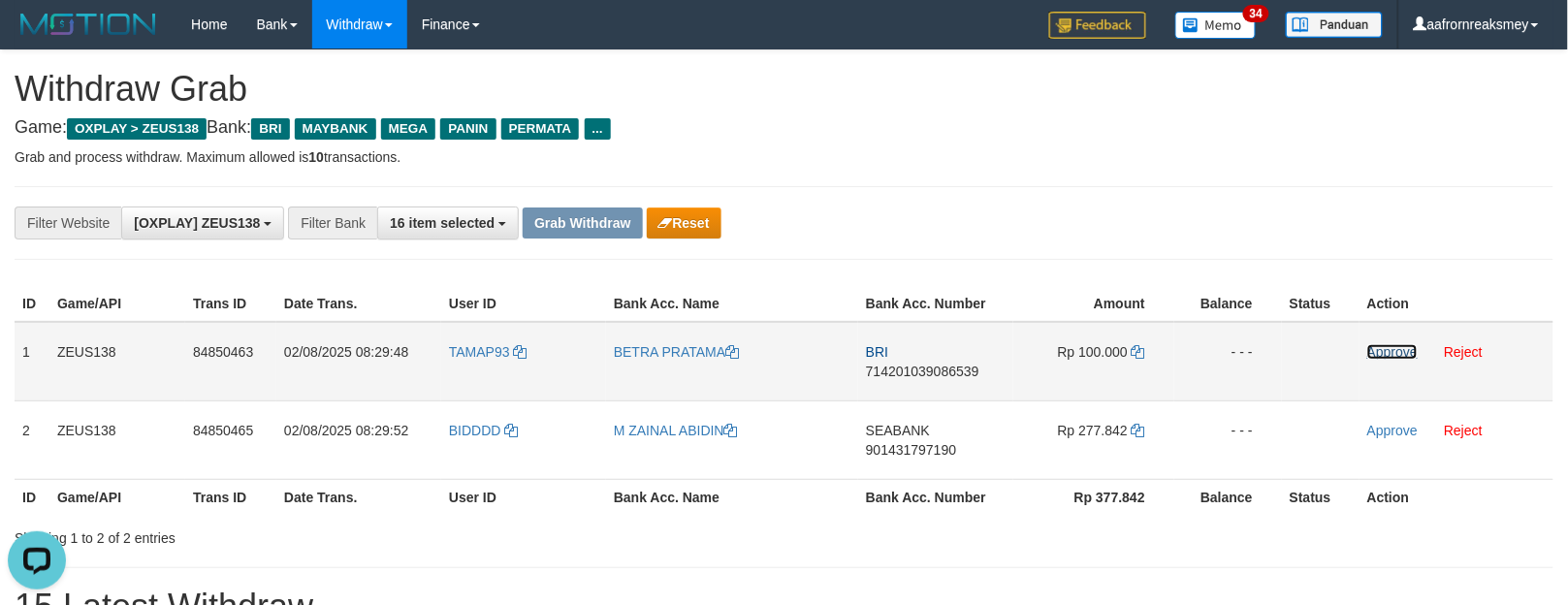 click on "Approve" at bounding box center (1392, 352) 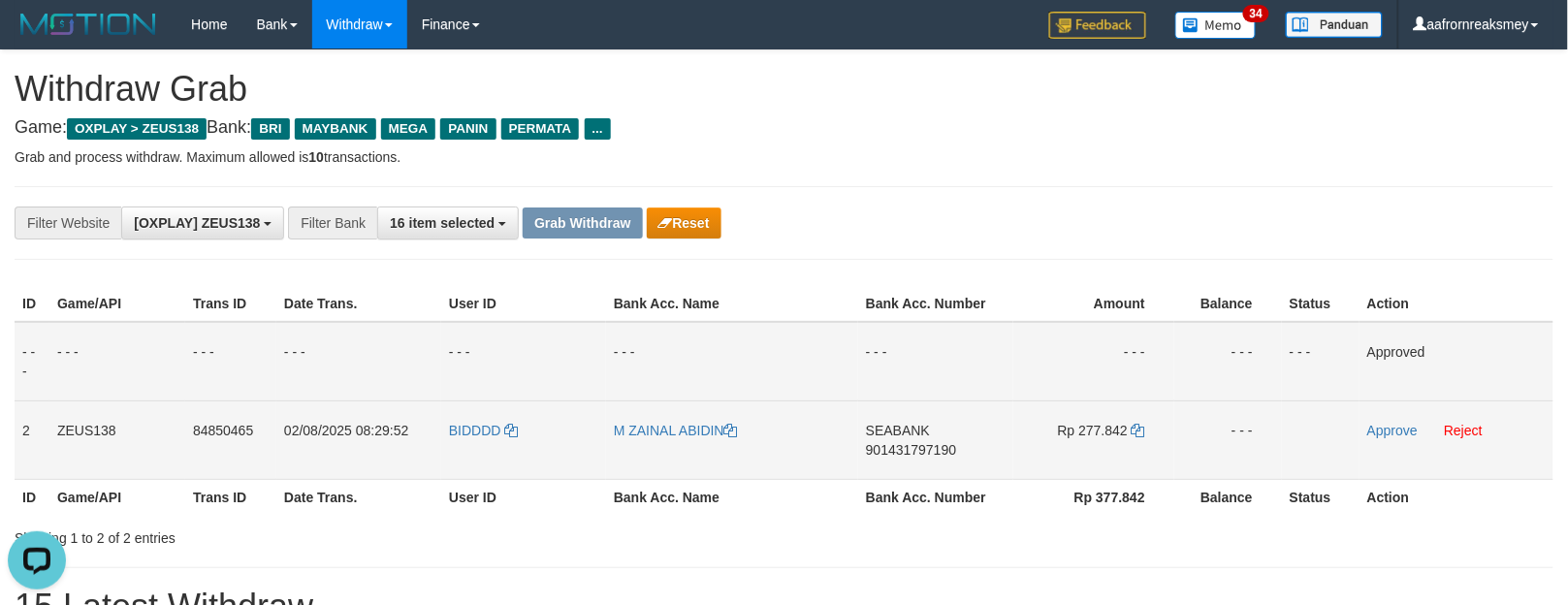 click on "SEABANK" at bounding box center [898, 430] 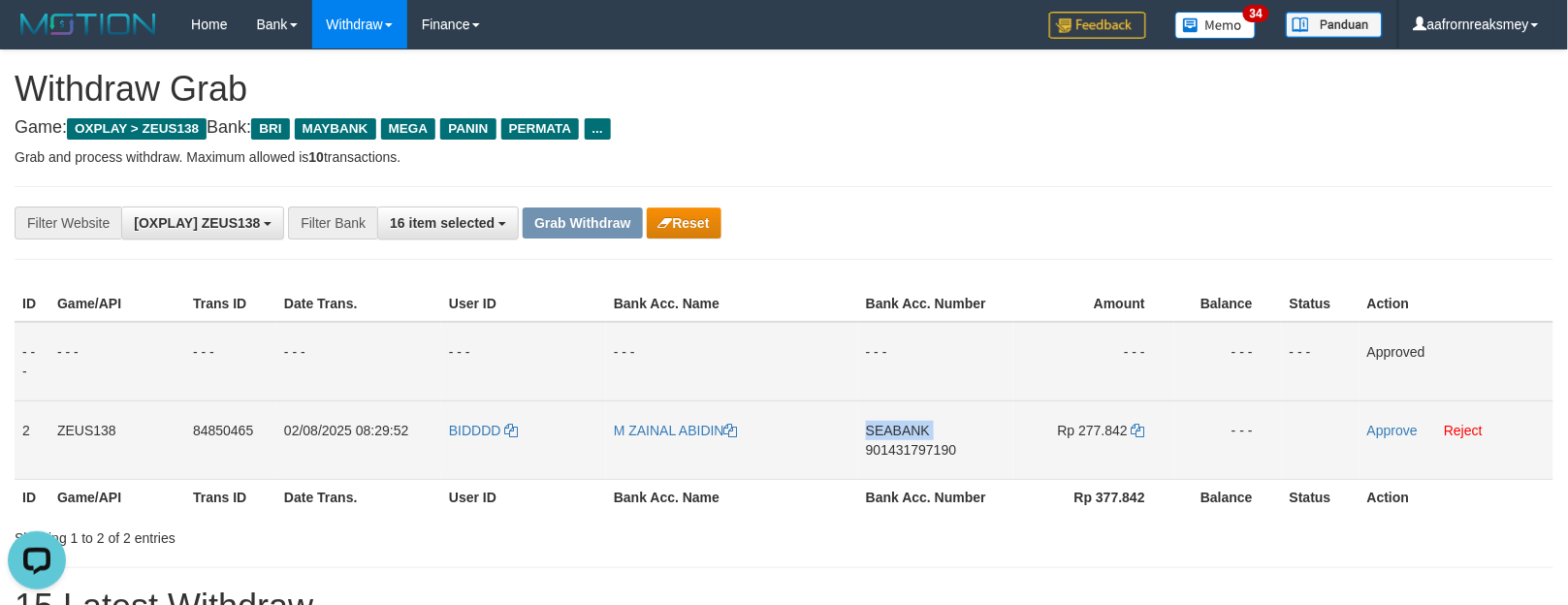 click on "SEABANK" at bounding box center (898, 430) 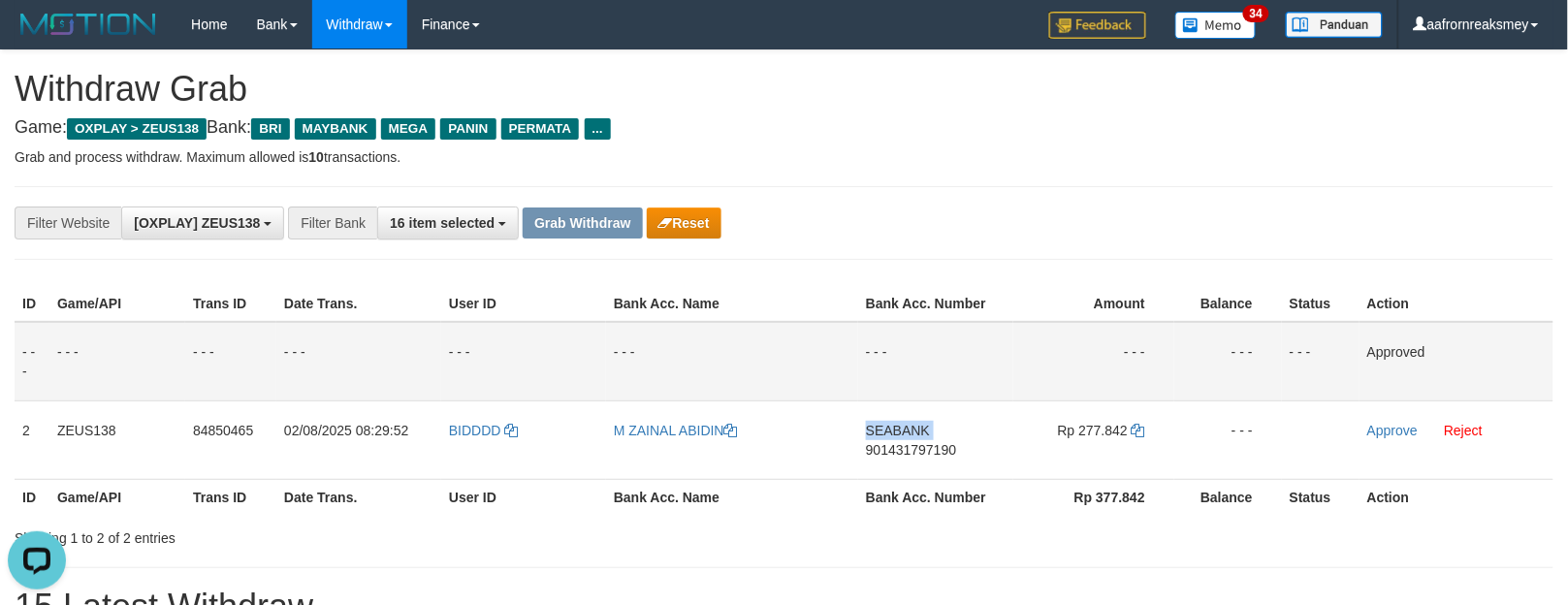 copy on "SEABANK" 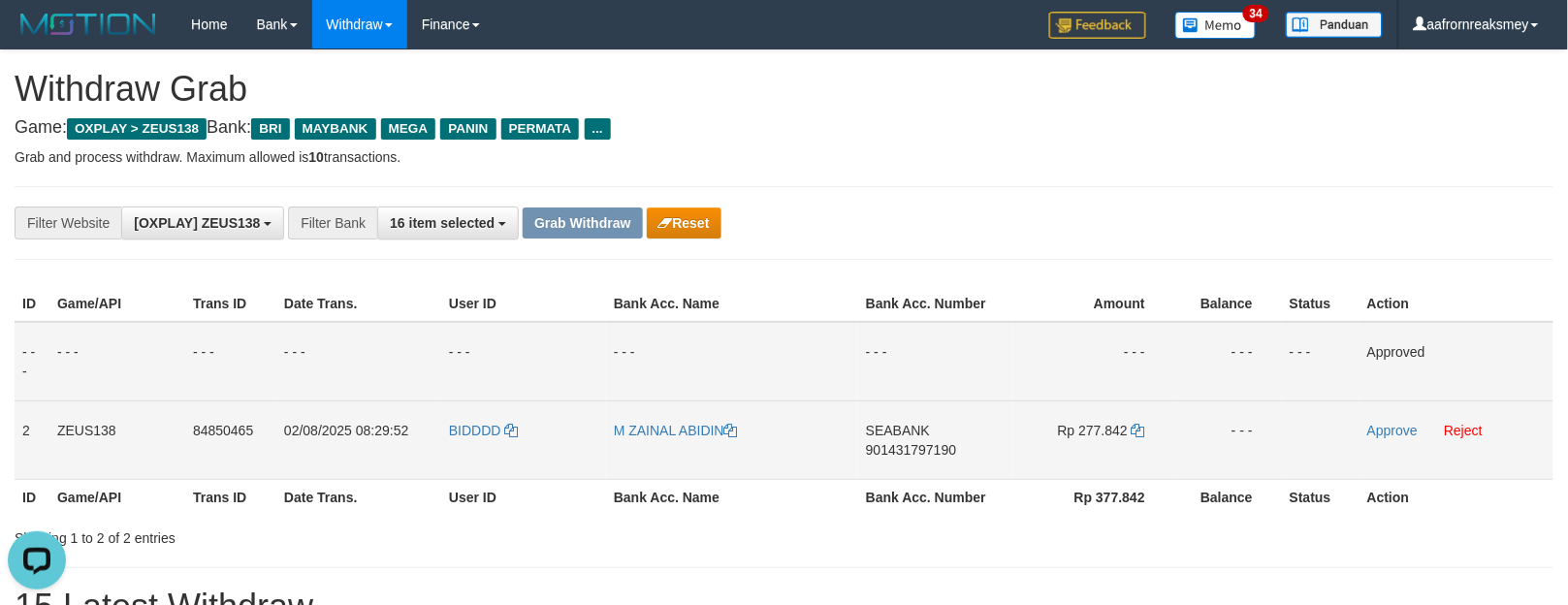 click on "901431797190" at bounding box center [911, 450] 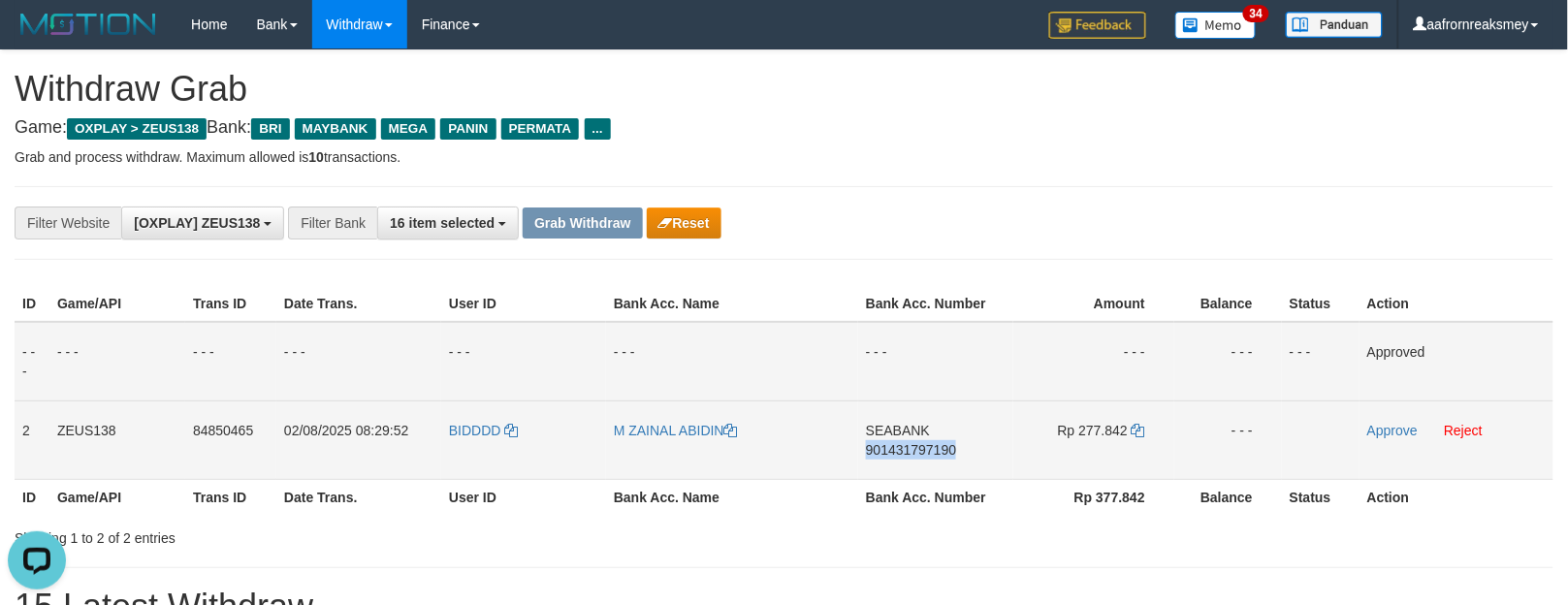click on "SEABANK
901431797190" at bounding box center (936, 439) 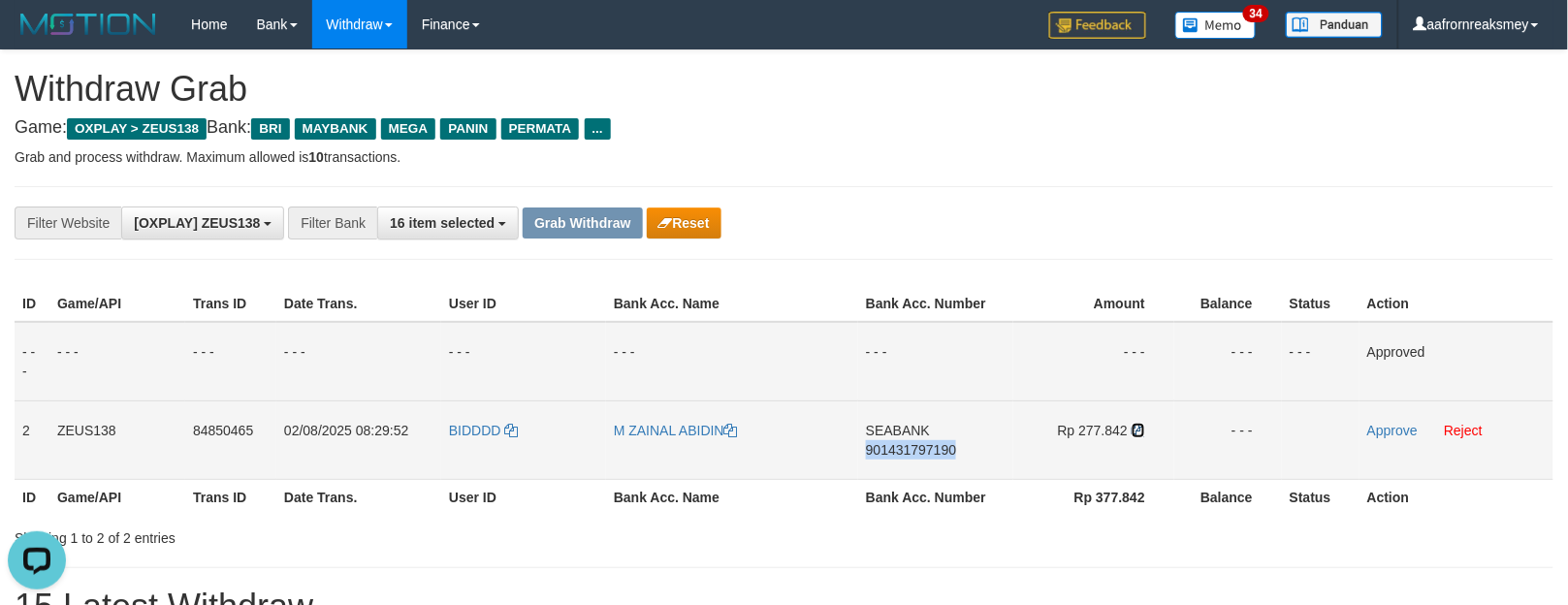 click at bounding box center [1138, 430] 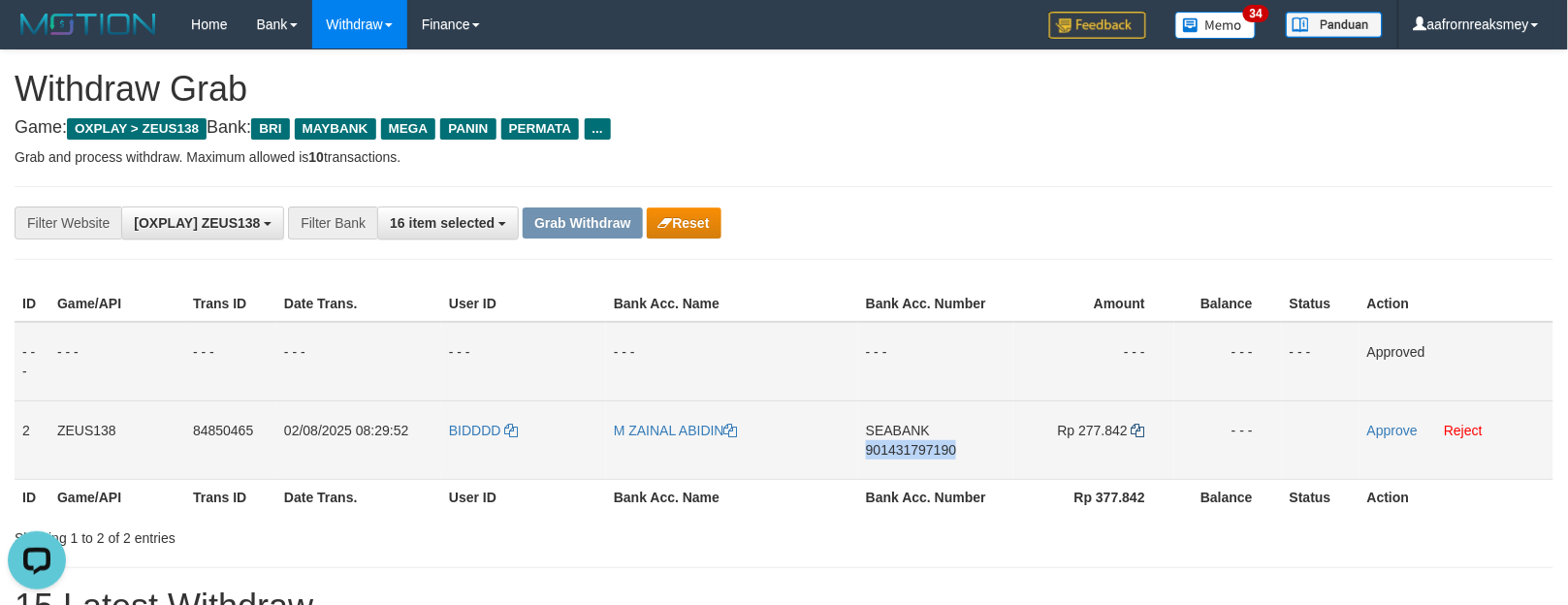 copy on "901431797190" 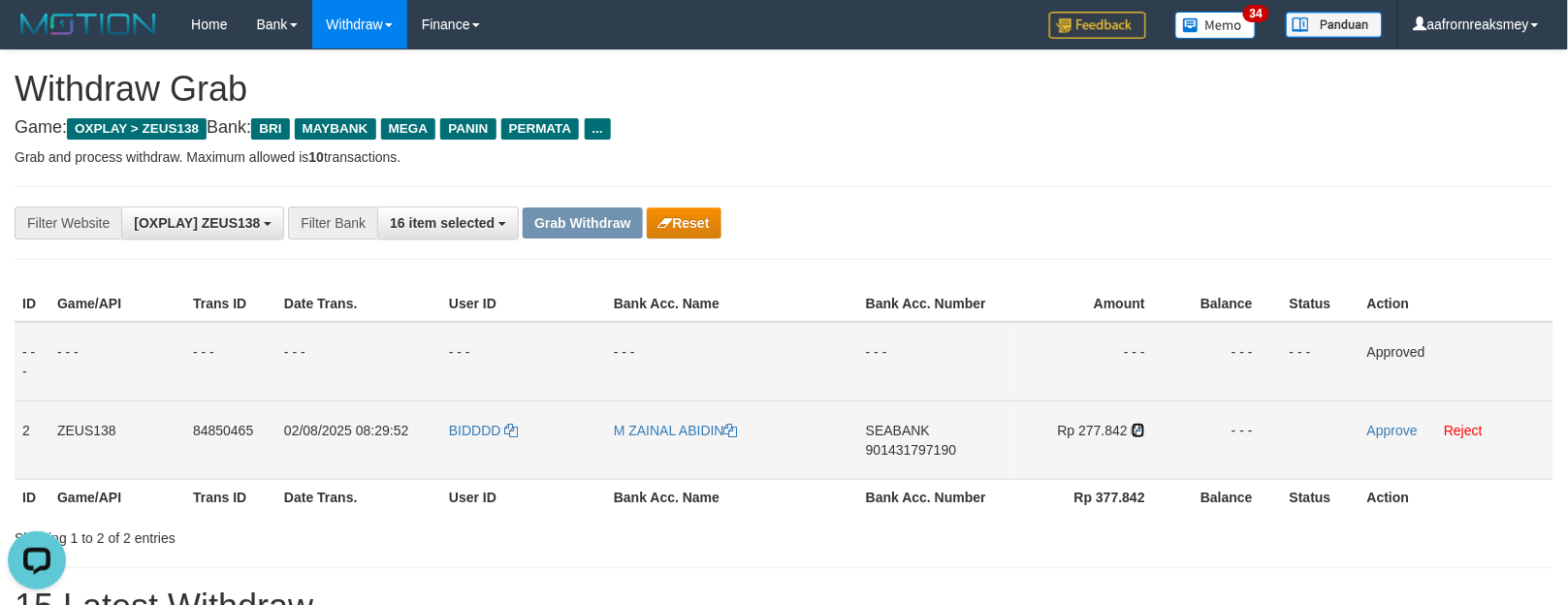 click at bounding box center [1138, 430] 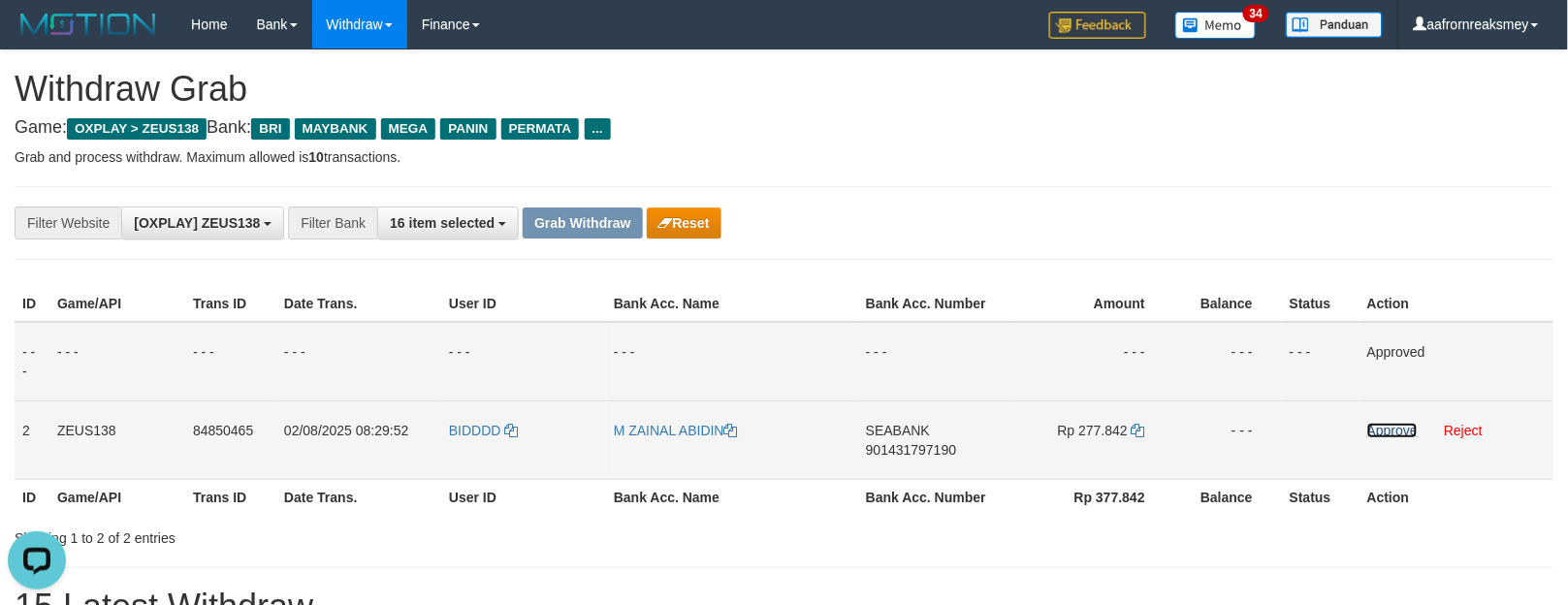 click on "Approve" at bounding box center (1392, 430) 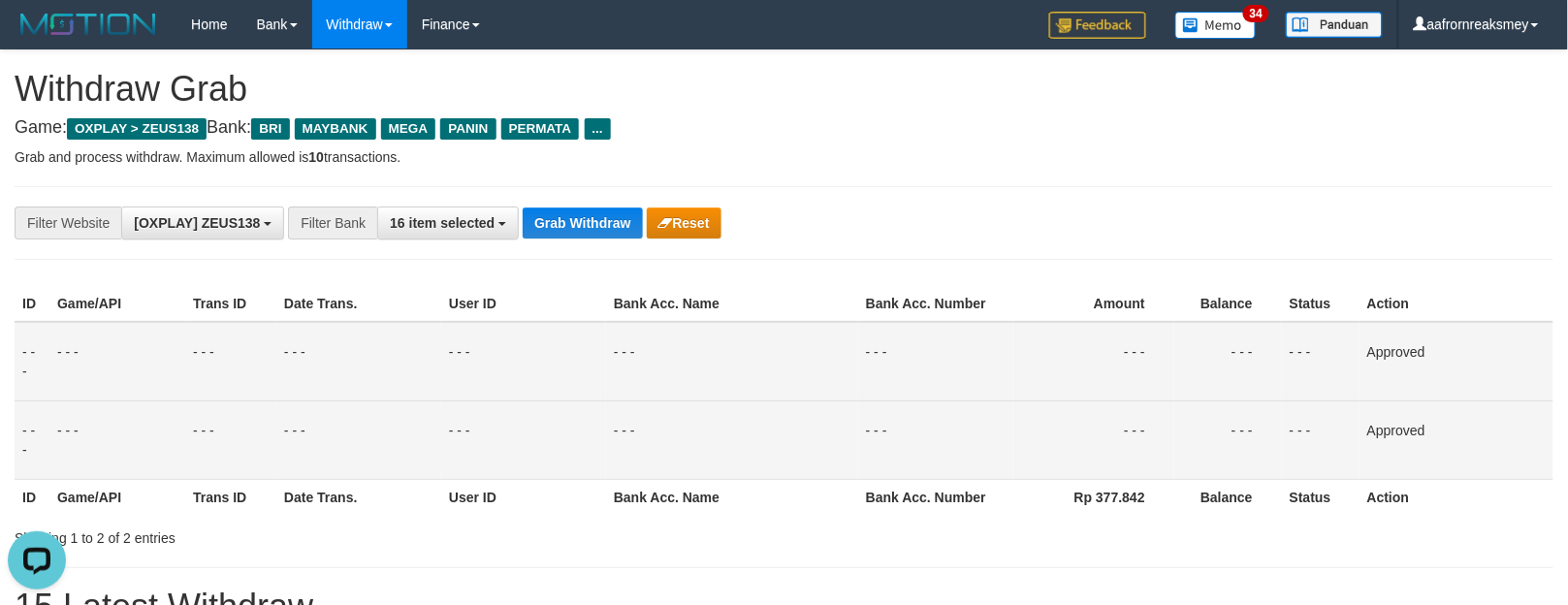 click on "- - -" at bounding box center (1094, 362) 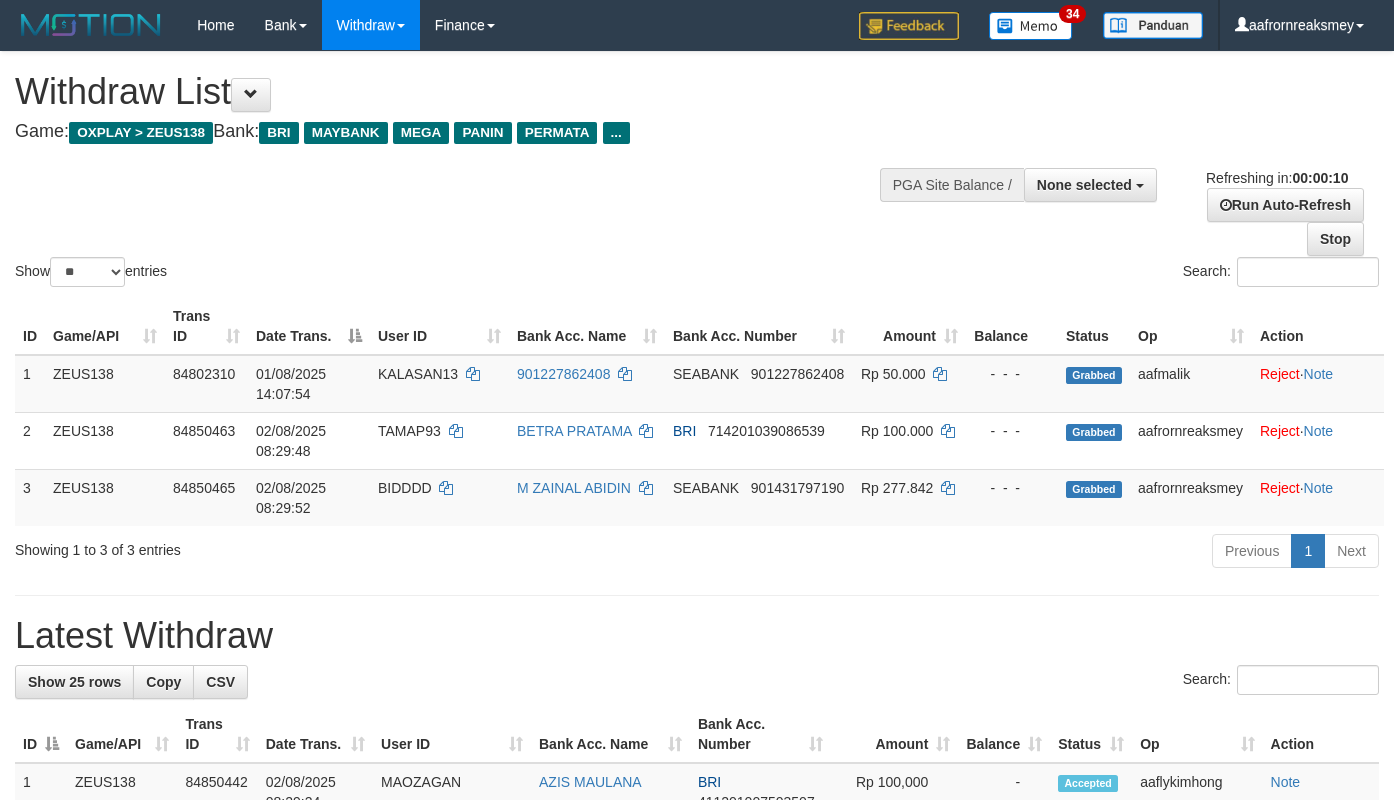 select 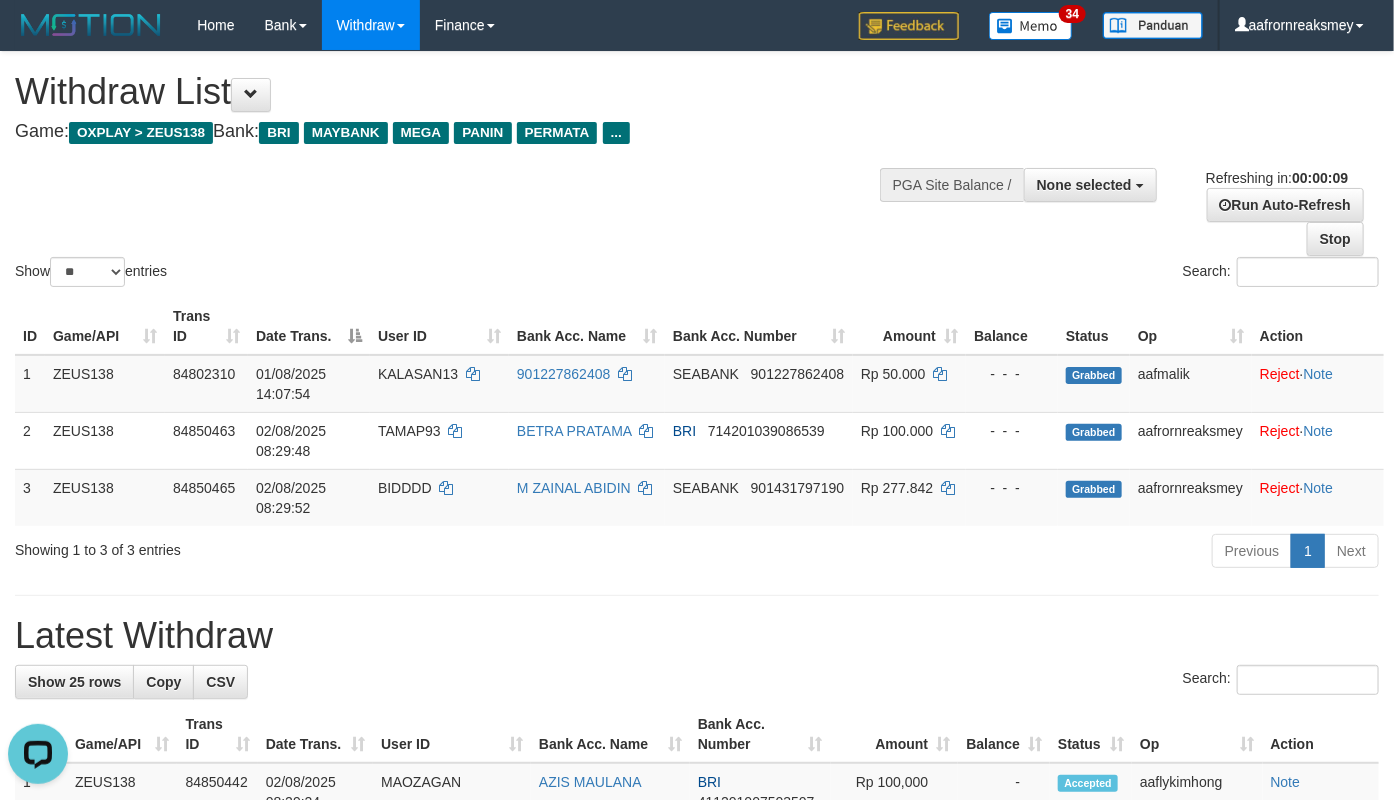 scroll, scrollTop: 0, scrollLeft: 0, axis: both 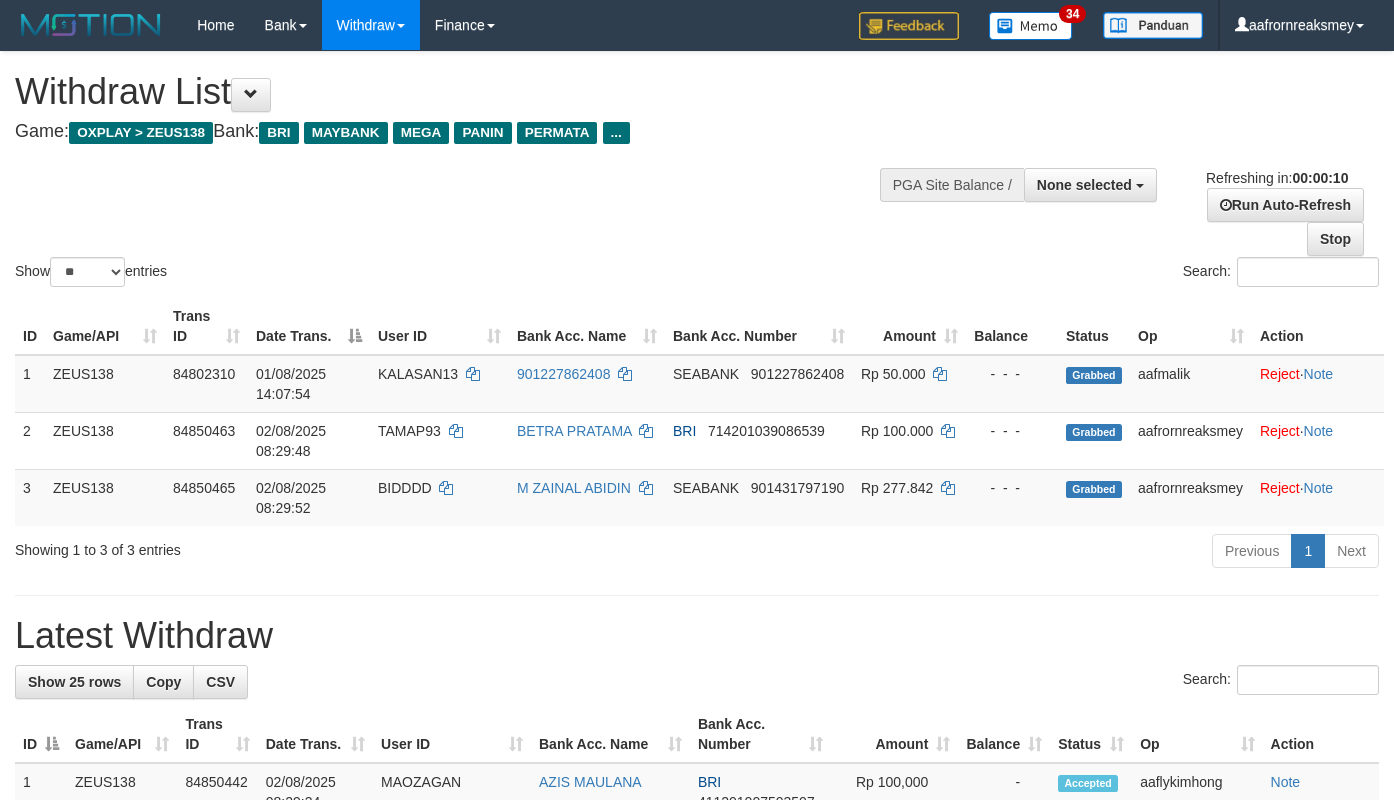 select 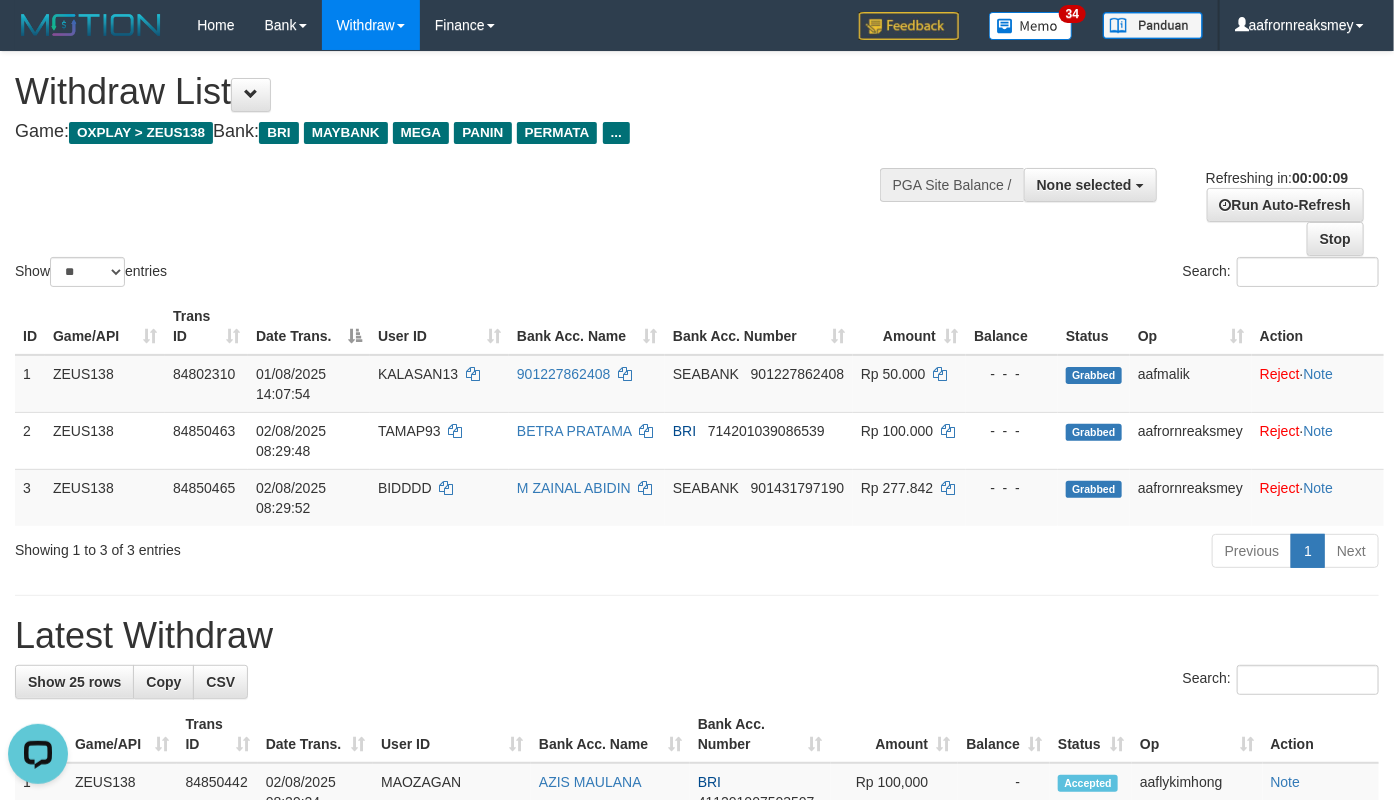 scroll, scrollTop: 0, scrollLeft: 0, axis: both 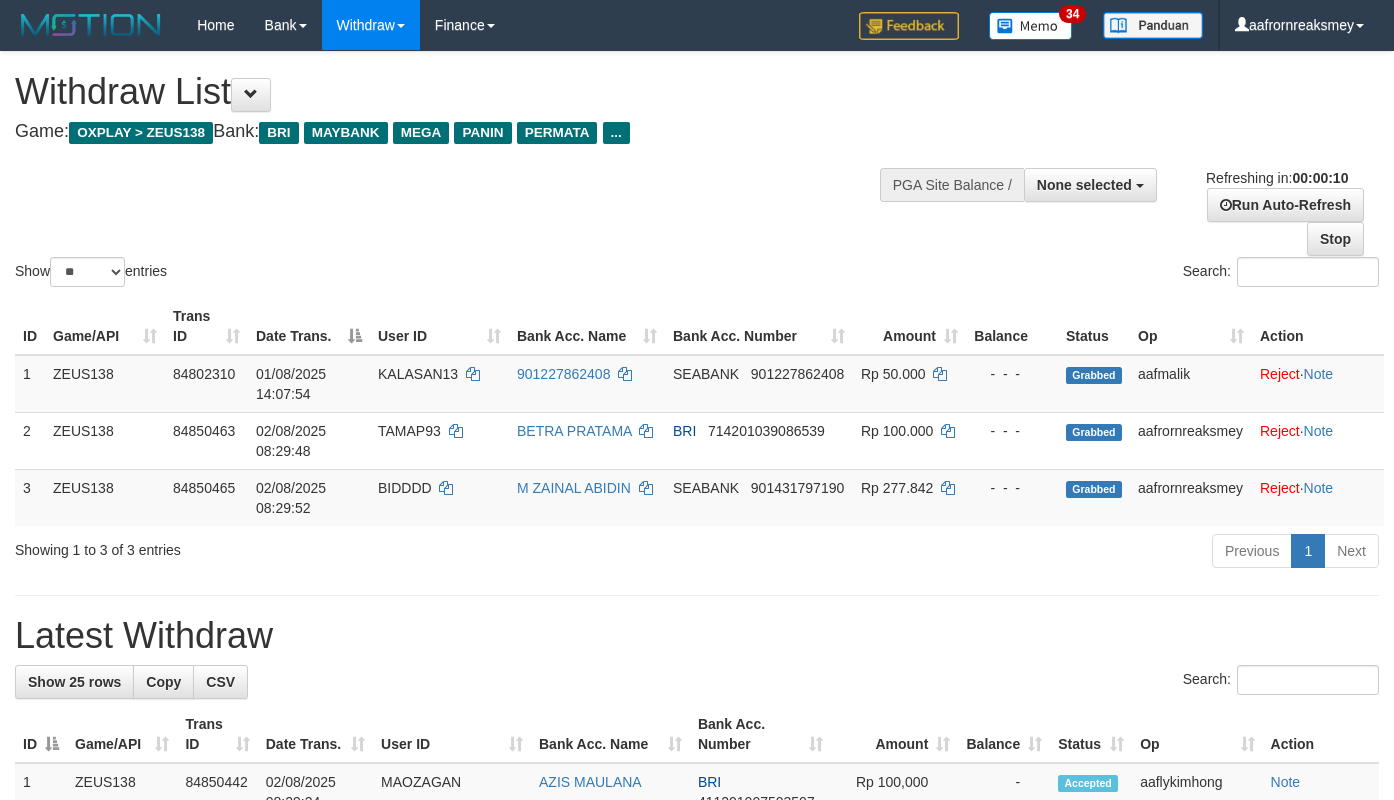 select 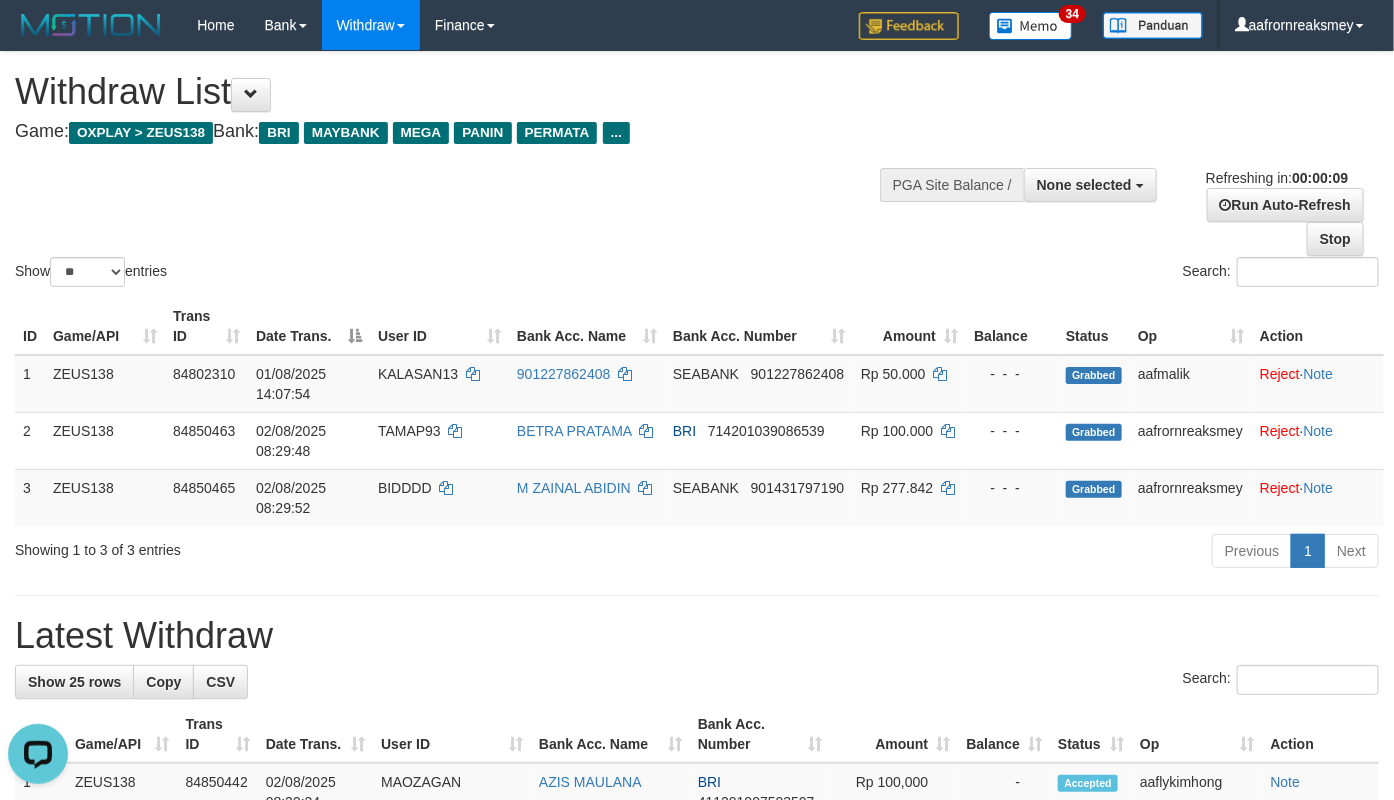 scroll, scrollTop: 0, scrollLeft: 0, axis: both 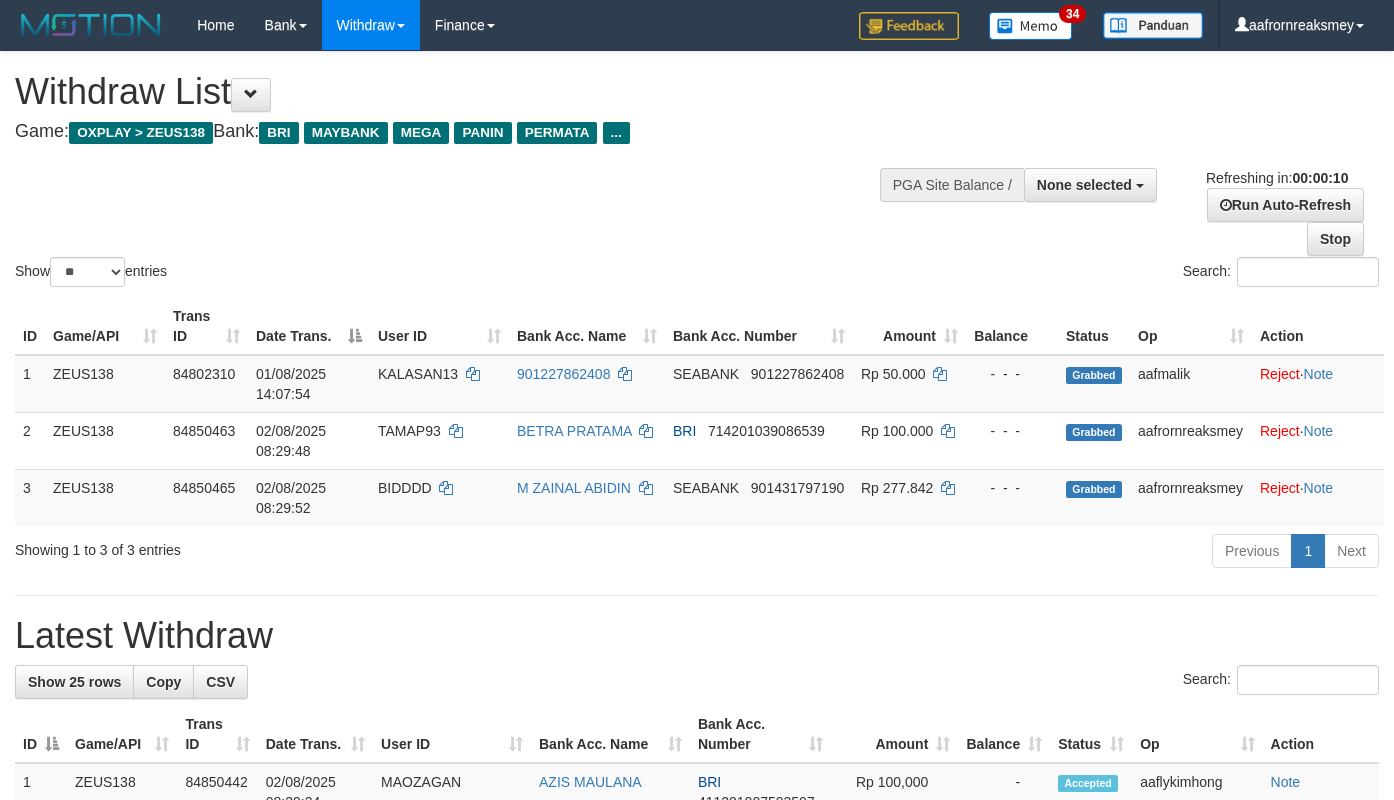 select 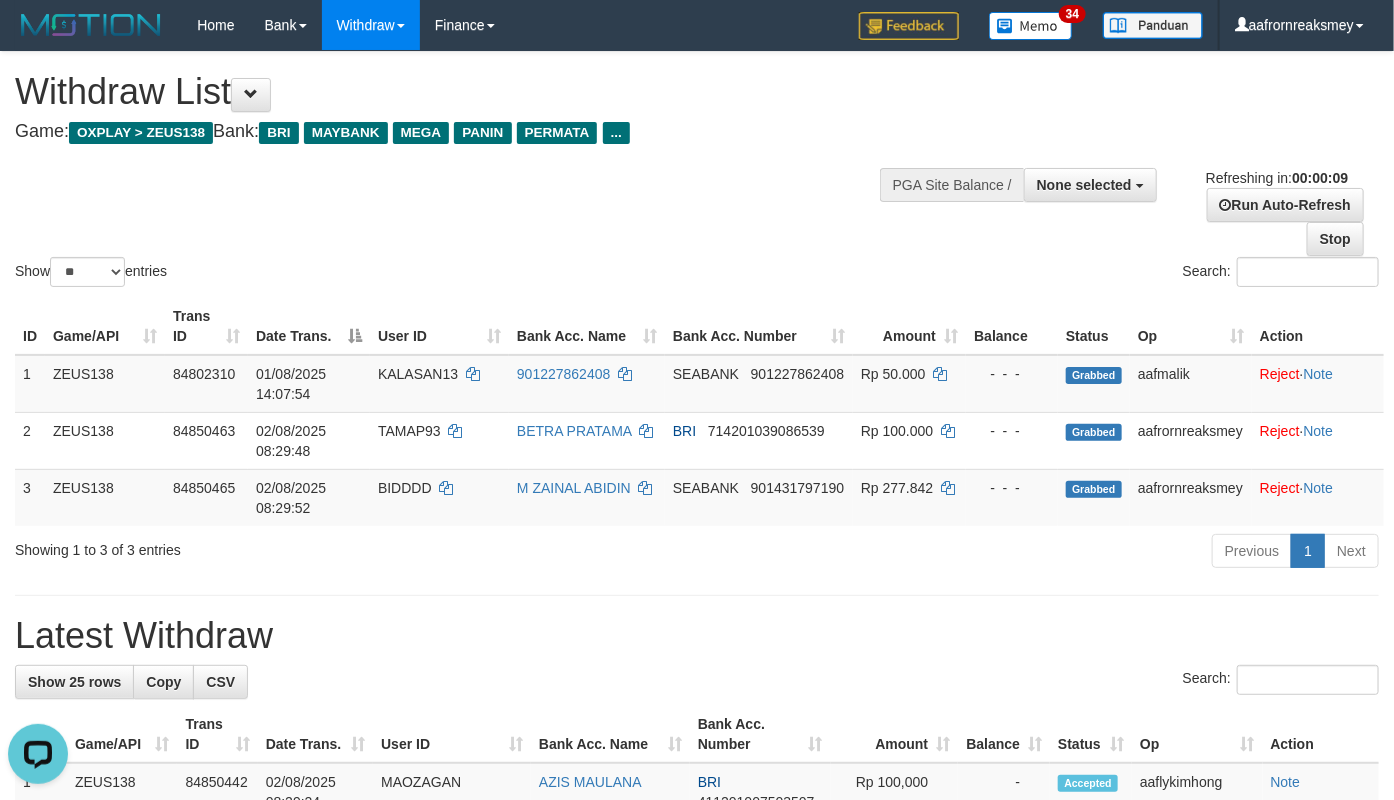 scroll, scrollTop: 0, scrollLeft: 0, axis: both 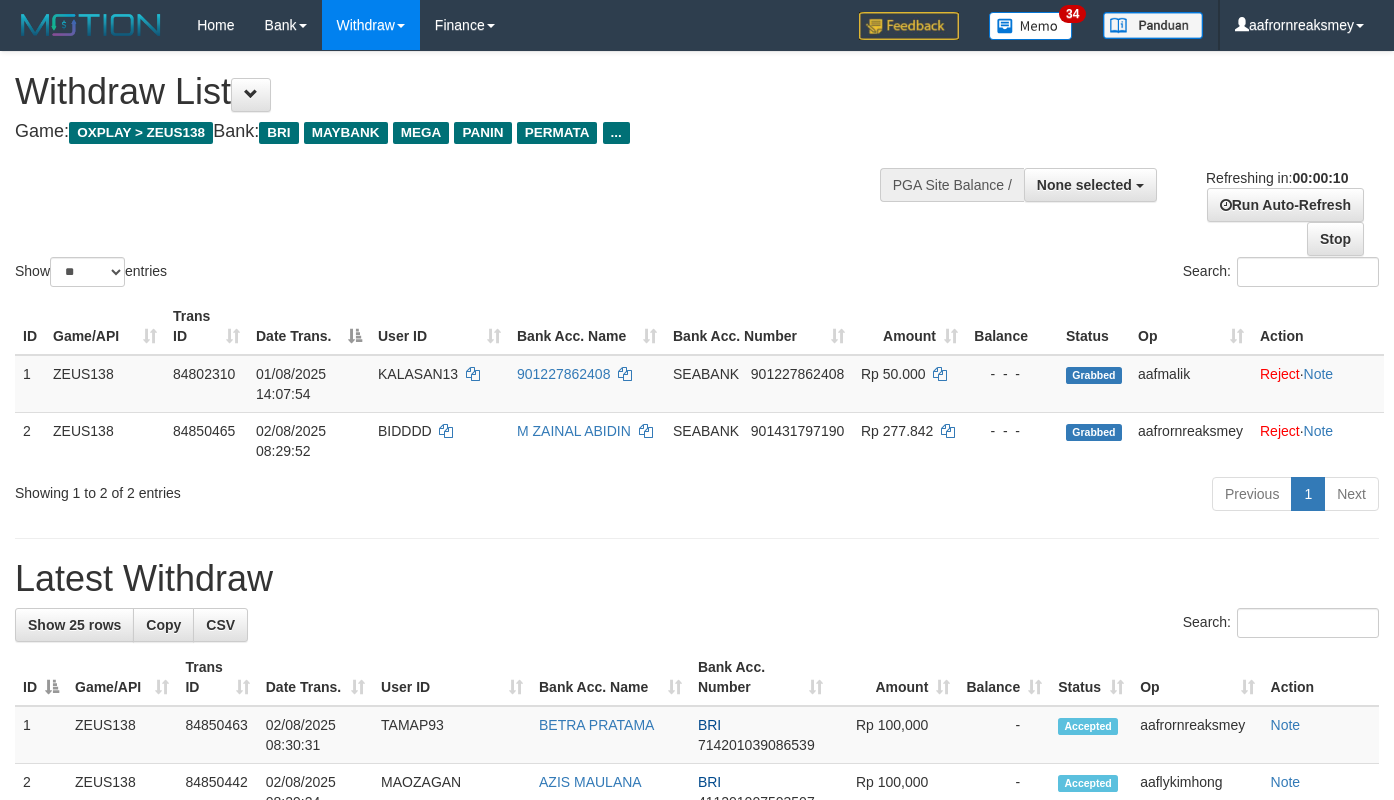 select 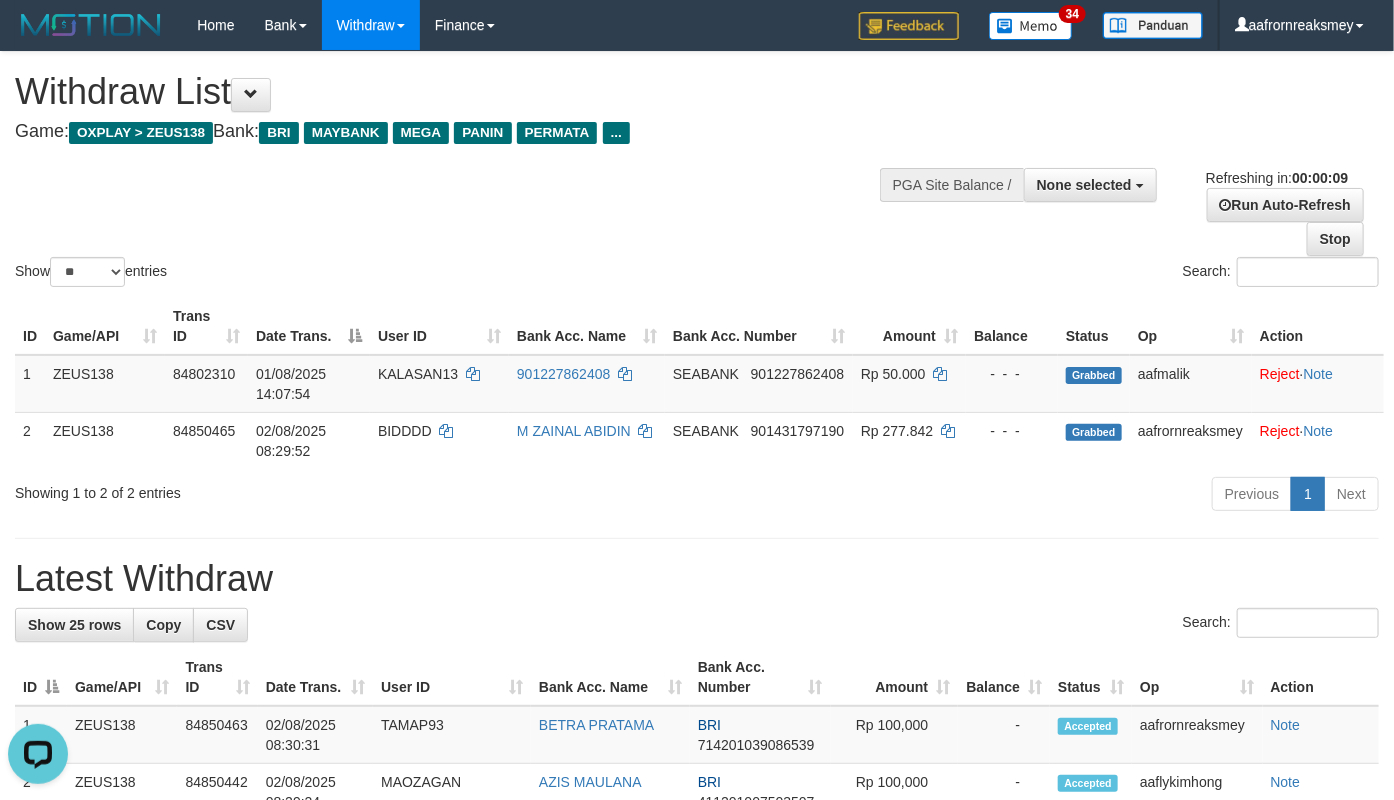 scroll, scrollTop: 0, scrollLeft: 0, axis: both 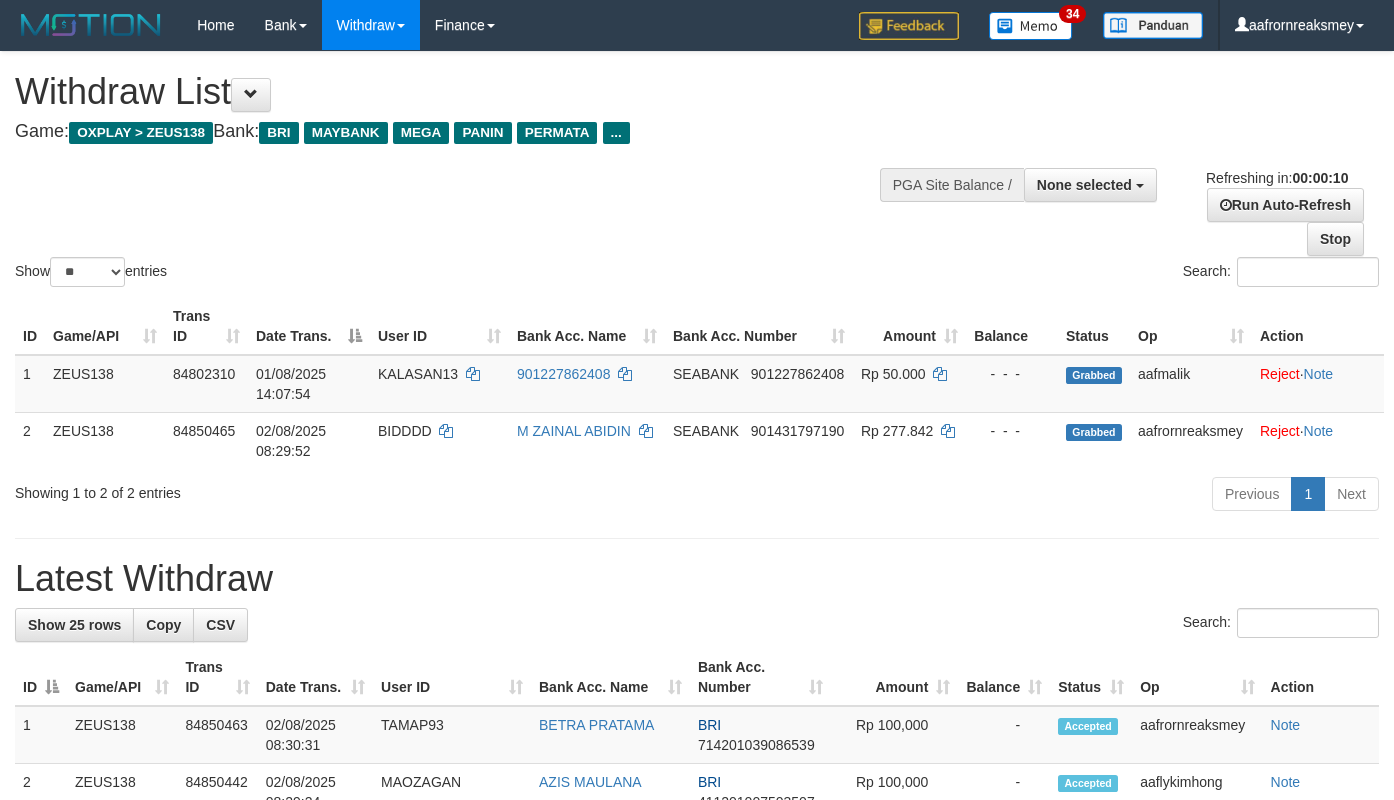 select 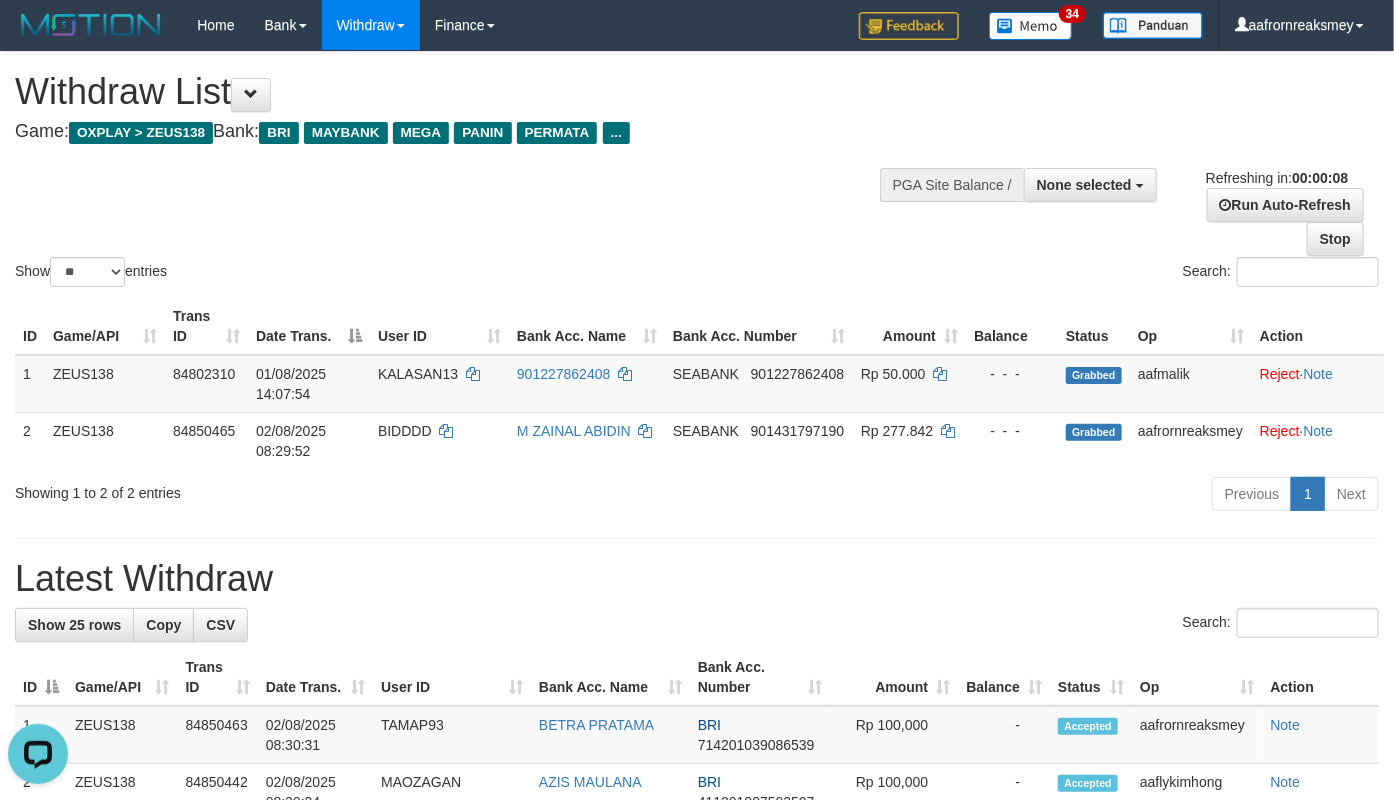 scroll, scrollTop: 0, scrollLeft: 0, axis: both 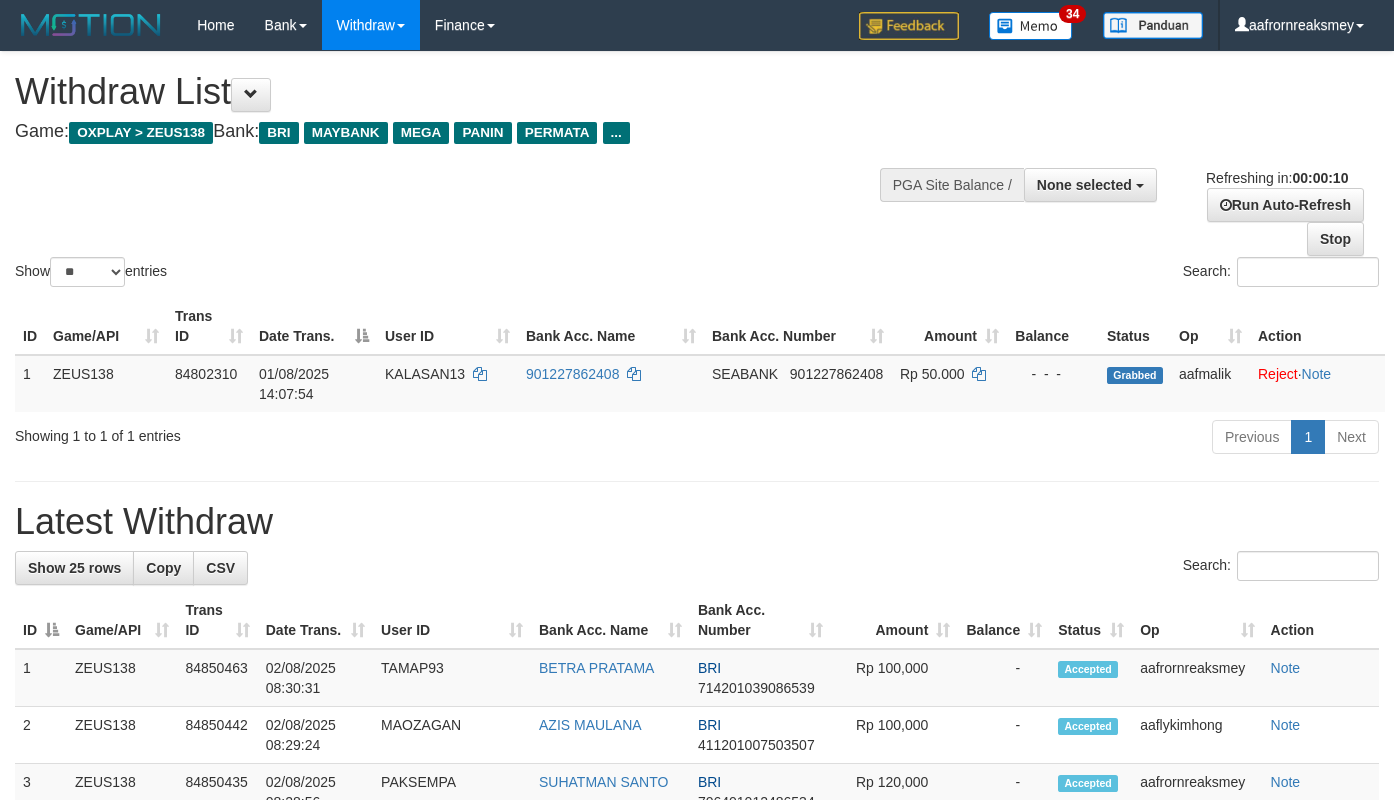 select 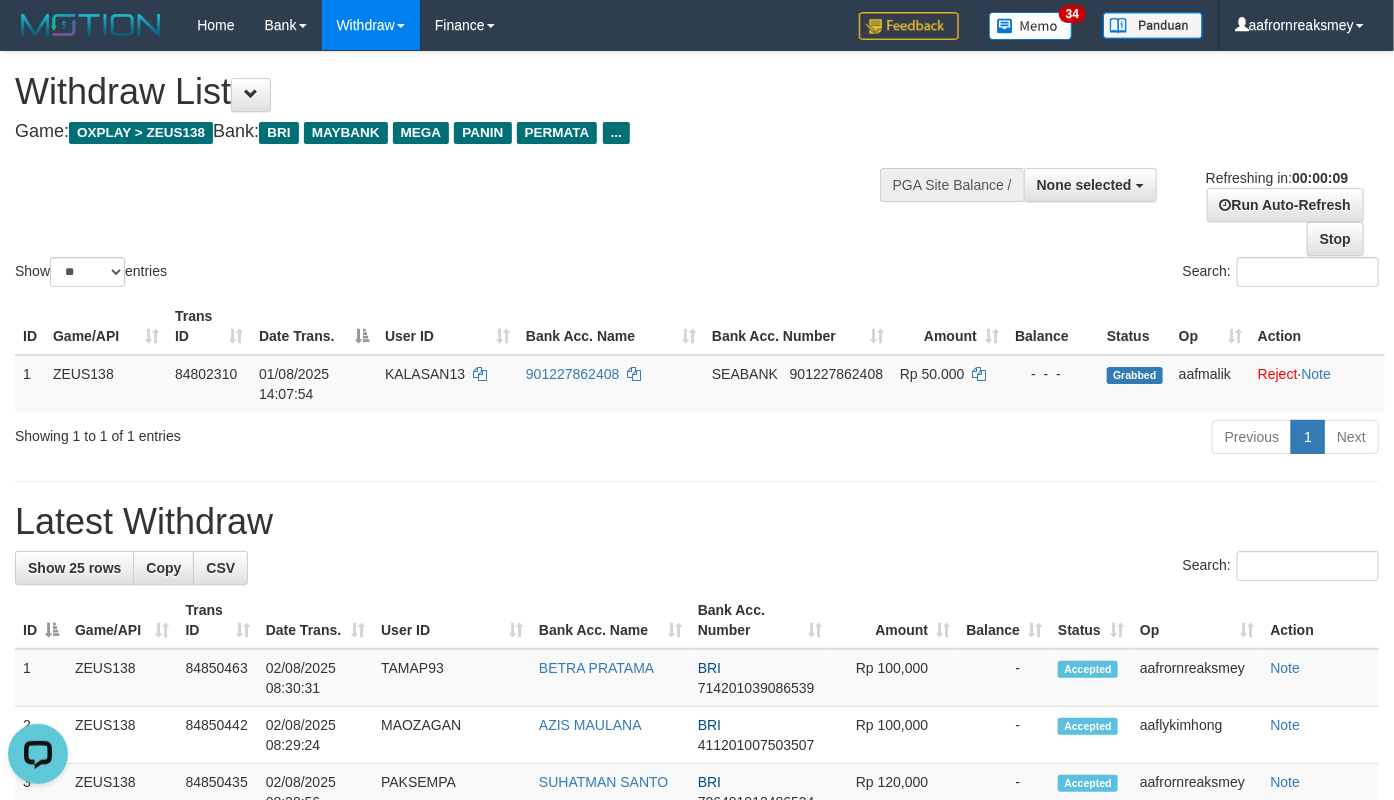 scroll, scrollTop: 0, scrollLeft: 0, axis: both 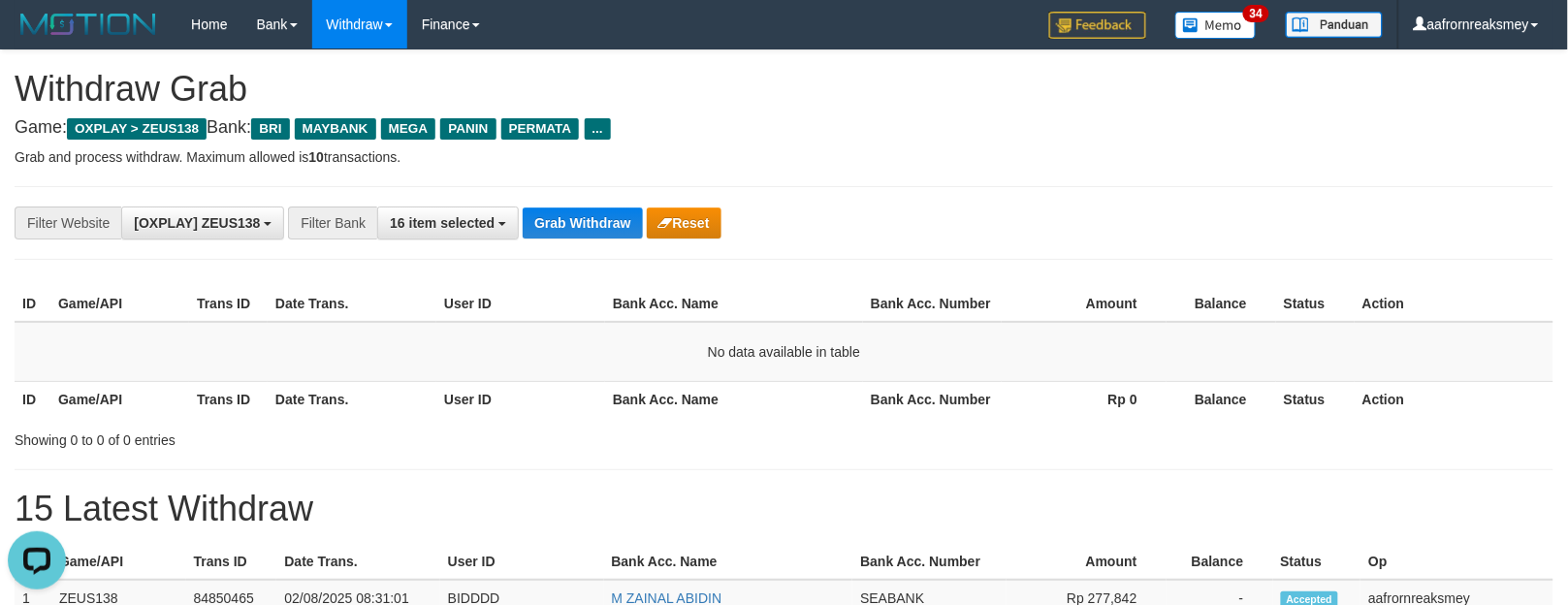 click on "**********" at bounding box center [784, 223] 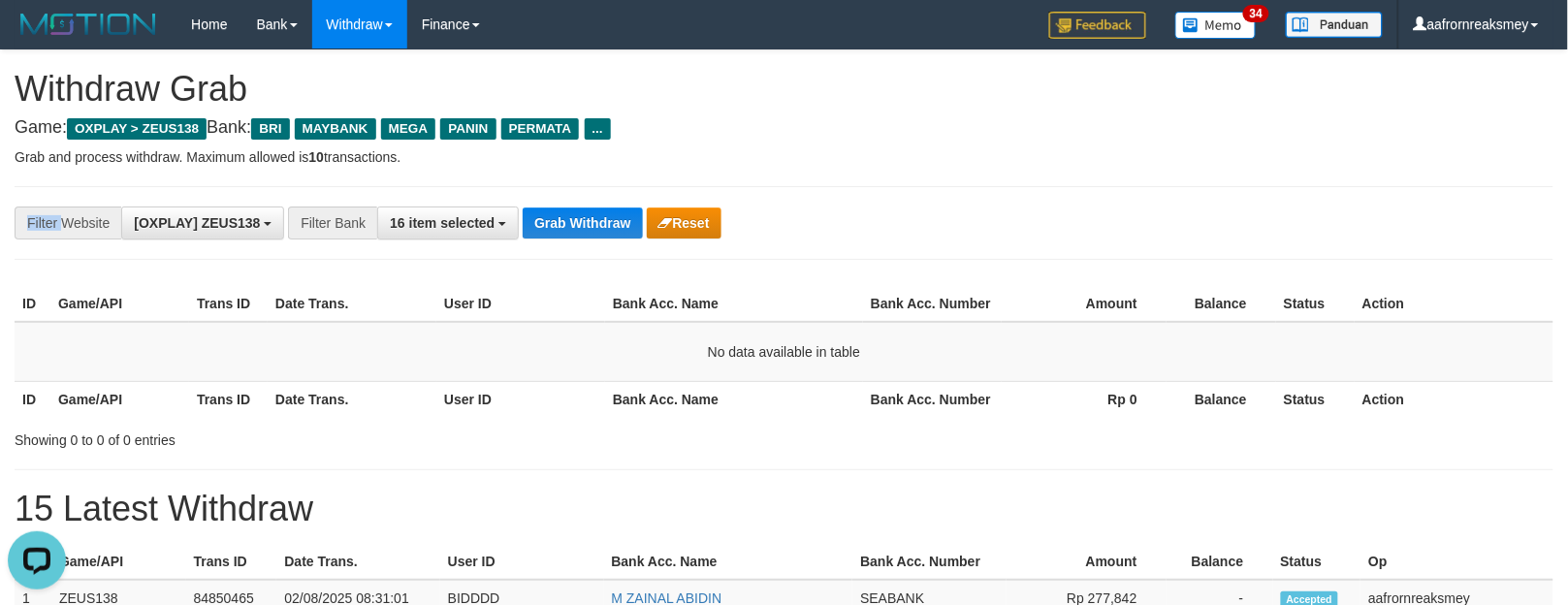 click on "**********" at bounding box center [784, 223] 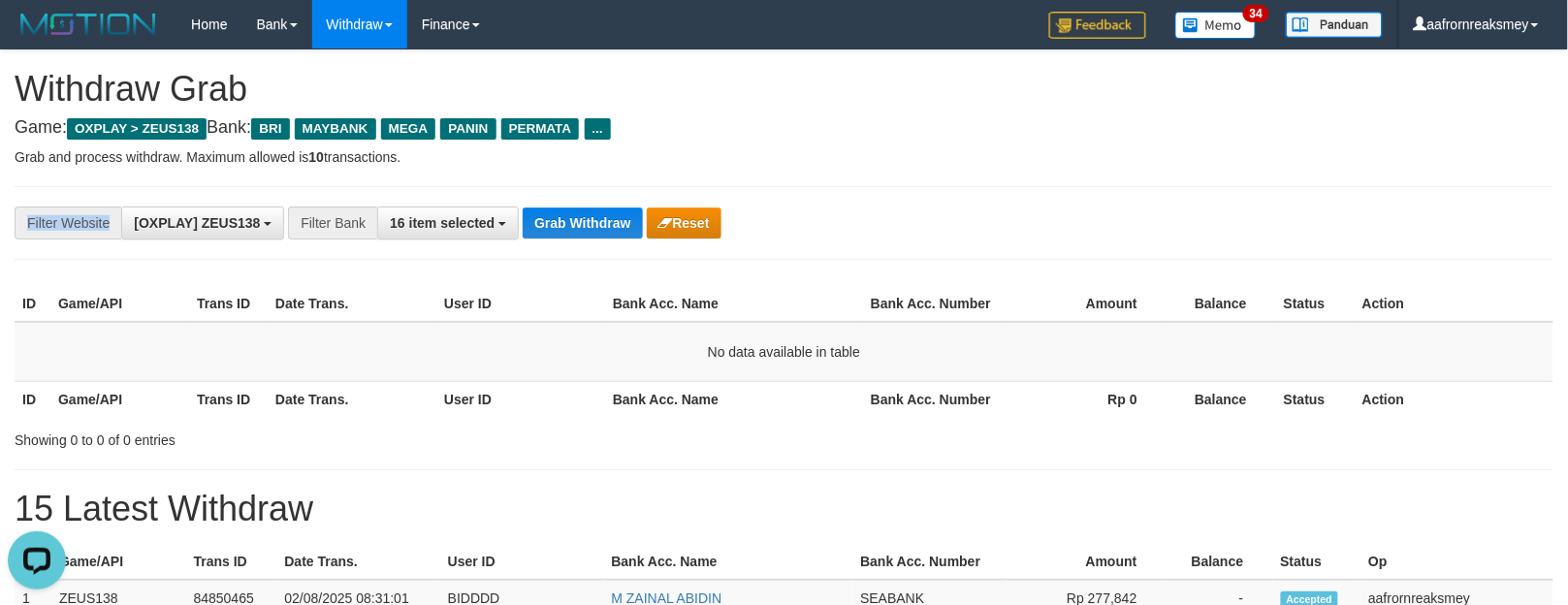 click on "**********" at bounding box center (784, 223) 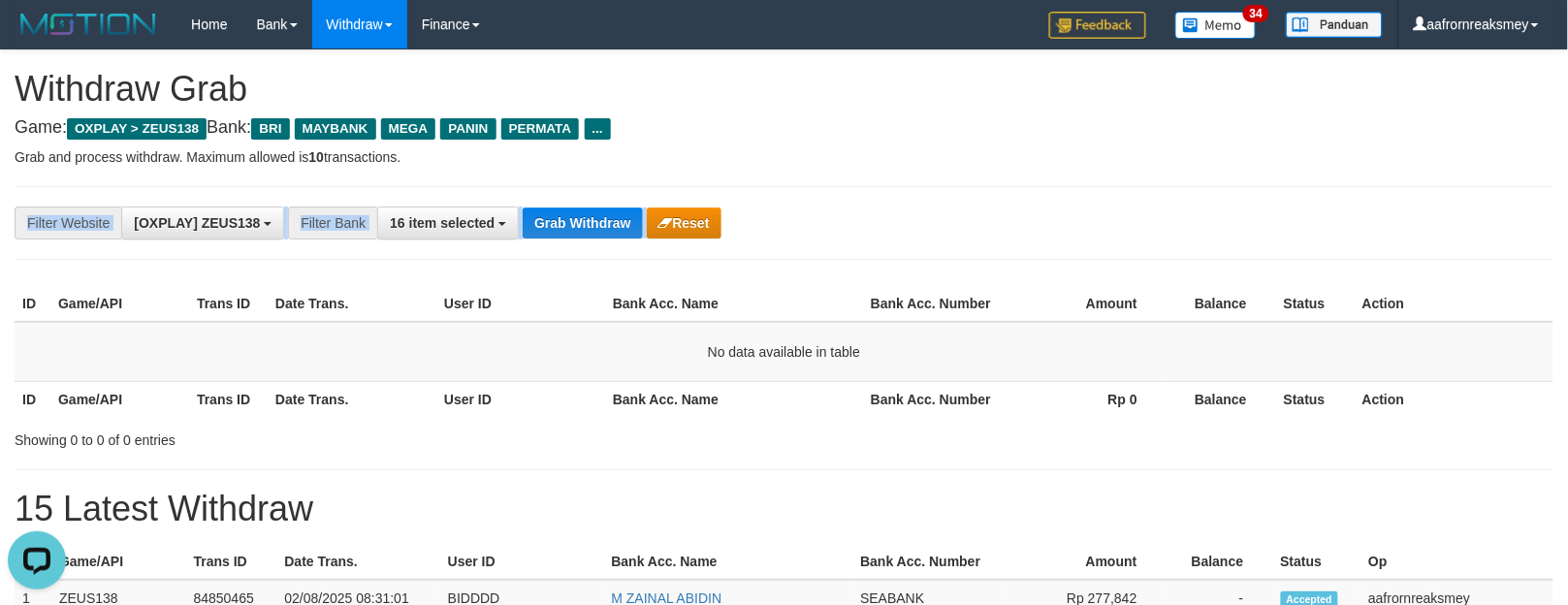 click on "**********" at bounding box center [784, 223] 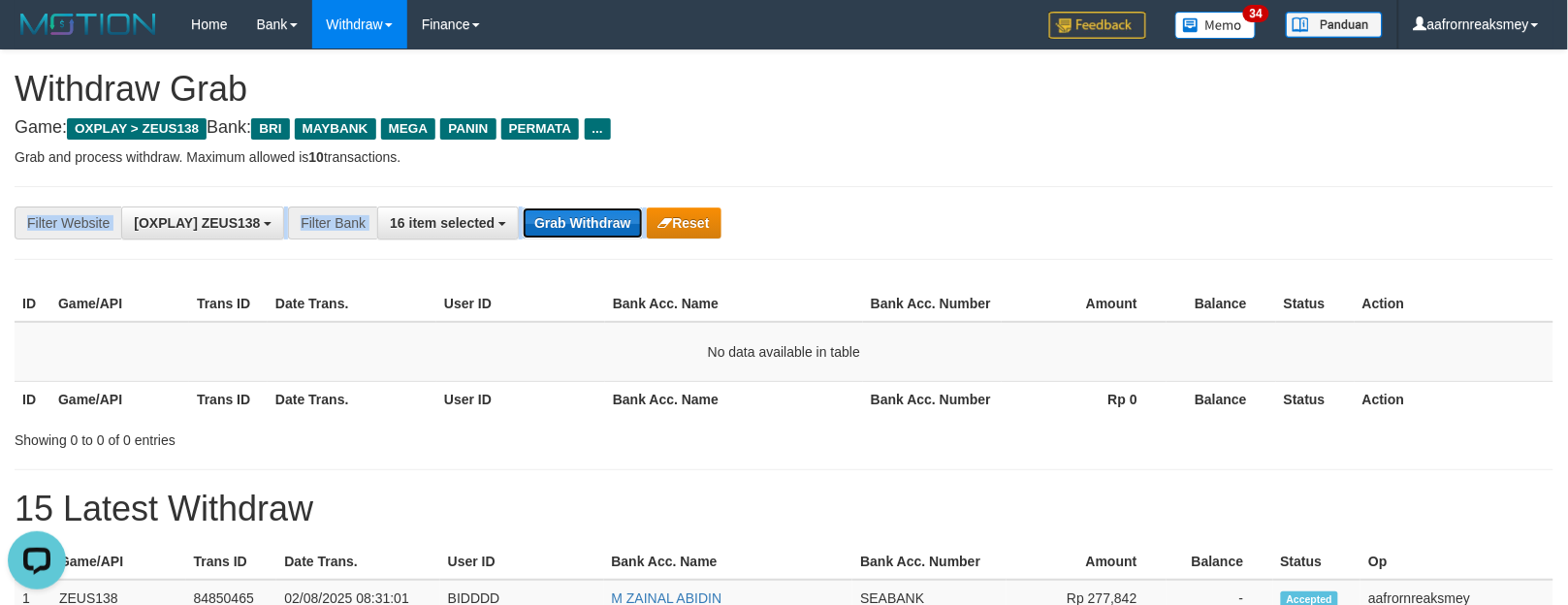 click on "Grab Withdraw" at bounding box center [582, 223] 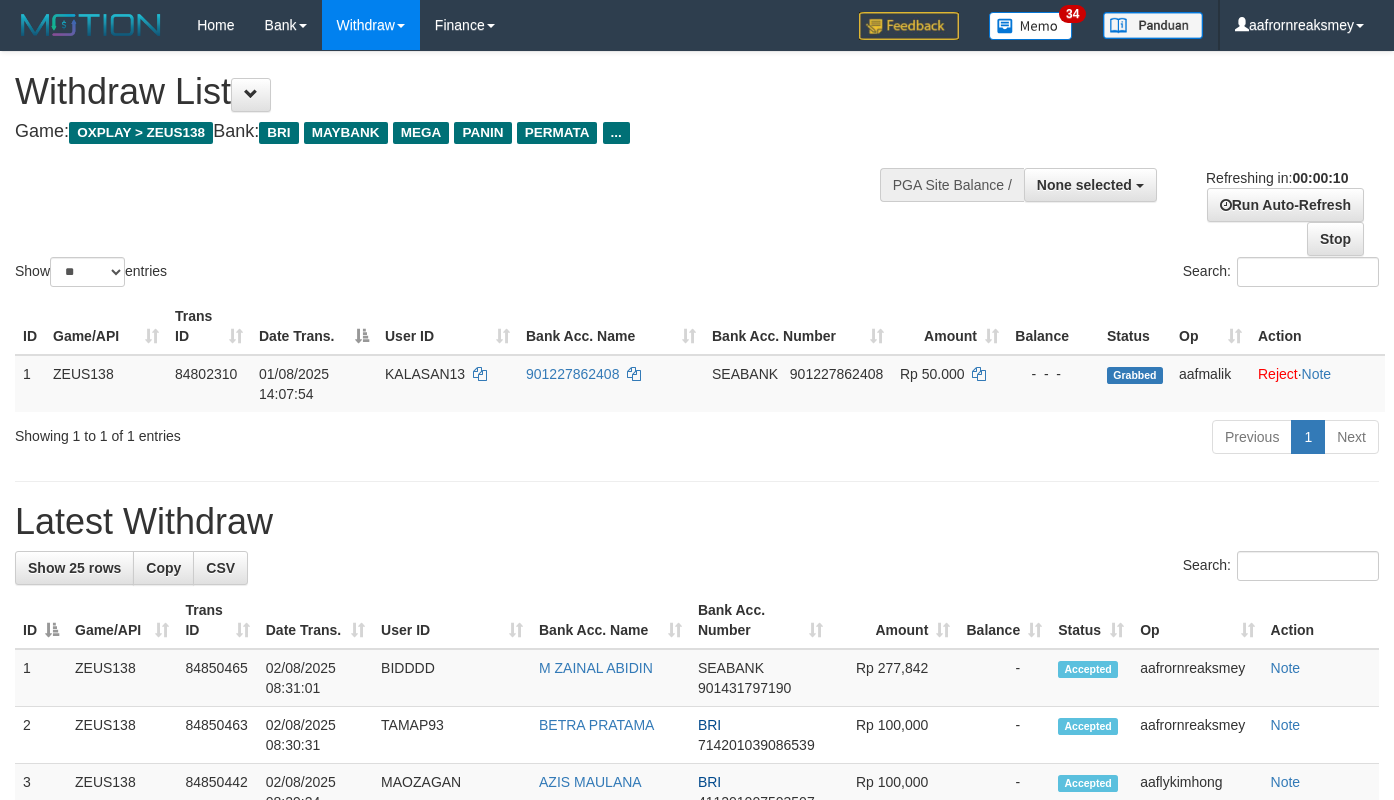 select 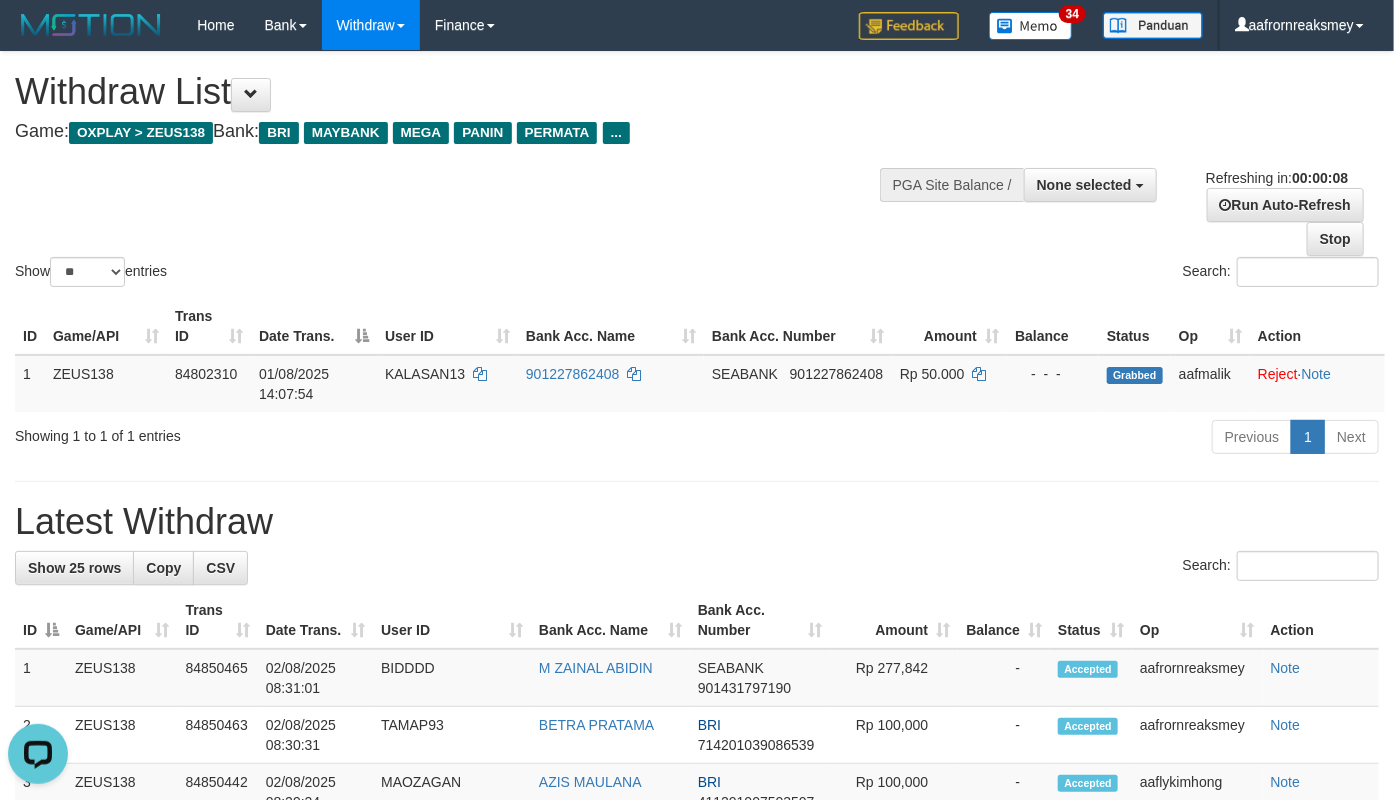 scroll, scrollTop: 0, scrollLeft: 0, axis: both 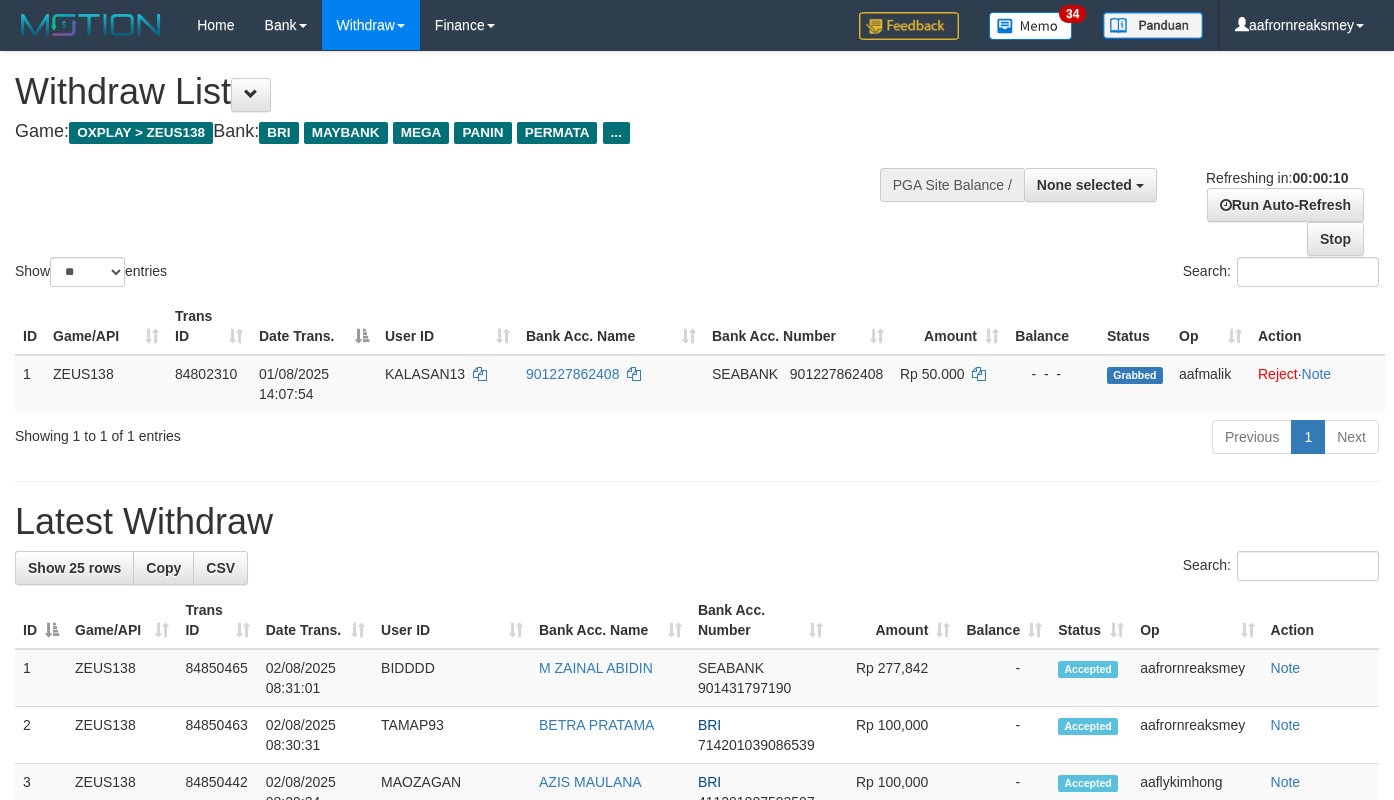select 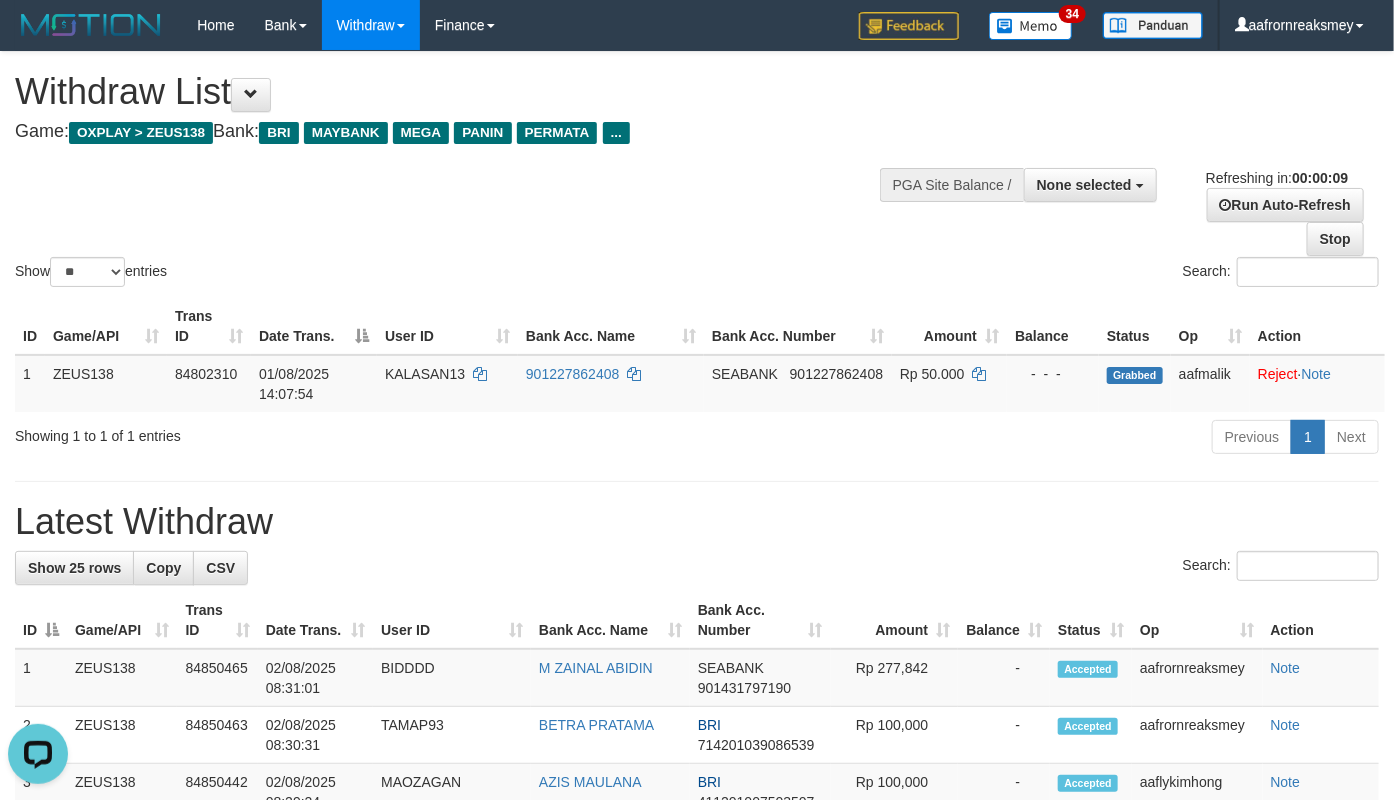 scroll, scrollTop: 0, scrollLeft: 0, axis: both 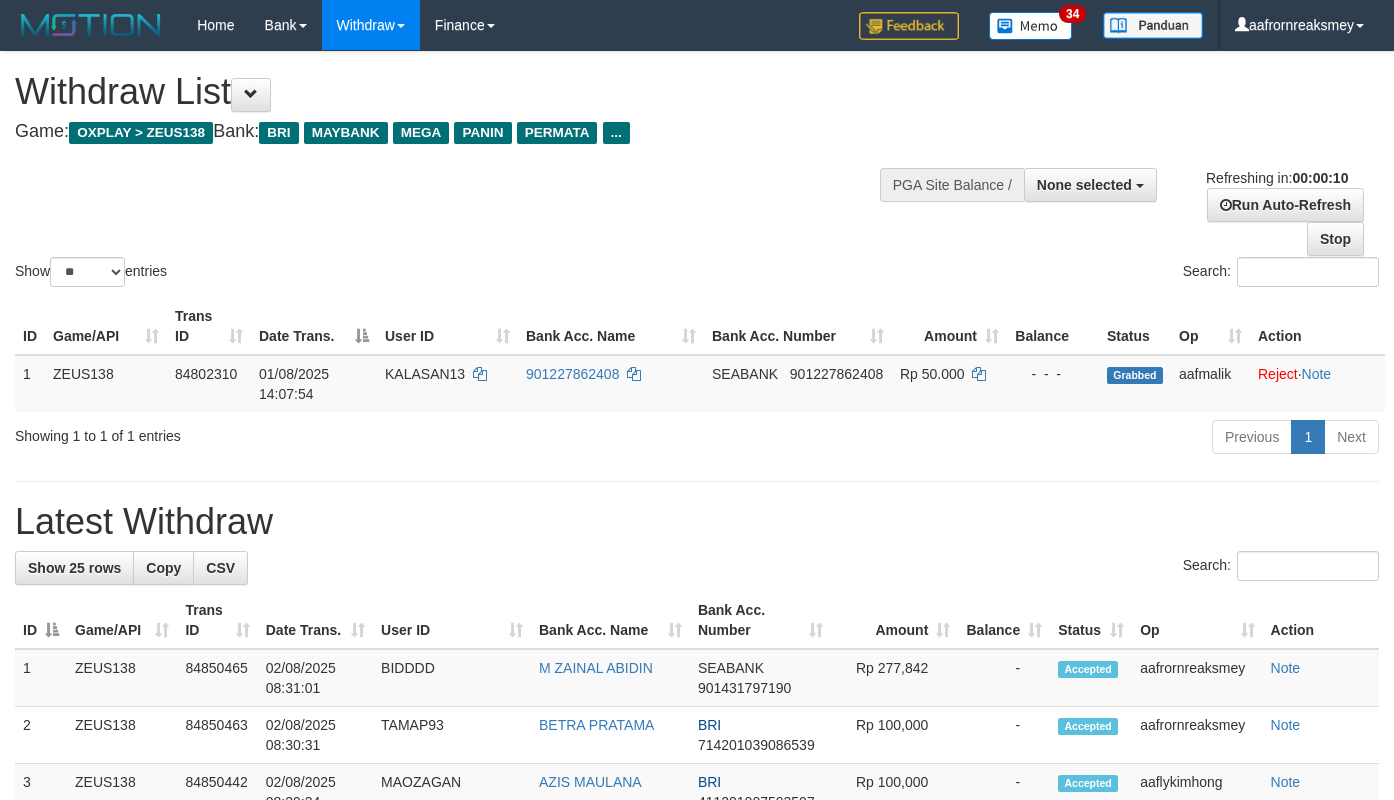 select 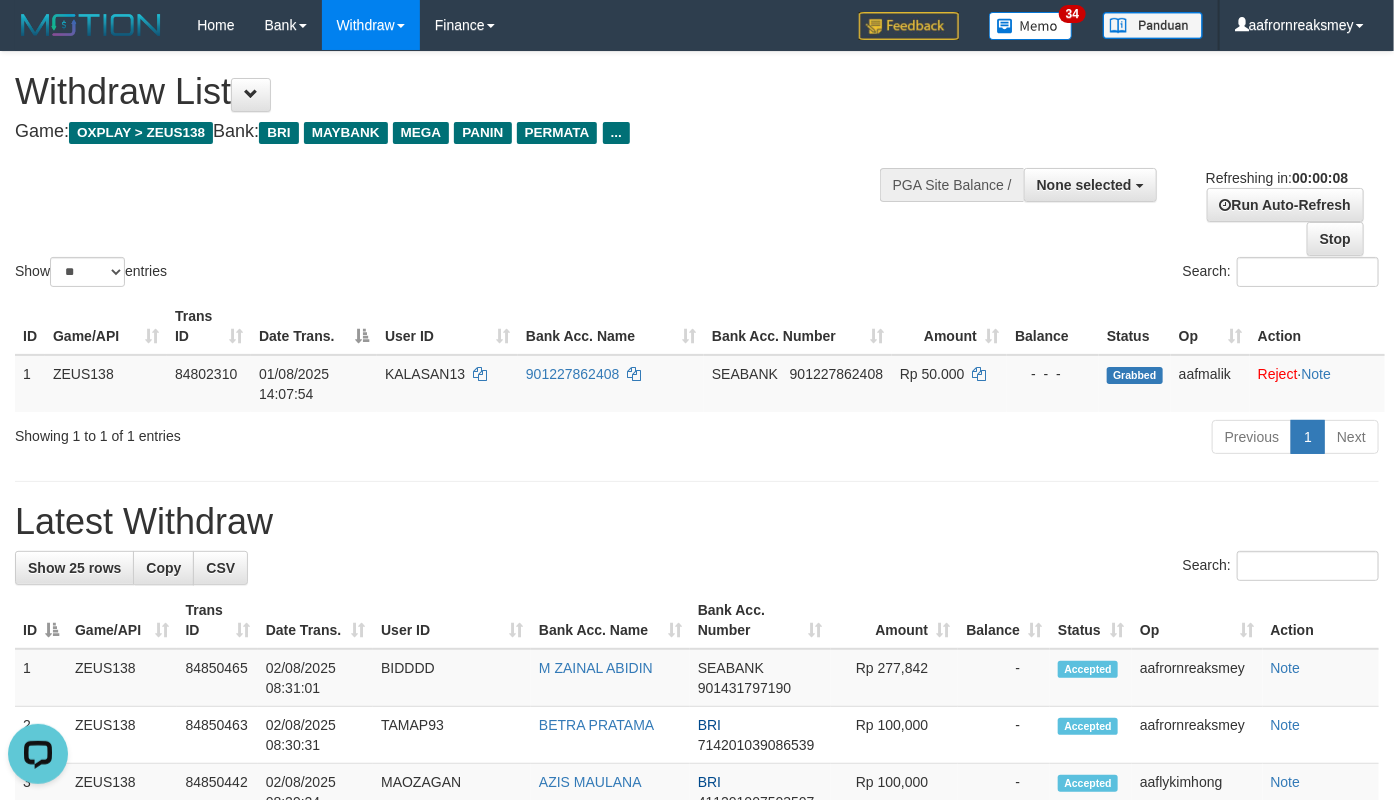 scroll, scrollTop: 0, scrollLeft: 0, axis: both 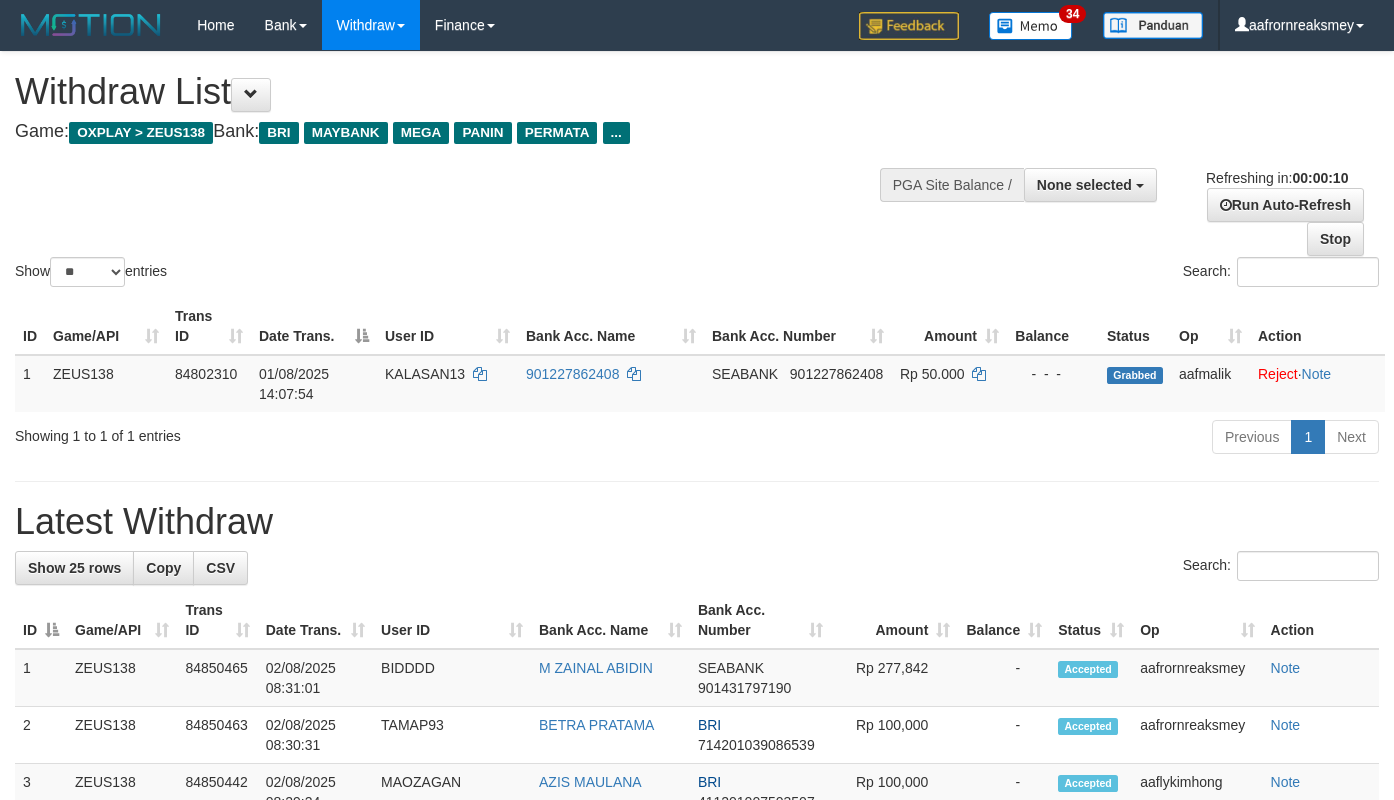 select 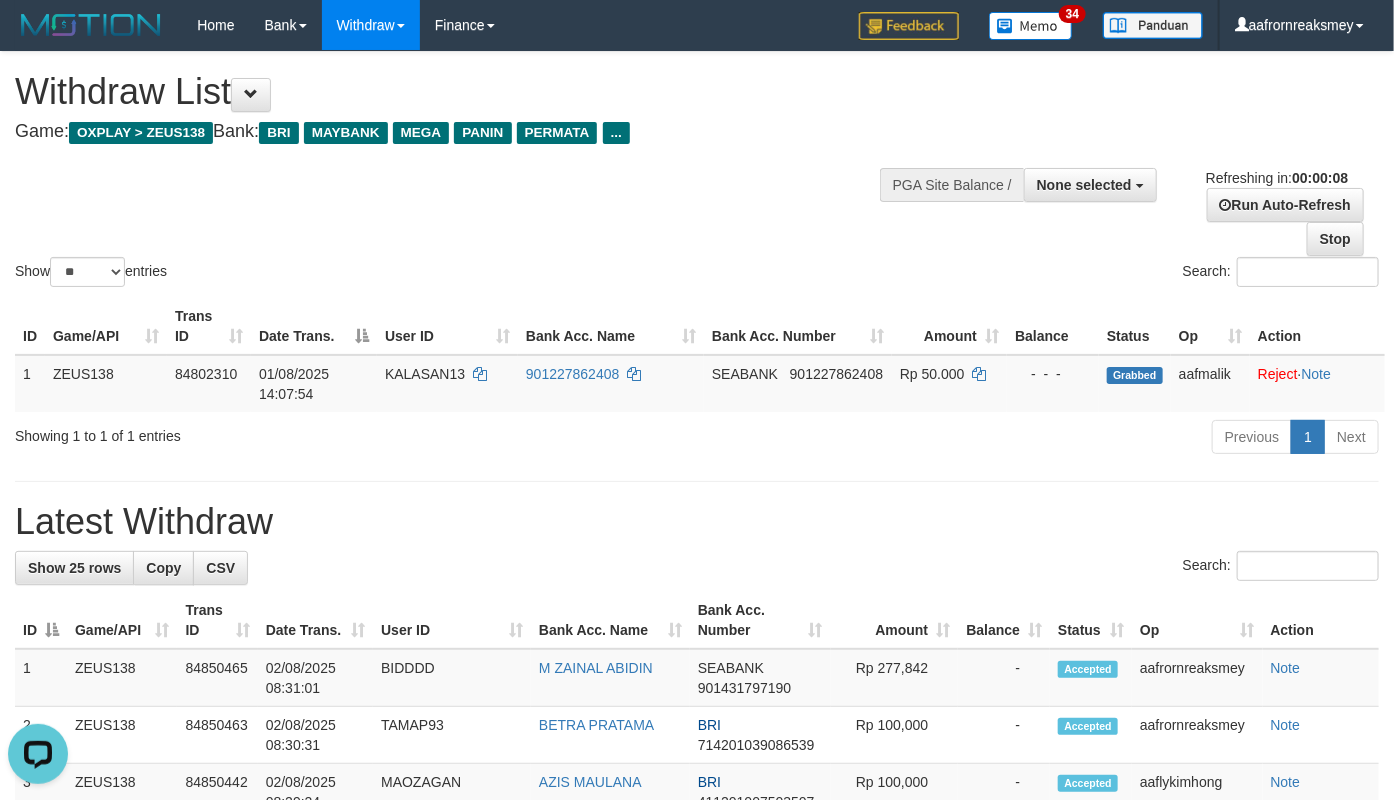 scroll, scrollTop: 0, scrollLeft: 0, axis: both 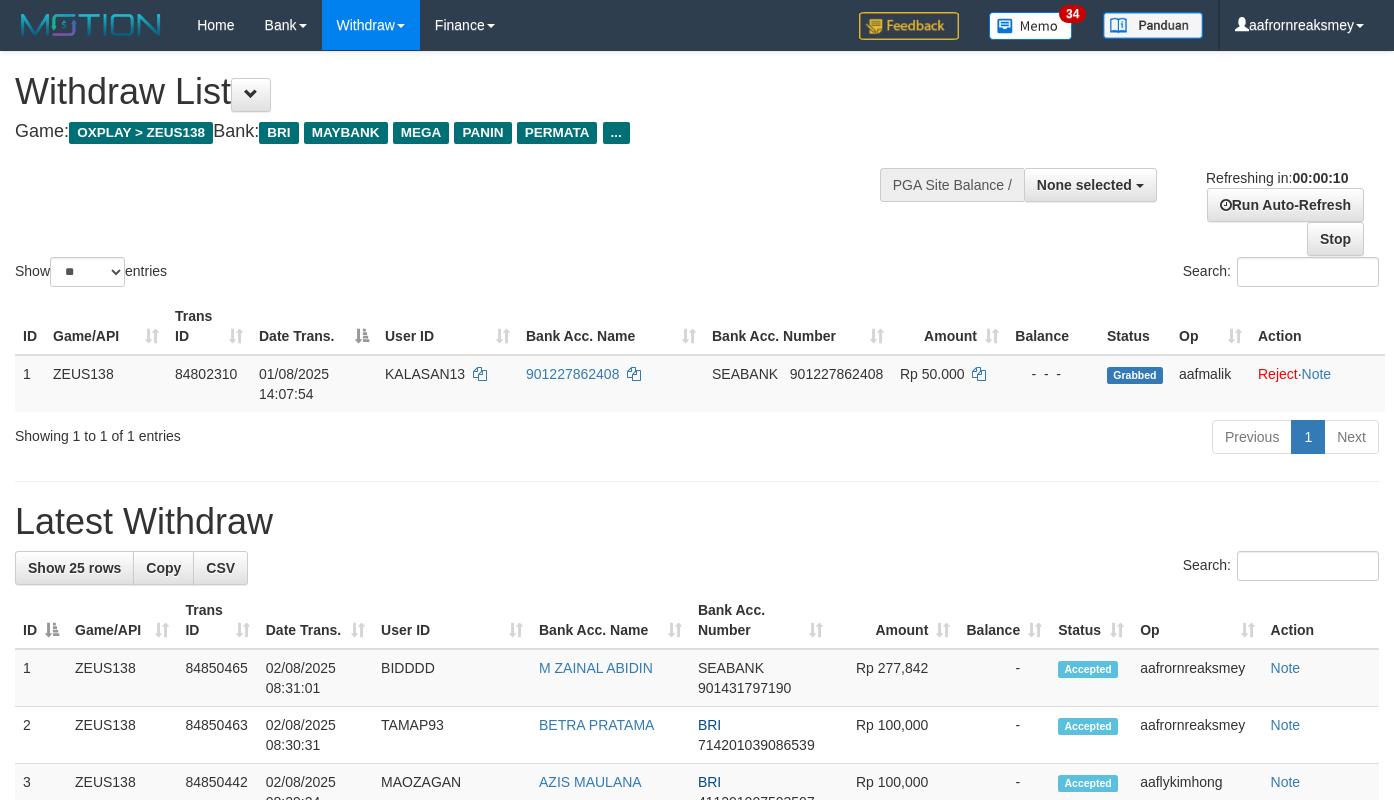 select 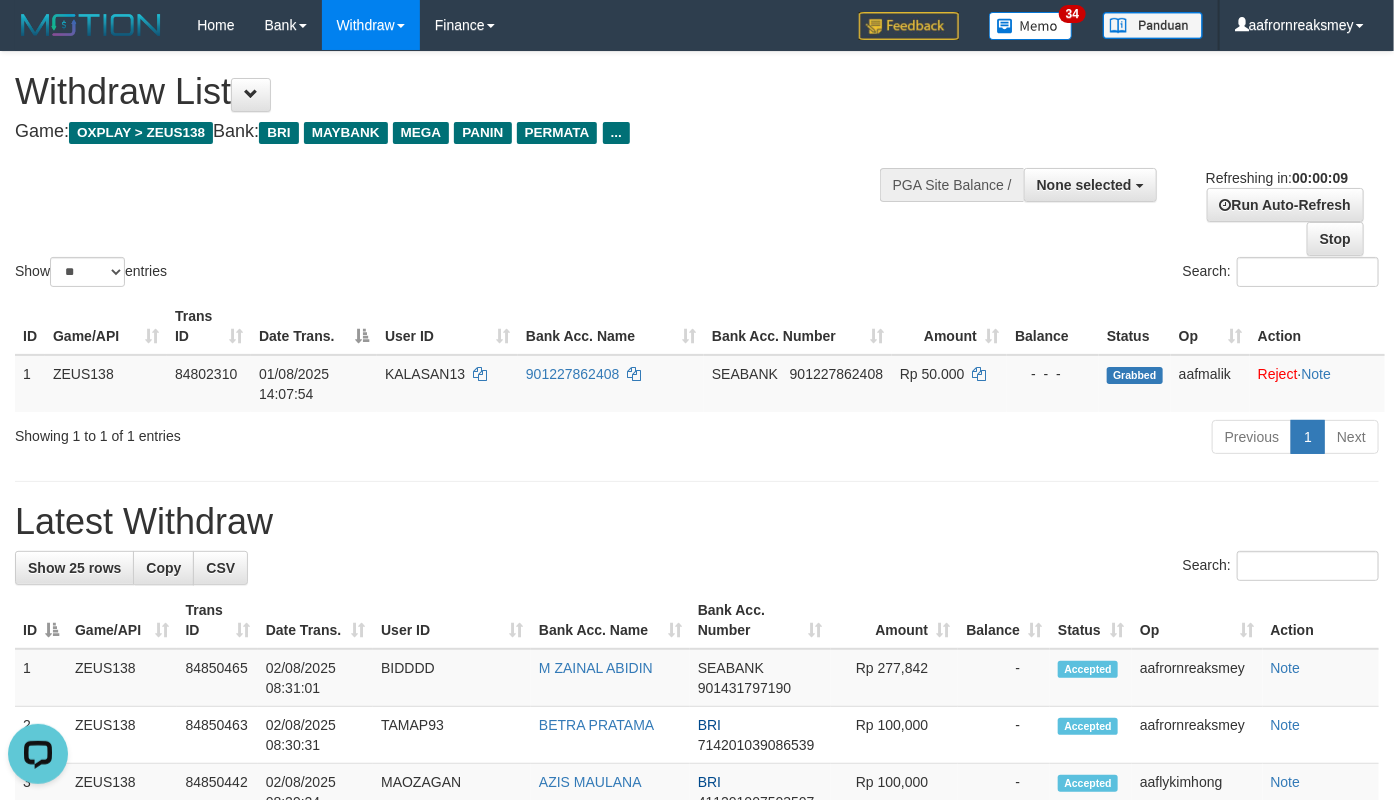 scroll, scrollTop: 0, scrollLeft: 0, axis: both 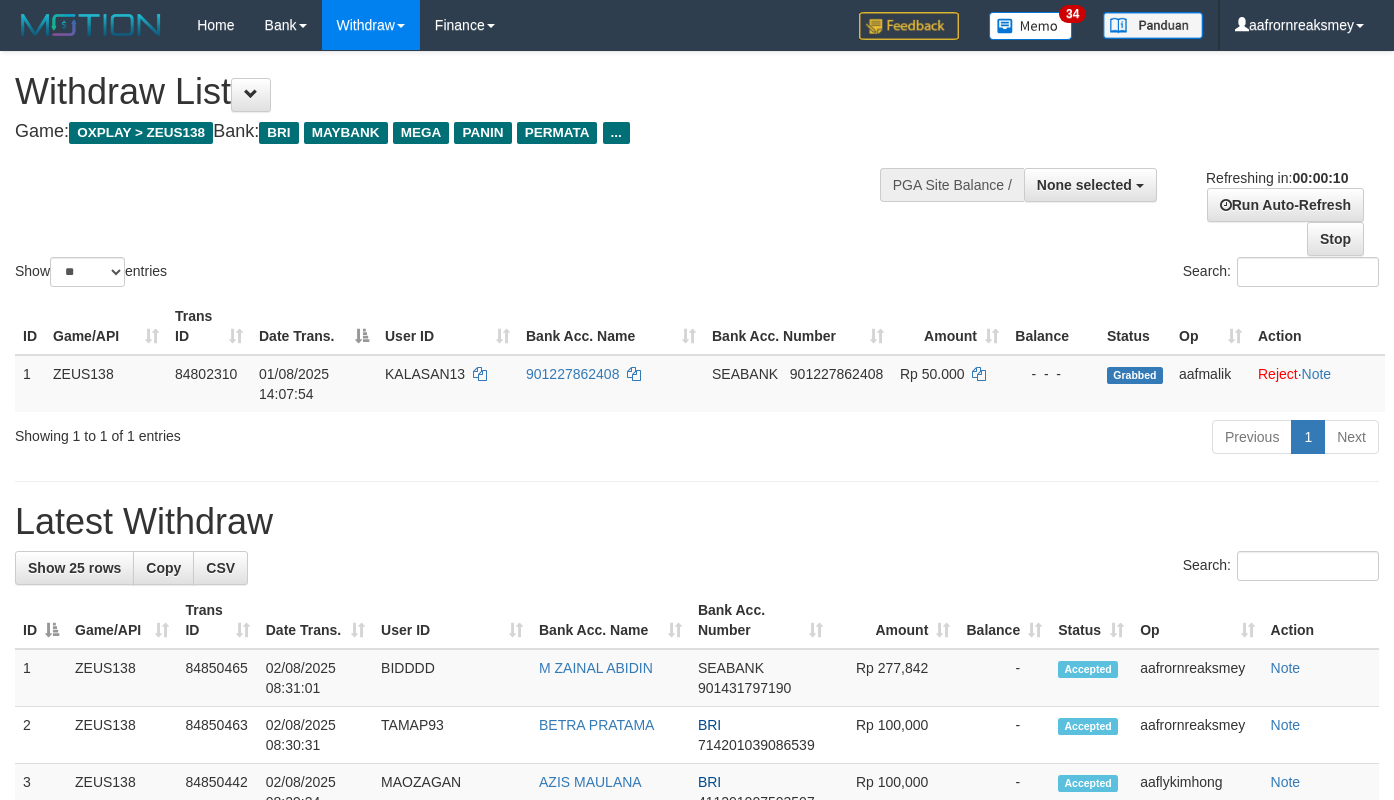select 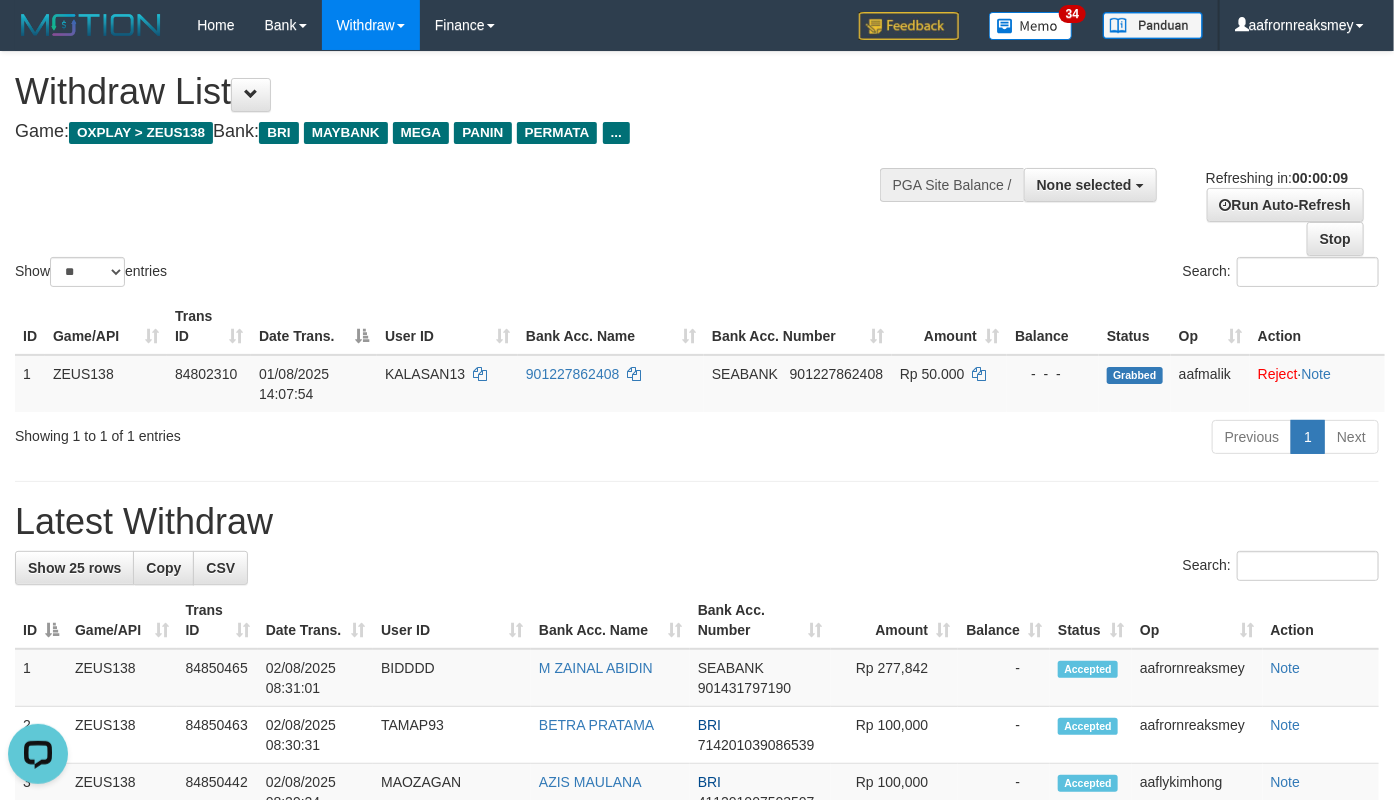 scroll, scrollTop: 0, scrollLeft: 0, axis: both 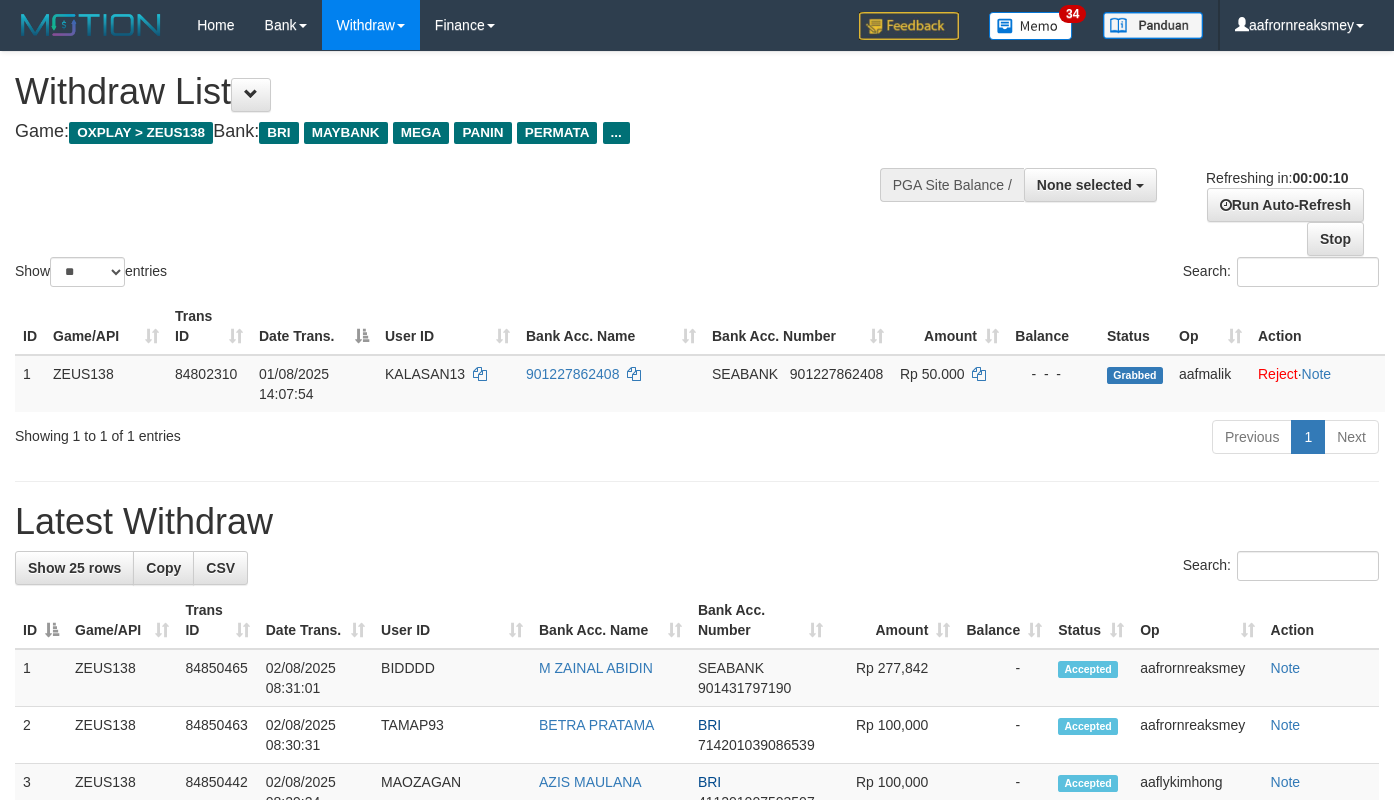 select 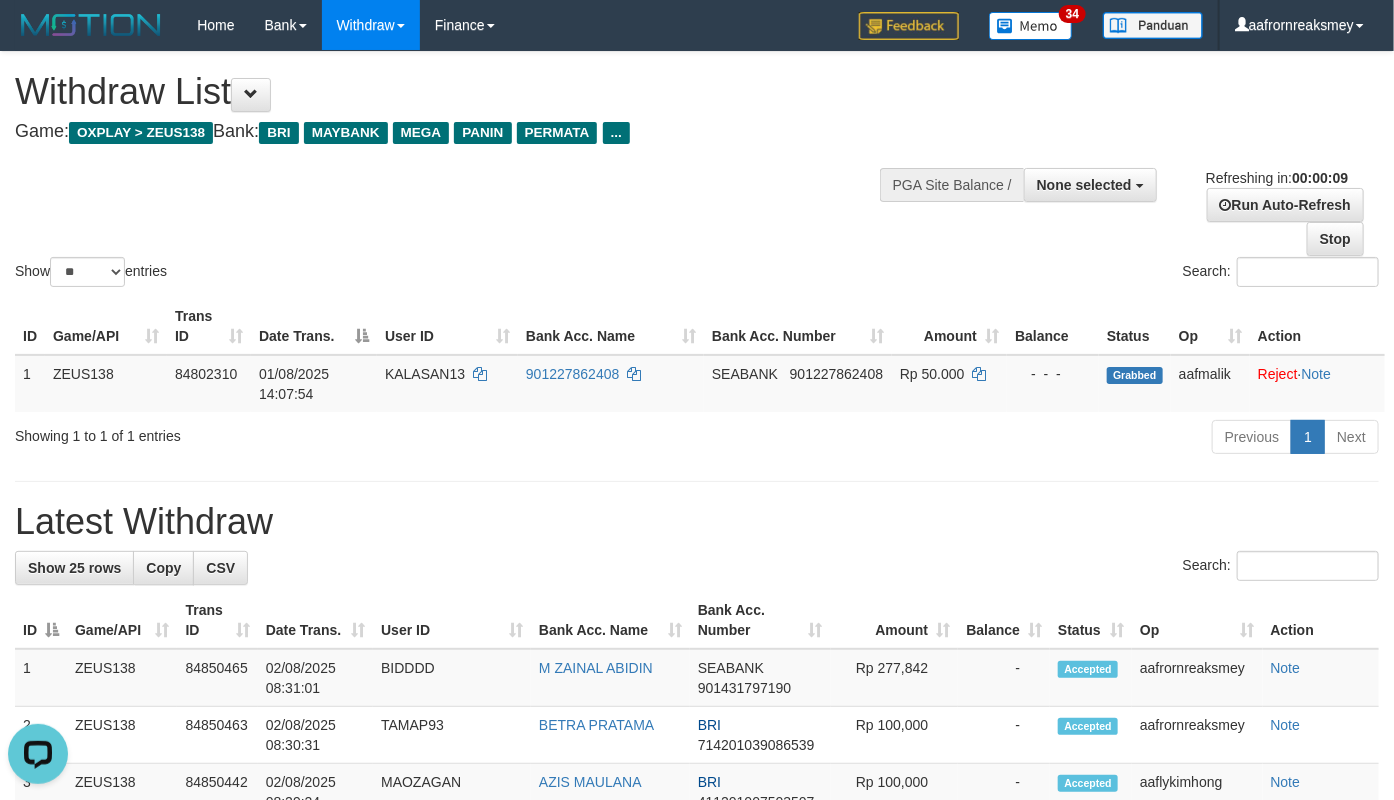 scroll, scrollTop: 0, scrollLeft: 0, axis: both 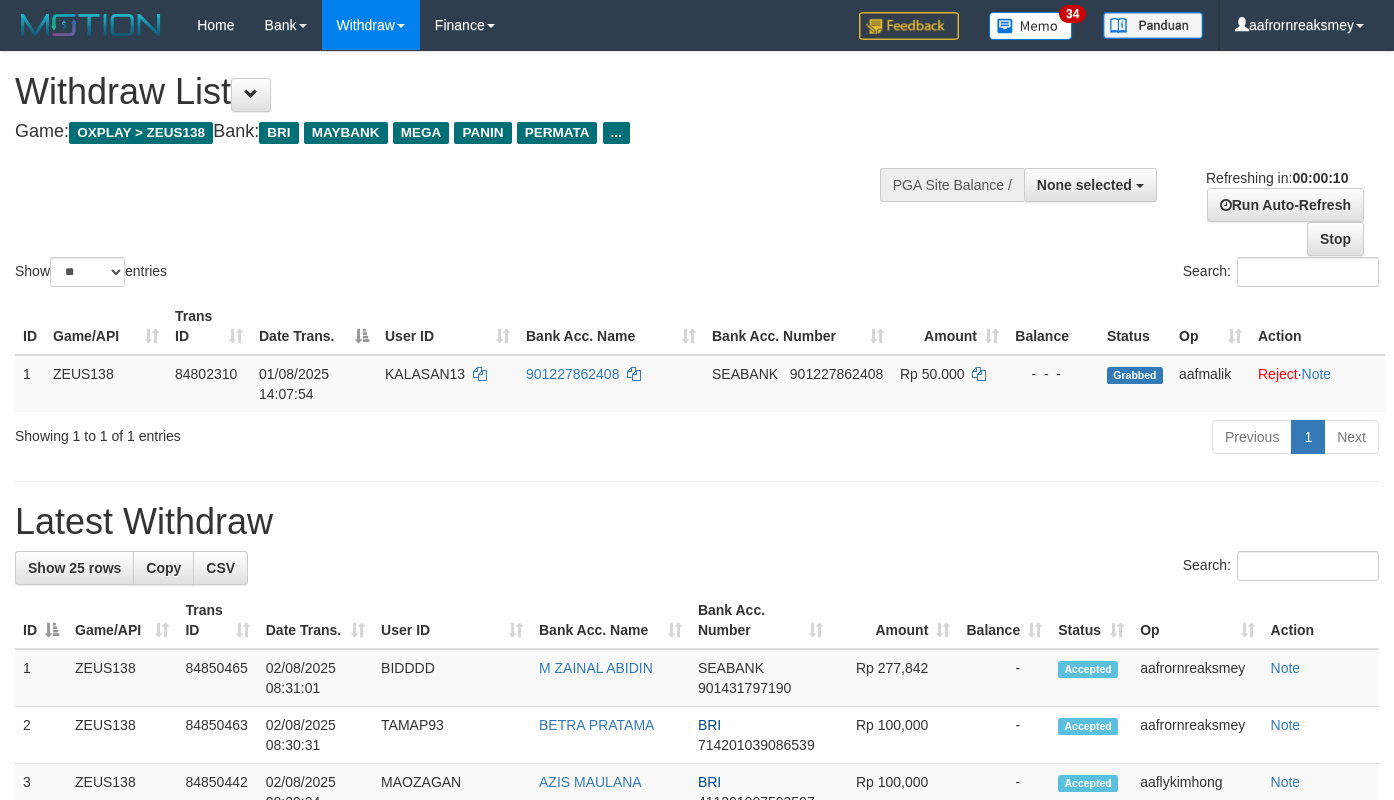 select 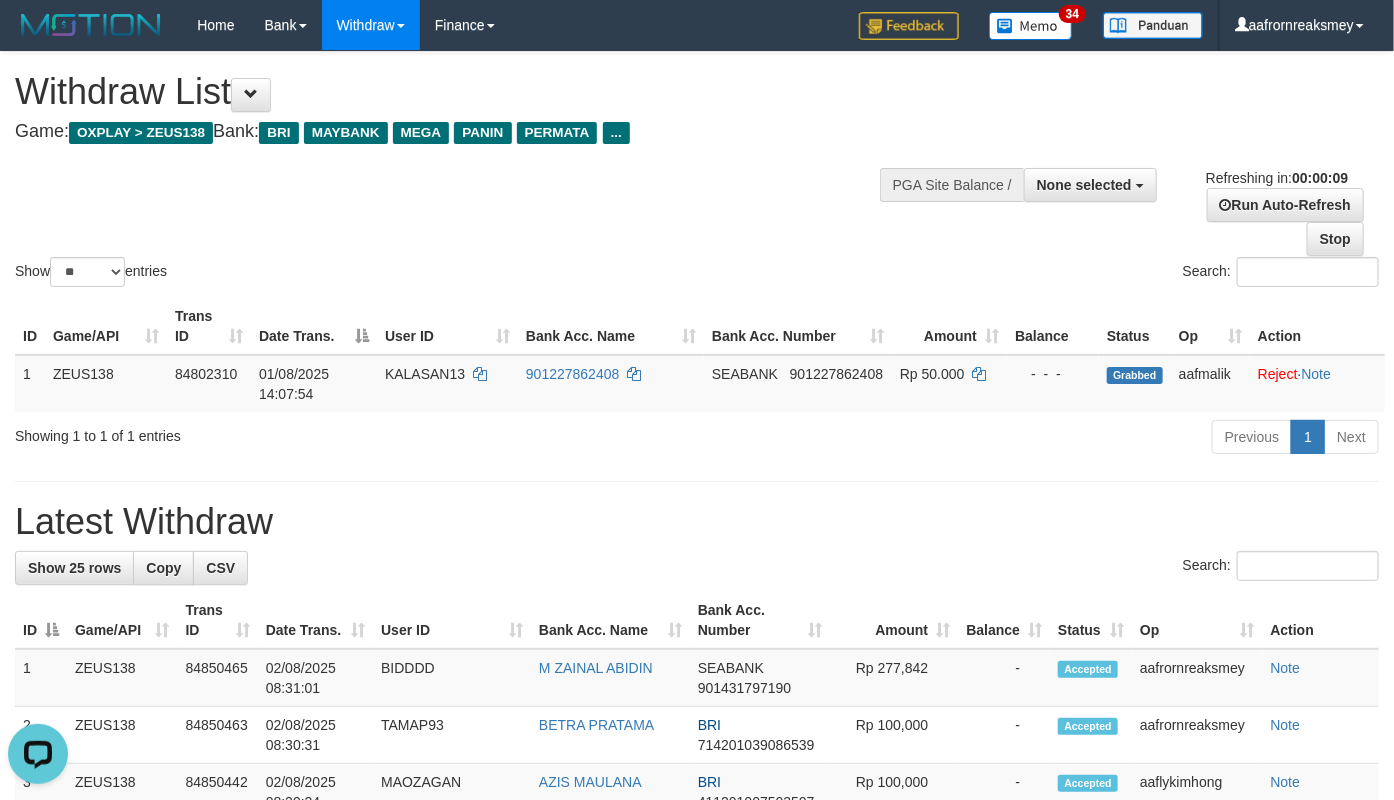 scroll, scrollTop: 0, scrollLeft: 0, axis: both 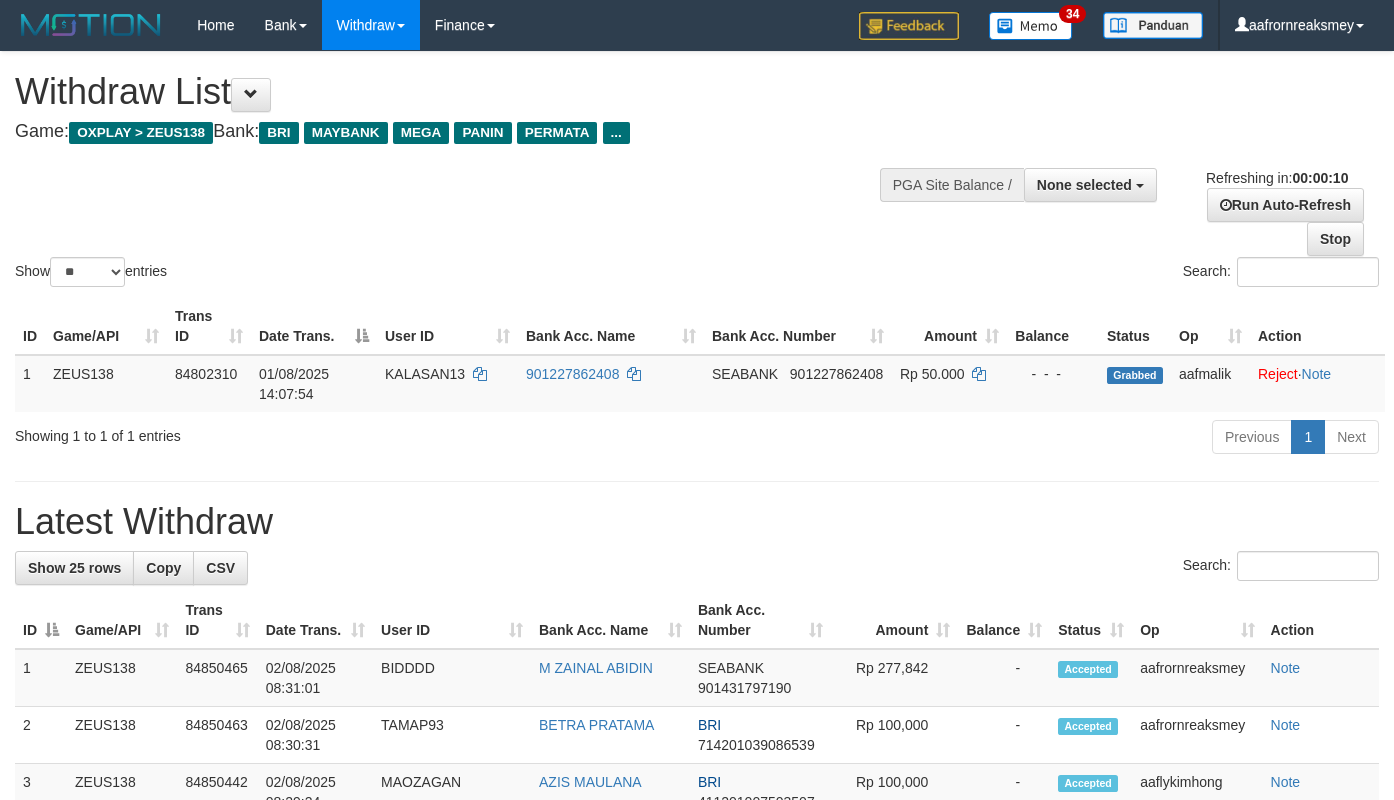 select 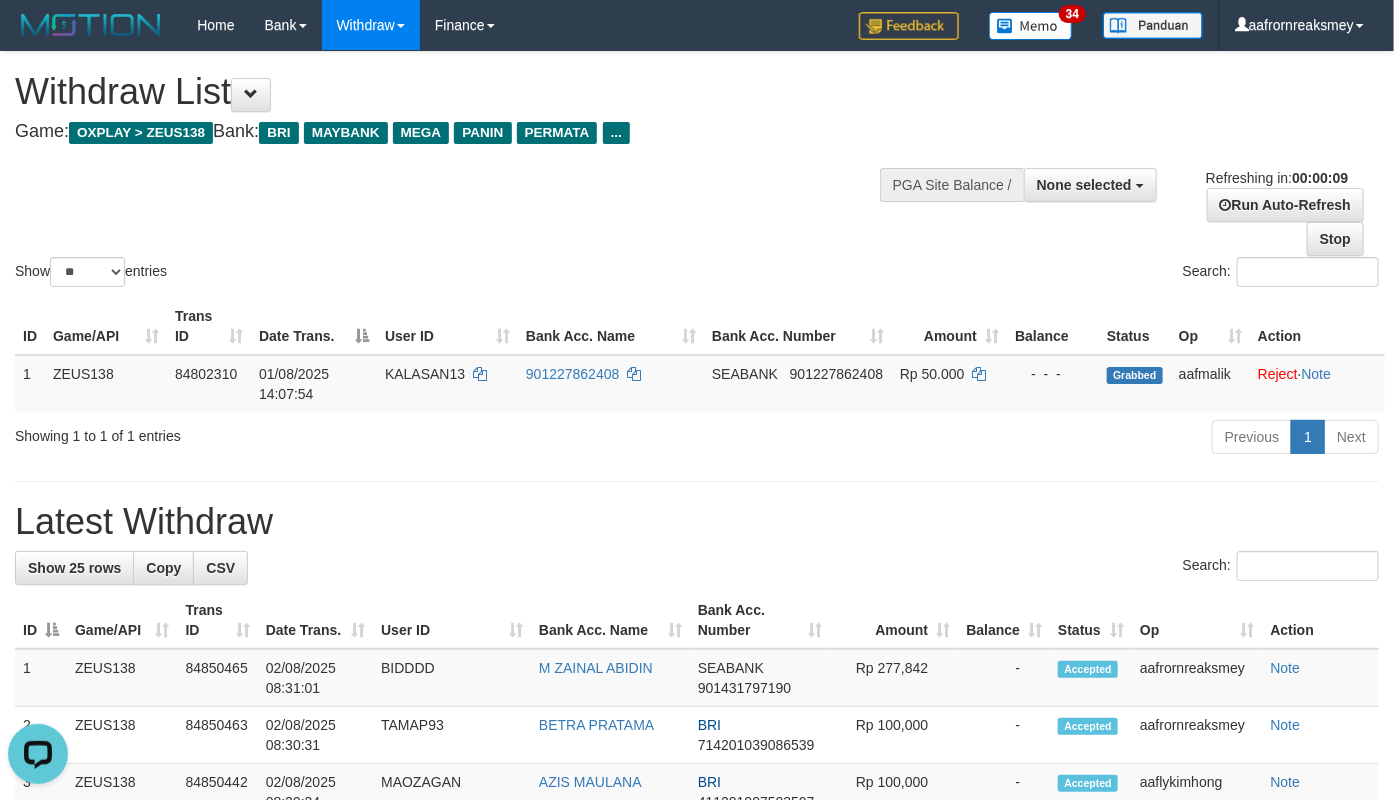 scroll, scrollTop: 0, scrollLeft: 0, axis: both 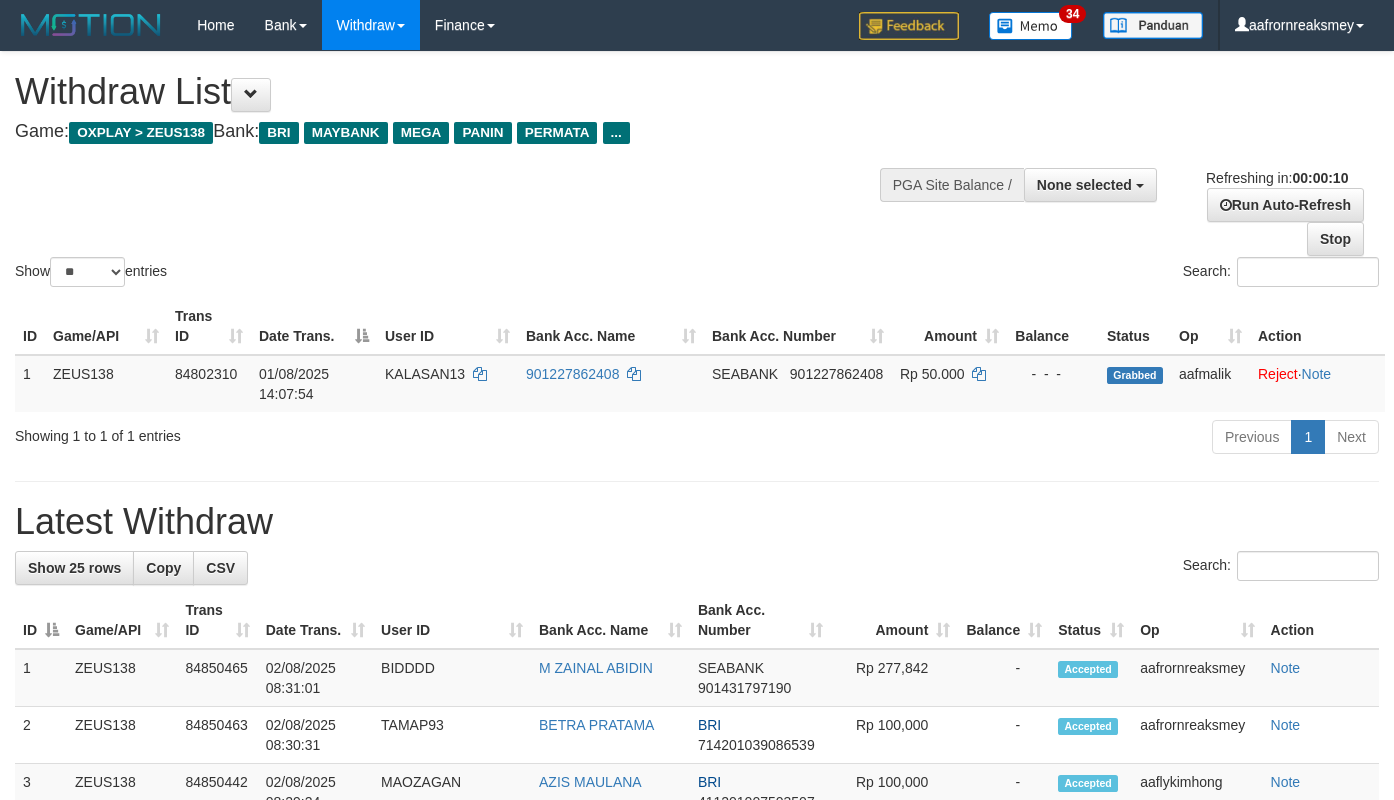 select 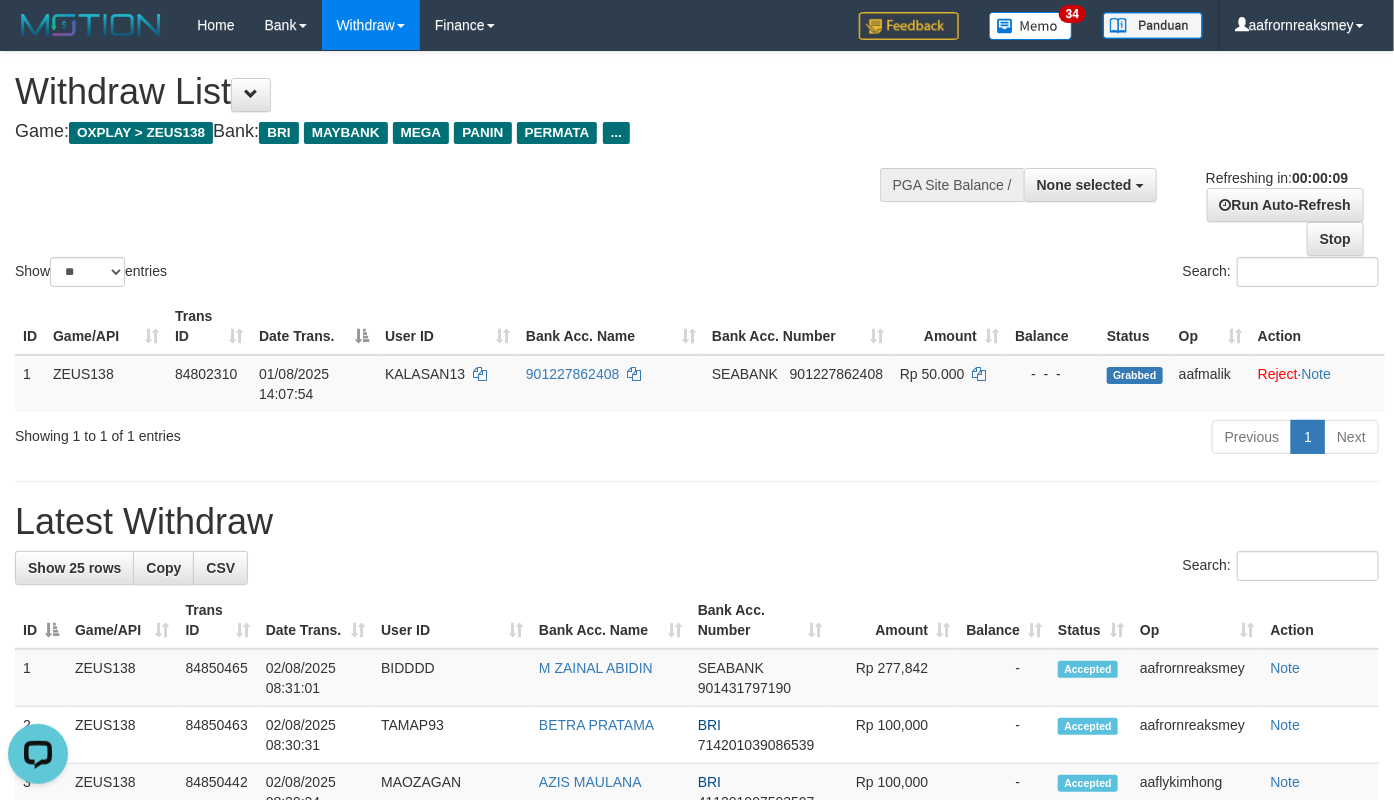 scroll, scrollTop: 0, scrollLeft: 0, axis: both 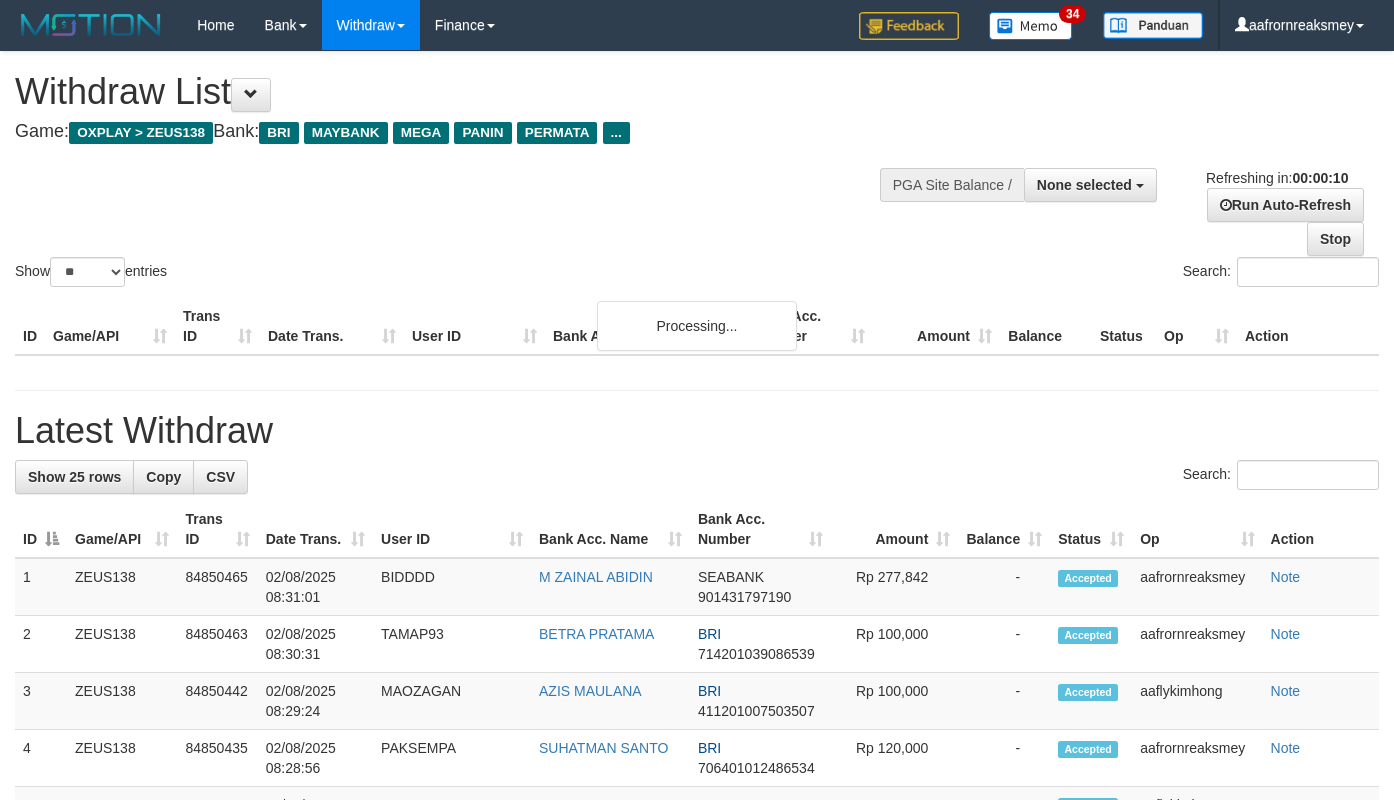 select 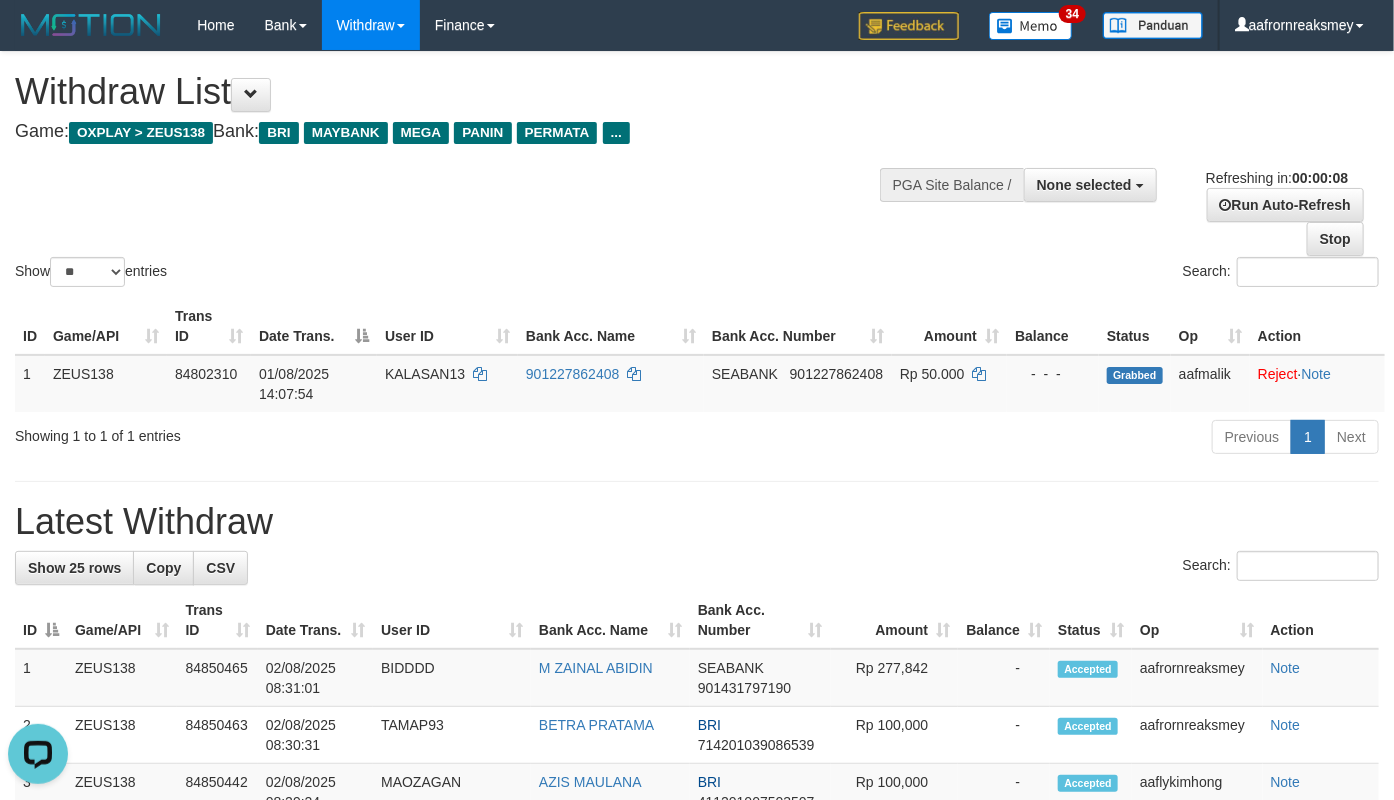 scroll, scrollTop: 0, scrollLeft: 0, axis: both 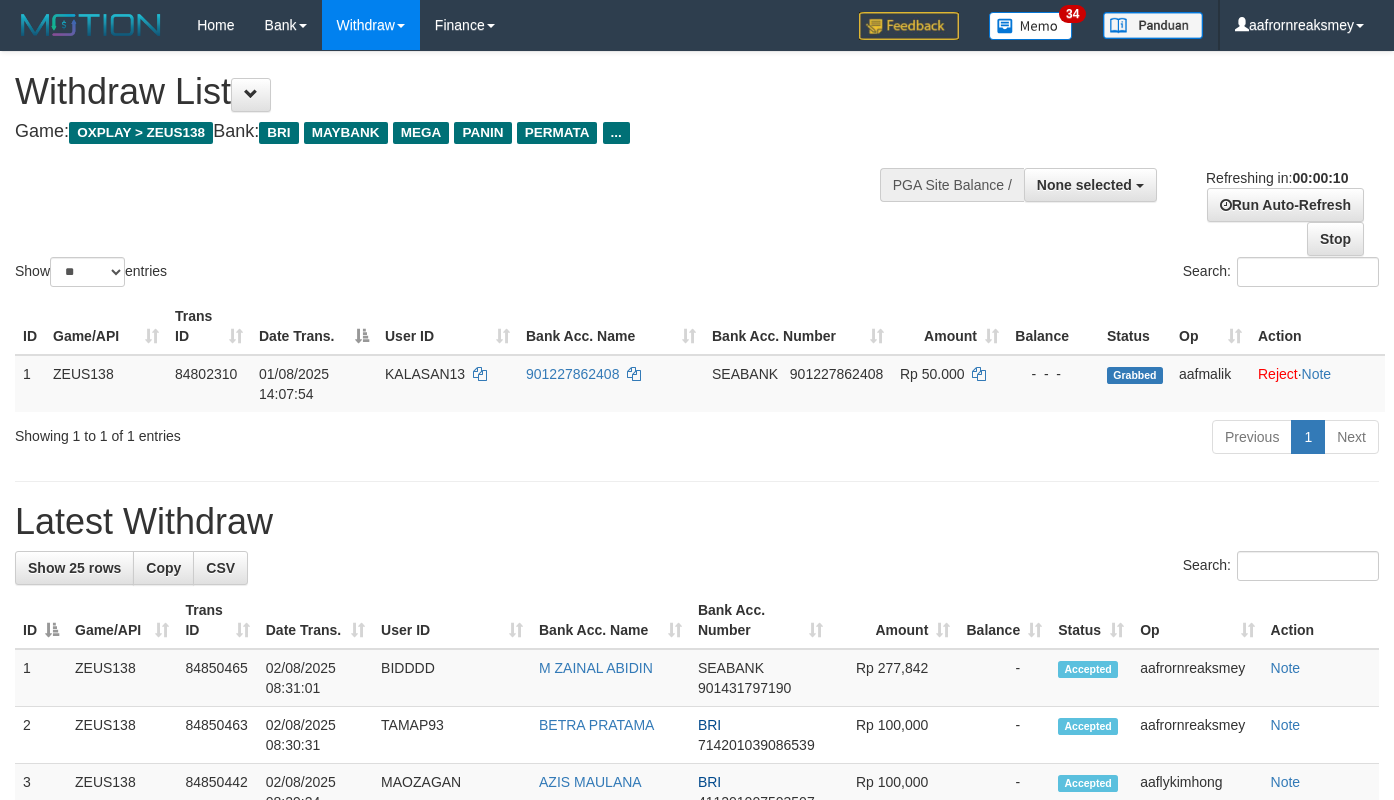 select 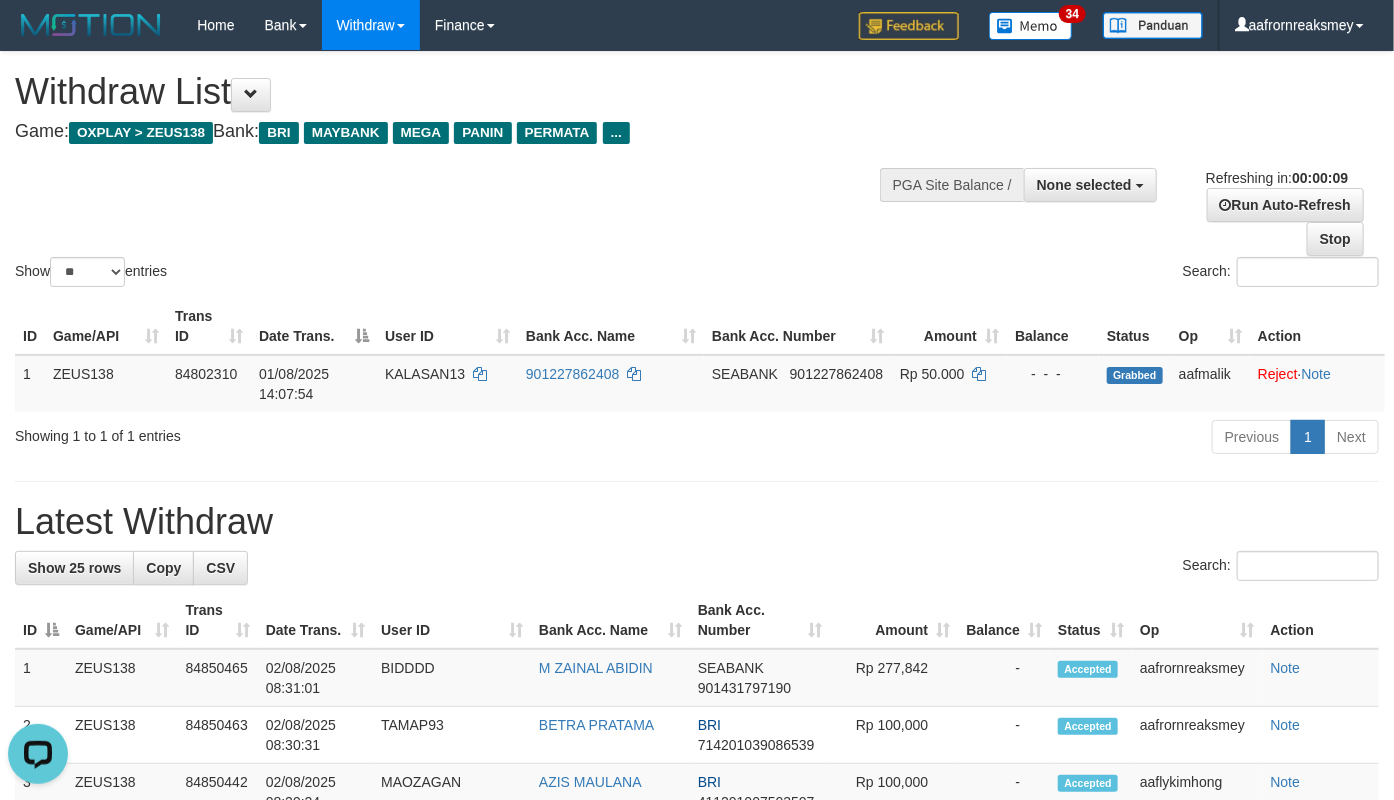 scroll, scrollTop: 0, scrollLeft: 0, axis: both 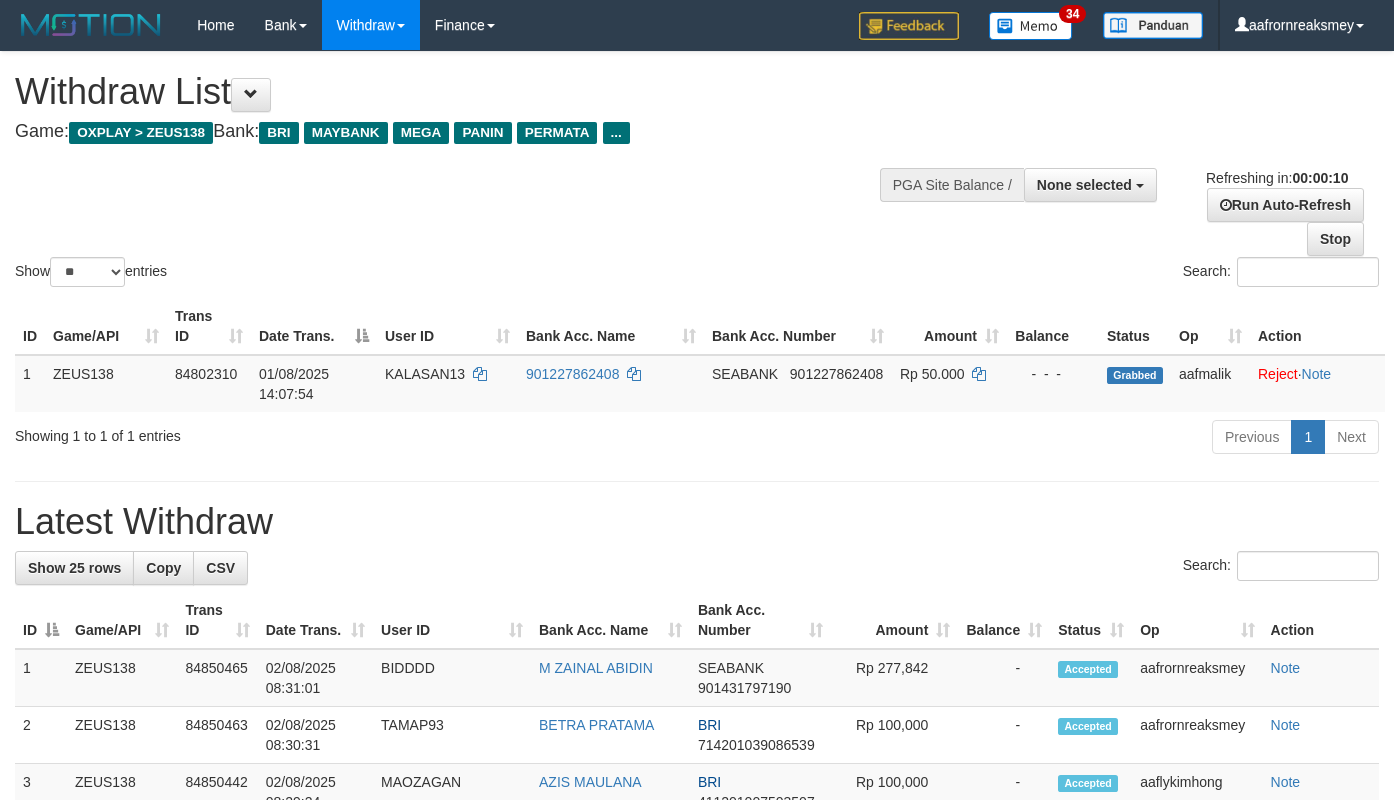 select 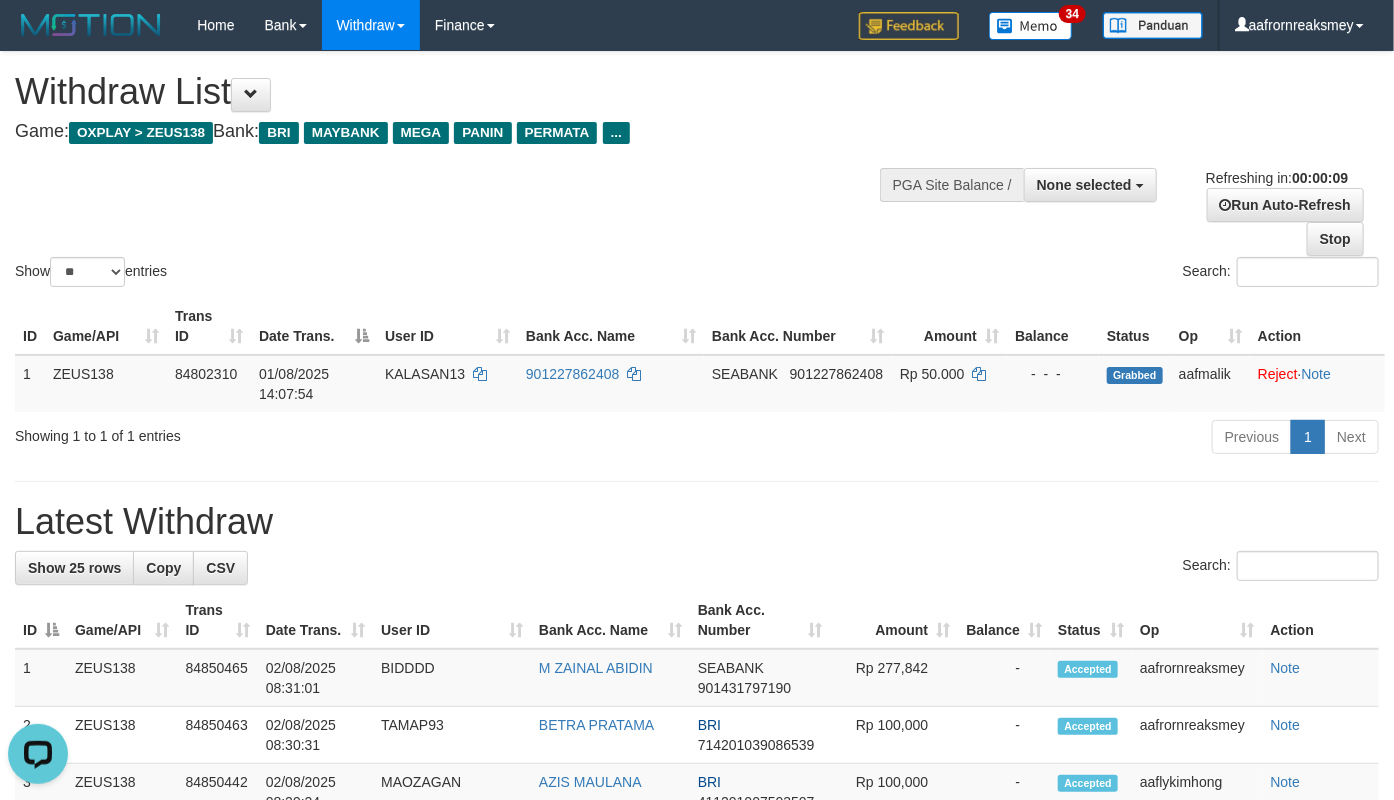 scroll, scrollTop: 0, scrollLeft: 0, axis: both 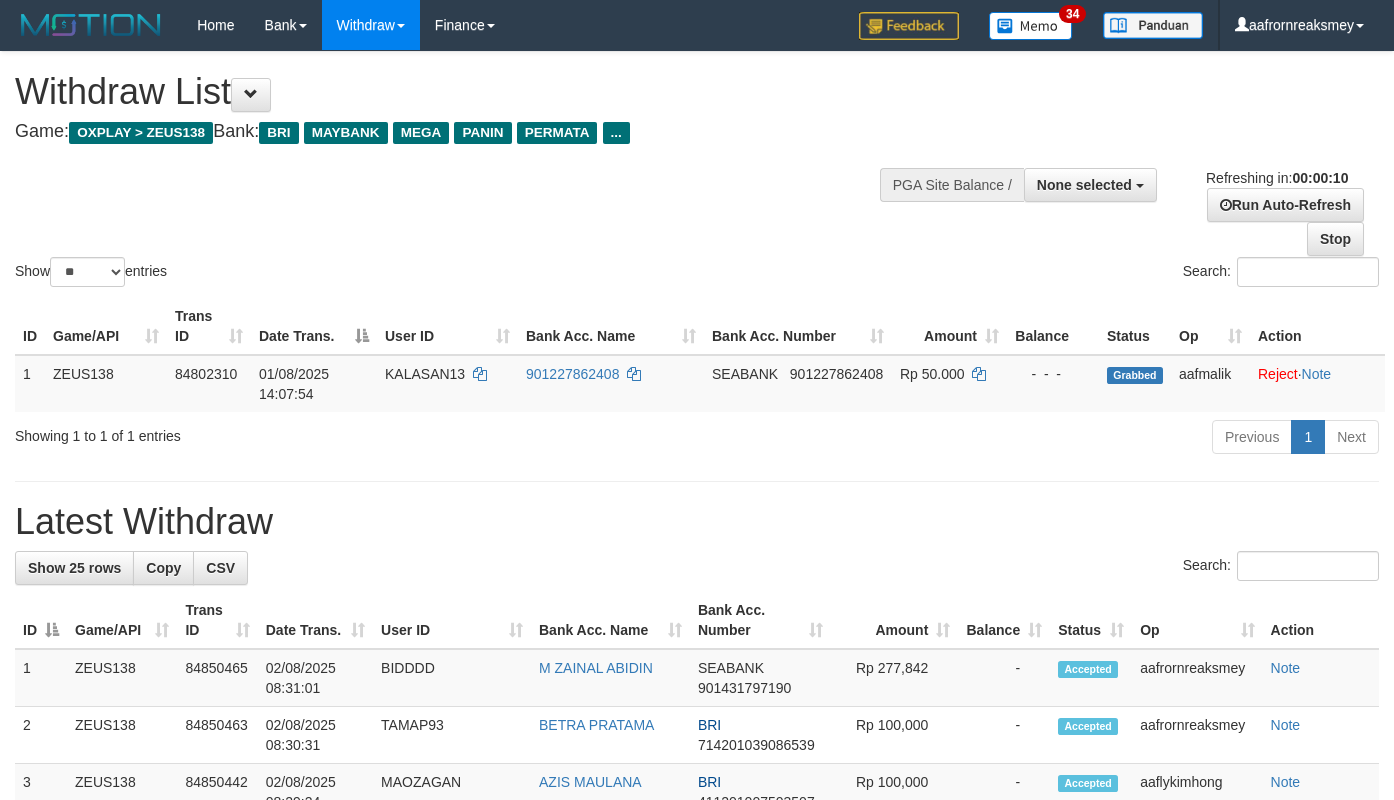 select 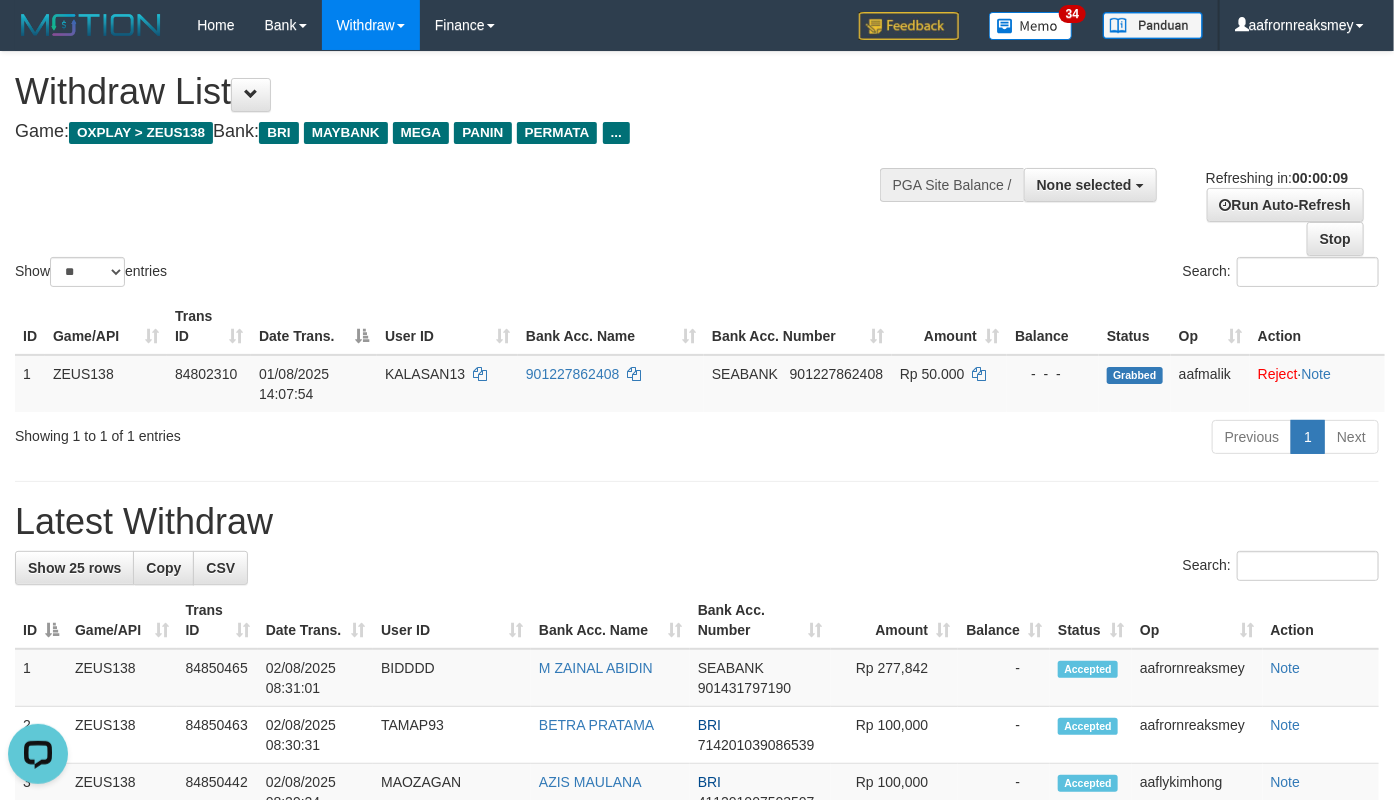 scroll, scrollTop: 0, scrollLeft: 0, axis: both 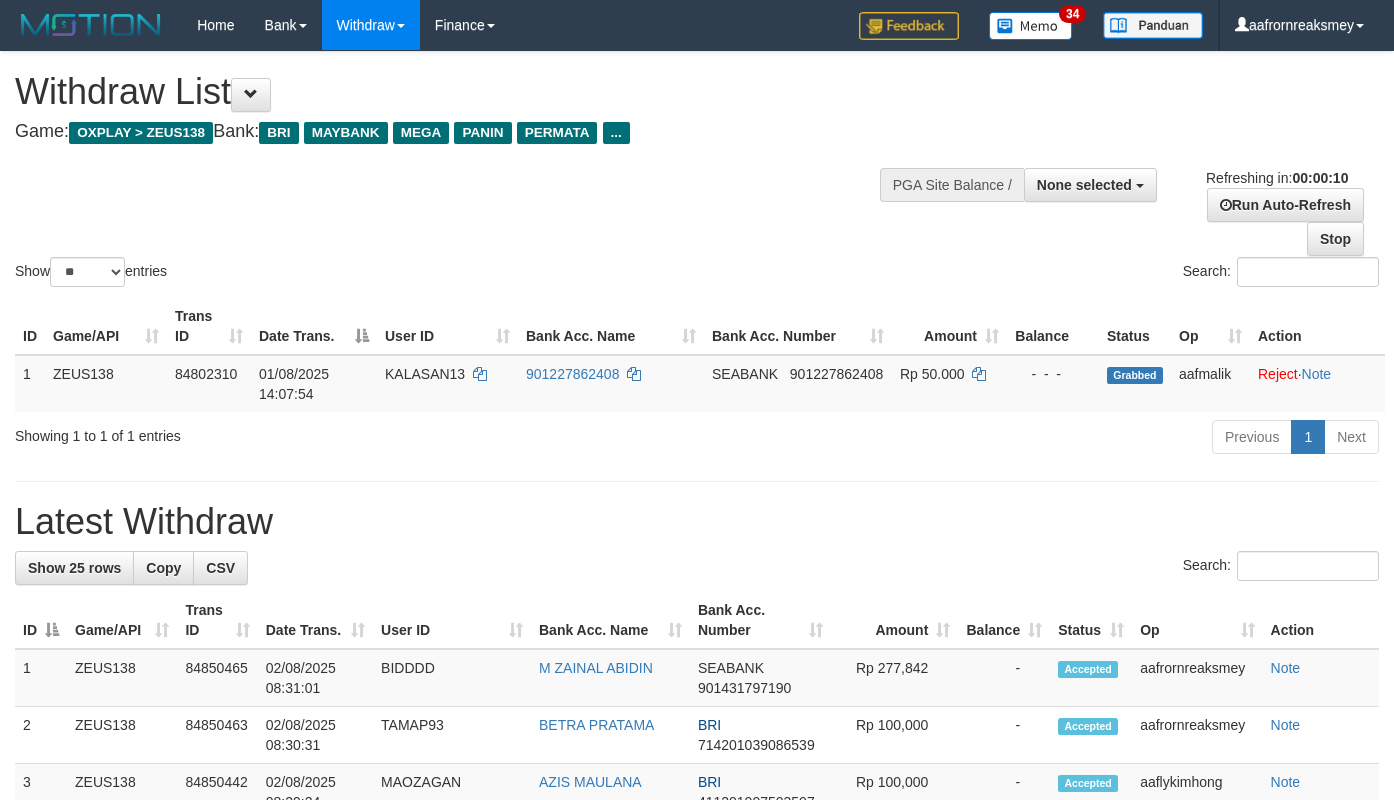 select 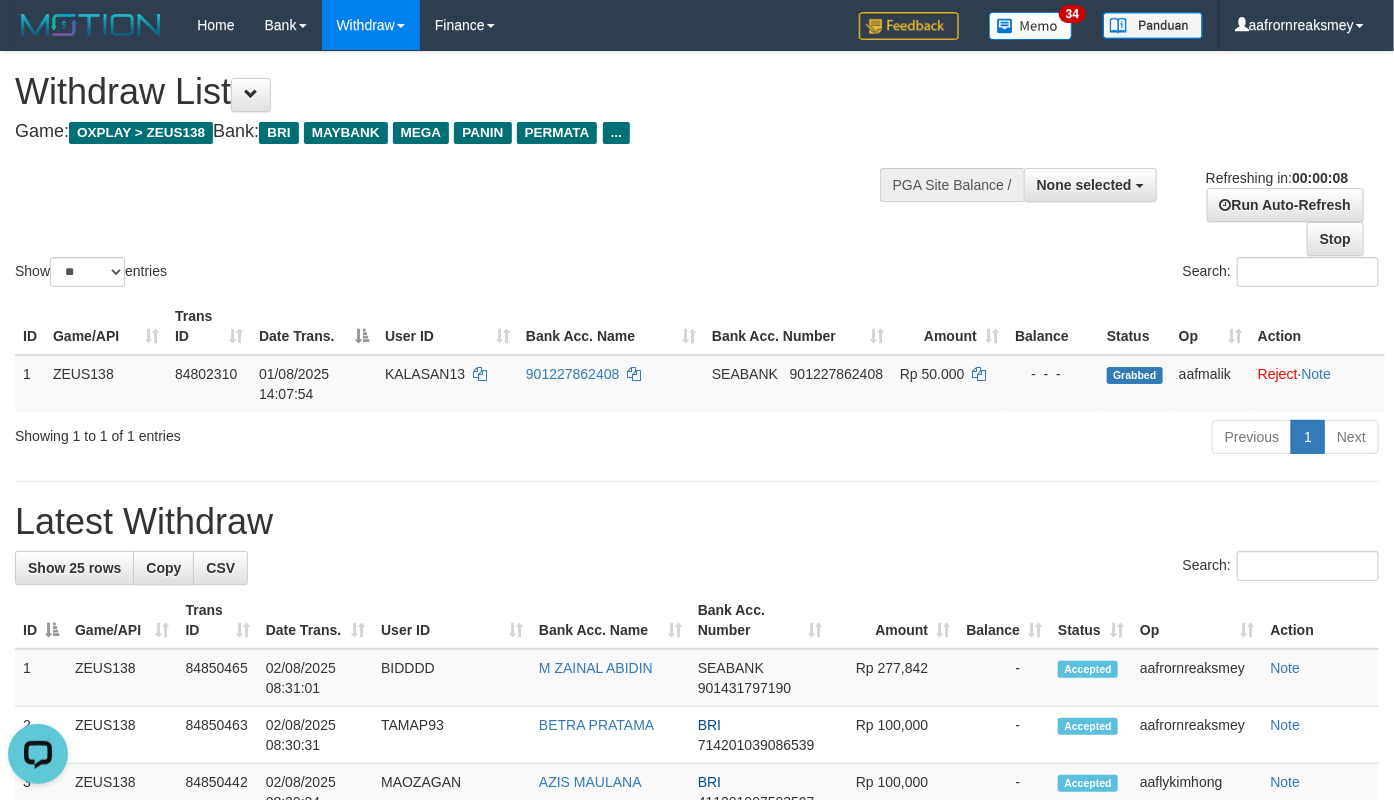 scroll, scrollTop: 0, scrollLeft: 0, axis: both 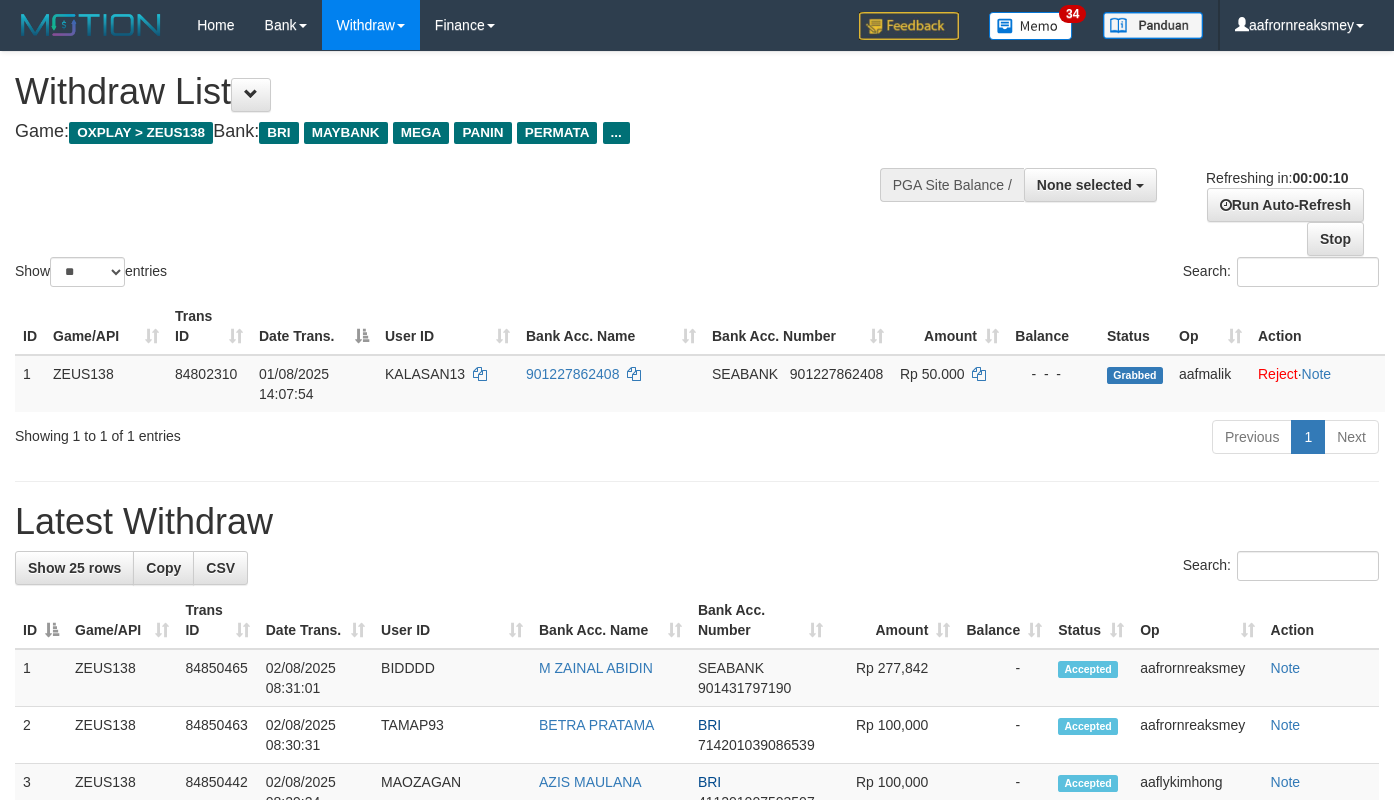 select 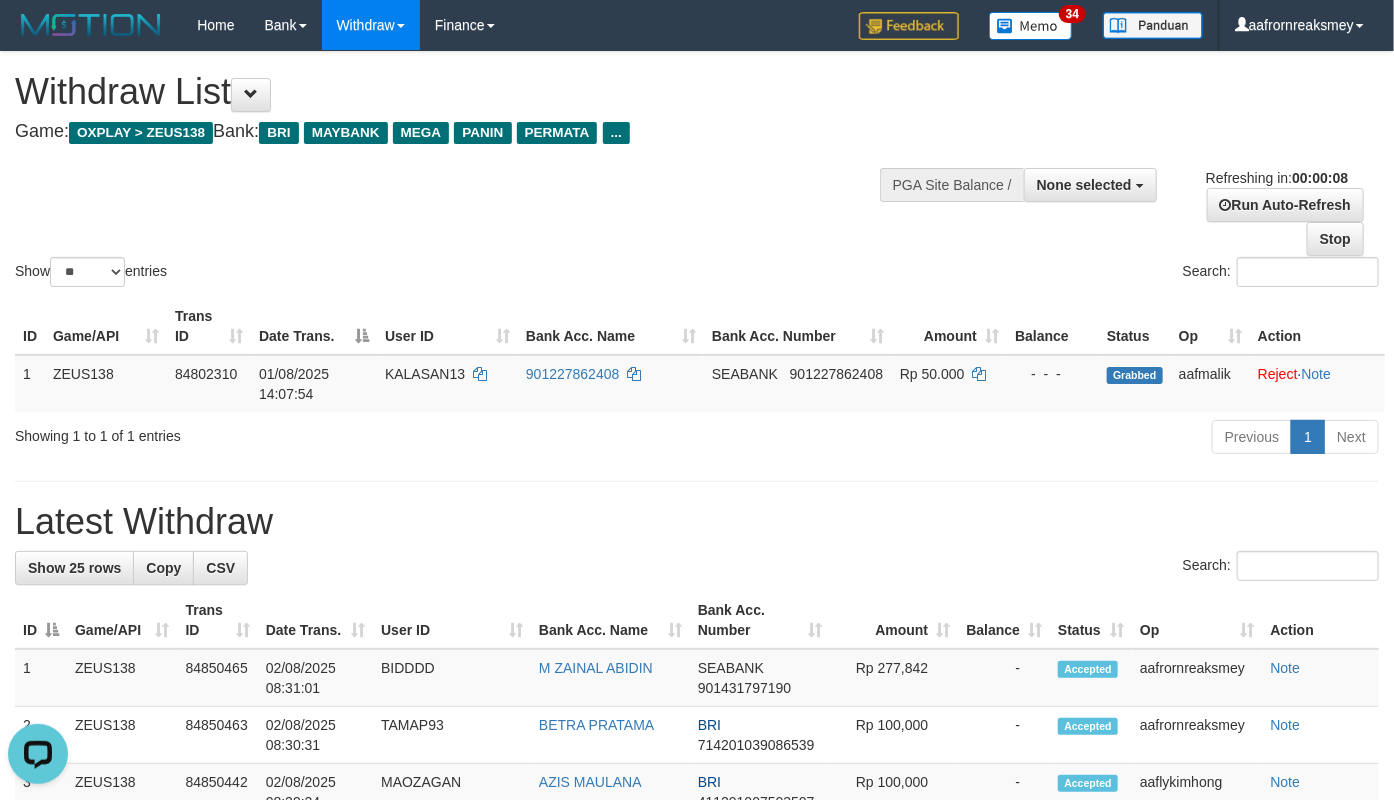 scroll, scrollTop: 0, scrollLeft: 0, axis: both 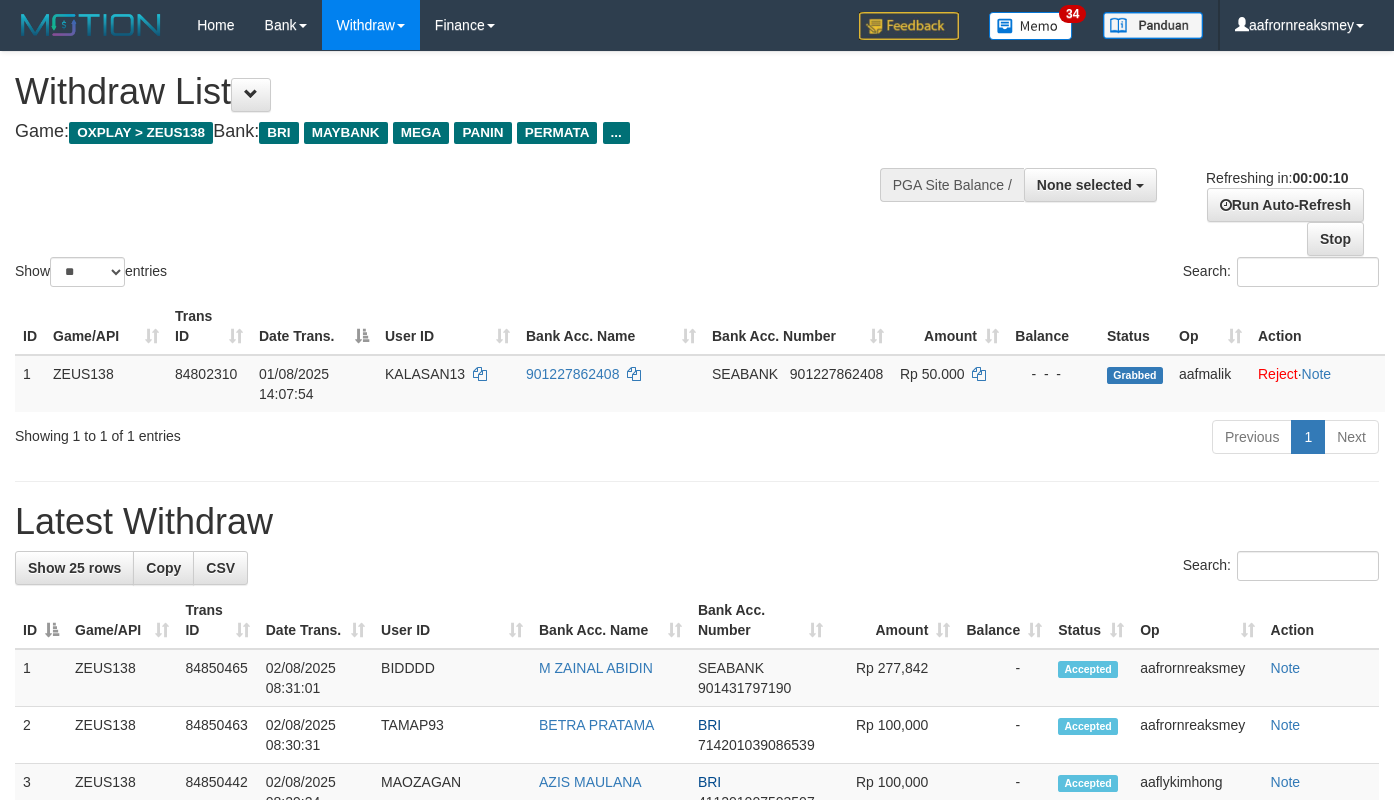 select 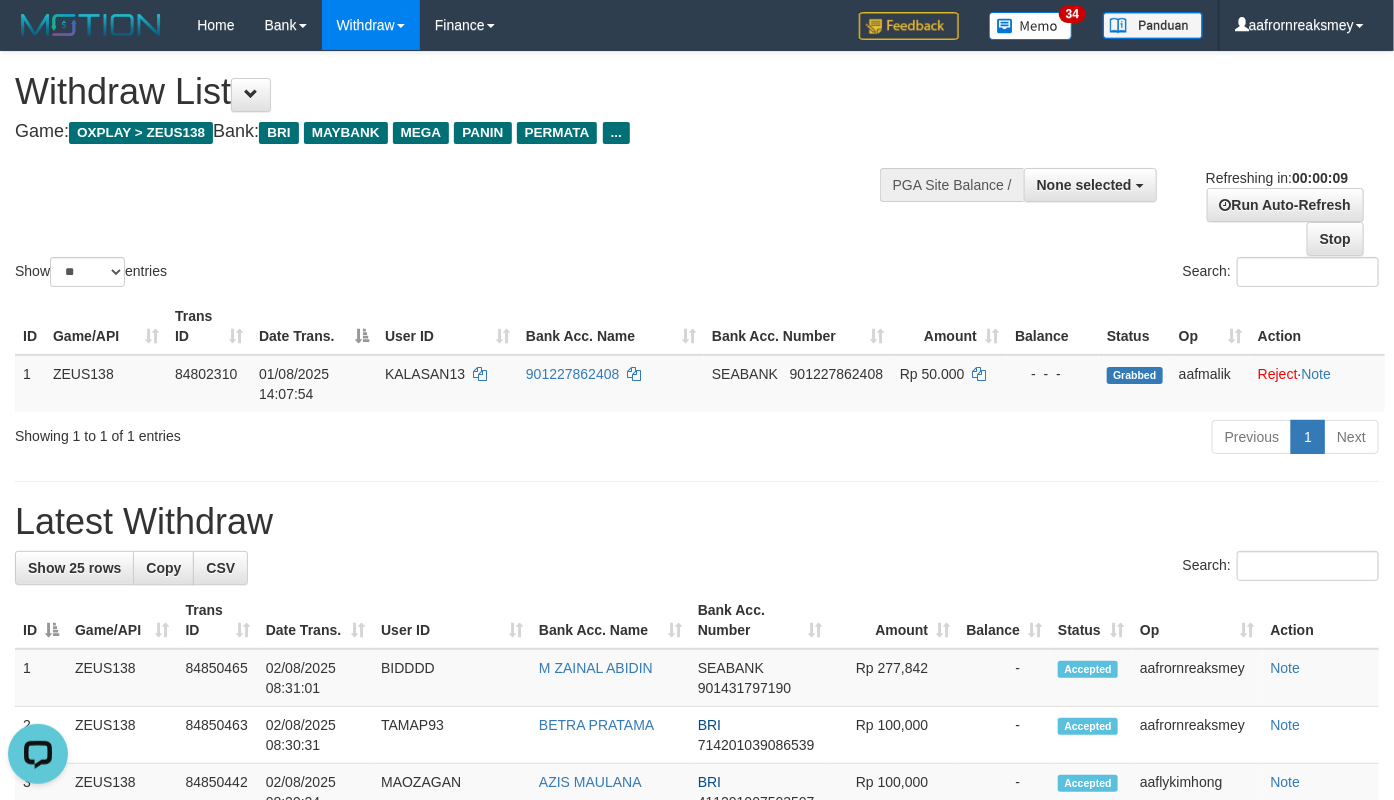 scroll, scrollTop: 0, scrollLeft: 0, axis: both 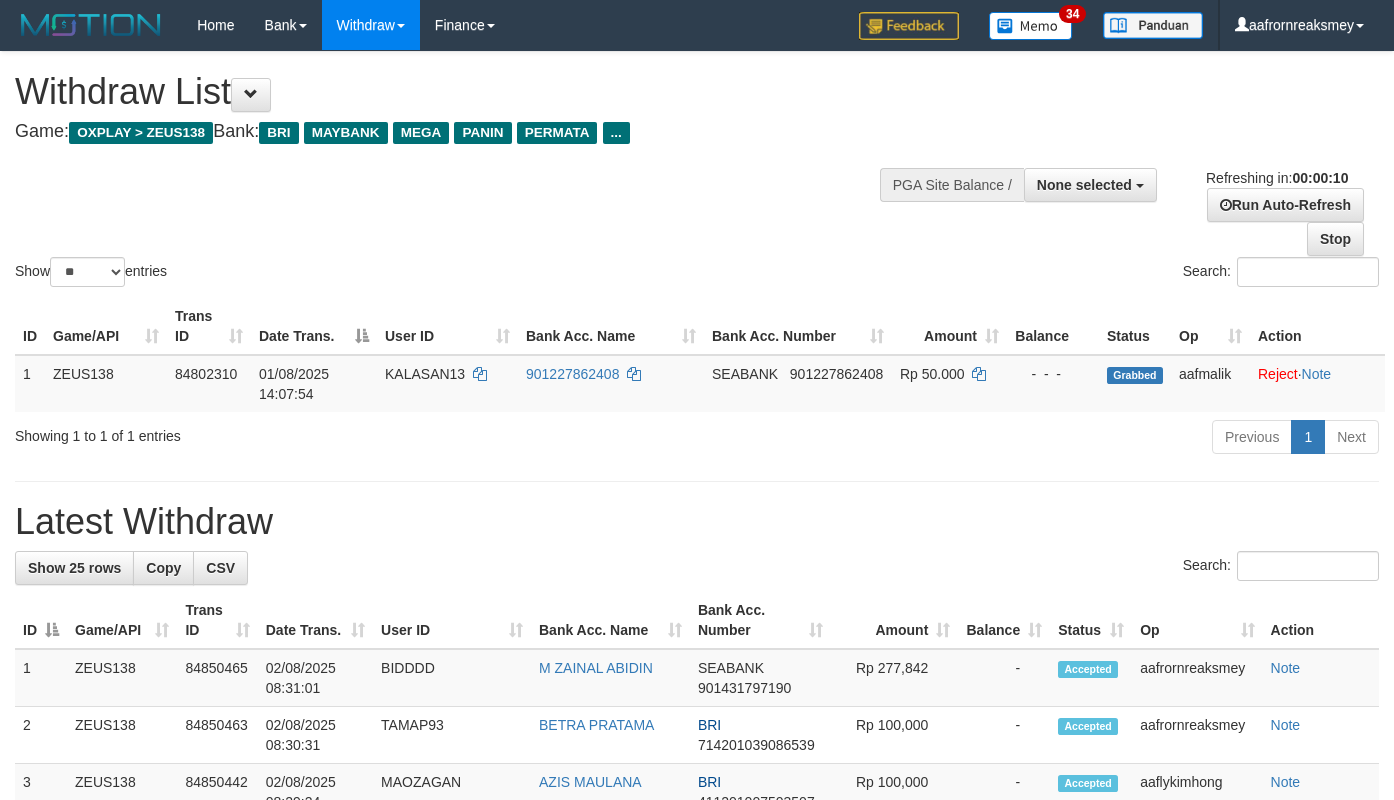 select 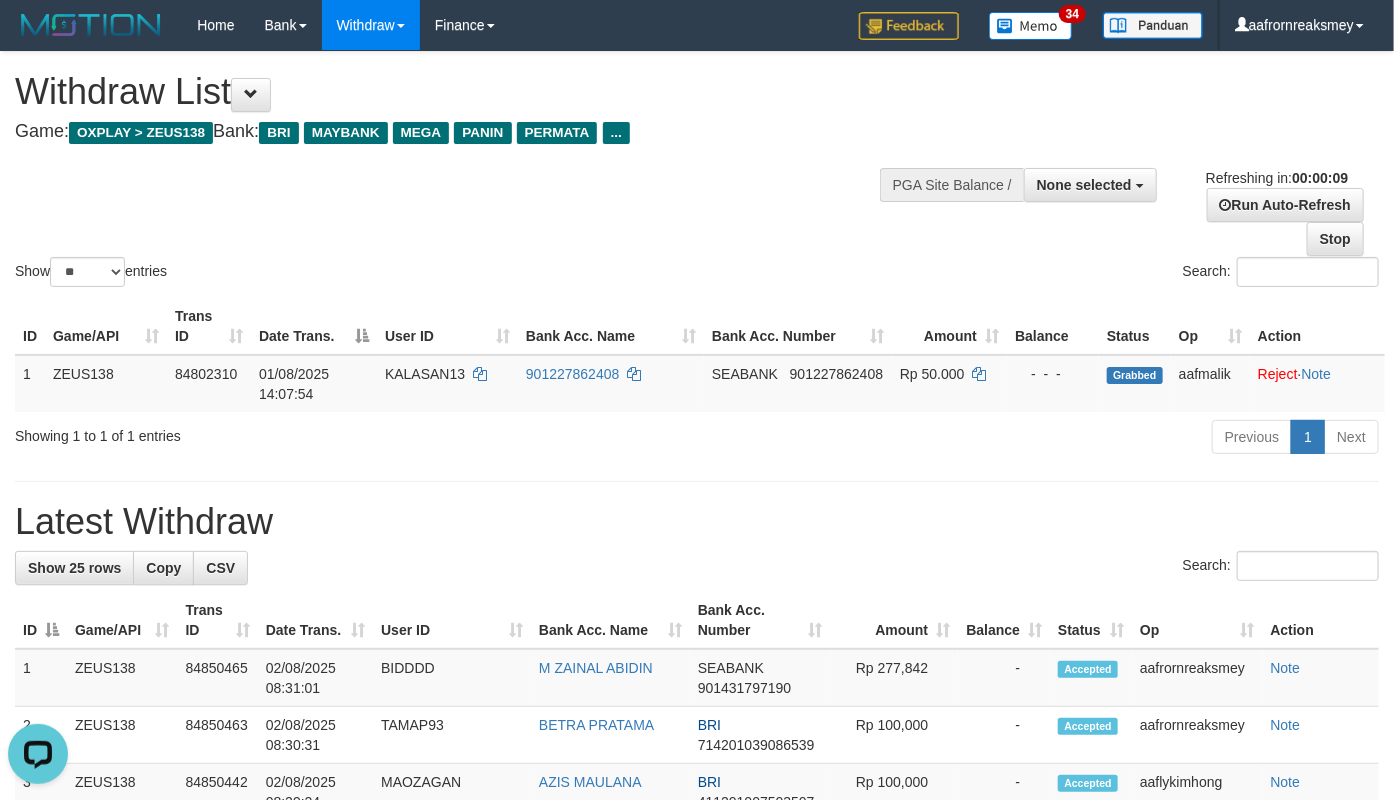 scroll, scrollTop: 0, scrollLeft: 0, axis: both 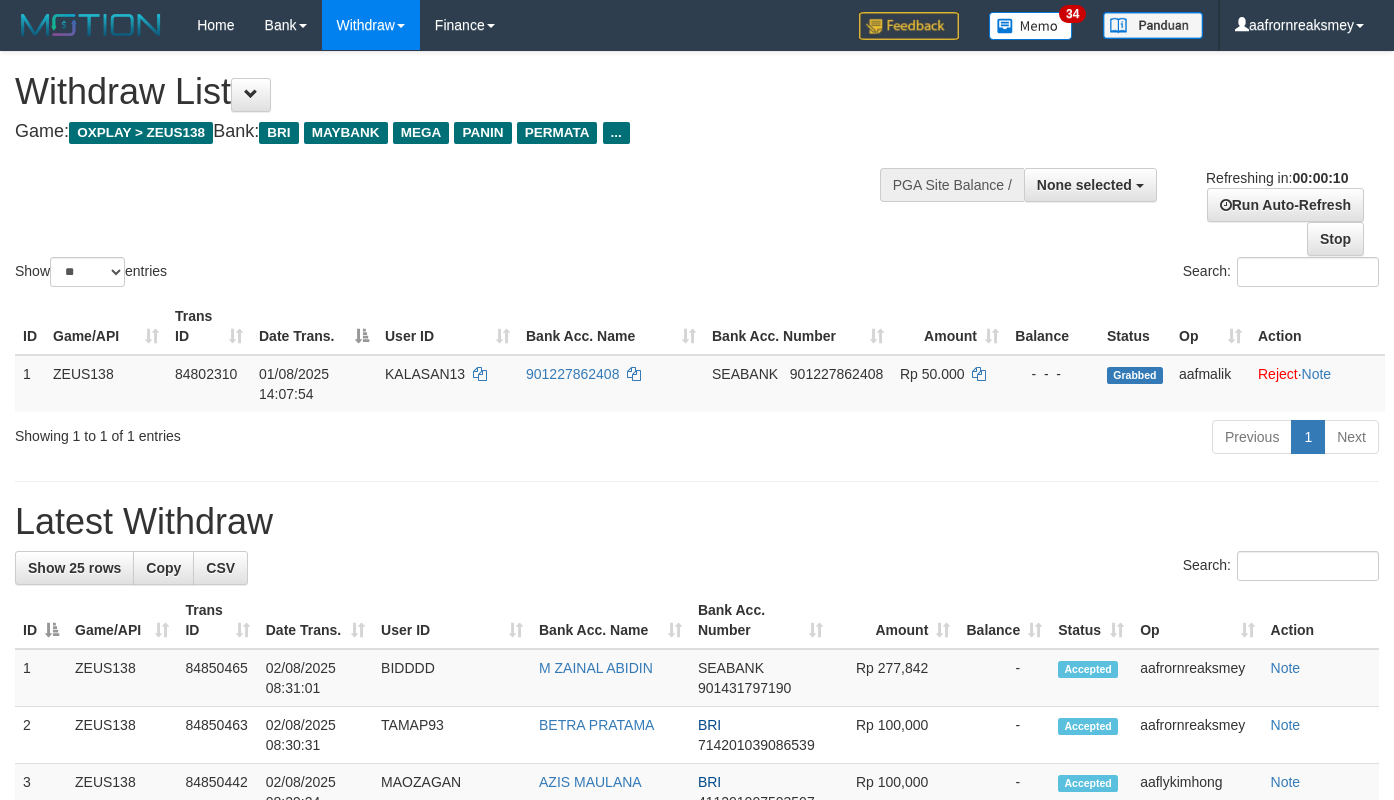 select 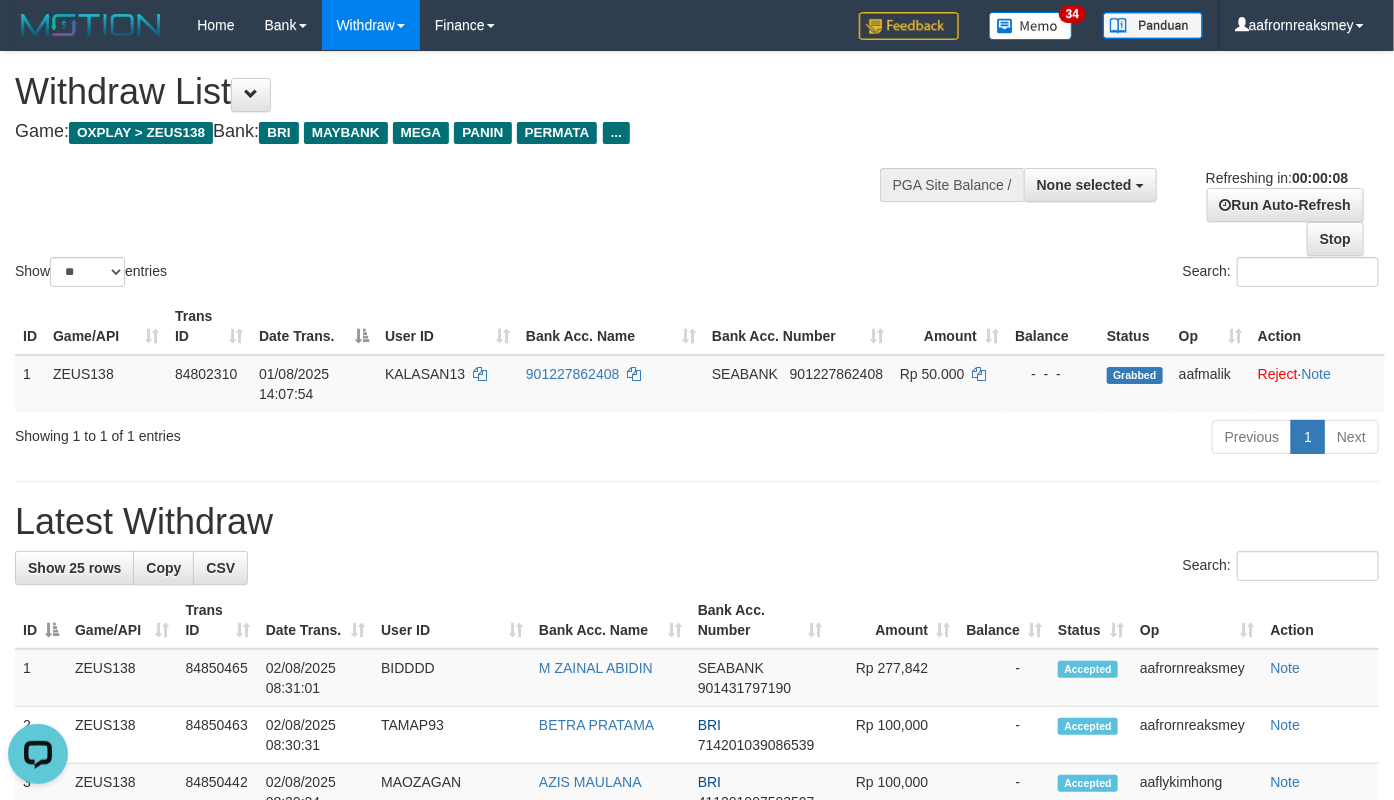 scroll, scrollTop: 0, scrollLeft: 0, axis: both 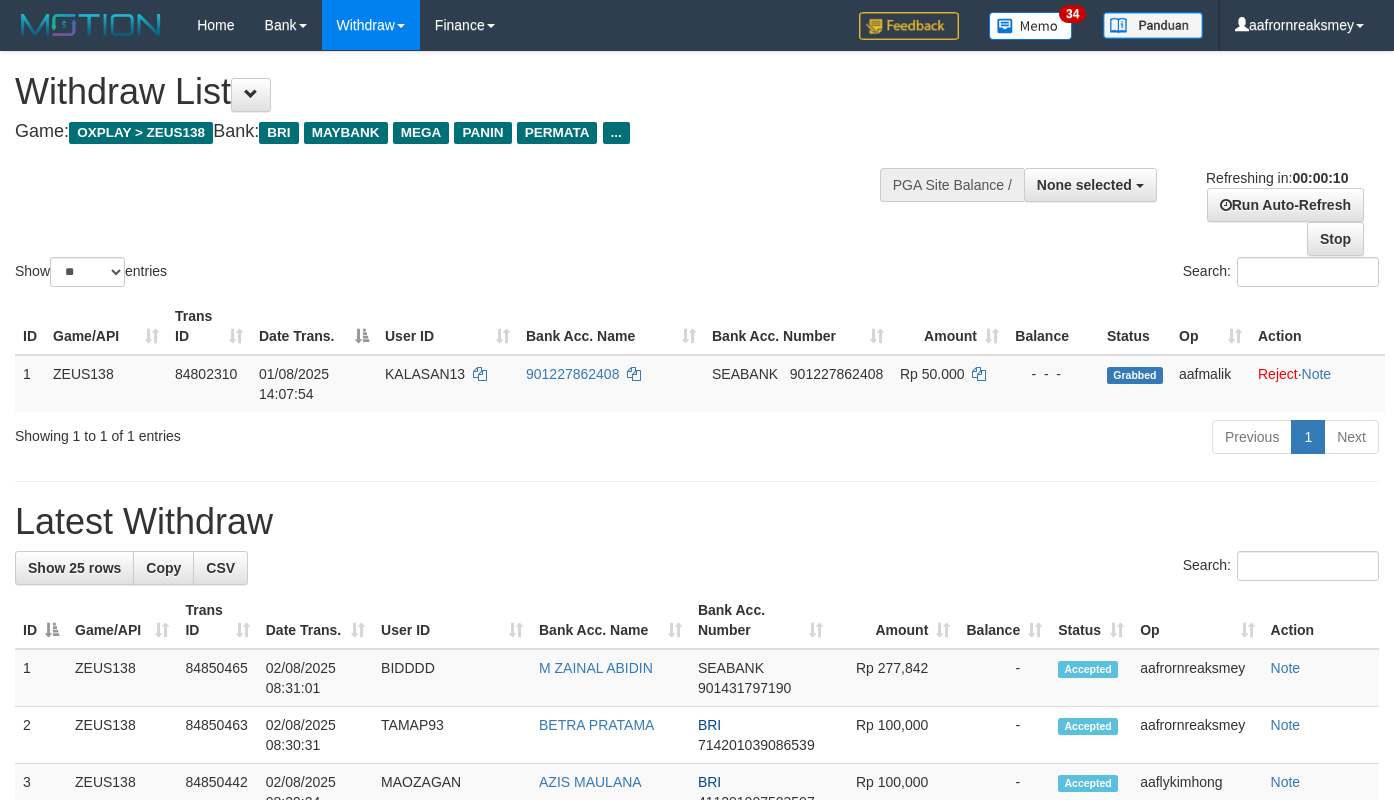 select 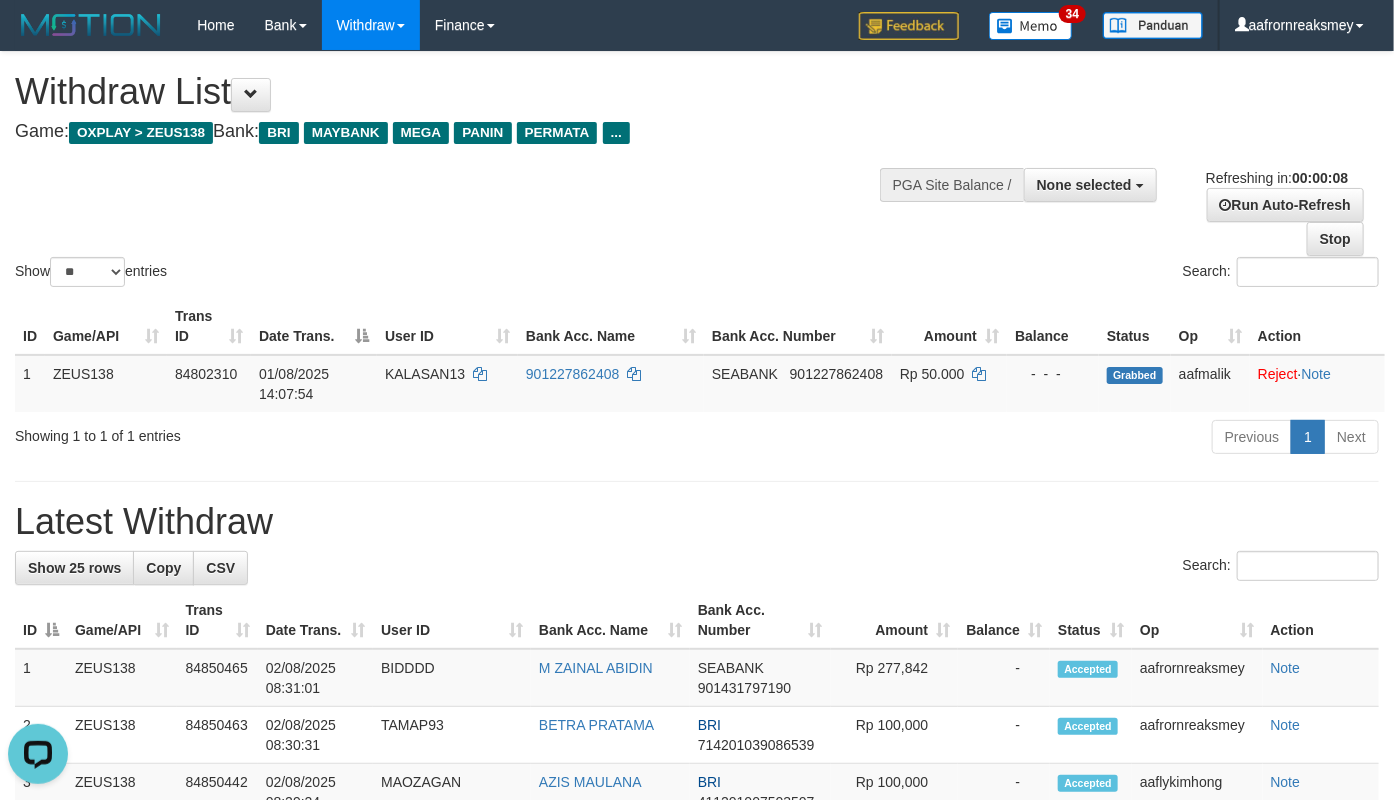 scroll, scrollTop: 0, scrollLeft: 0, axis: both 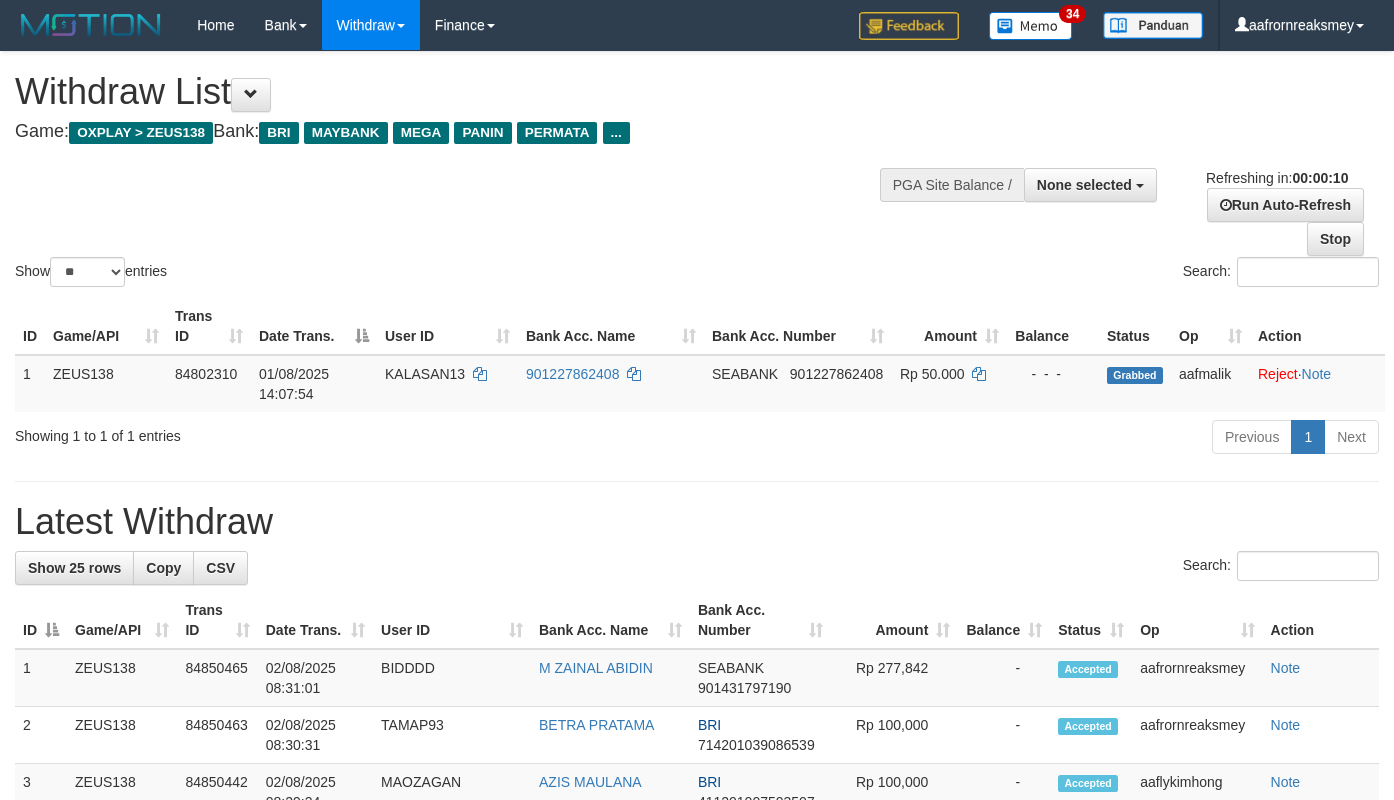 select 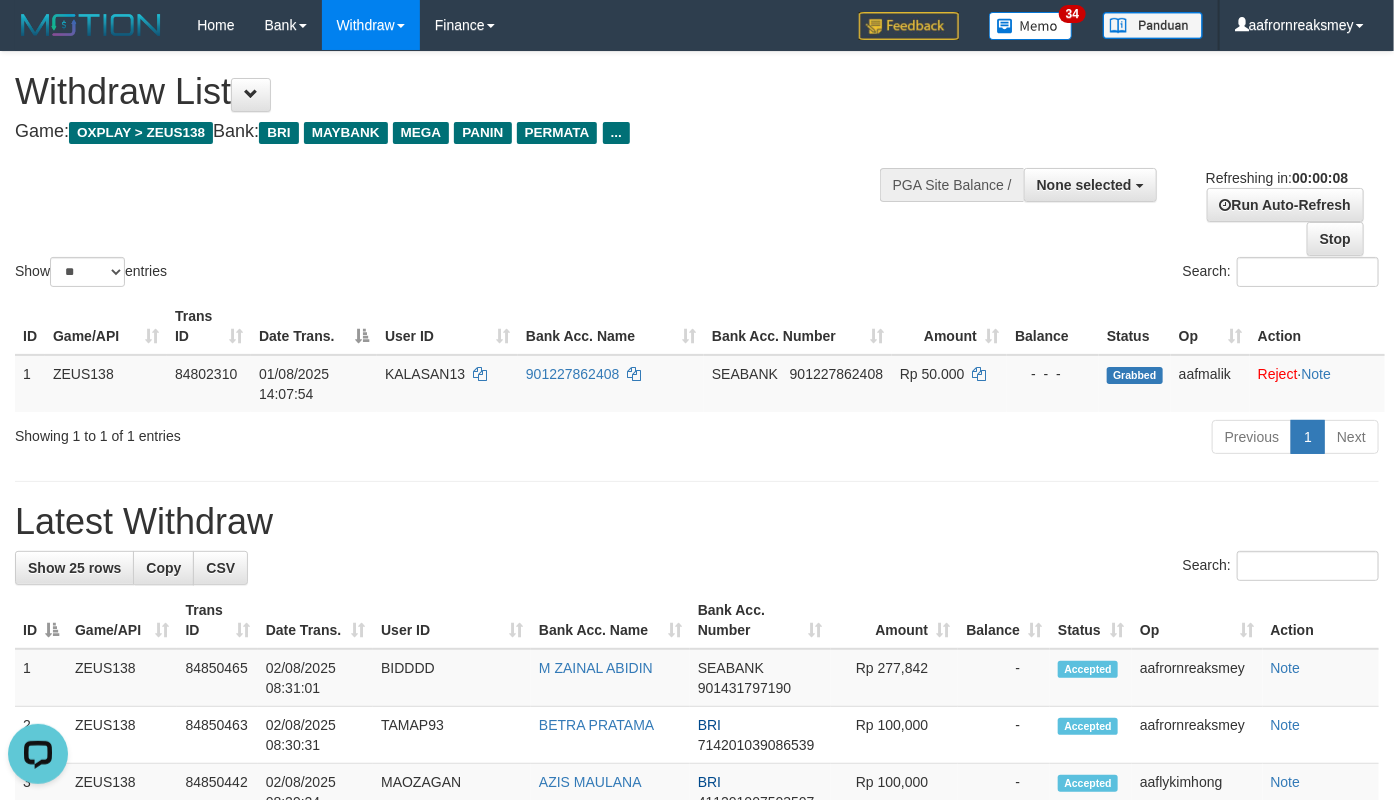 scroll, scrollTop: 0, scrollLeft: 0, axis: both 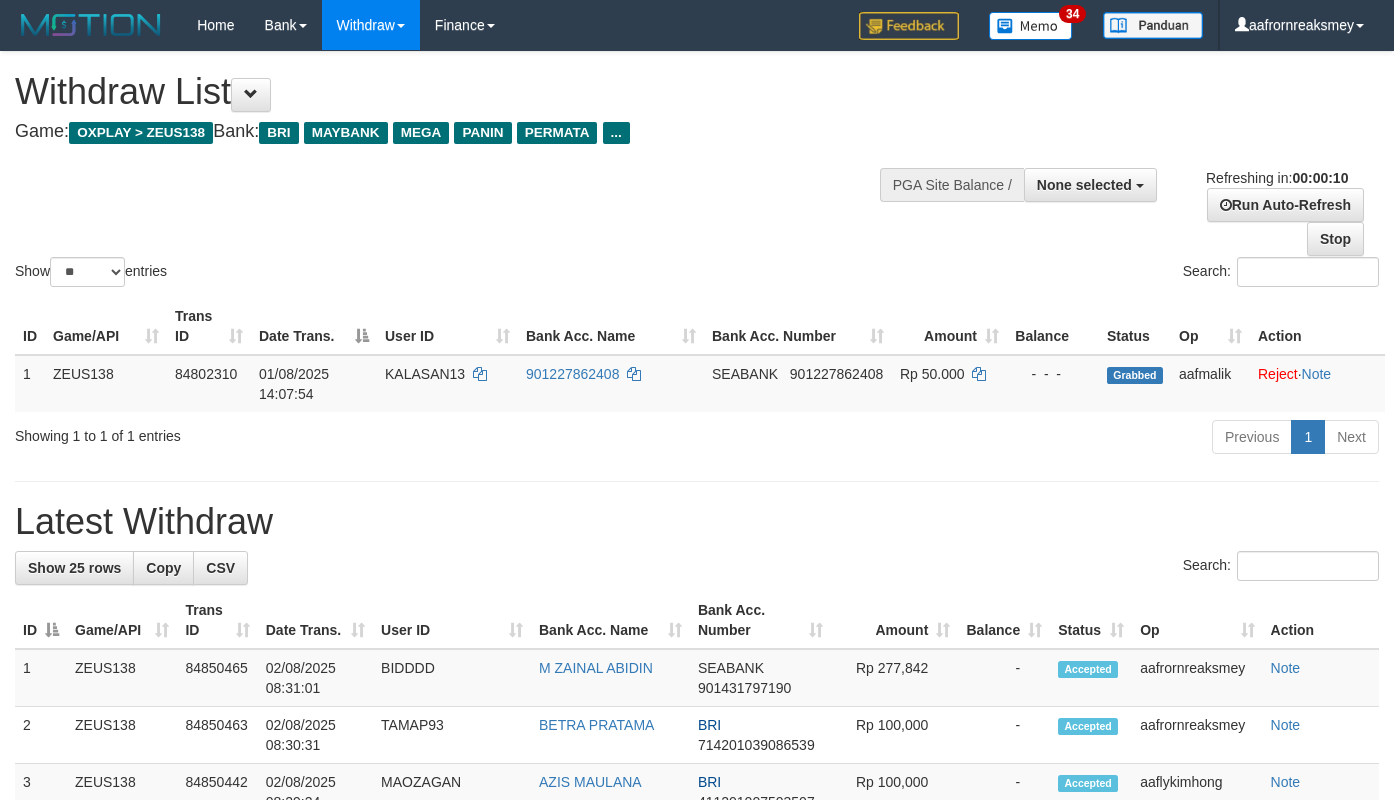 select 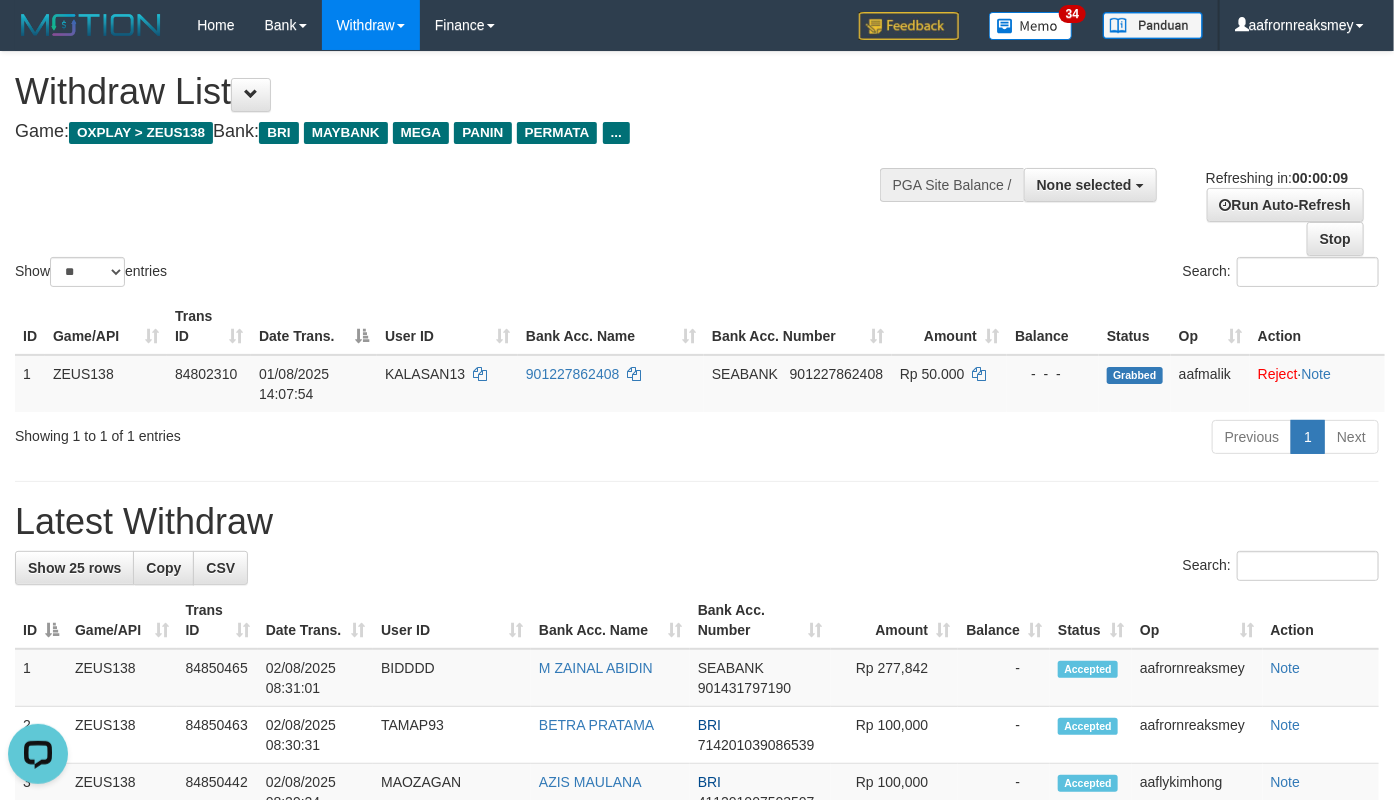 scroll, scrollTop: 0, scrollLeft: 0, axis: both 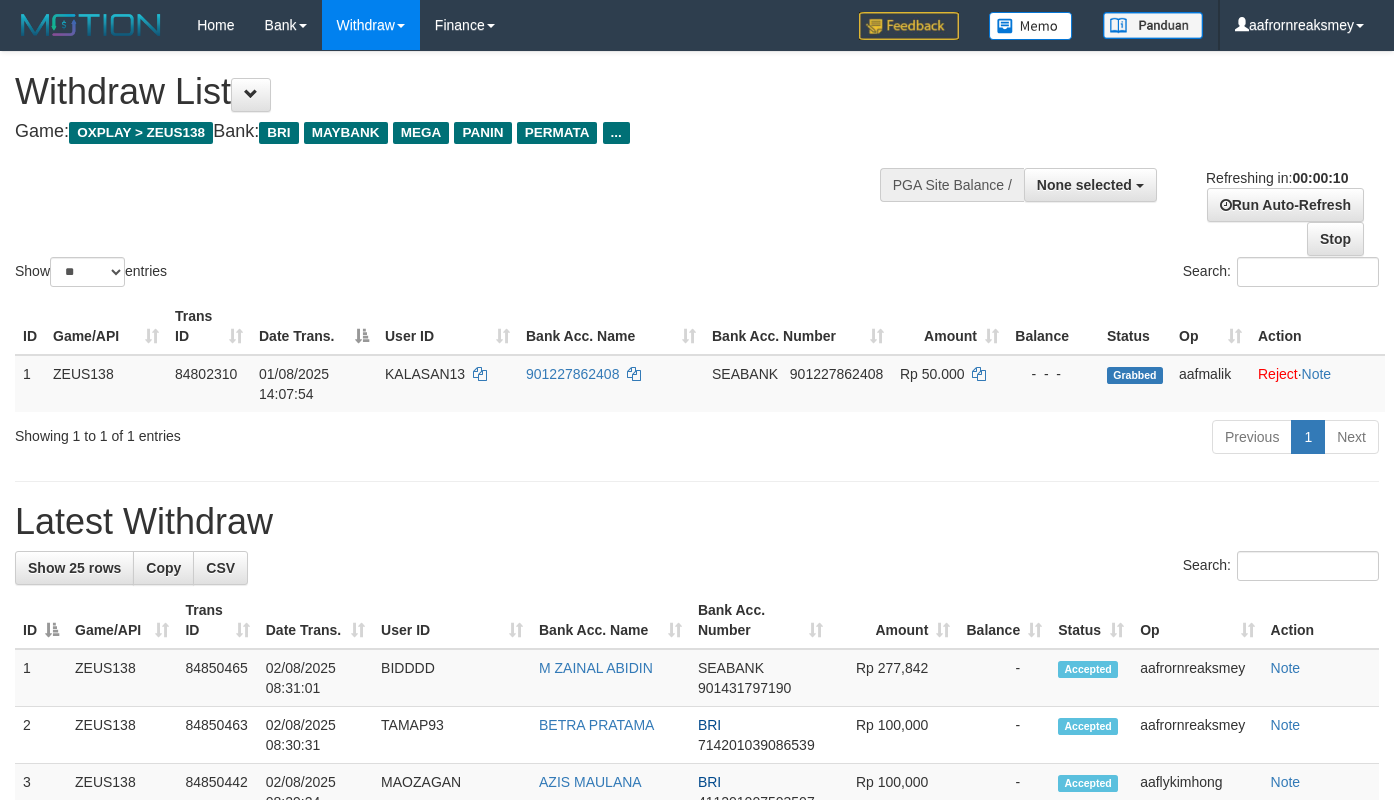 select 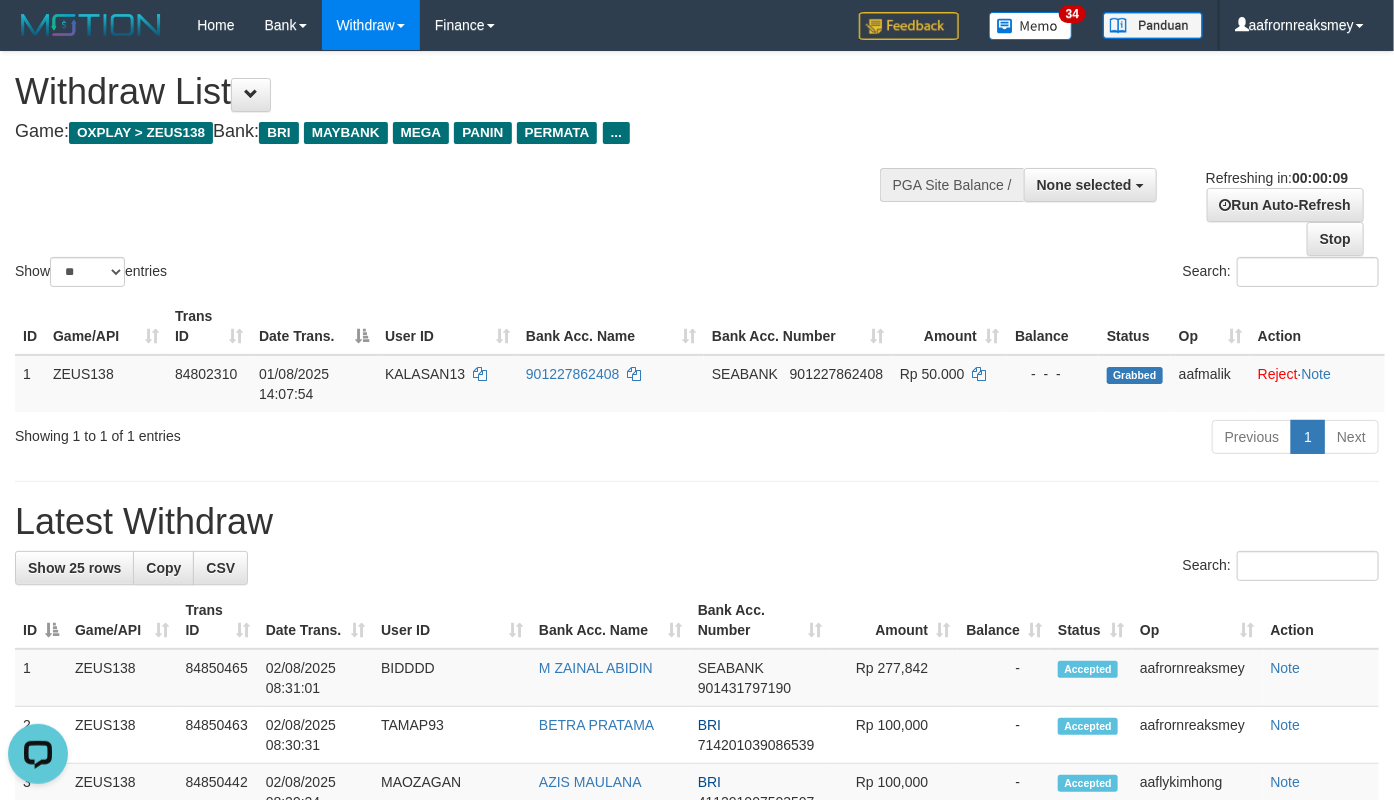 scroll, scrollTop: 0, scrollLeft: 0, axis: both 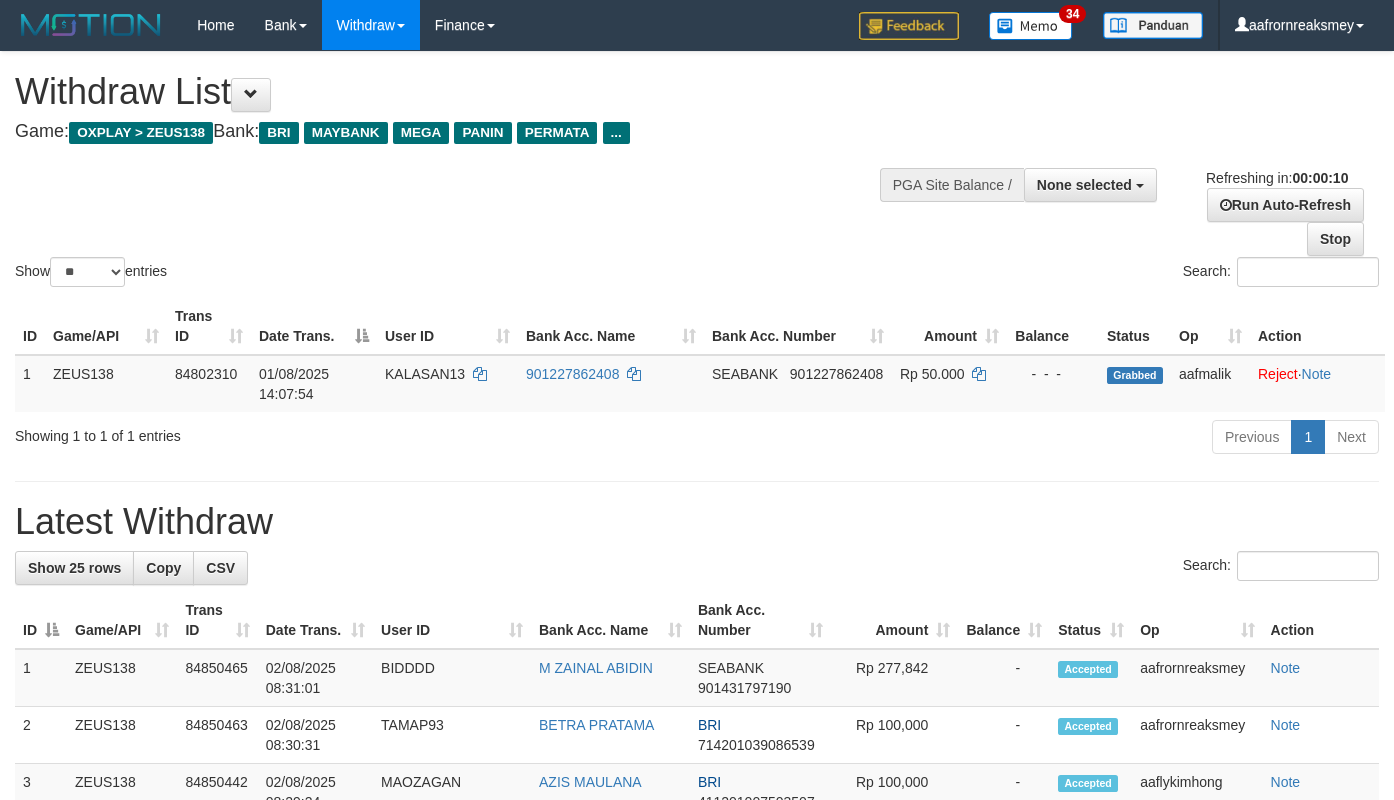 select 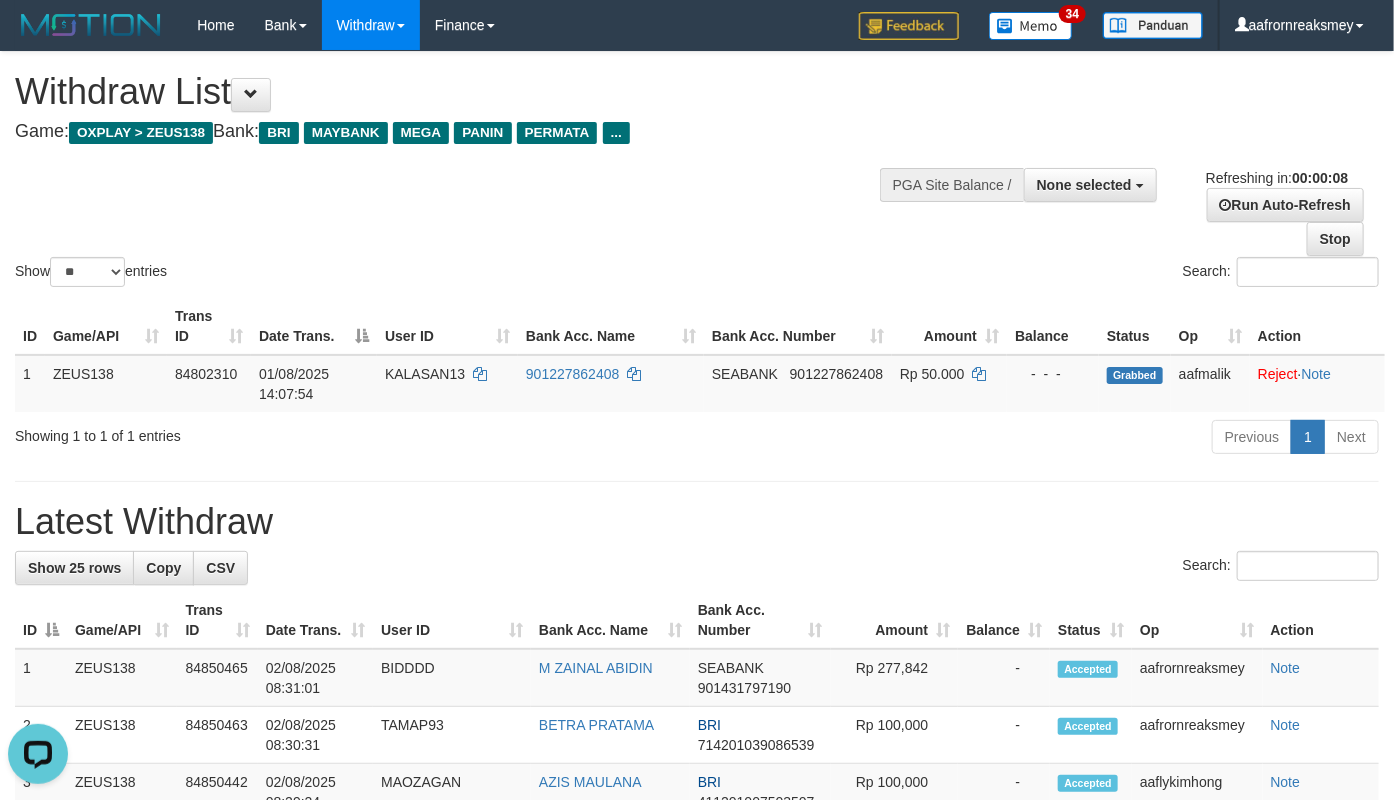 scroll, scrollTop: 0, scrollLeft: 0, axis: both 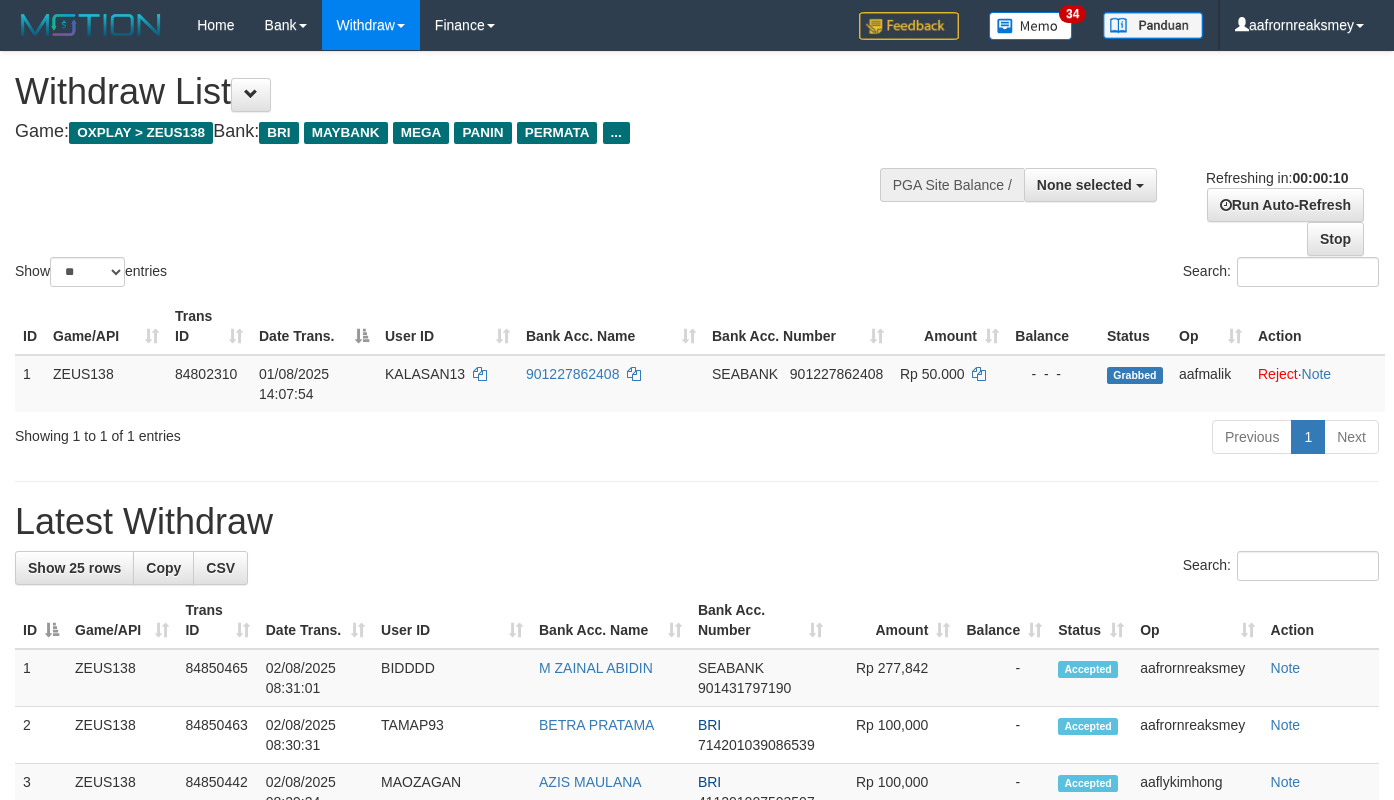 select 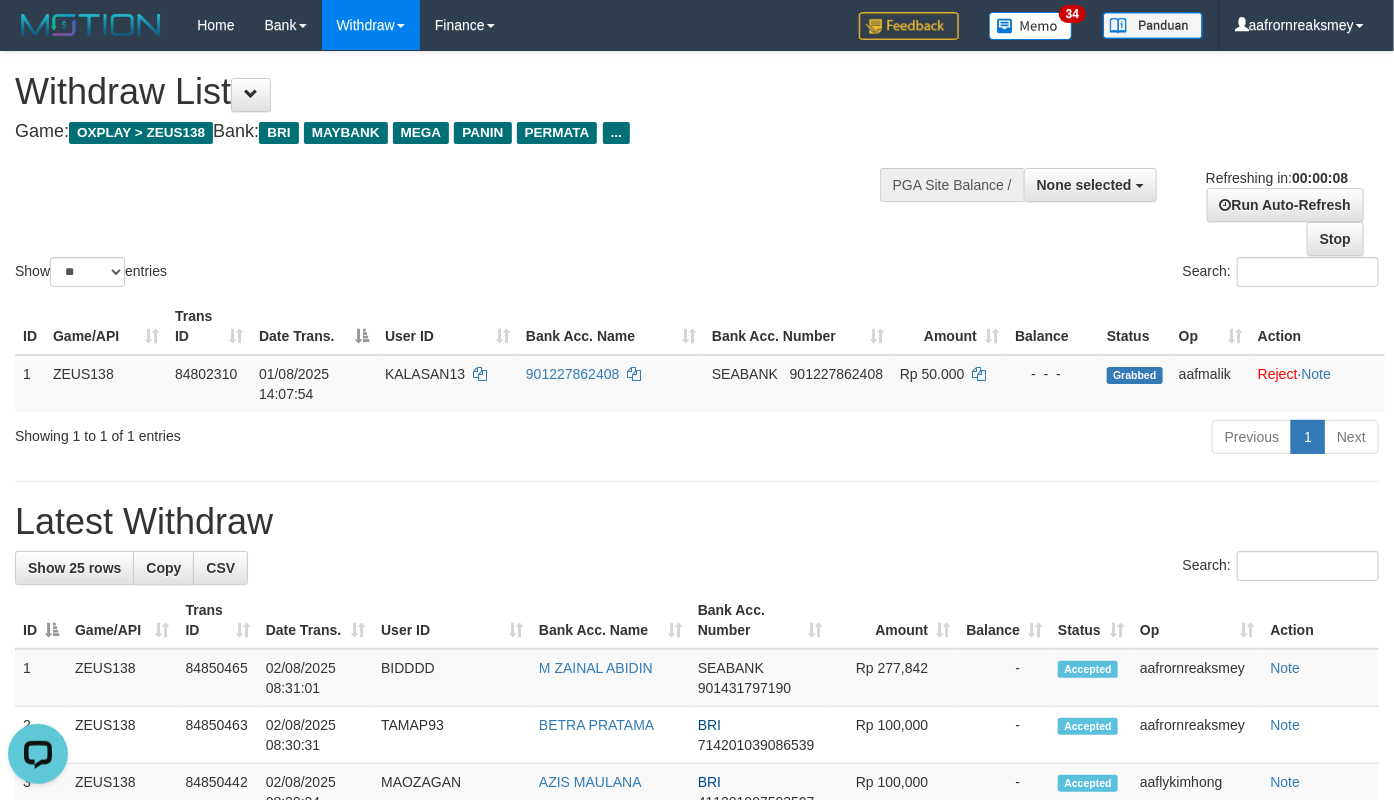 scroll, scrollTop: 0, scrollLeft: 0, axis: both 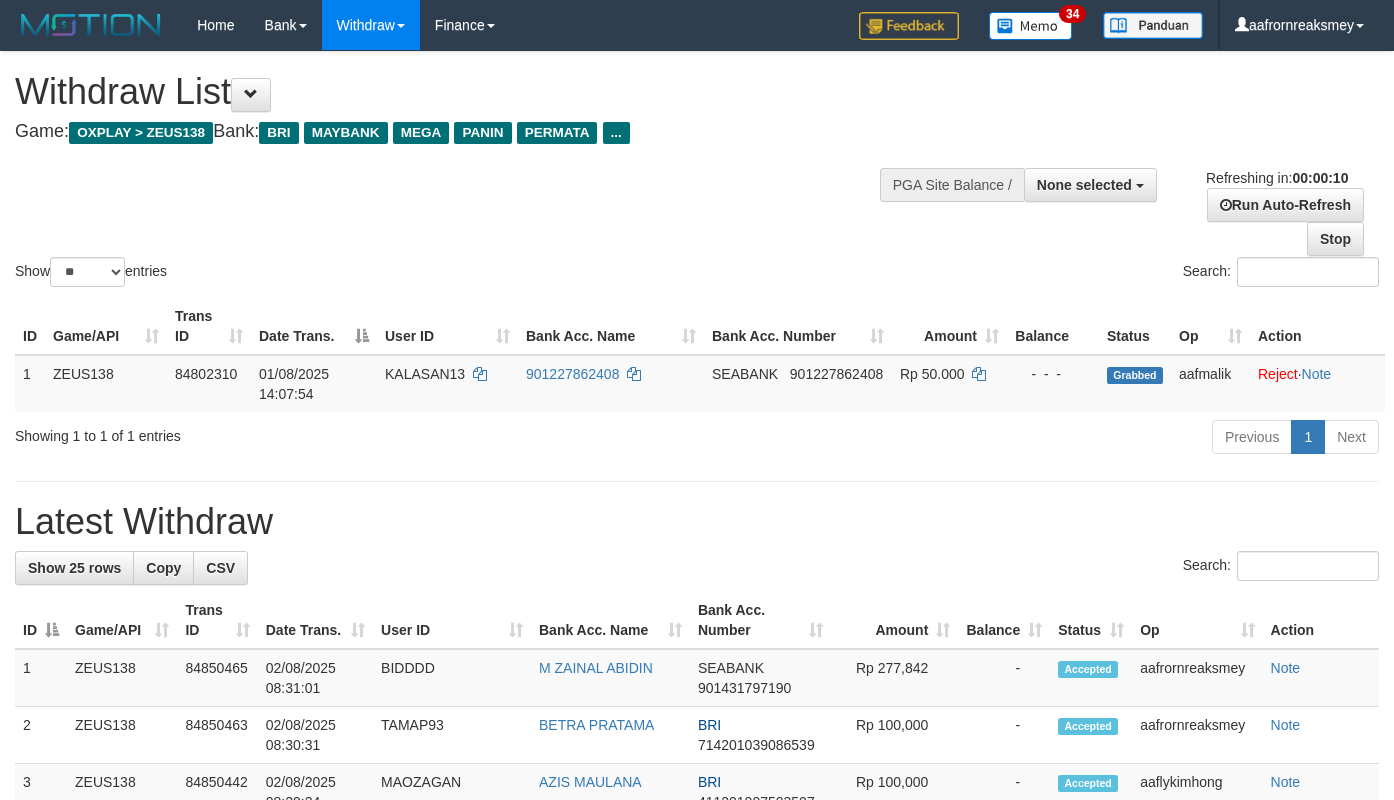 select 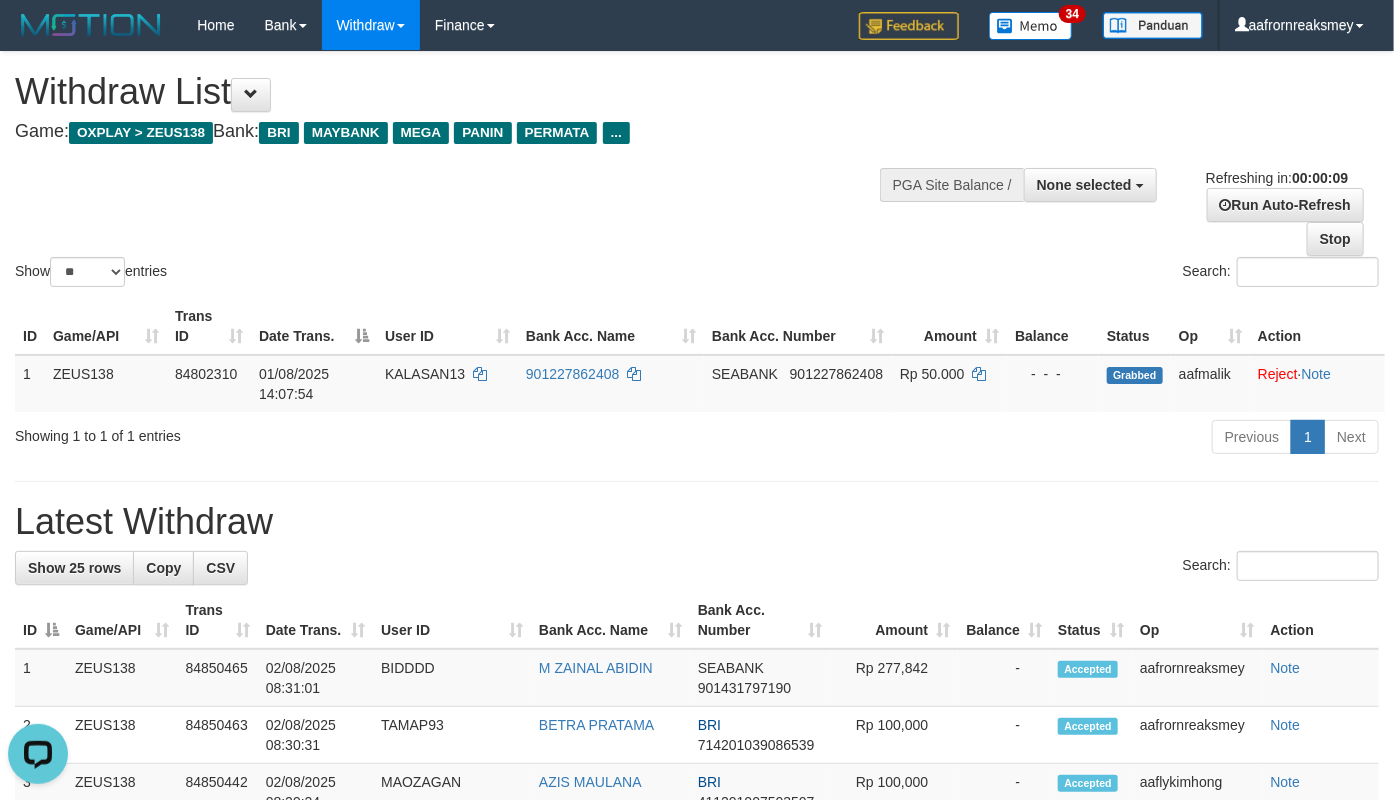 scroll, scrollTop: 0, scrollLeft: 0, axis: both 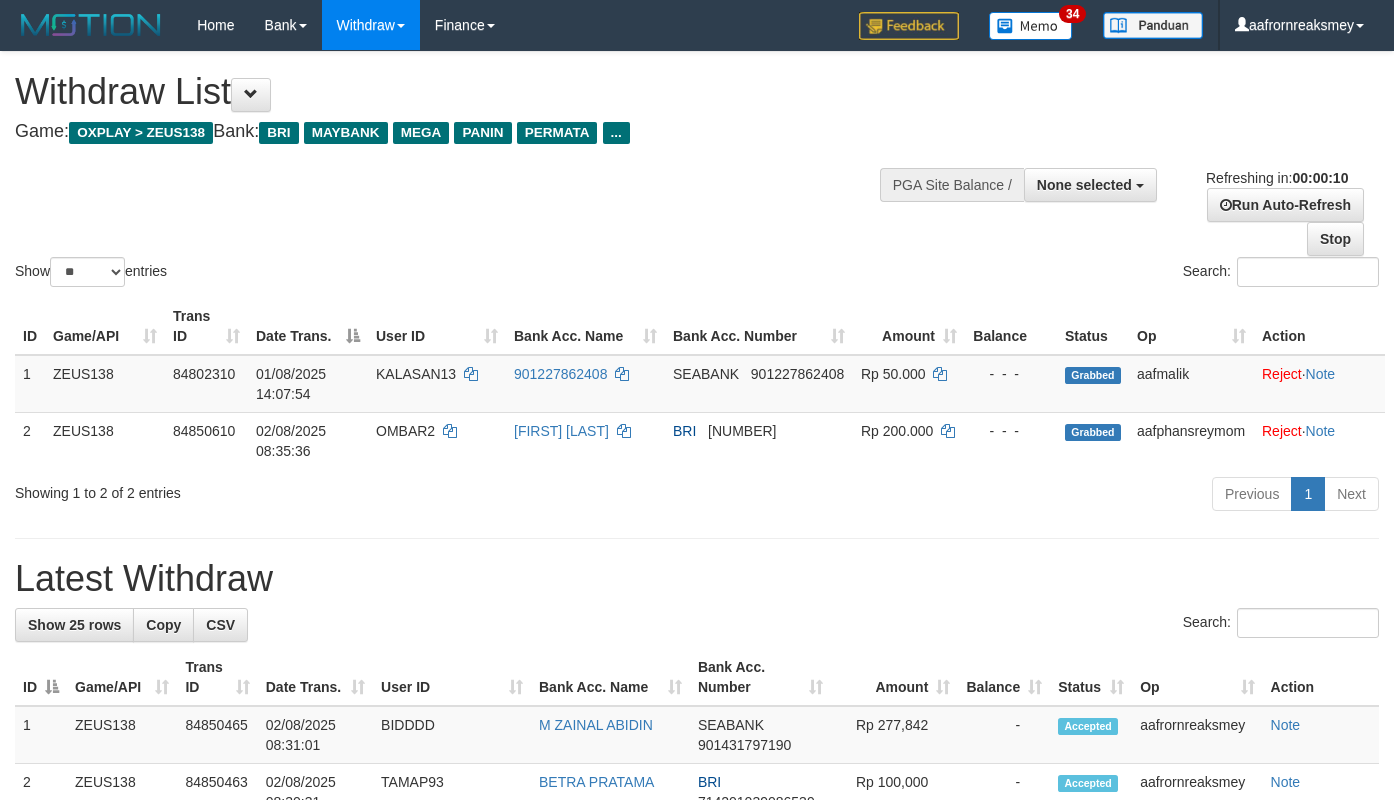 select 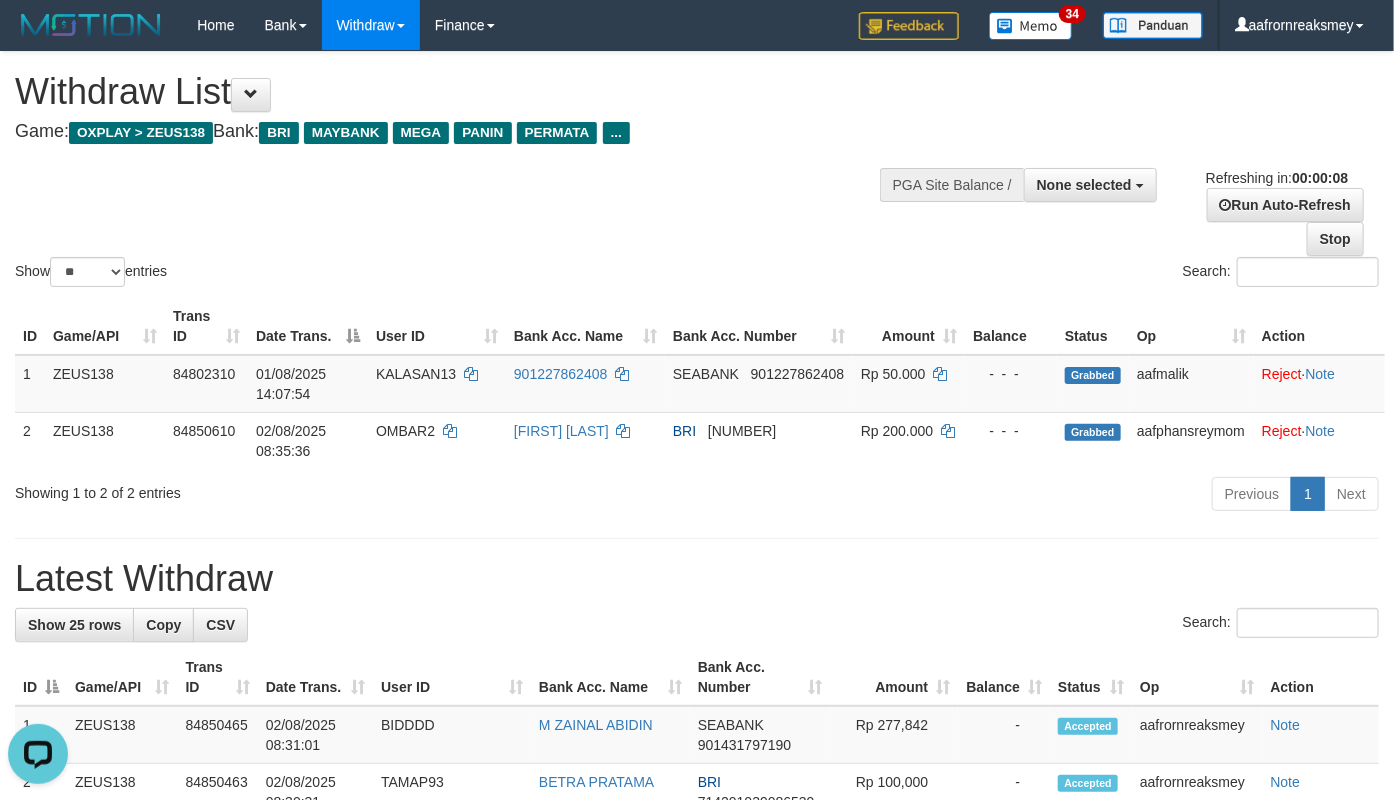 scroll, scrollTop: 0, scrollLeft: 0, axis: both 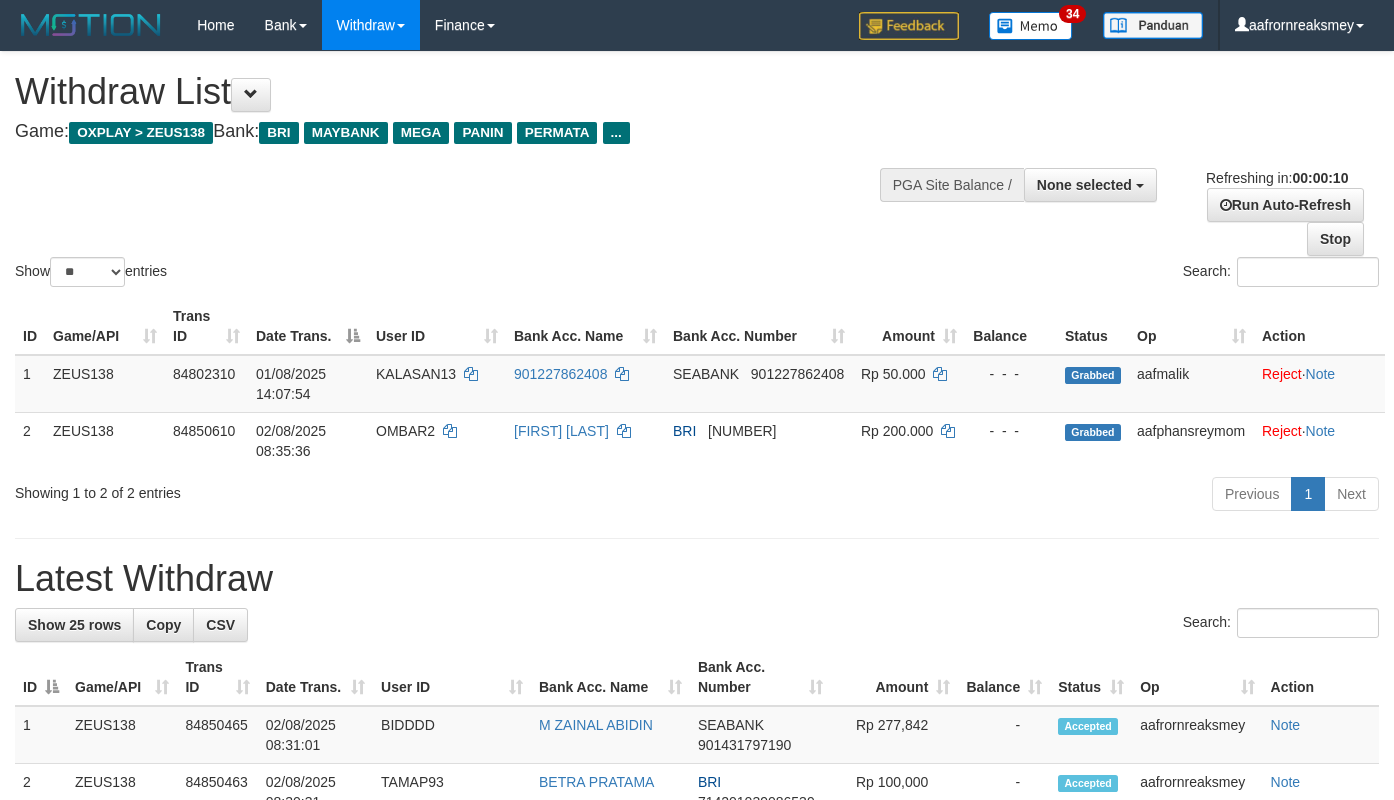 select 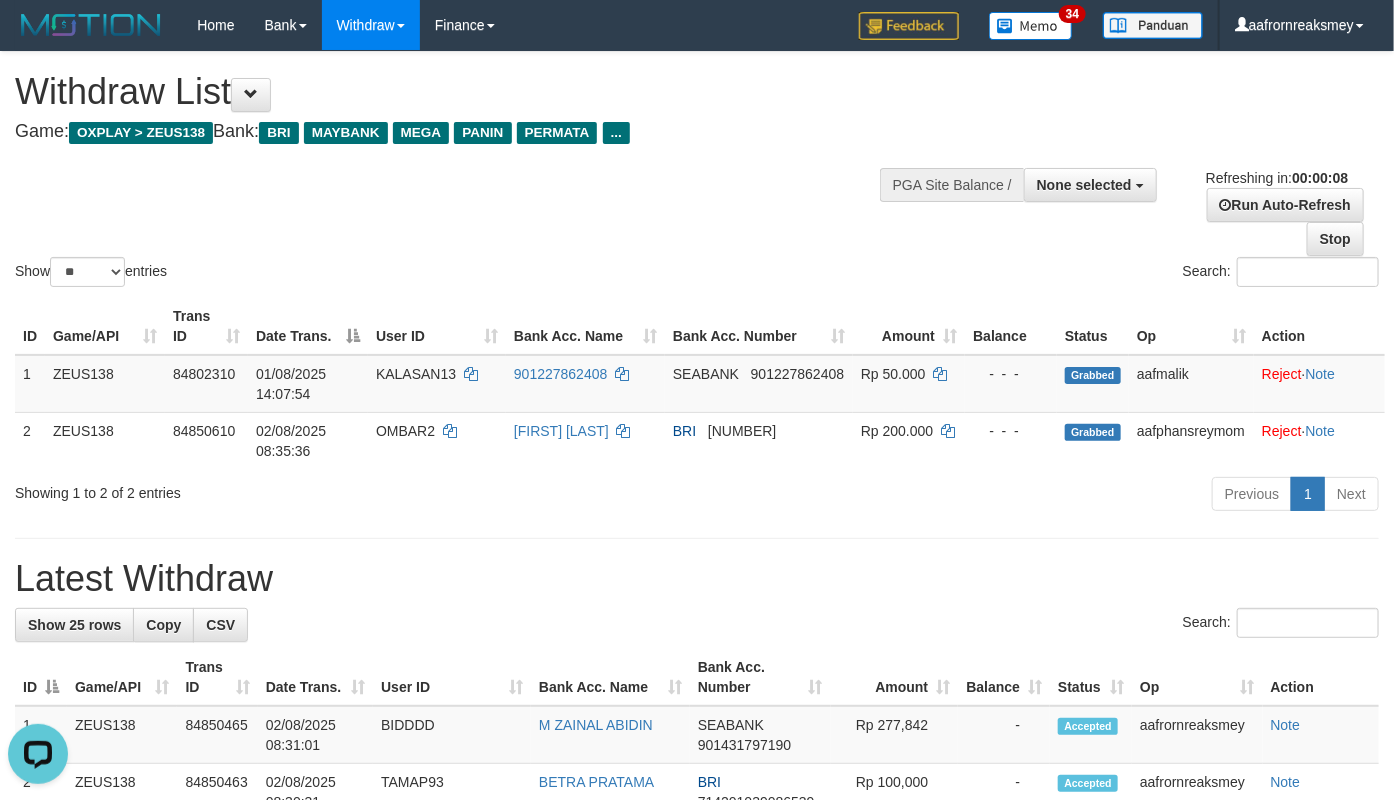 scroll, scrollTop: 0, scrollLeft: 0, axis: both 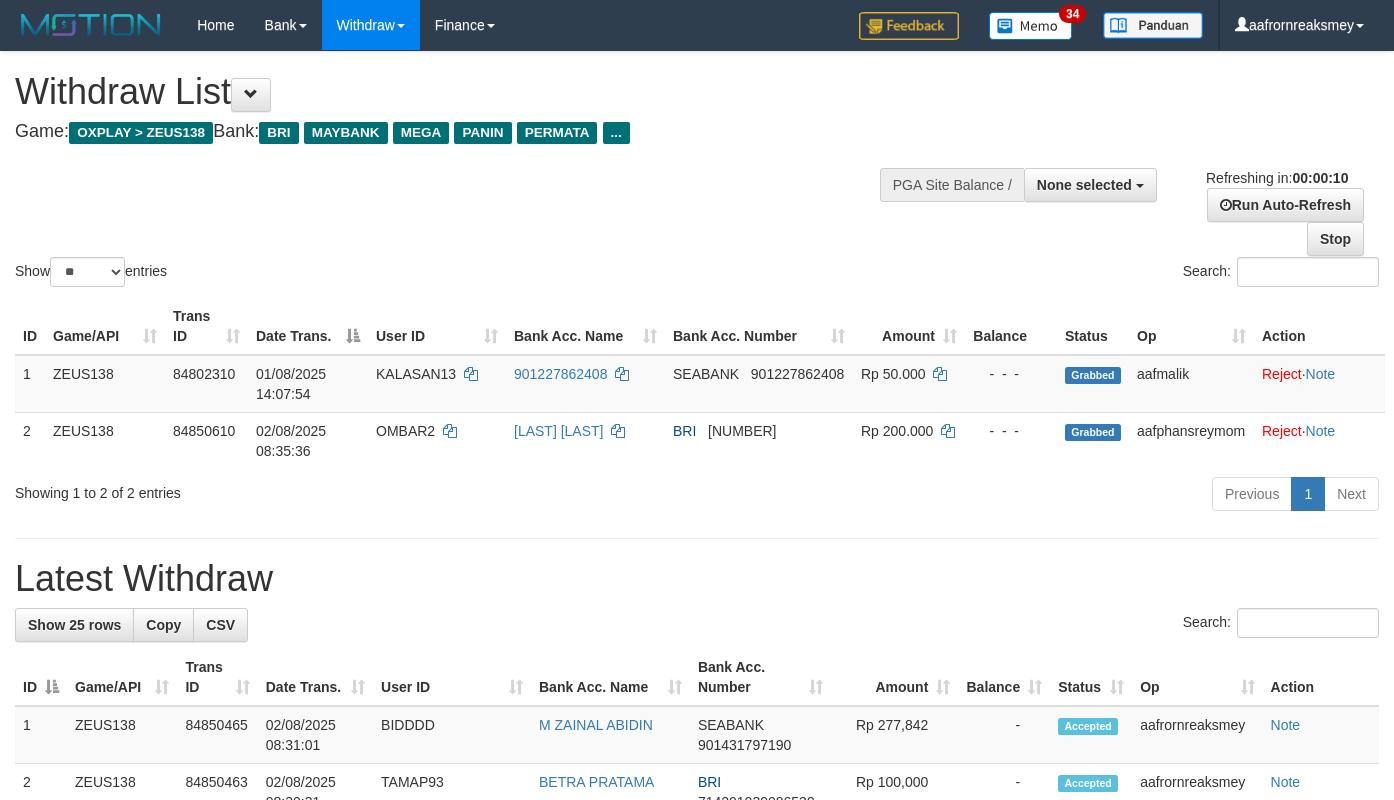 select 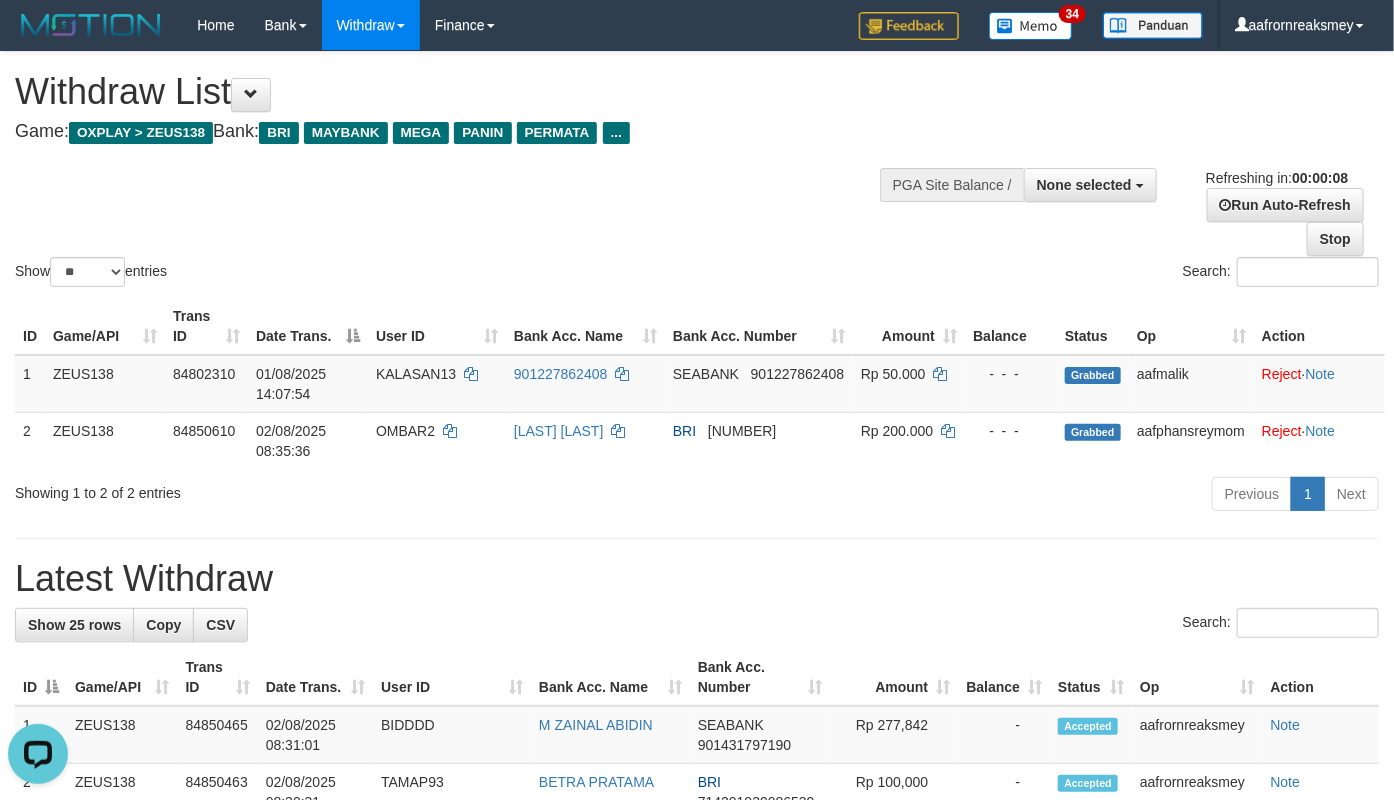 scroll, scrollTop: 0, scrollLeft: 0, axis: both 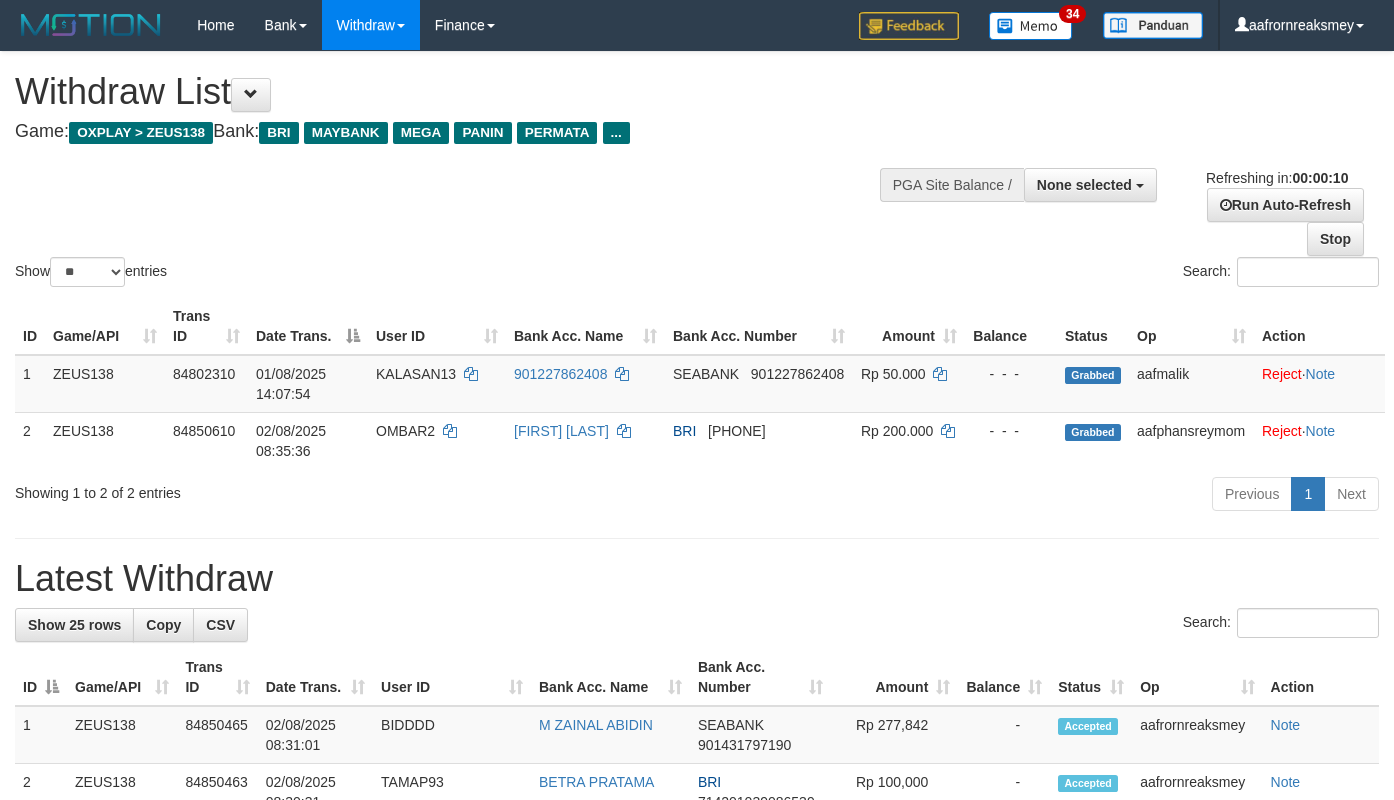 select 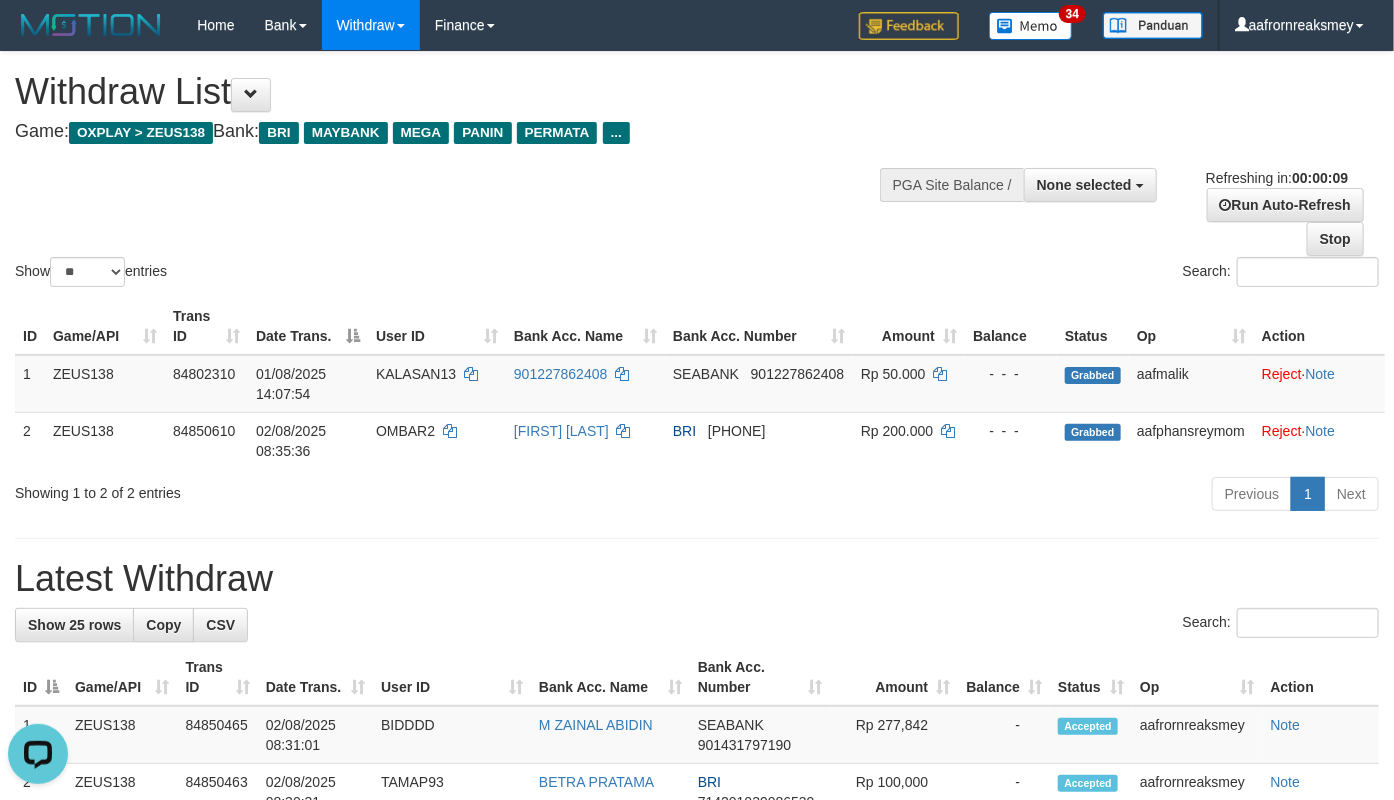 scroll, scrollTop: 0, scrollLeft: 0, axis: both 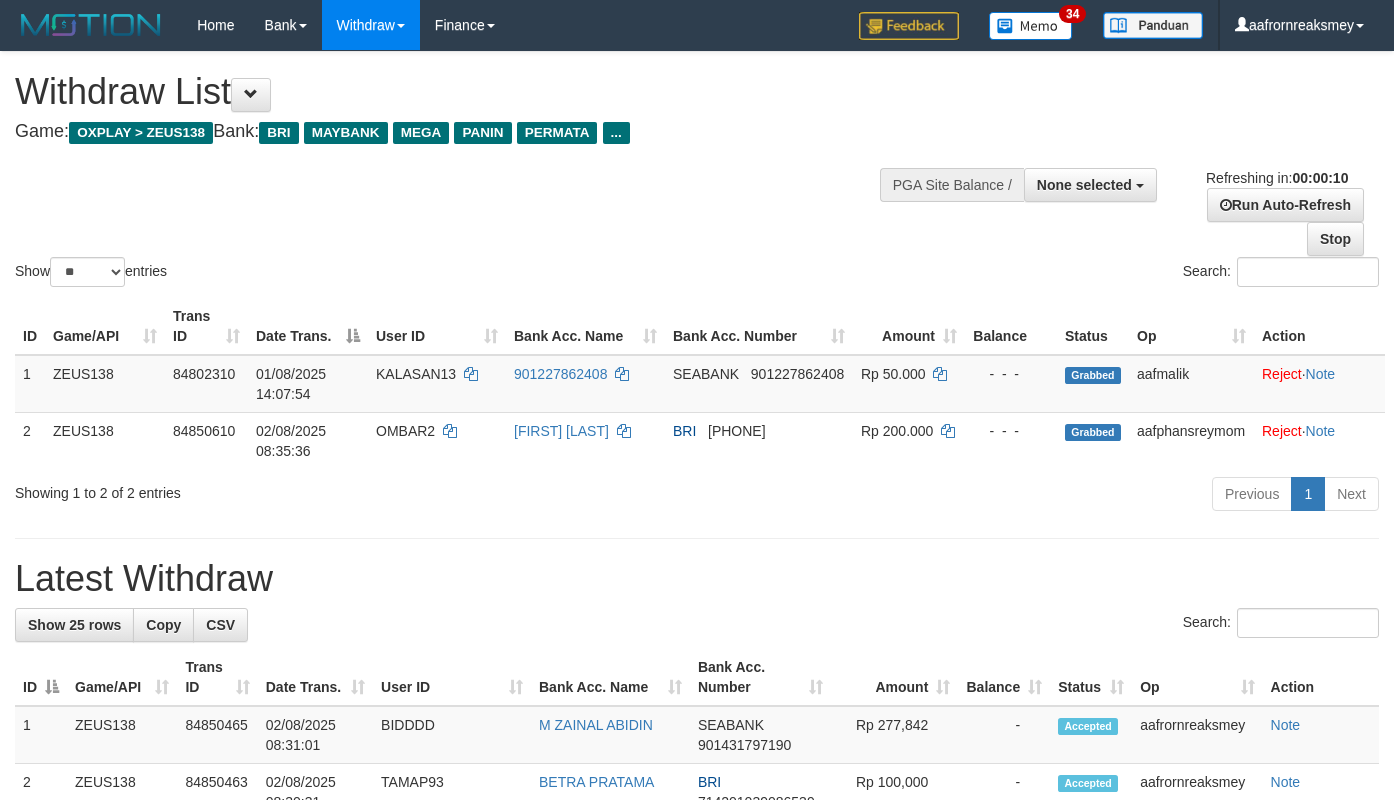 select 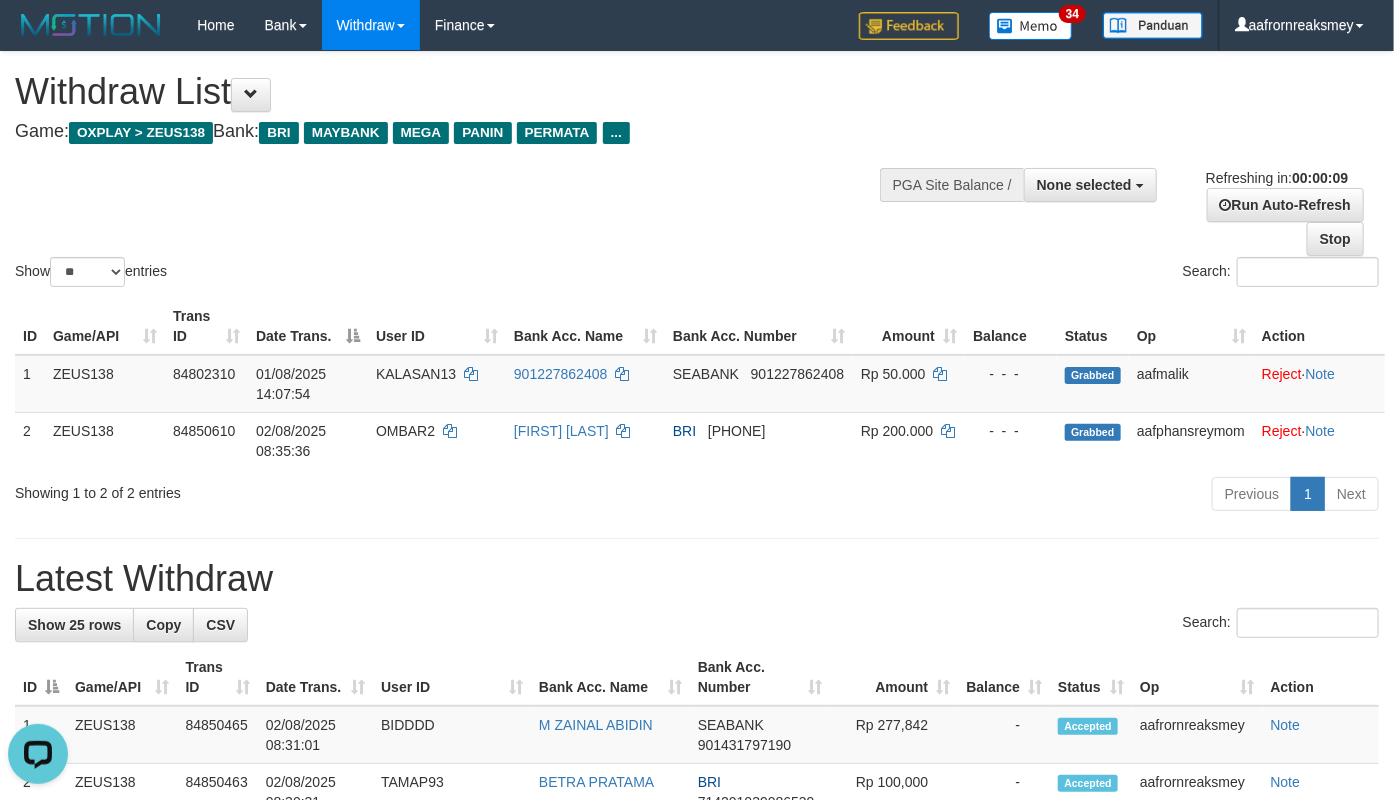scroll, scrollTop: 0, scrollLeft: 0, axis: both 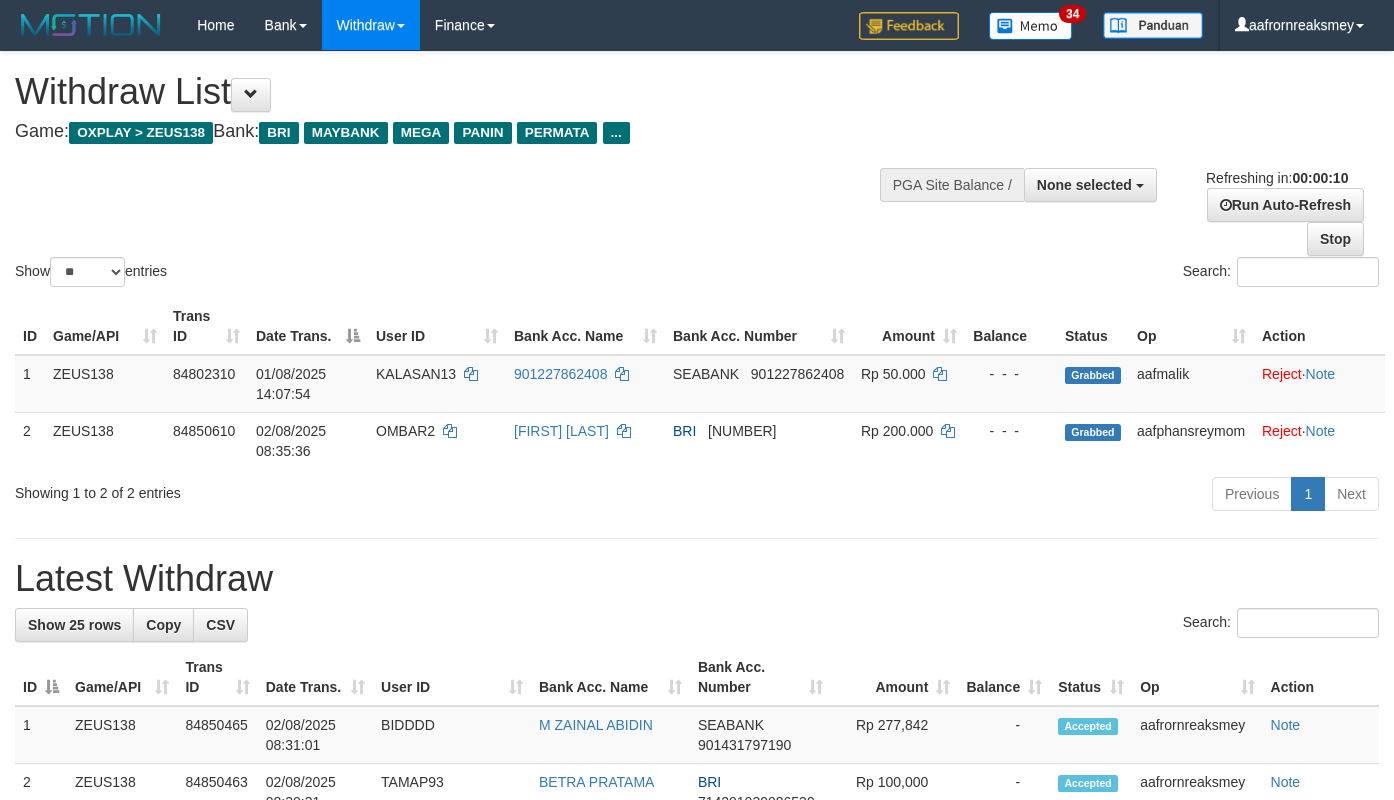 select 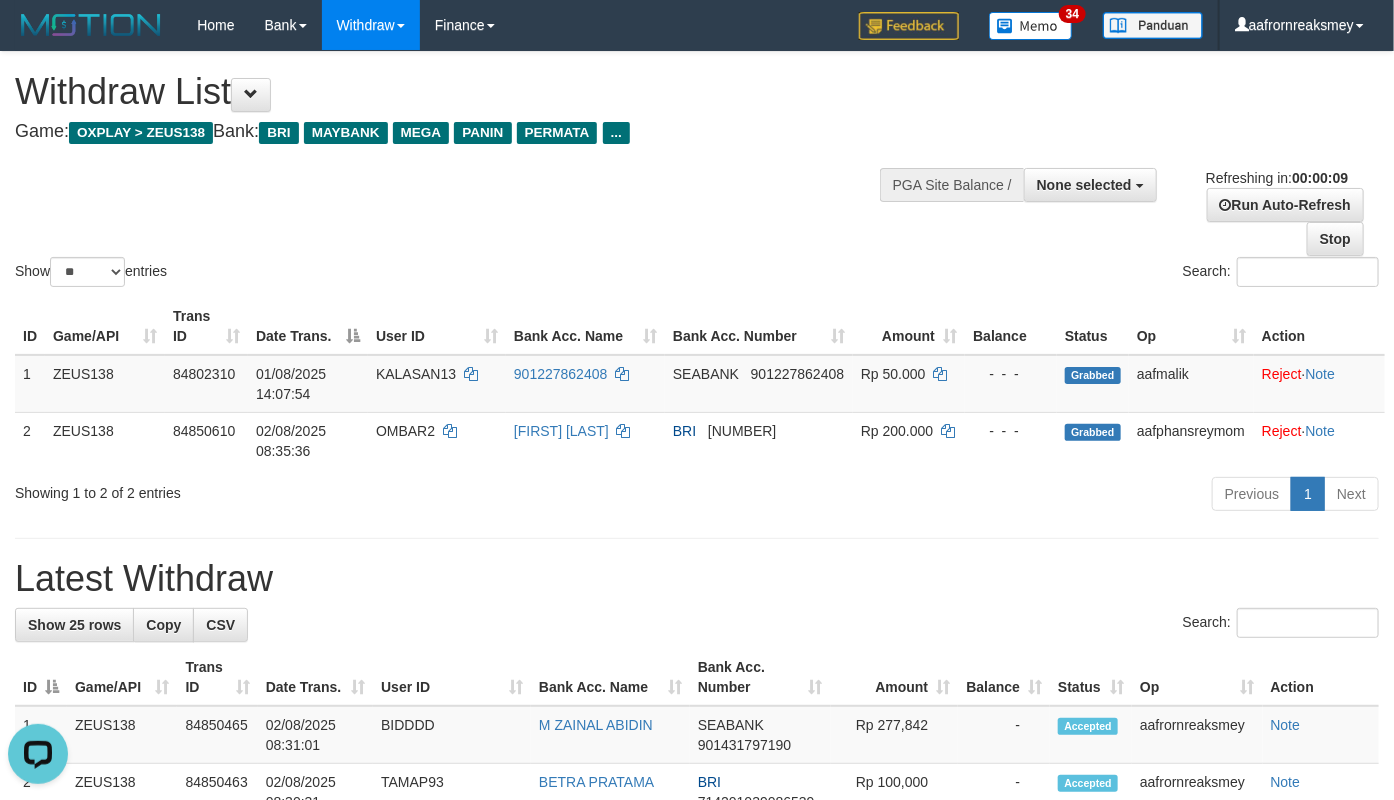 scroll, scrollTop: 0, scrollLeft: 0, axis: both 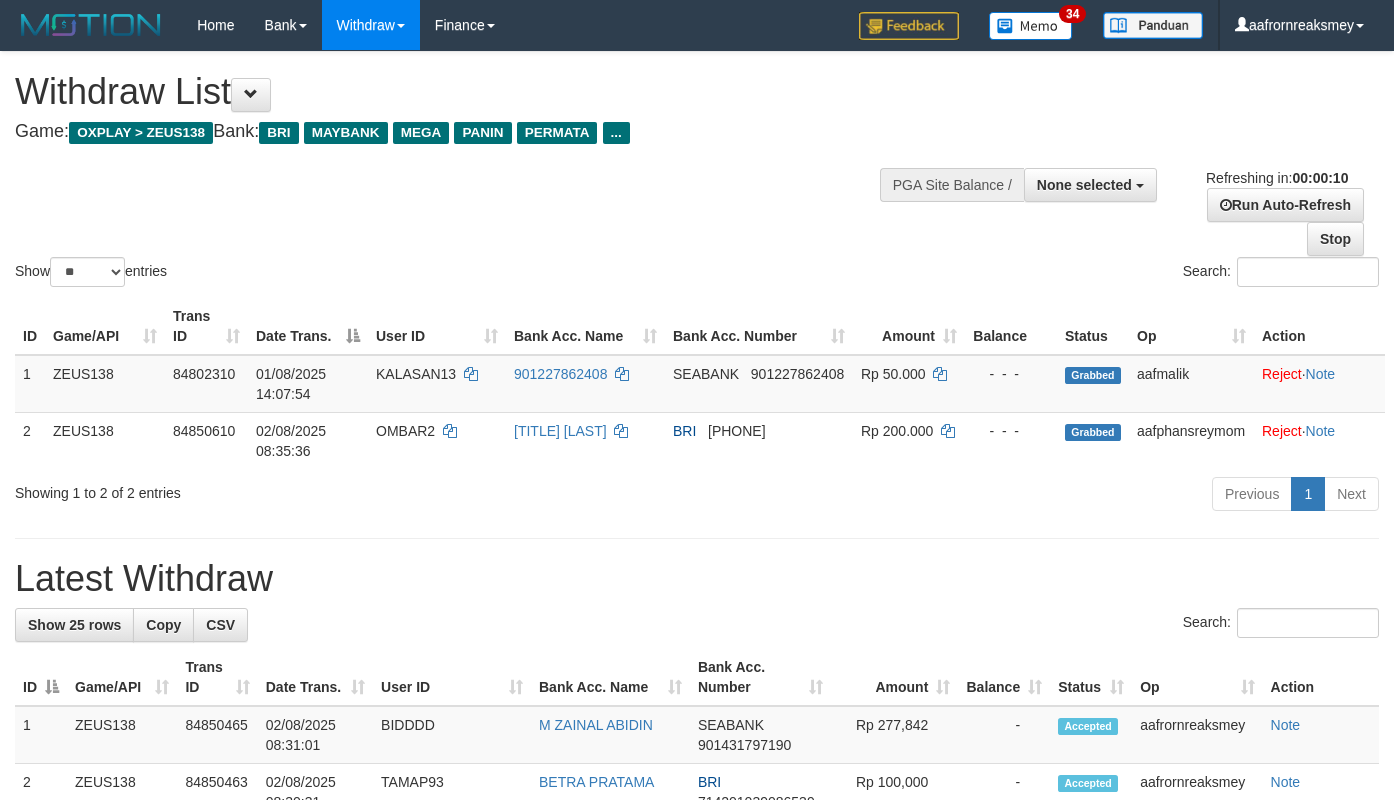 select 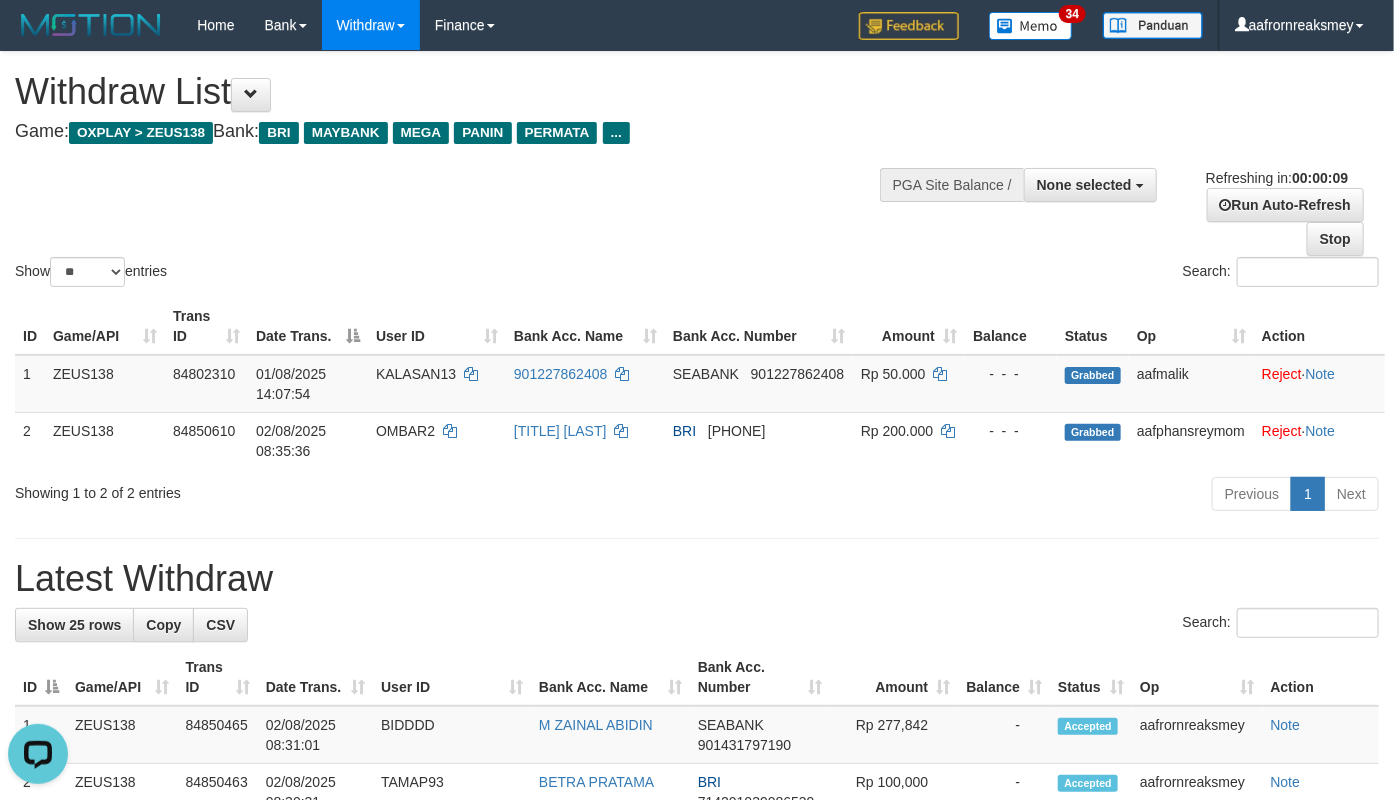 scroll, scrollTop: 0, scrollLeft: 0, axis: both 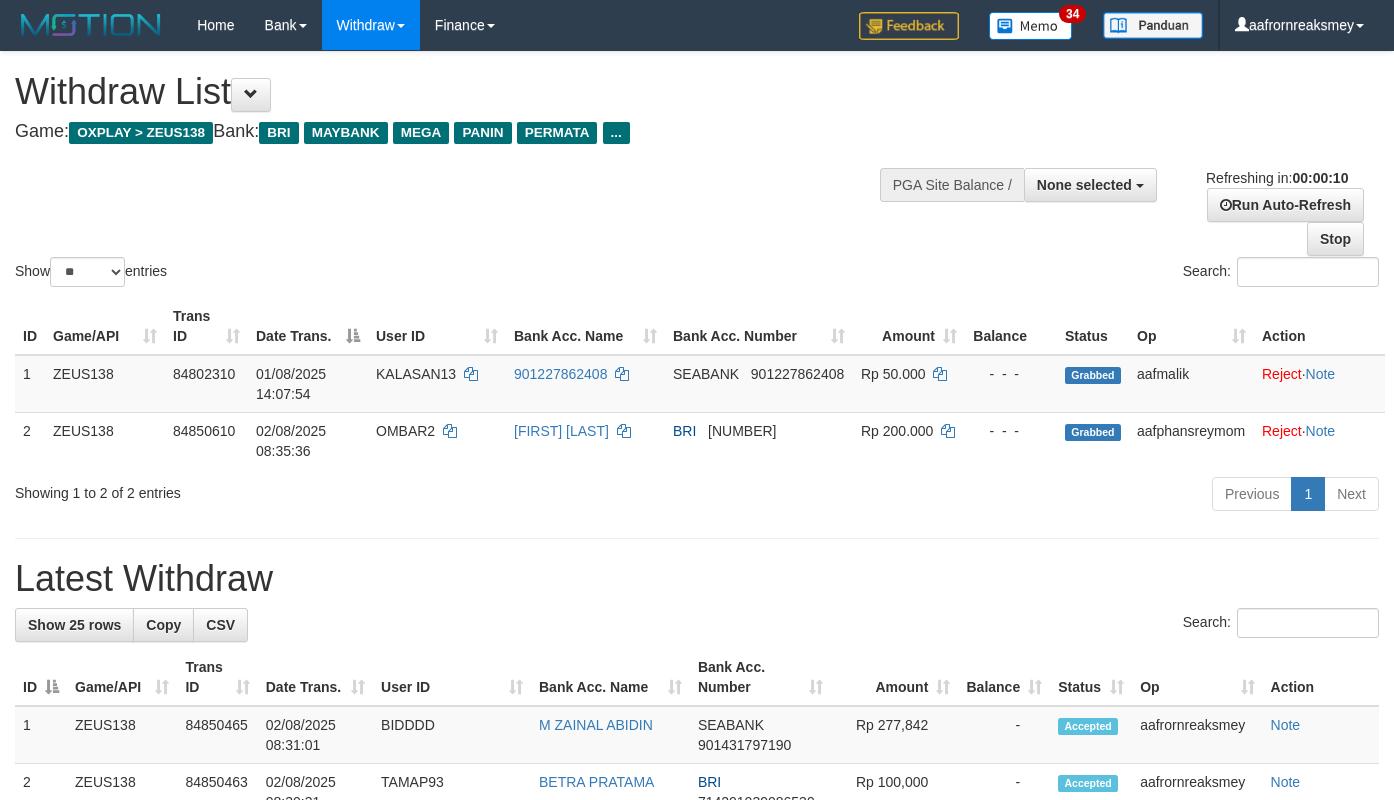 select 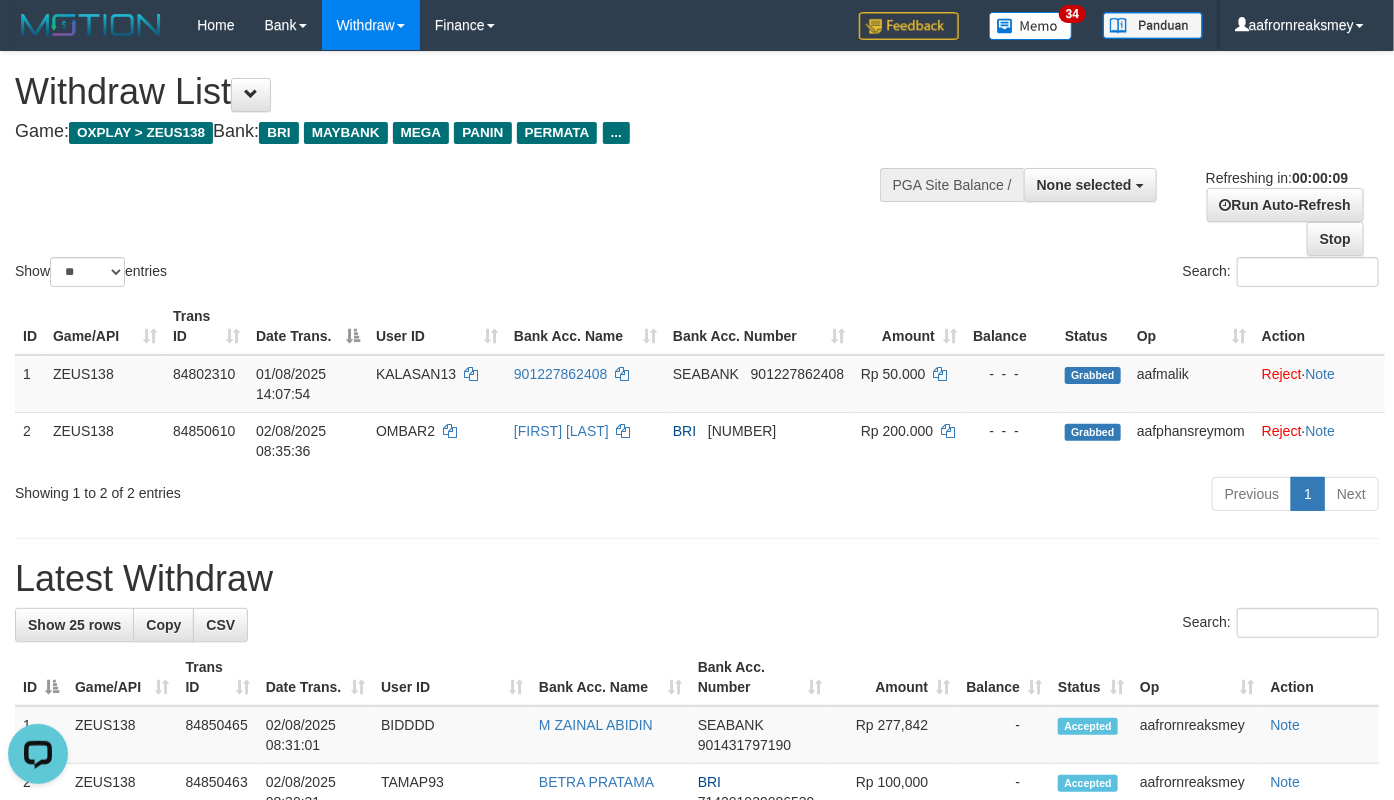 scroll, scrollTop: 0, scrollLeft: 0, axis: both 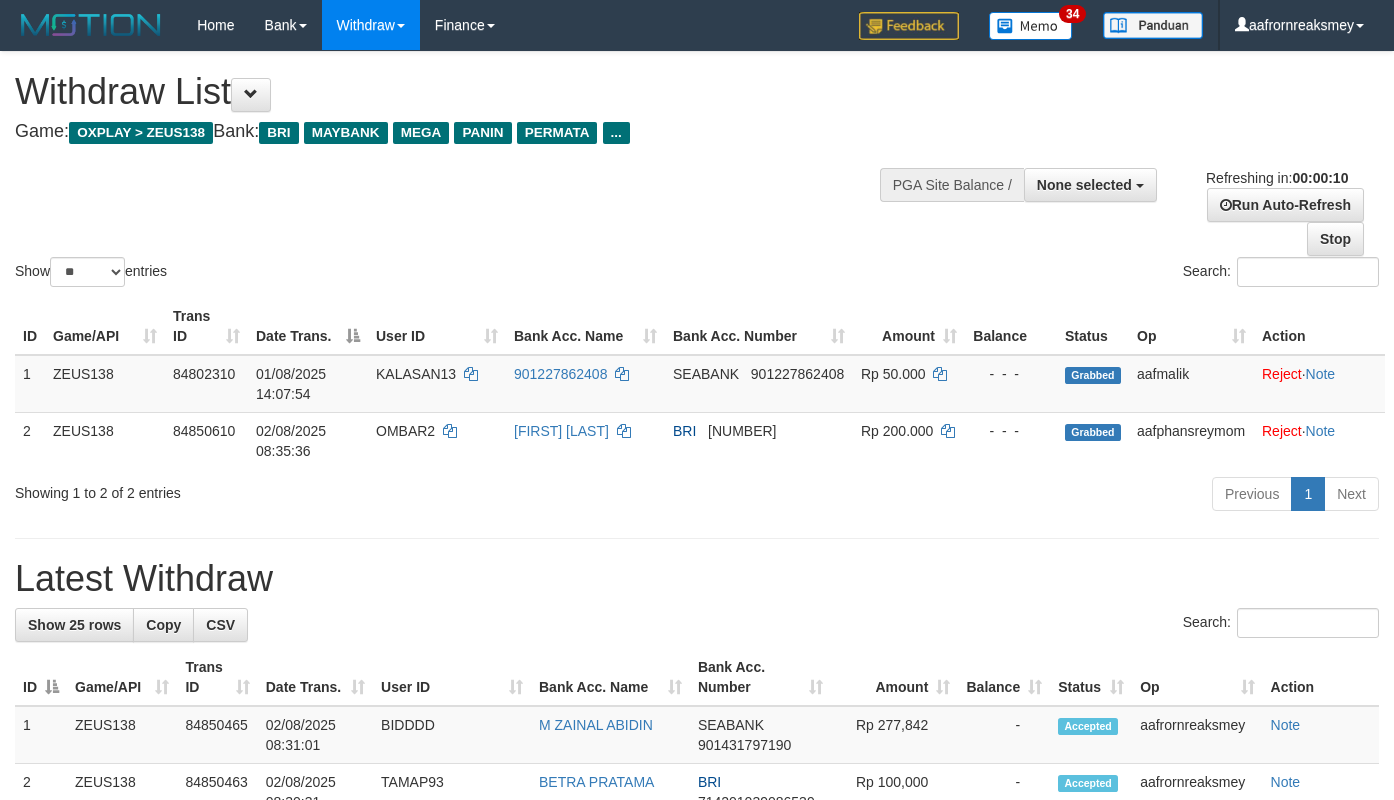 select 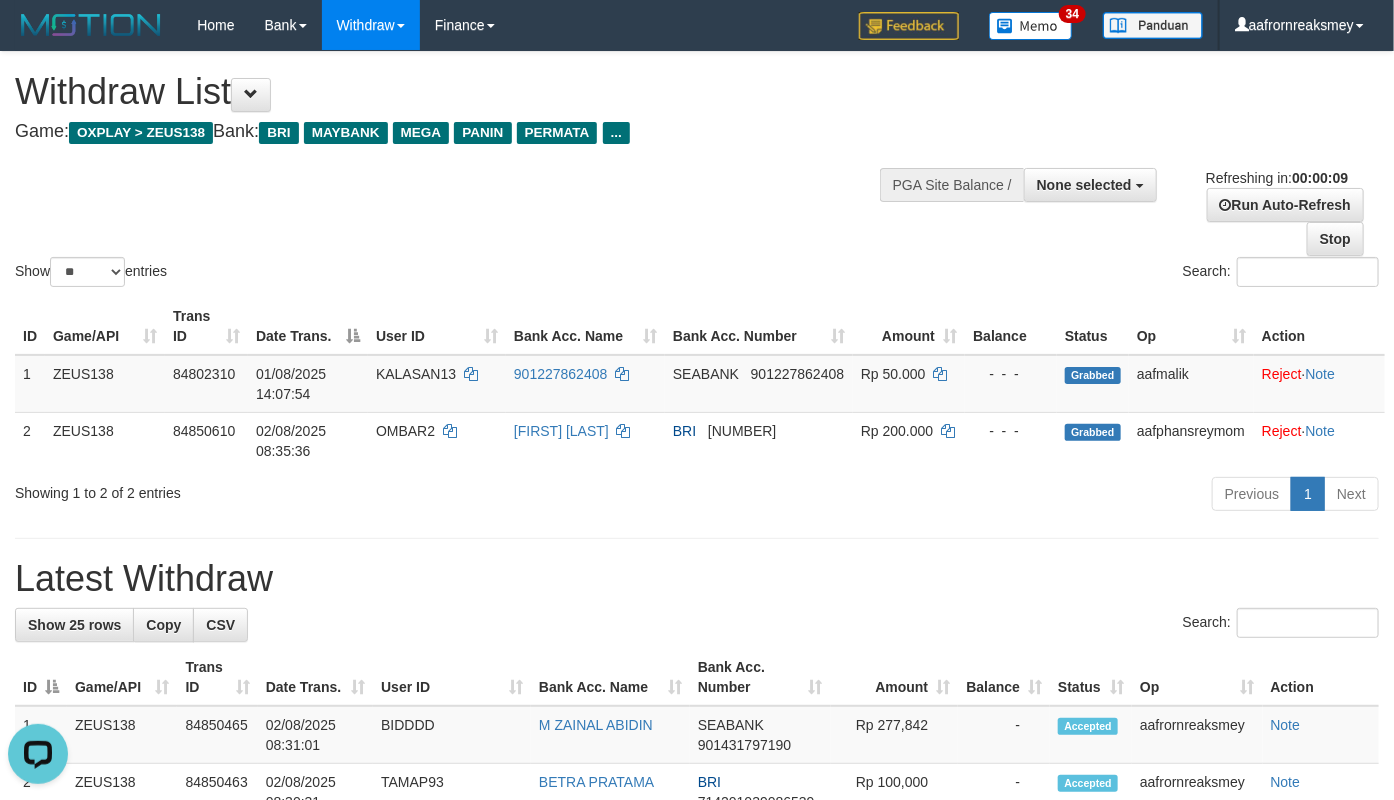 scroll, scrollTop: 0, scrollLeft: 0, axis: both 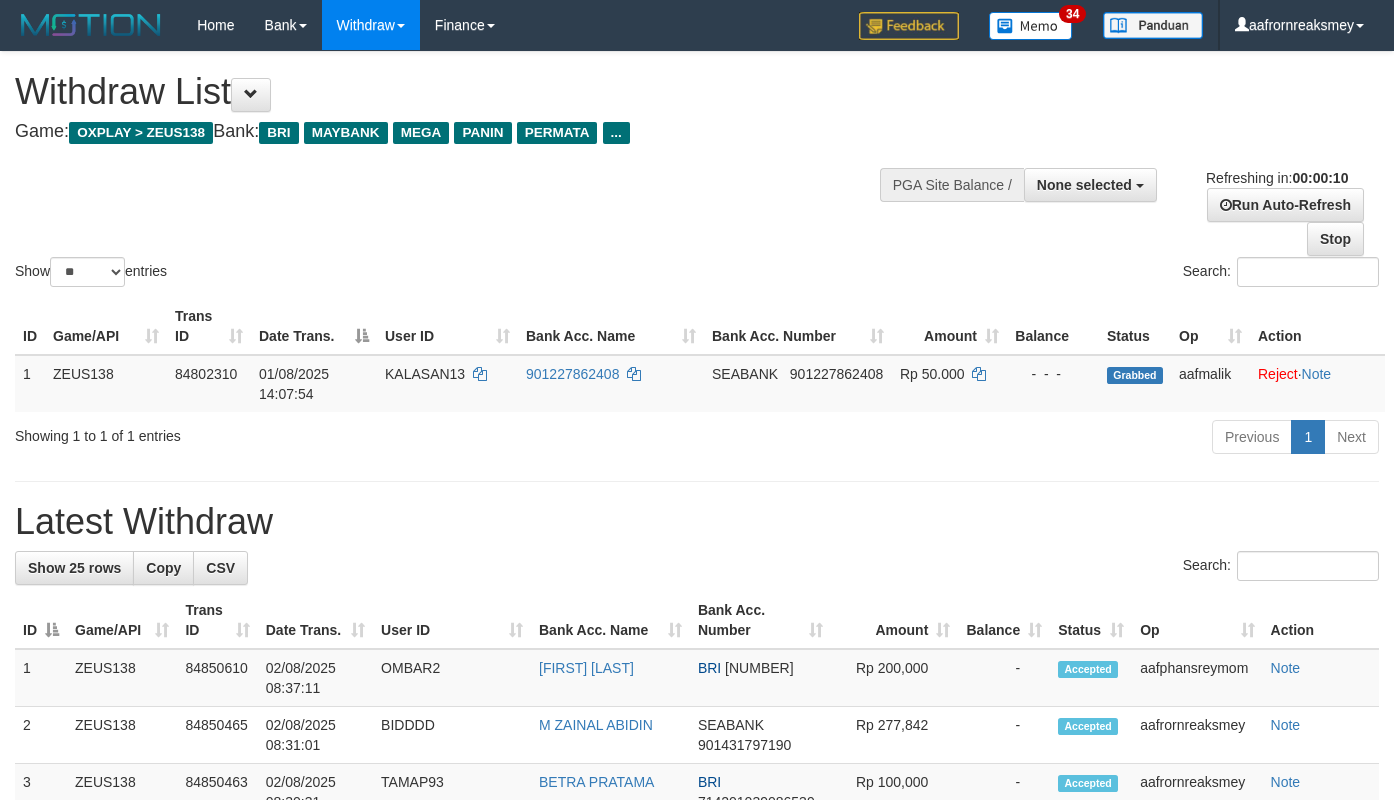 select 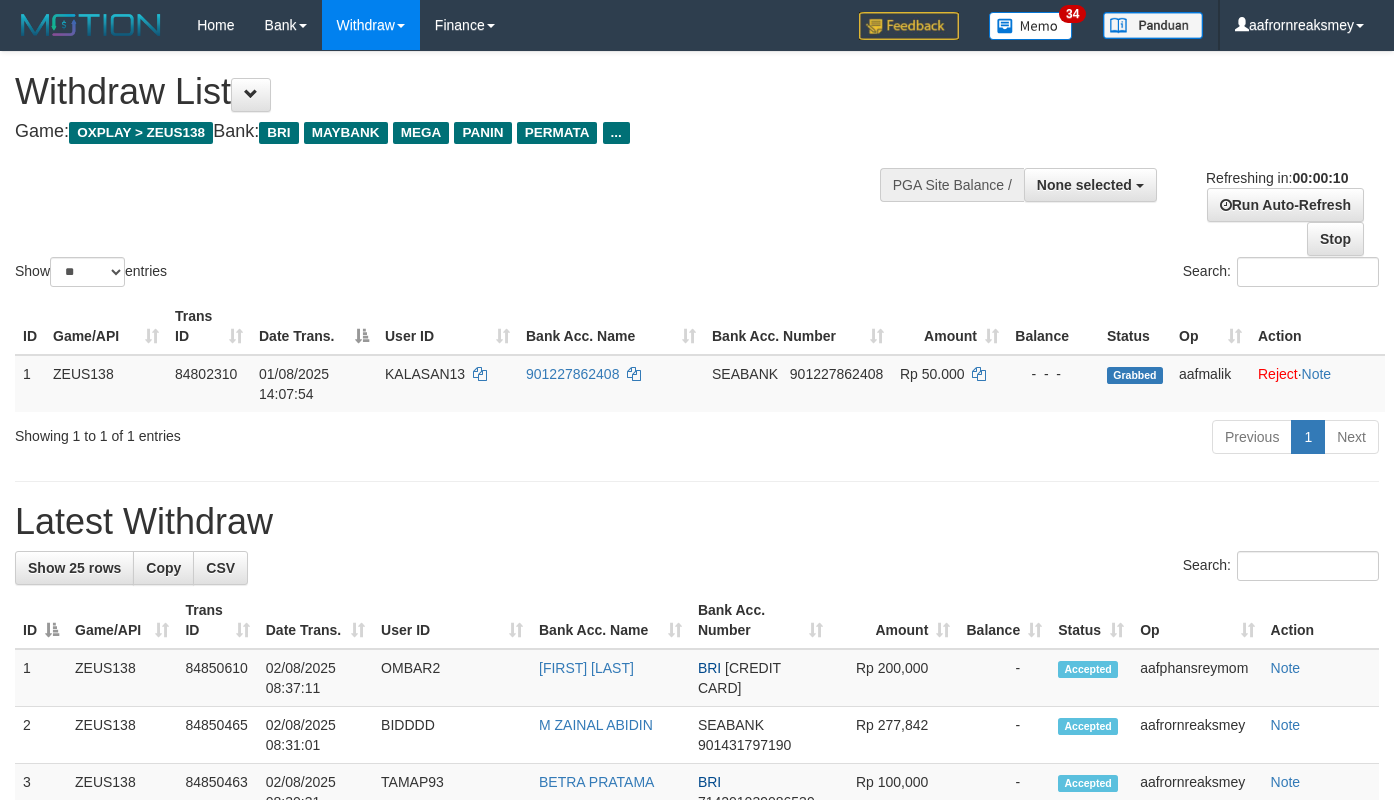select 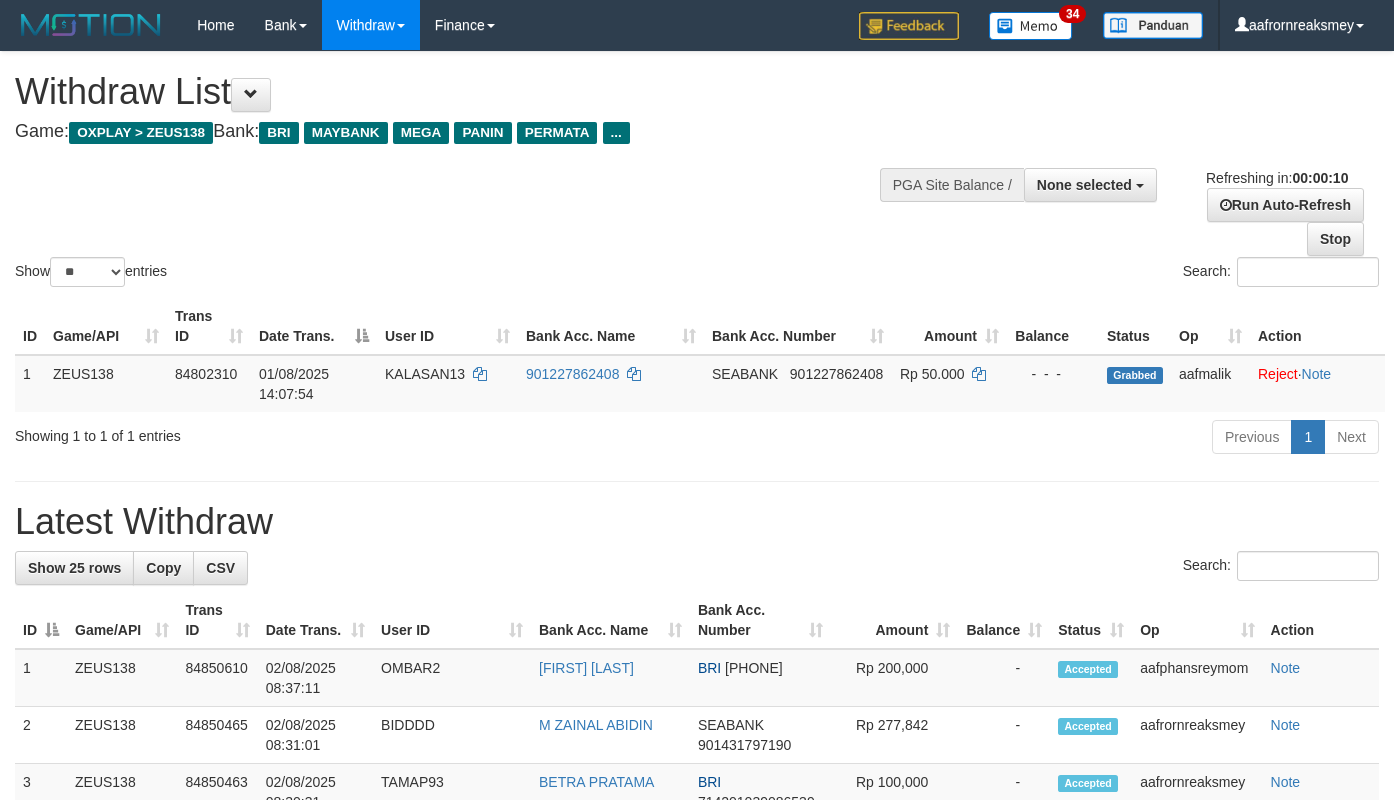 select 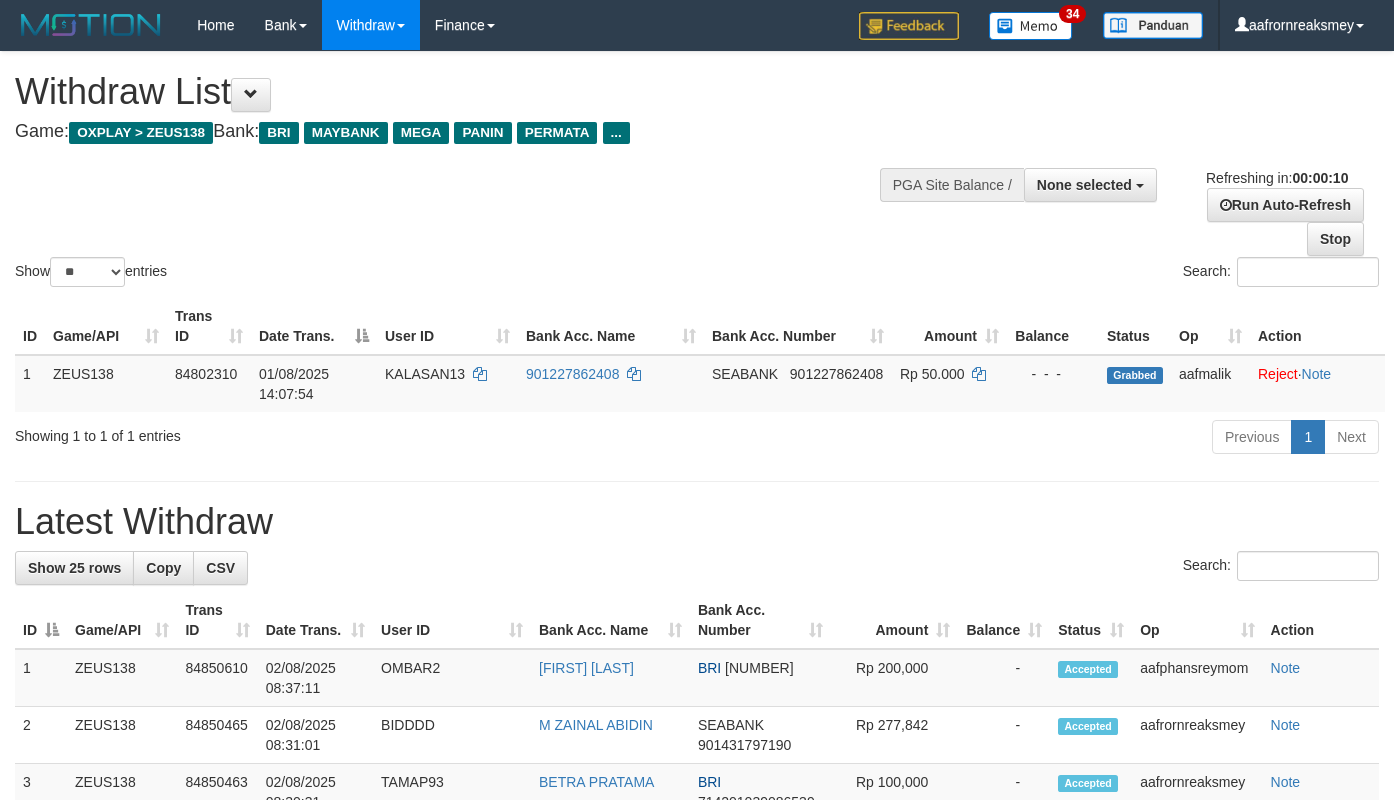 select 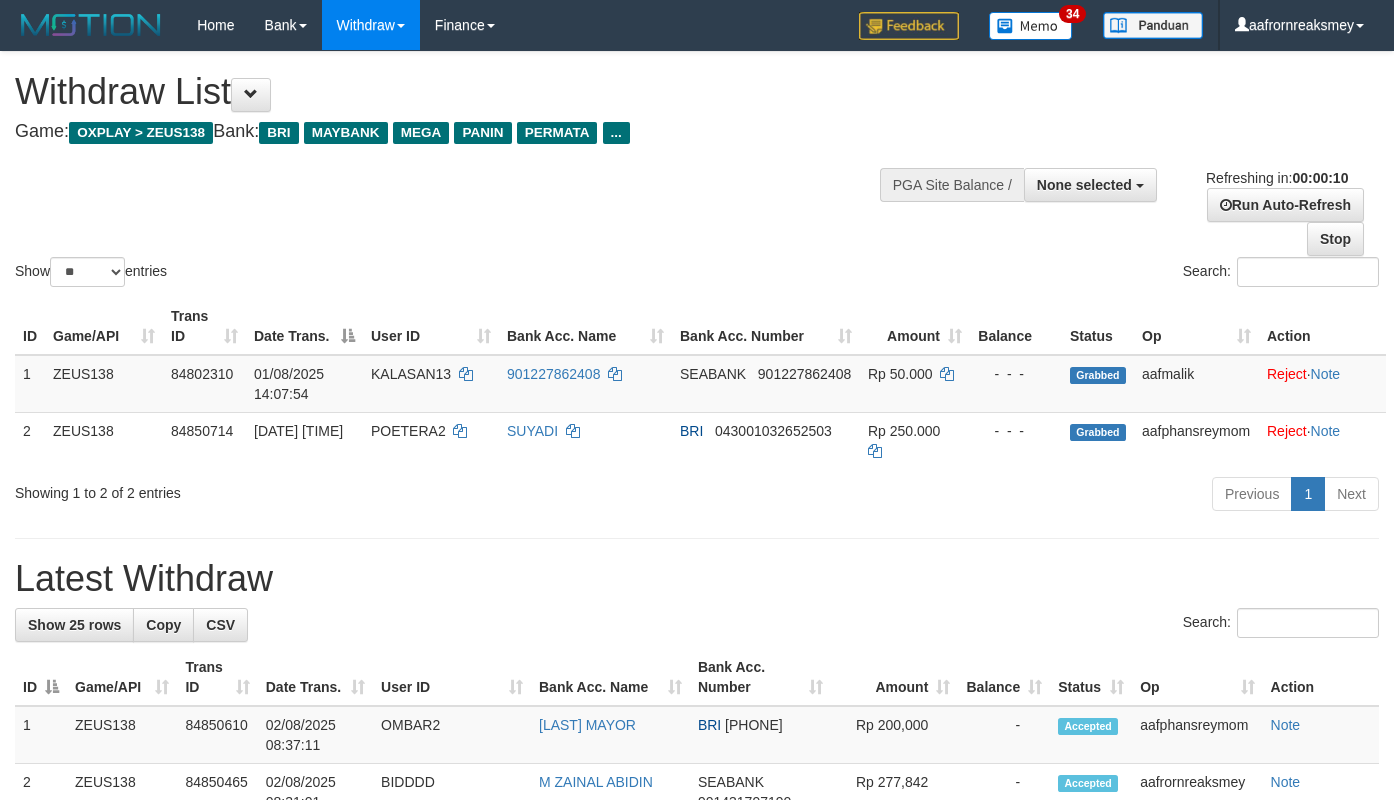 select 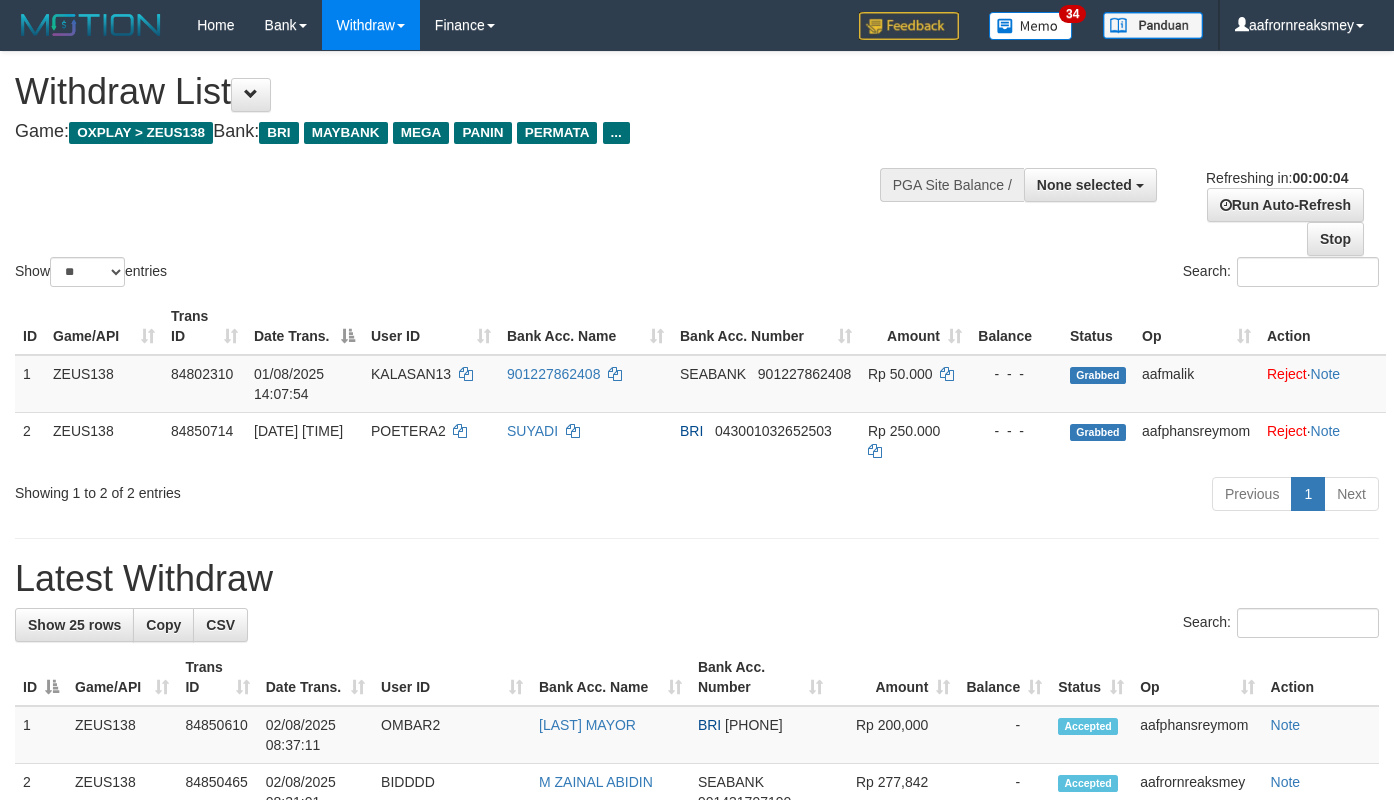 scroll, scrollTop: 0, scrollLeft: 0, axis: both 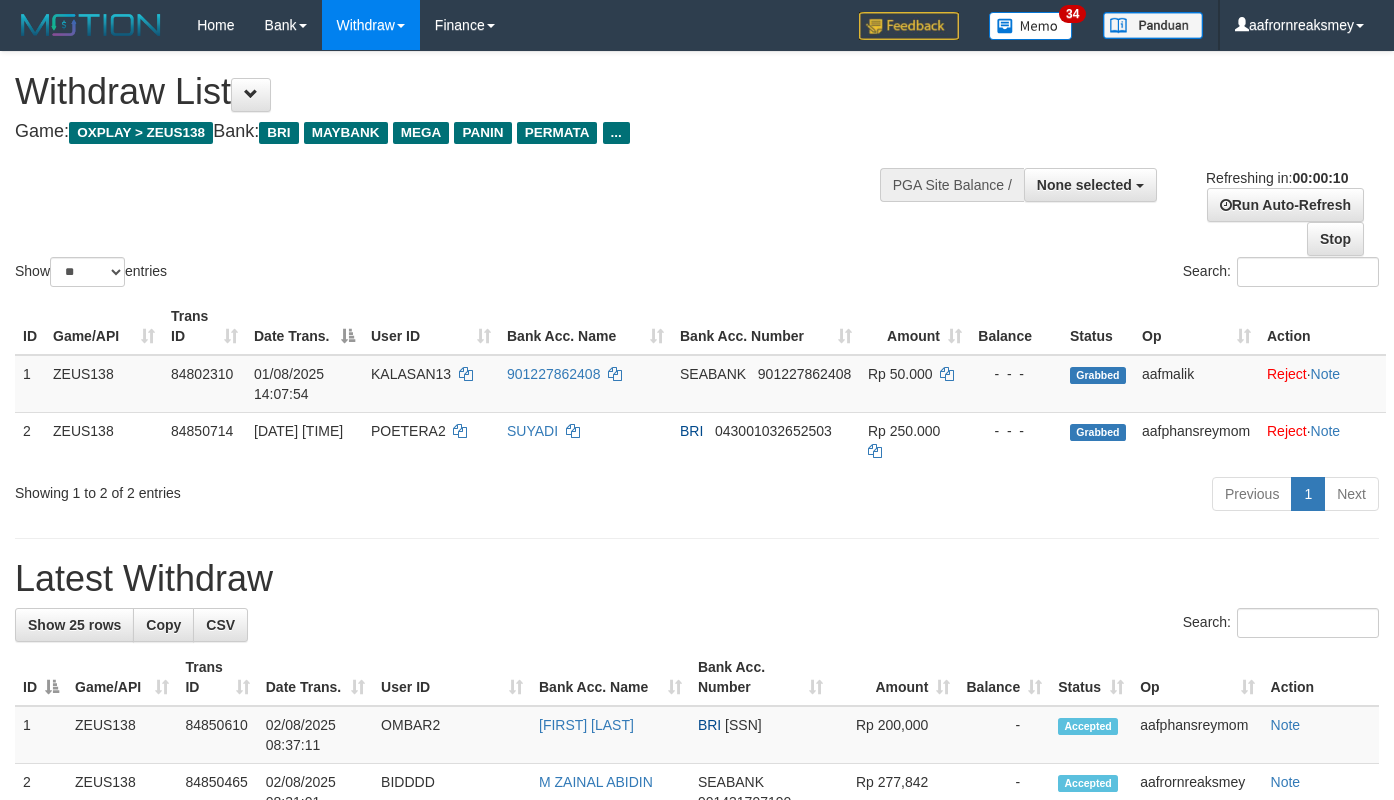 select 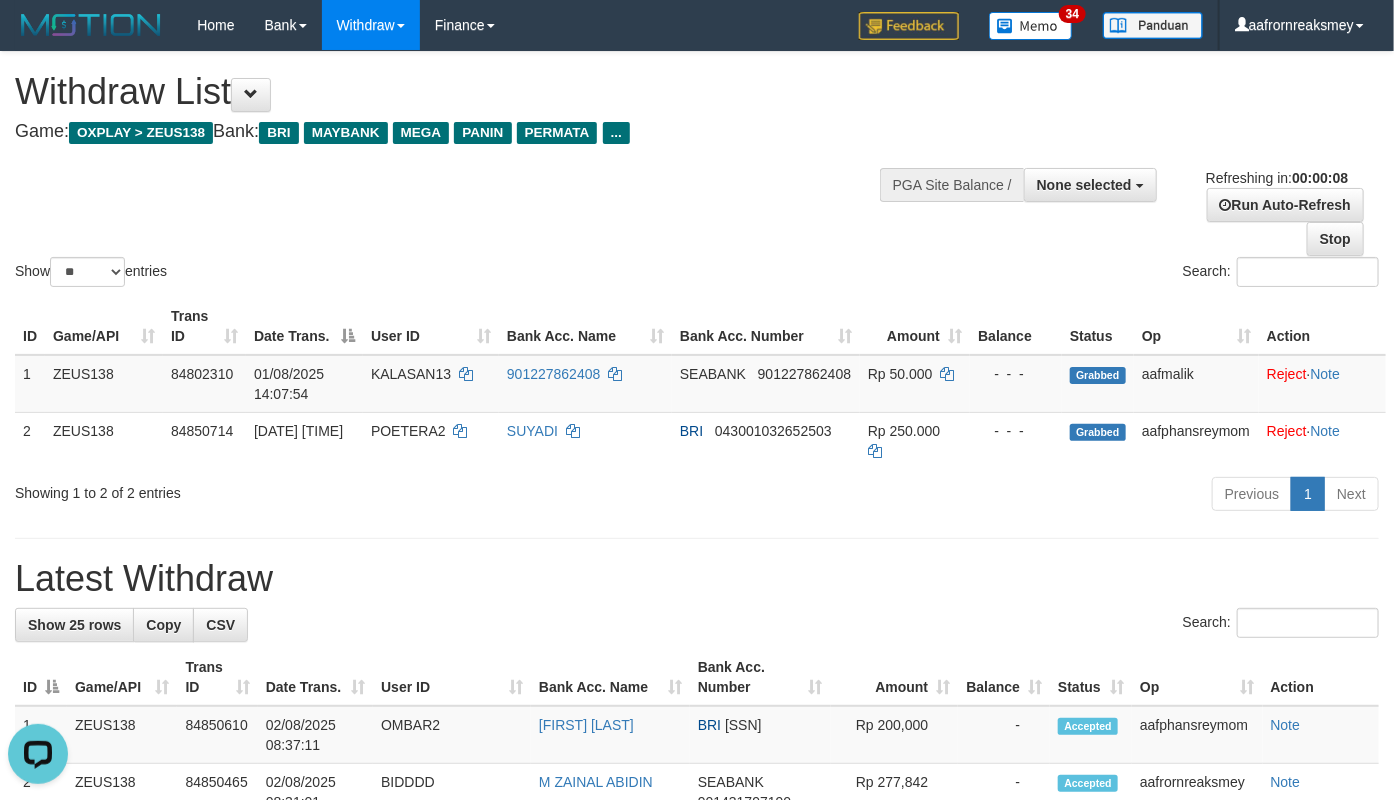 scroll, scrollTop: 0, scrollLeft: 0, axis: both 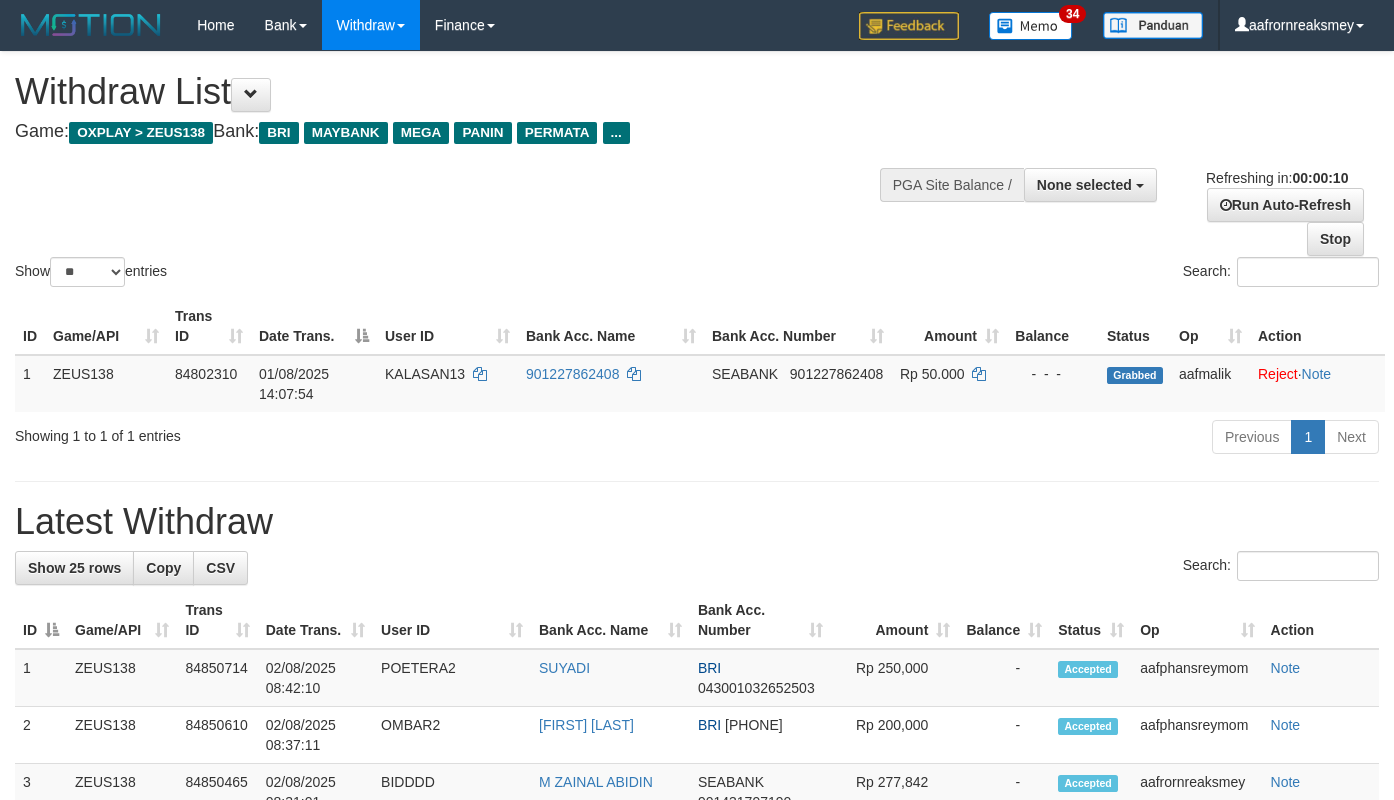 select 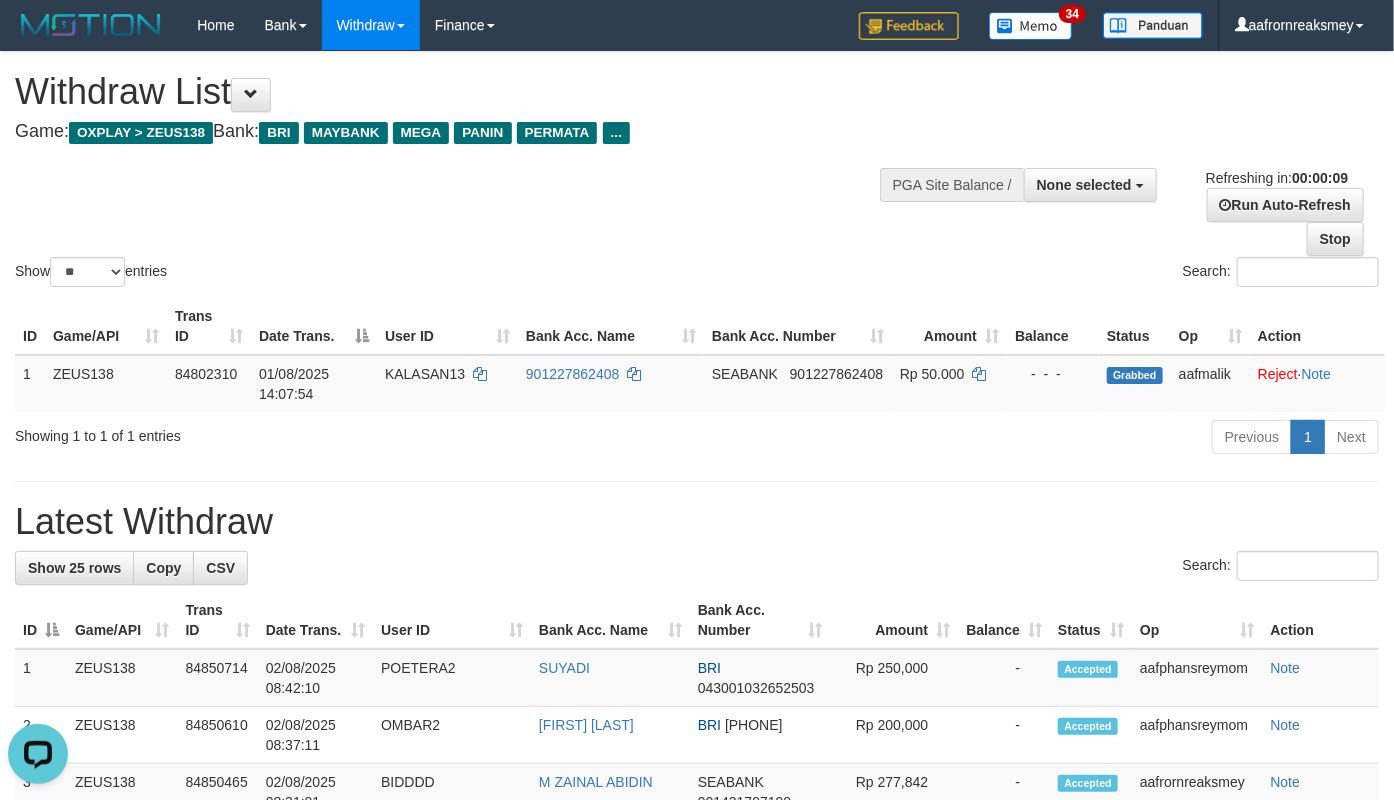 scroll, scrollTop: 0, scrollLeft: 0, axis: both 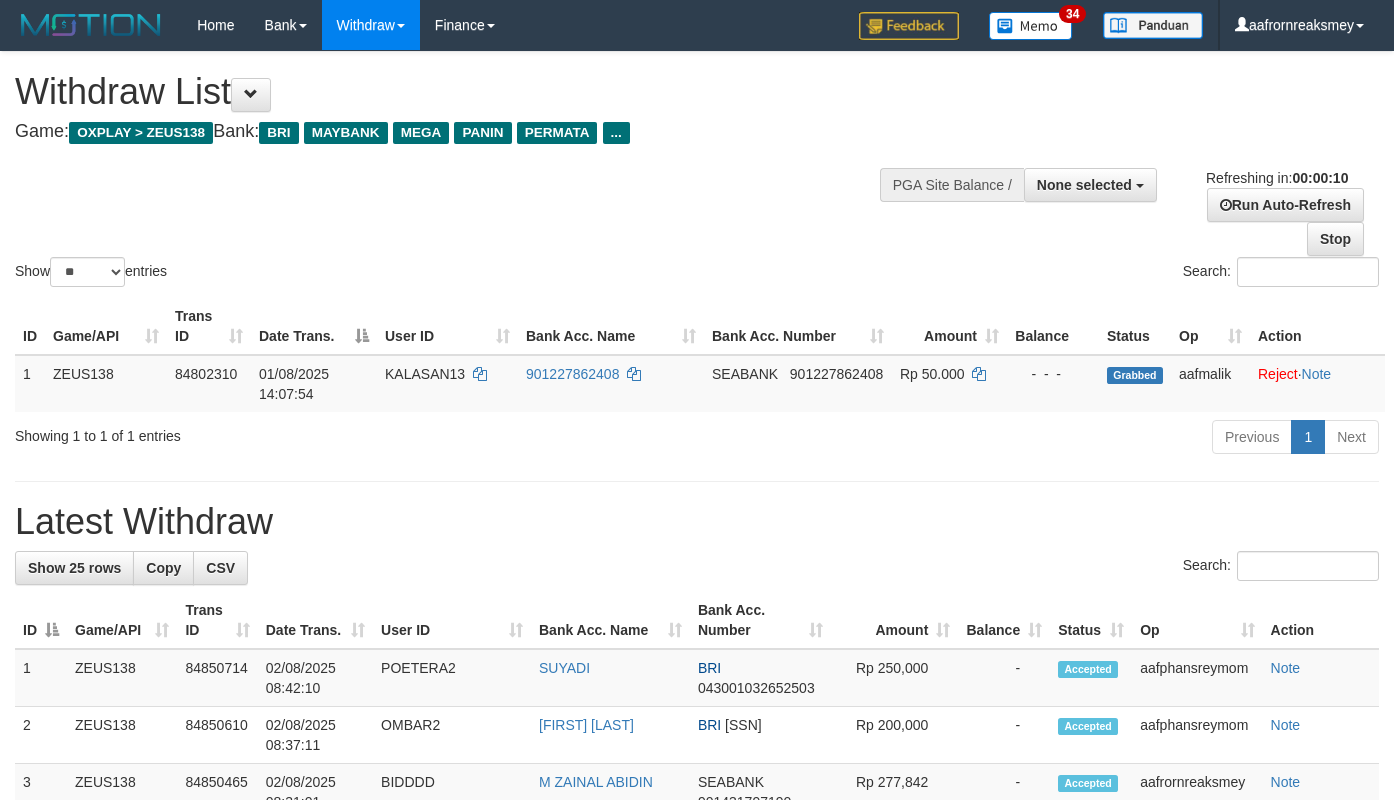 select 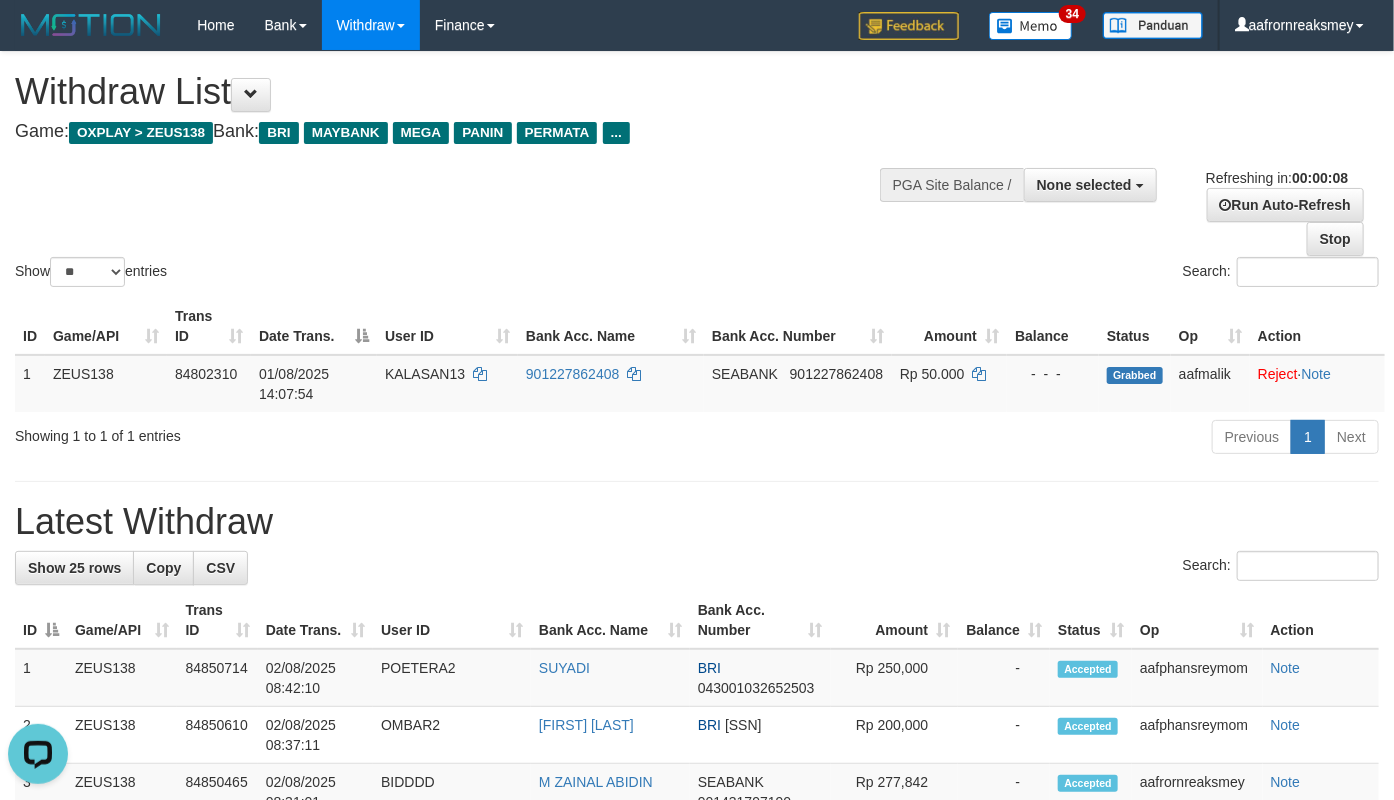 scroll, scrollTop: 0, scrollLeft: 0, axis: both 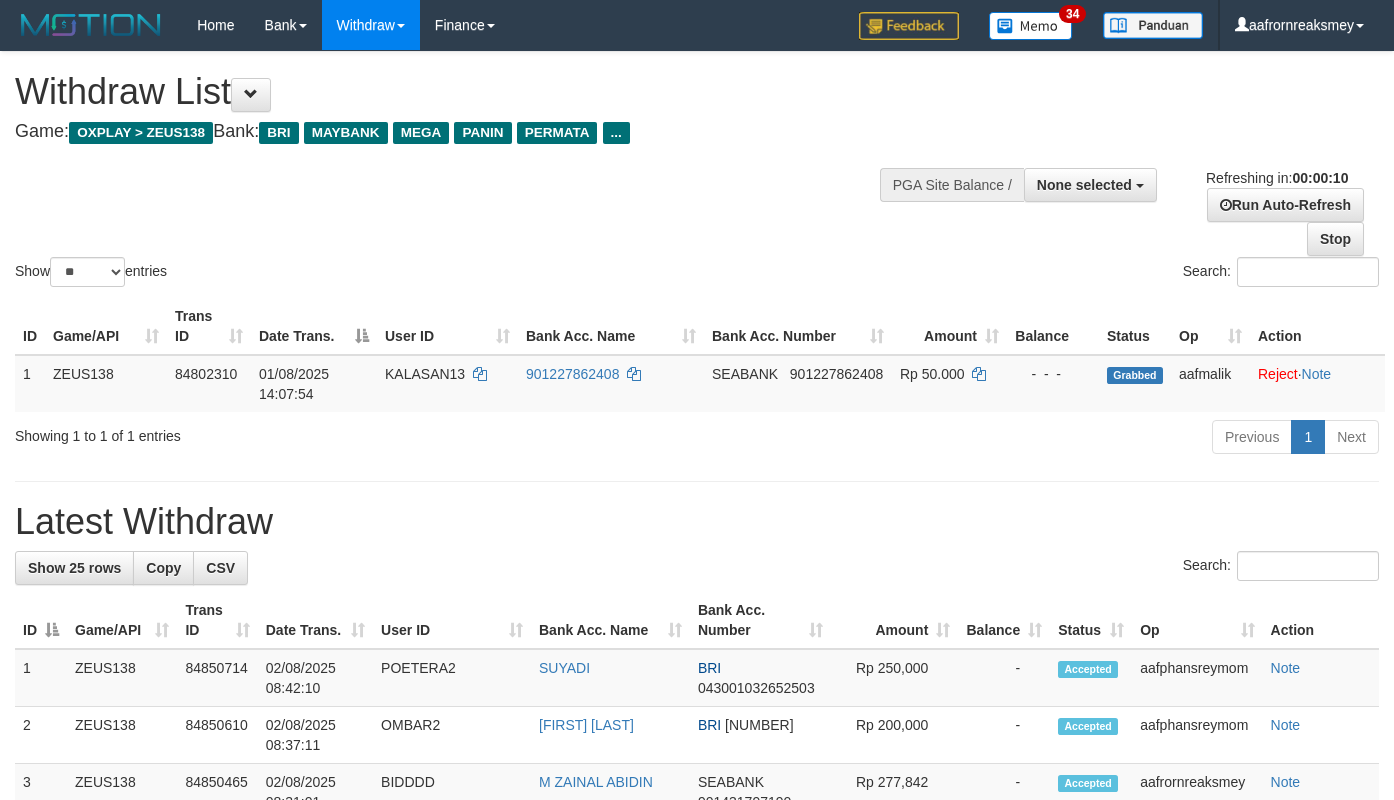select 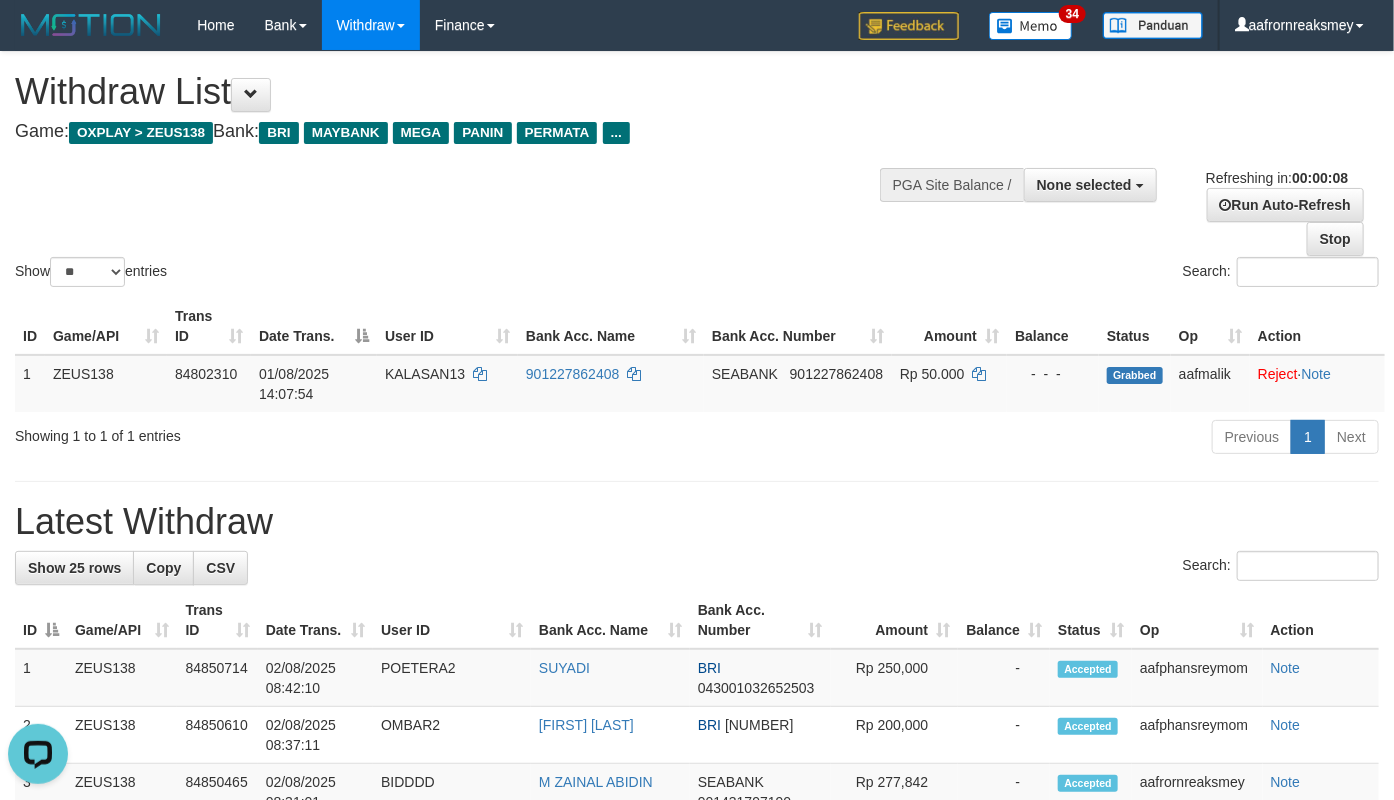 scroll, scrollTop: 0, scrollLeft: 0, axis: both 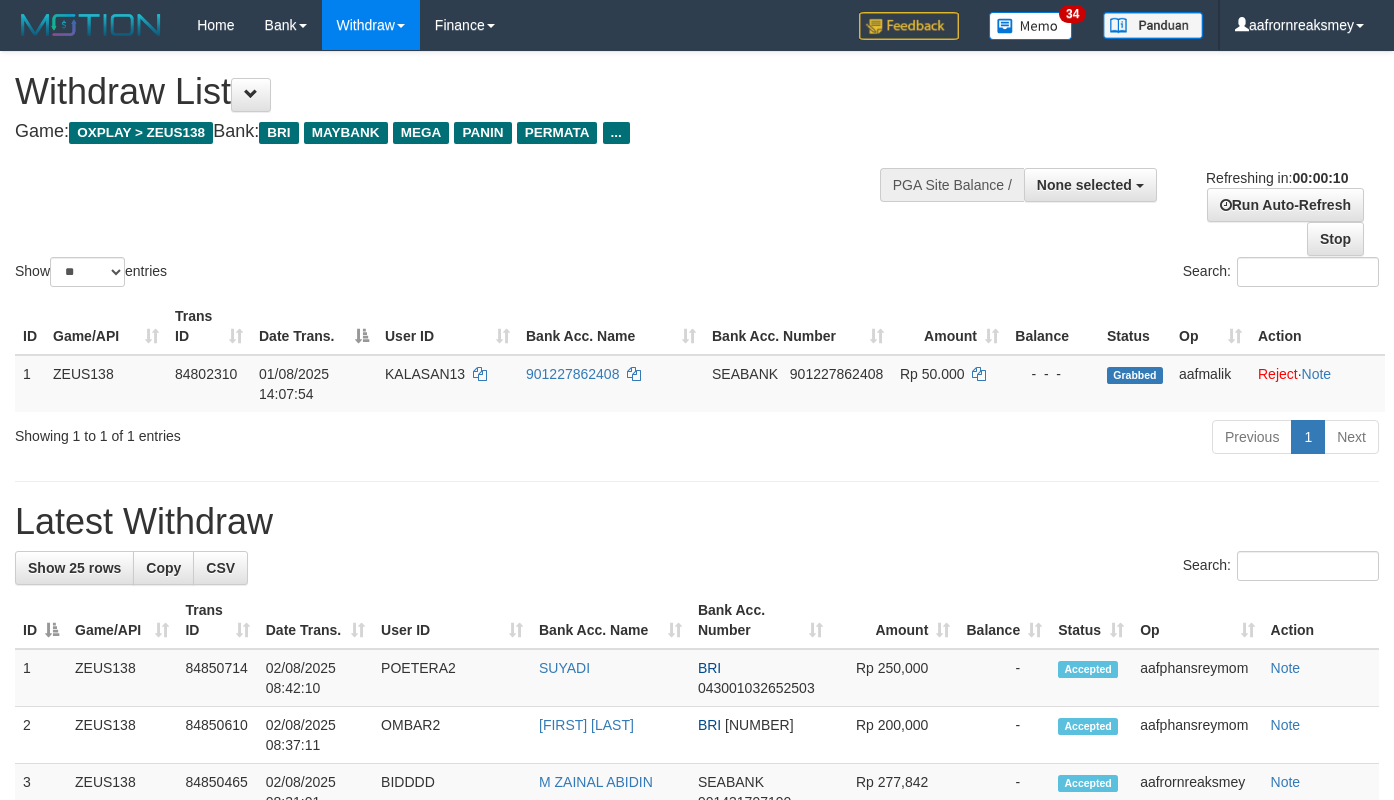 select 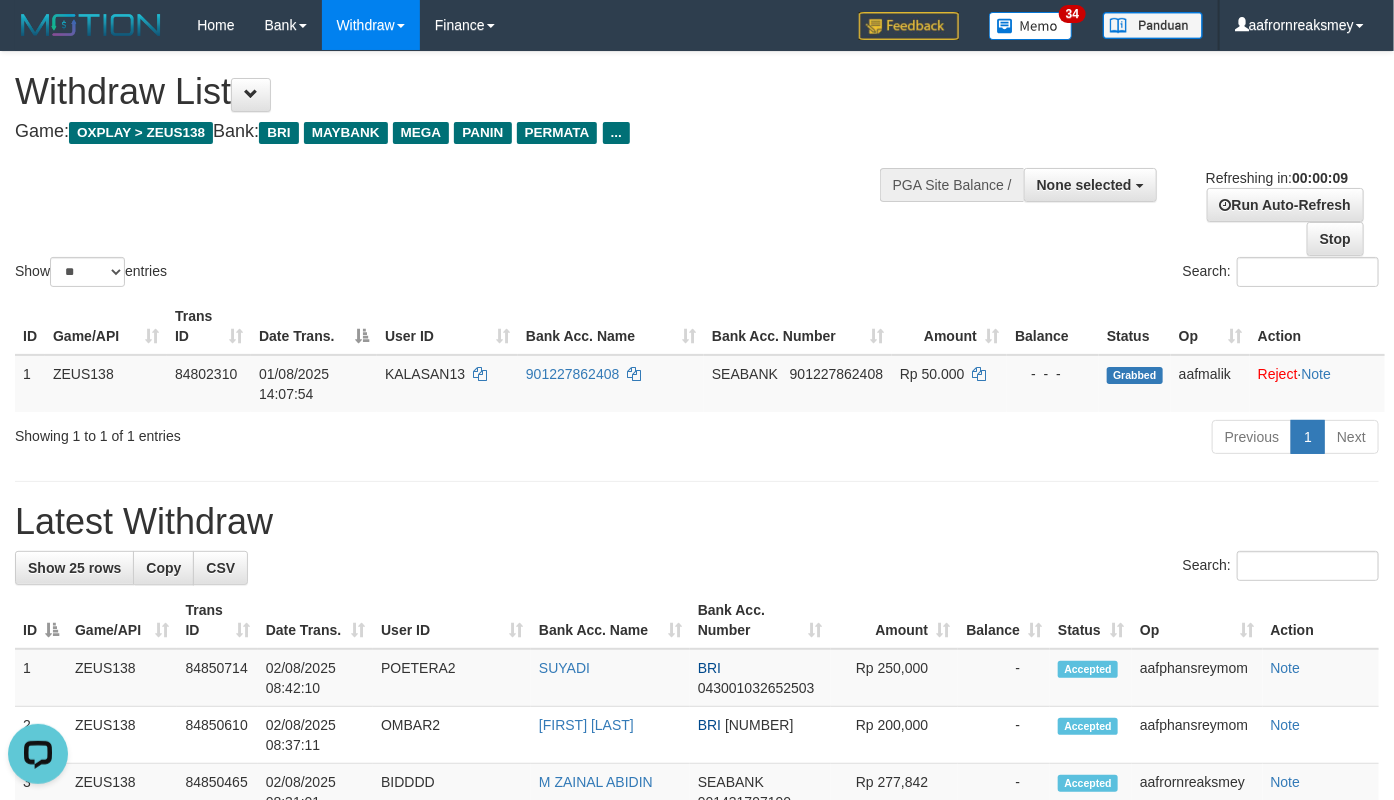 scroll, scrollTop: 0, scrollLeft: 0, axis: both 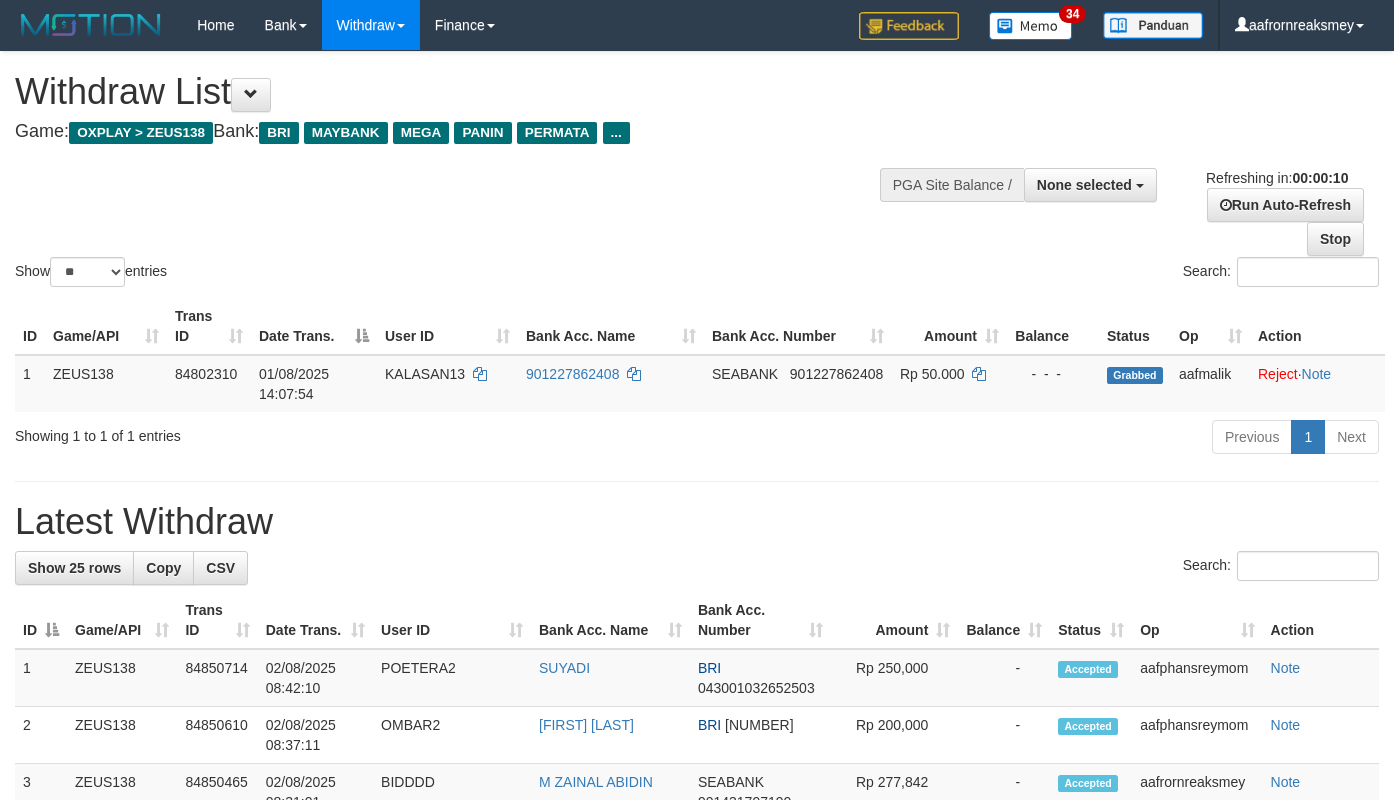 select 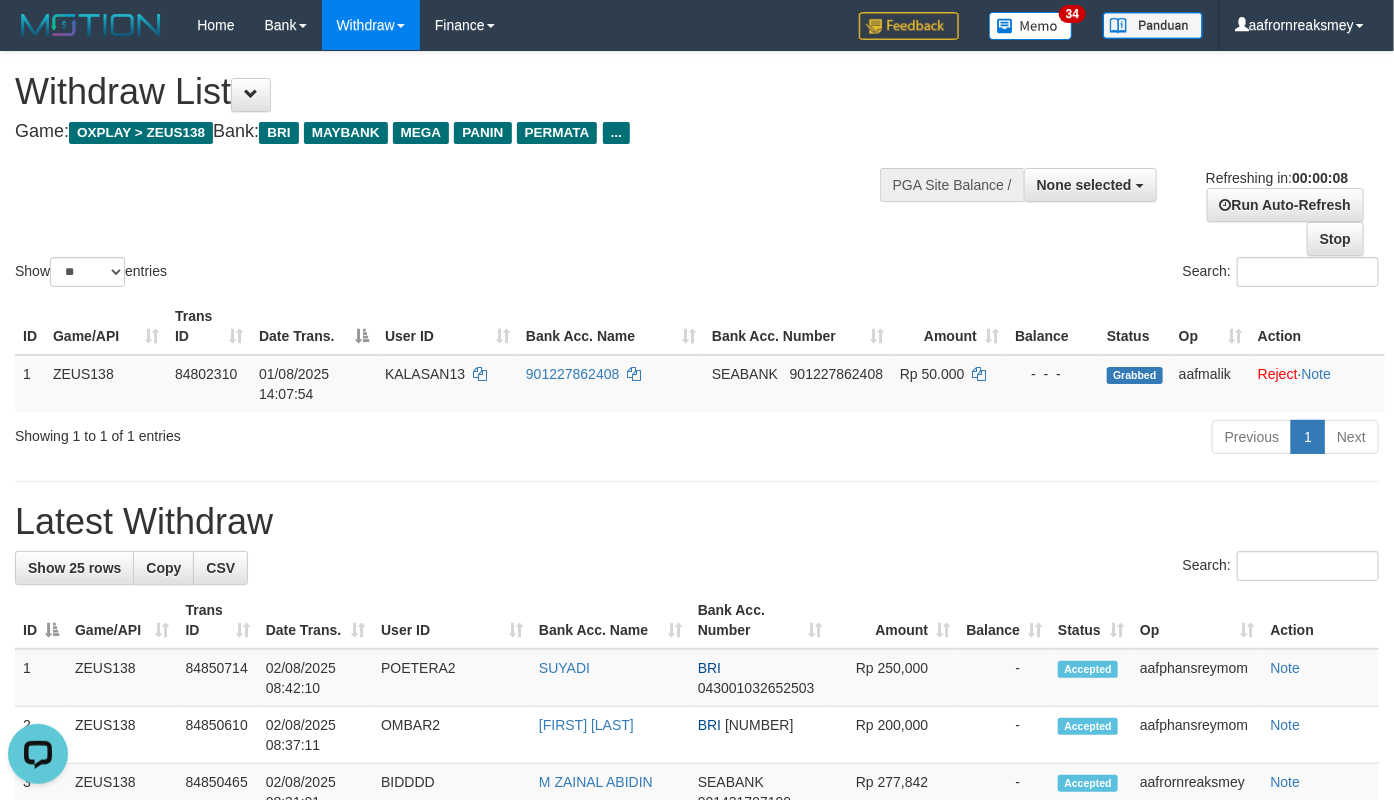 scroll, scrollTop: 0, scrollLeft: 0, axis: both 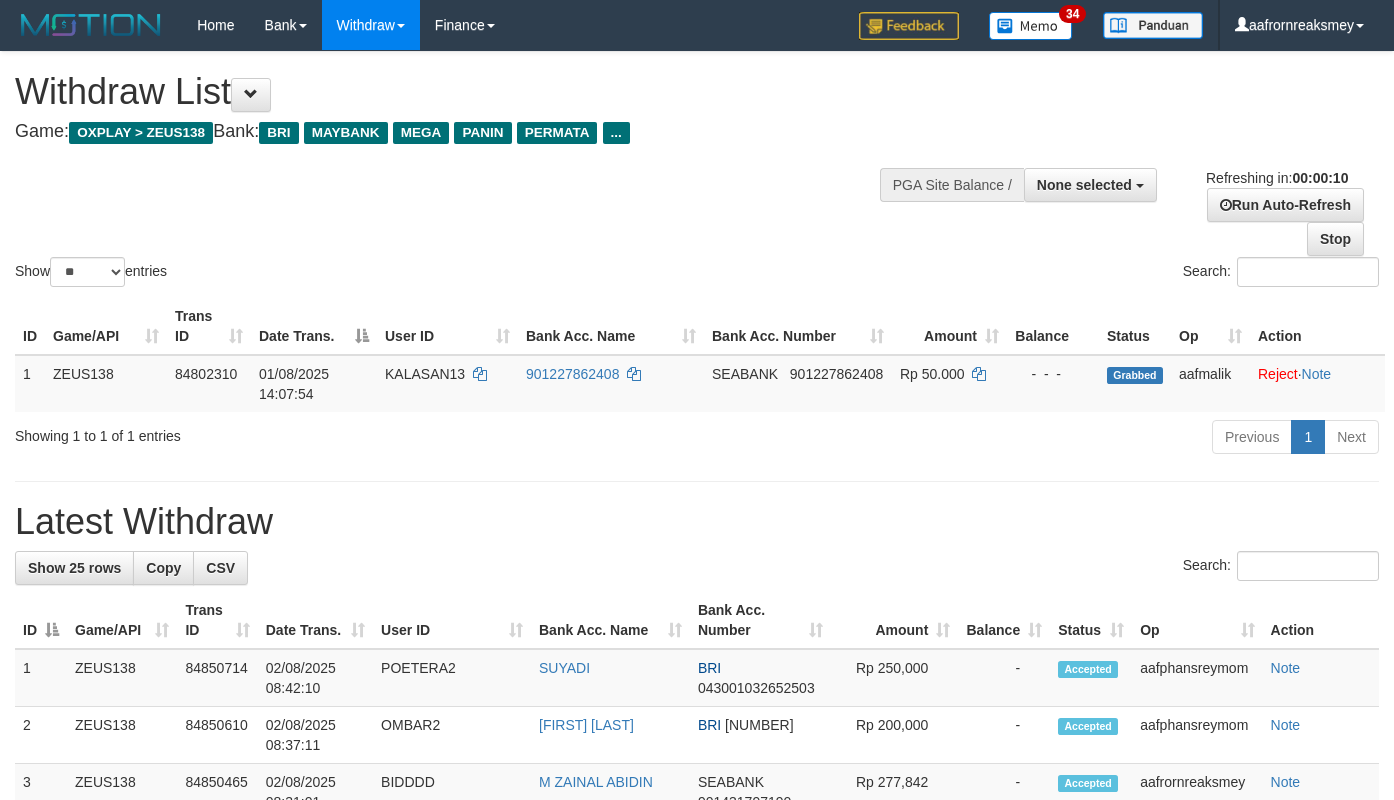 select 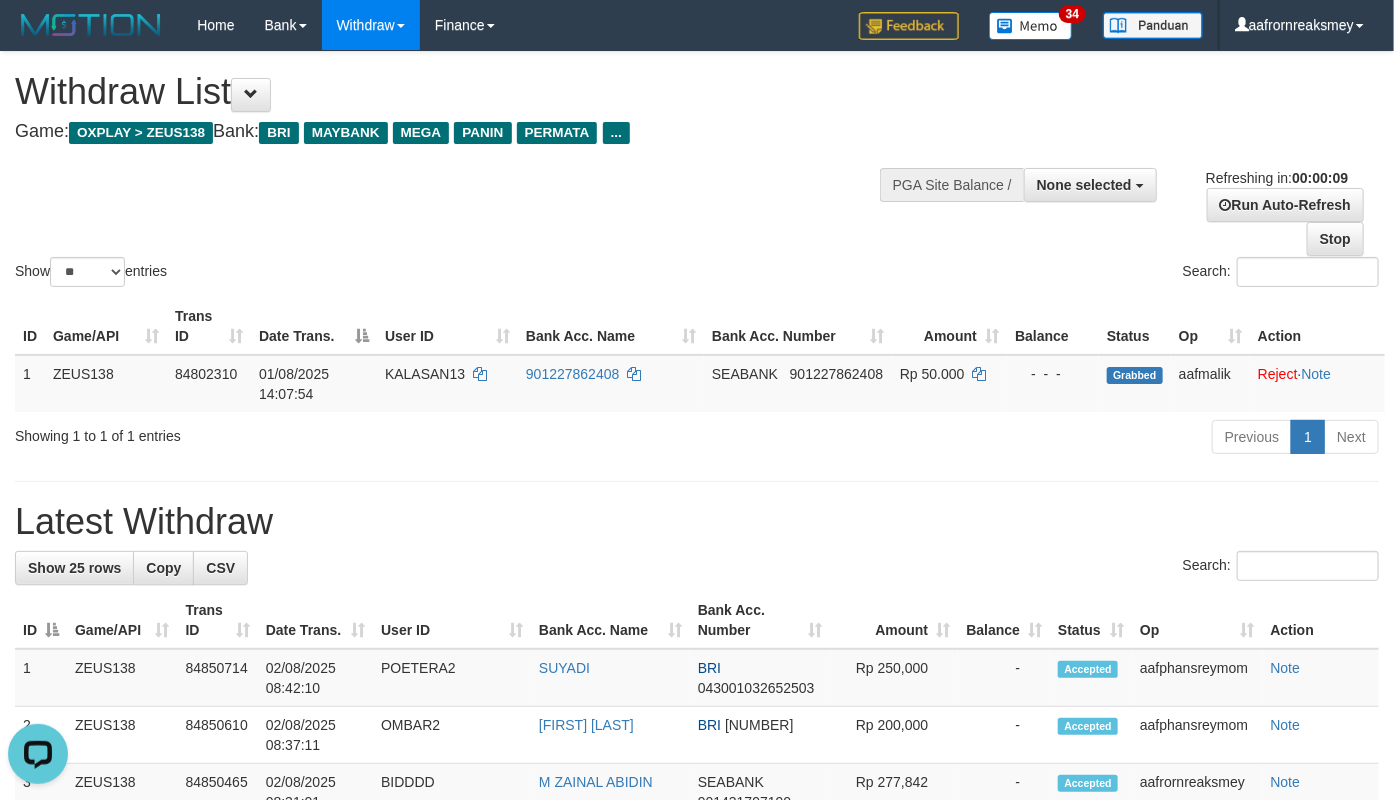 scroll, scrollTop: 0, scrollLeft: 0, axis: both 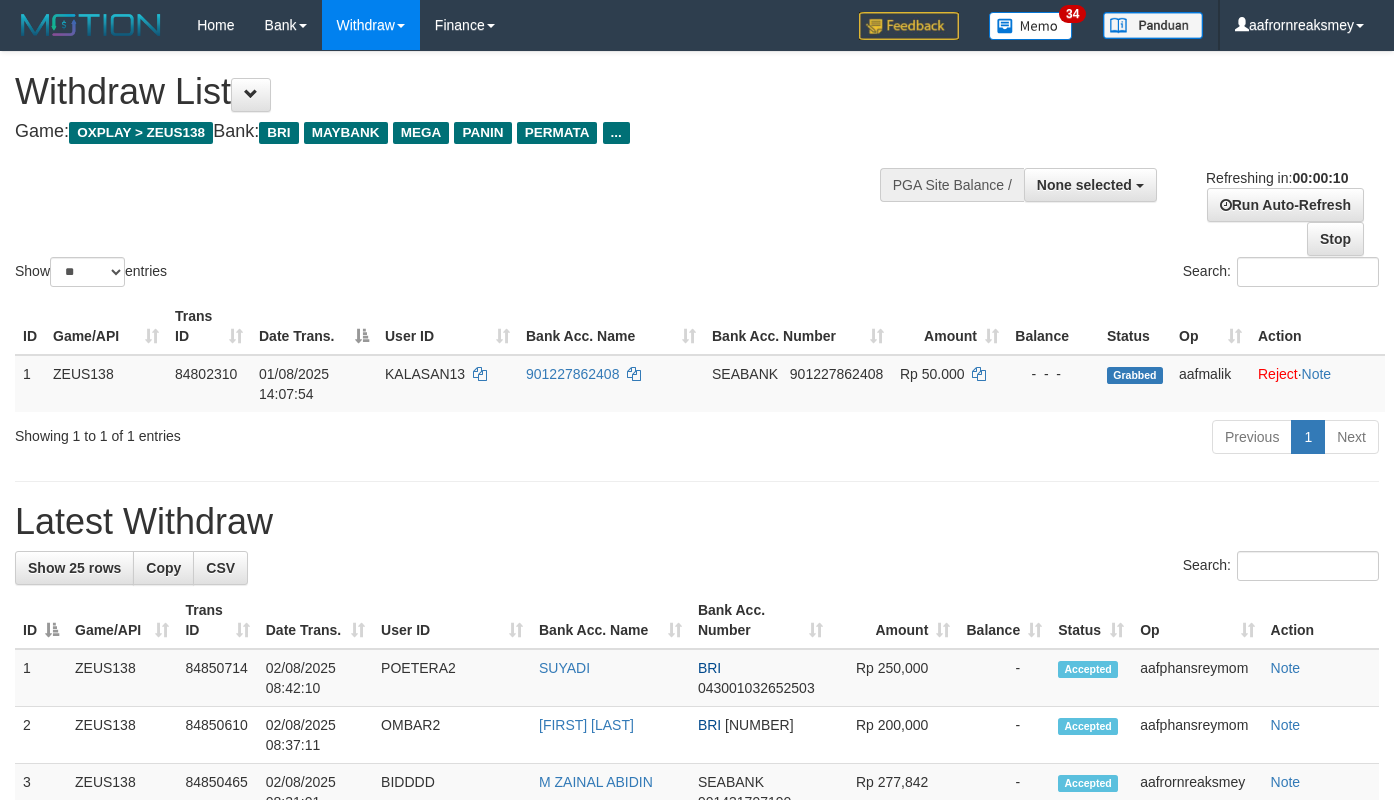 select 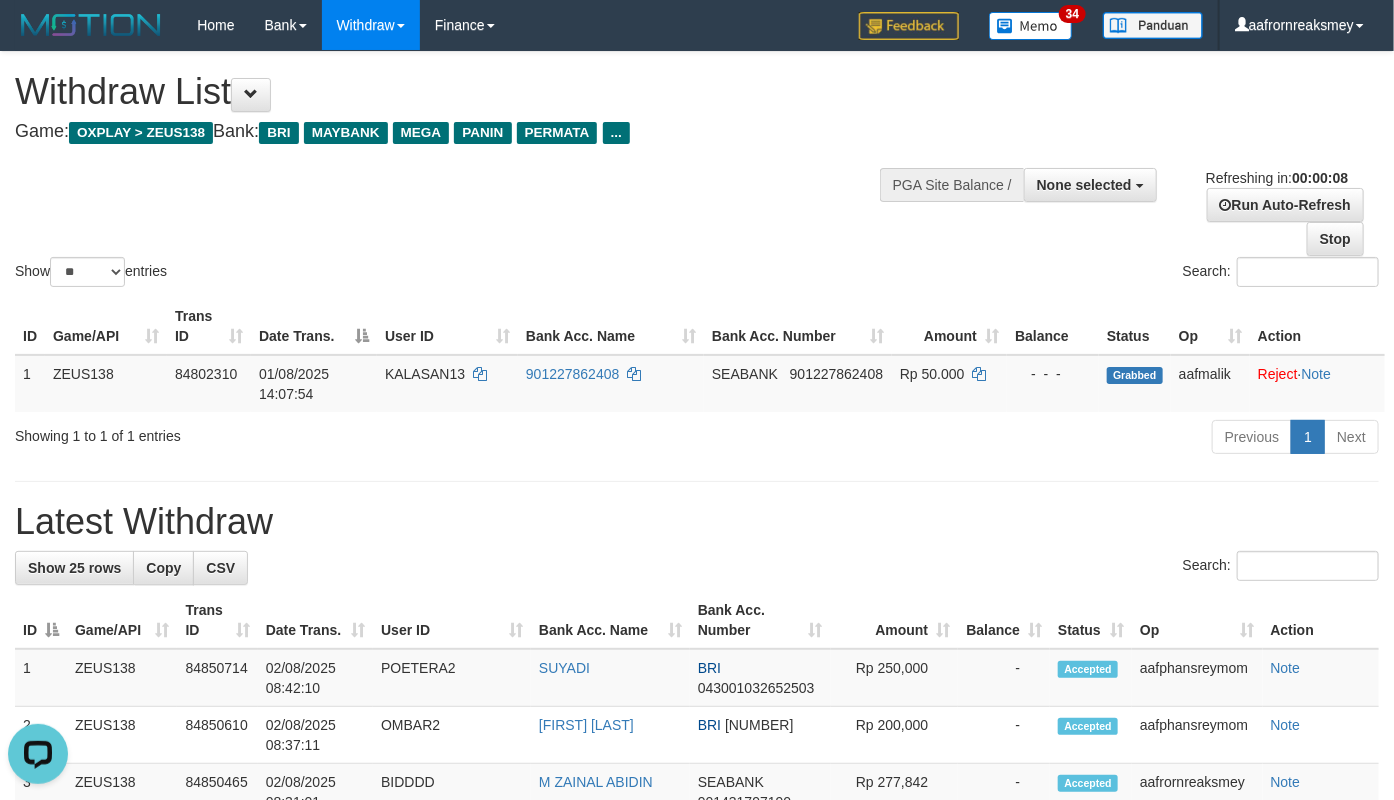 scroll, scrollTop: 0, scrollLeft: 0, axis: both 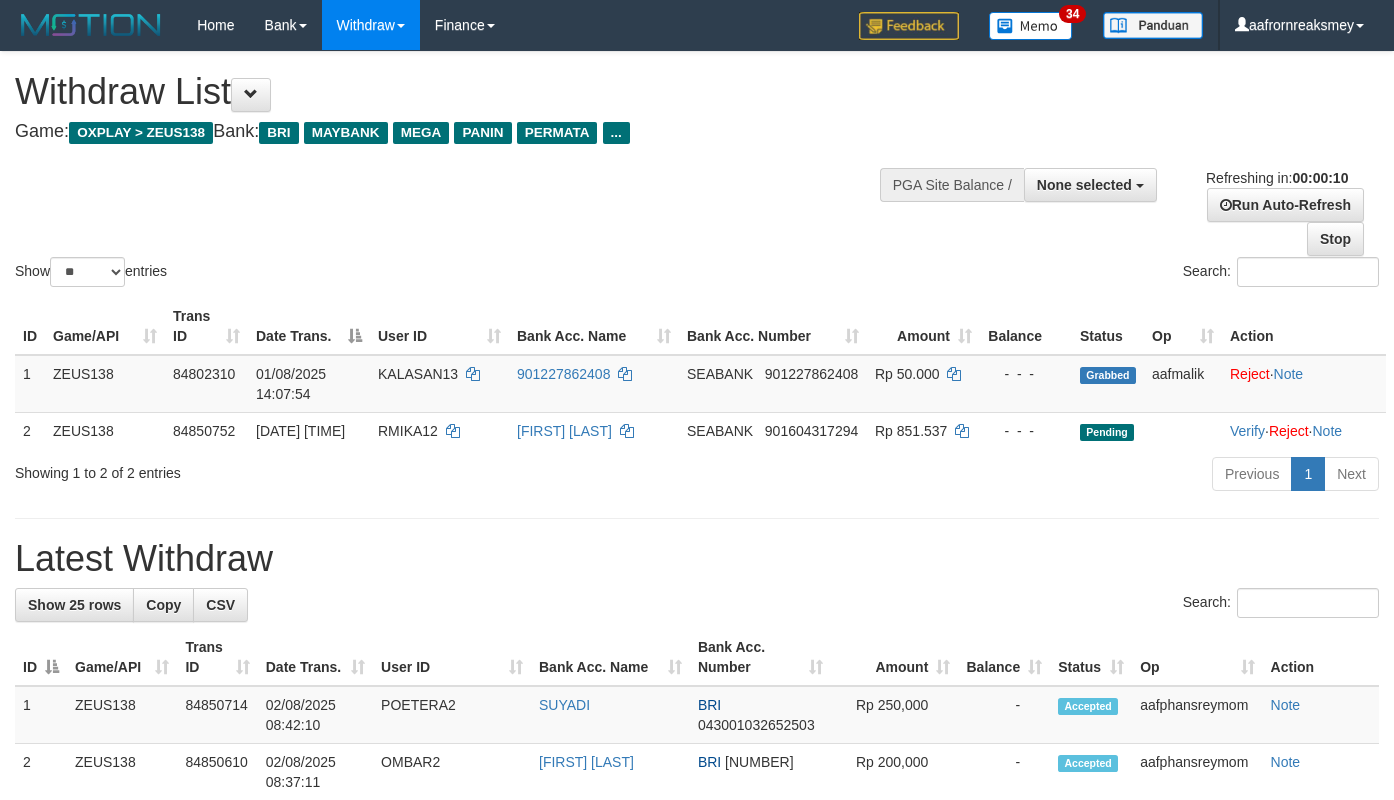 select 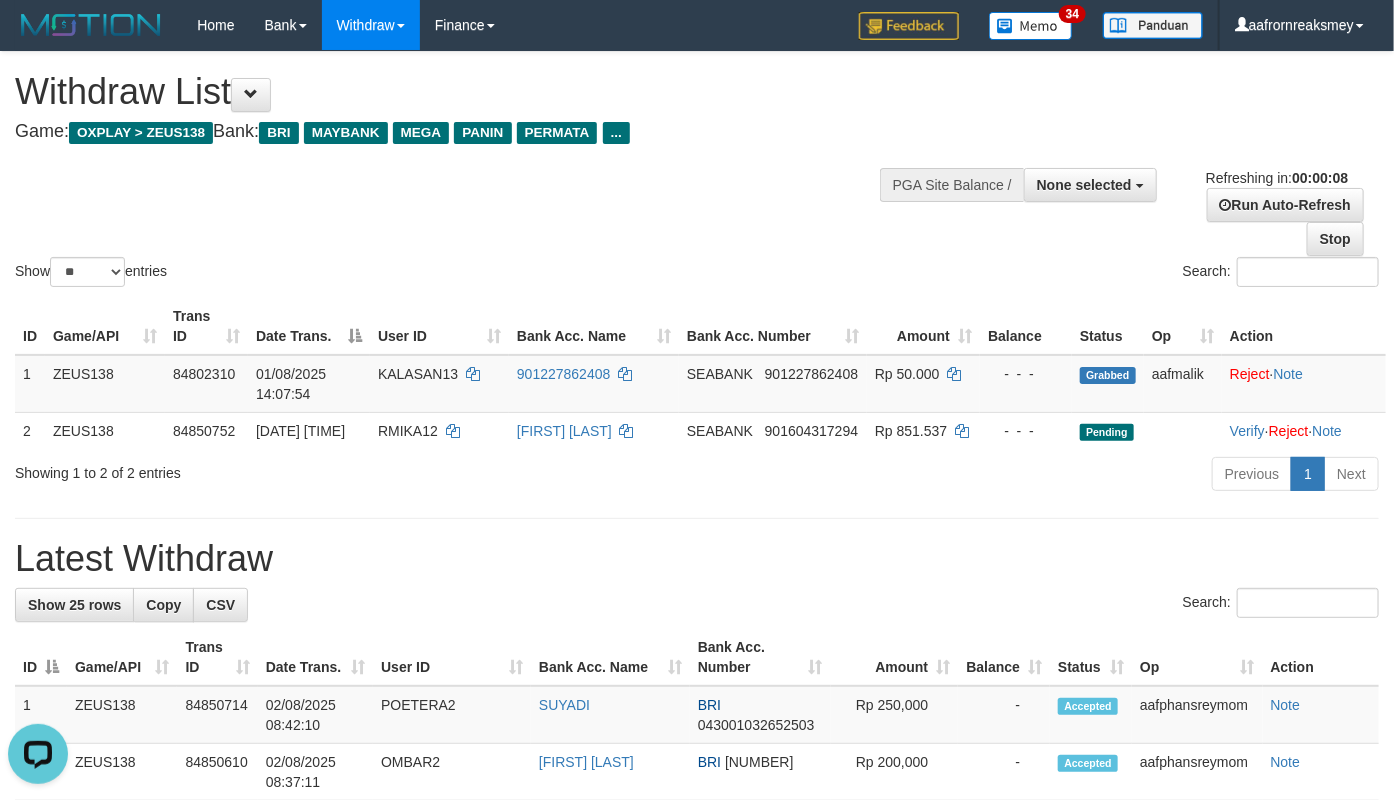 scroll, scrollTop: 0, scrollLeft: 0, axis: both 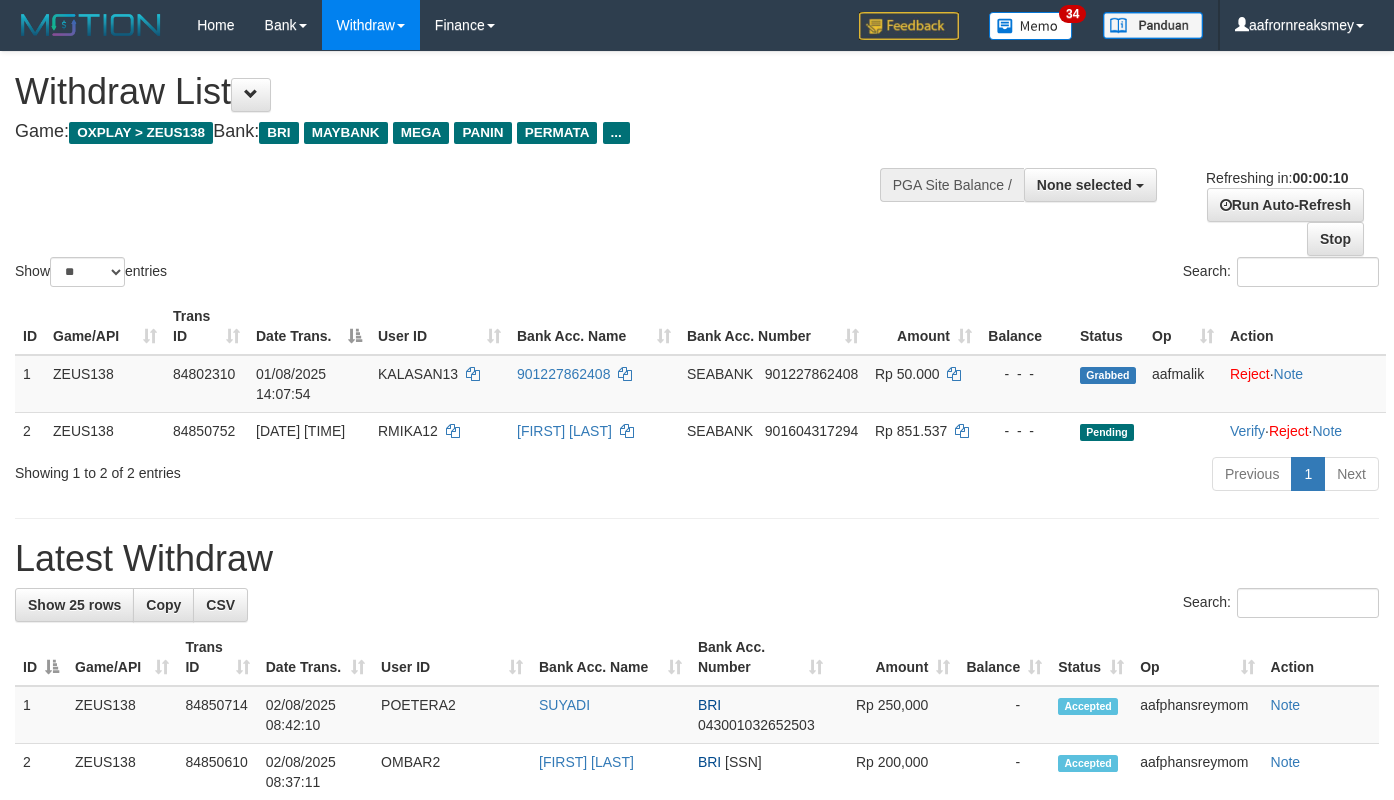 select 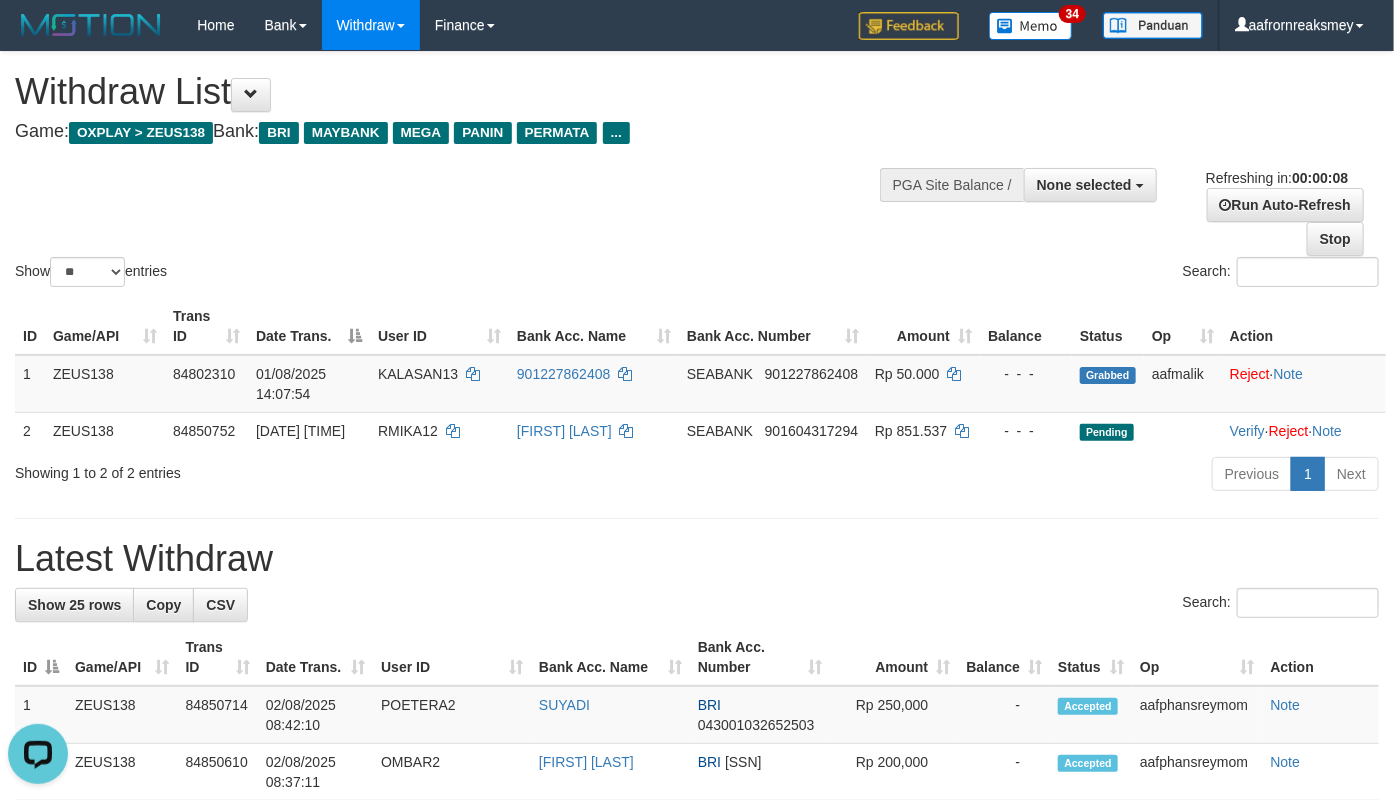 scroll, scrollTop: 0, scrollLeft: 0, axis: both 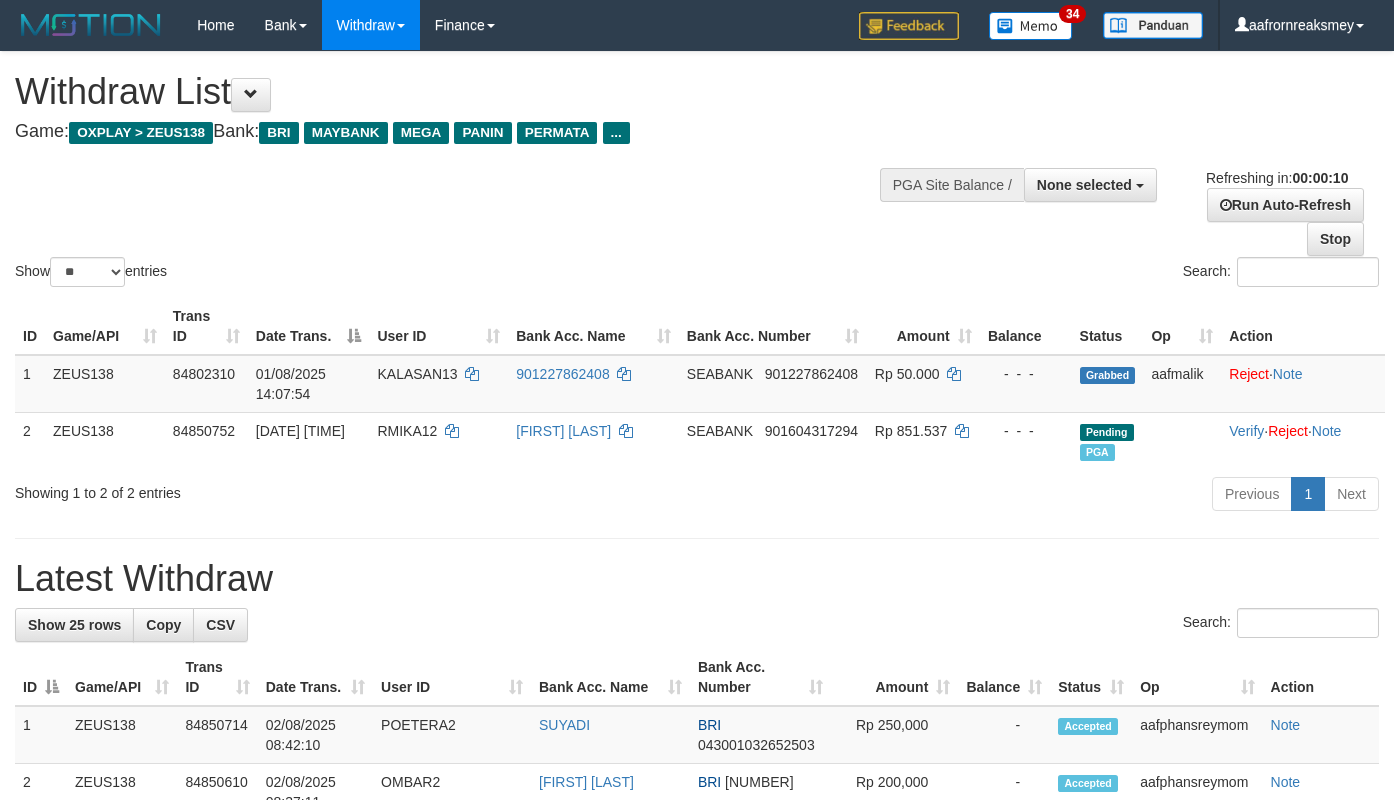select 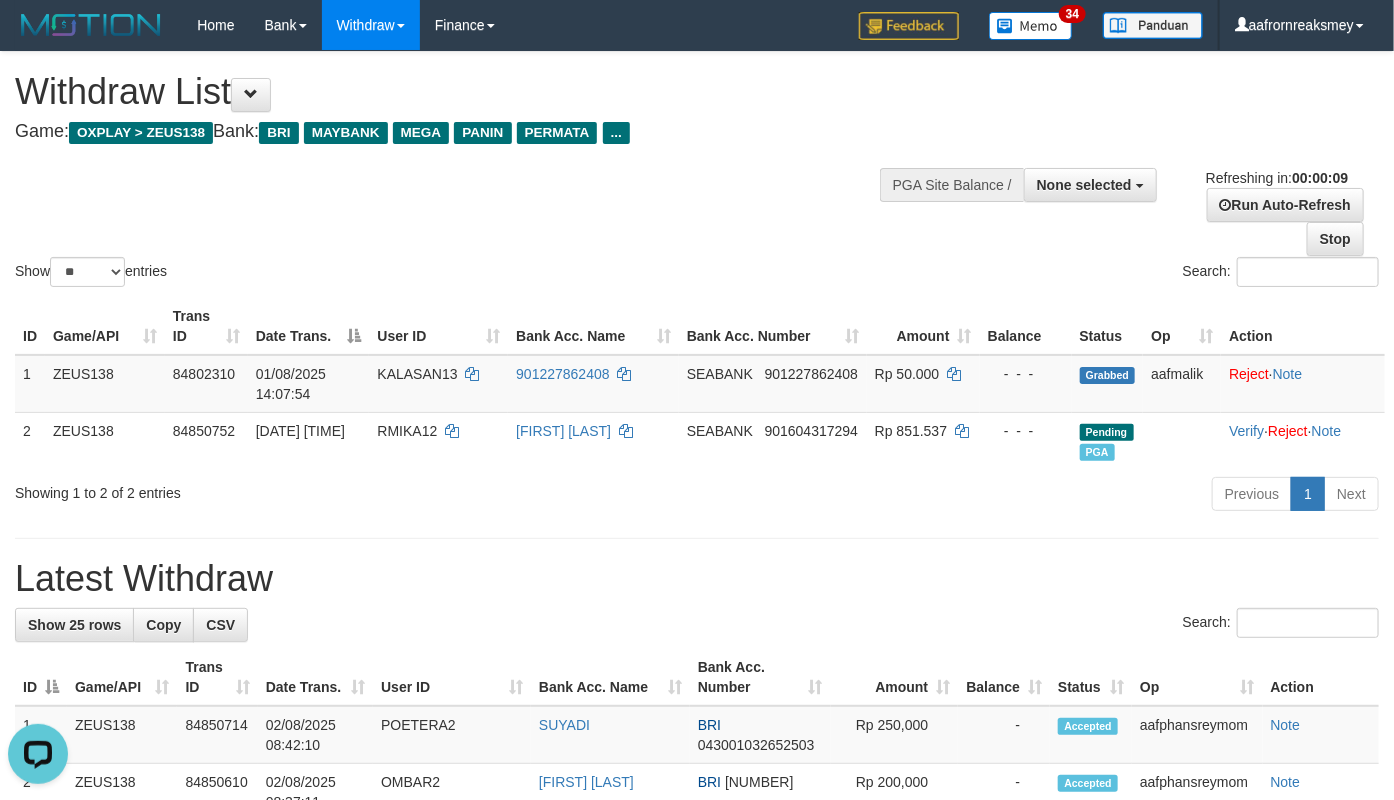 scroll, scrollTop: 0, scrollLeft: 0, axis: both 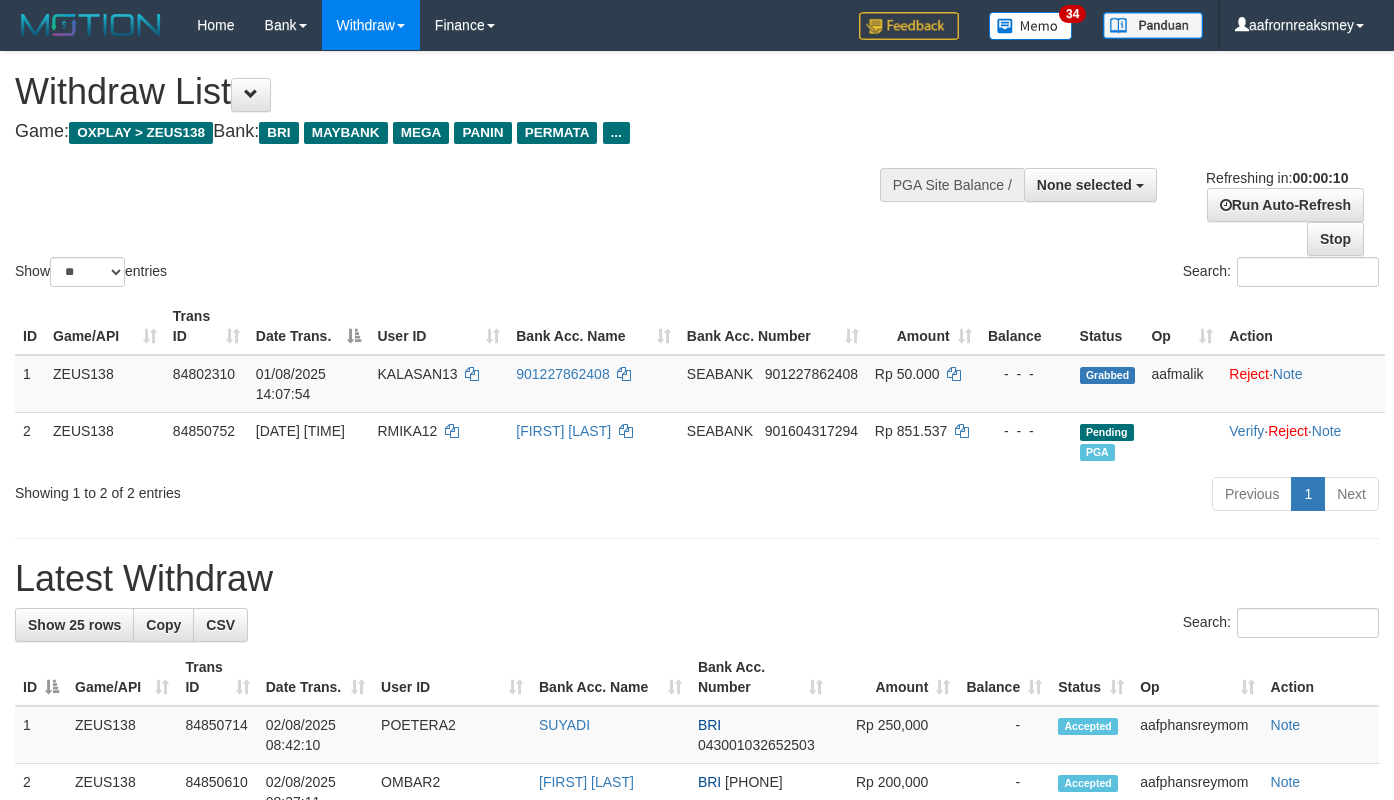 select 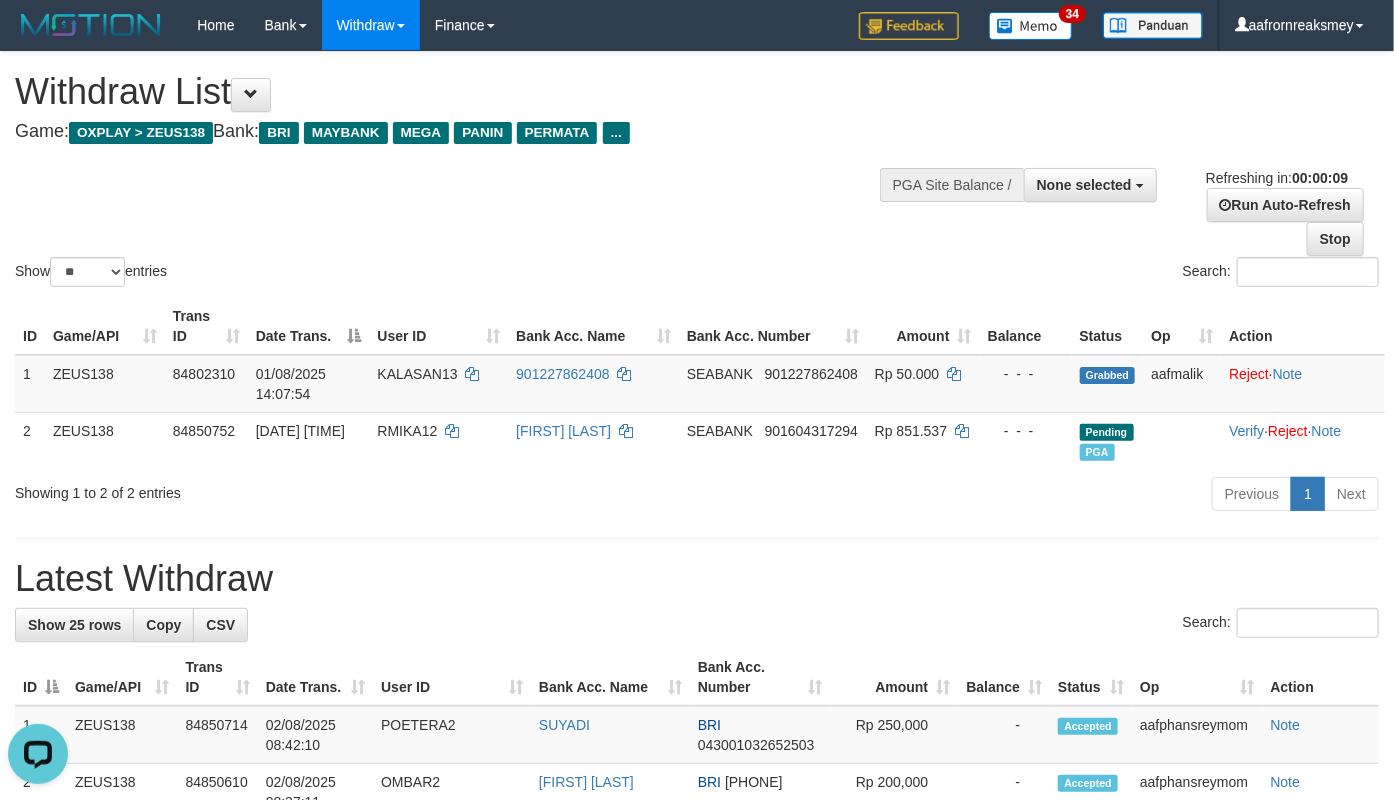 scroll, scrollTop: 0, scrollLeft: 0, axis: both 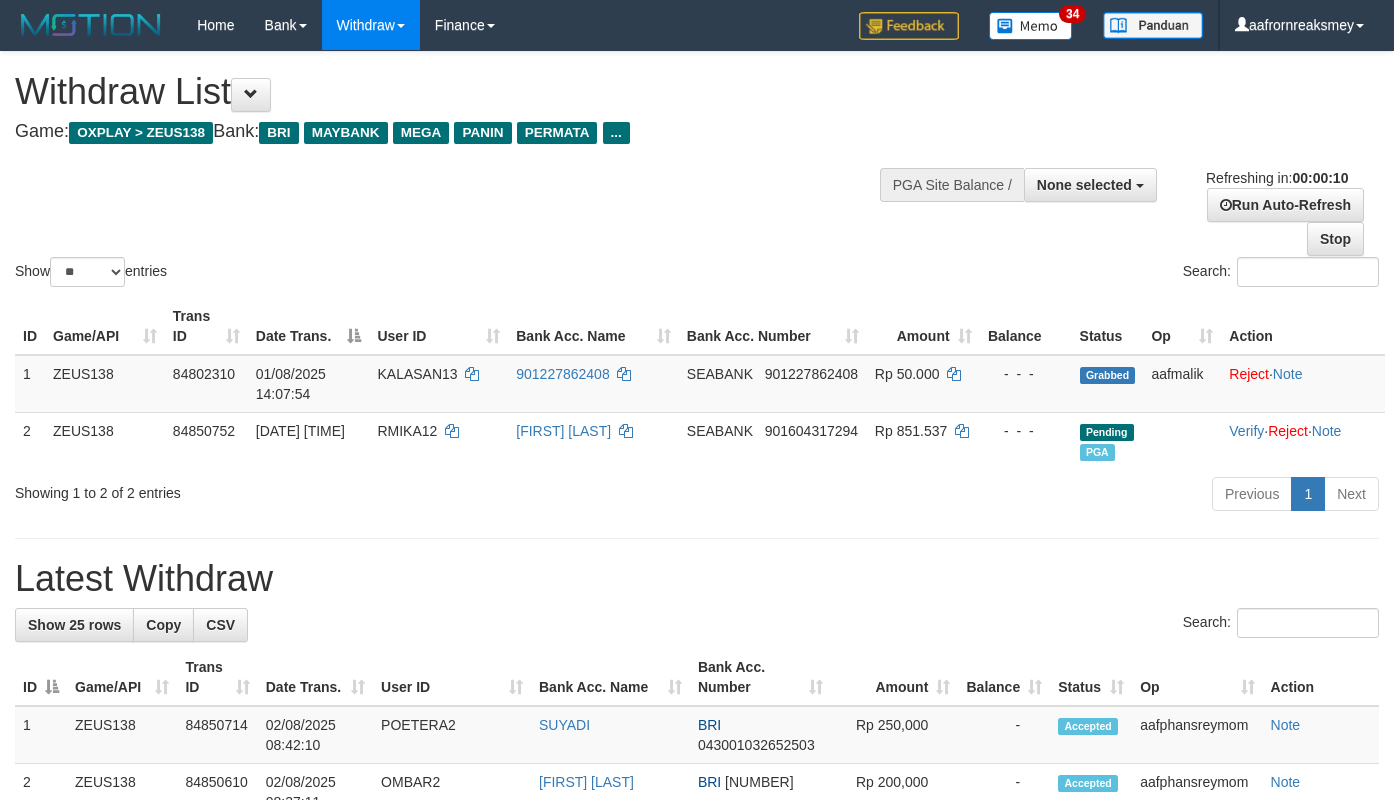 select 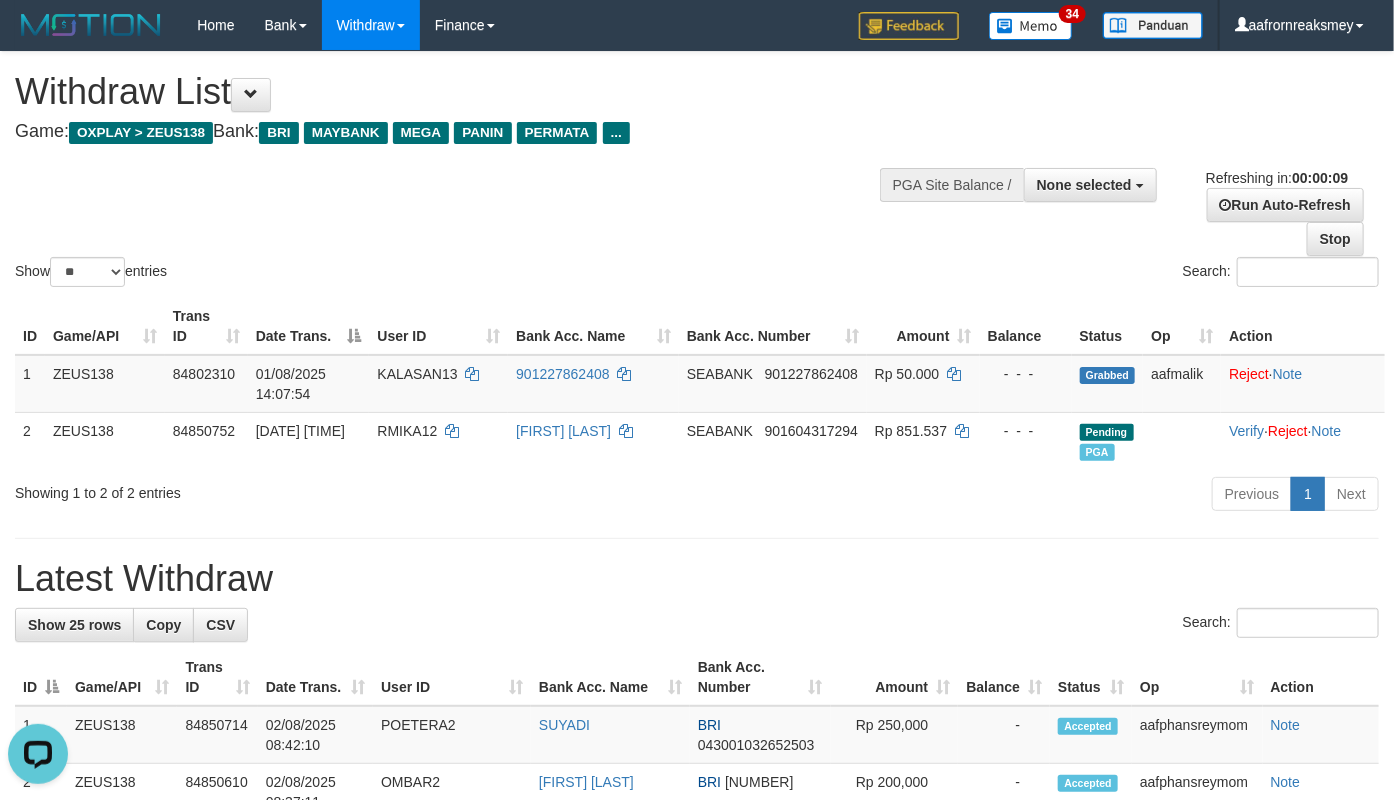 scroll, scrollTop: 0, scrollLeft: 0, axis: both 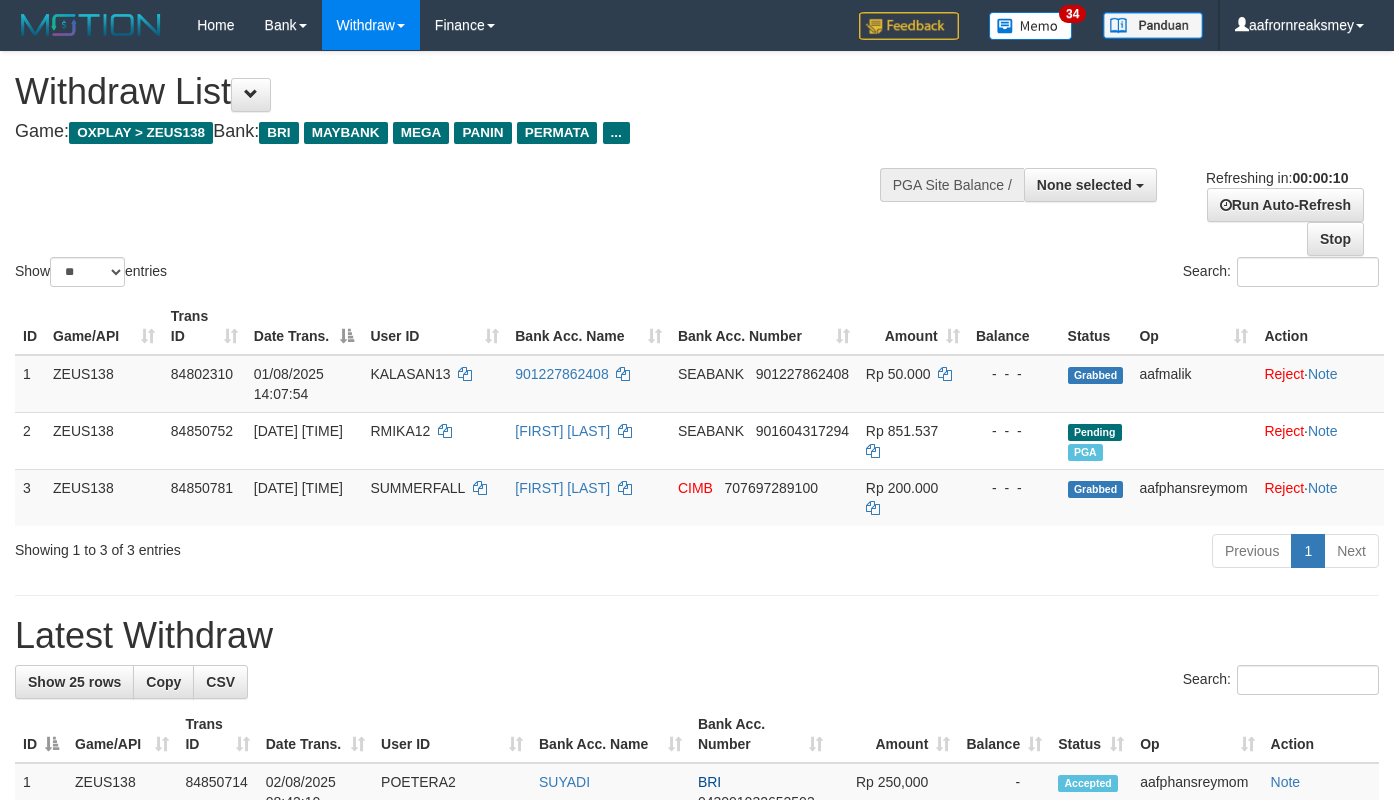 select 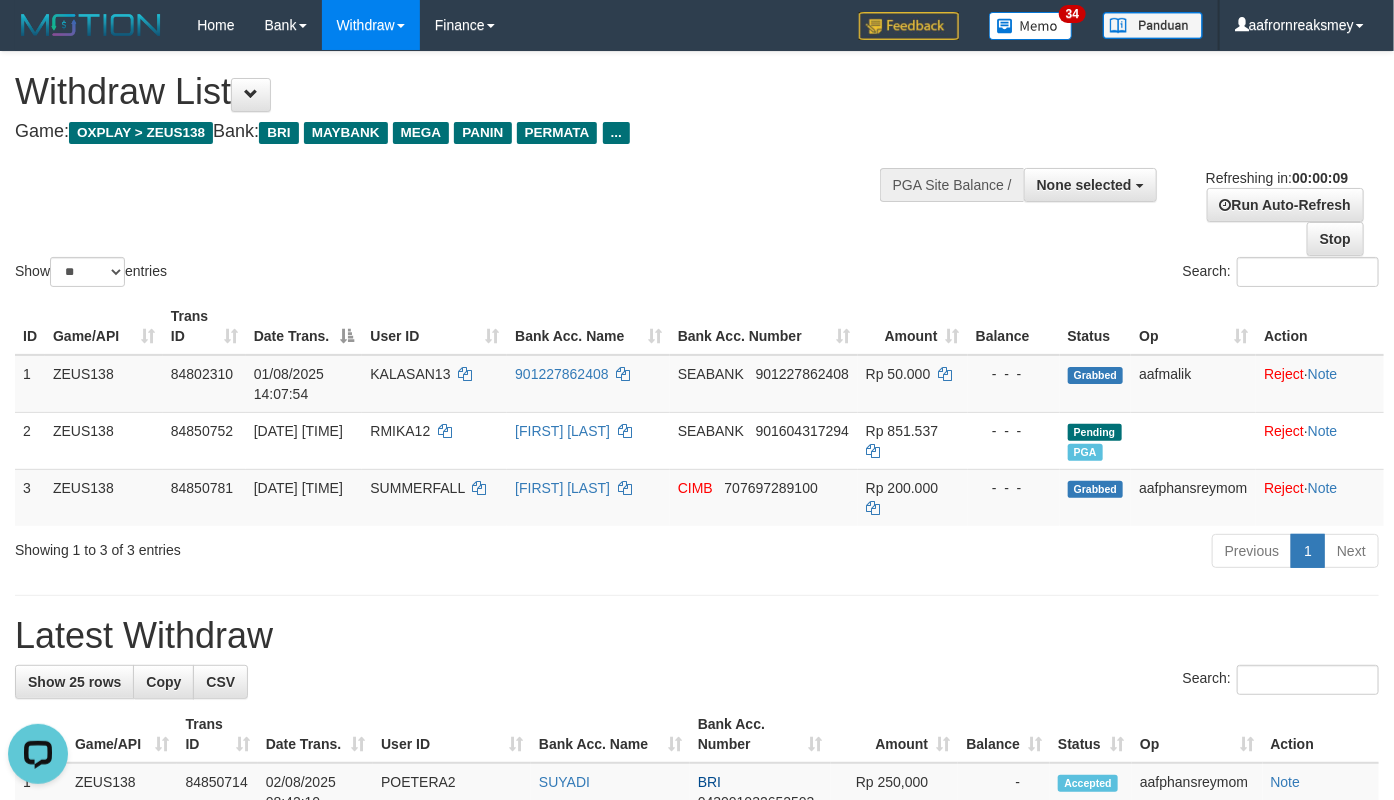 scroll, scrollTop: 0, scrollLeft: 0, axis: both 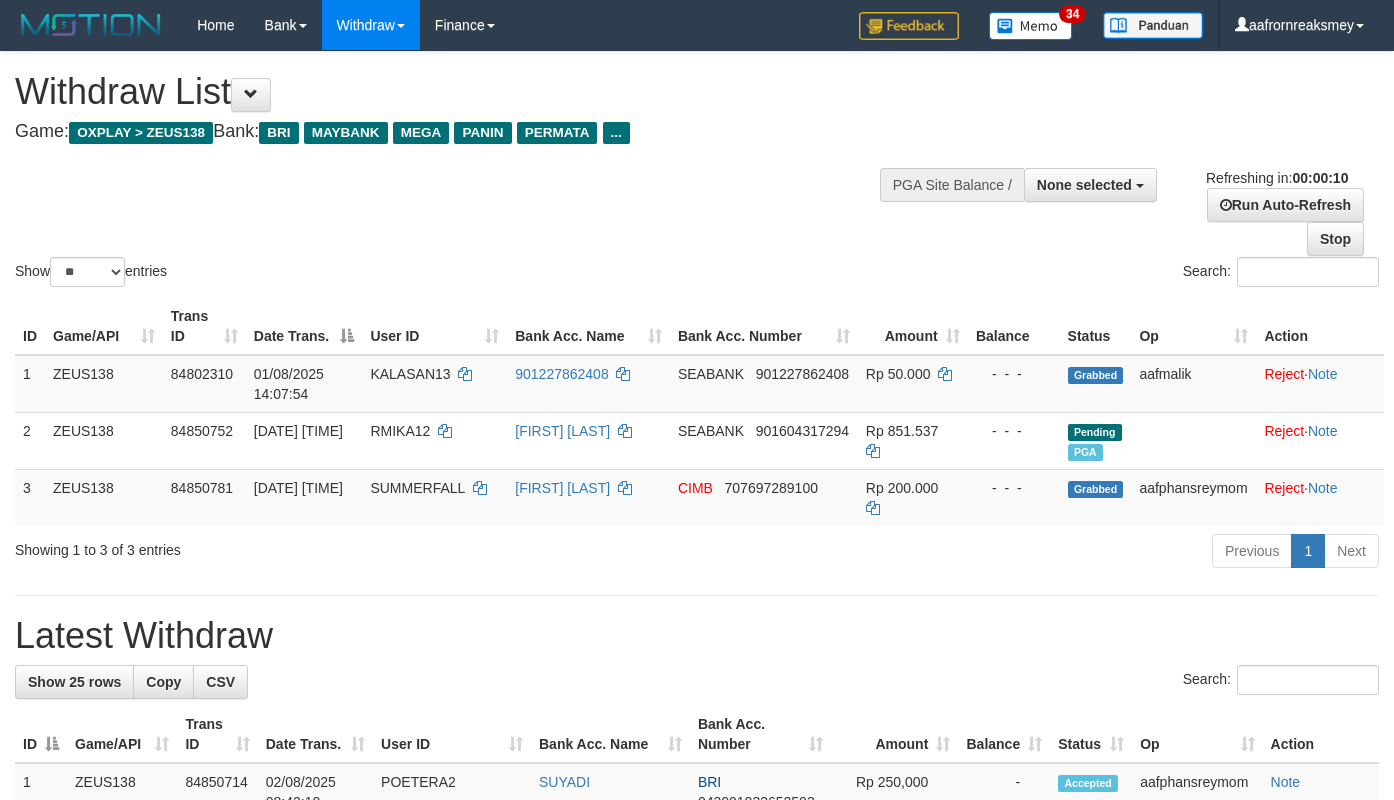 select 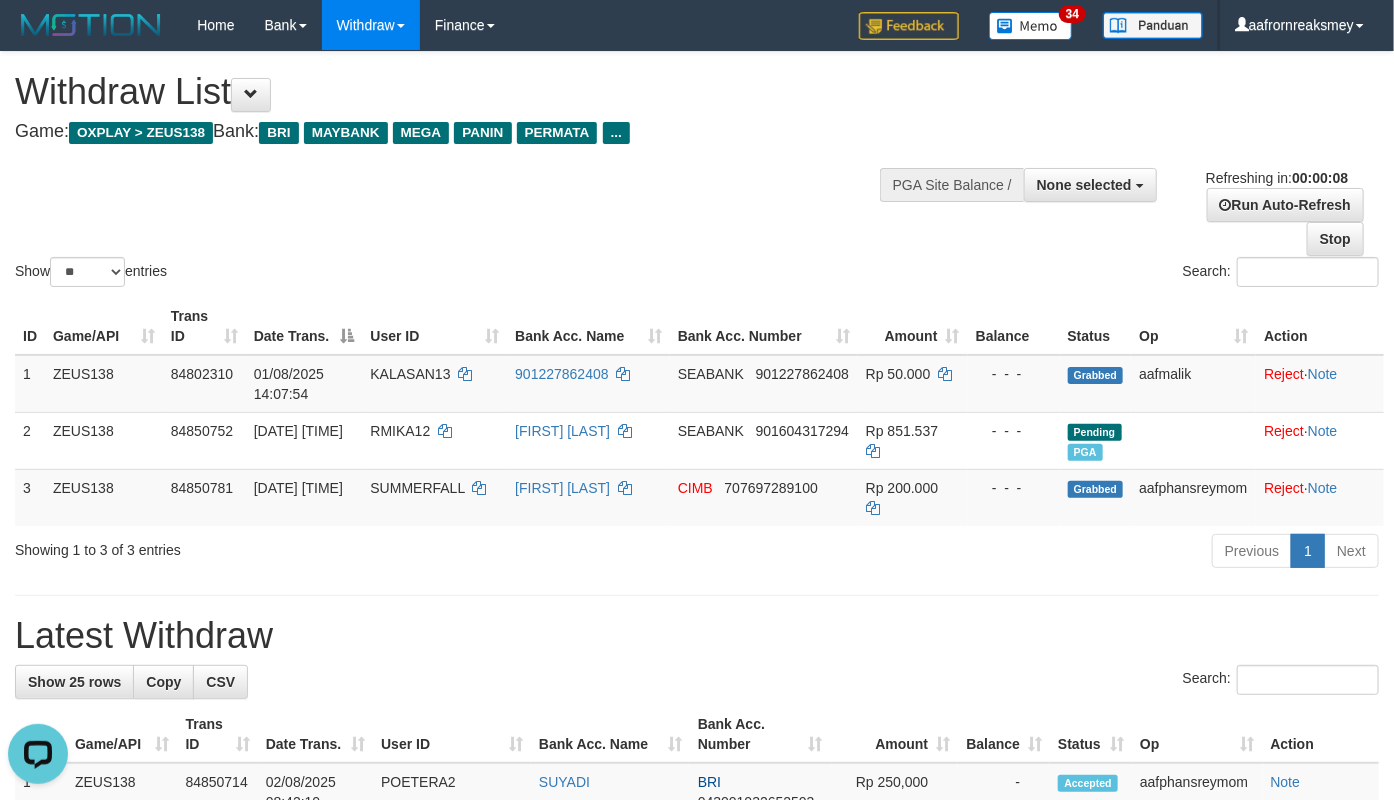 scroll, scrollTop: 0, scrollLeft: 0, axis: both 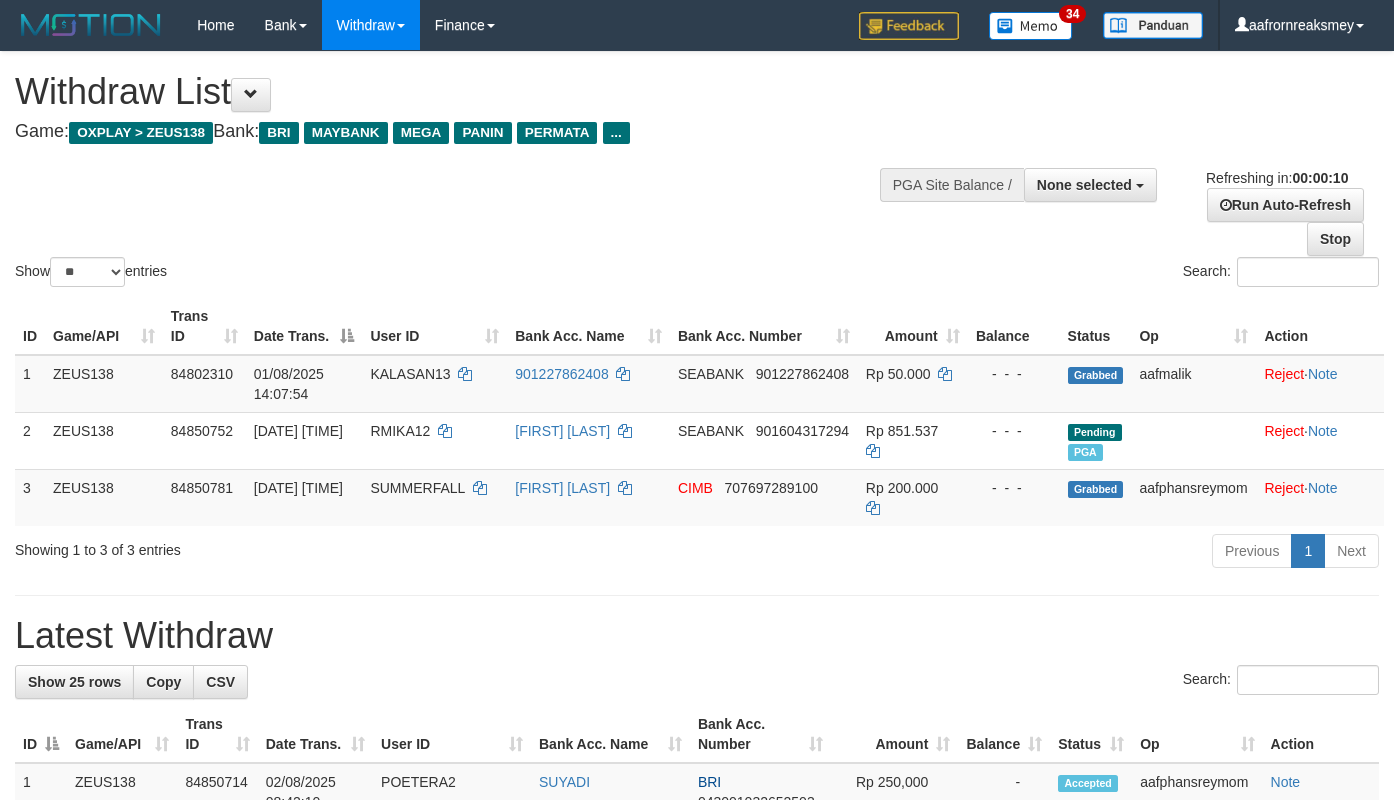 select 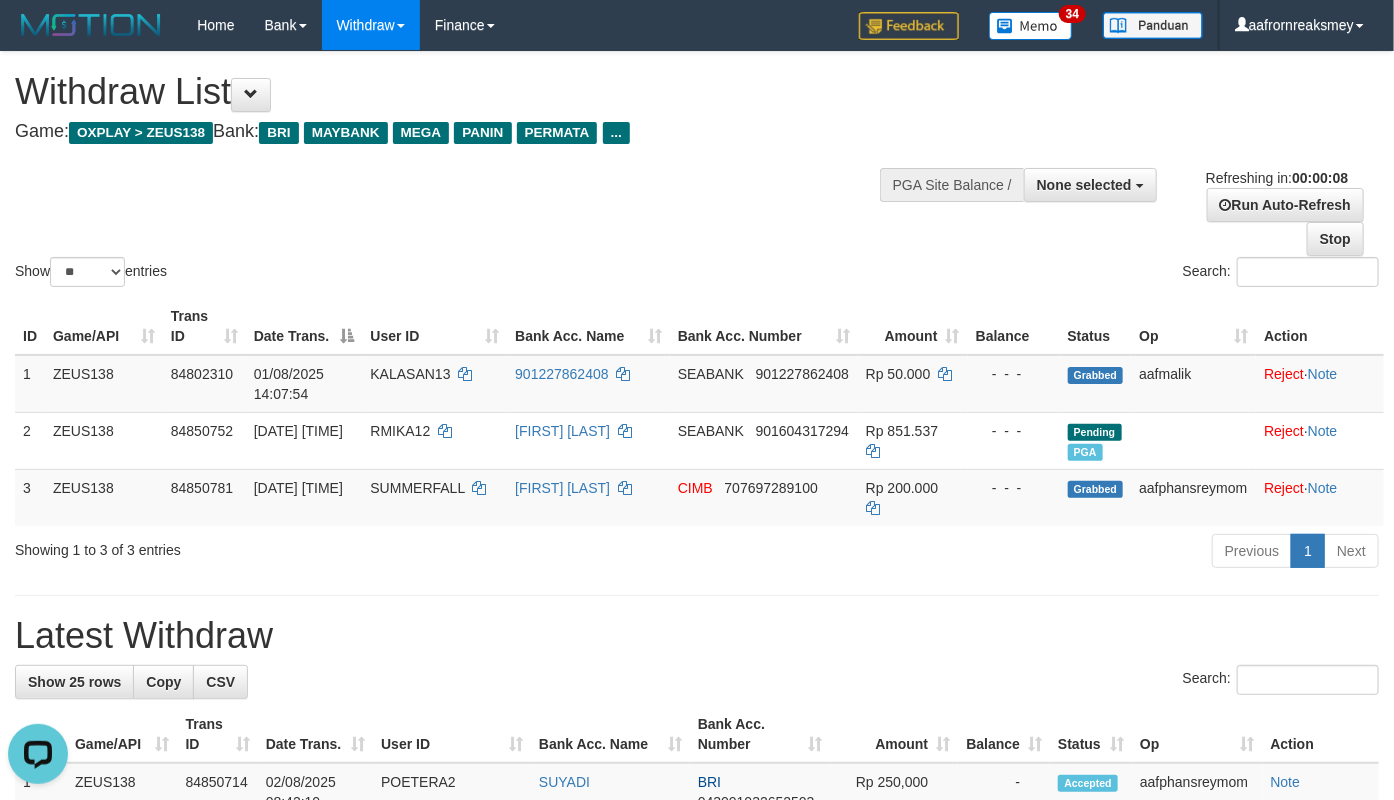 scroll, scrollTop: 0, scrollLeft: 0, axis: both 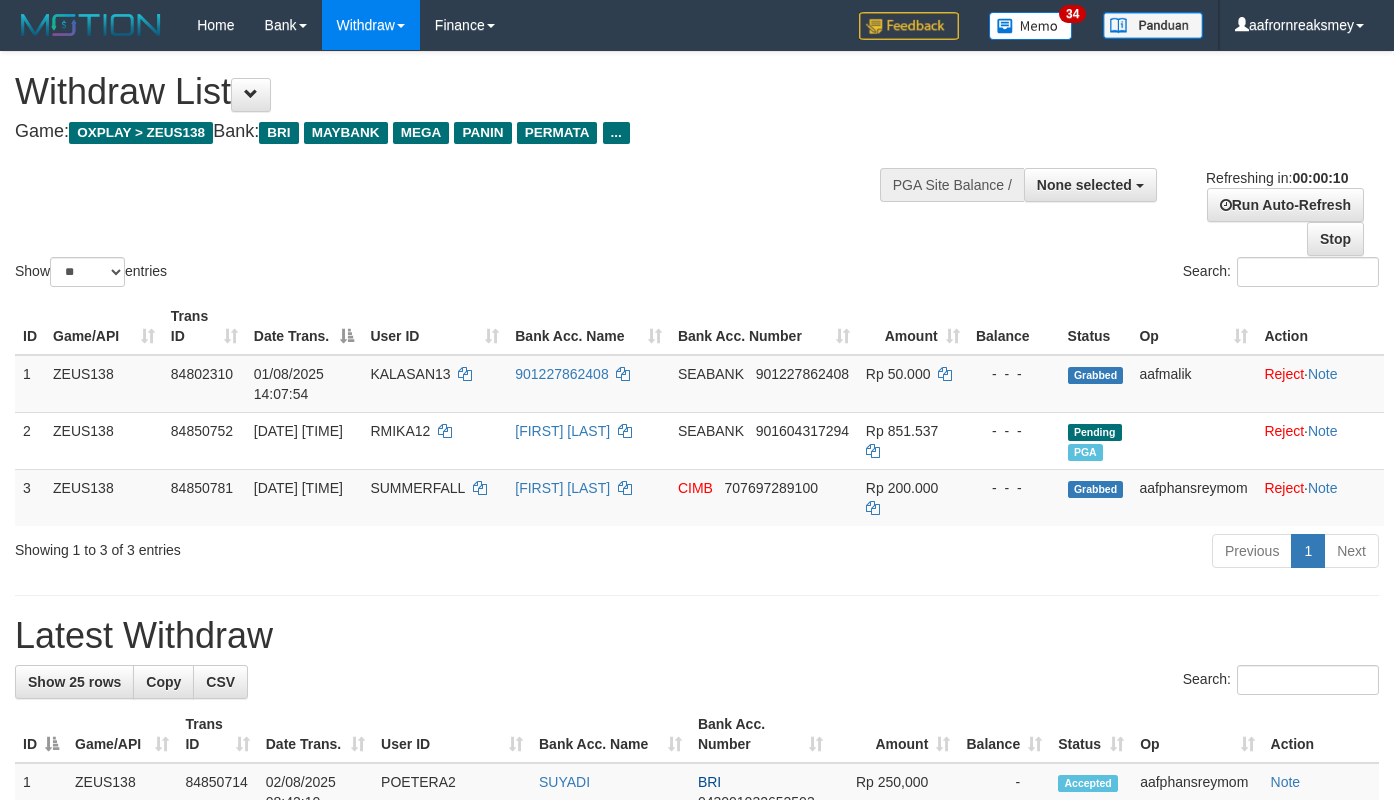 select 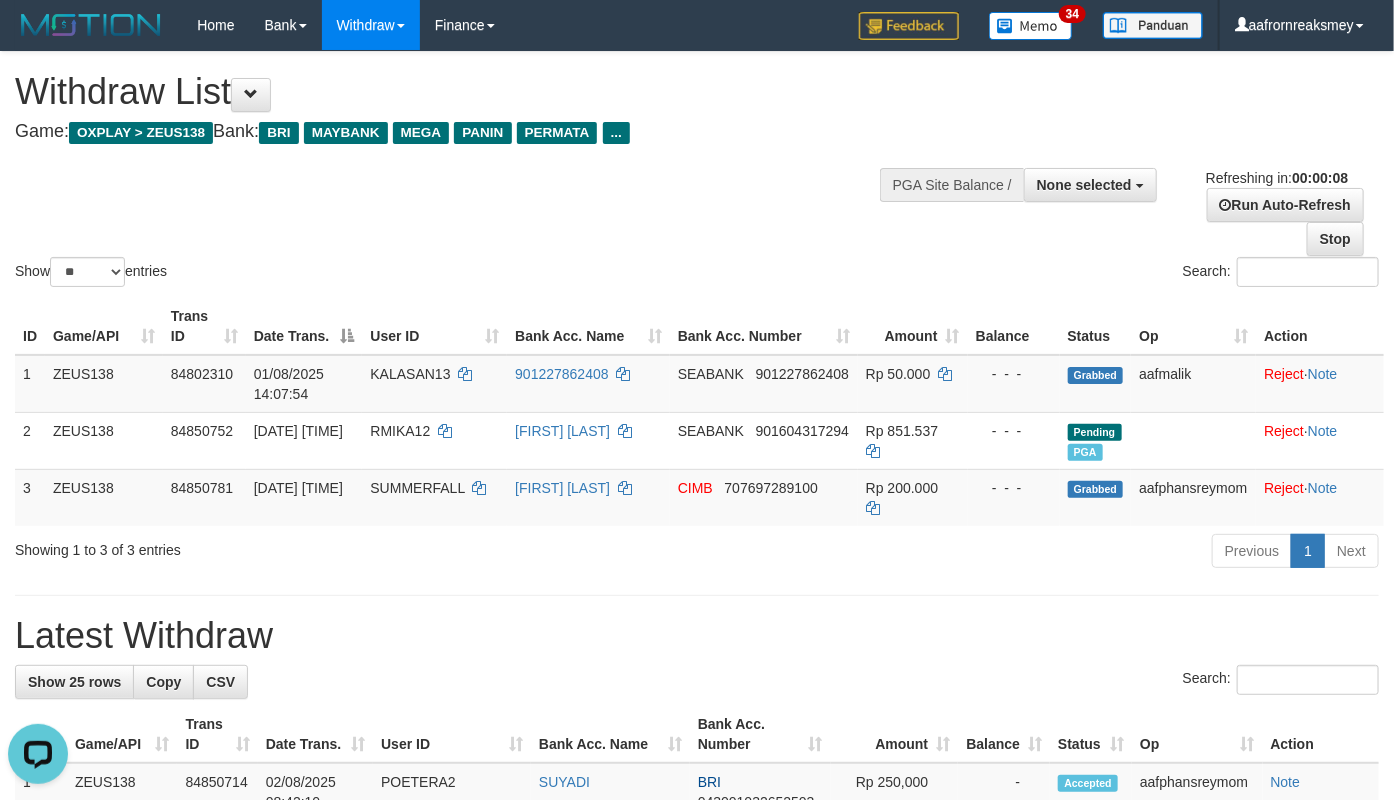 scroll, scrollTop: 0, scrollLeft: 0, axis: both 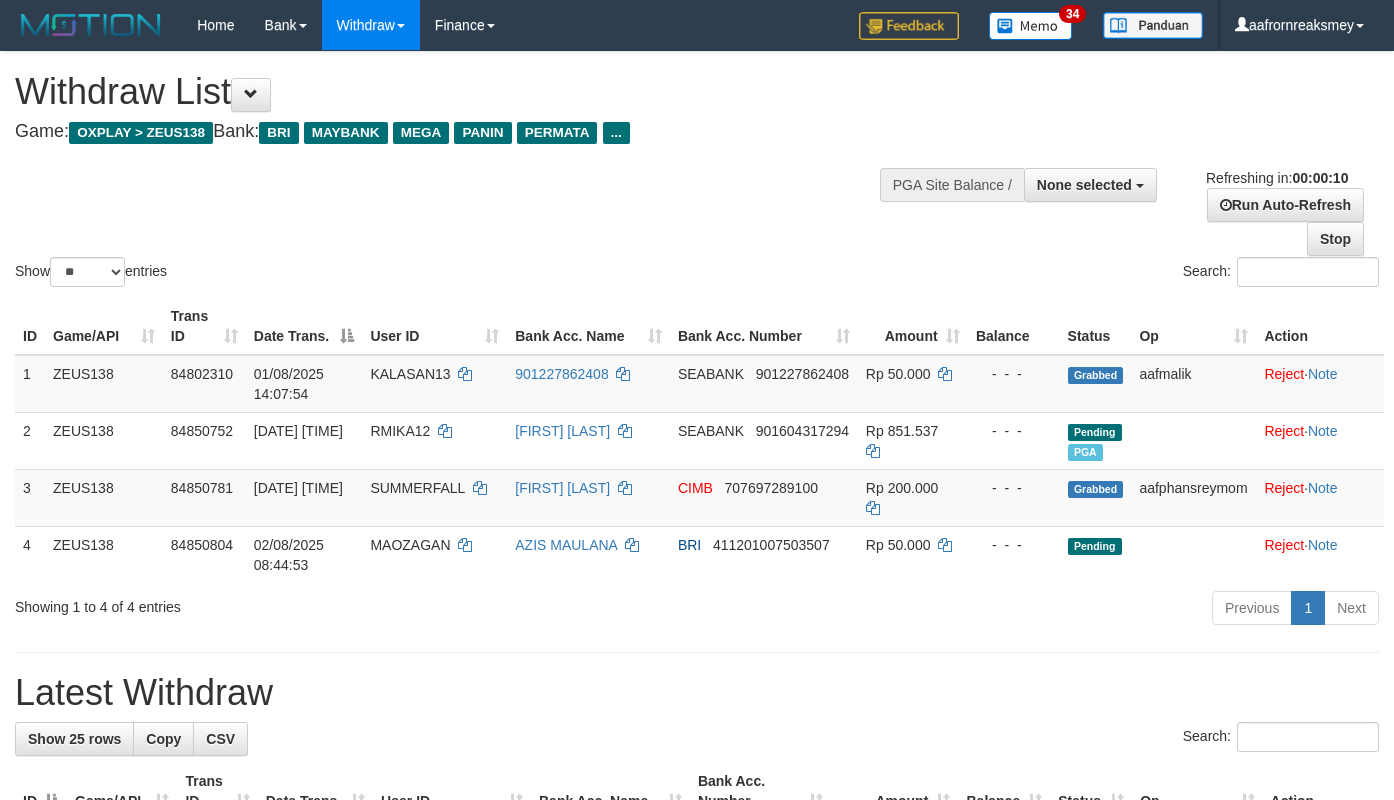 select 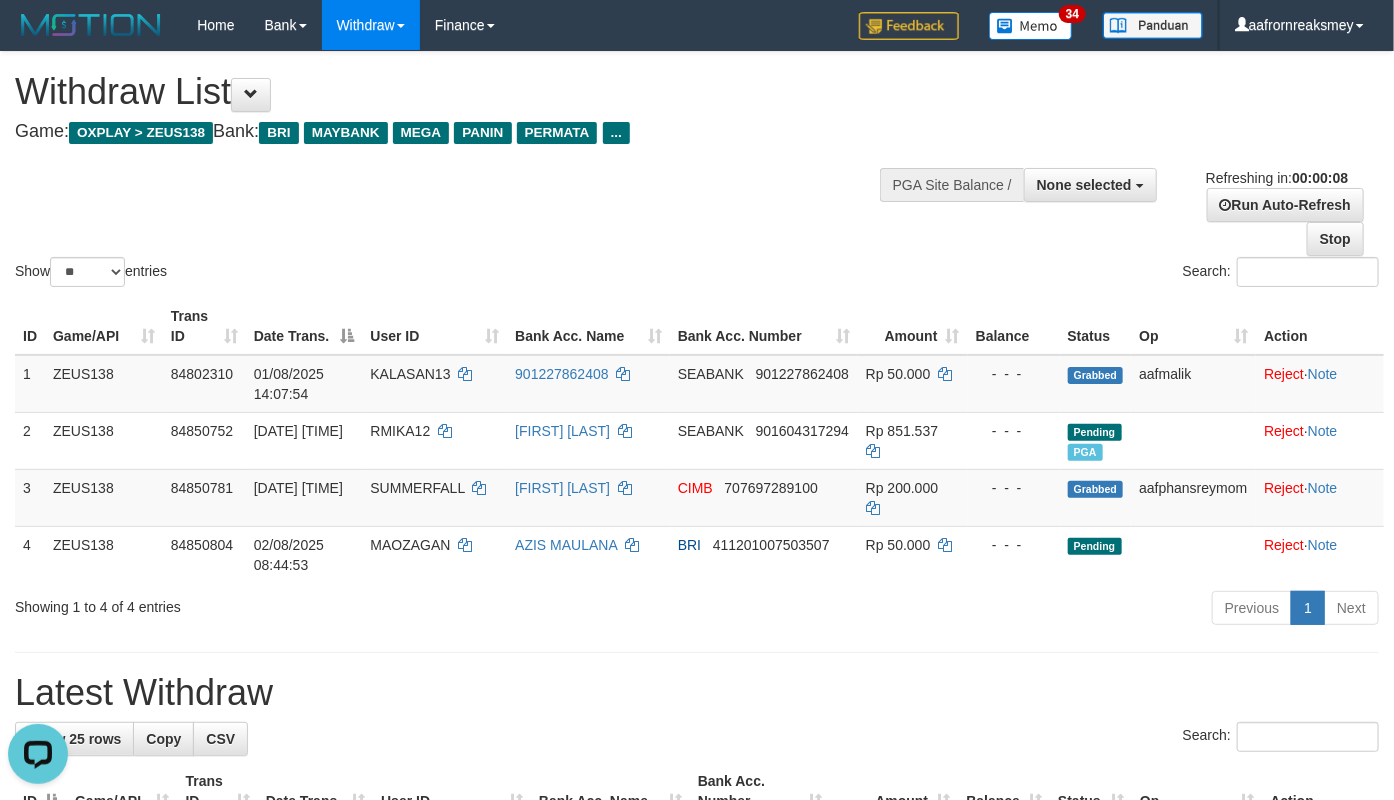scroll, scrollTop: 0, scrollLeft: 0, axis: both 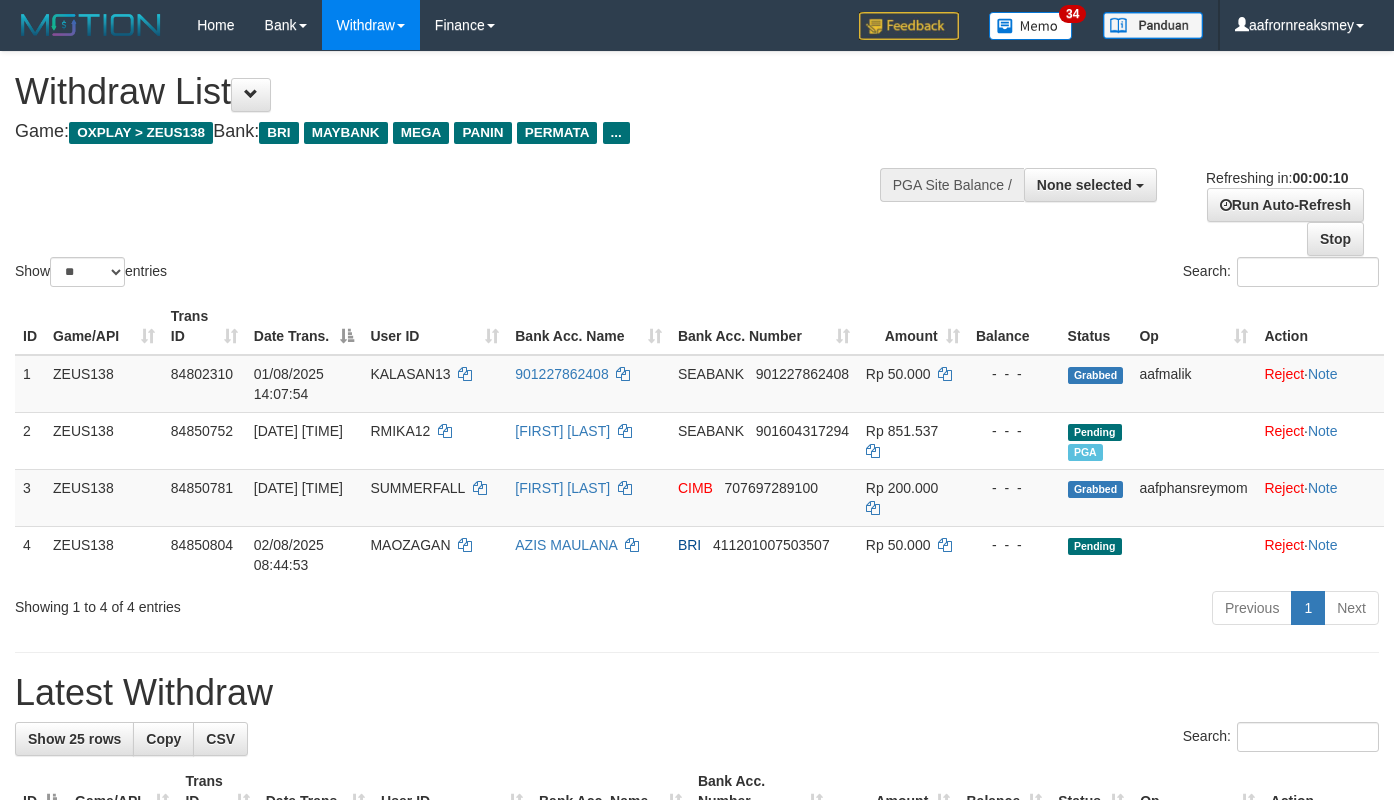 select 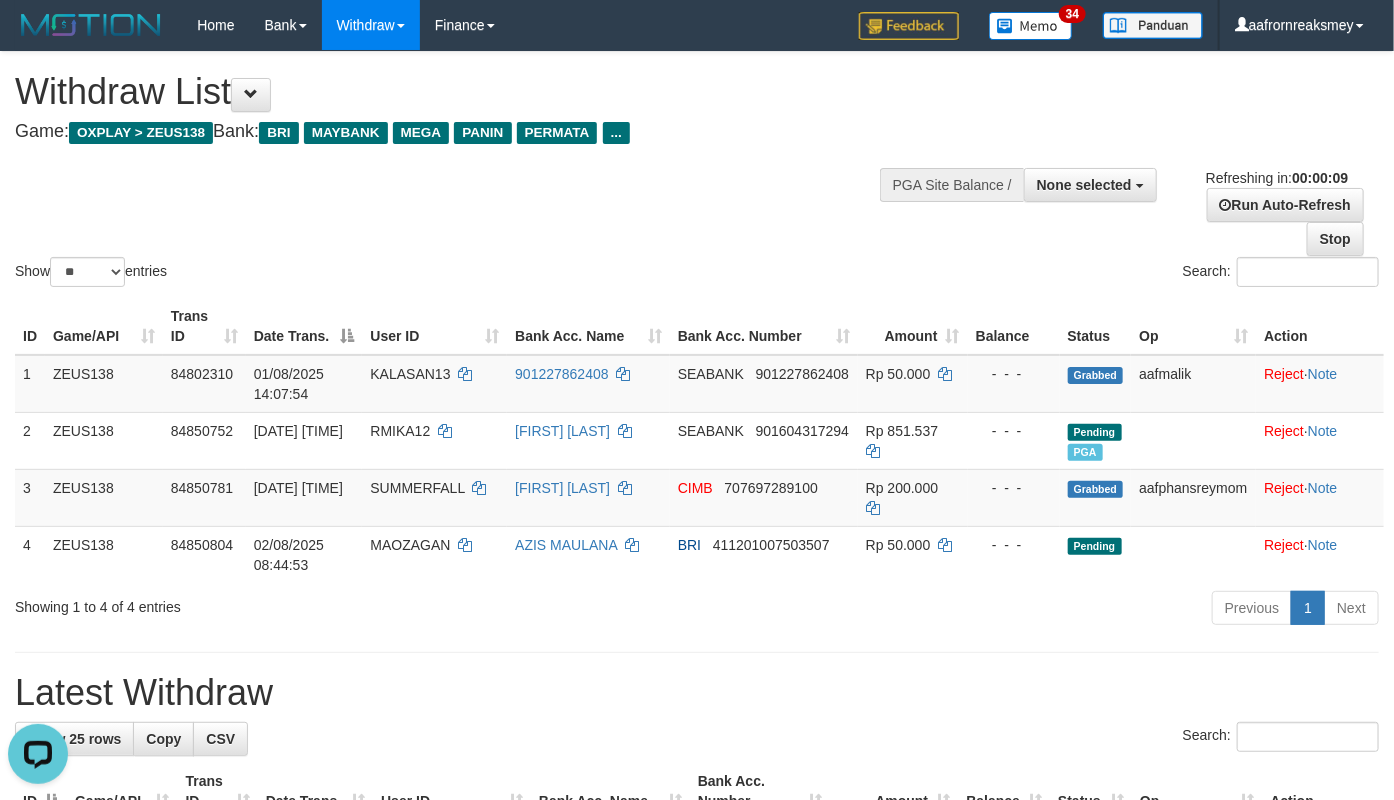 scroll, scrollTop: 0, scrollLeft: 0, axis: both 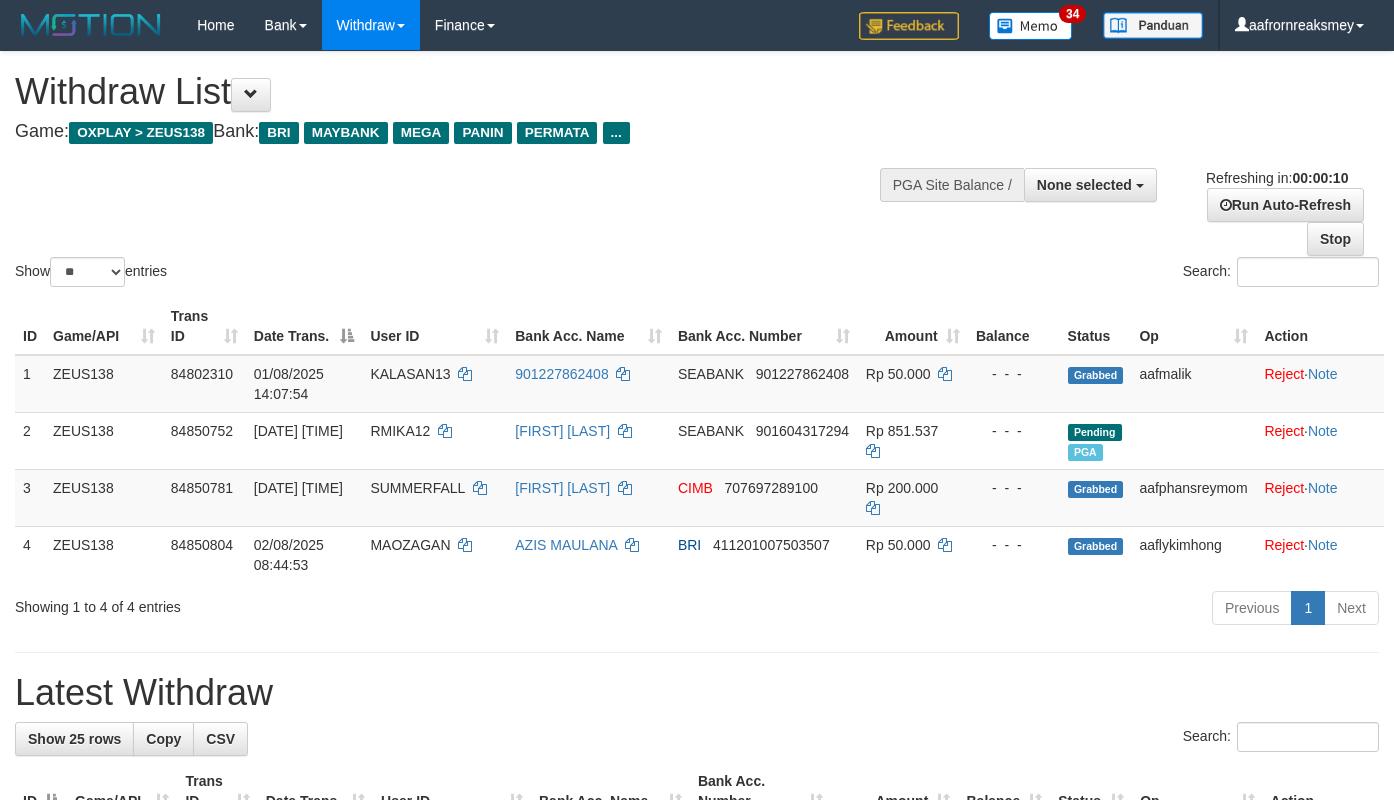 select 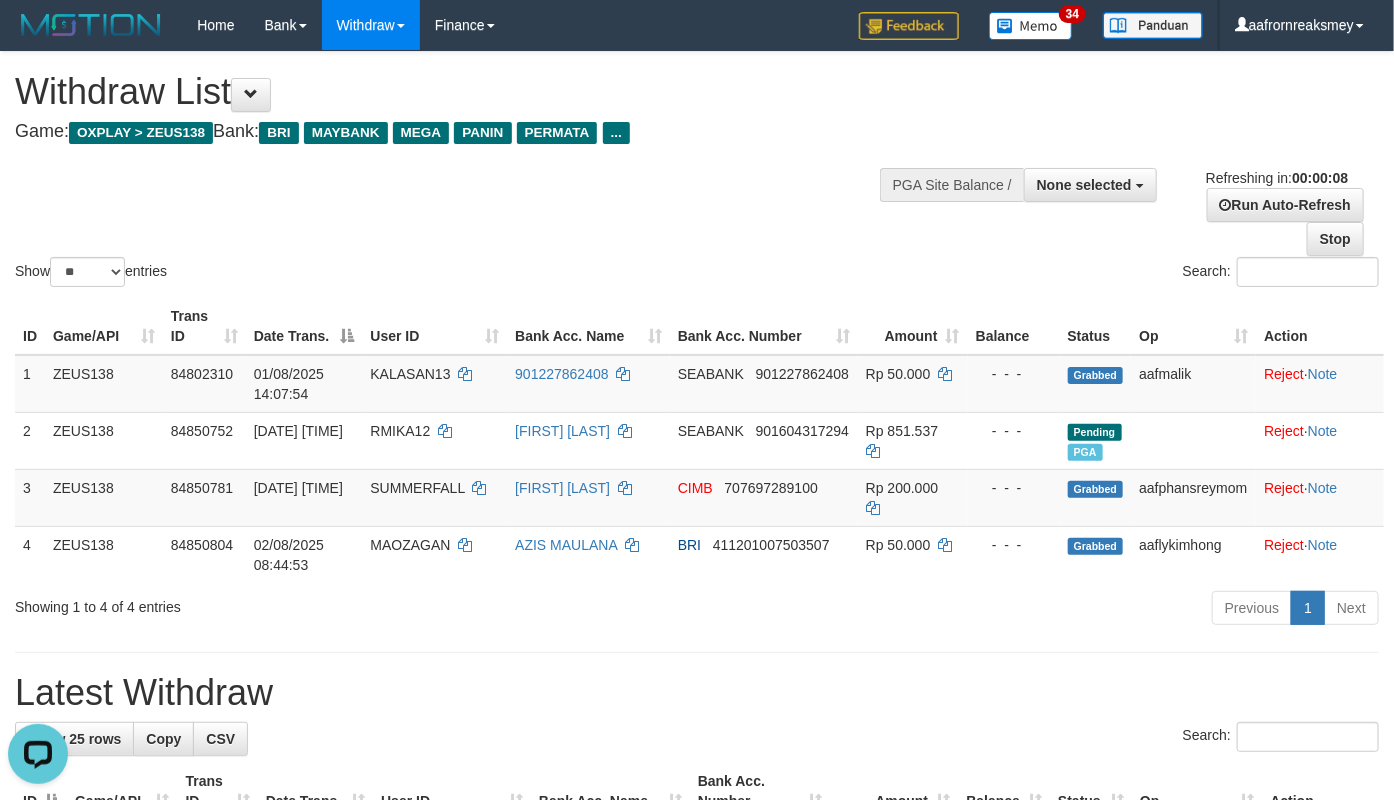 scroll, scrollTop: 0, scrollLeft: 0, axis: both 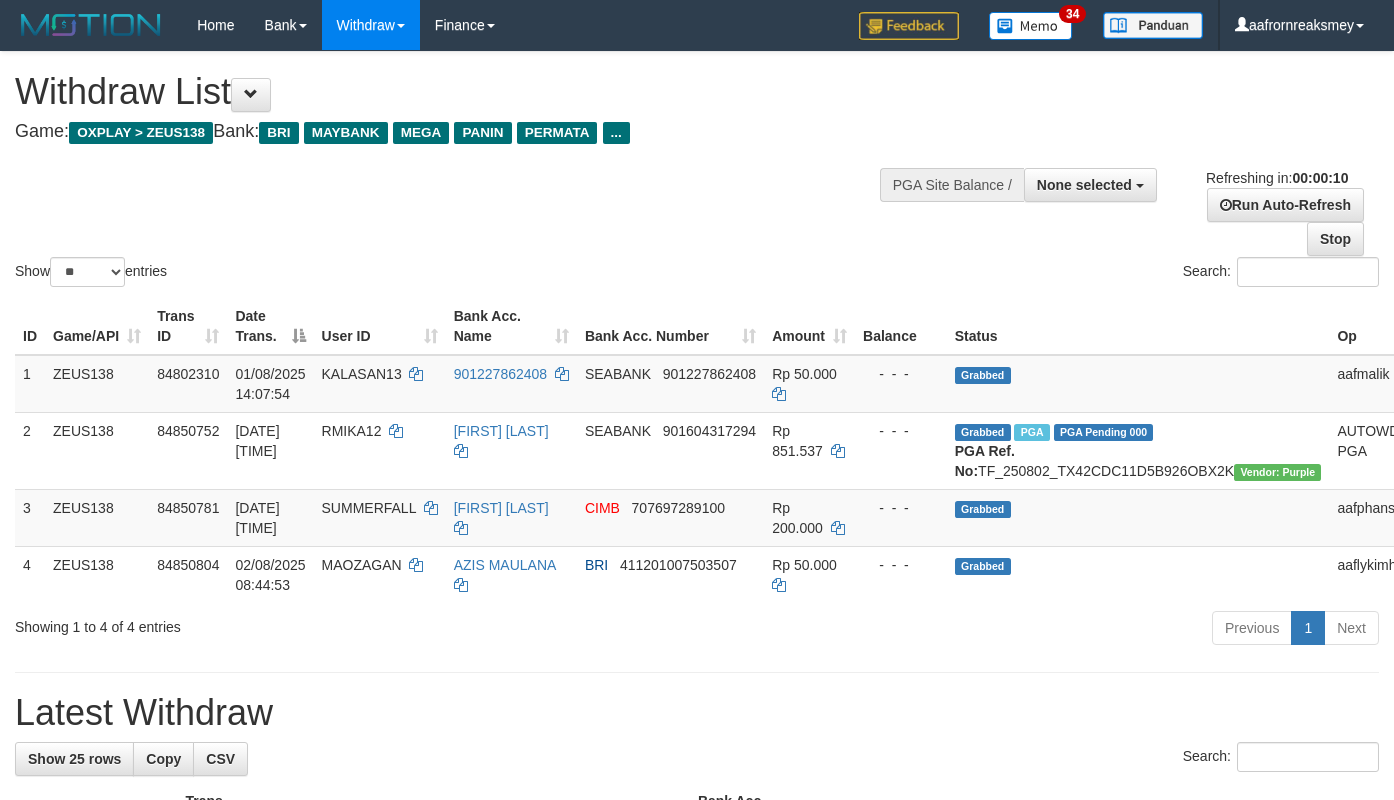 select 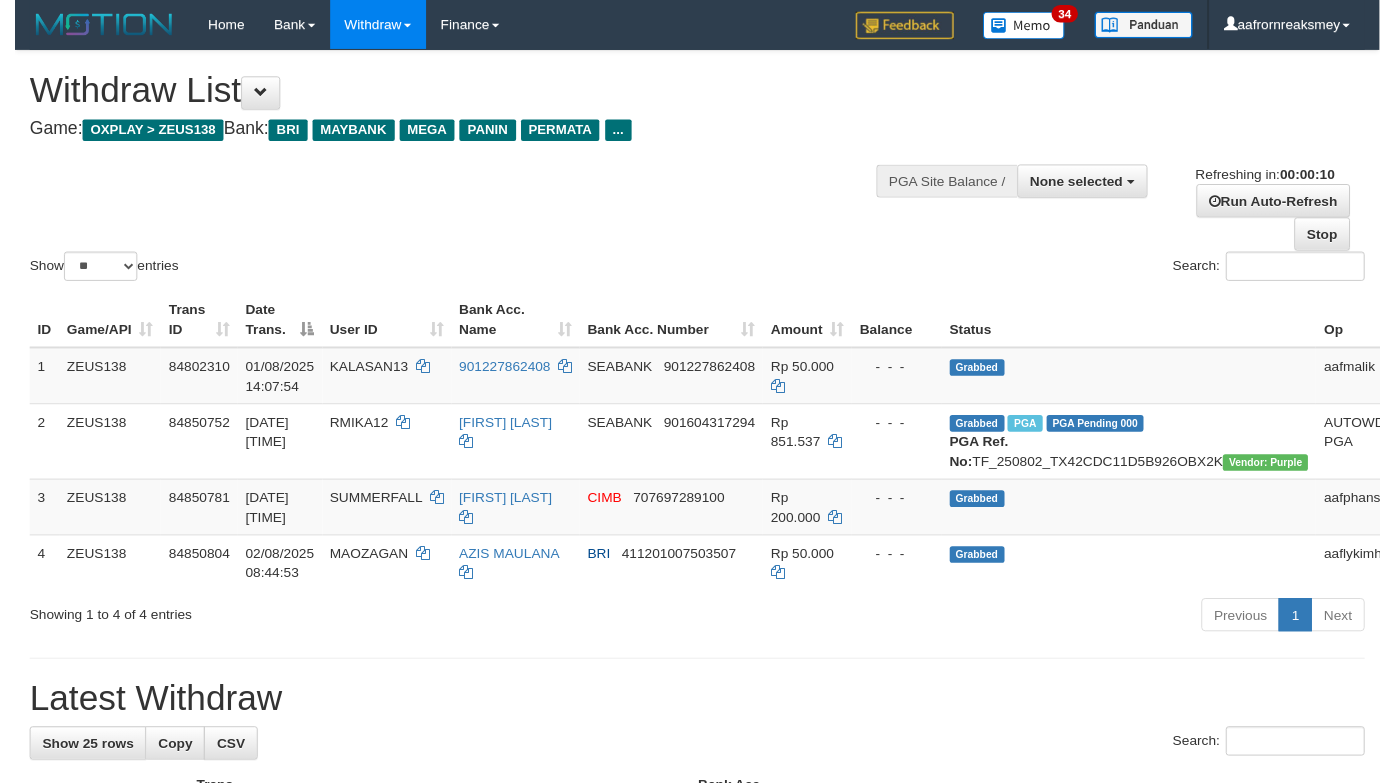 scroll, scrollTop: 0, scrollLeft: 0, axis: both 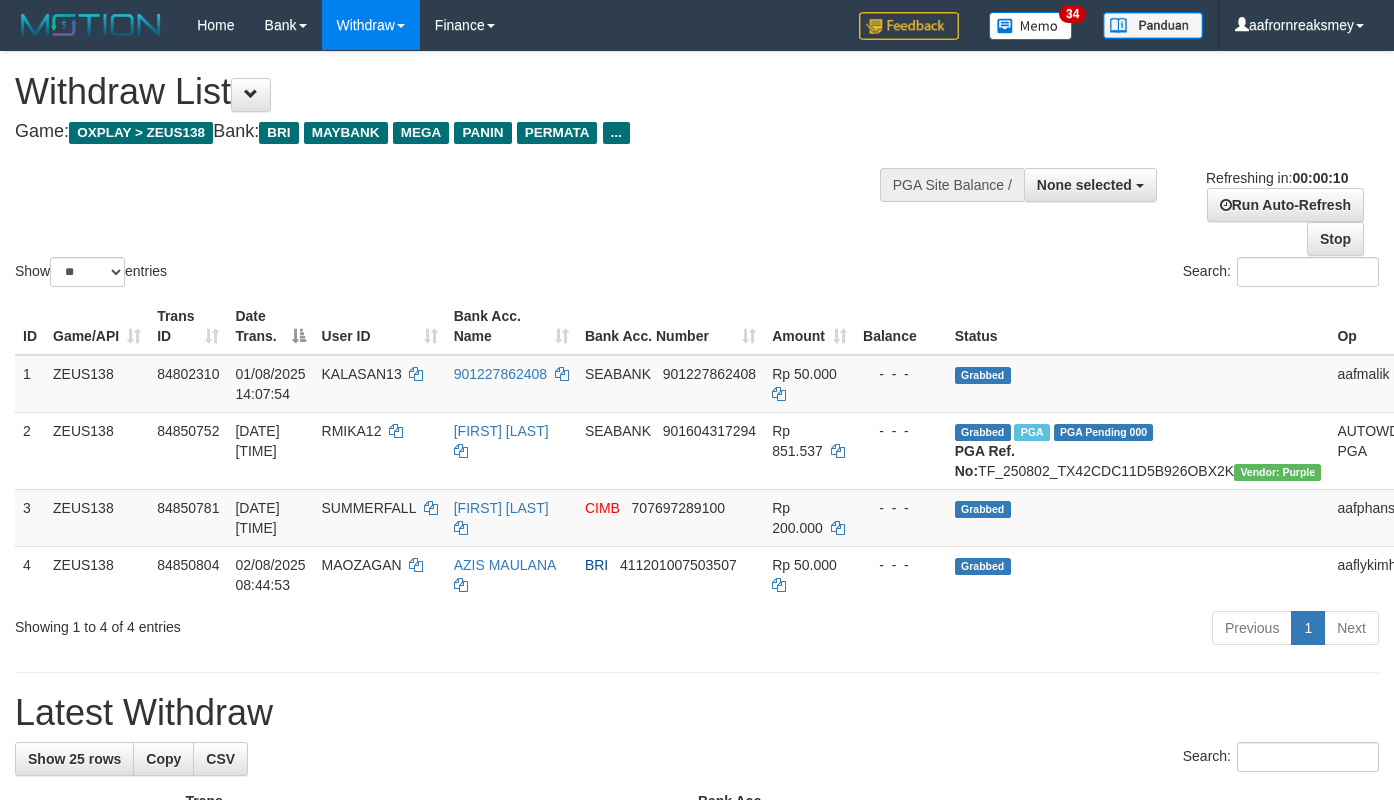 select 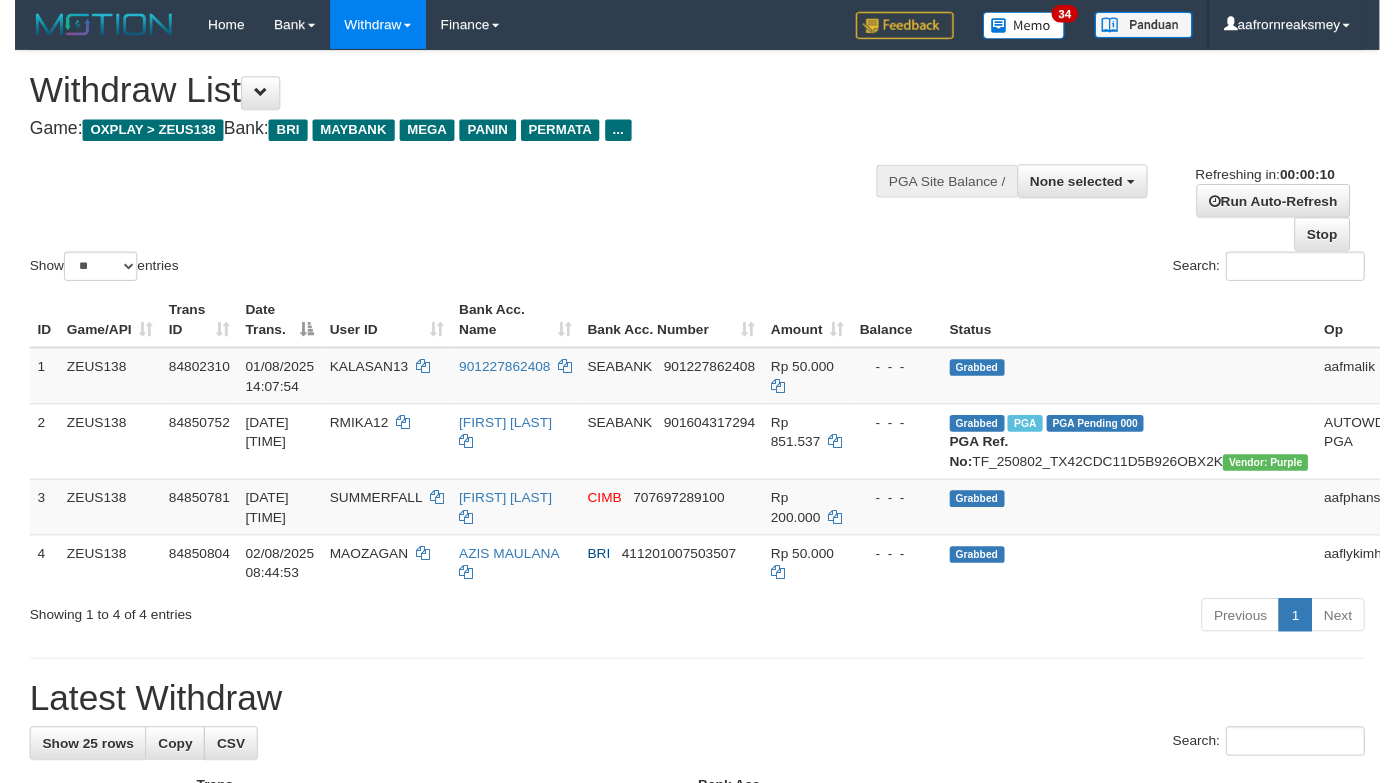 scroll, scrollTop: 0, scrollLeft: 0, axis: both 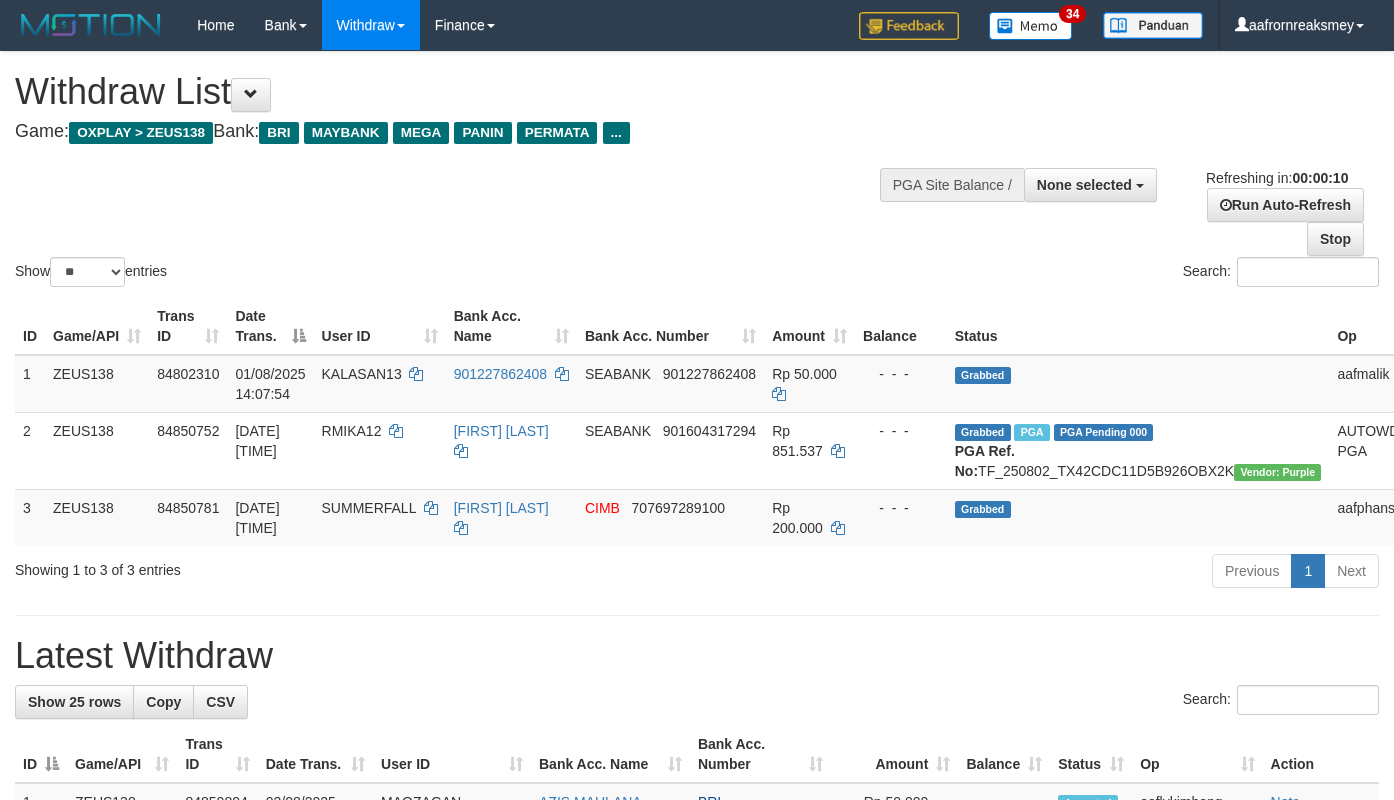 select 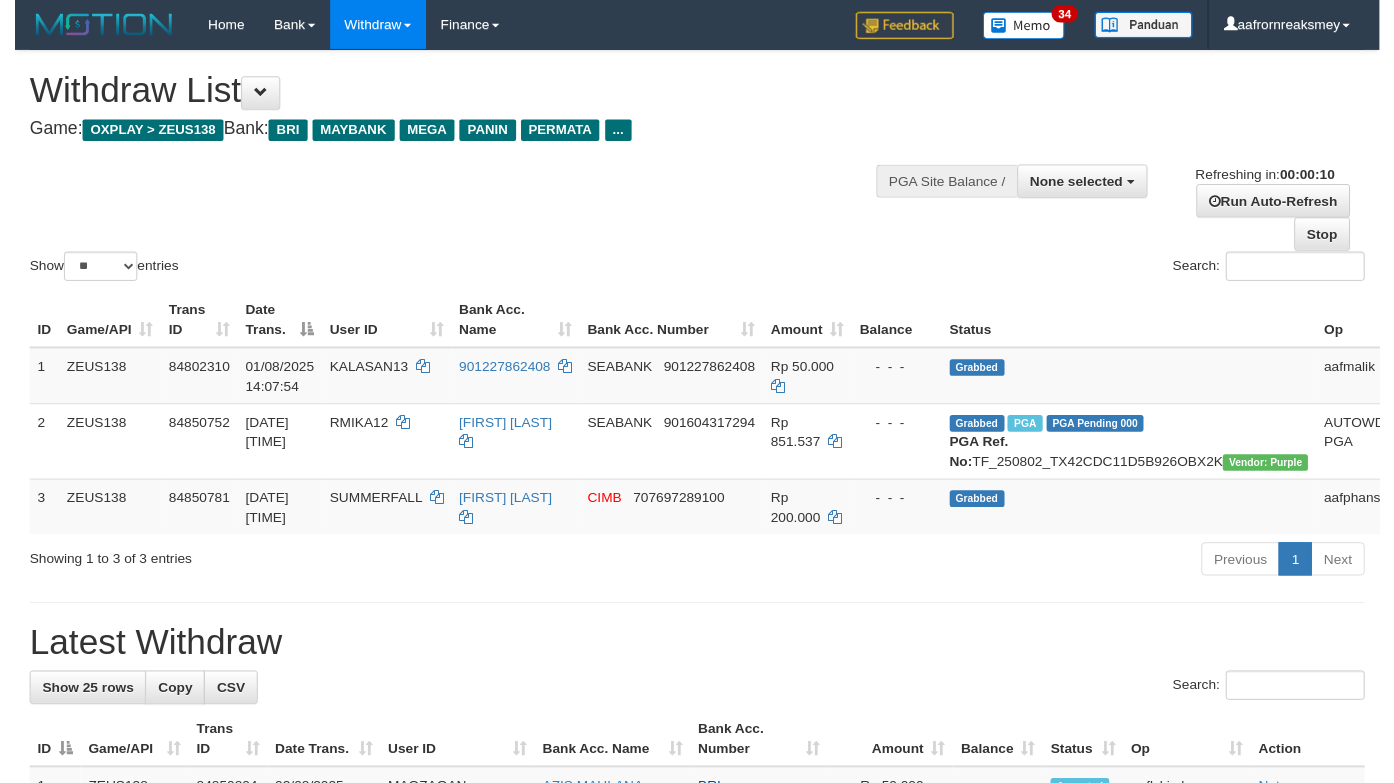 scroll, scrollTop: 0, scrollLeft: 0, axis: both 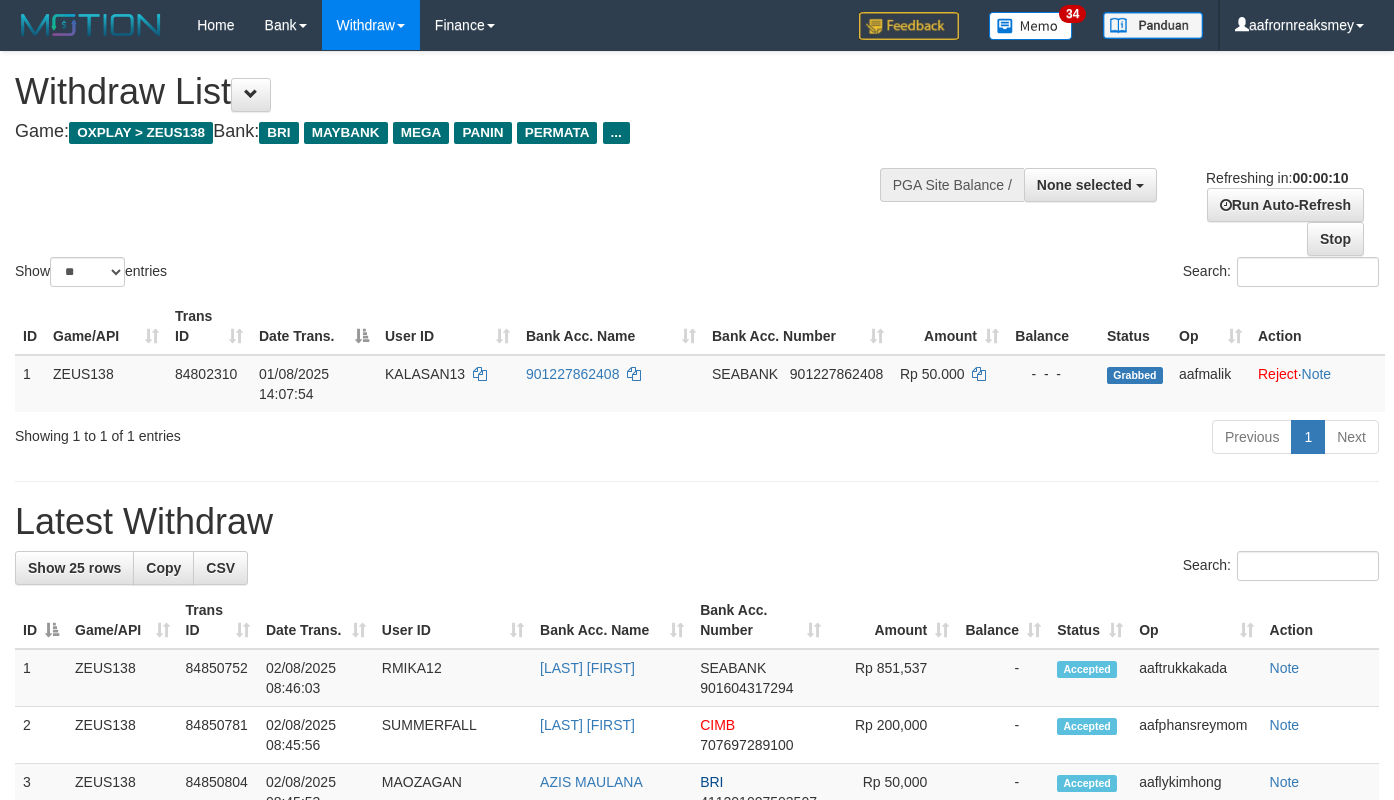 select 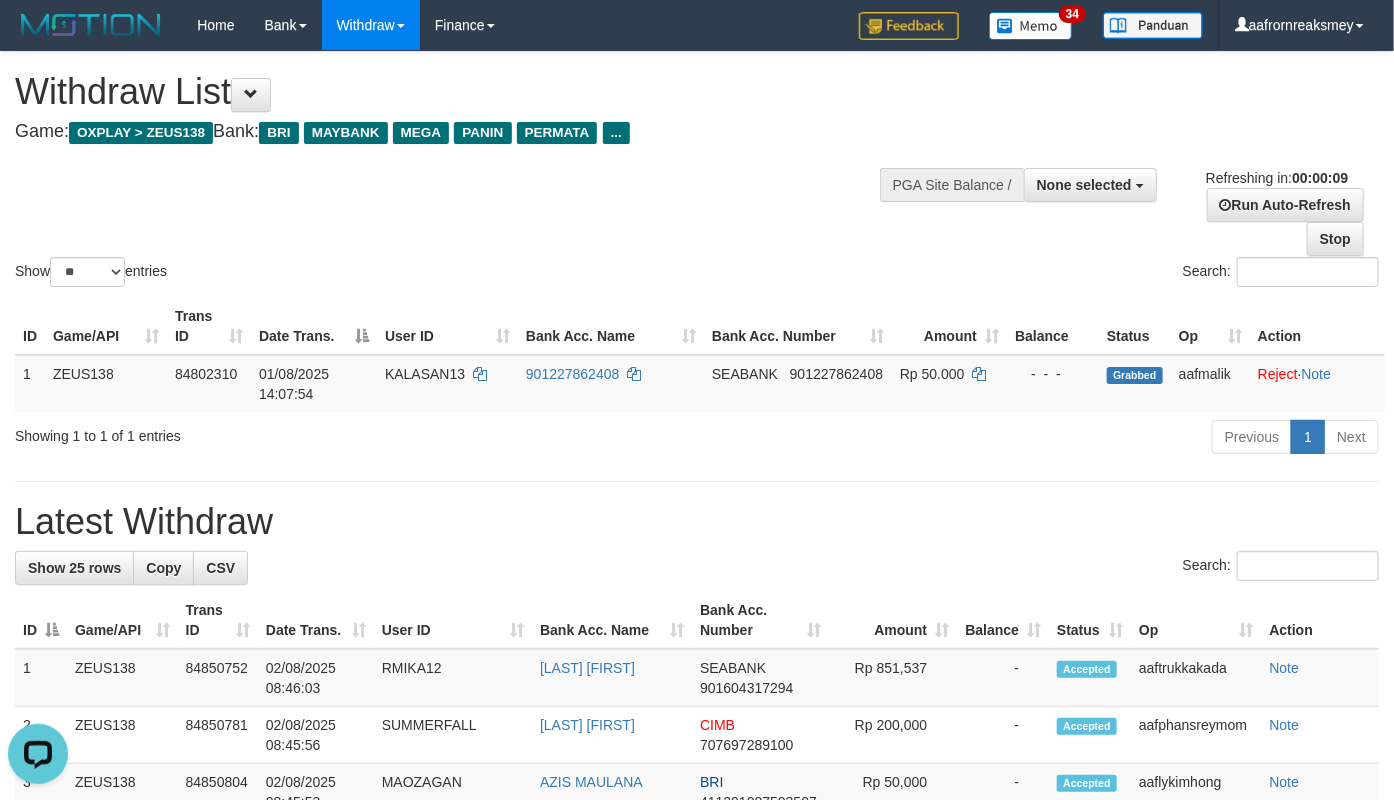 scroll, scrollTop: 0, scrollLeft: 0, axis: both 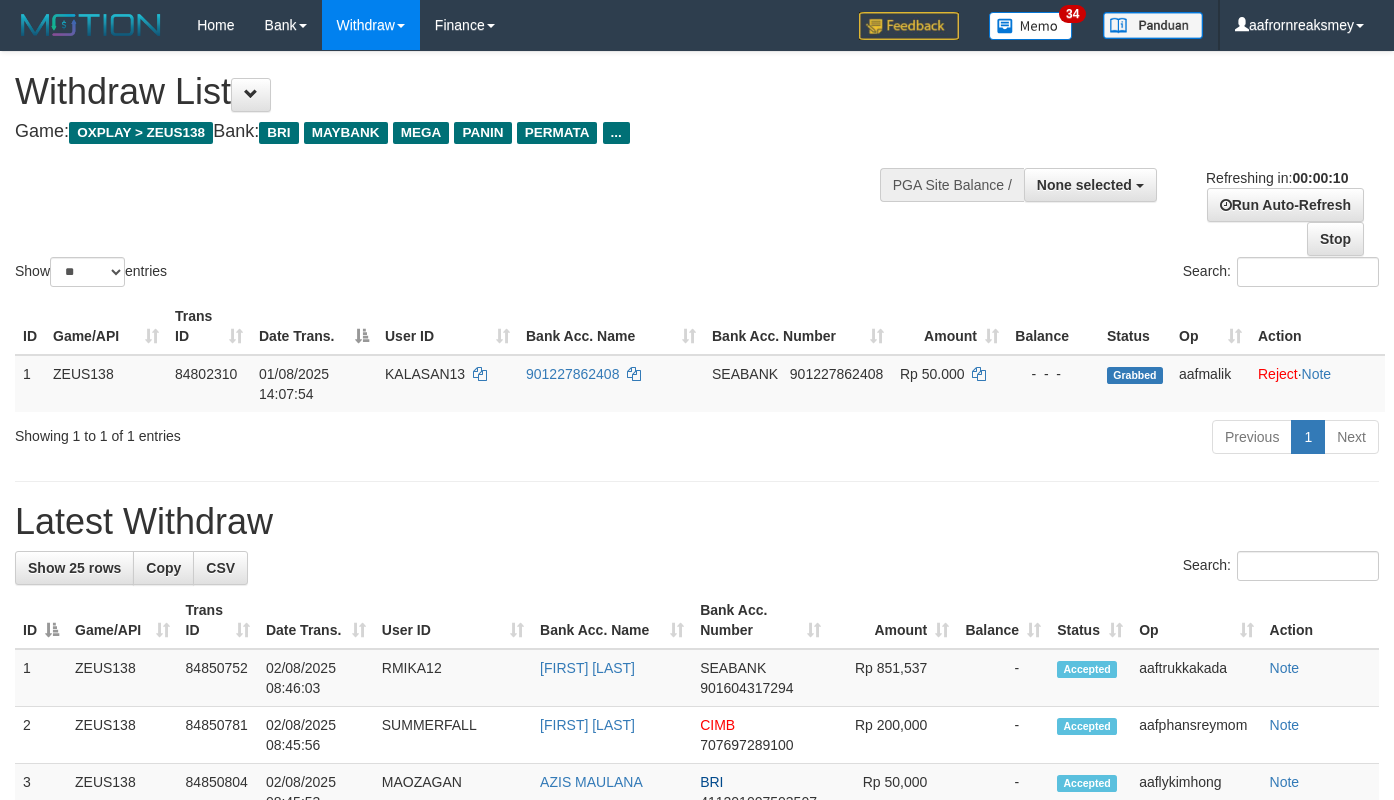 select 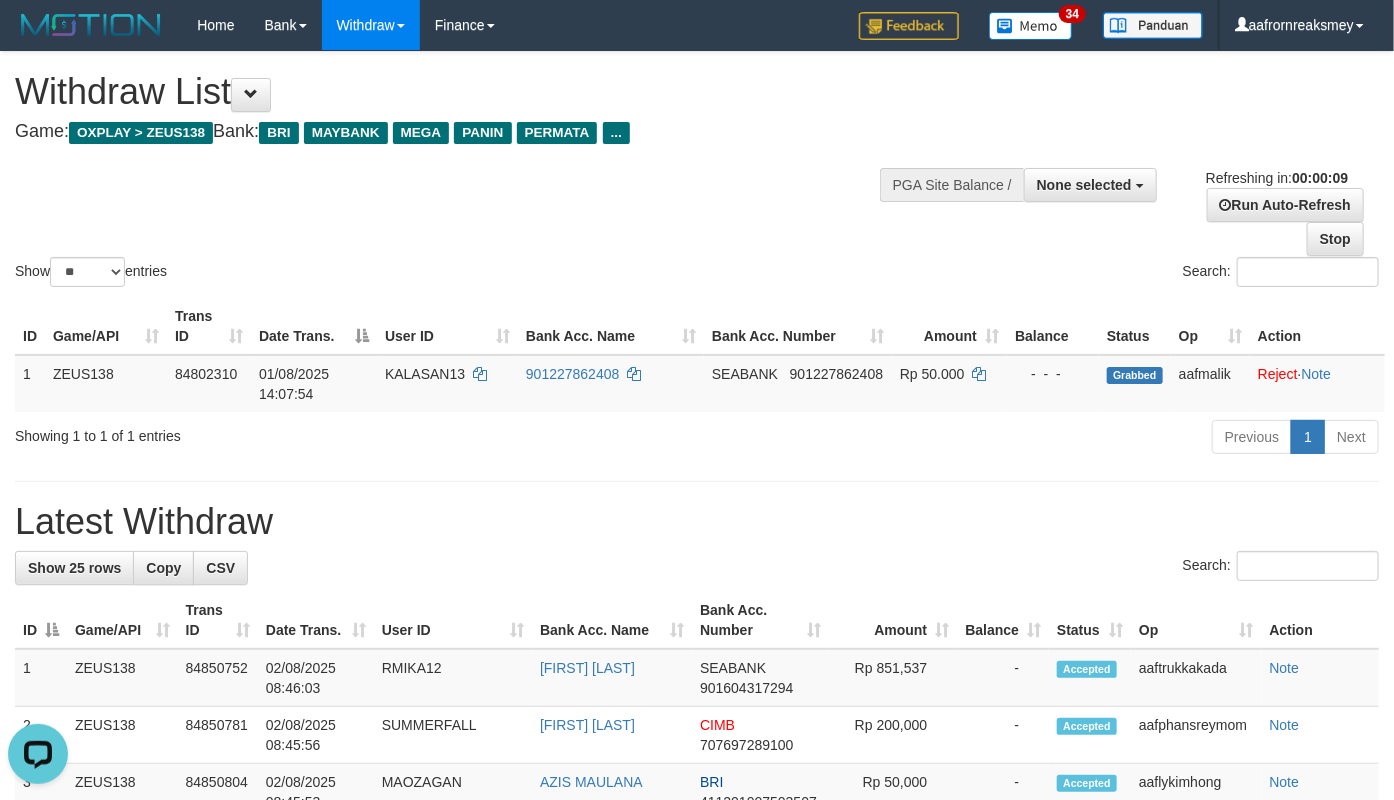 scroll, scrollTop: 0, scrollLeft: 0, axis: both 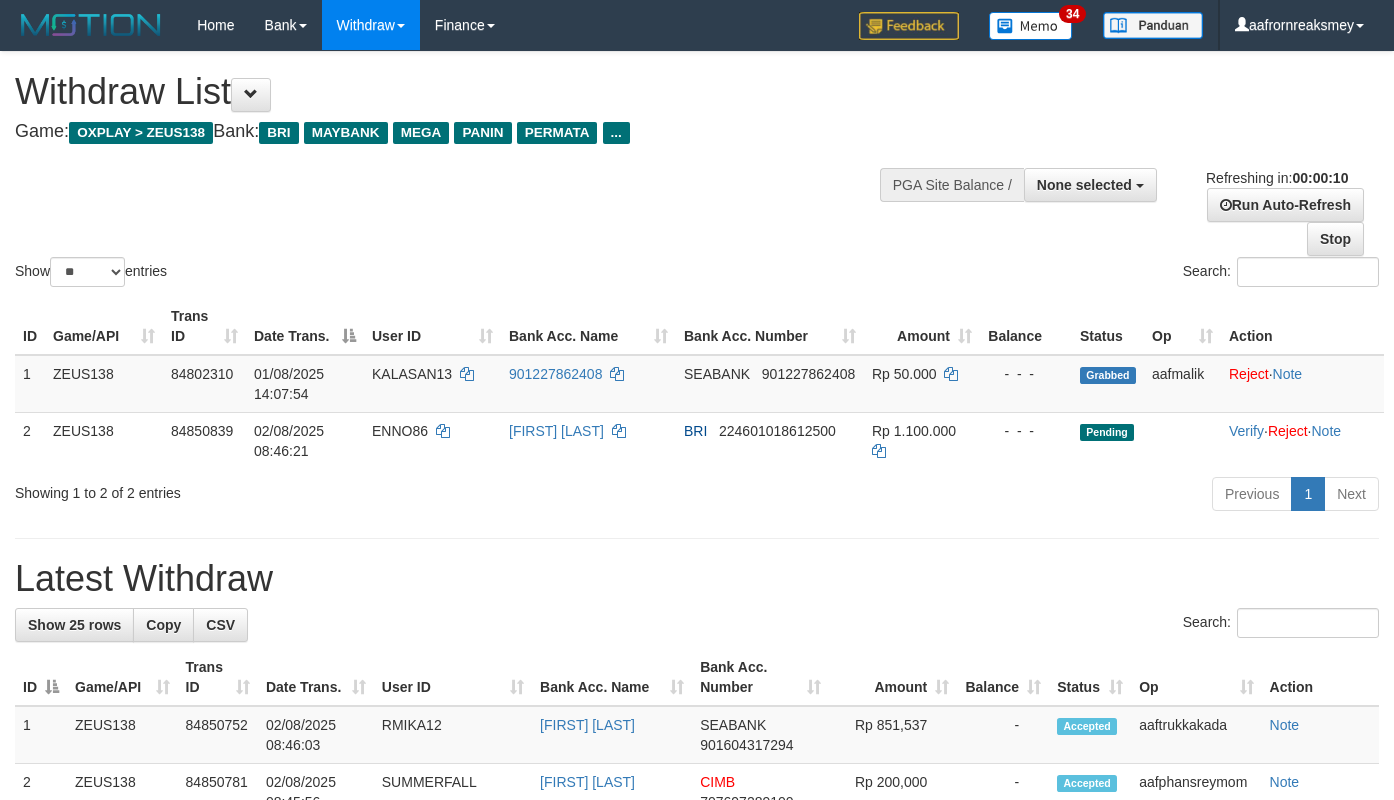 select 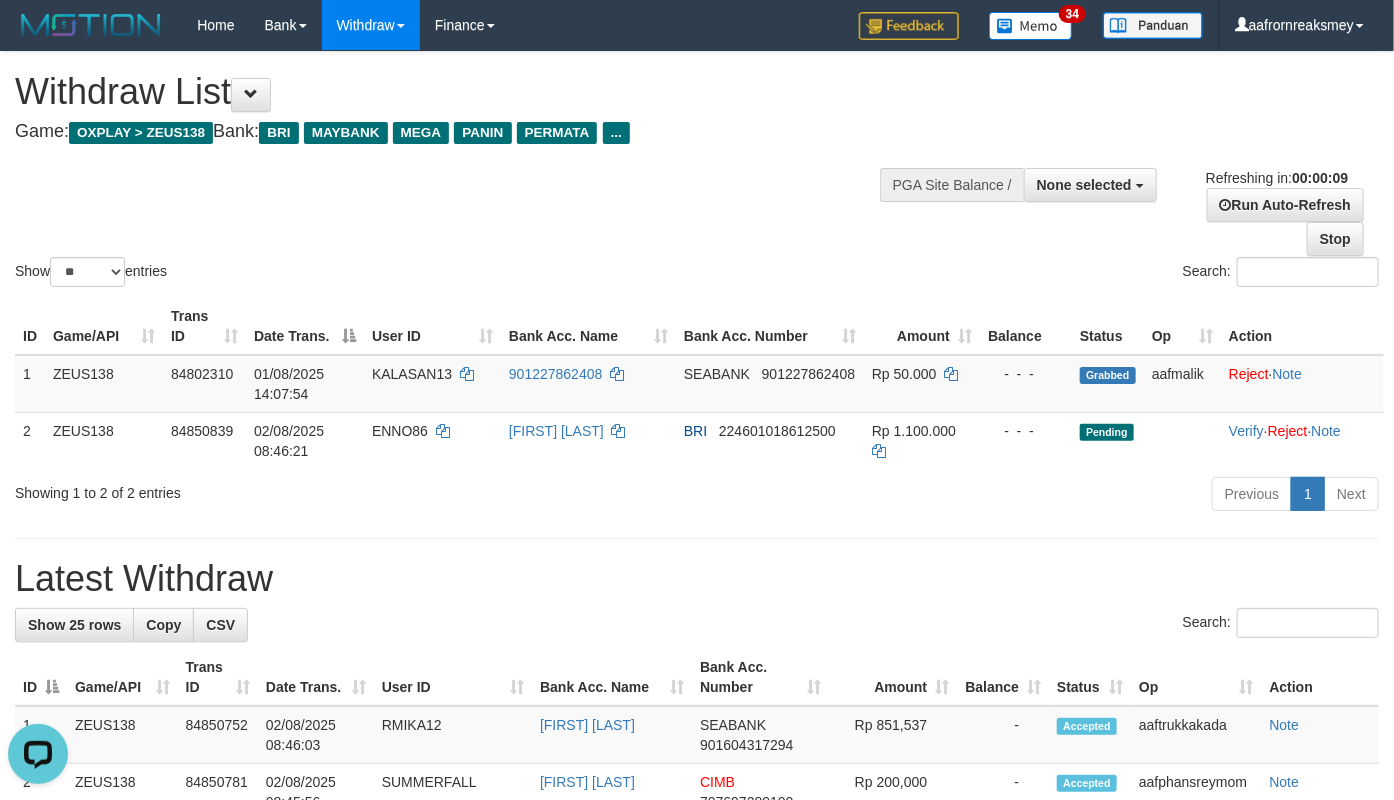 scroll, scrollTop: 0, scrollLeft: 0, axis: both 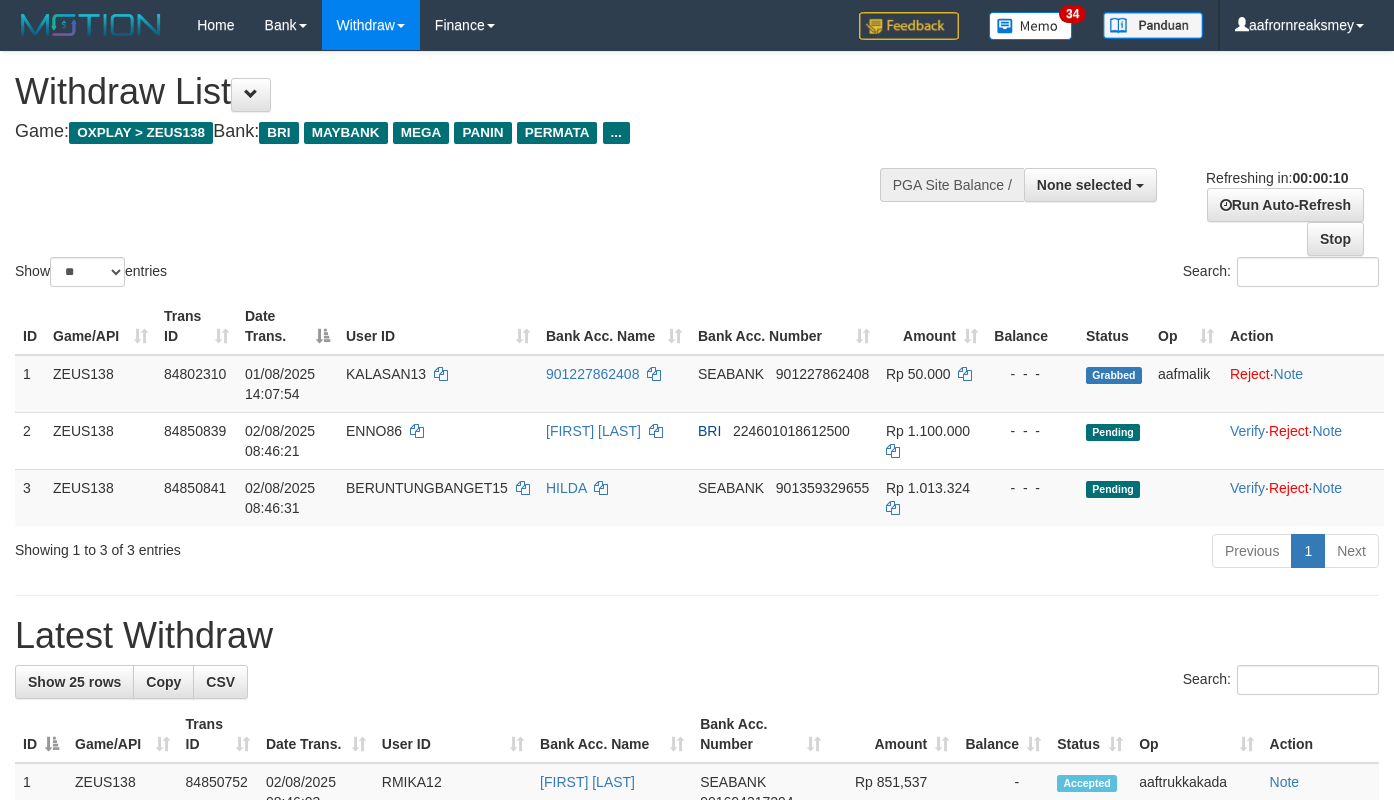 select 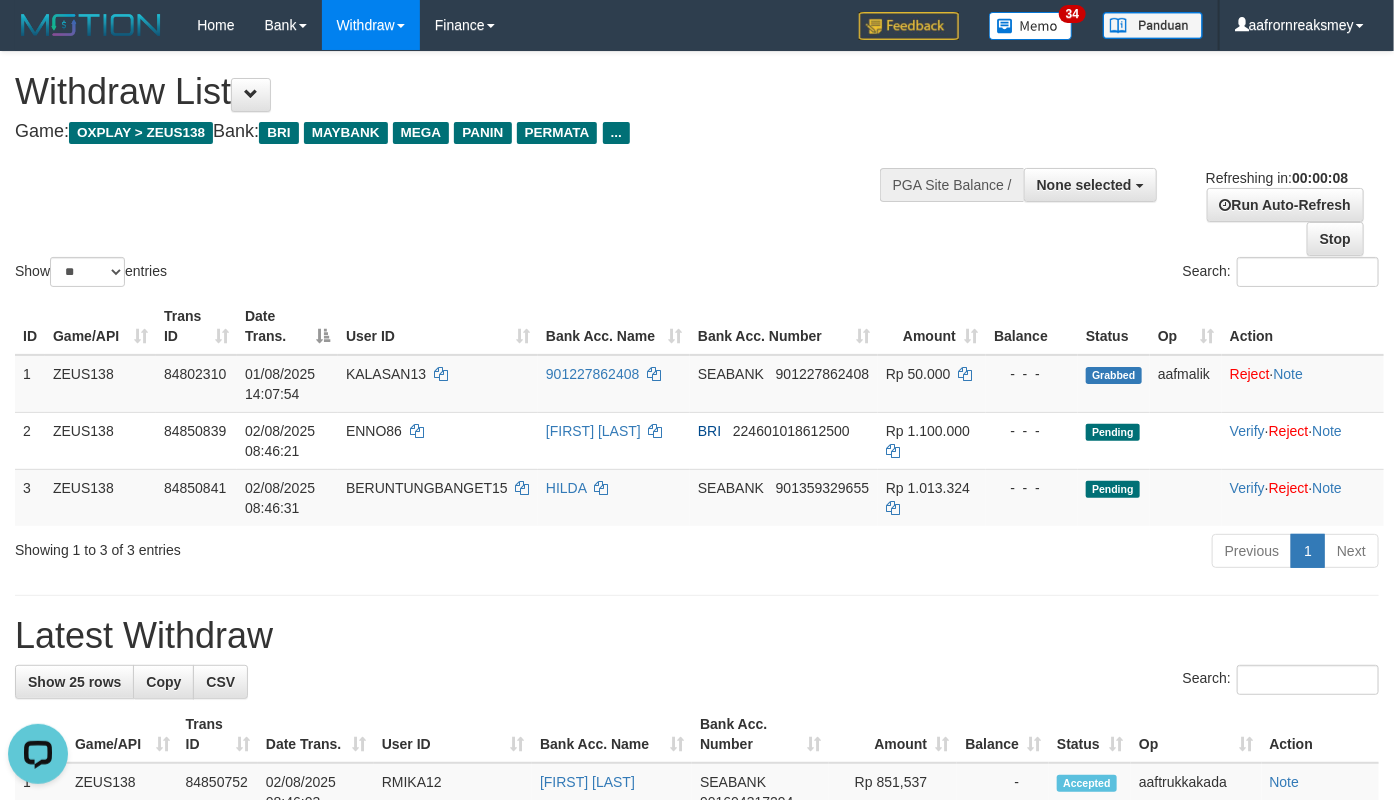 scroll, scrollTop: 0, scrollLeft: 0, axis: both 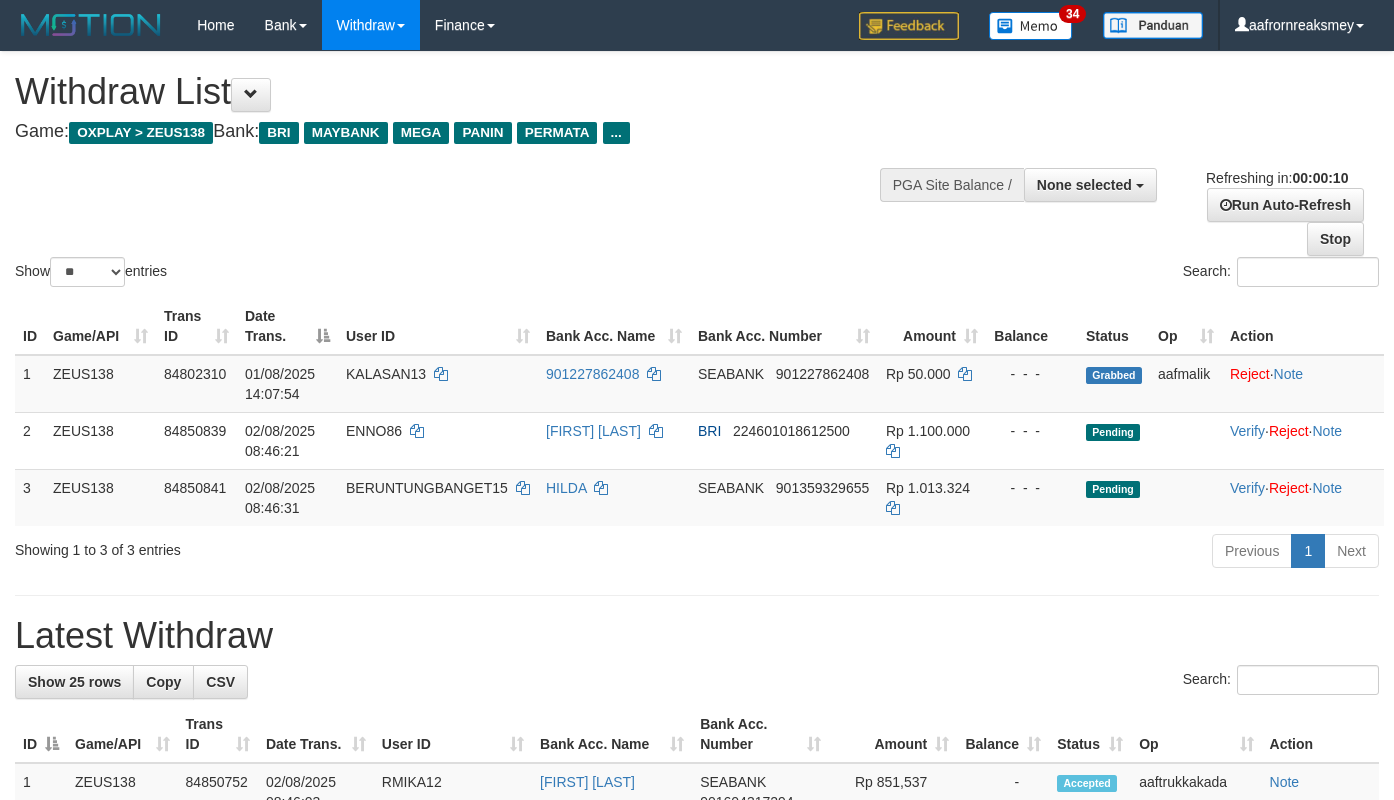 select 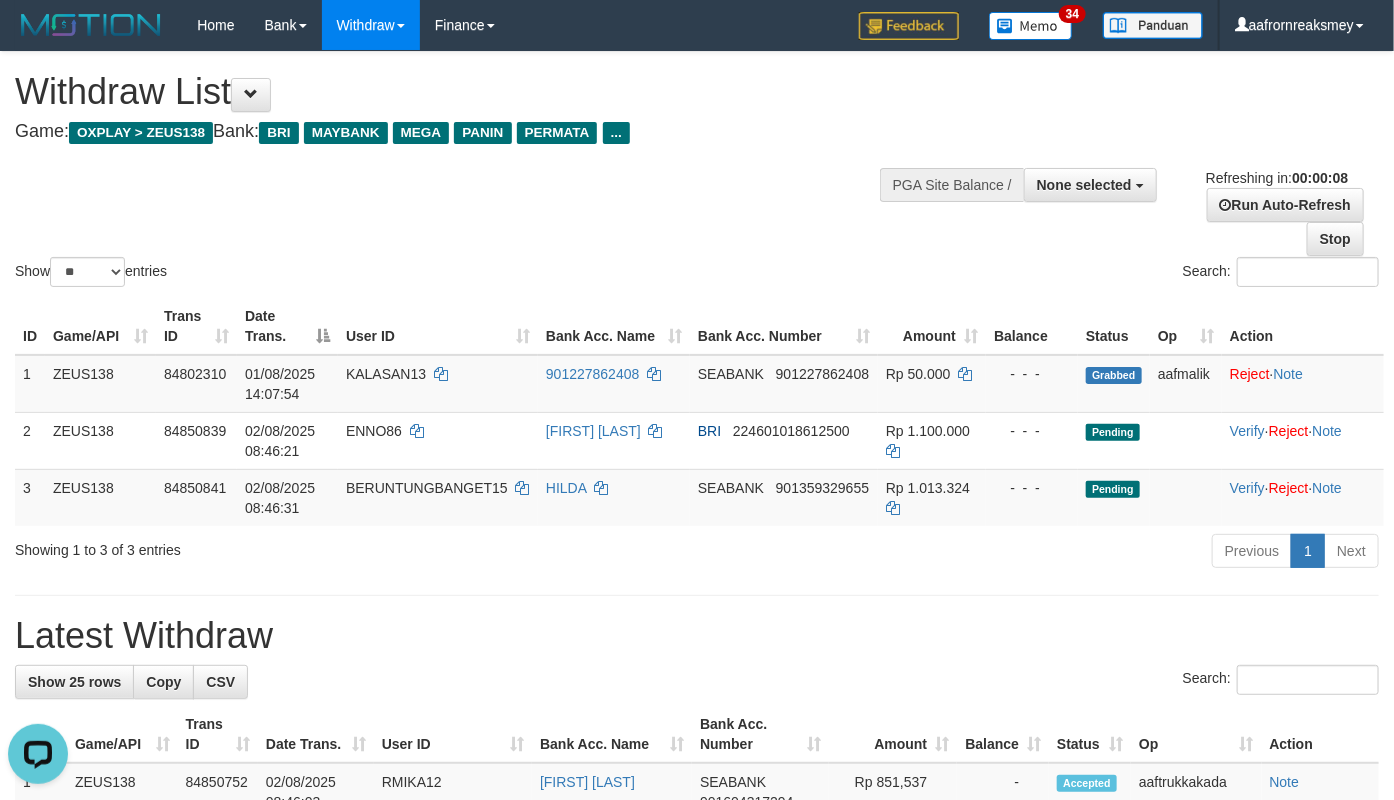 scroll, scrollTop: 0, scrollLeft: 0, axis: both 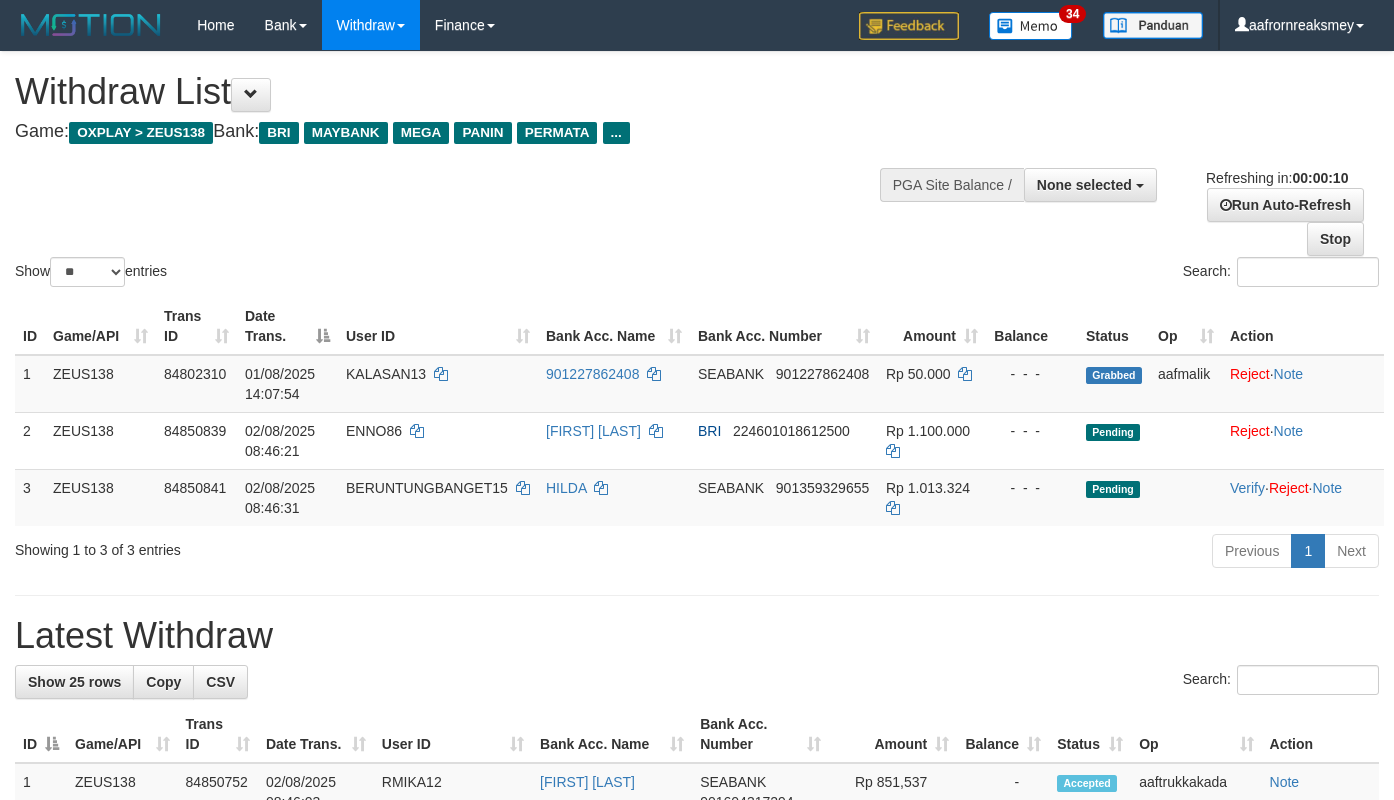 select 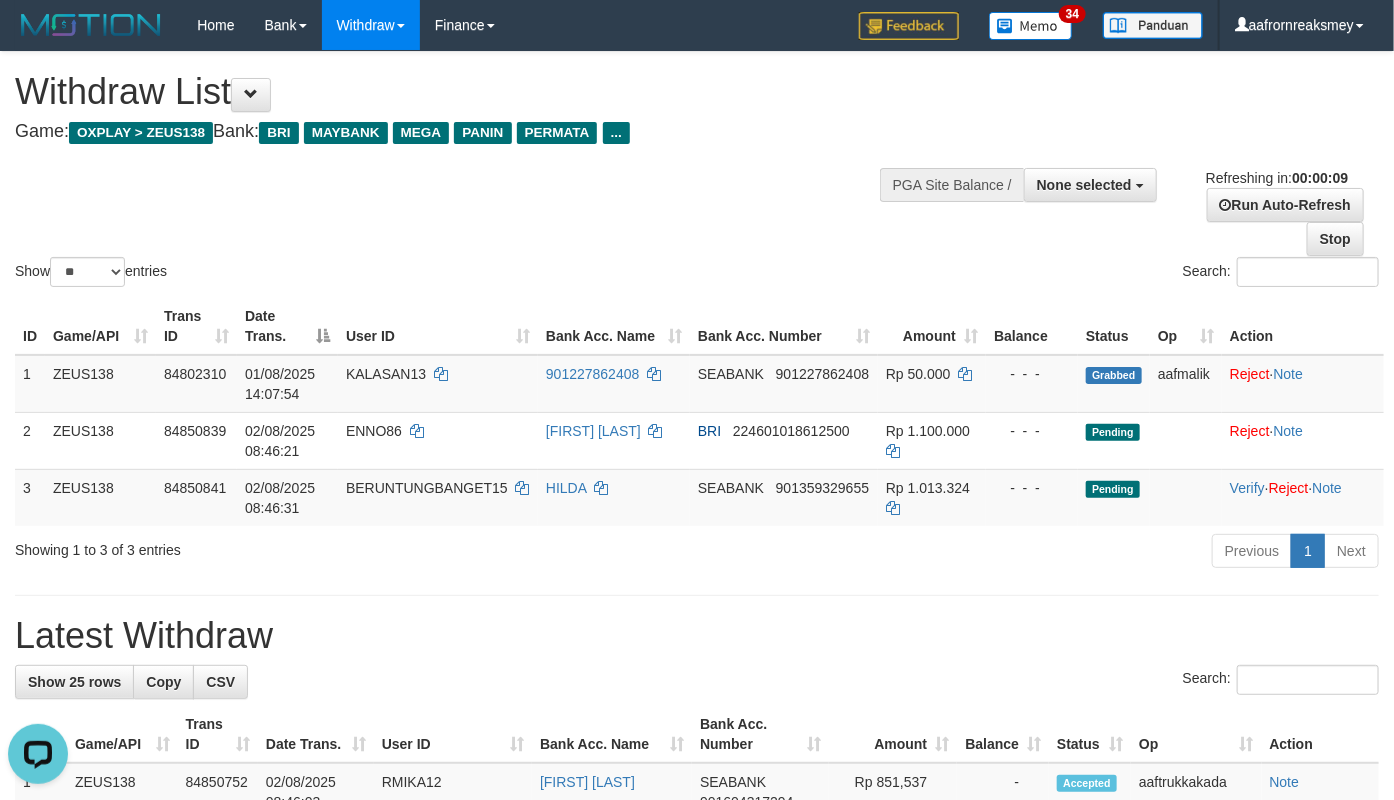 scroll, scrollTop: 0, scrollLeft: 0, axis: both 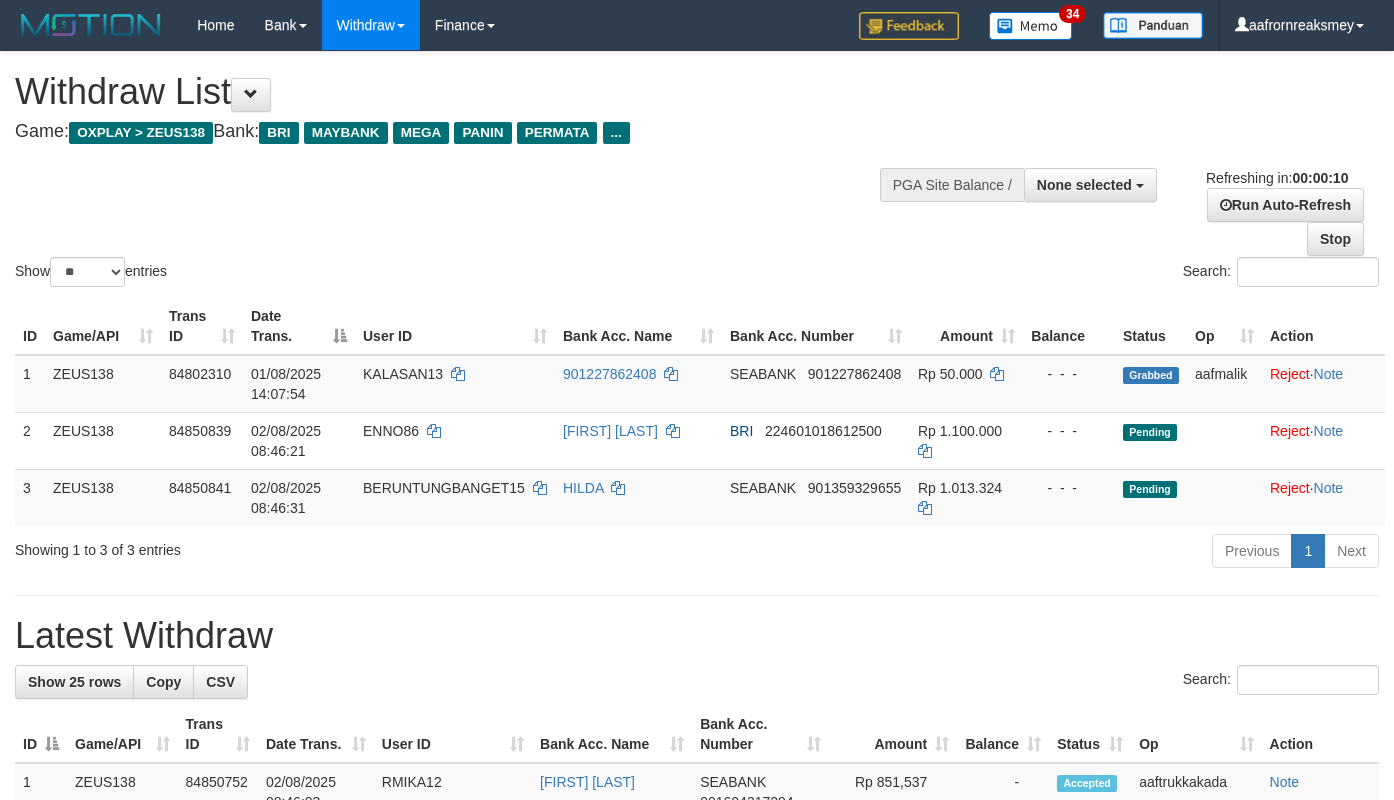 select 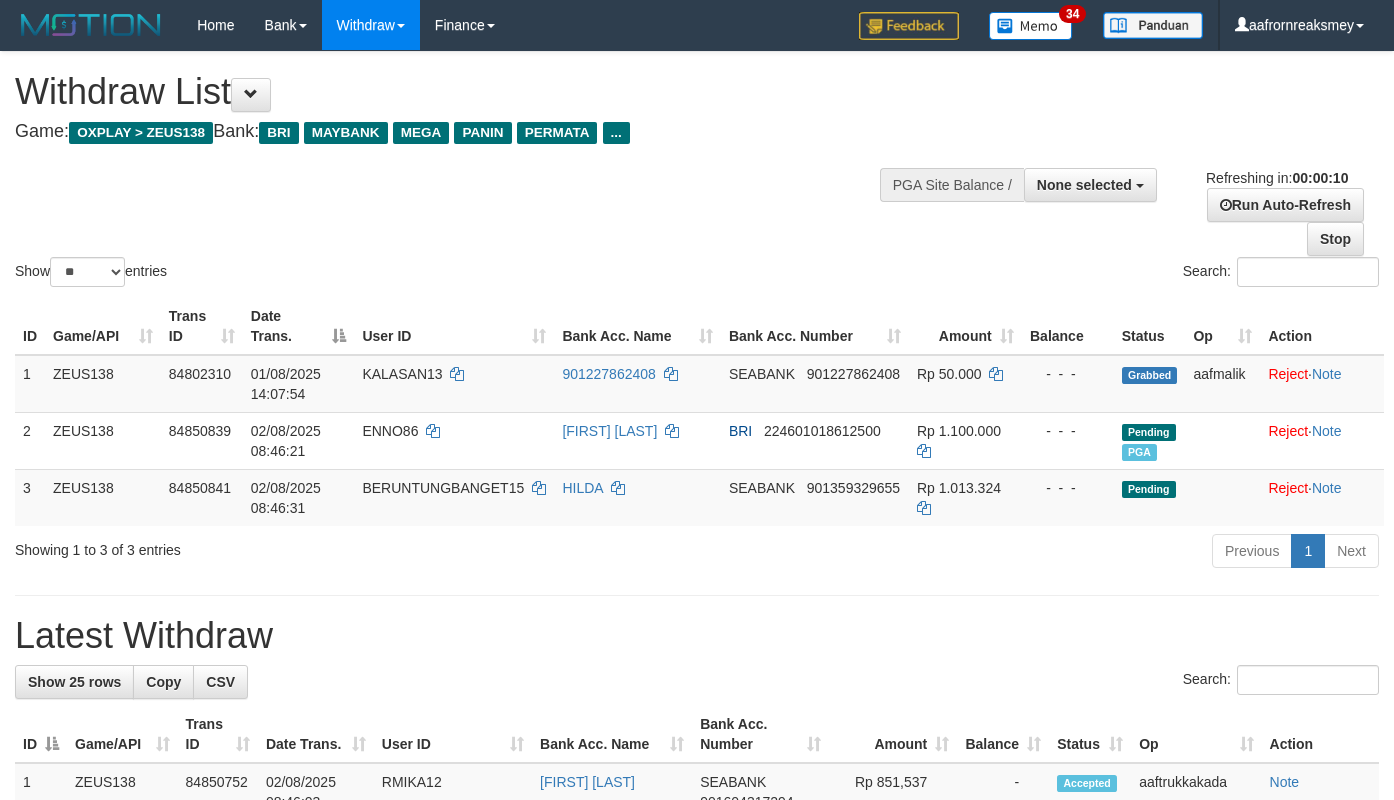 select 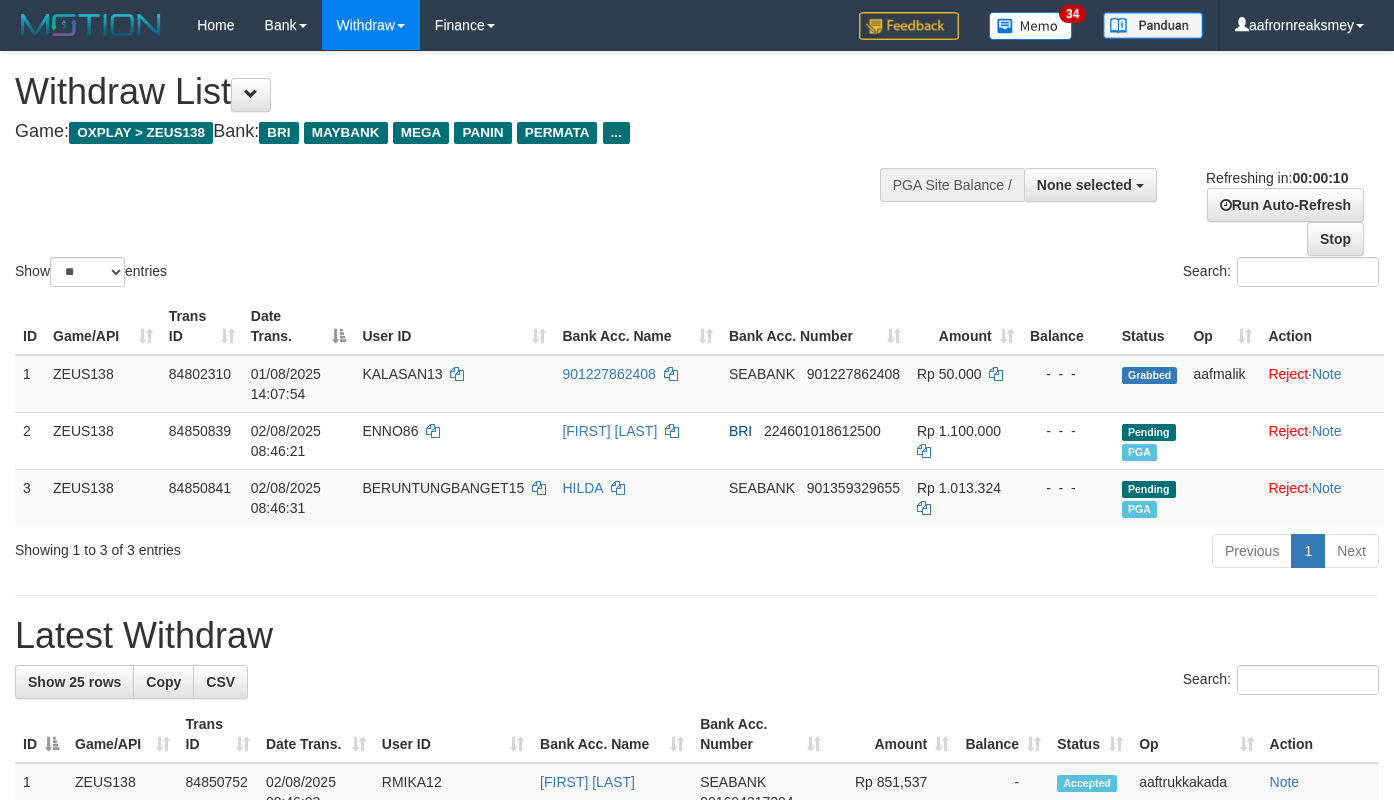 select 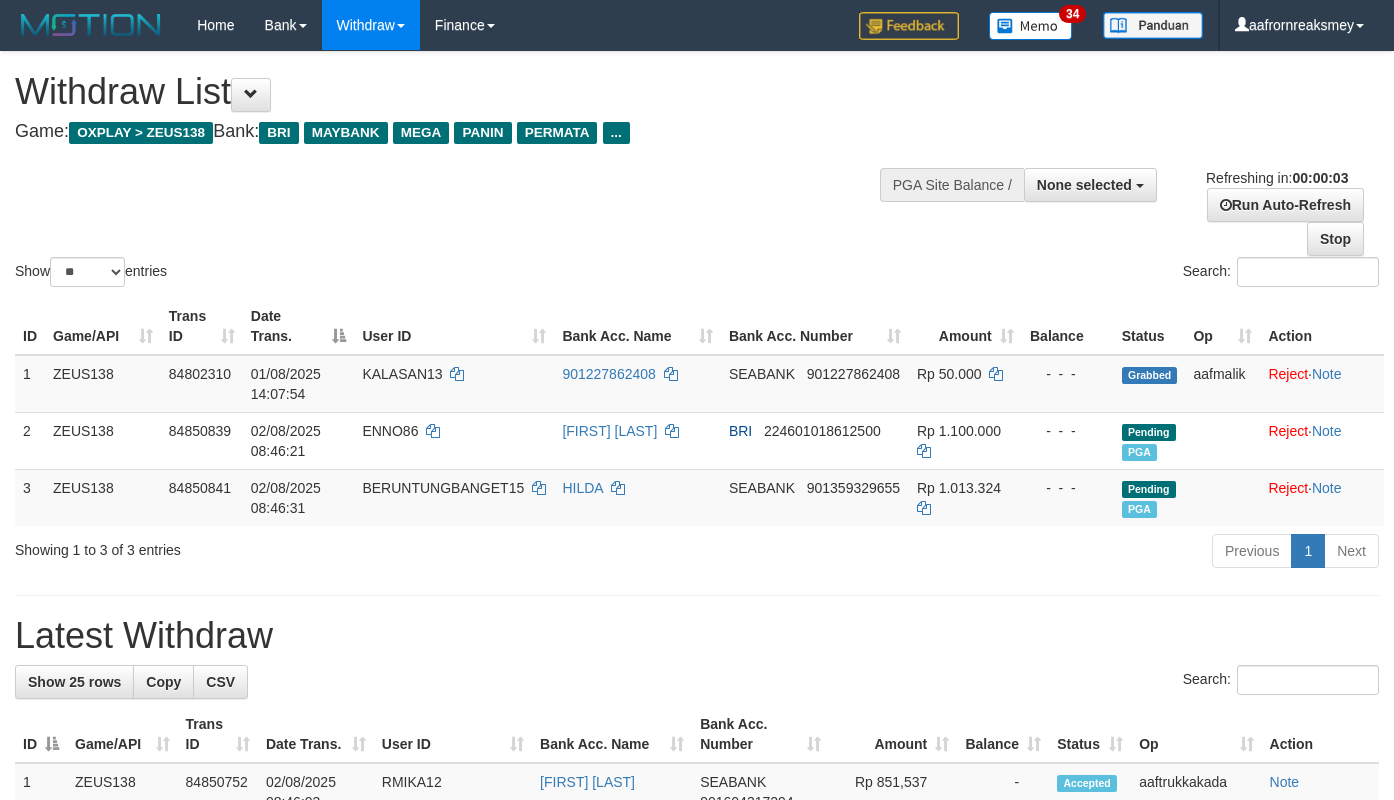 scroll, scrollTop: 0, scrollLeft: 0, axis: both 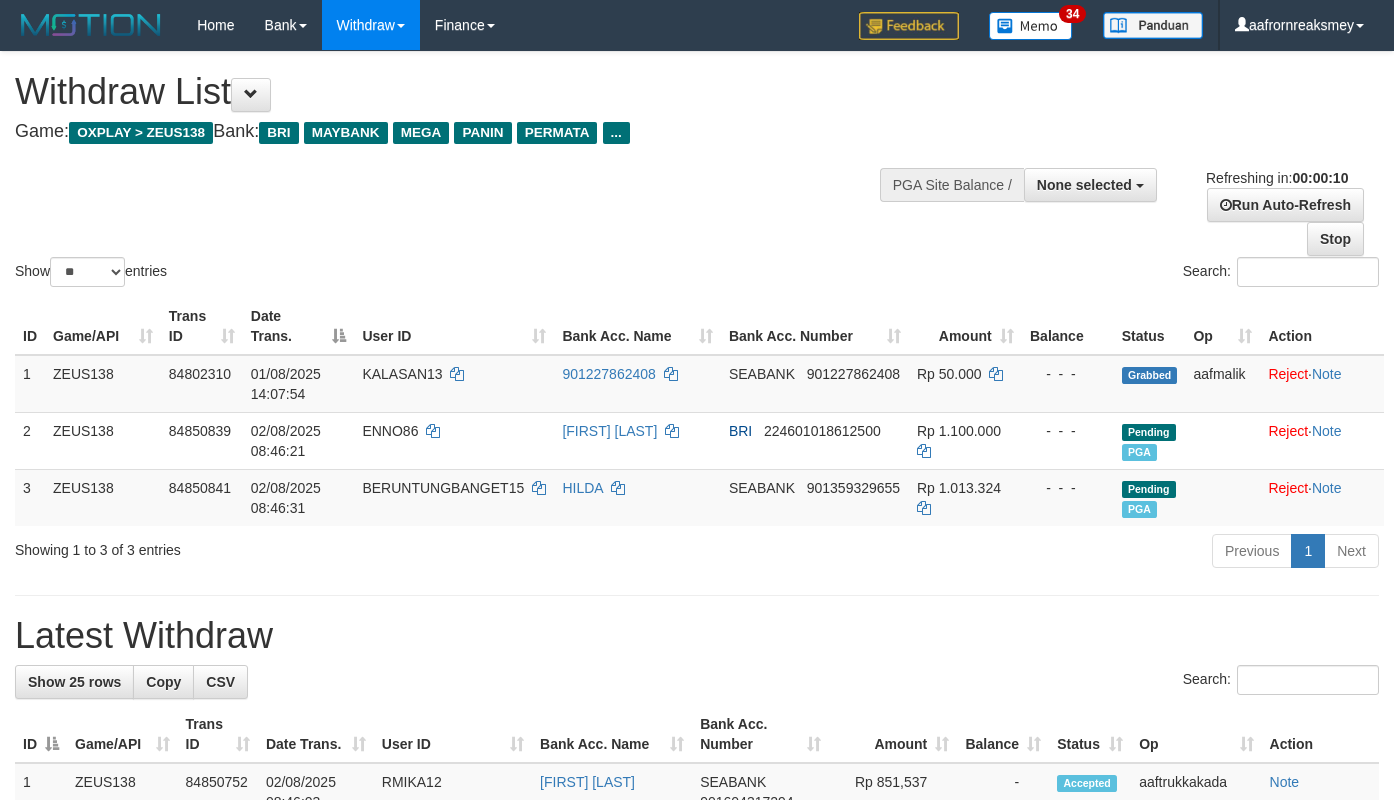 select 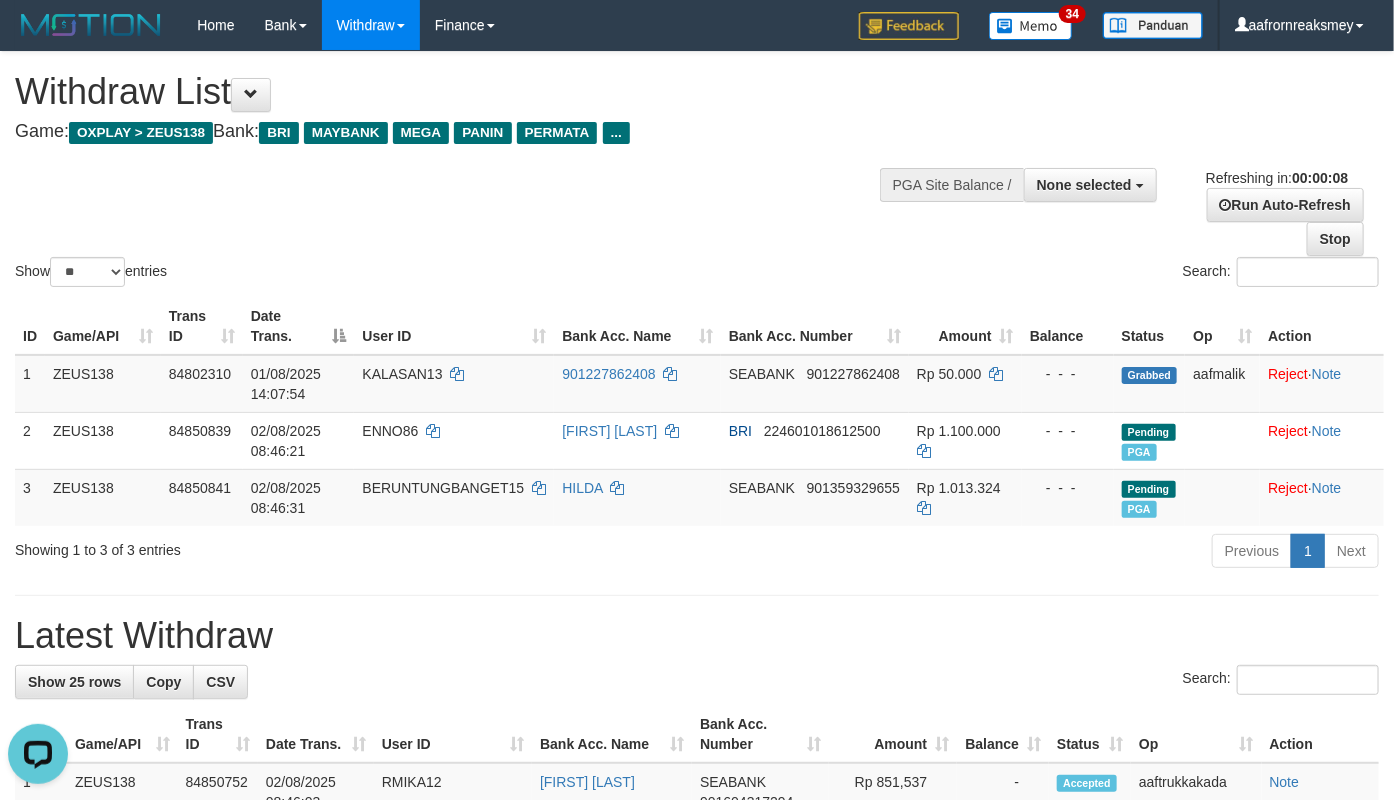 scroll, scrollTop: 0, scrollLeft: 0, axis: both 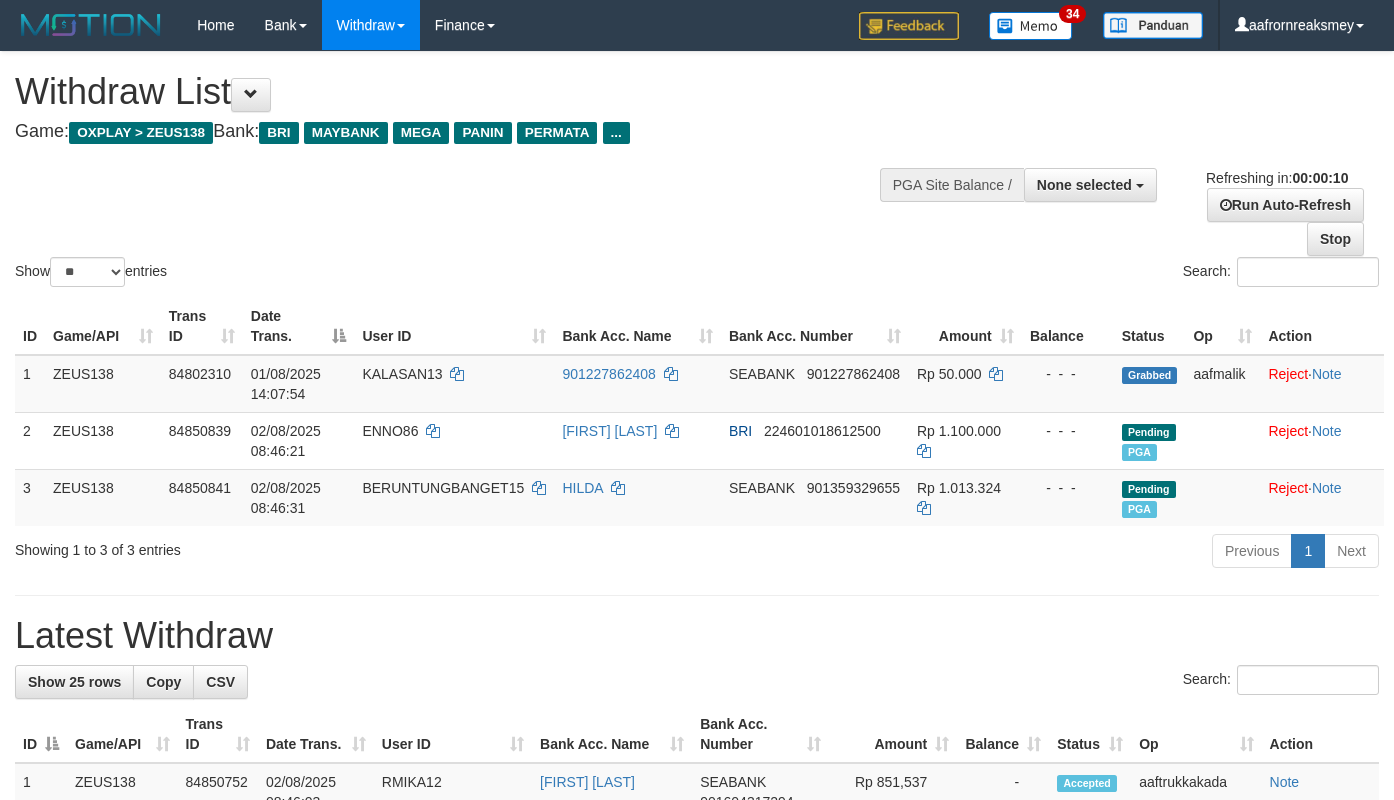 select 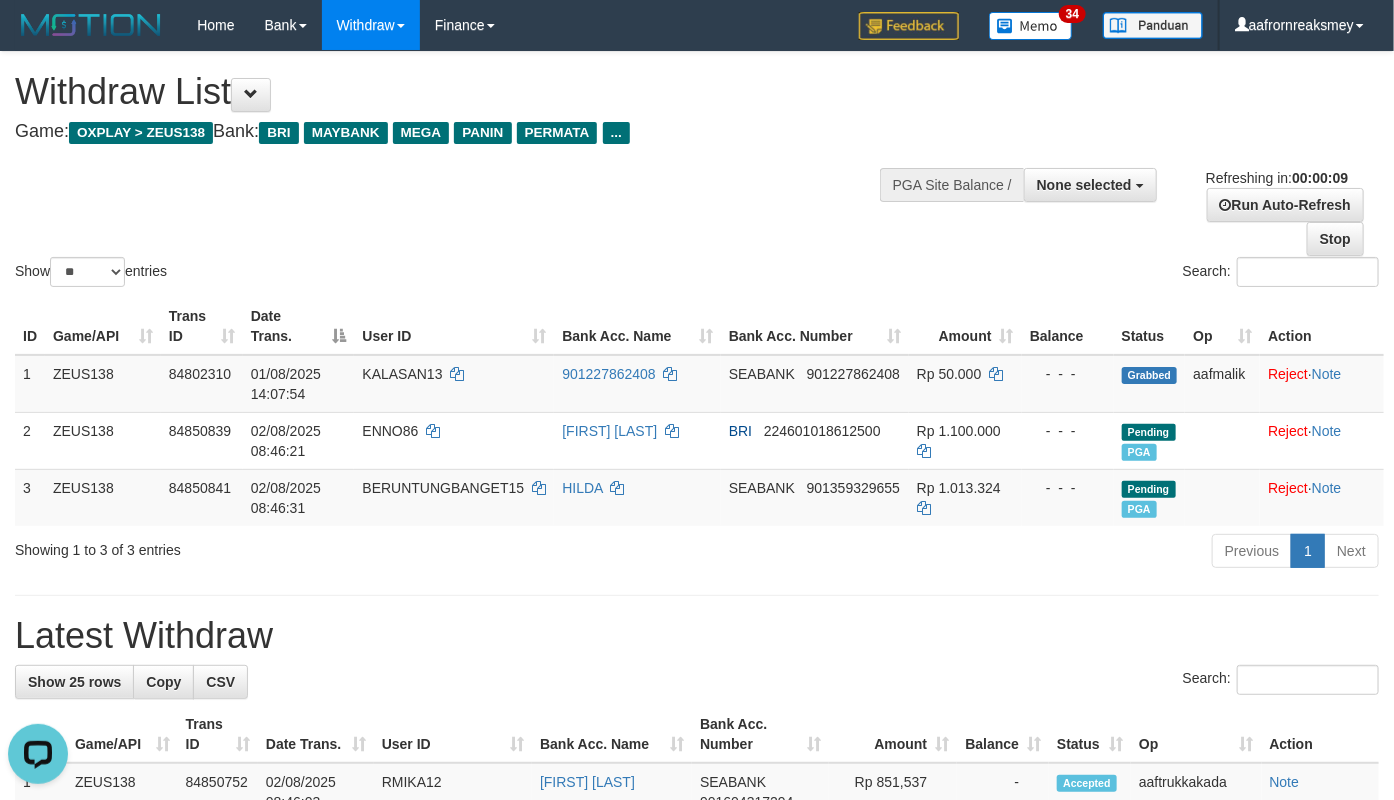 scroll, scrollTop: 0, scrollLeft: 0, axis: both 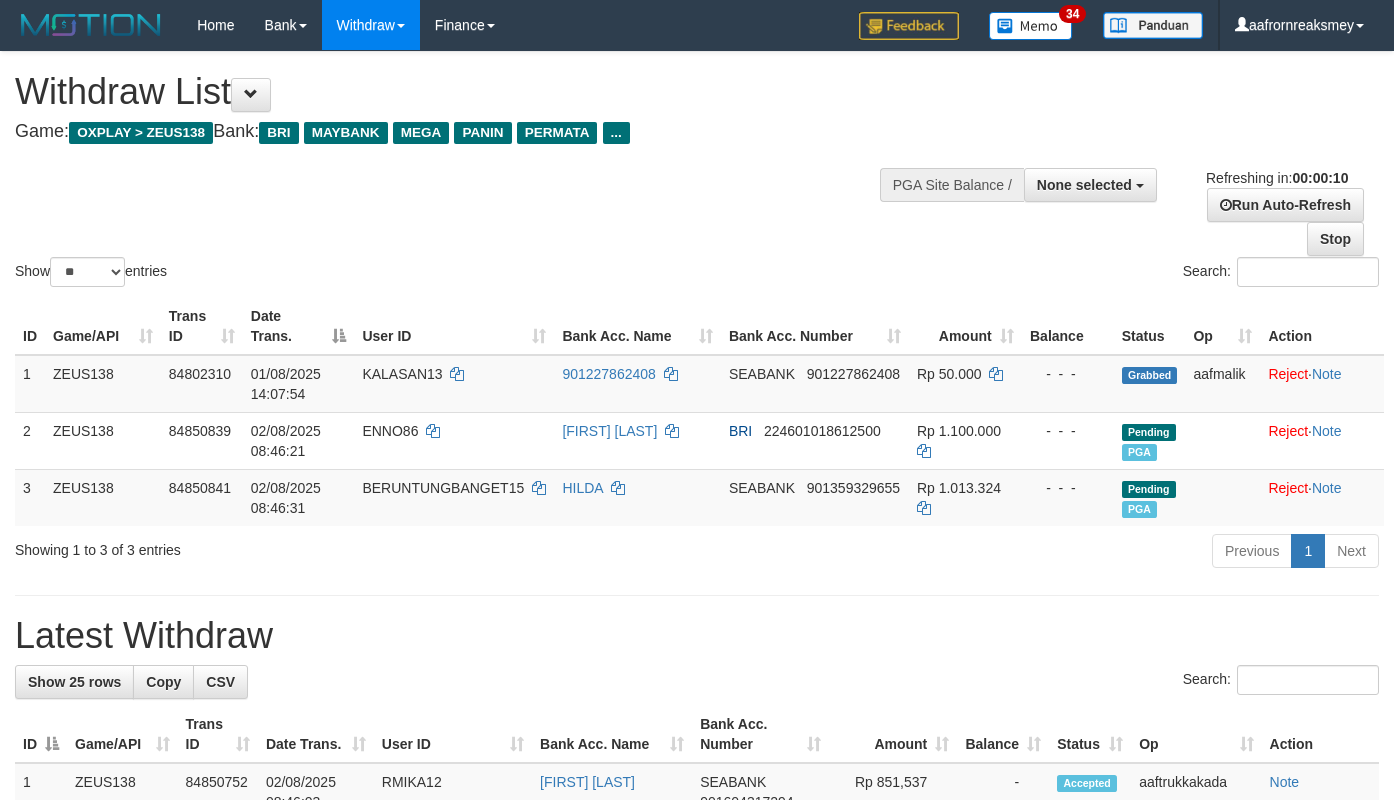 select 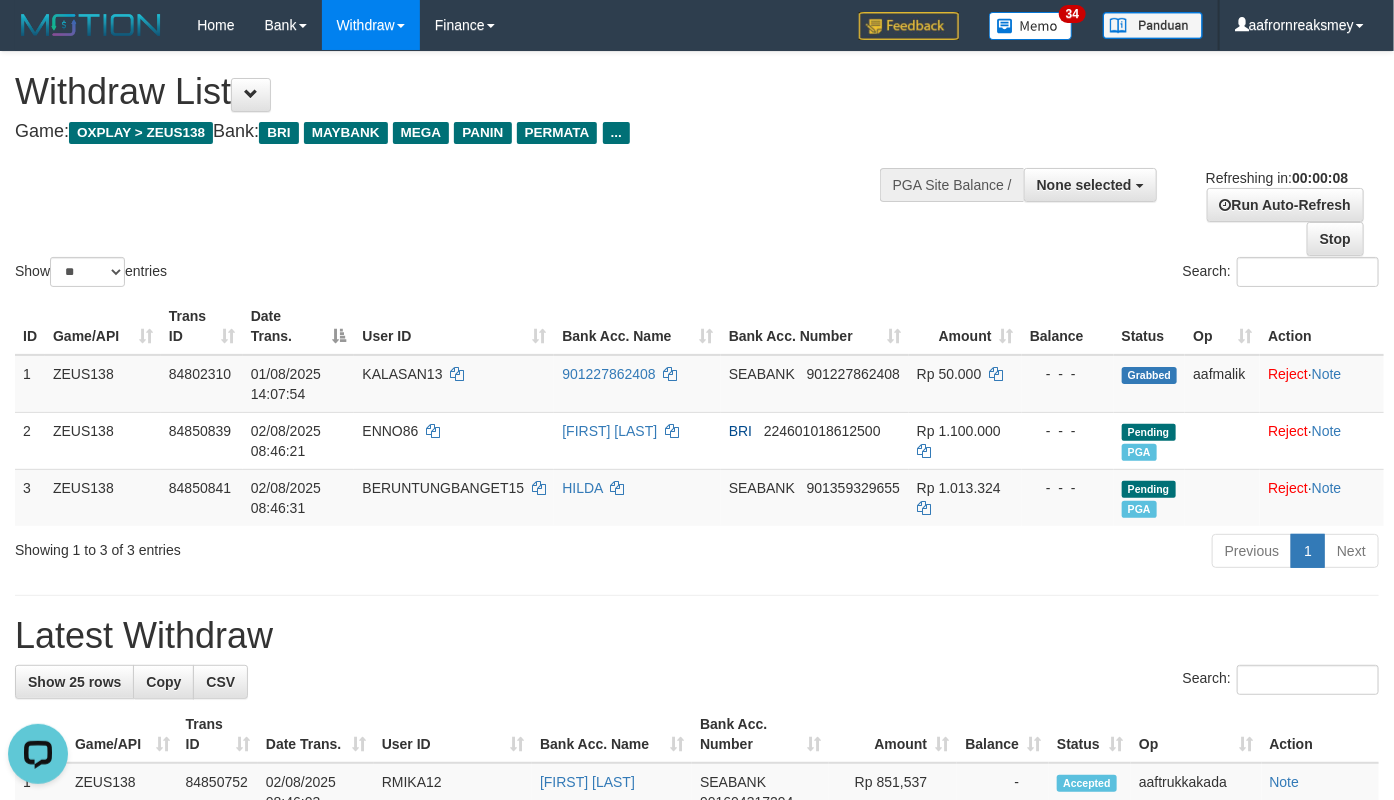 scroll, scrollTop: 0, scrollLeft: 0, axis: both 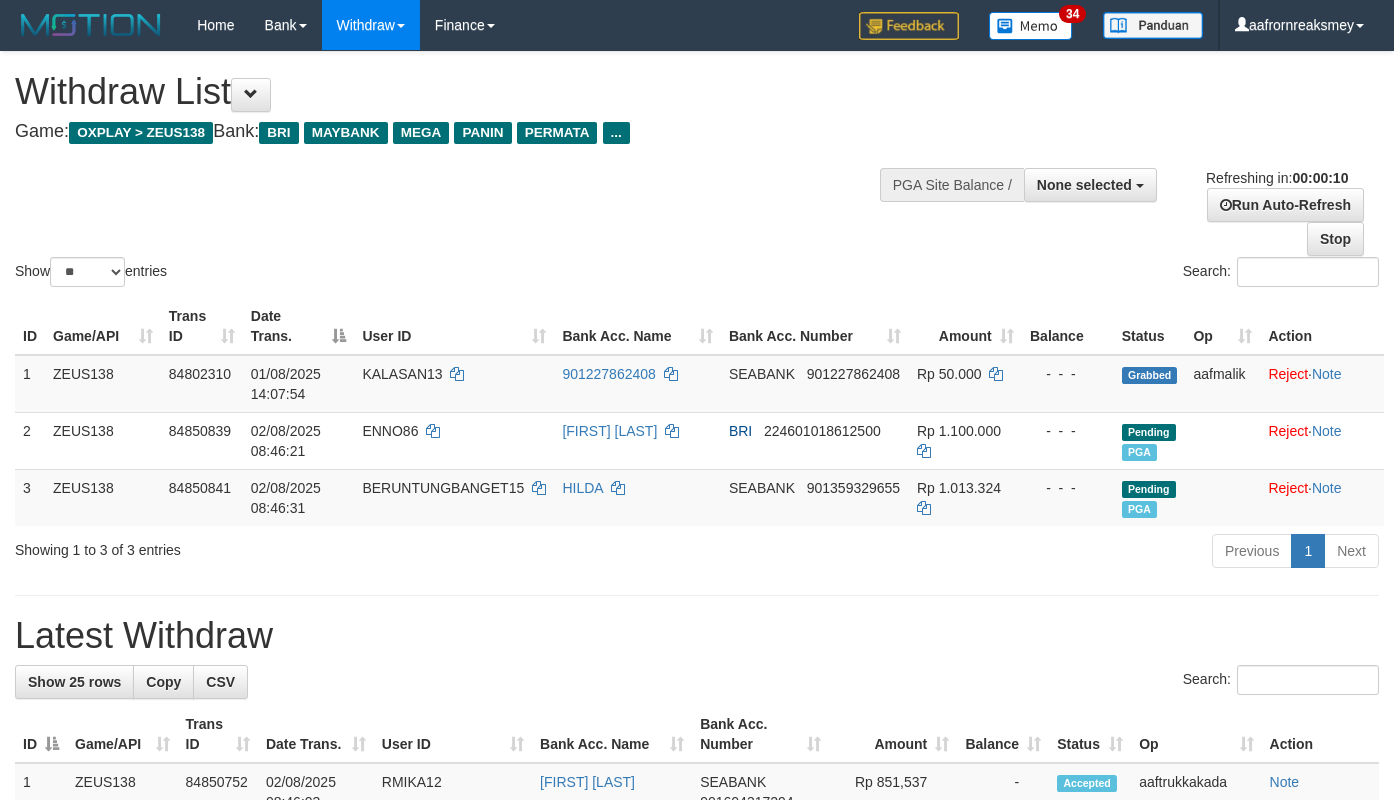 select 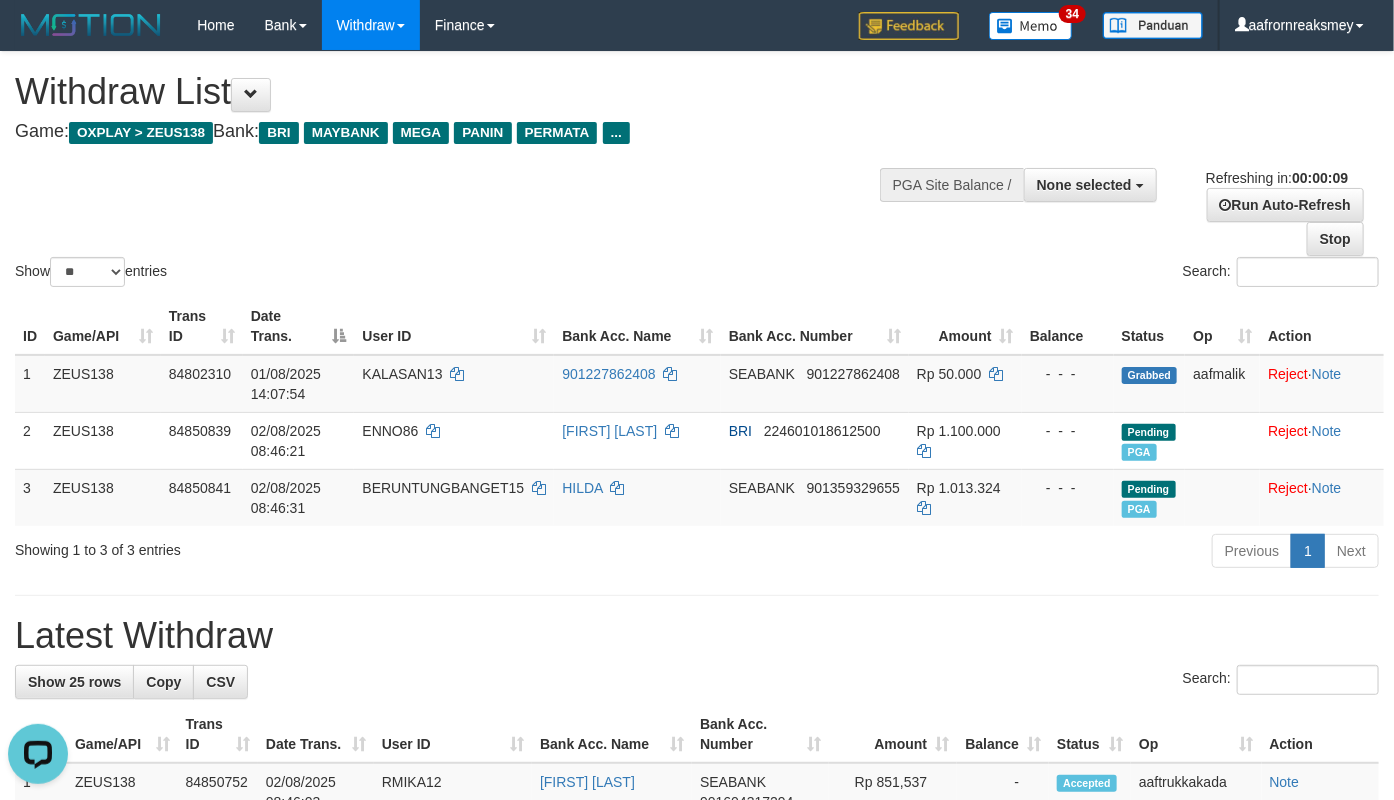 scroll, scrollTop: 0, scrollLeft: 0, axis: both 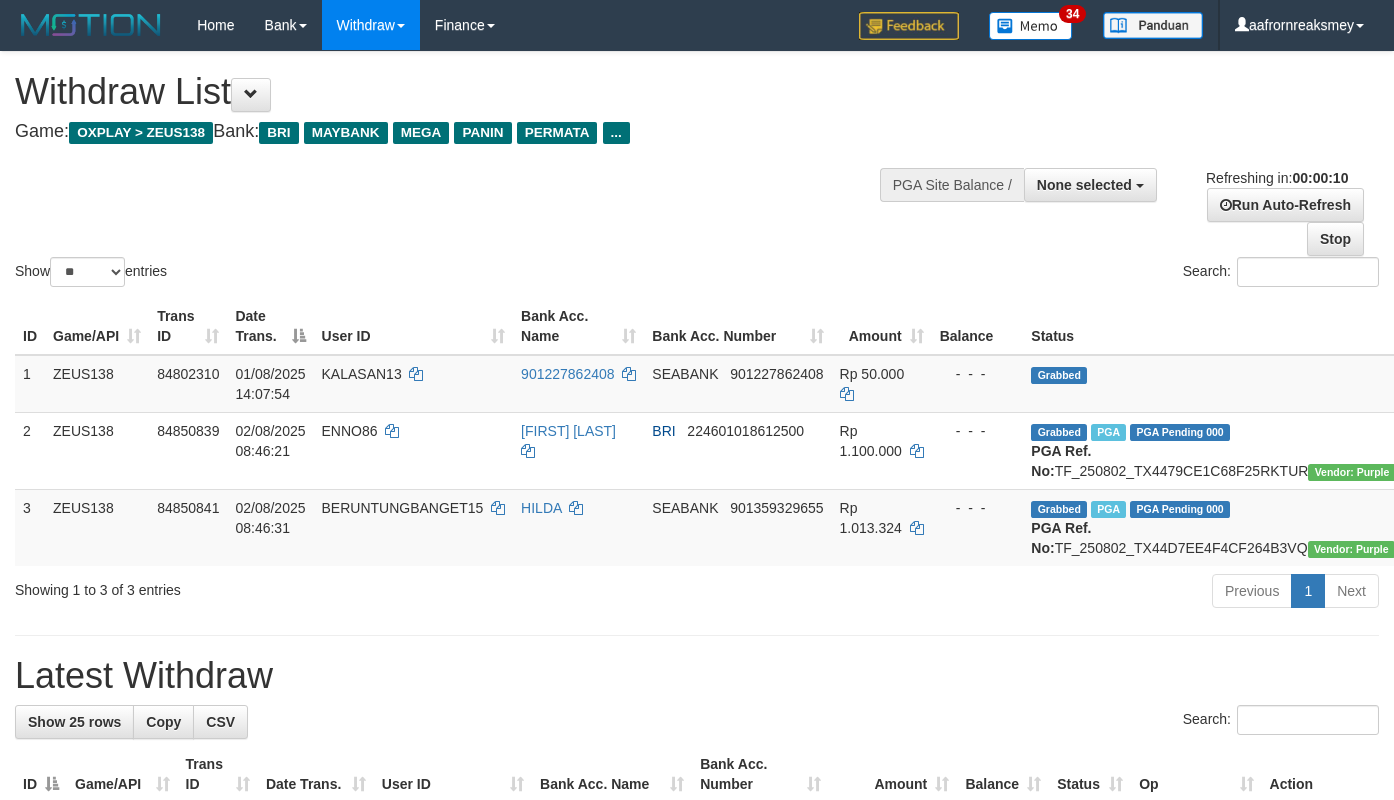 select 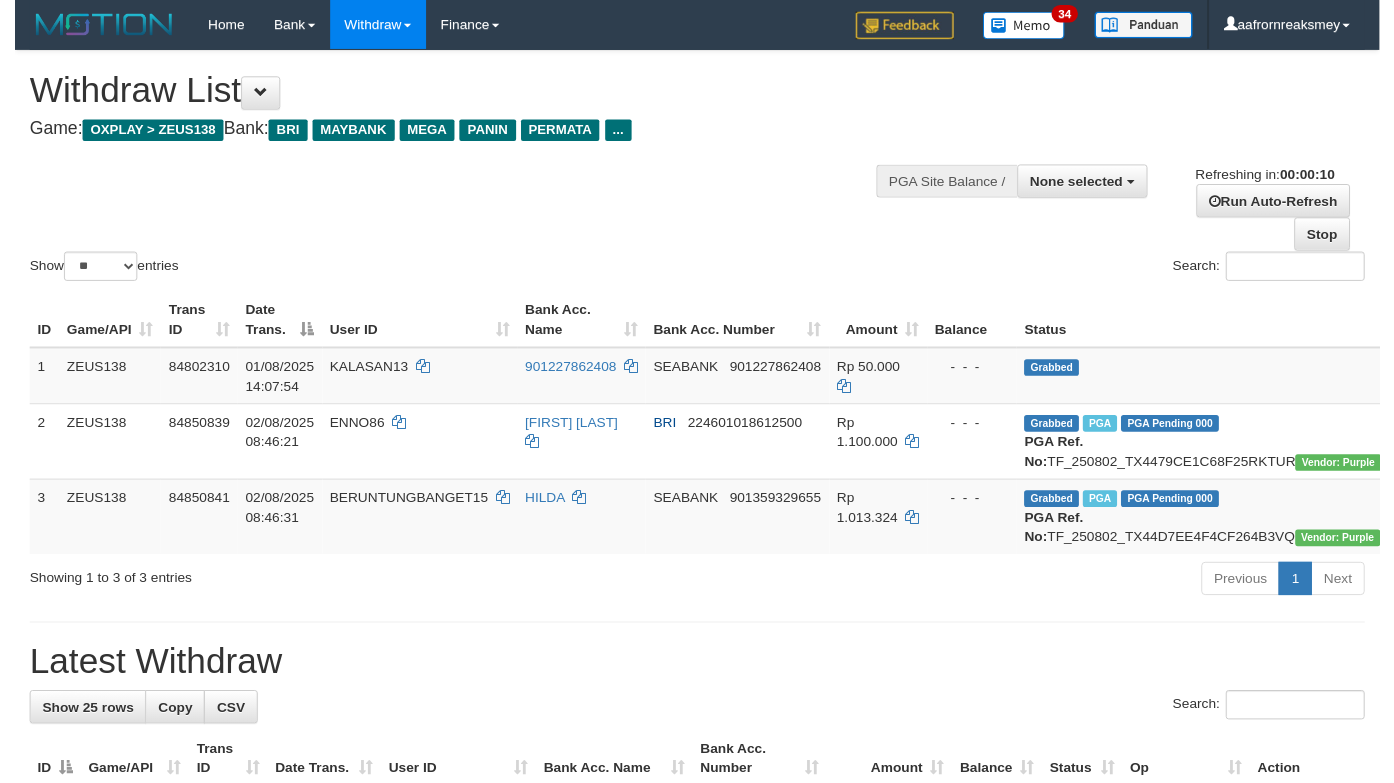 scroll, scrollTop: 0, scrollLeft: 0, axis: both 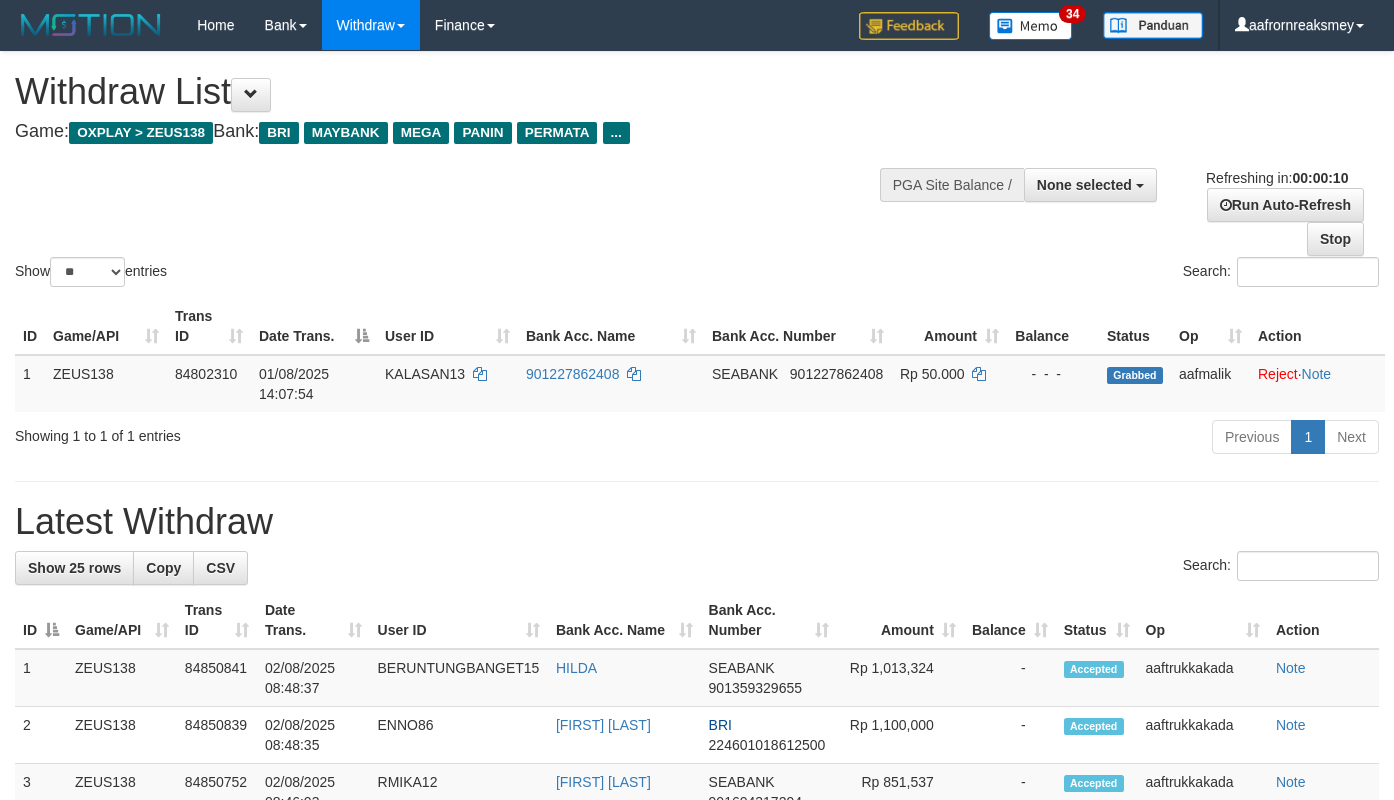select 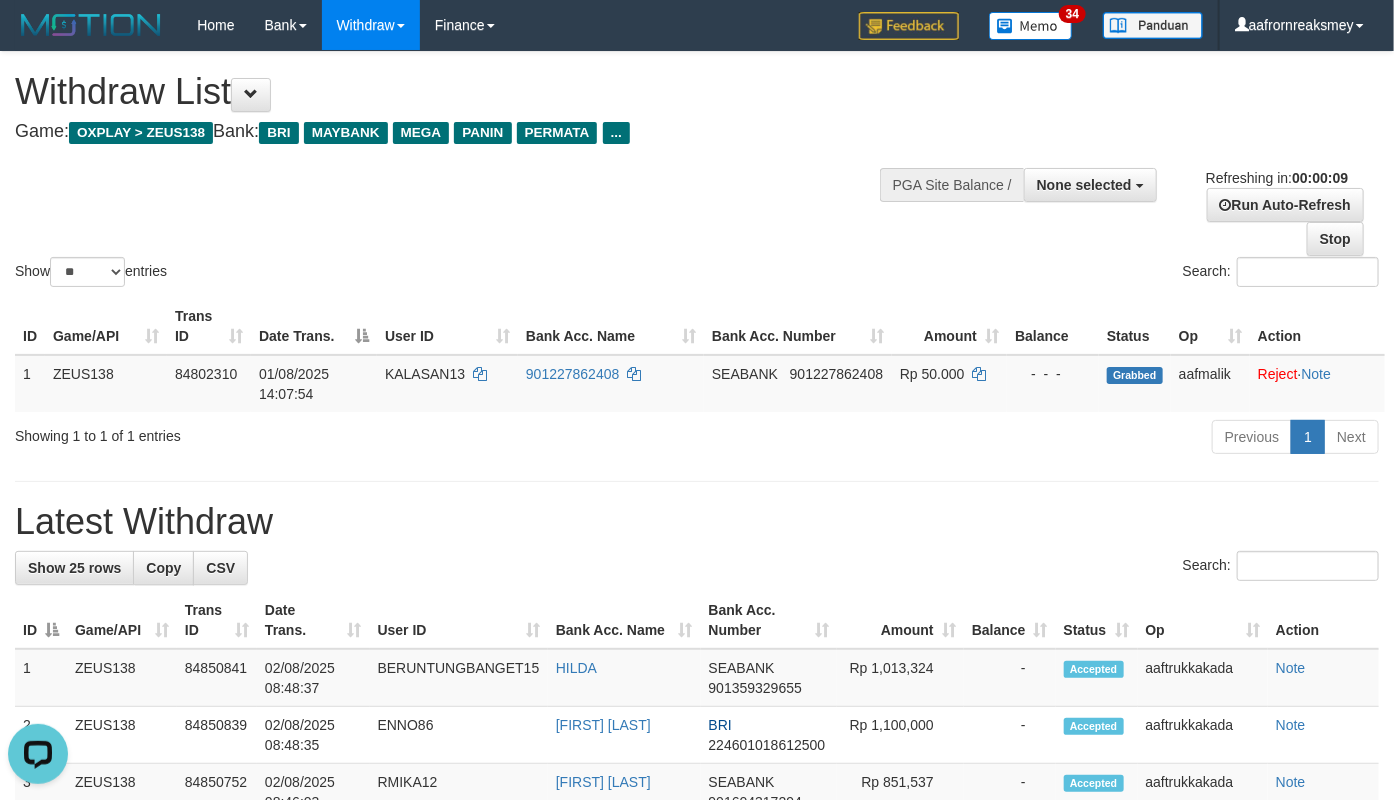 scroll, scrollTop: 0, scrollLeft: 0, axis: both 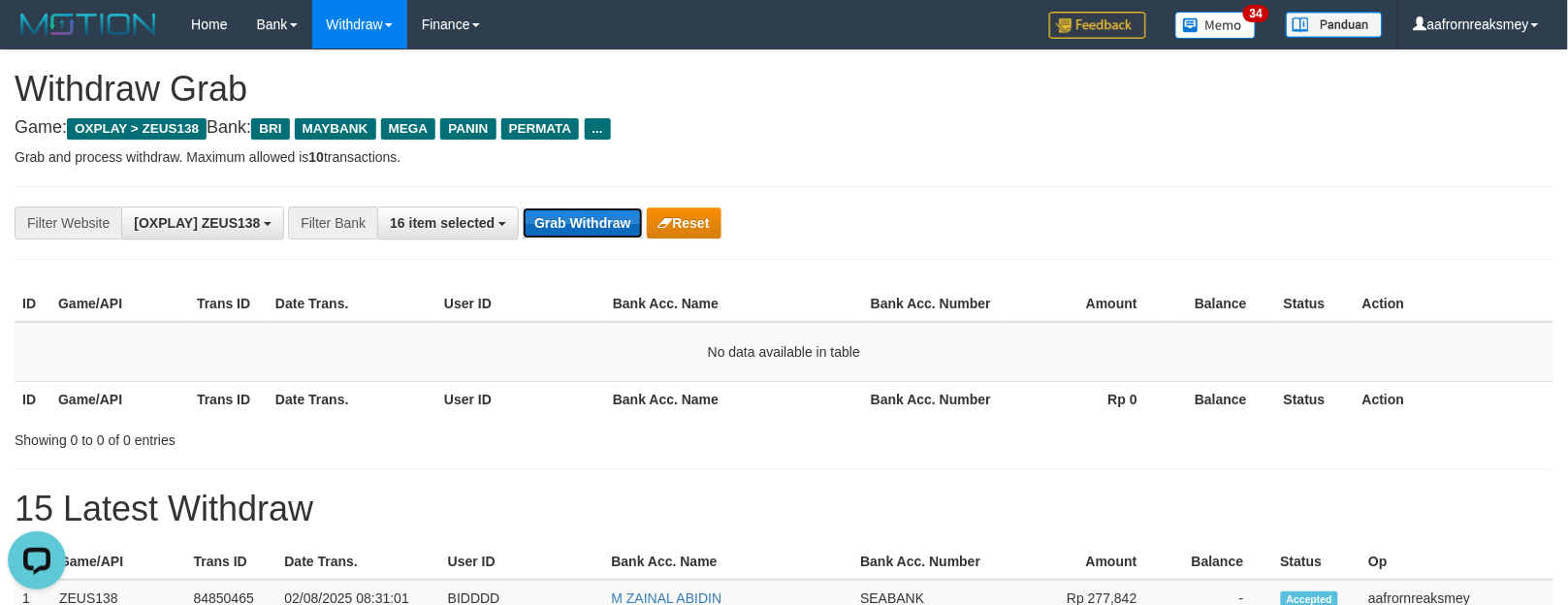 click on "Grab Withdraw" at bounding box center (582, 223) 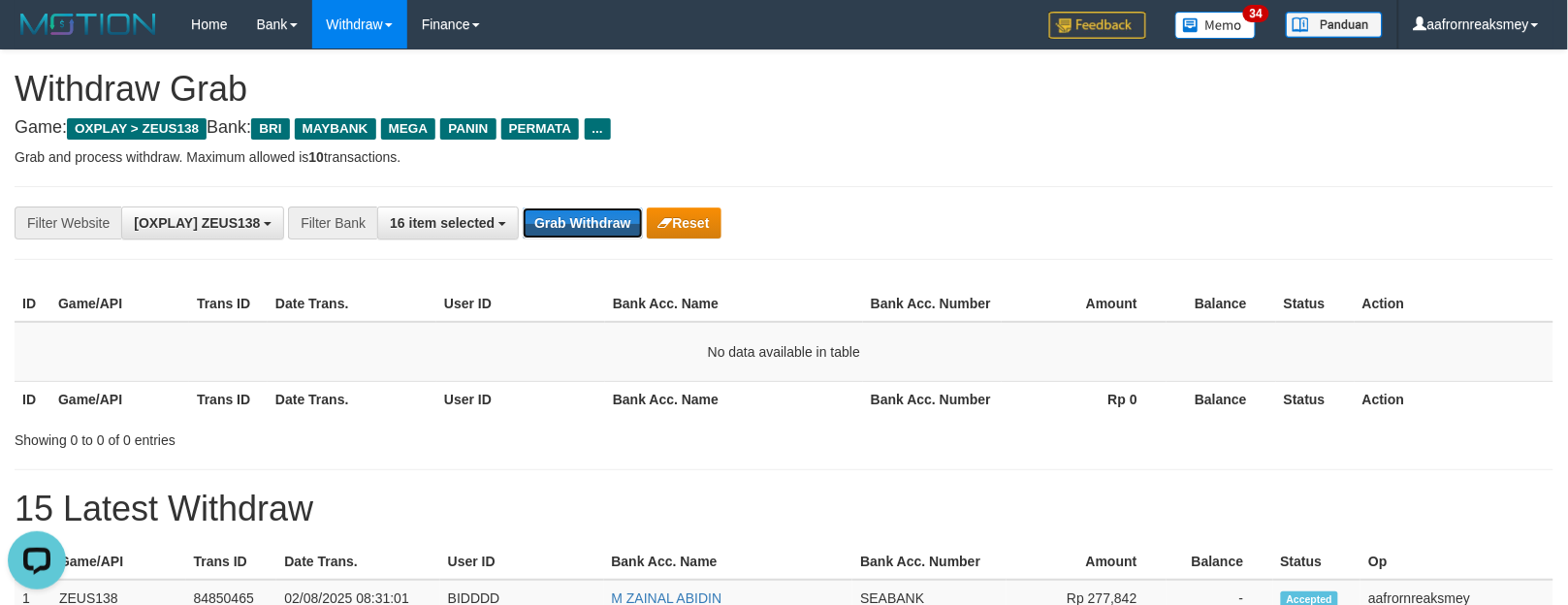 click on "**********" at bounding box center (784, 223) 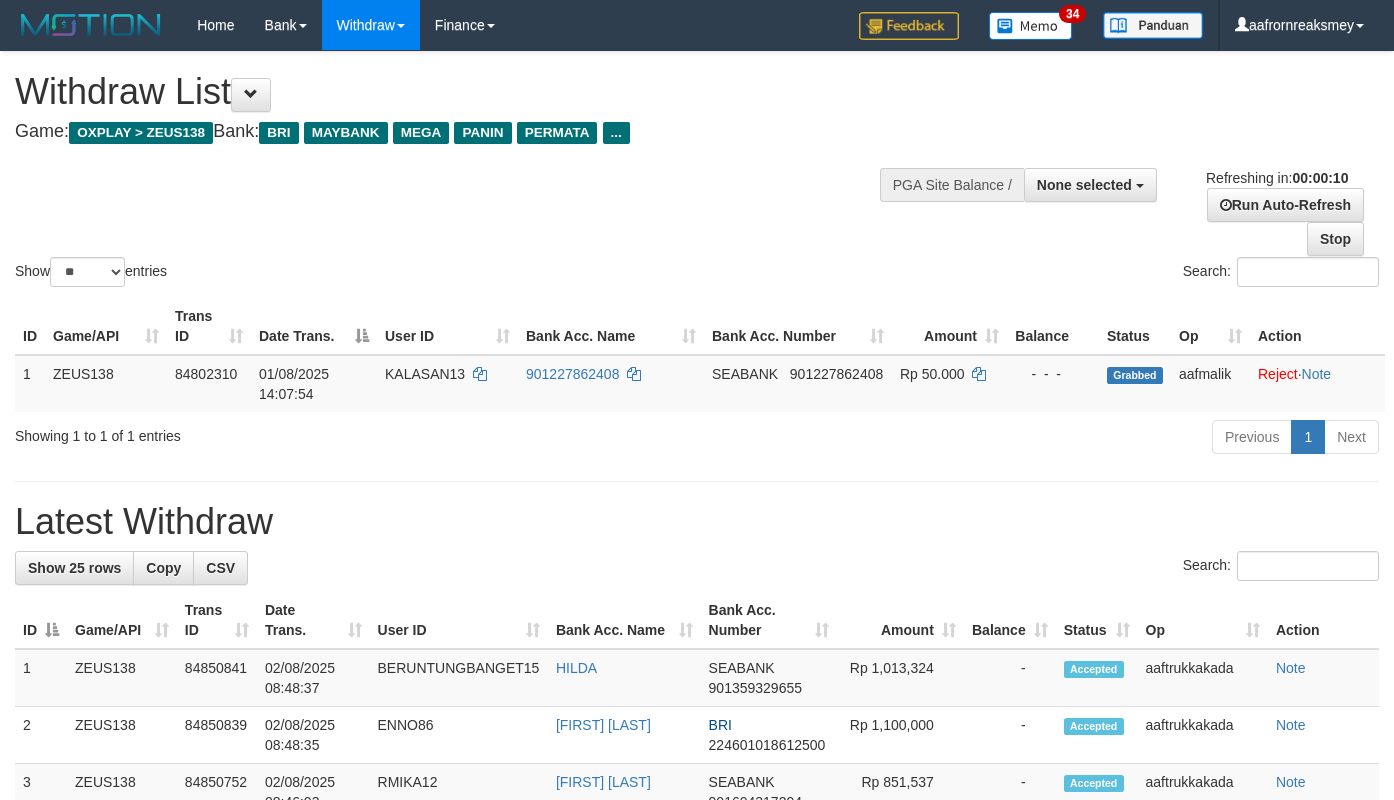 select 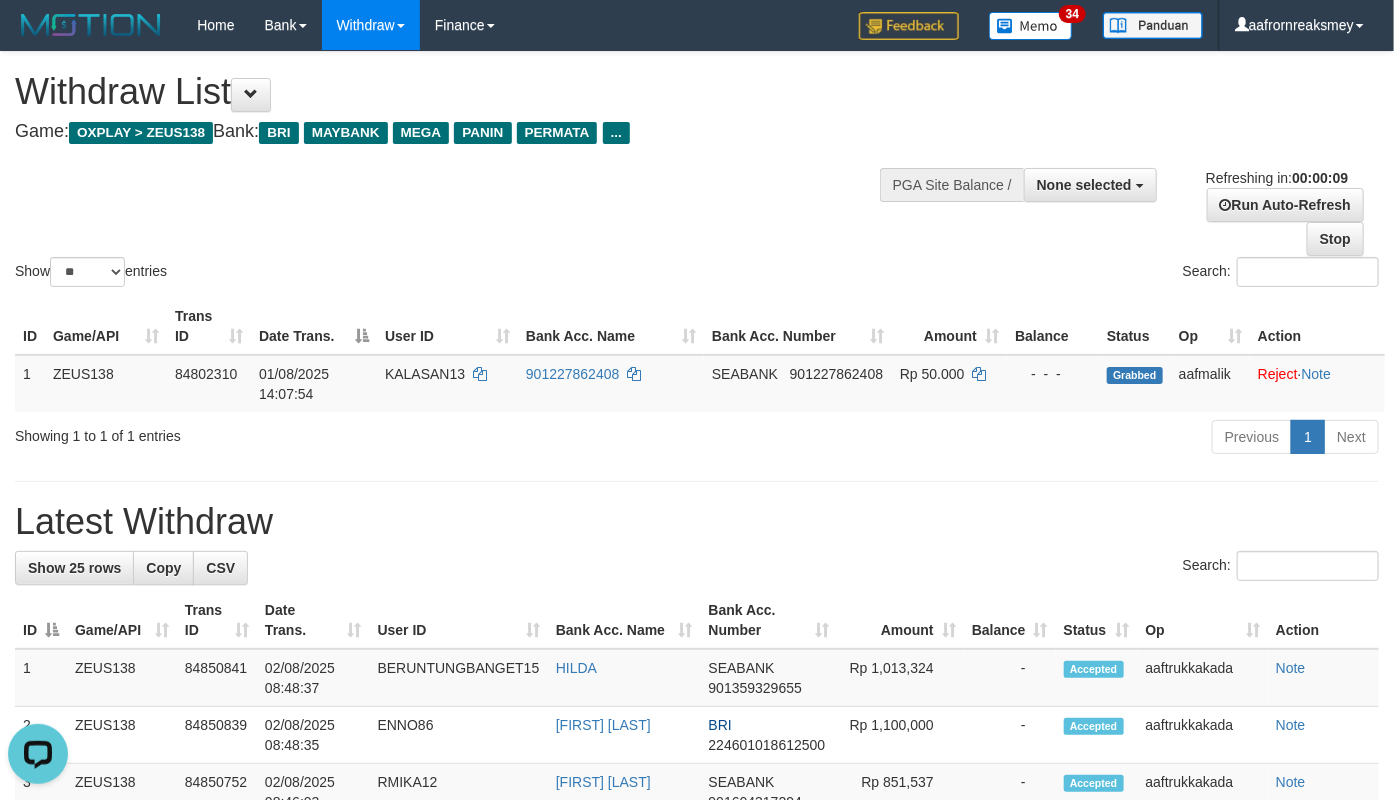 scroll, scrollTop: 0, scrollLeft: 0, axis: both 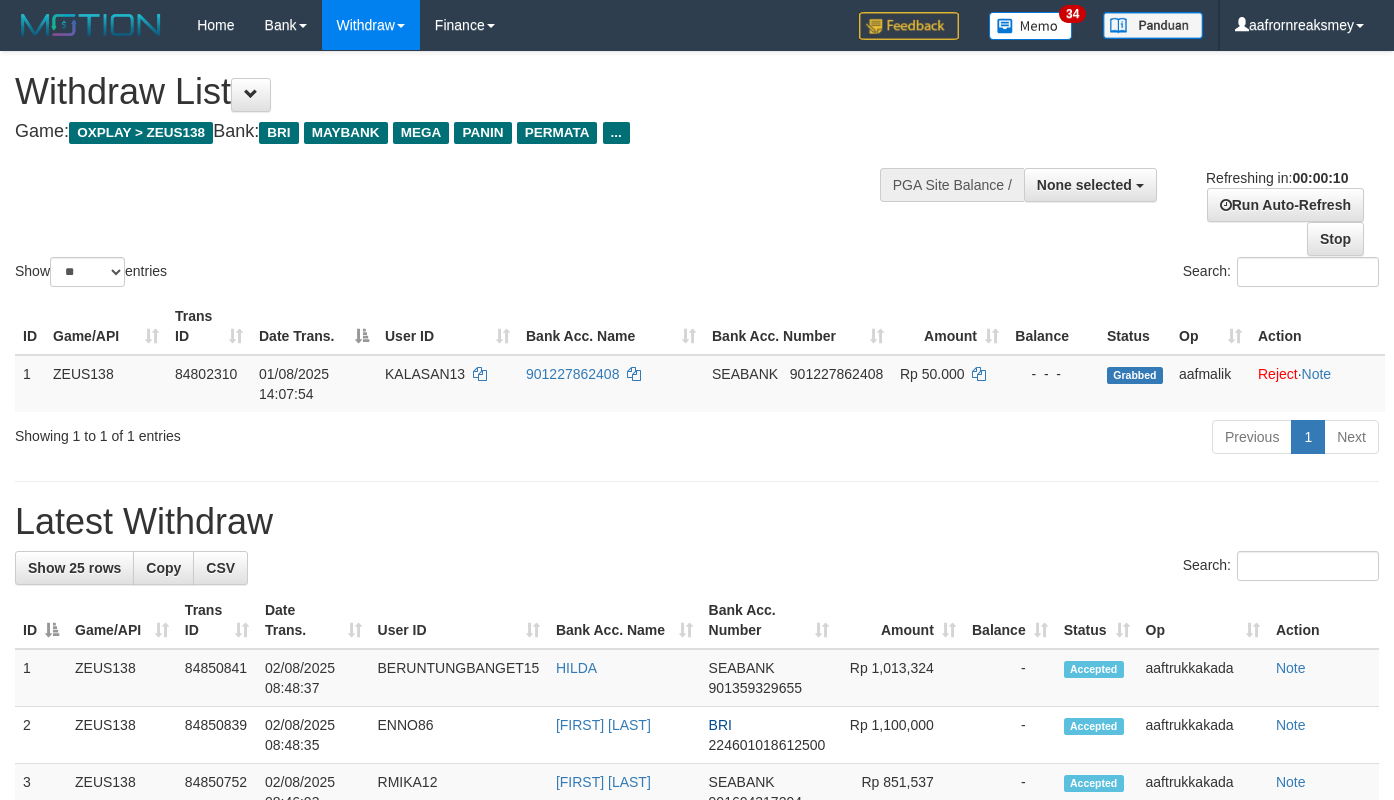 select 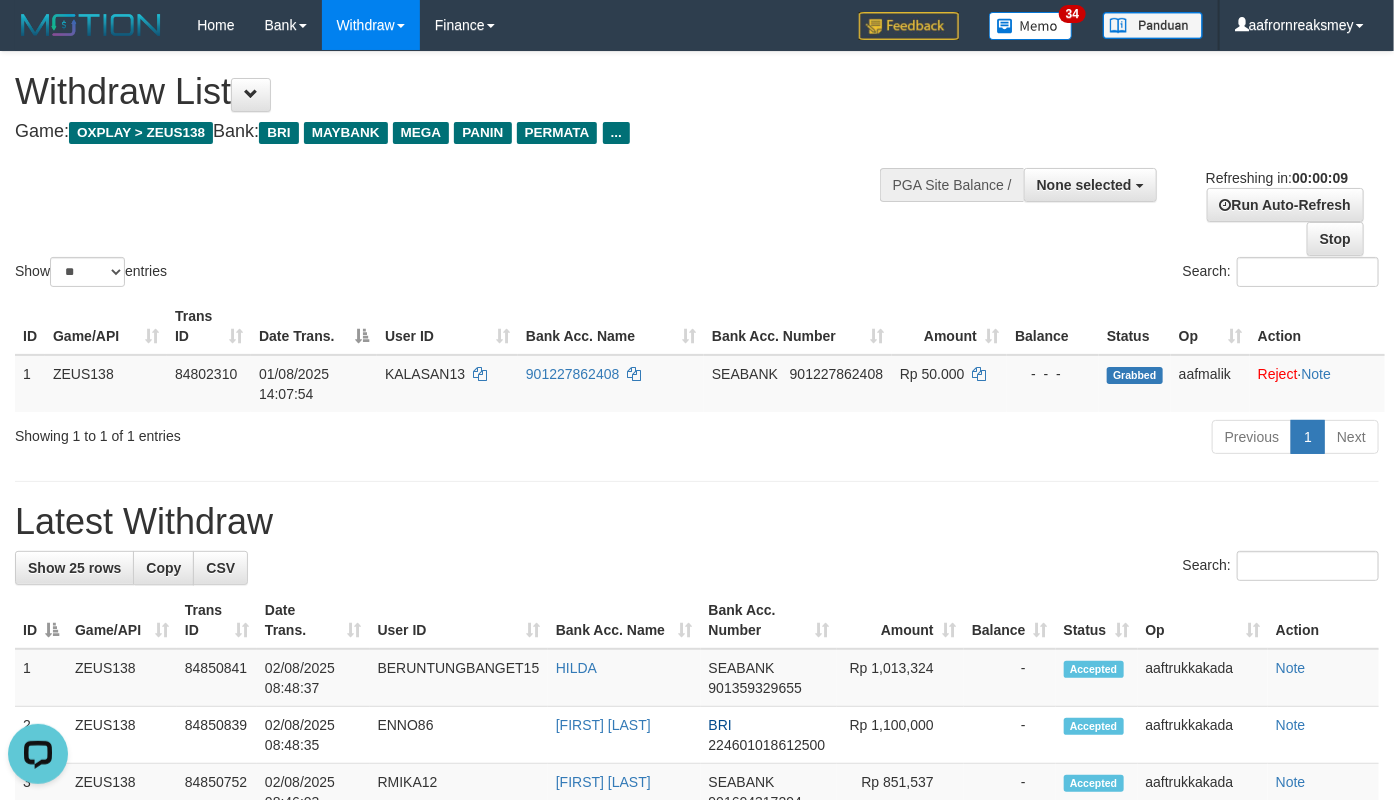 scroll, scrollTop: 0, scrollLeft: 0, axis: both 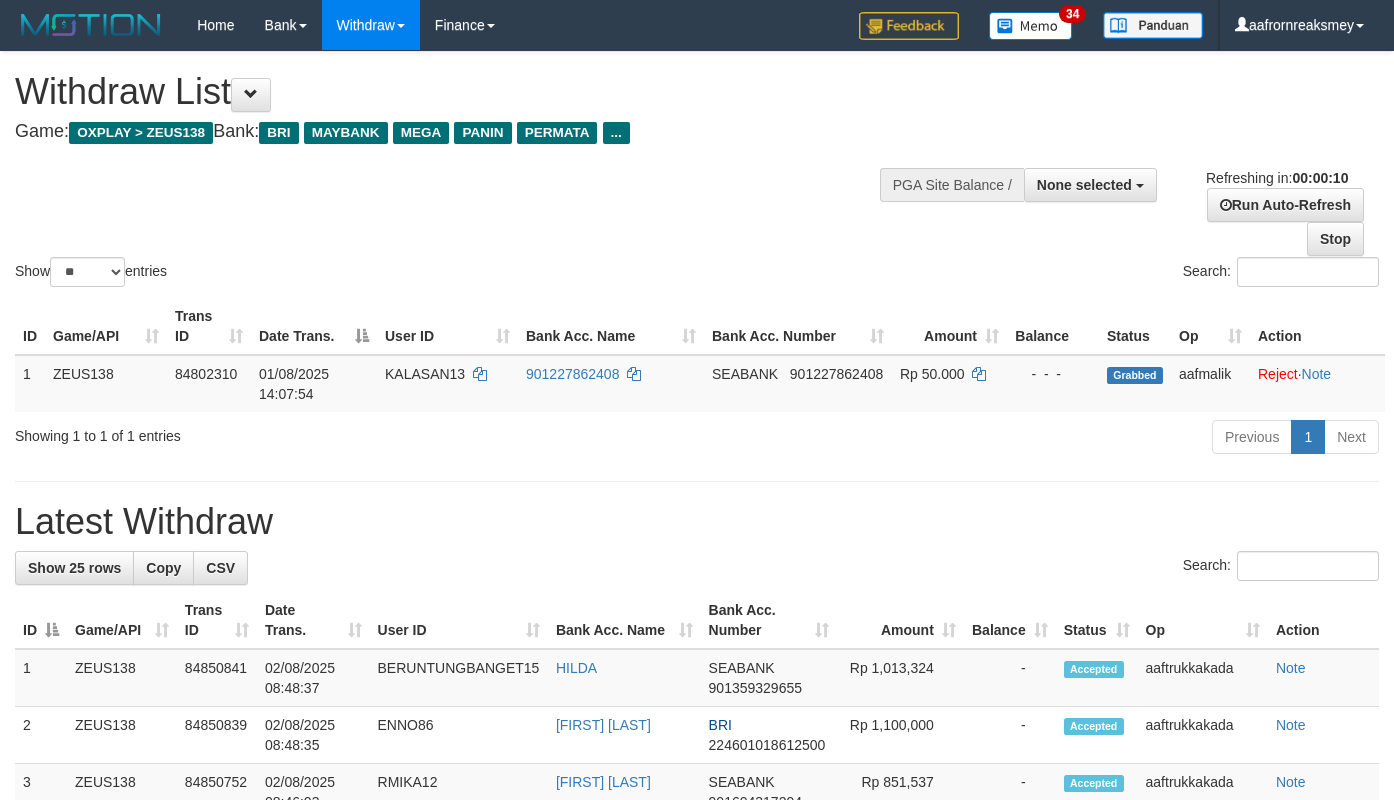 select 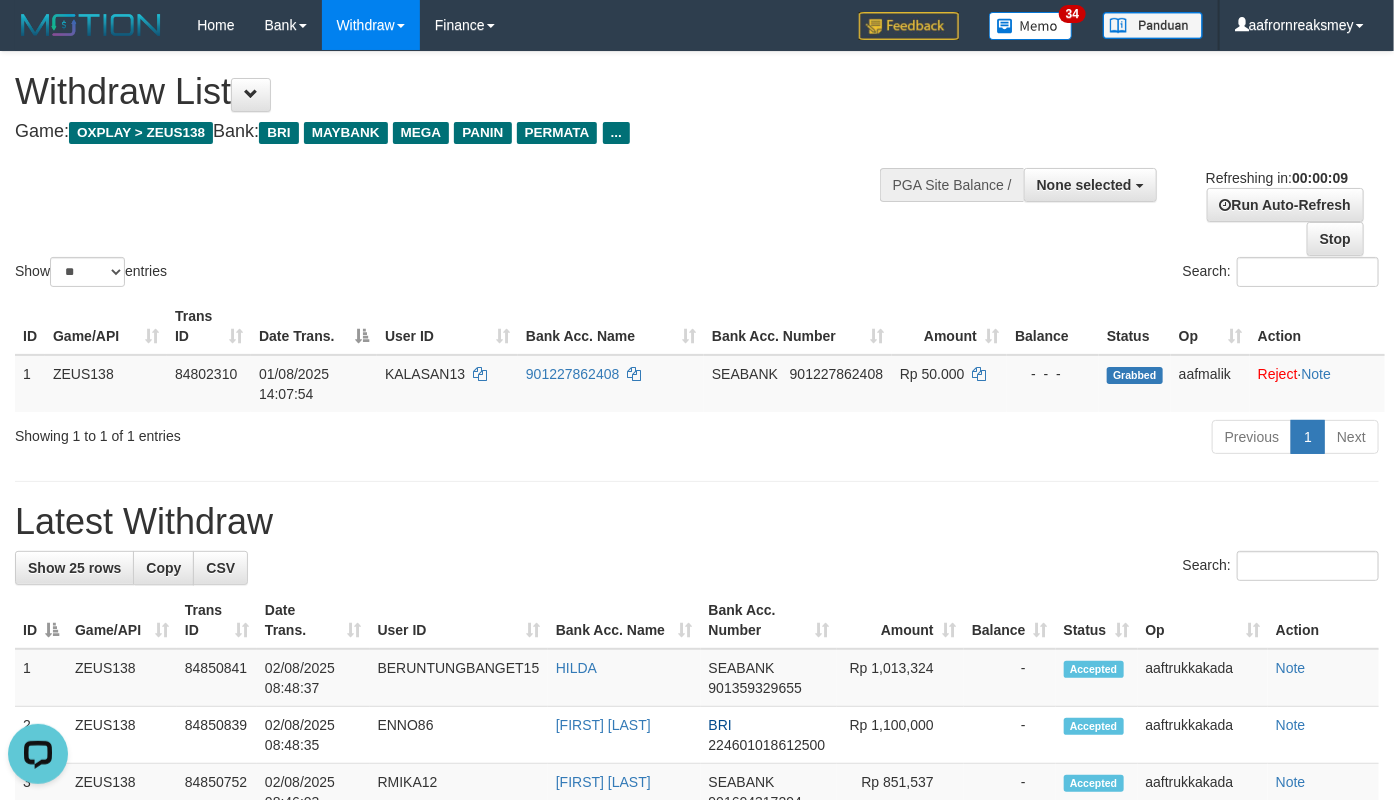scroll, scrollTop: 0, scrollLeft: 0, axis: both 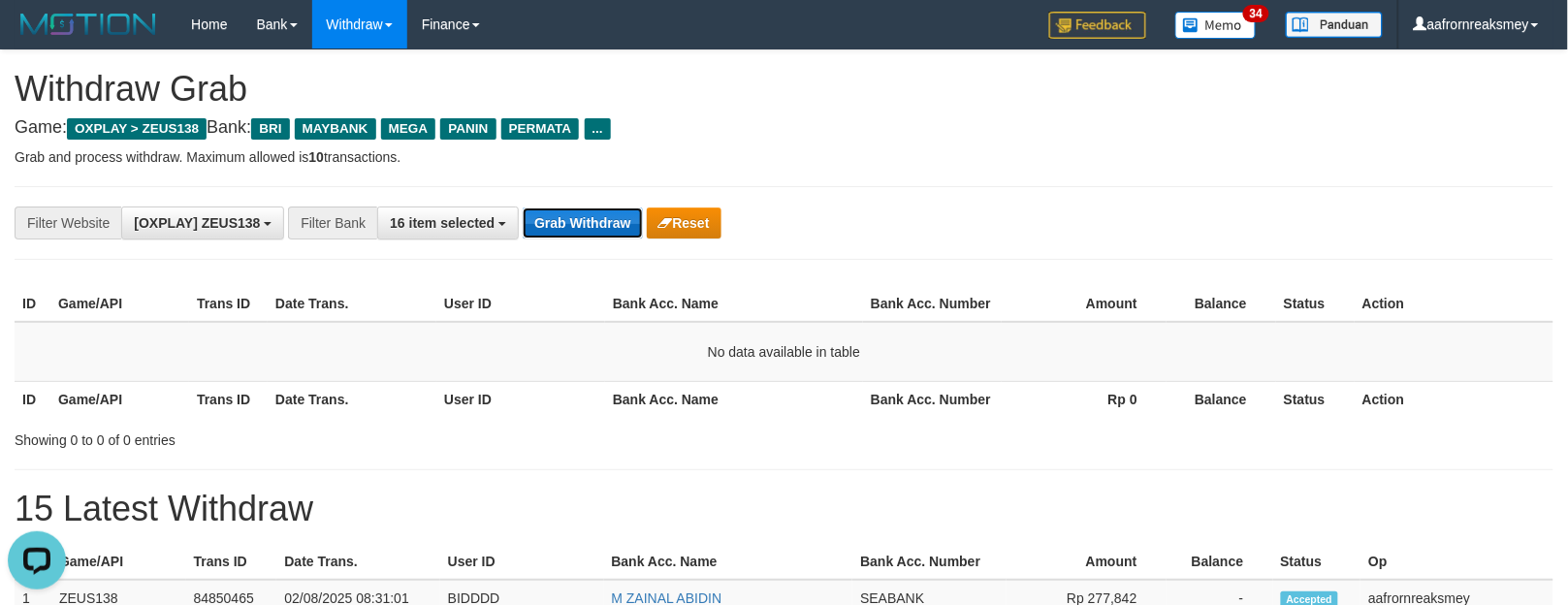 click on "Grab Withdraw" at bounding box center (582, 223) 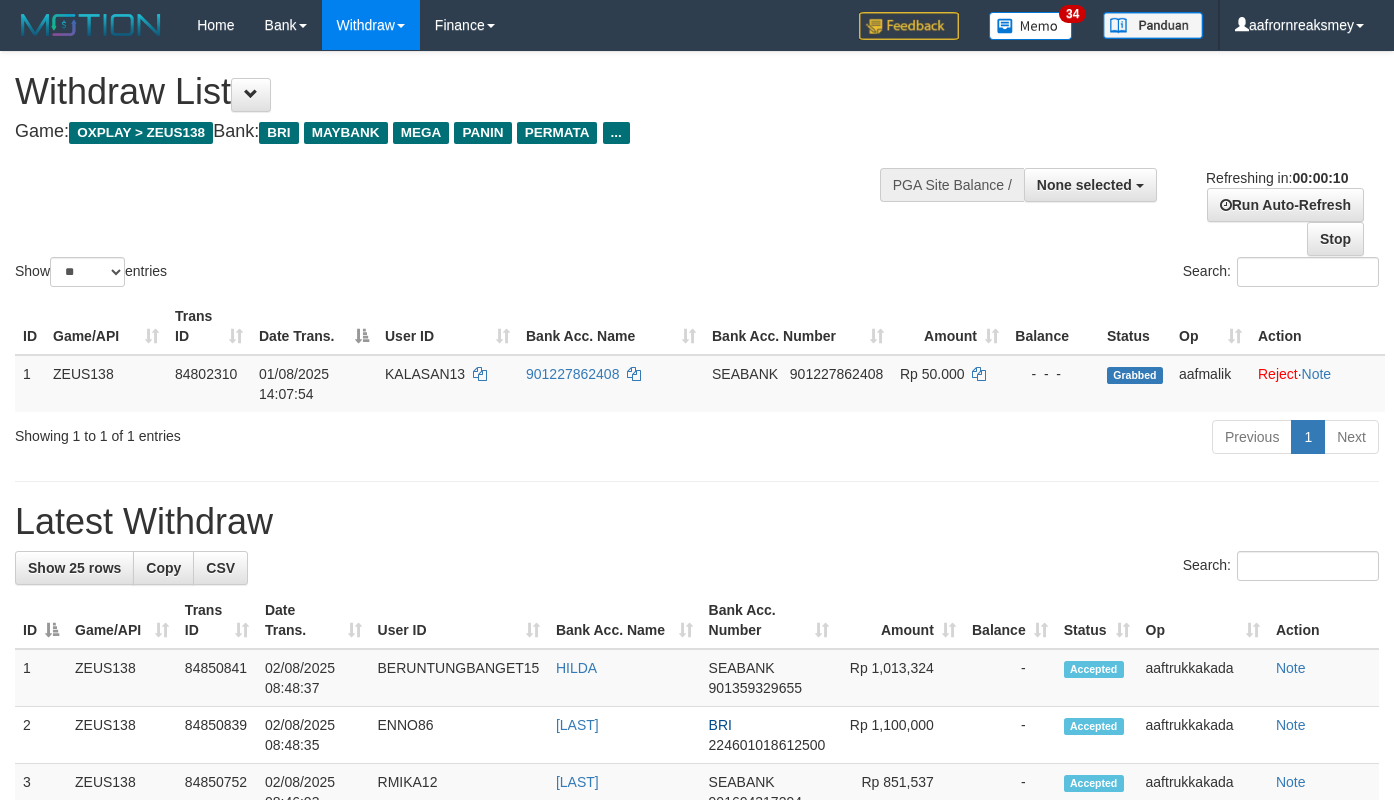select 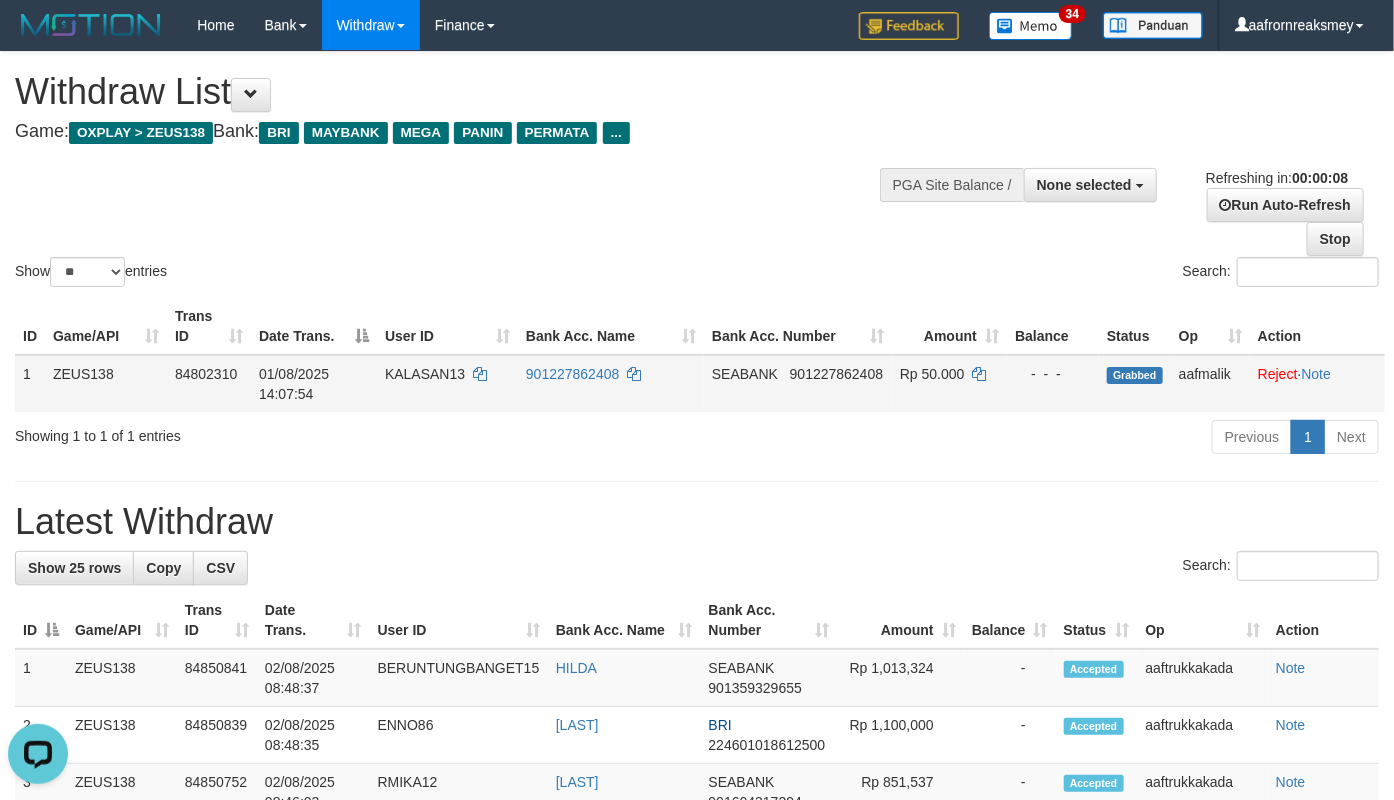 scroll, scrollTop: 0, scrollLeft: 0, axis: both 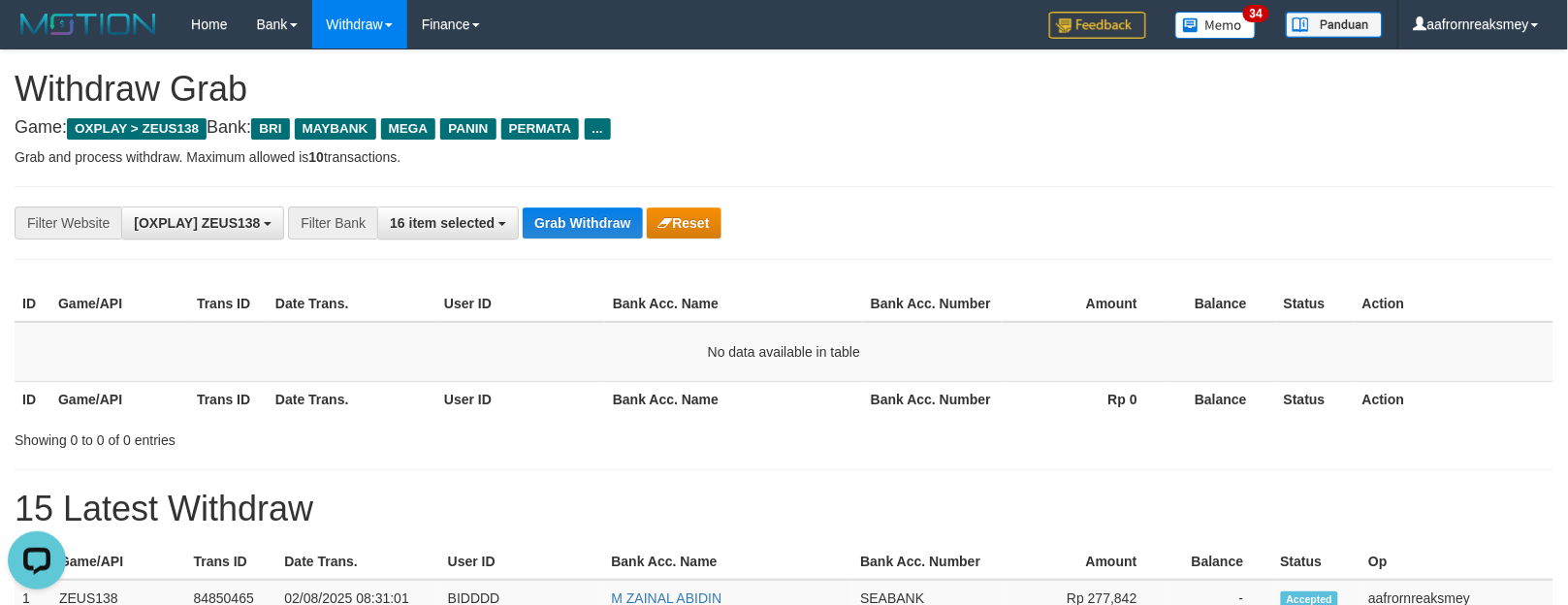 click on "**********" at bounding box center [784, 223] 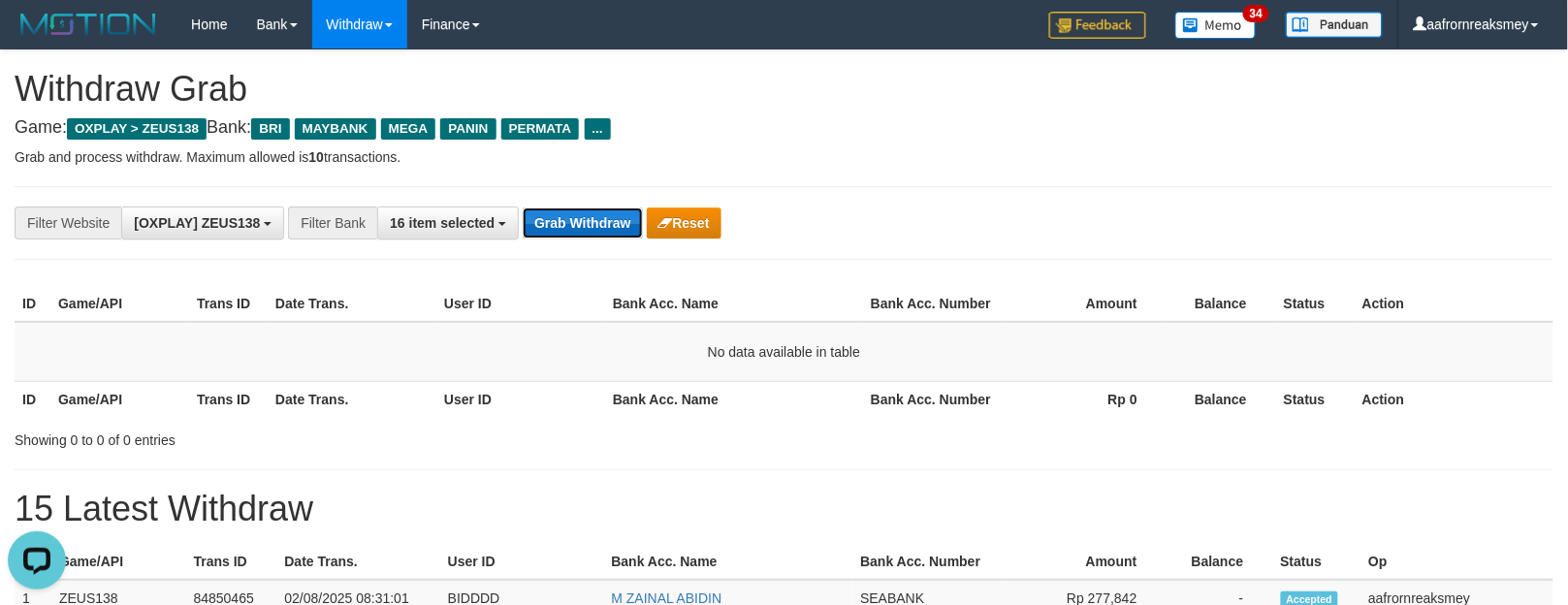 click on "Grab Withdraw" at bounding box center (582, 223) 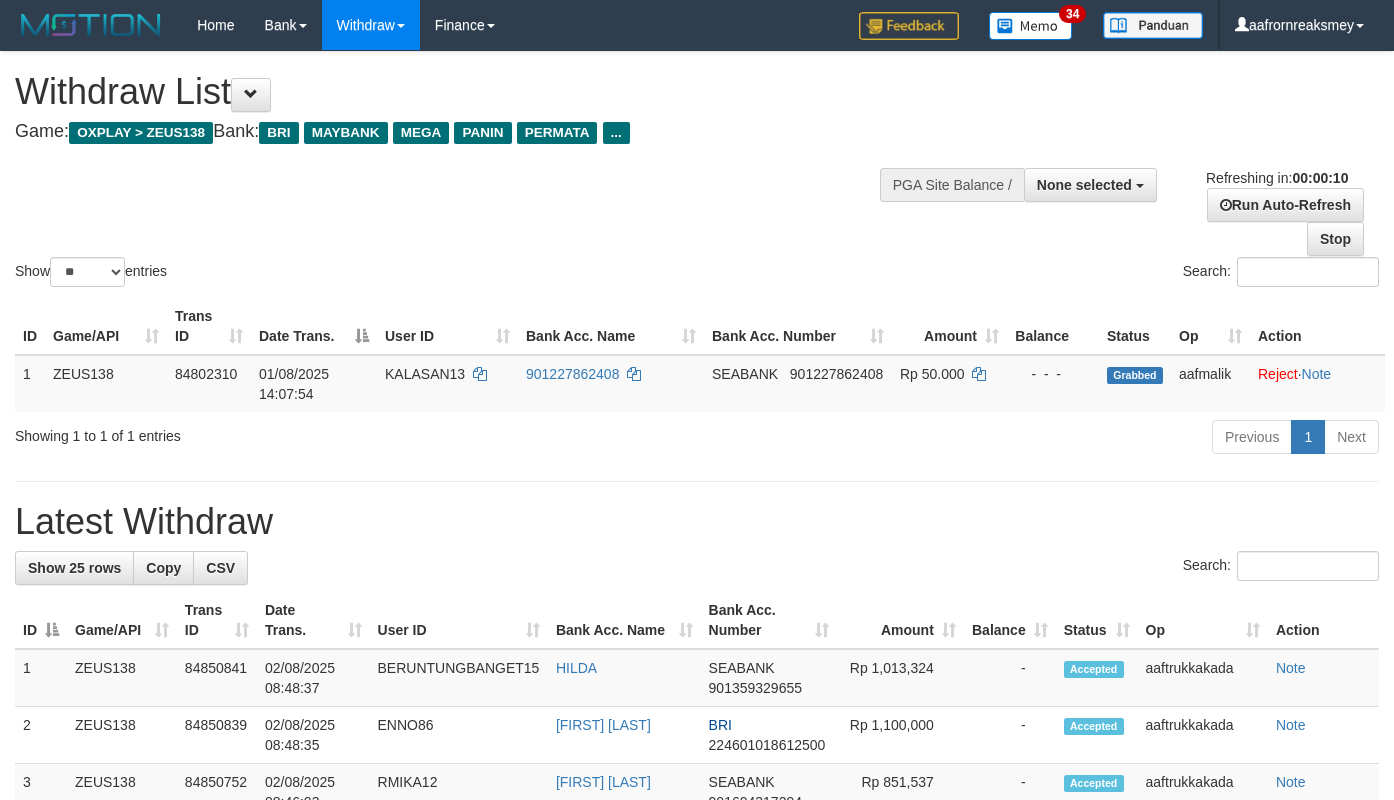 select 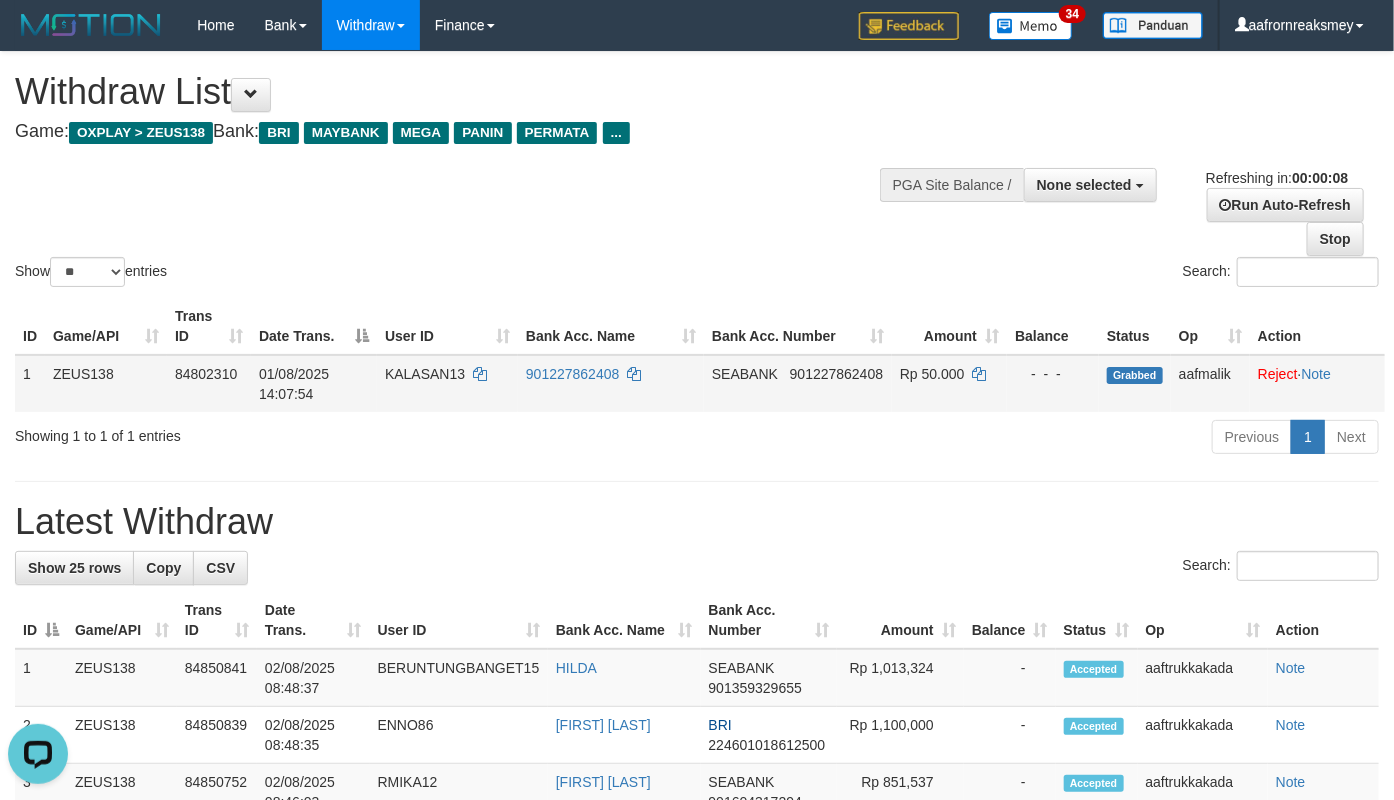 scroll, scrollTop: 0, scrollLeft: 0, axis: both 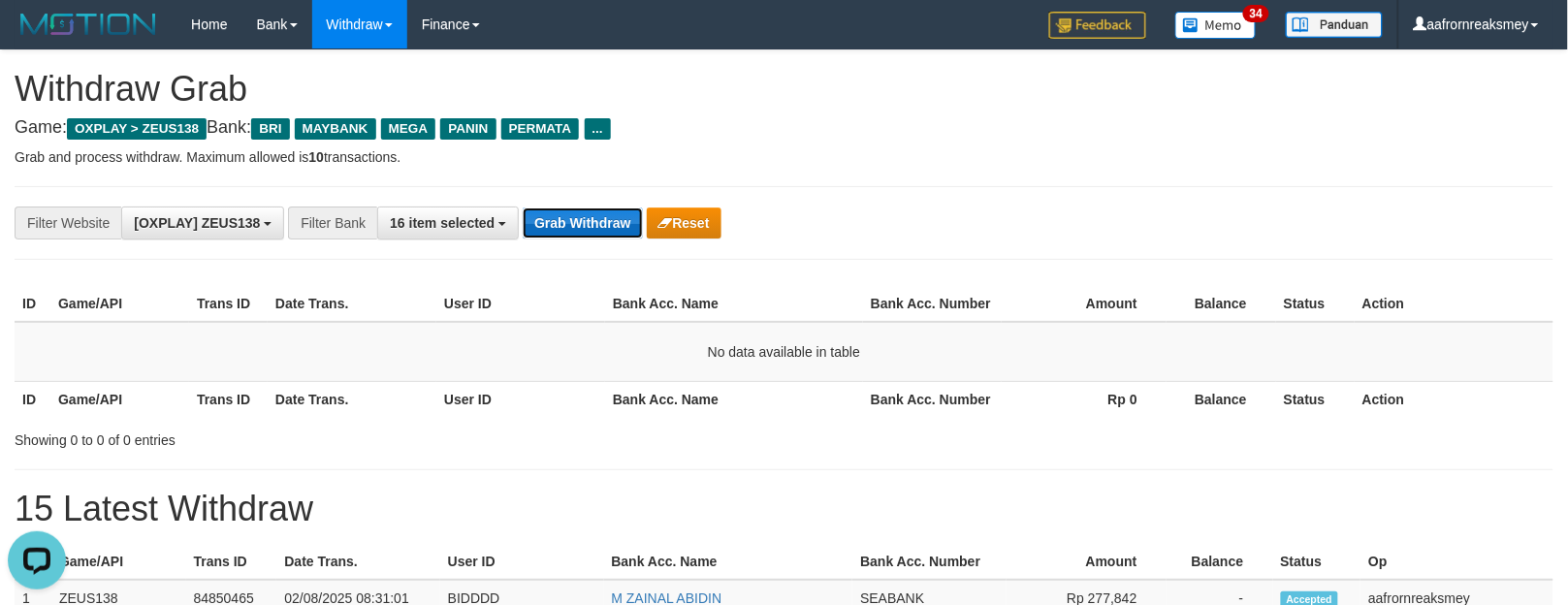 click on "Grab Withdraw" at bounding box center (582, 223) 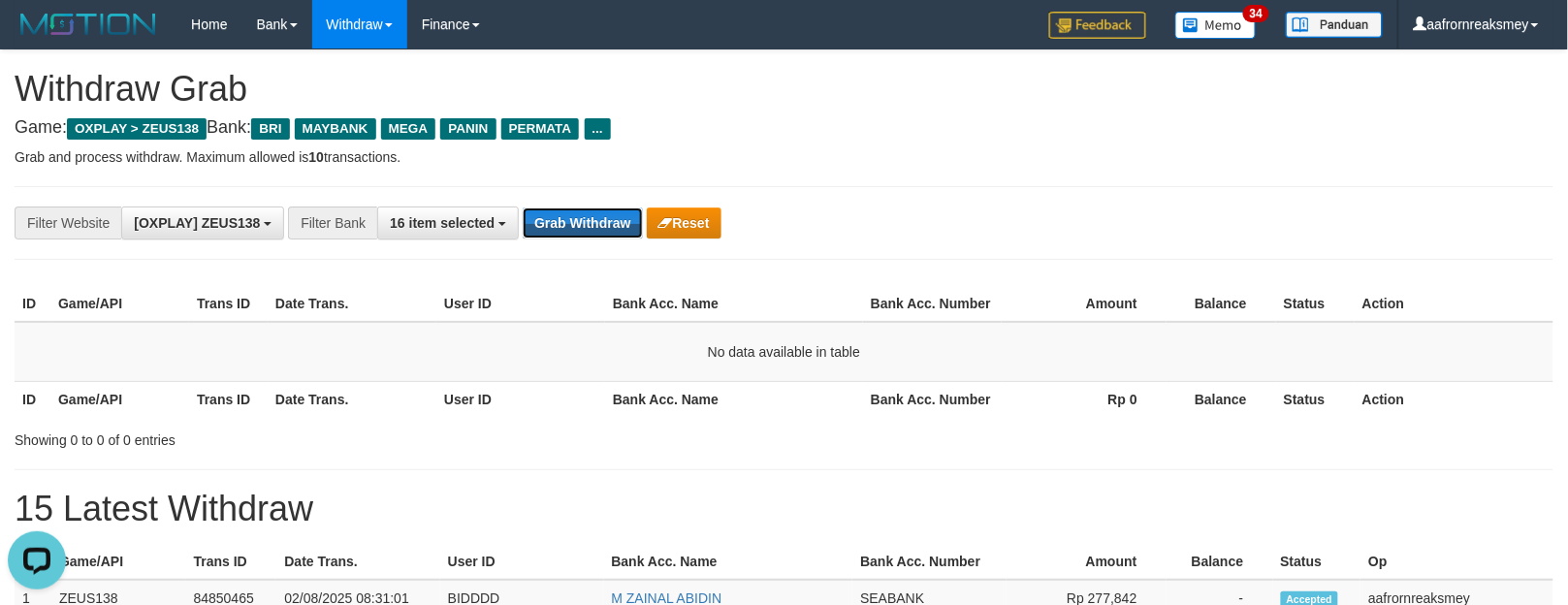 drag, startPoint x: 592, startPoint y: 230, endPoint x: 924, endPoint y: 314, distance: 342.46168 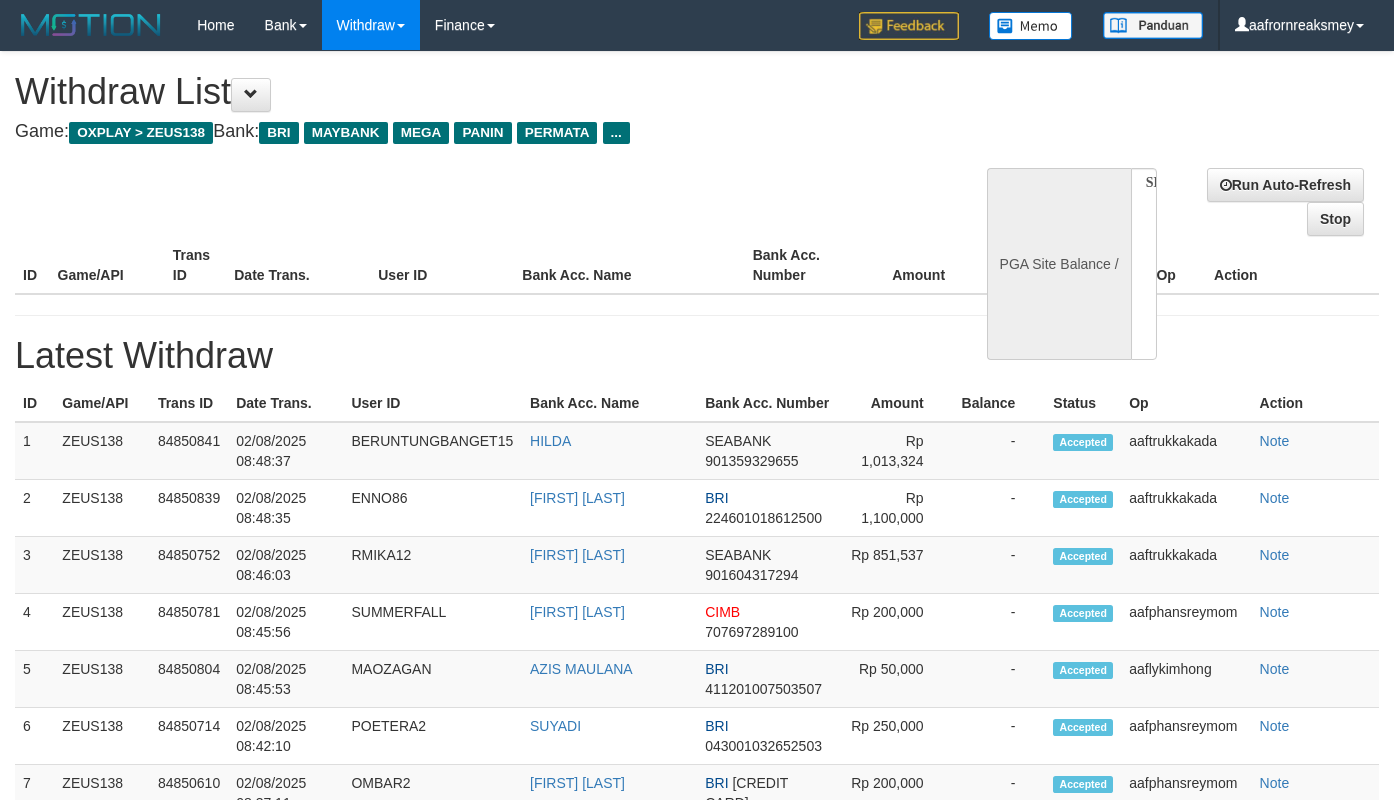 select 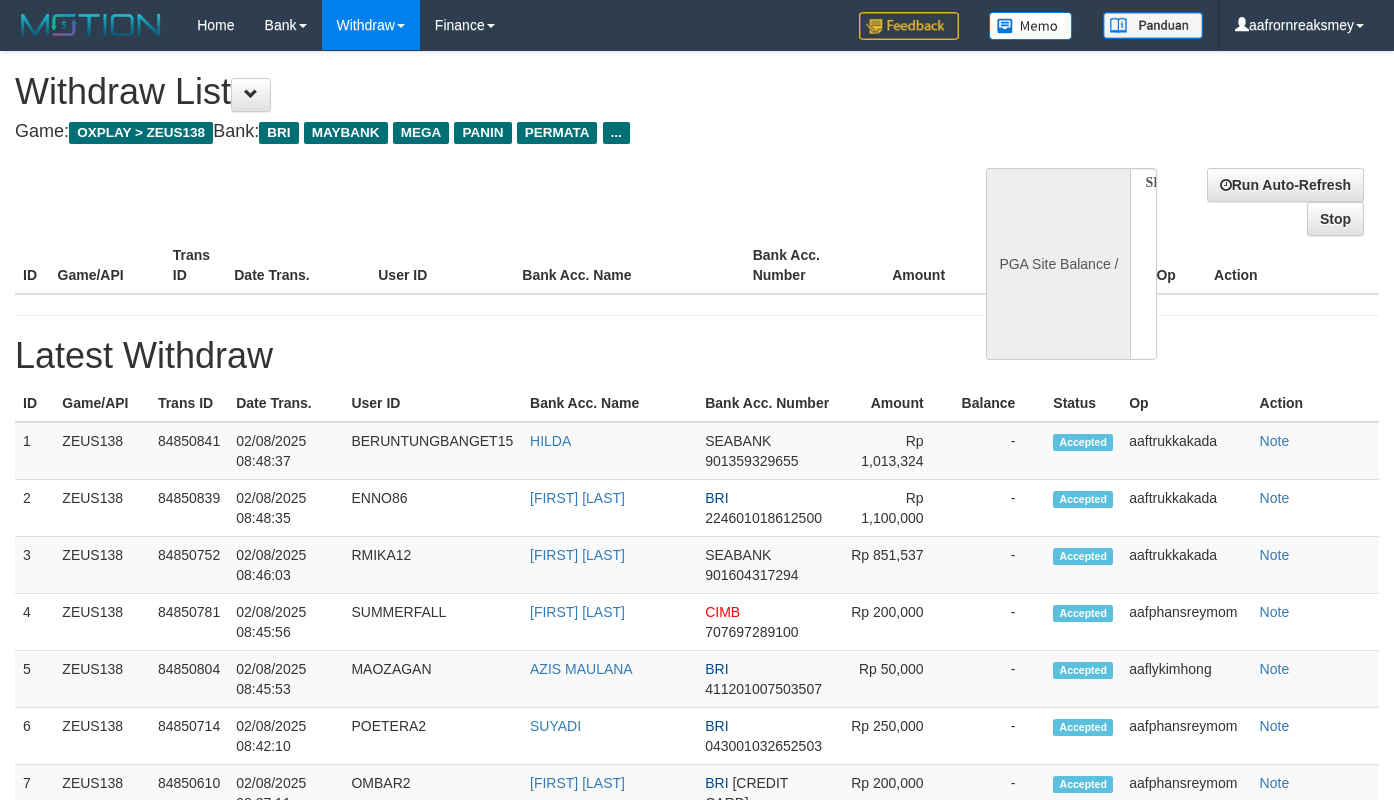 scroll, scrollTop: 0, scrollLeft: 0, axis: both 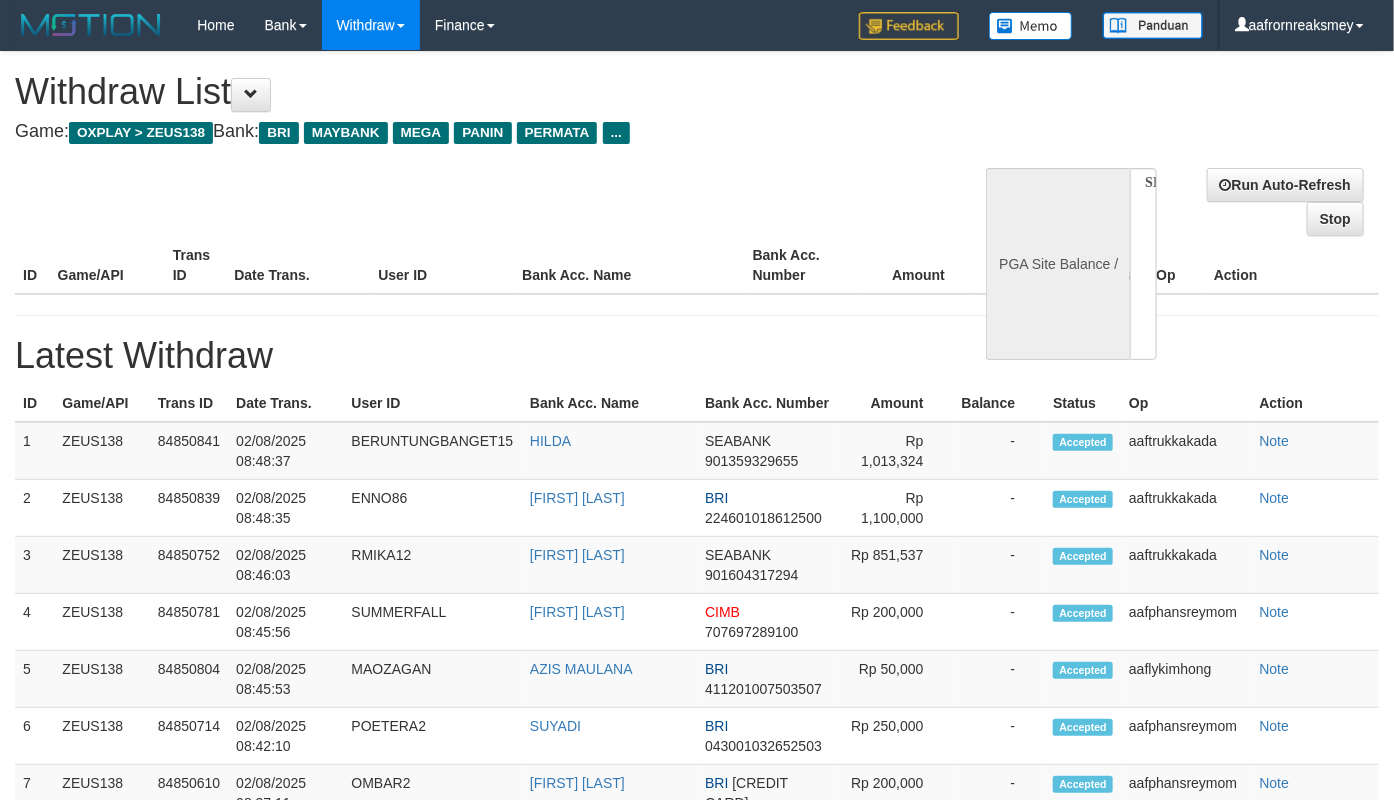 select on "**" 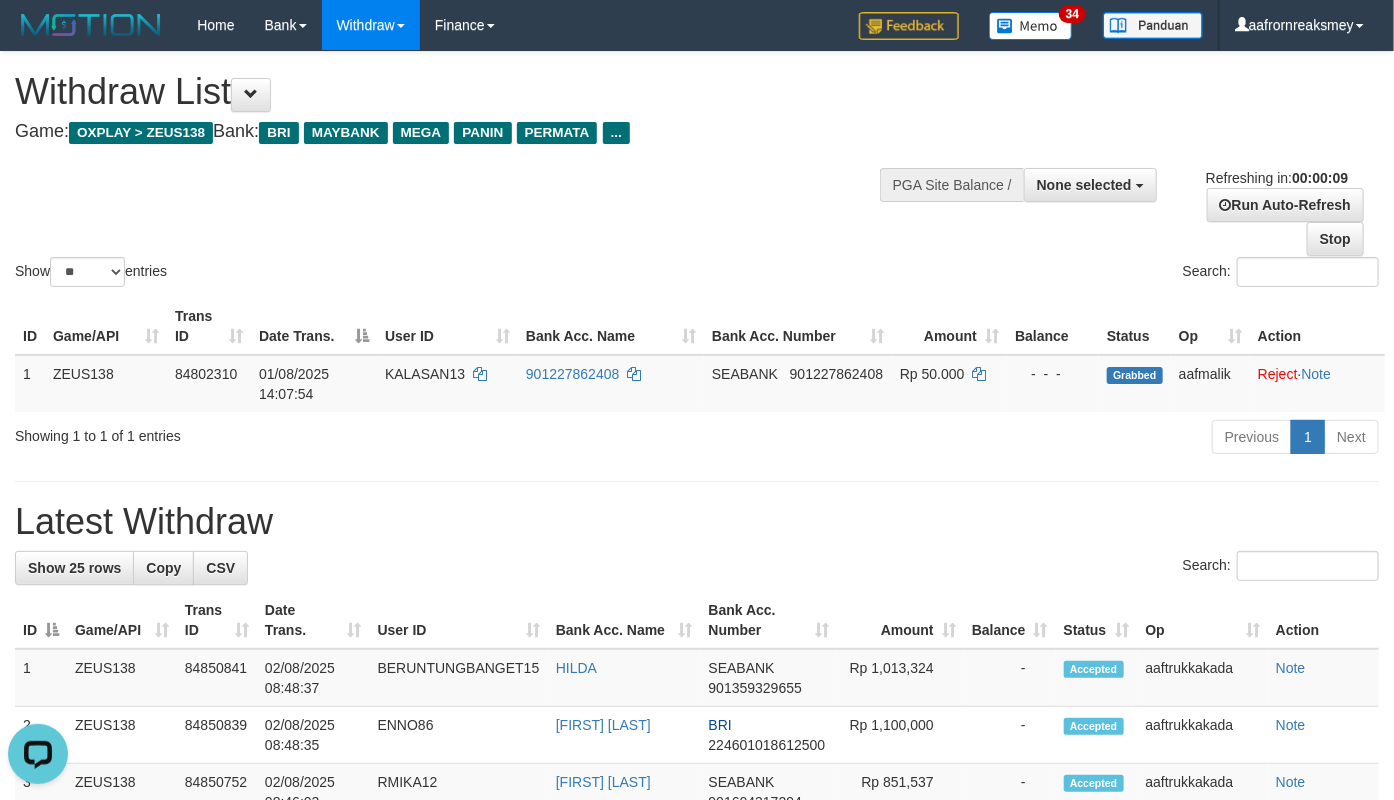 scroll, scrollTop: 0, scrollLeft: 0, axis: both 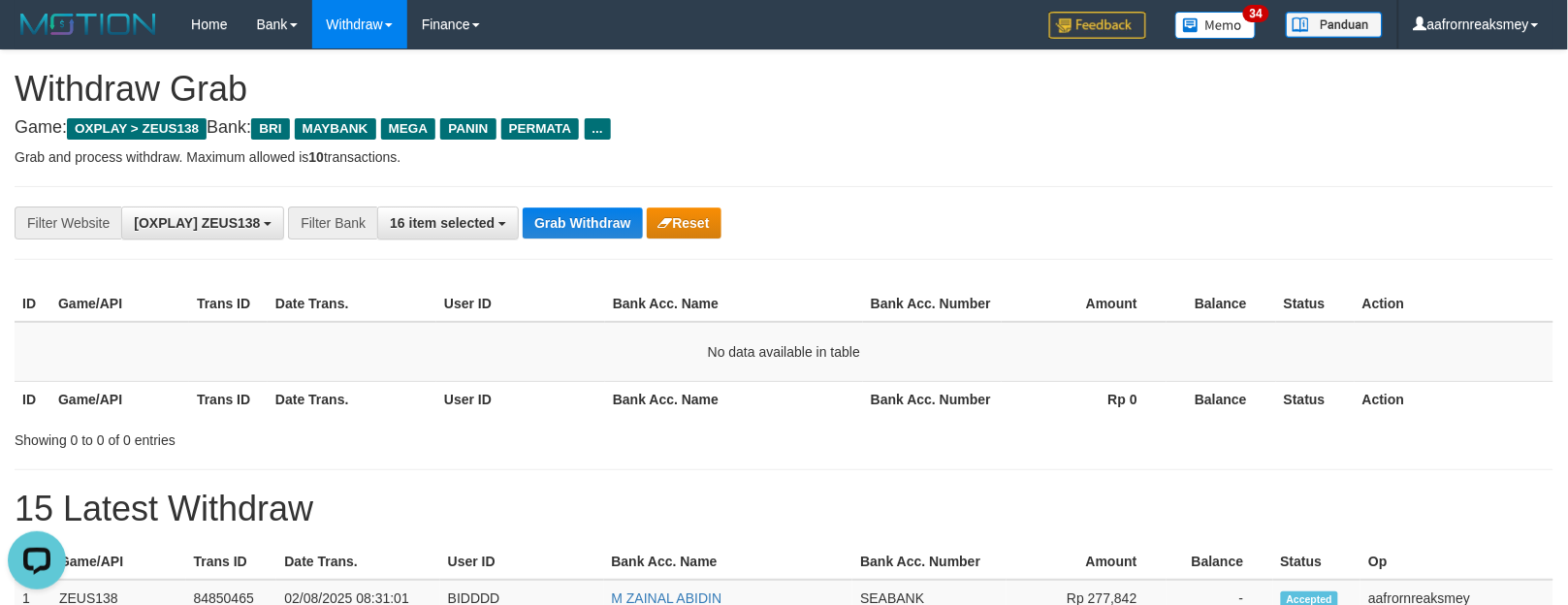 click on "Showing 0 to 0 of 0 entries" at bounding box center (784, 436) 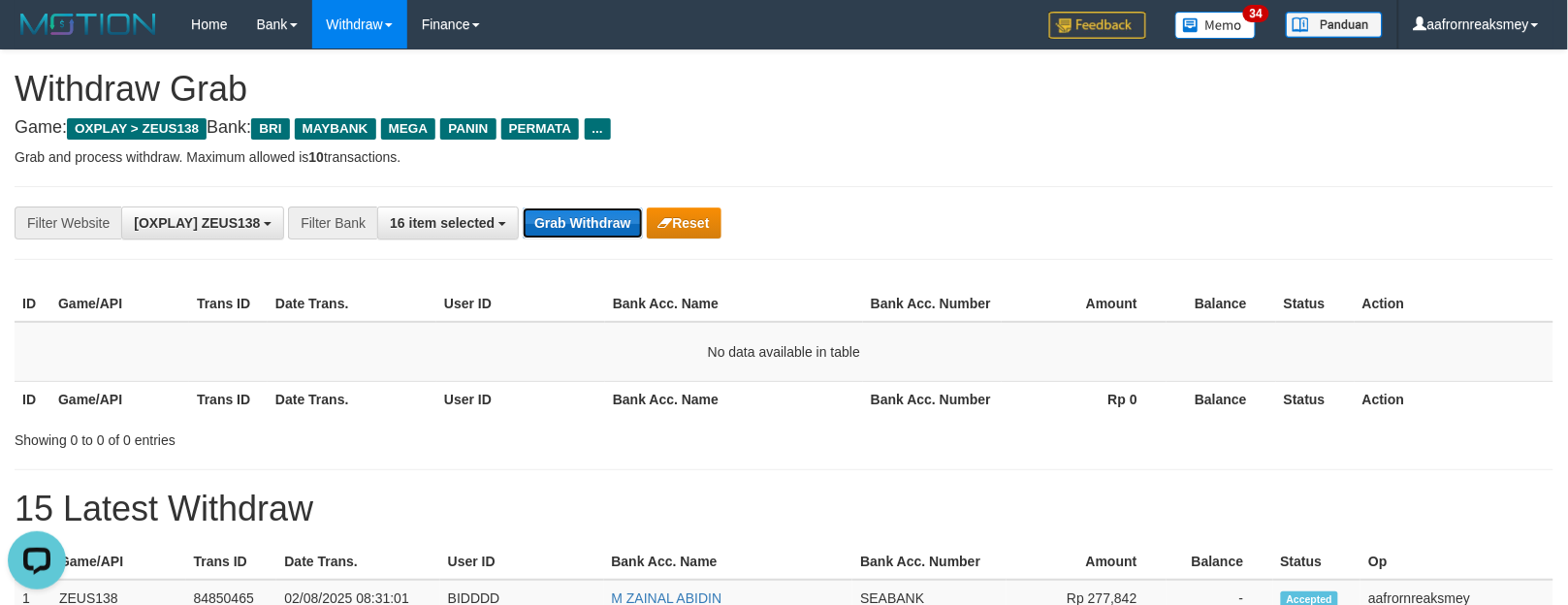 click on "Grab Withdraw" at bounding box center (582, 223) 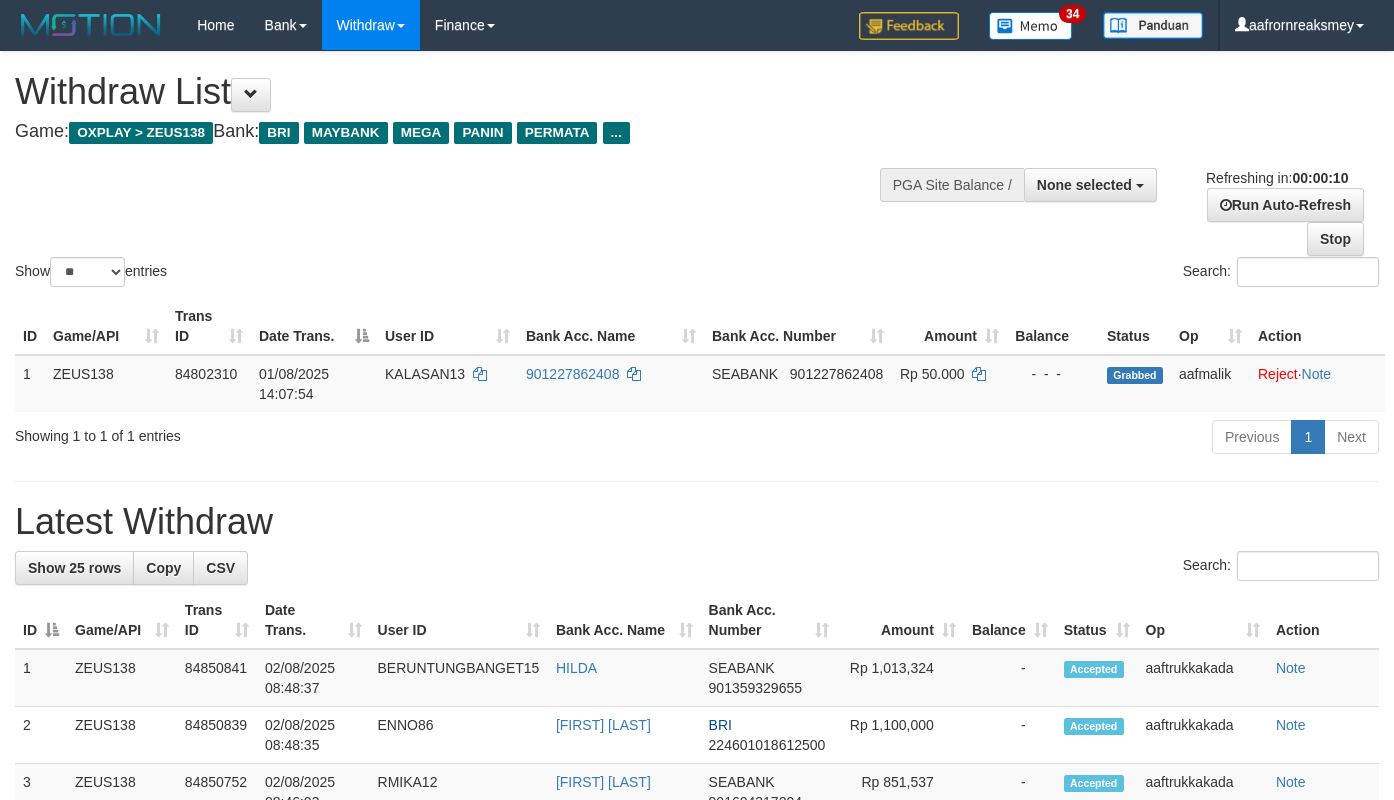 select 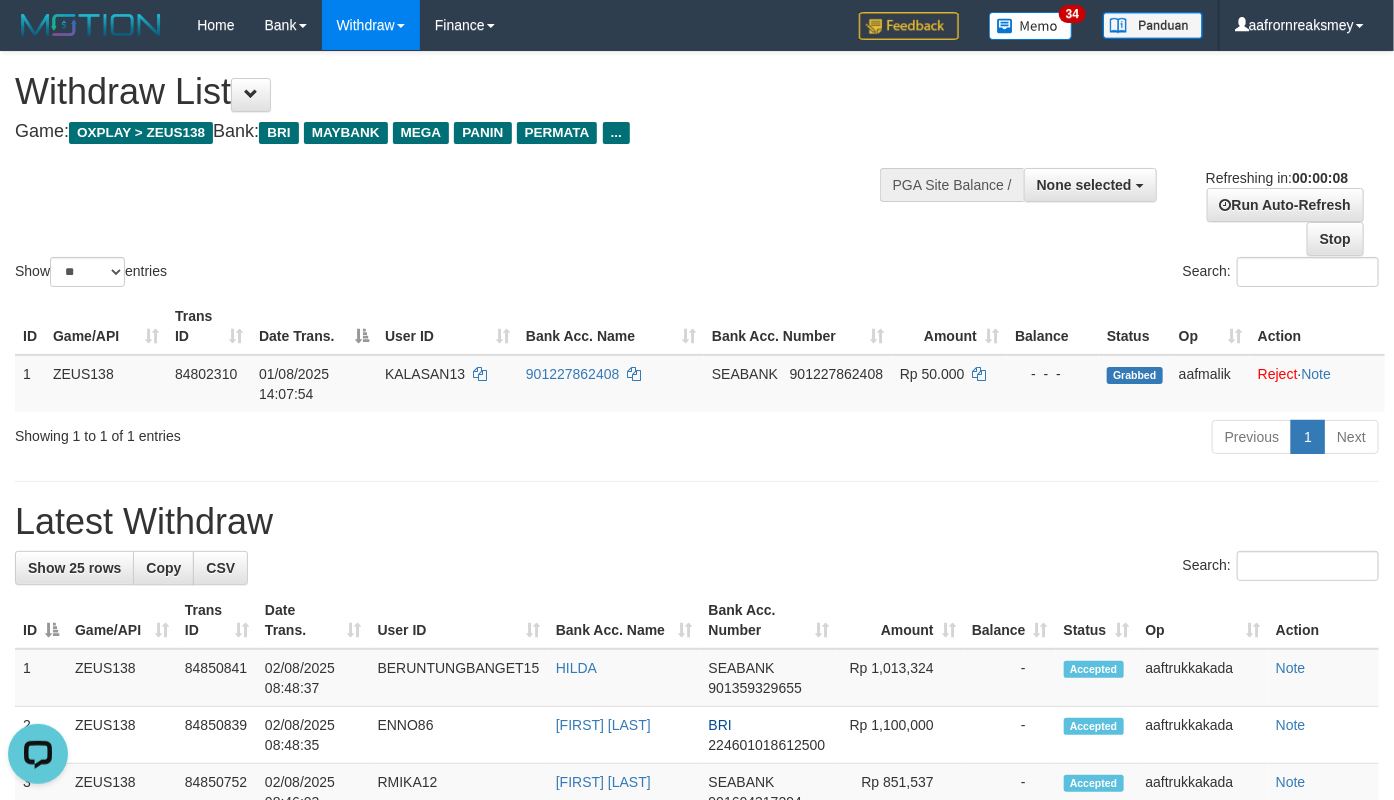 scroll, scrollTop: 0, scrollLeft: 0, axis: both 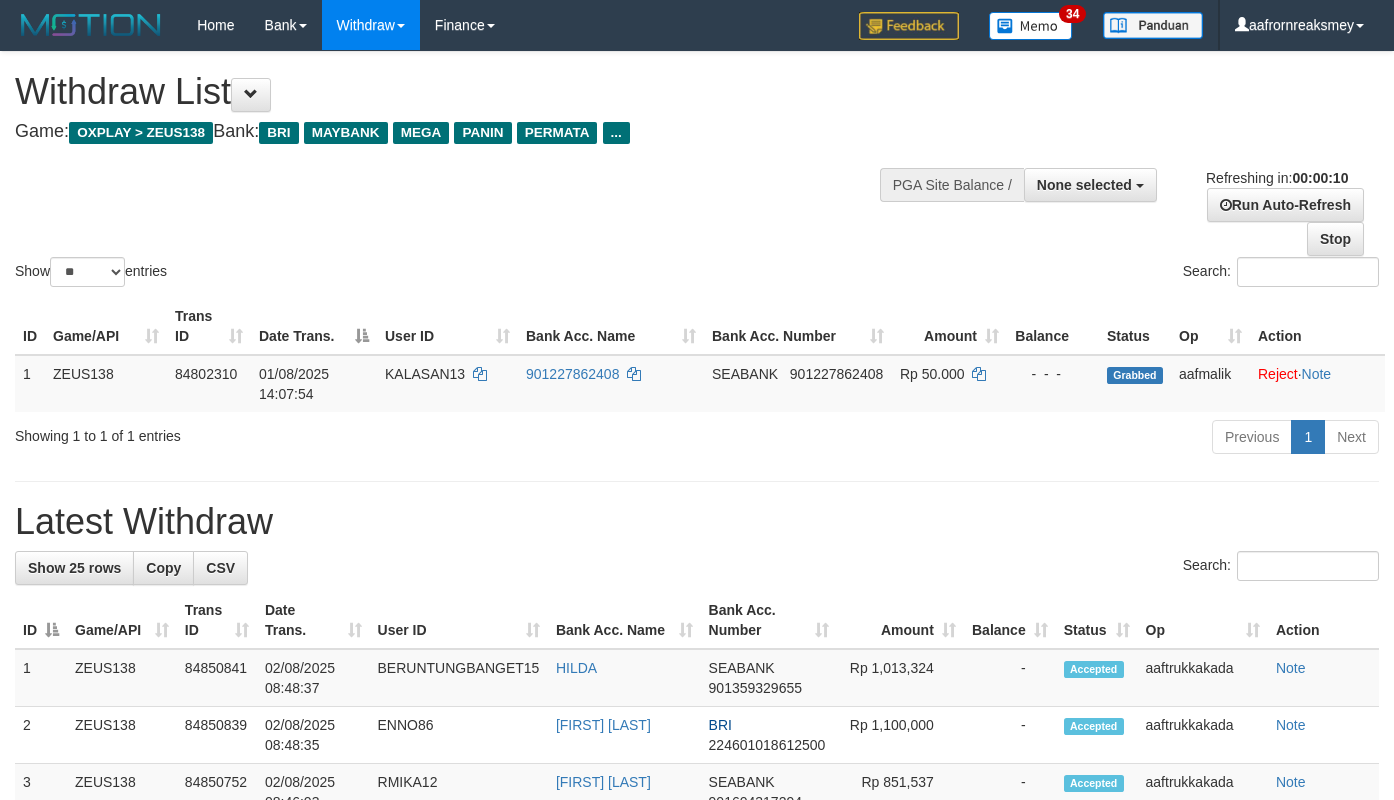 select 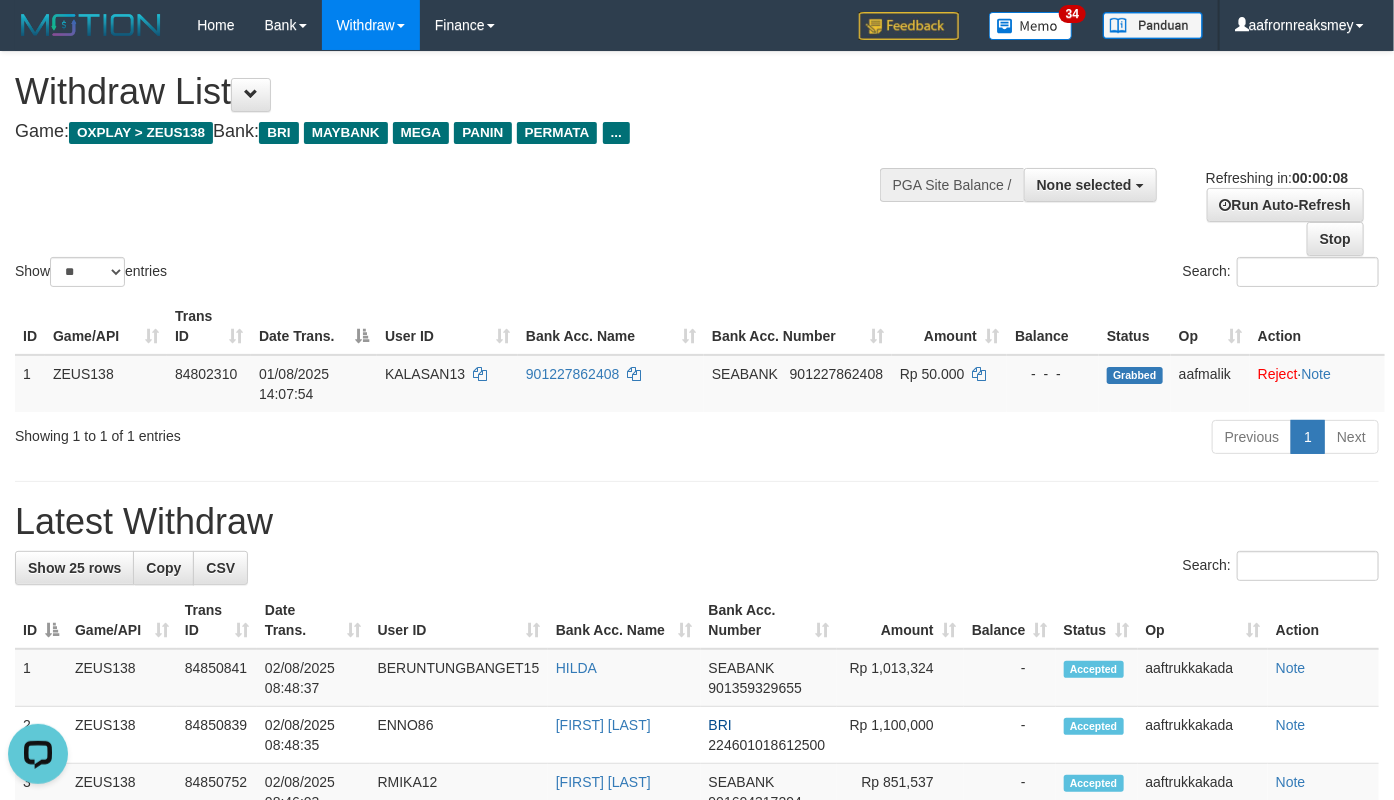 scroll, scrollTop: 0, scrollLeft: 0, axis: both 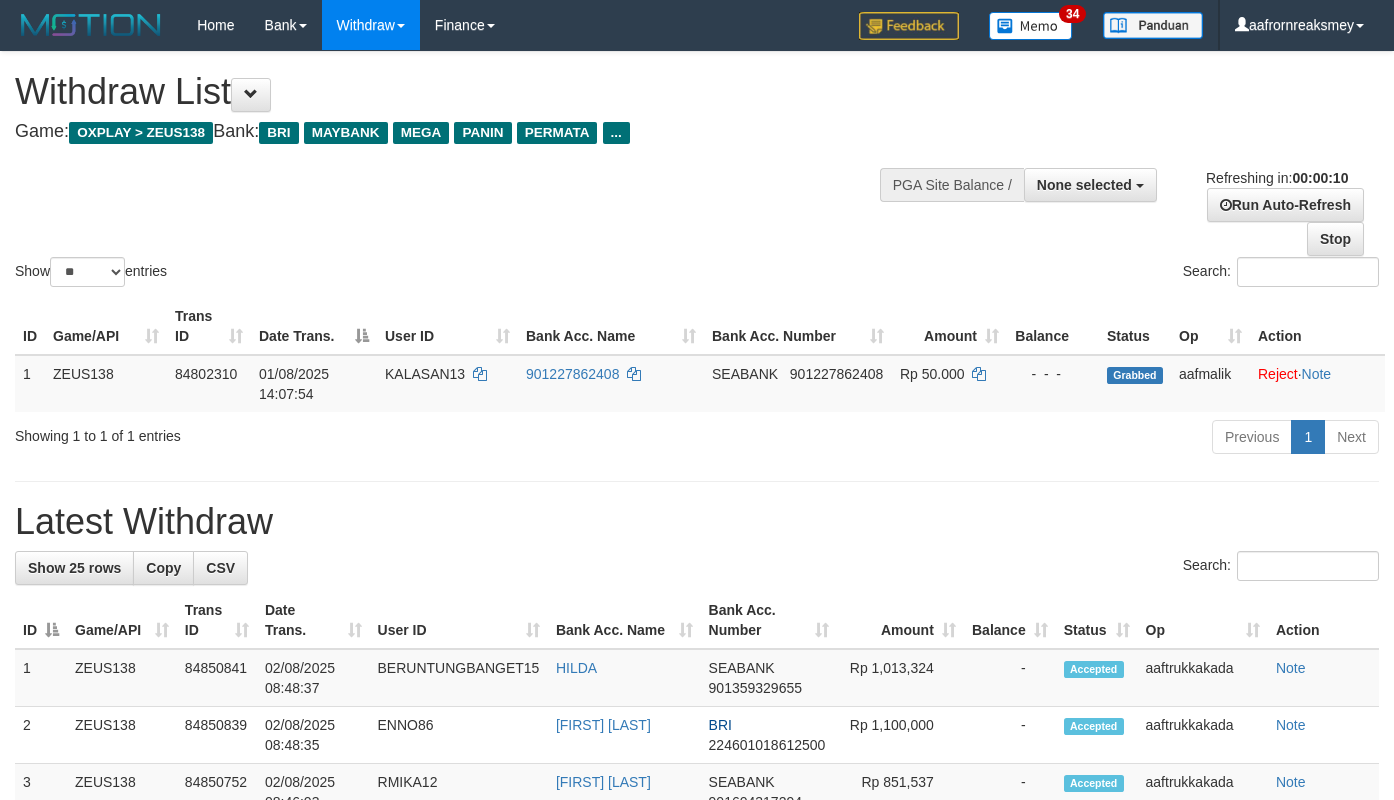 select 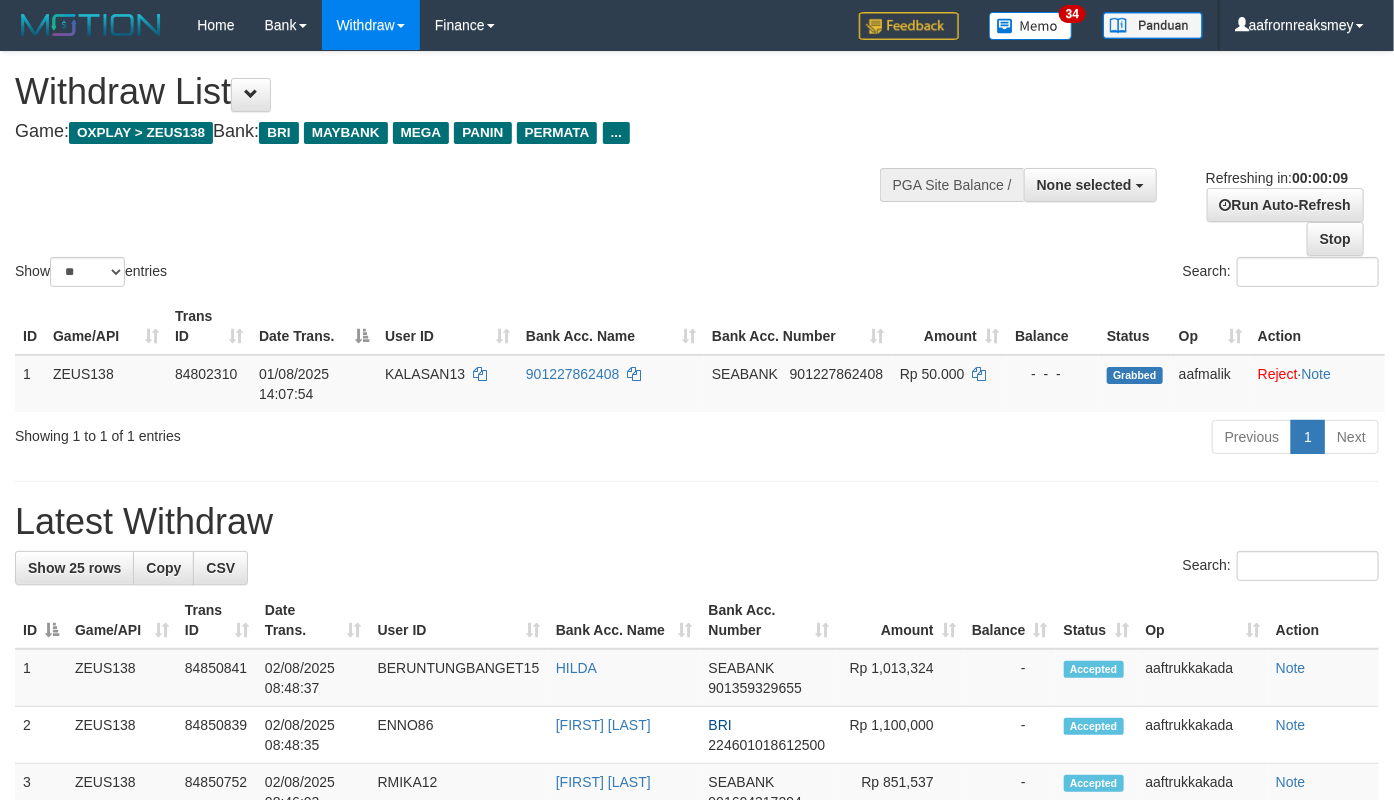 click on "Latest Withdraw" at bounding box center (697, 522) 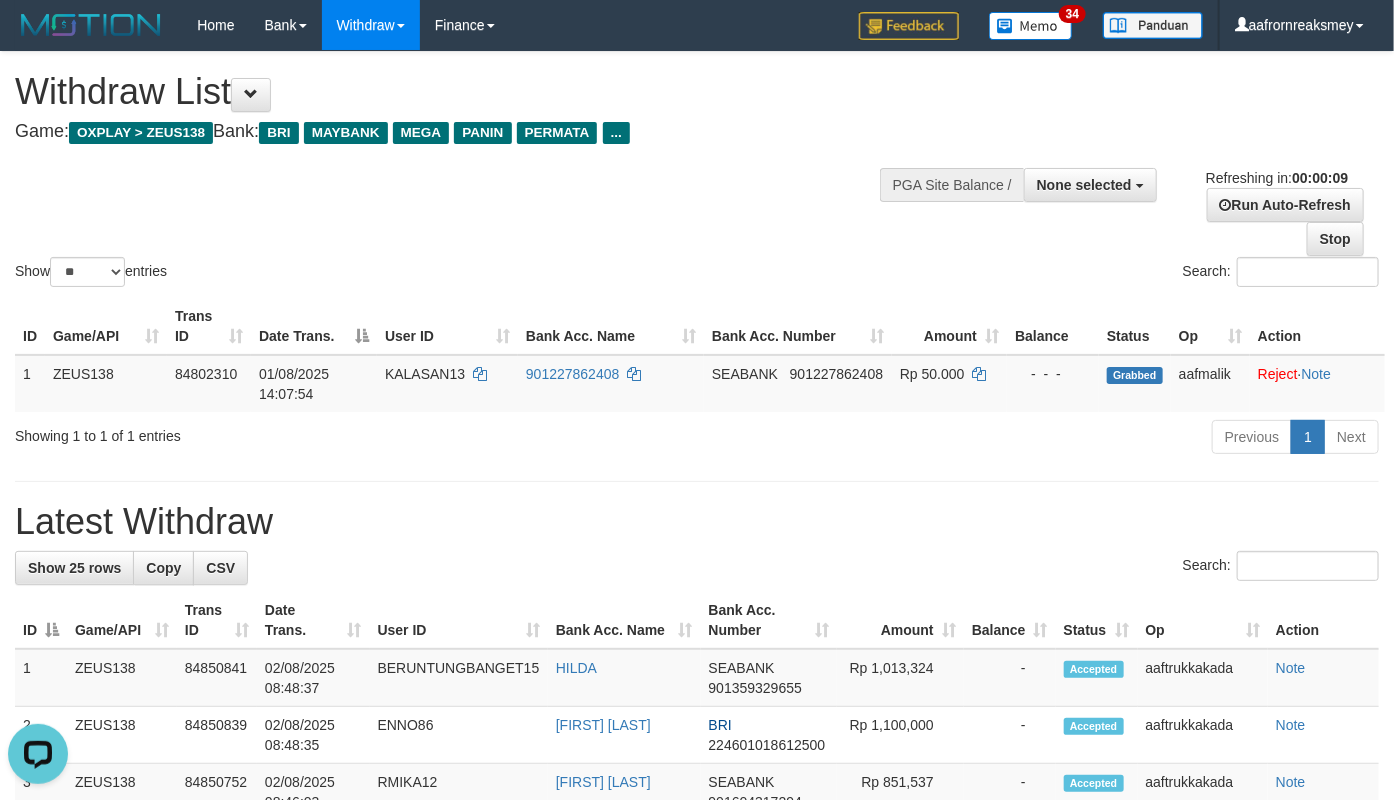 scroll, scrollTop: 0, scrollLeft: 0, axis: both 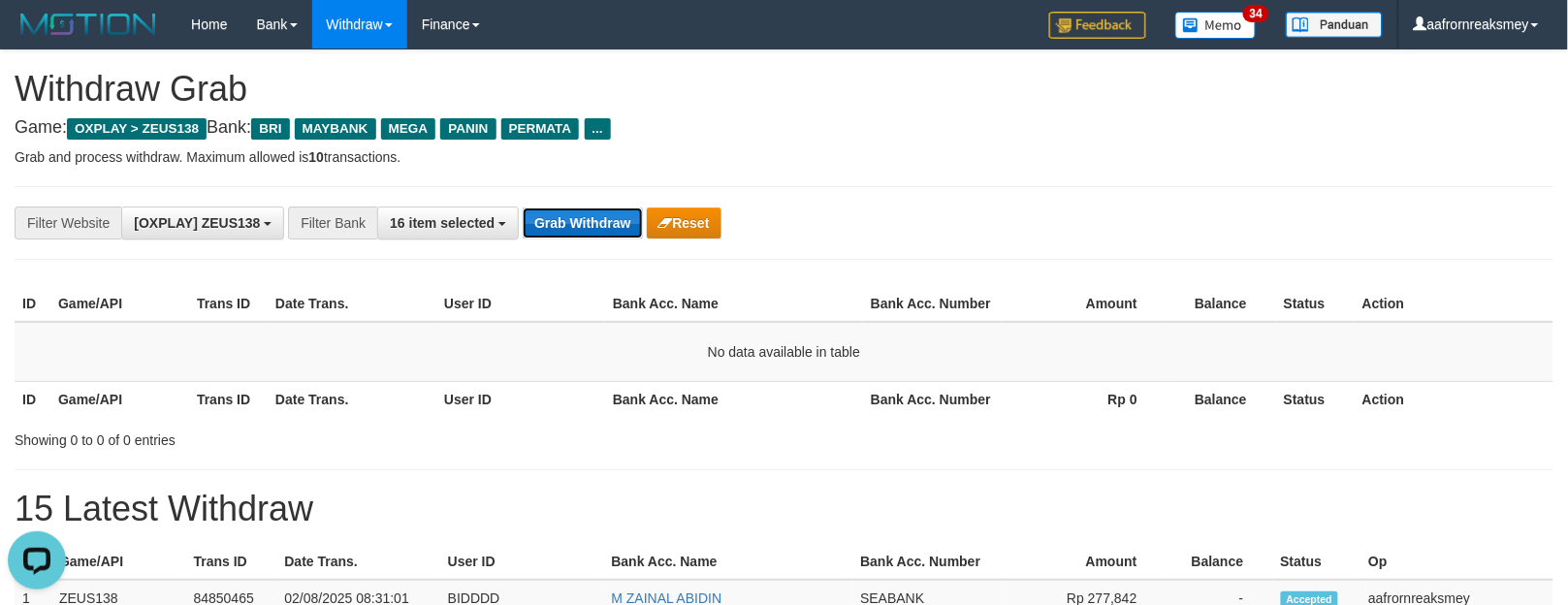 click on "Grab Withdraw" at bounding box center [582, 223] 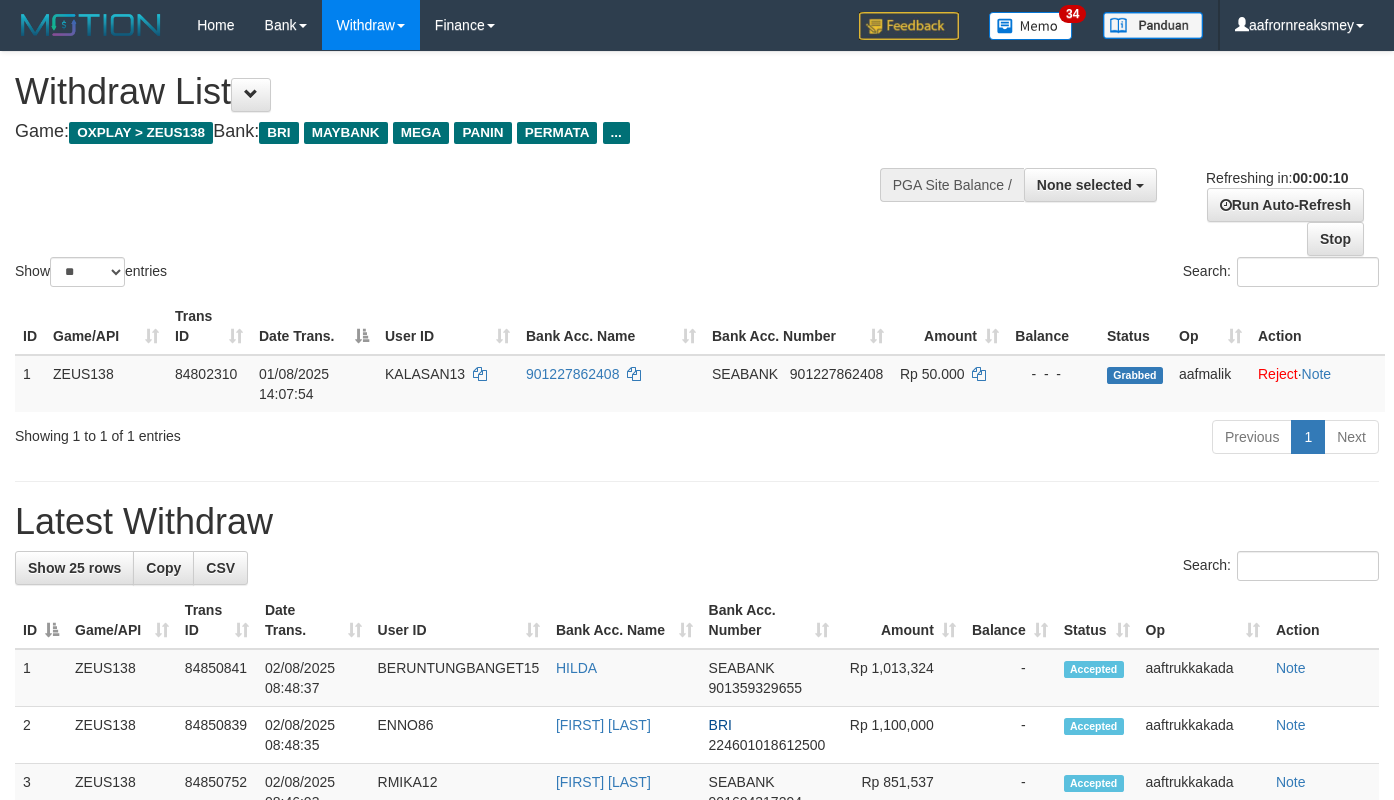 select 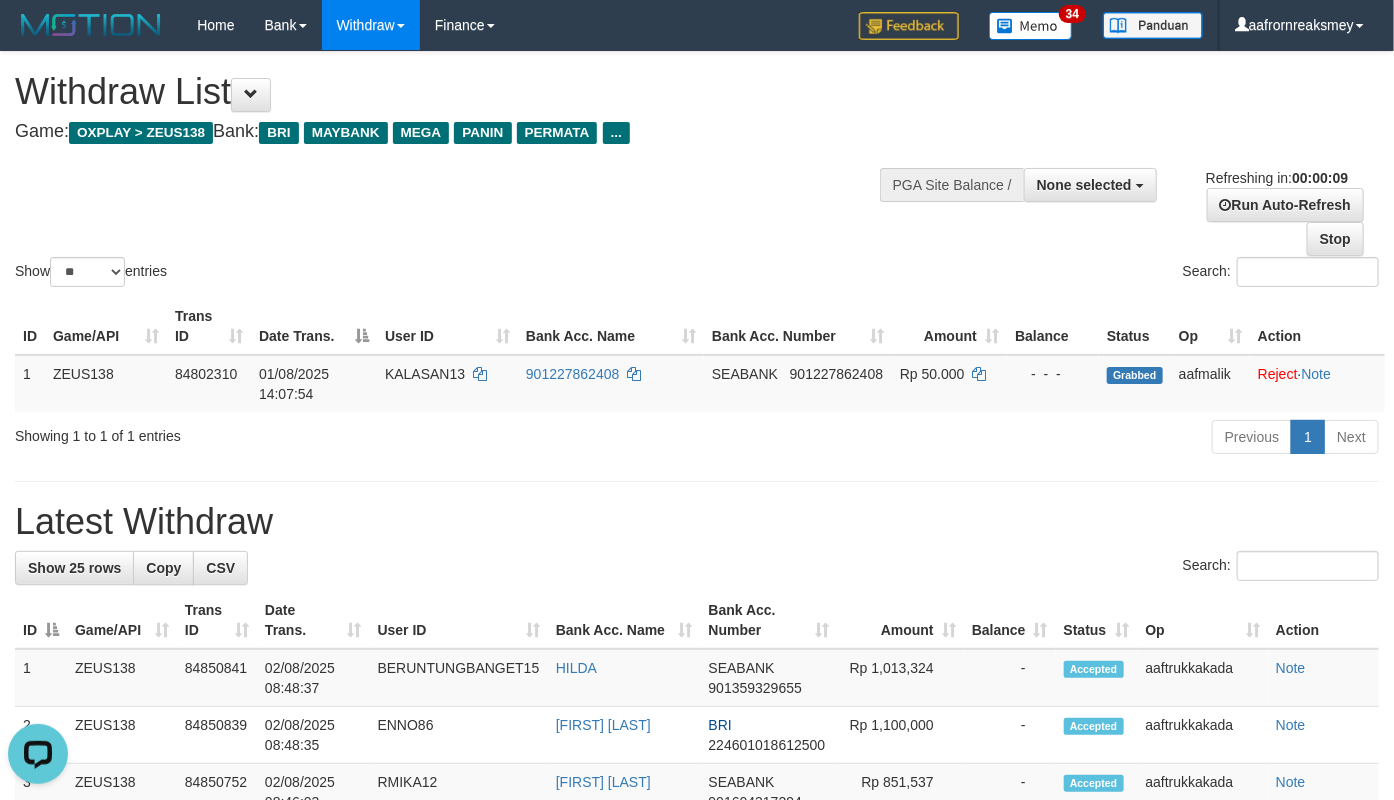 scroll, scrollTop: 0, scrollLeft: 0, axis: both 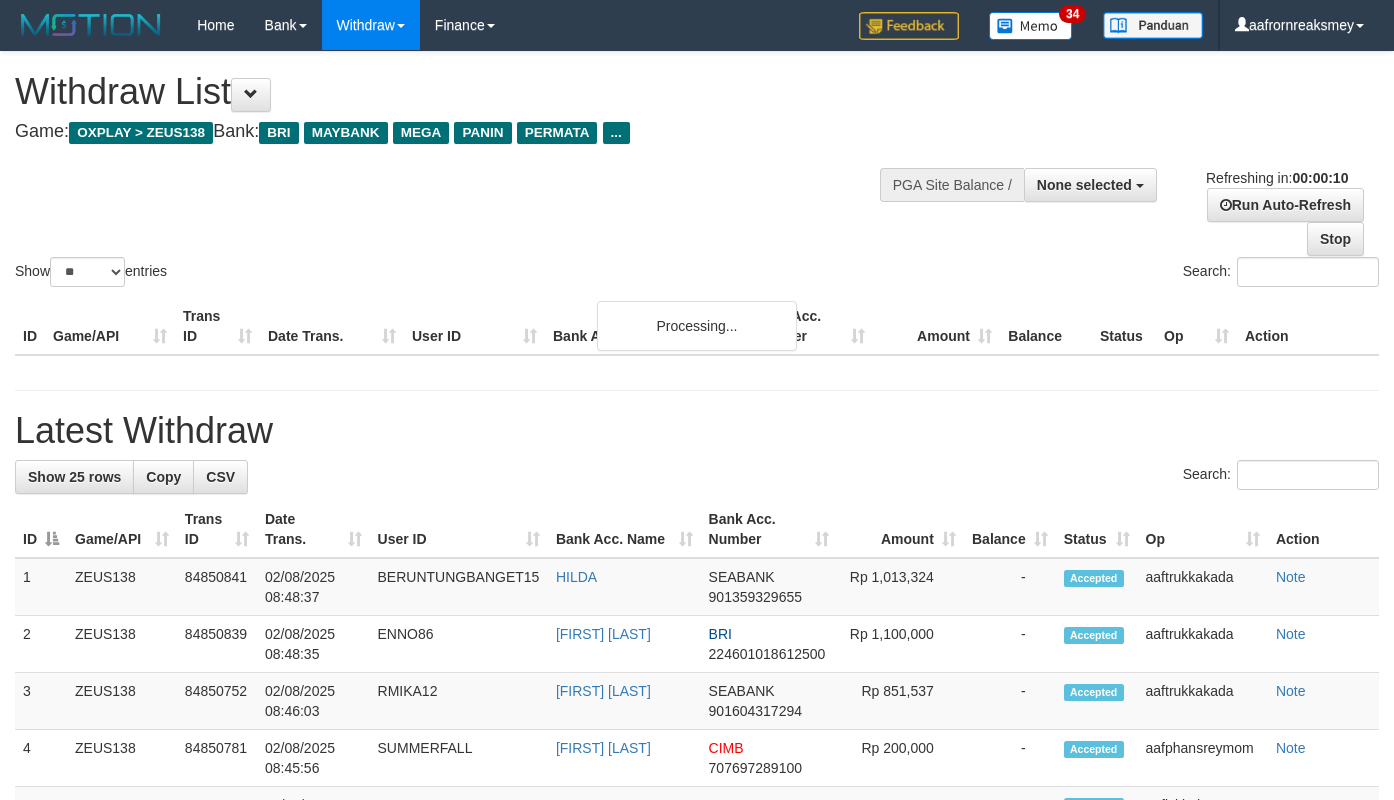 select 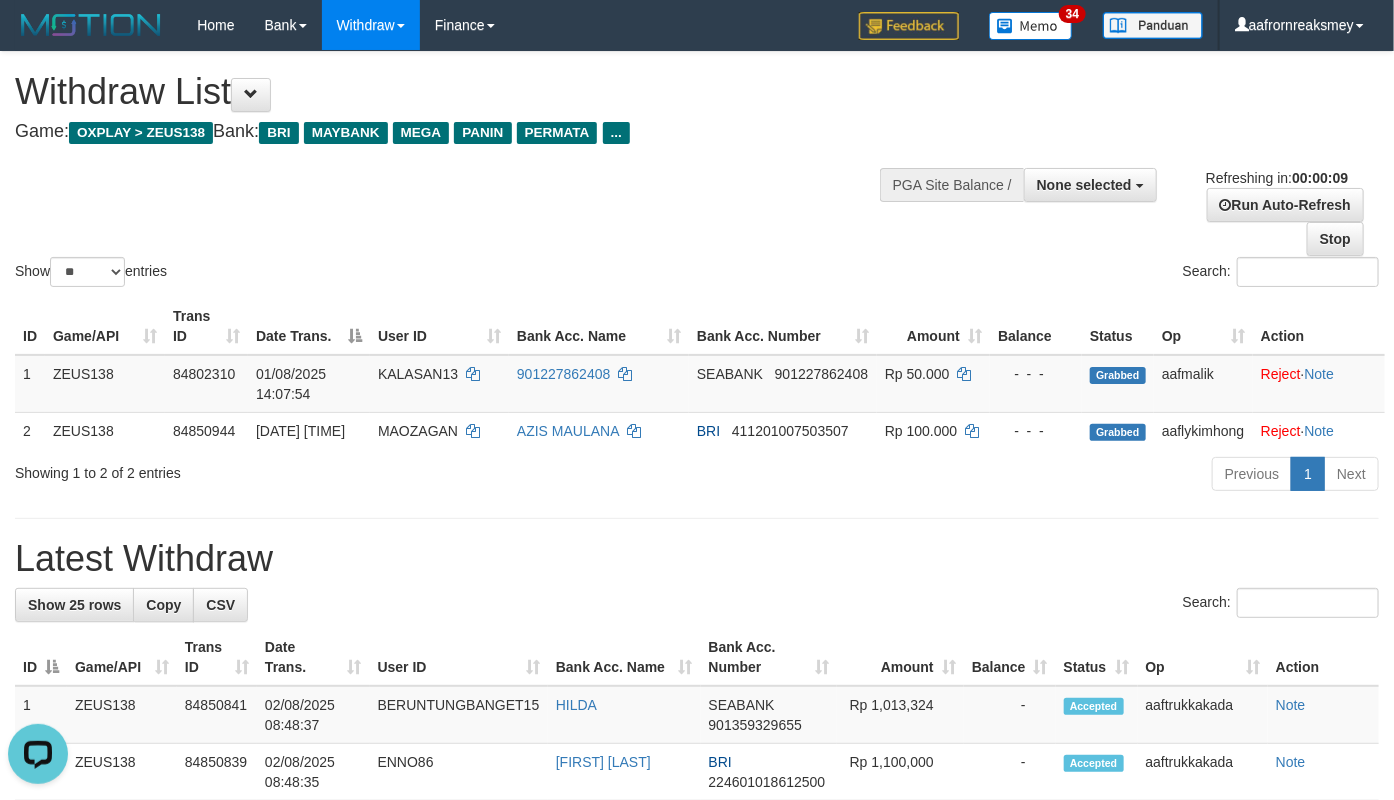 scroll, scrollTop: 0, scrollLeft: 0, axis: both 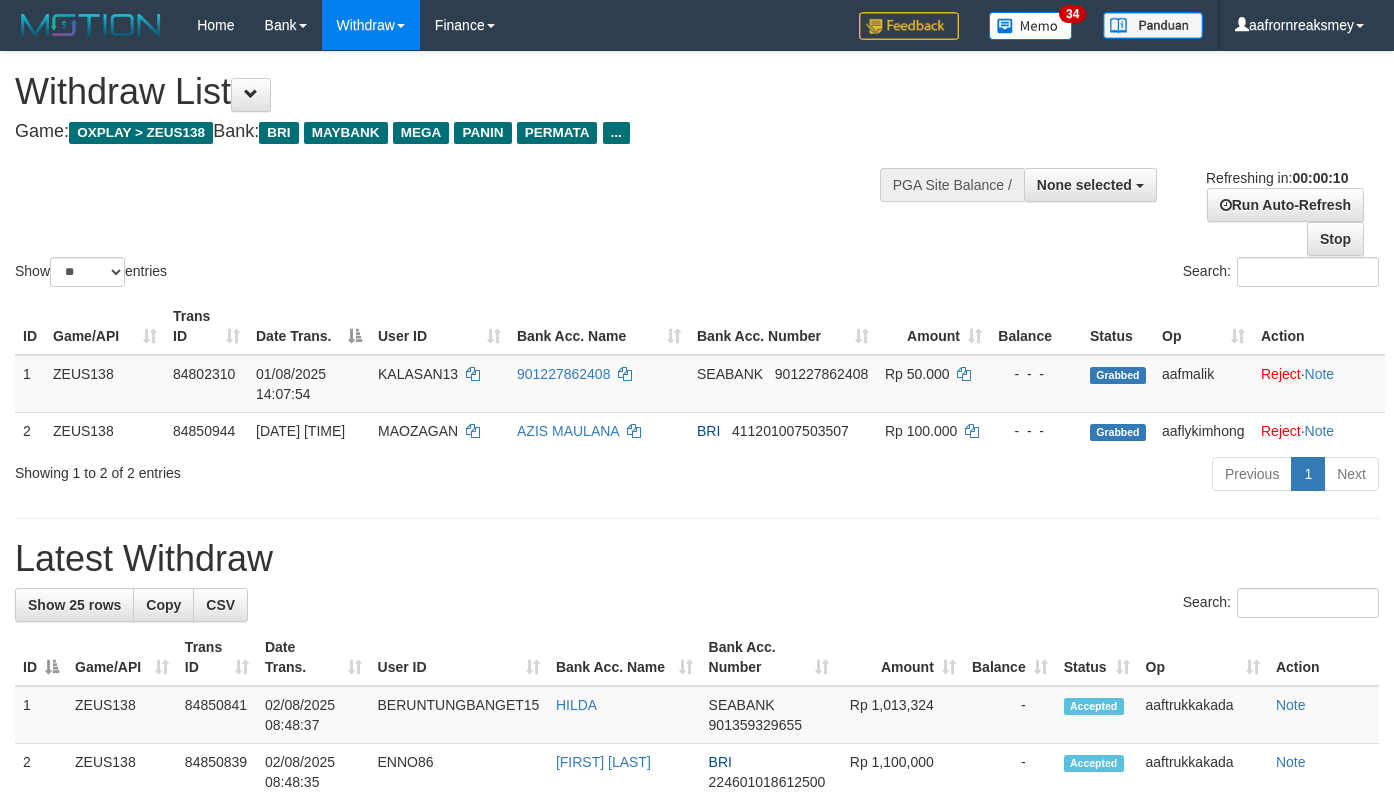 select 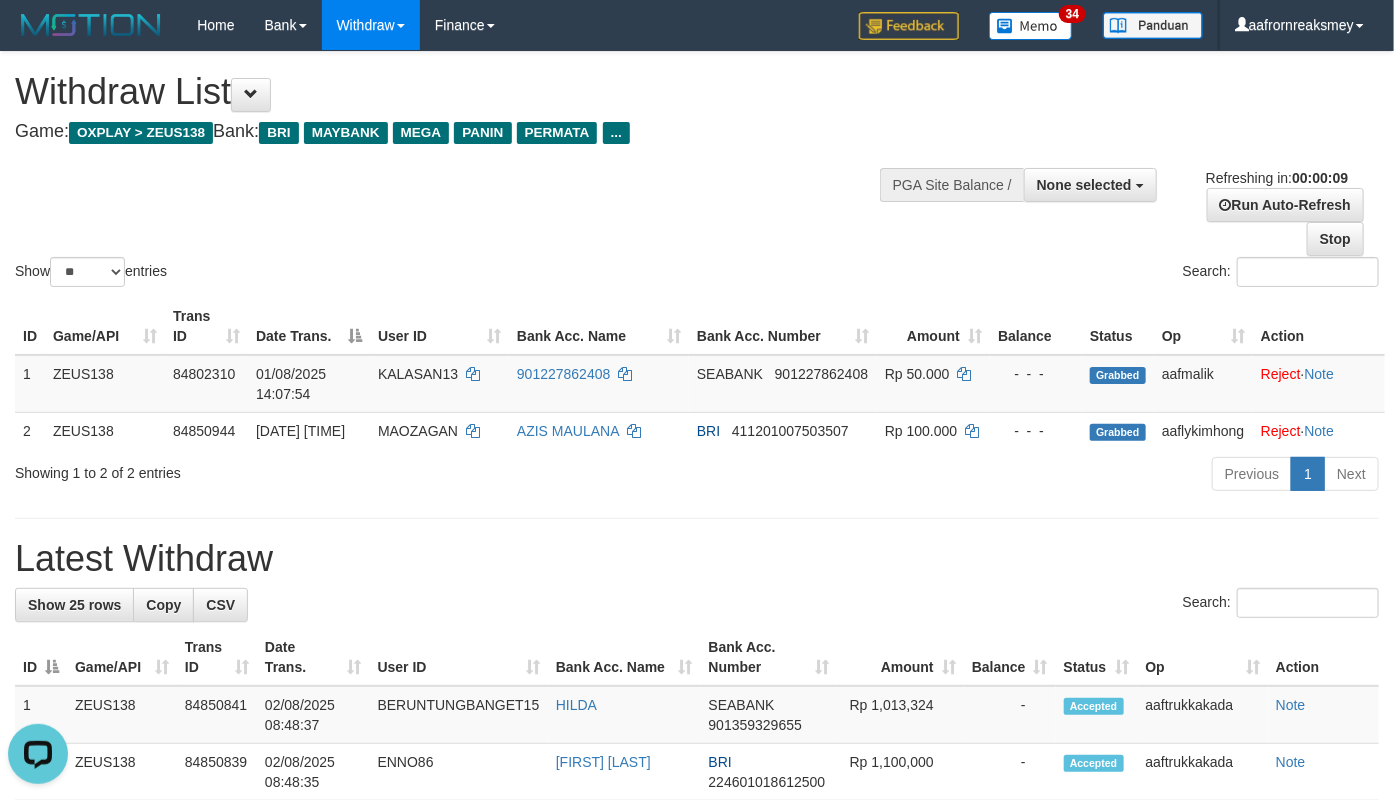 scroll, scrollTop: 0, scrollLeft: 0, axis: both 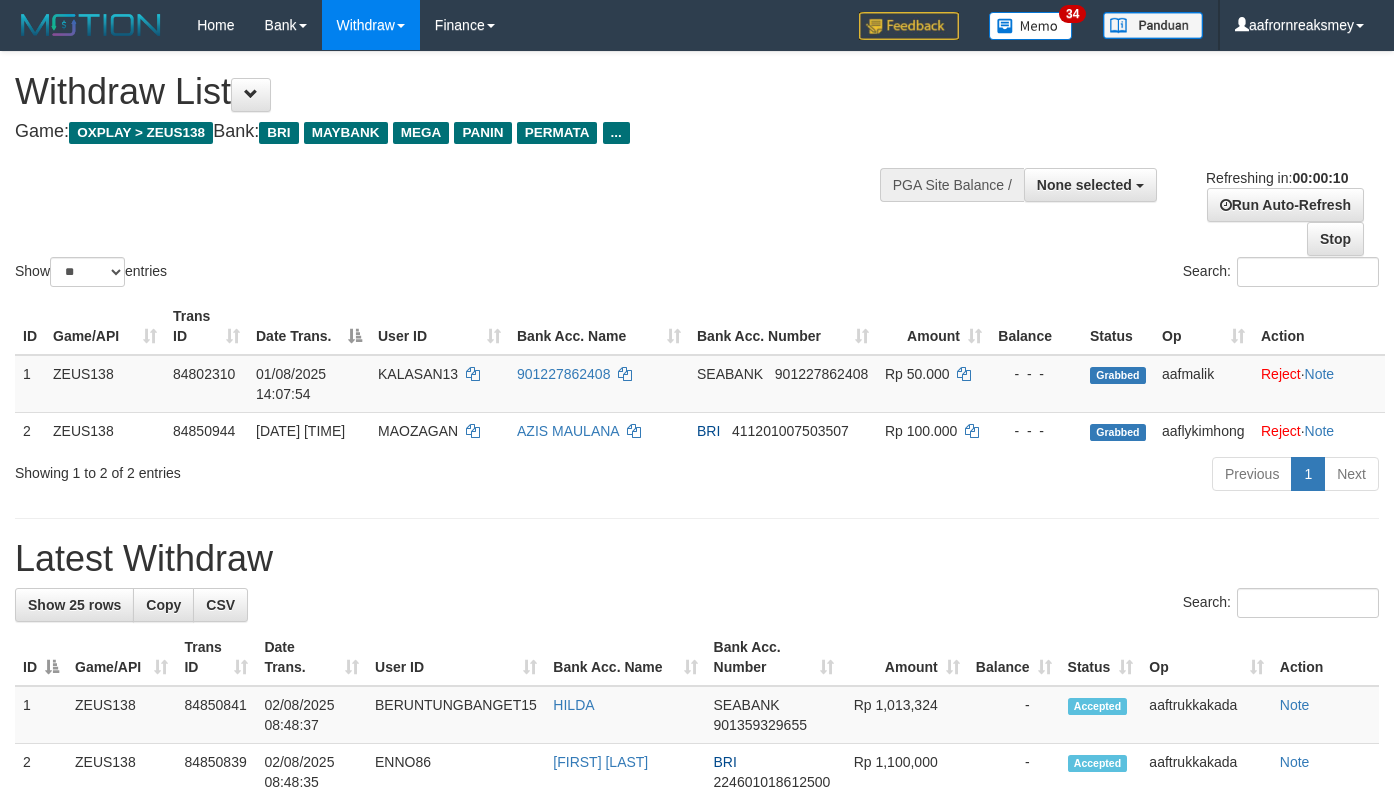 select 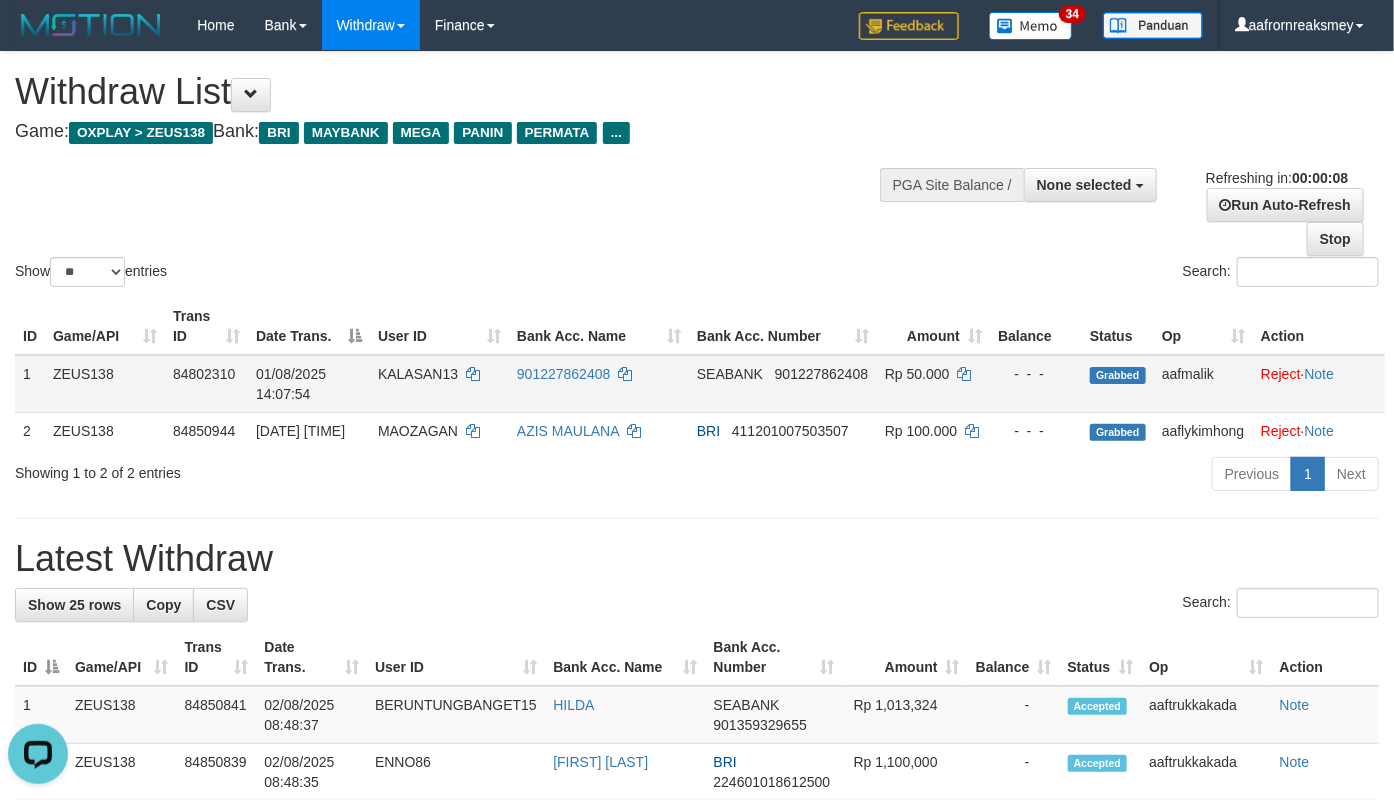 scroll, scrollTop: 0, scrollLeft: 0, axis: both 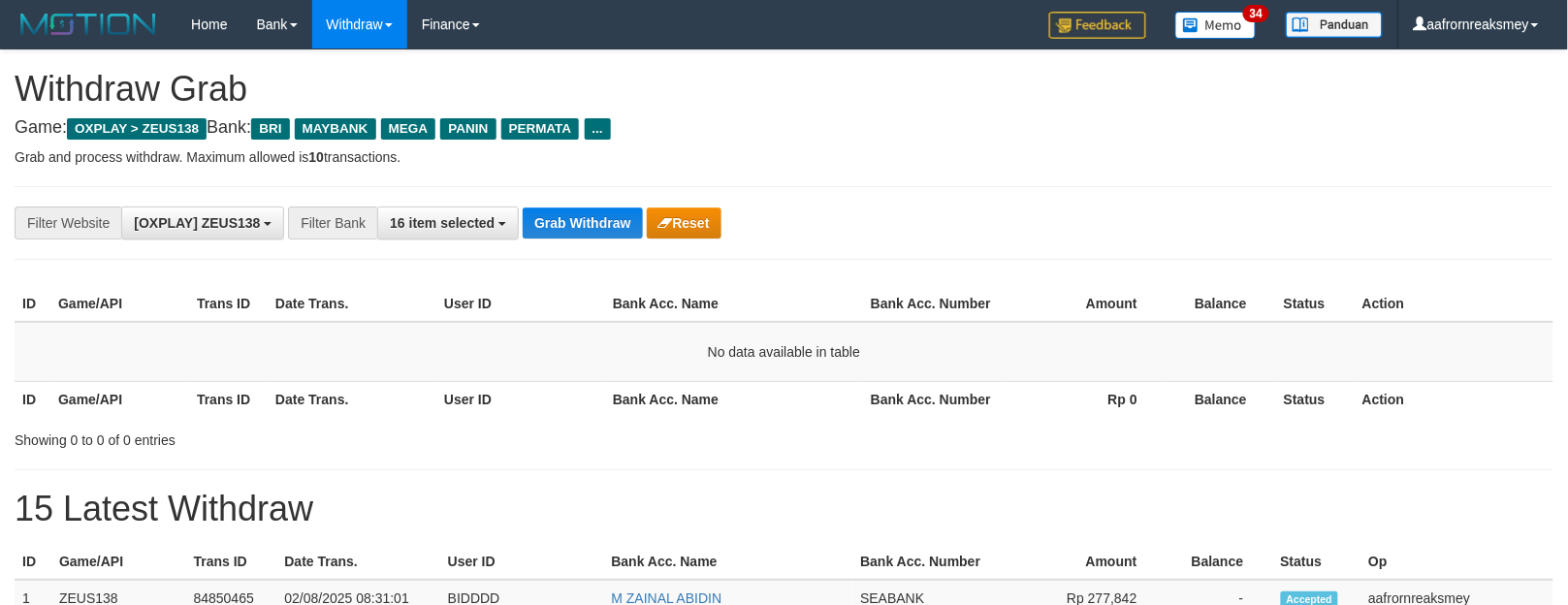 click on "Grab Withdraw" at bounding box center [582, 223] 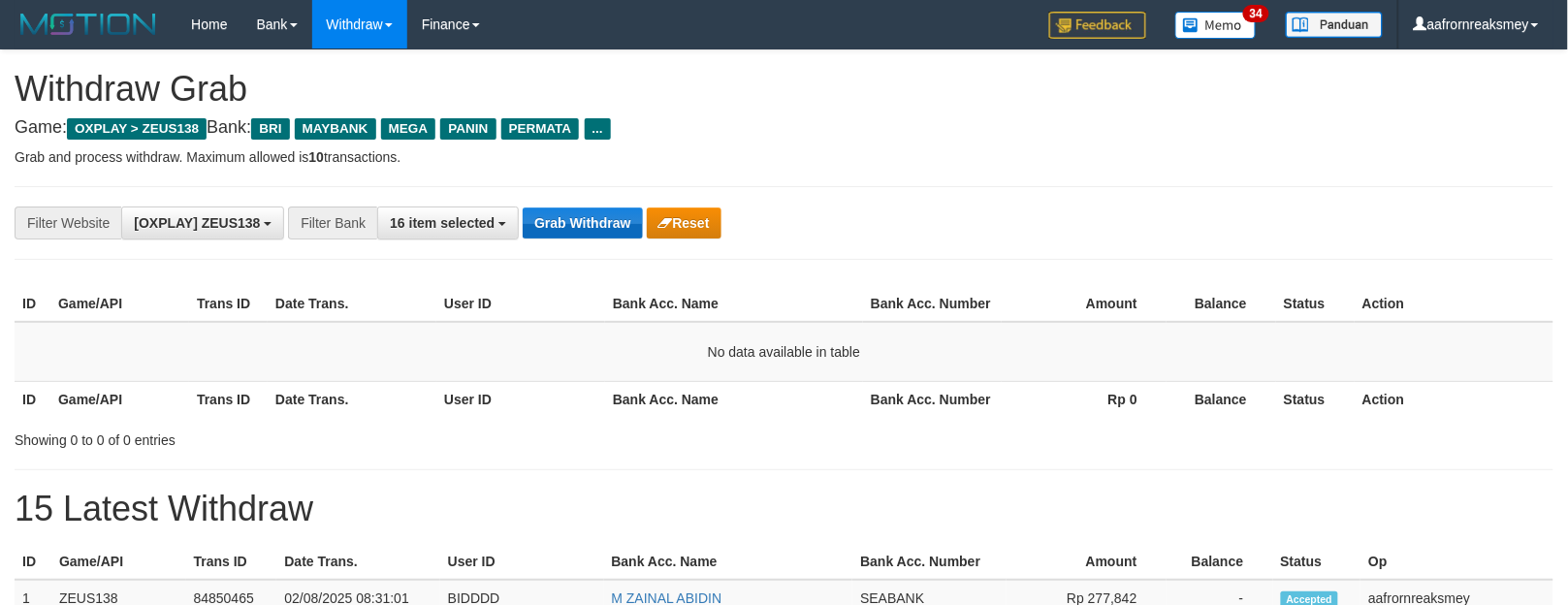 drag, startPoint x: 0, startPoint y: 0, endPoint x: 593, endPoint y: 217, distance: 631.45705 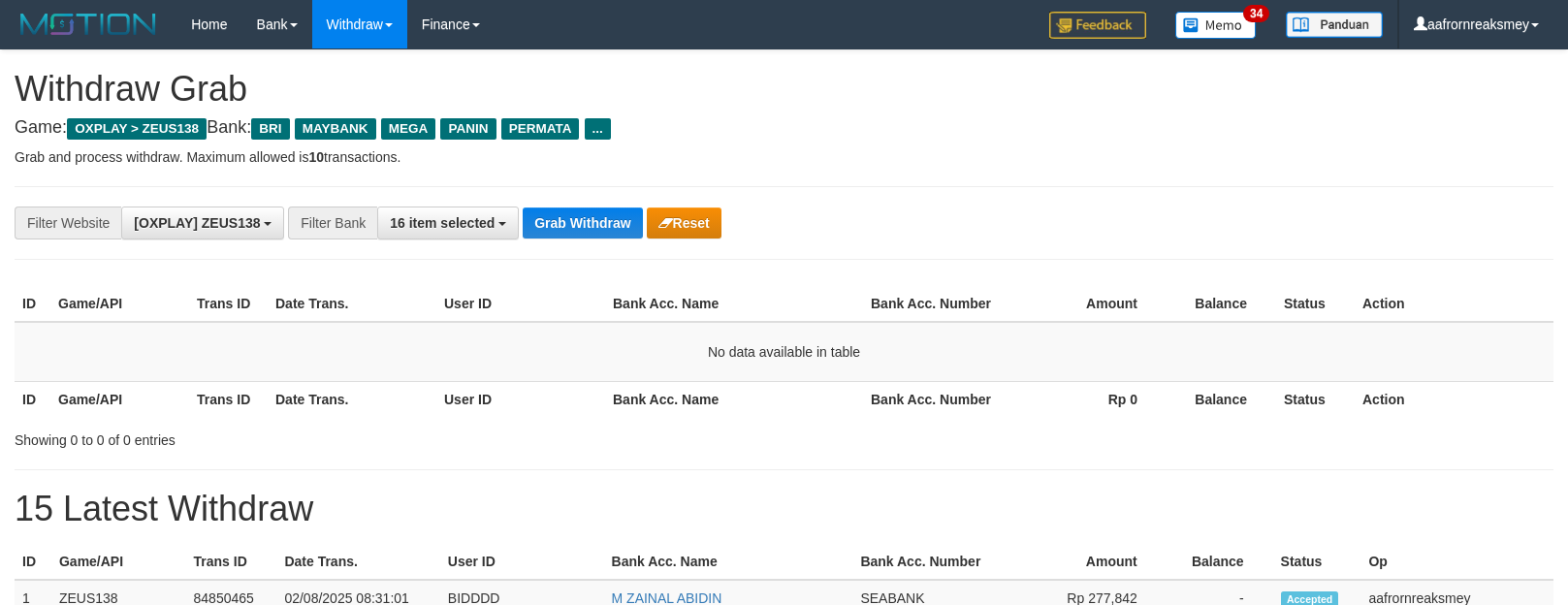 scroll, scrollTop: 0, scrollLeft: 0, axis: both 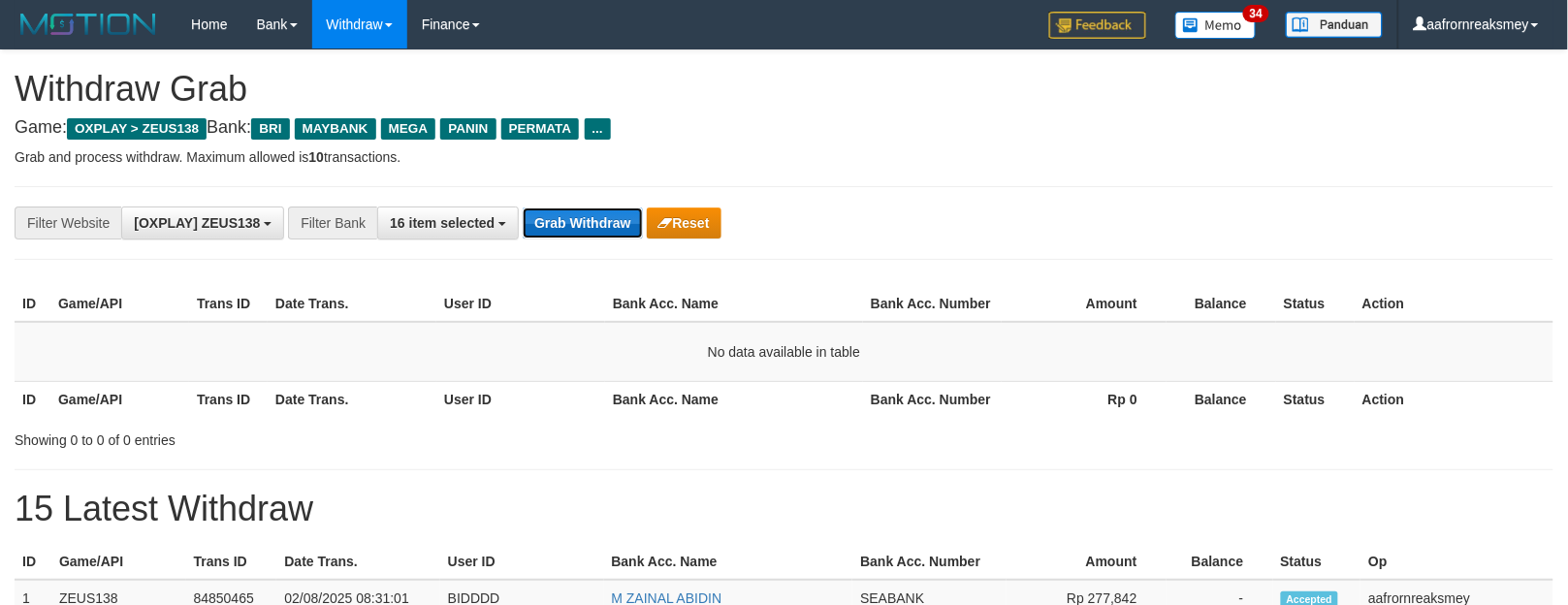 drag, startPoint x: 575, startPoint y: 228, endPoint x: 569, endPoint y: 213, distance: 16.155494 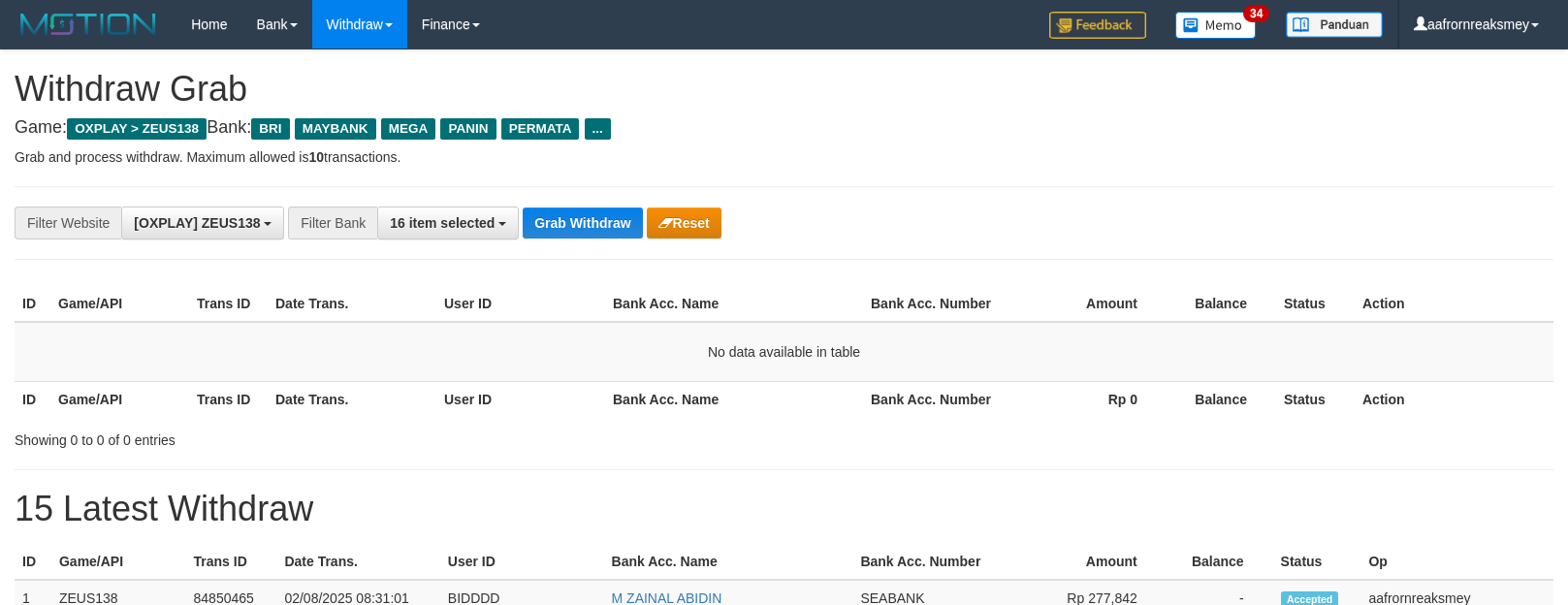 scroll, scrollTop: 0, scrollLeft: 0, axis: both 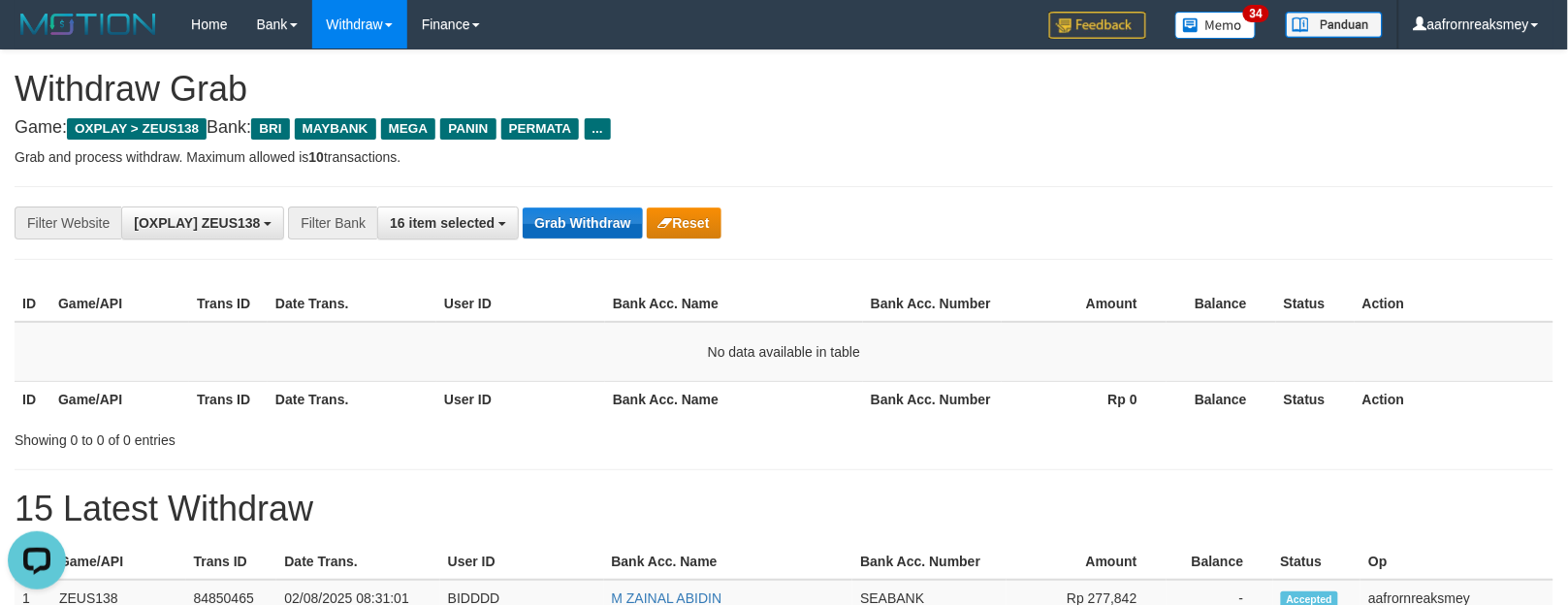 click on "**********" at bounding box center (784, 223) 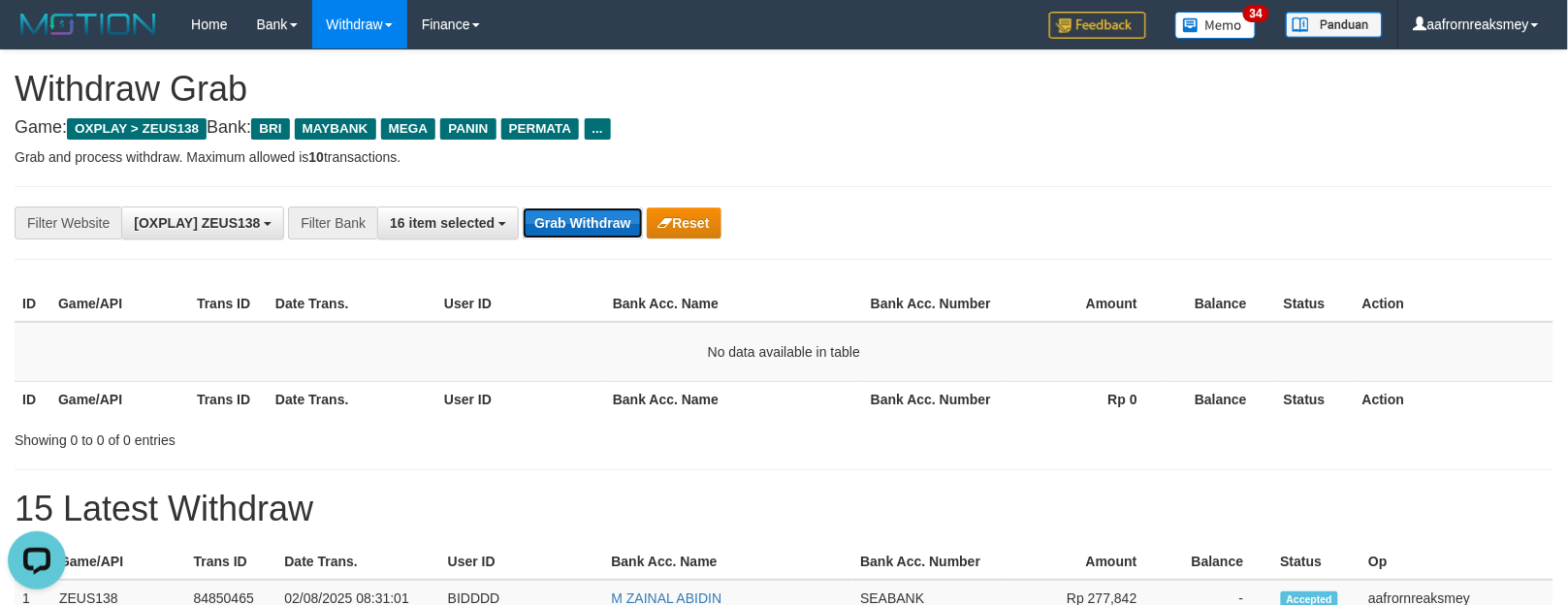 click on "Grab Withdraw" at bounding box center [582, 223] 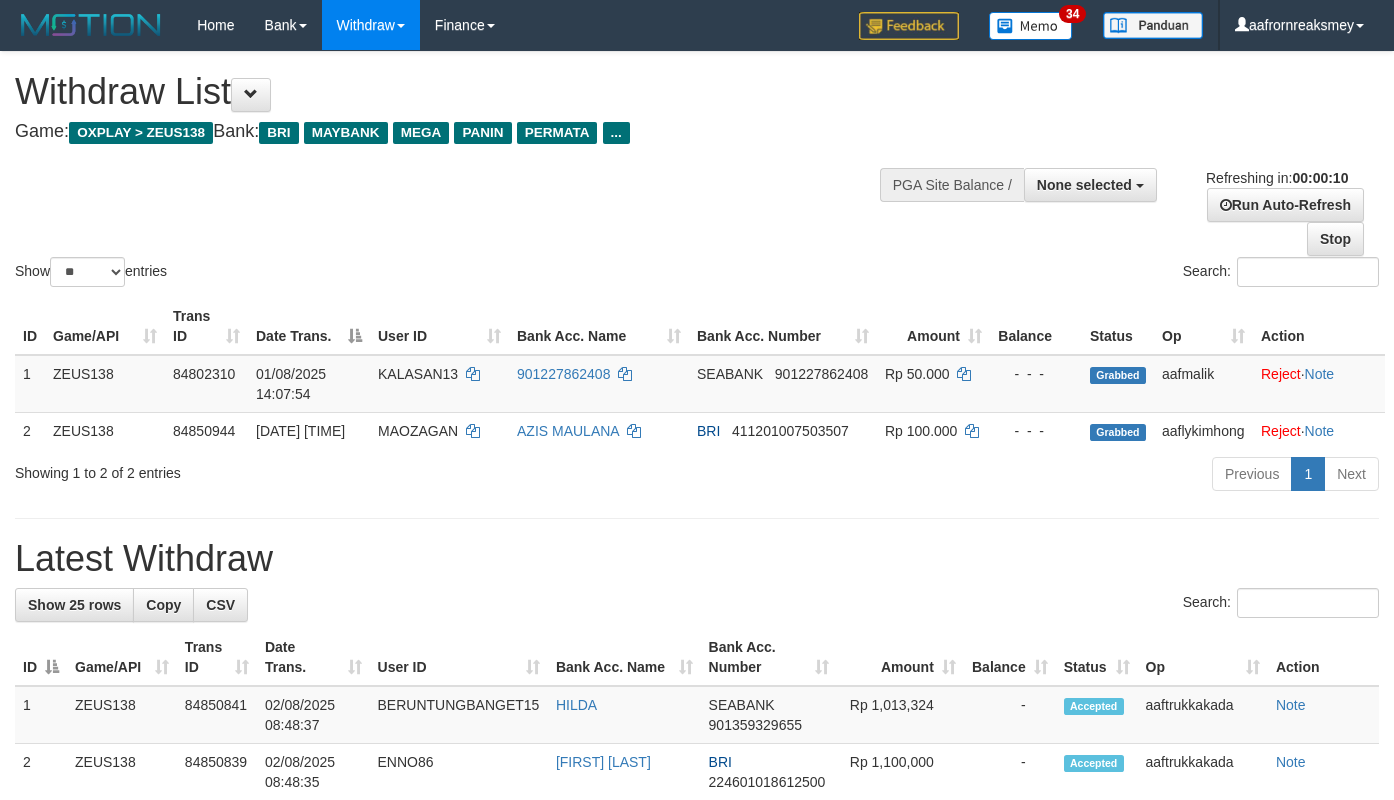 select 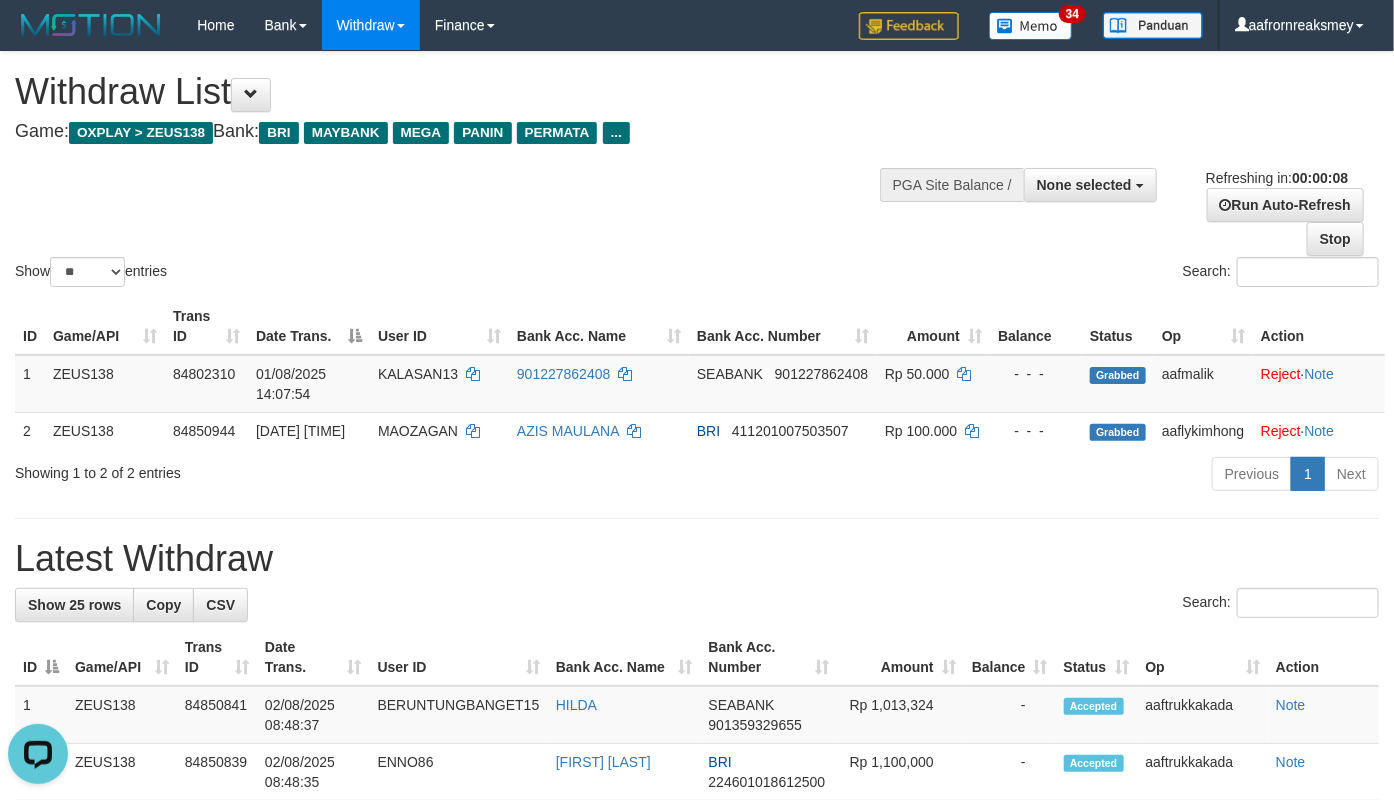 scroll, scrollTop: 0, scrollLeft: 0, axis: both 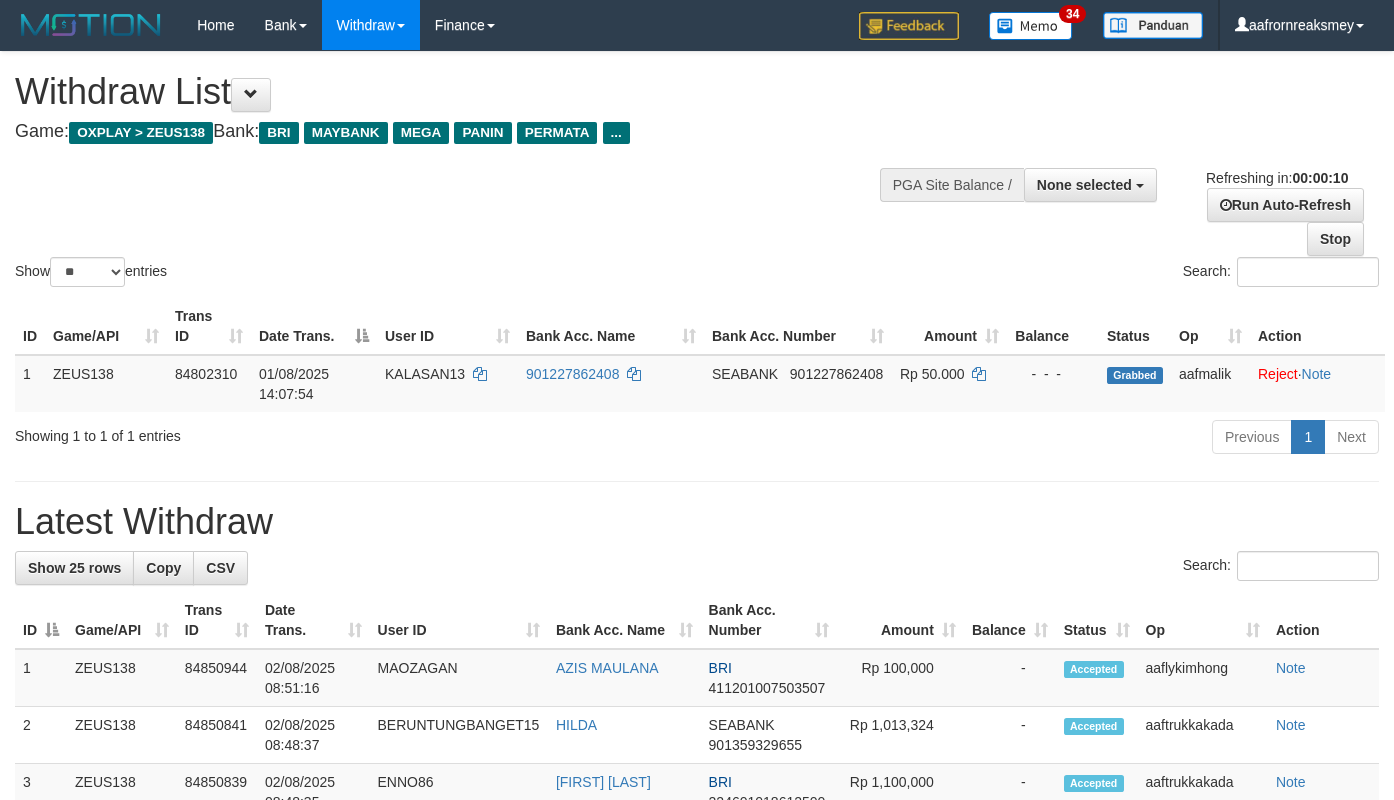 select 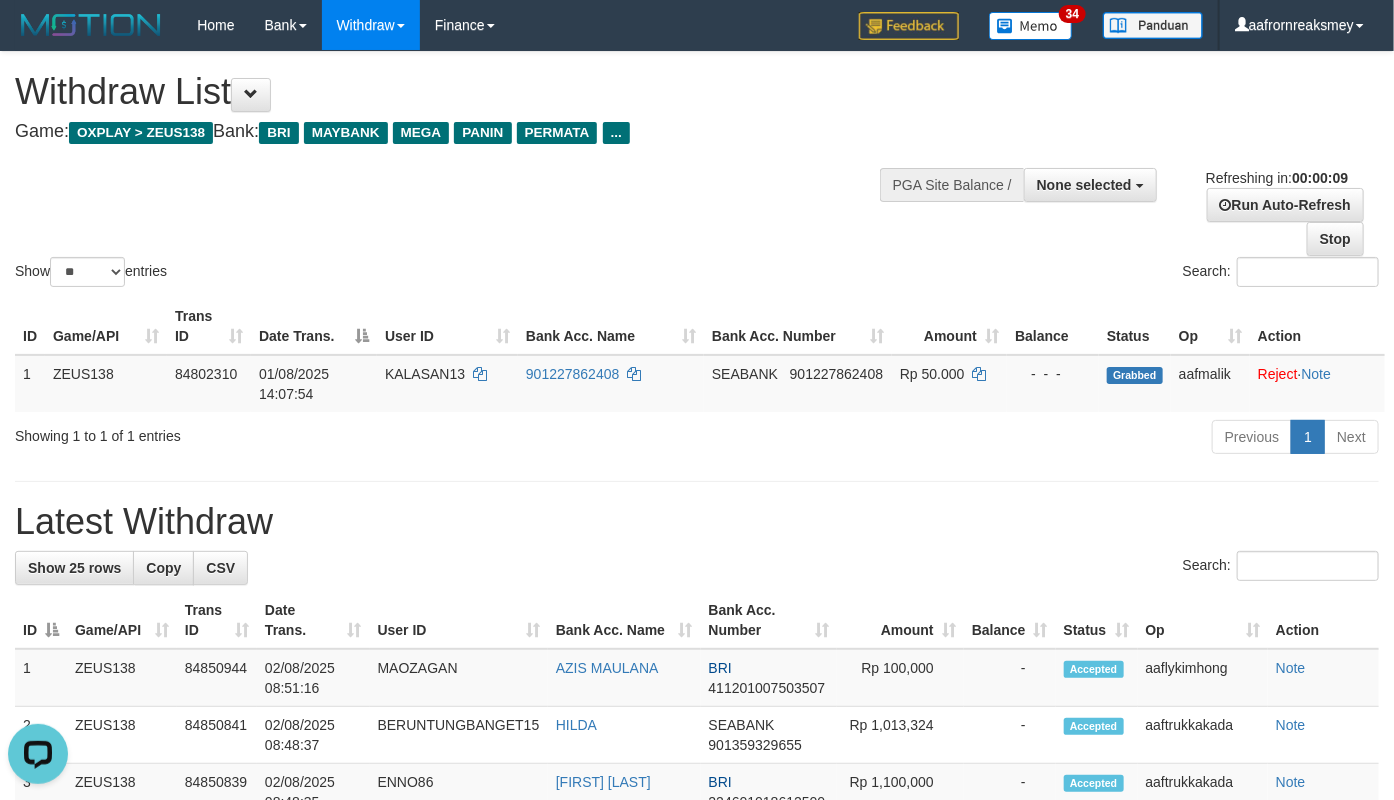 scroll, scrollTop: 0, scrollLeft: 0, axis: both 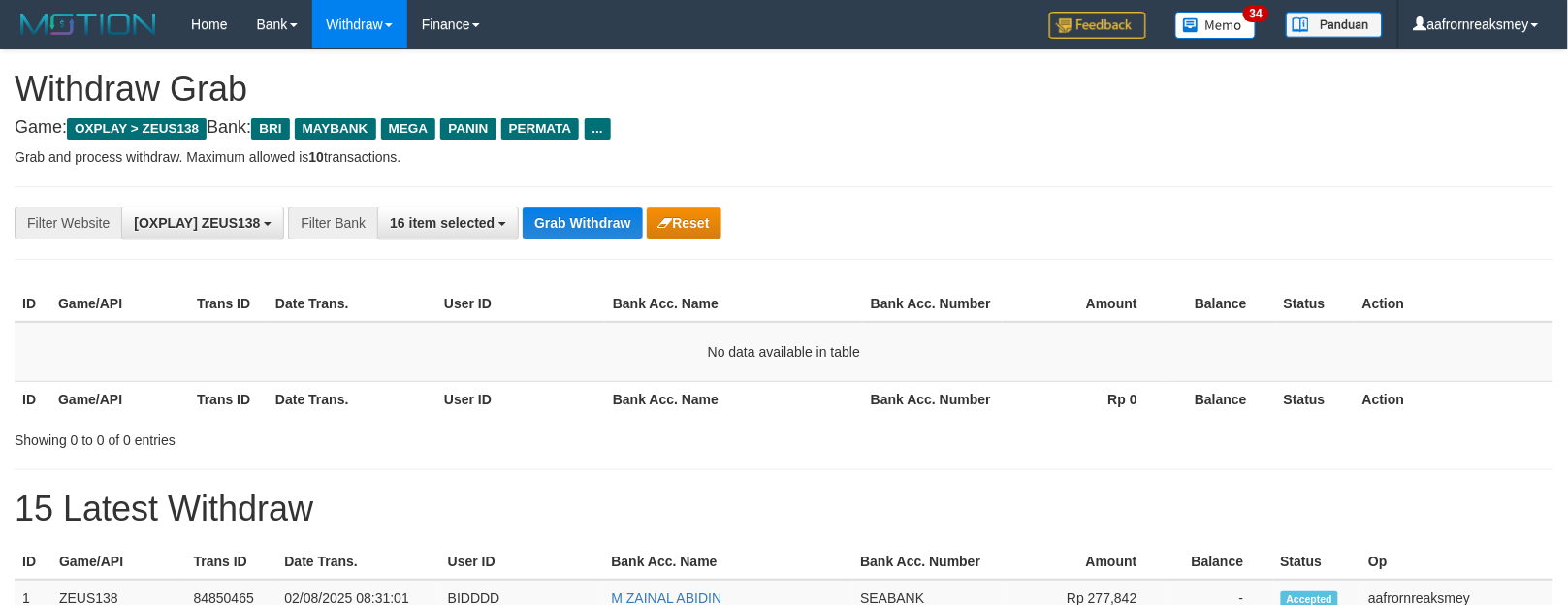 click on "**********" at bounding box center (784, 223) 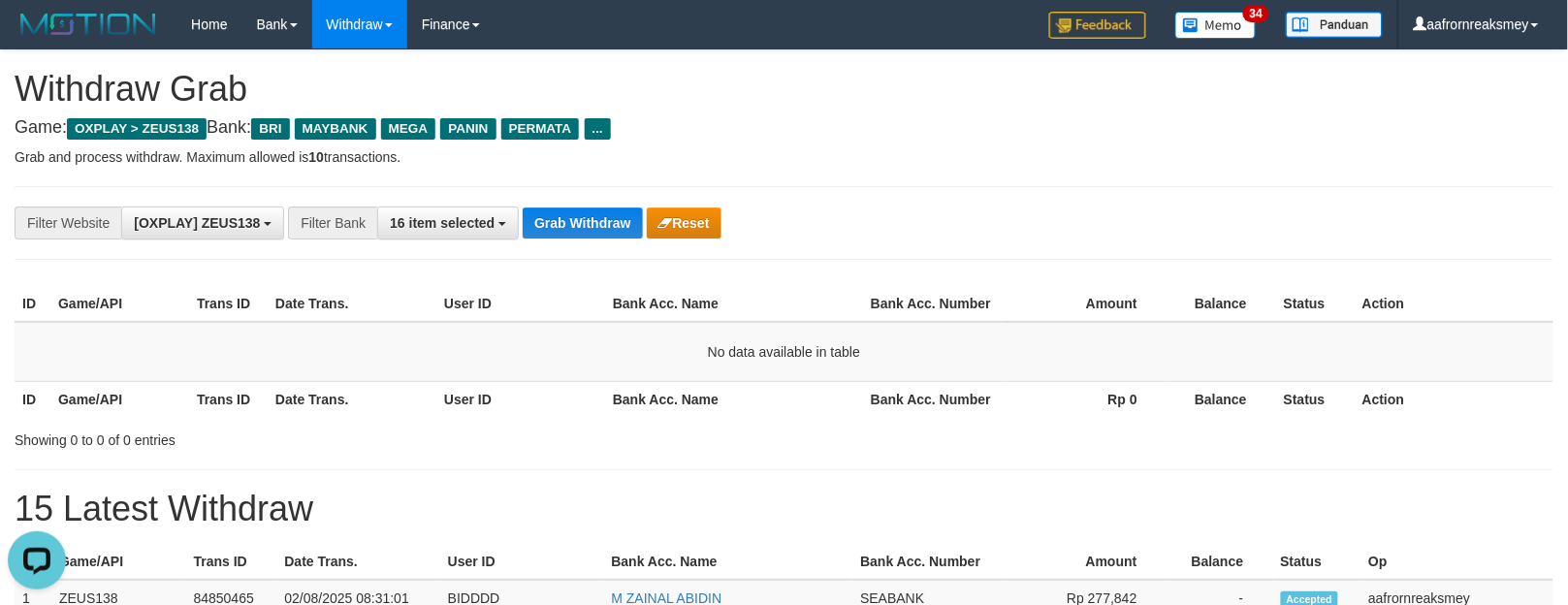 scroll, scrollTop: 0, scrollLeft: 0, axis: both 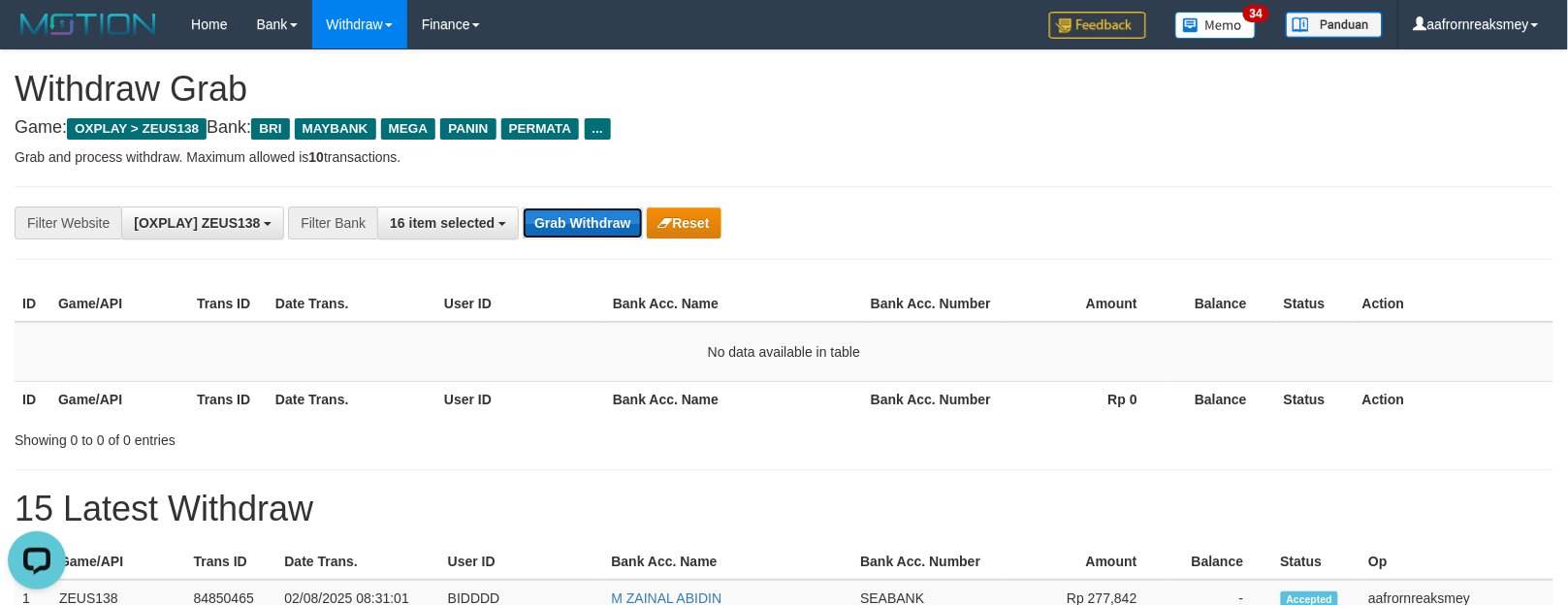 click on "Grab Withdraw" at bounding box center (582, 223) 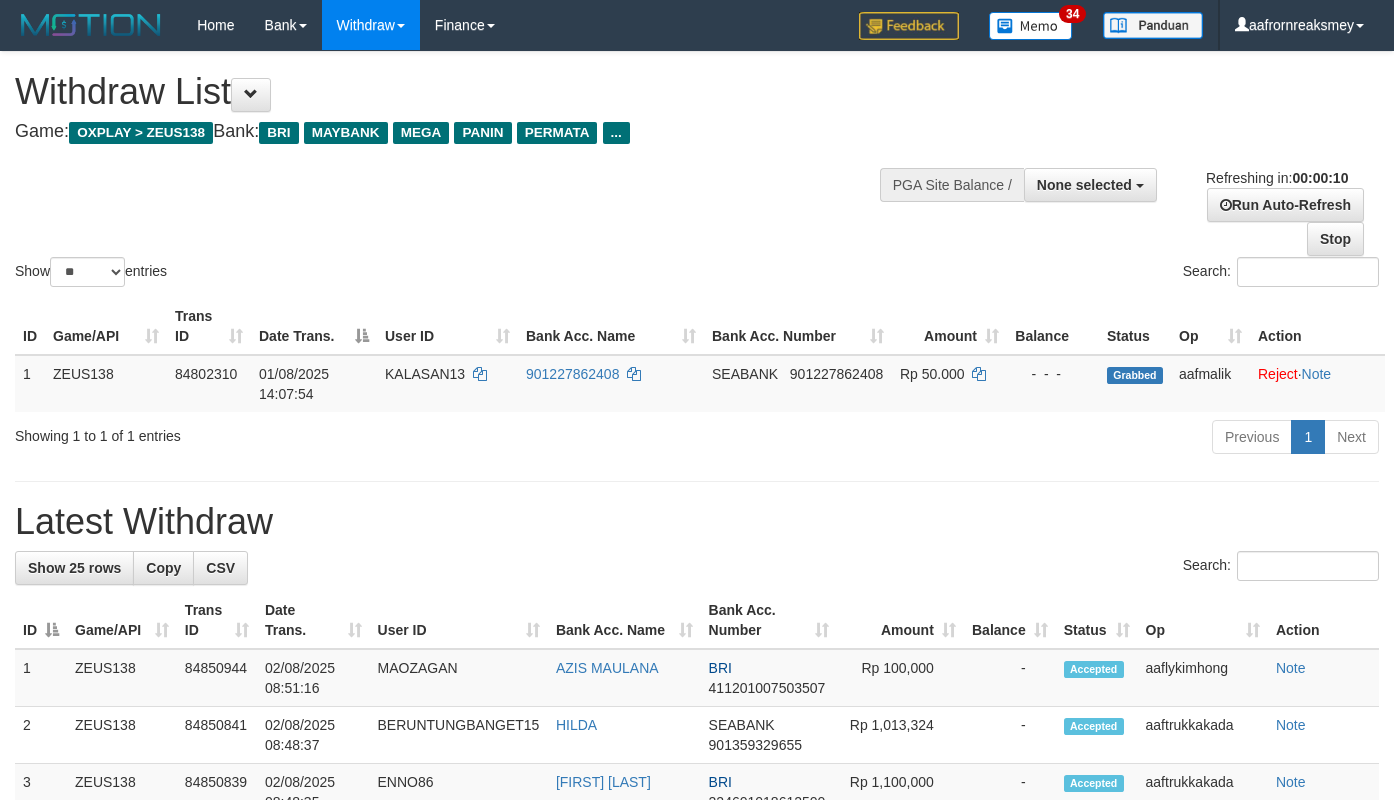 select 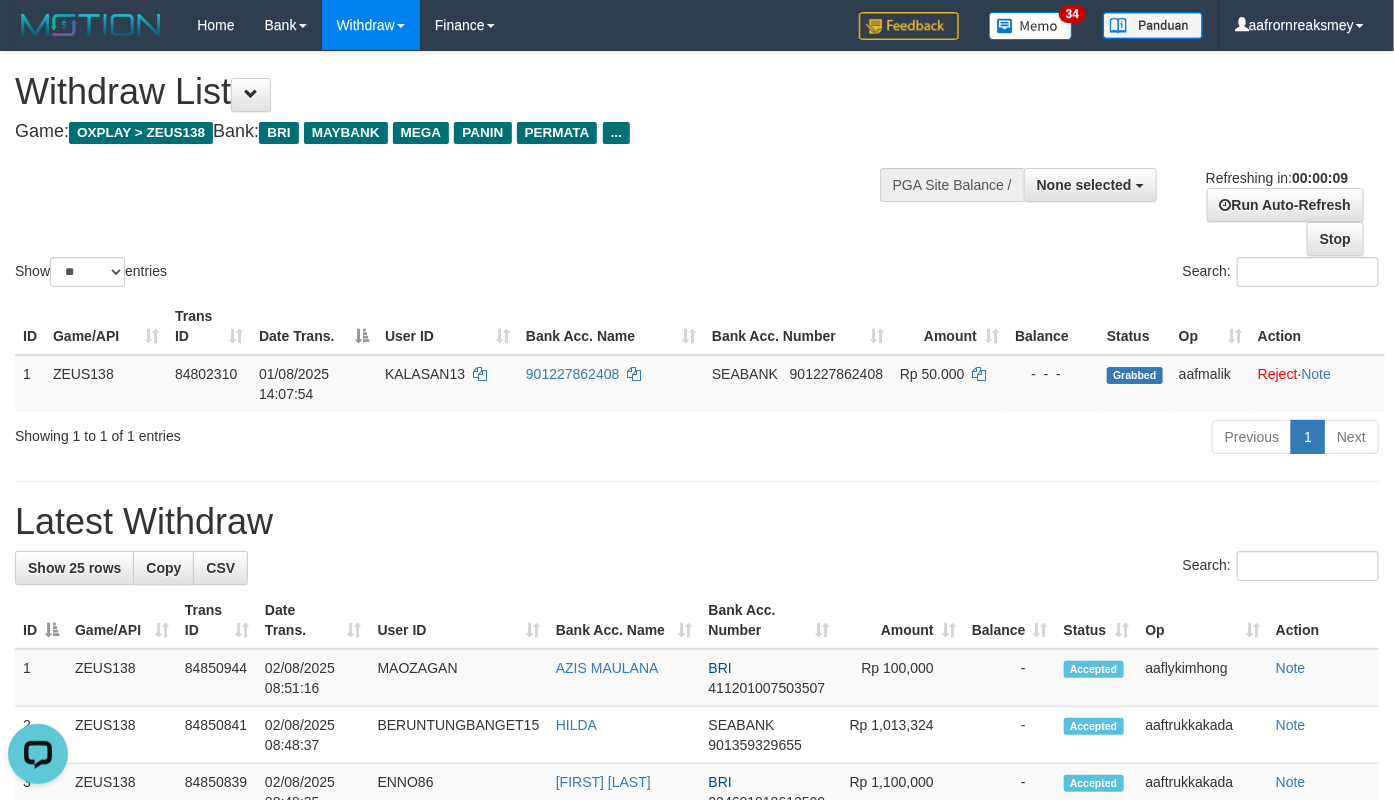 scroll, scrollTop: 0, scrollLeft: 0, axis: both 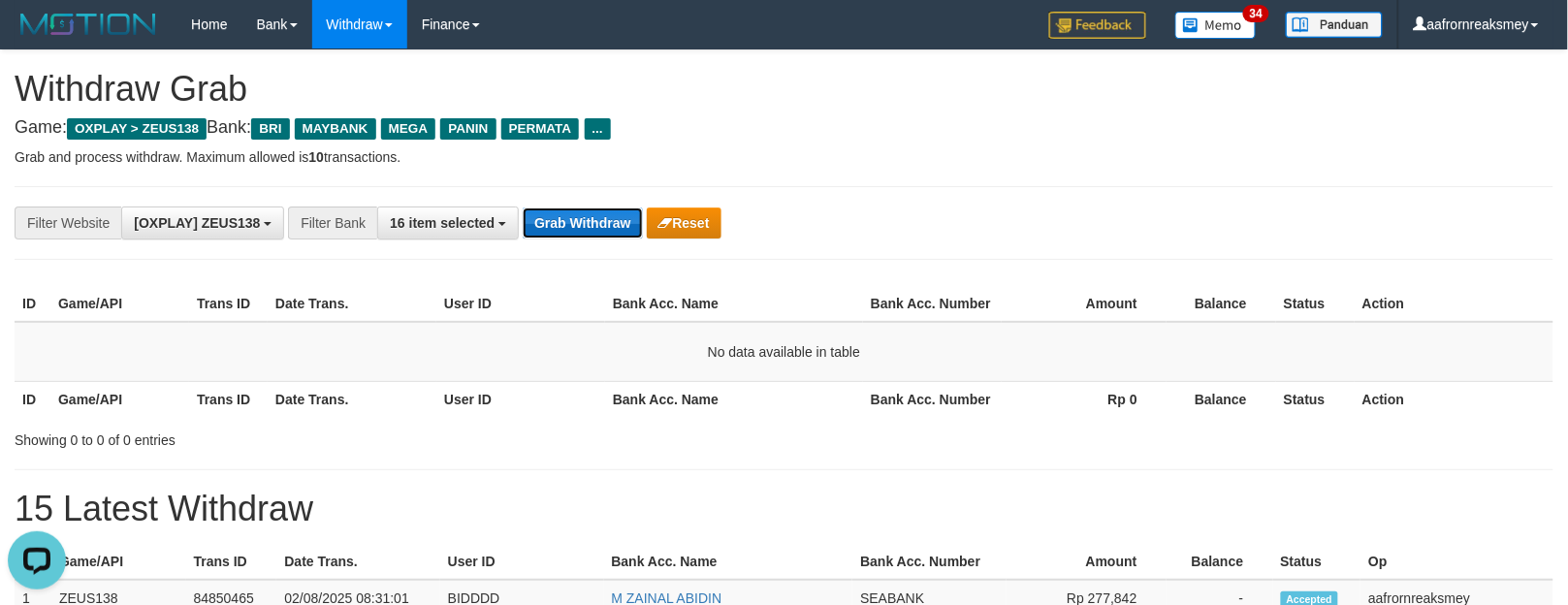 click on "Grab Withdraw" at bounding box center [582, 223] 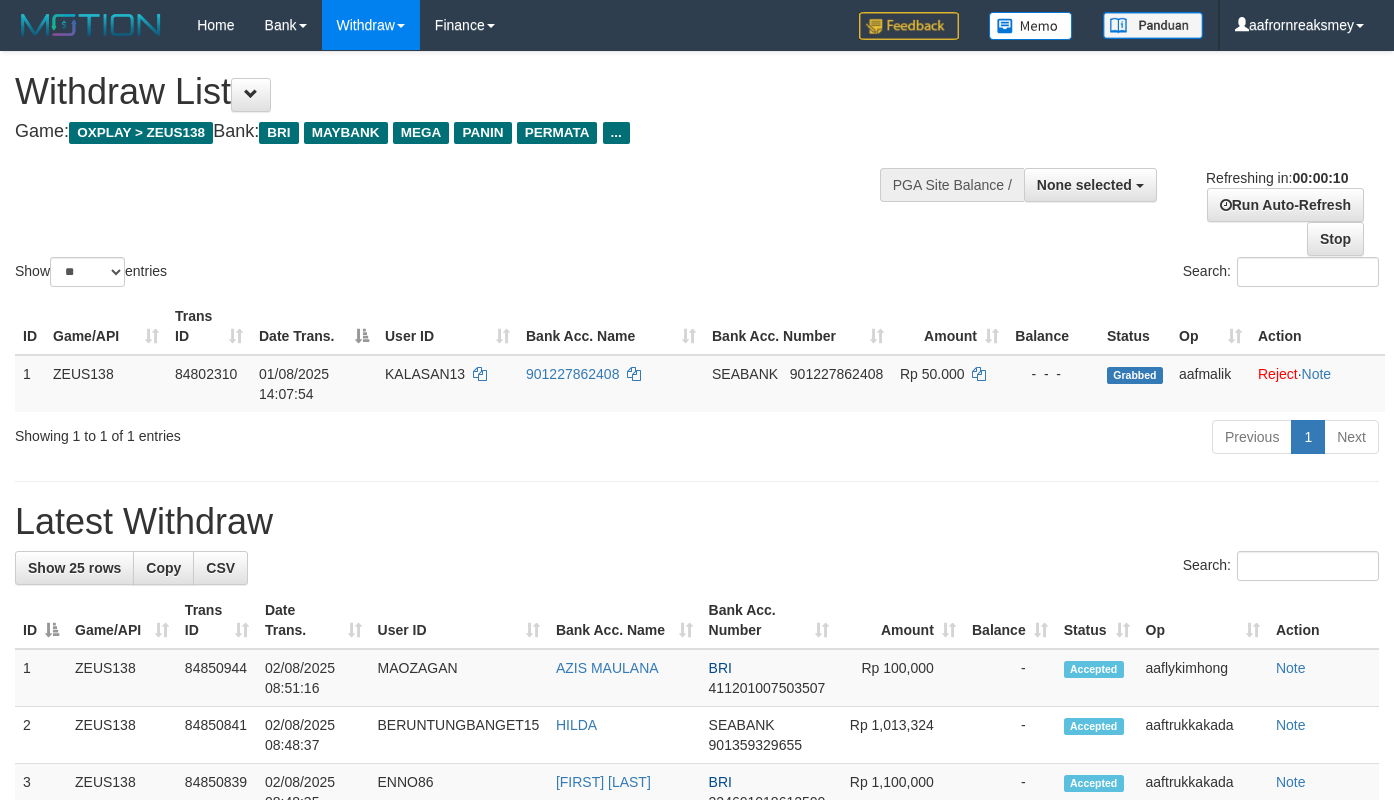 select 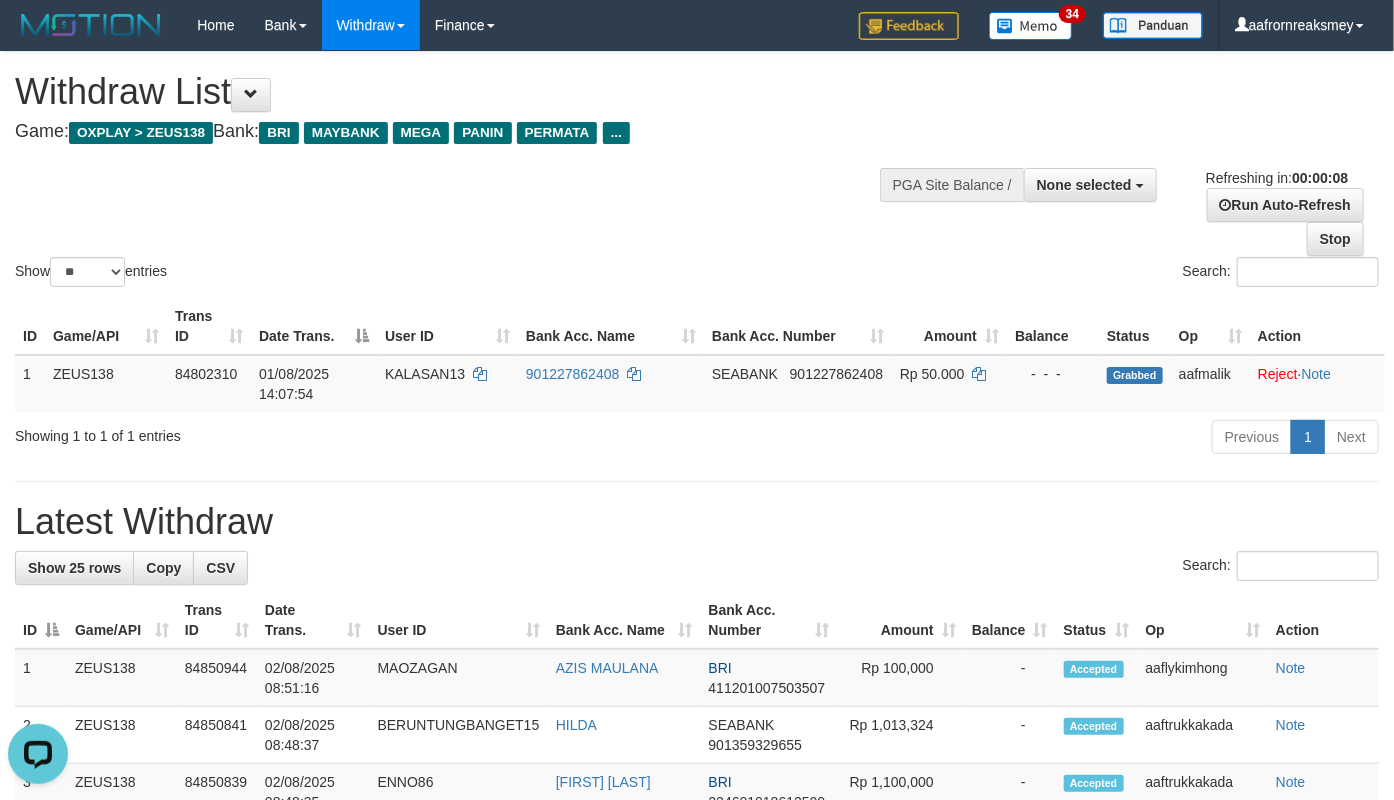 scroll, scrollTop: 0, scrollLeft: 0, axis: both 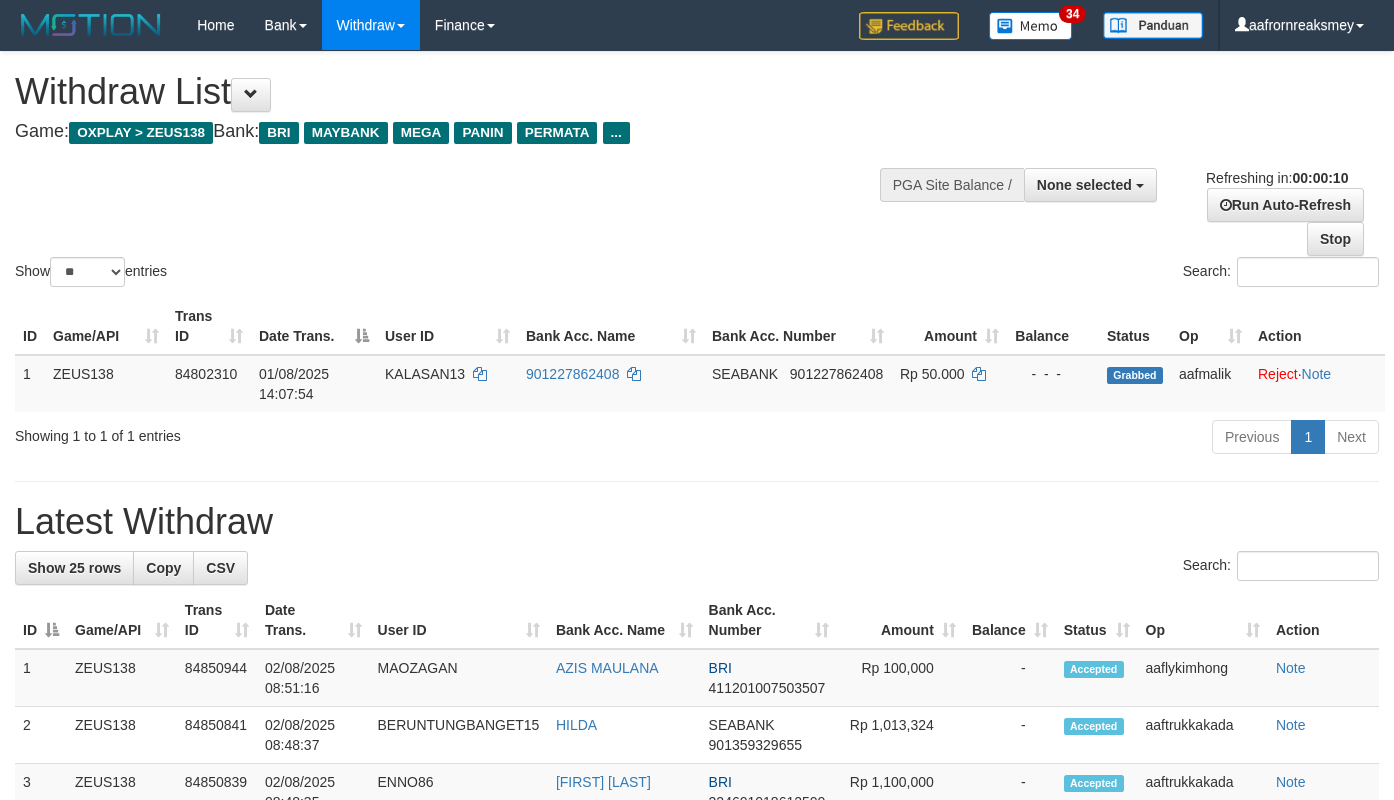 select 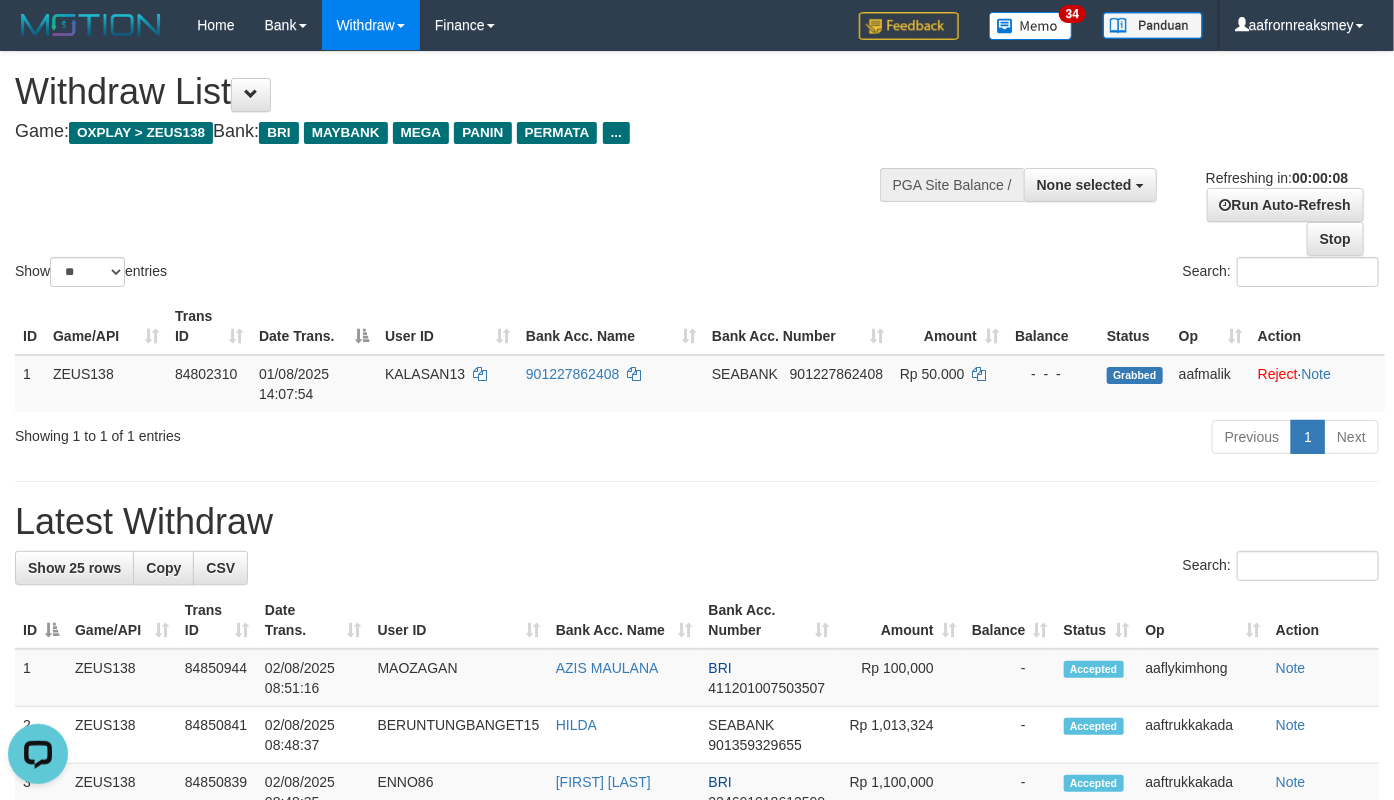 scroll, scrollTop: 0, scrollLeft: 0, axis: both 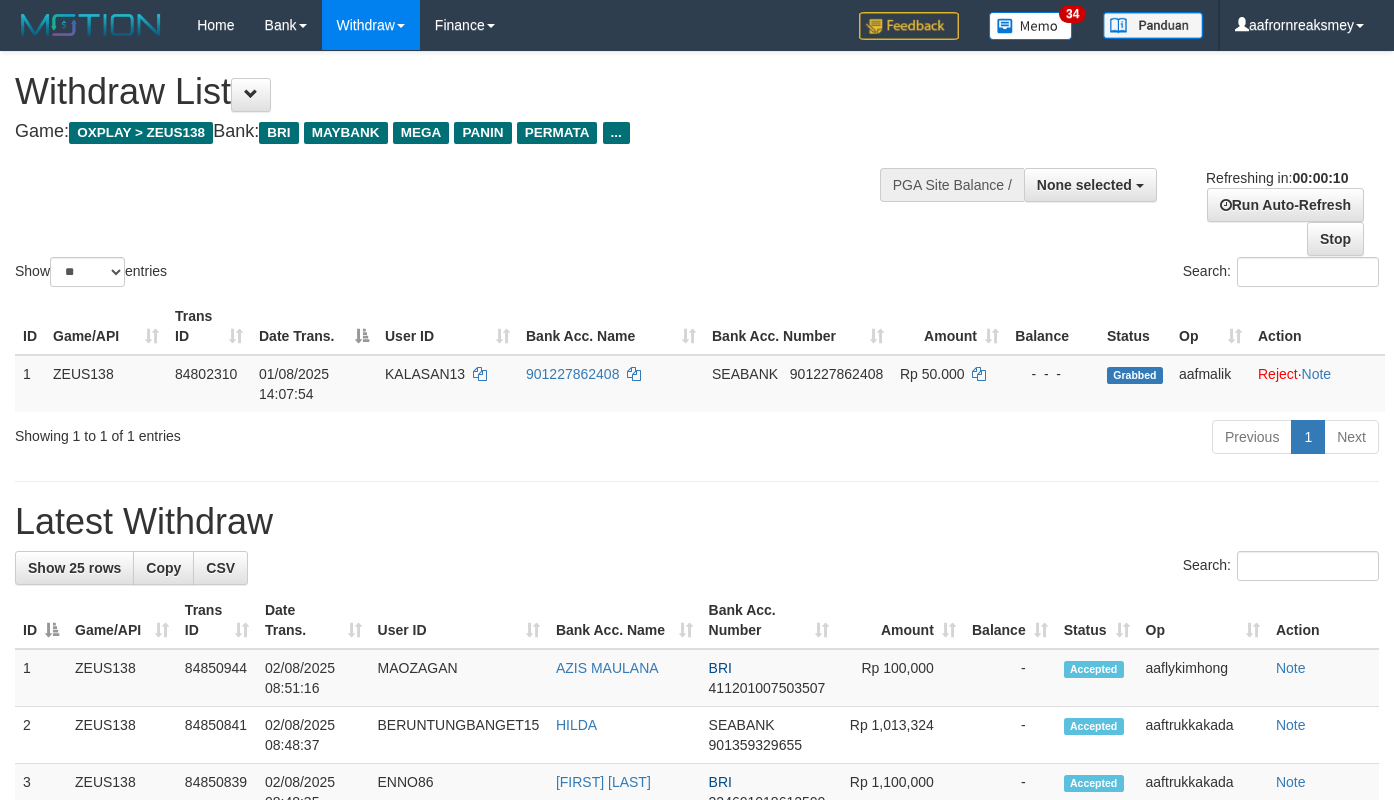 select 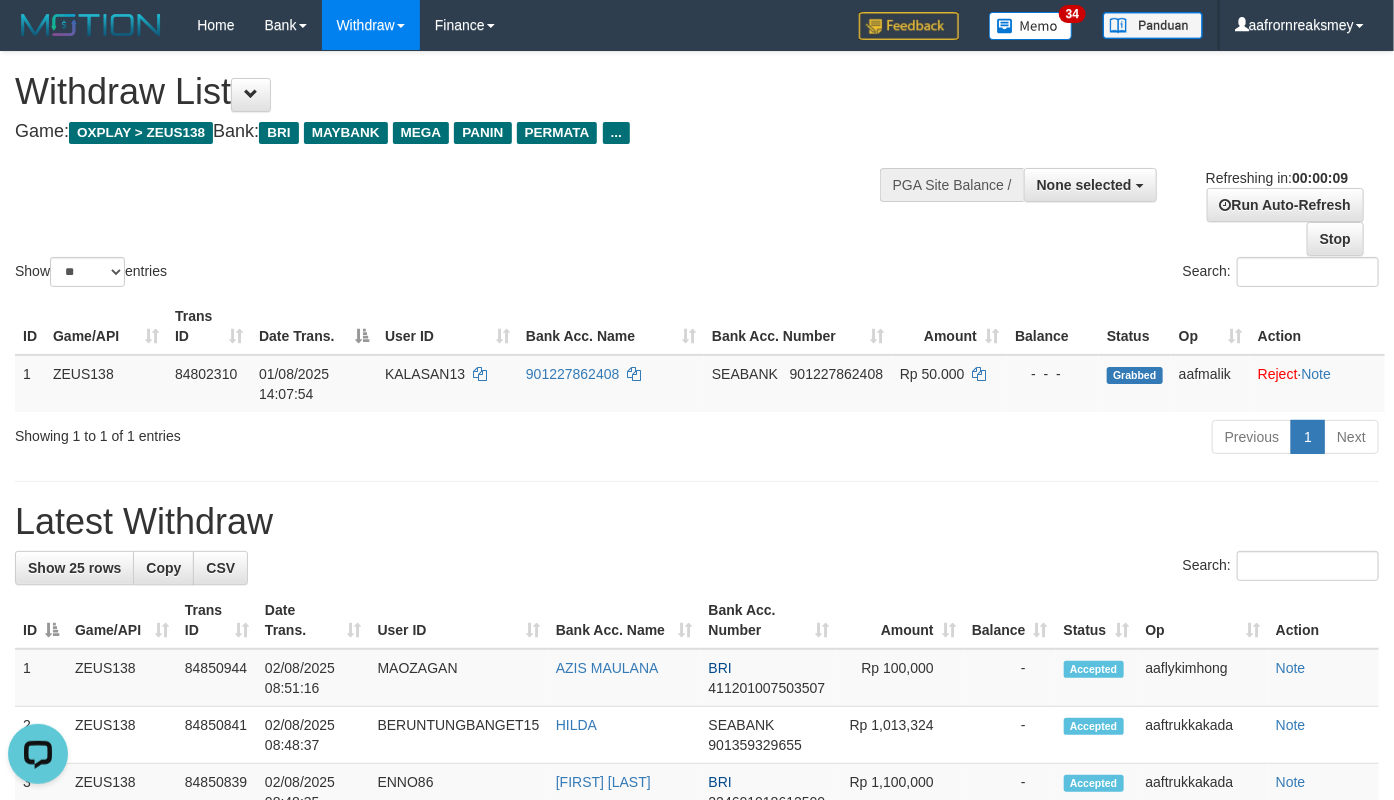 scroll, scrollTop: 0, scrollLeft: 0, axis: both 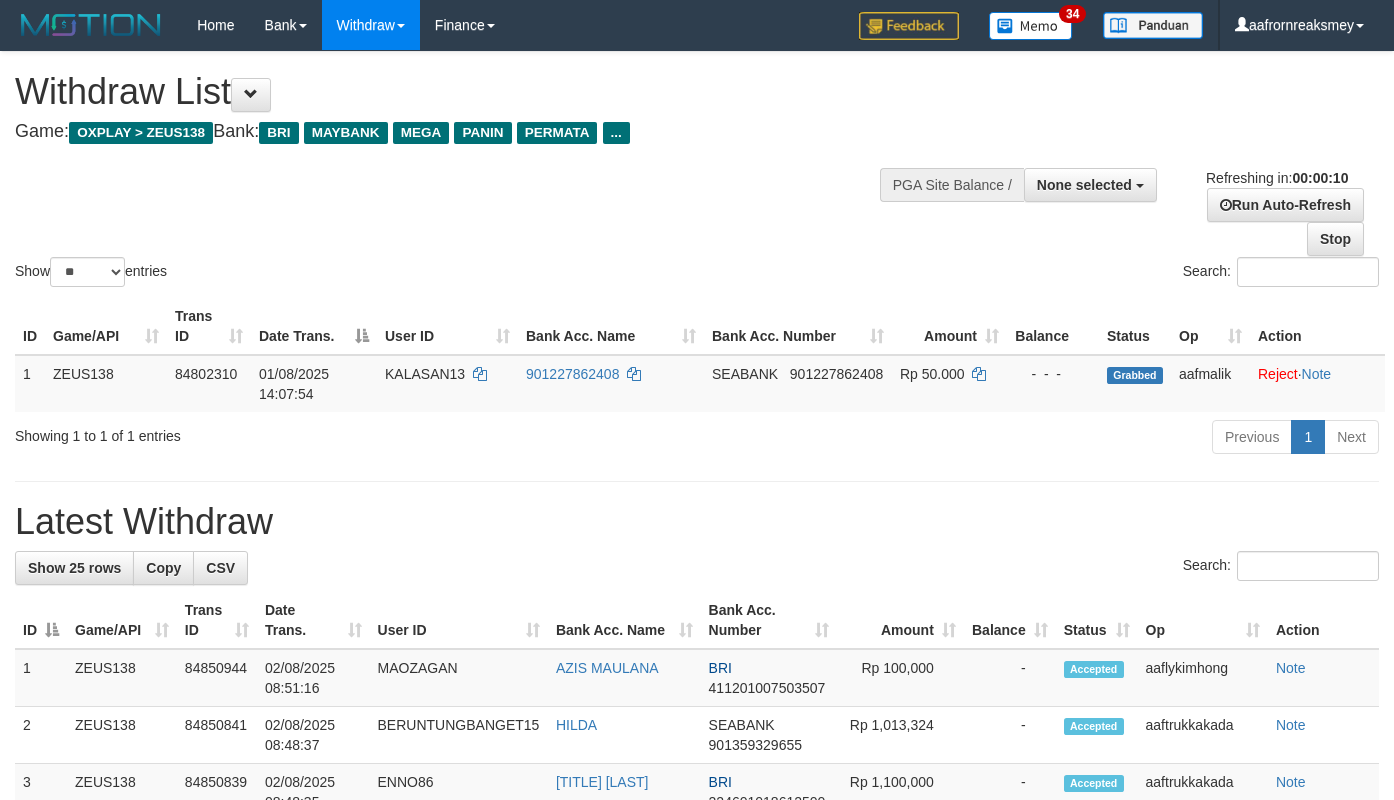 select 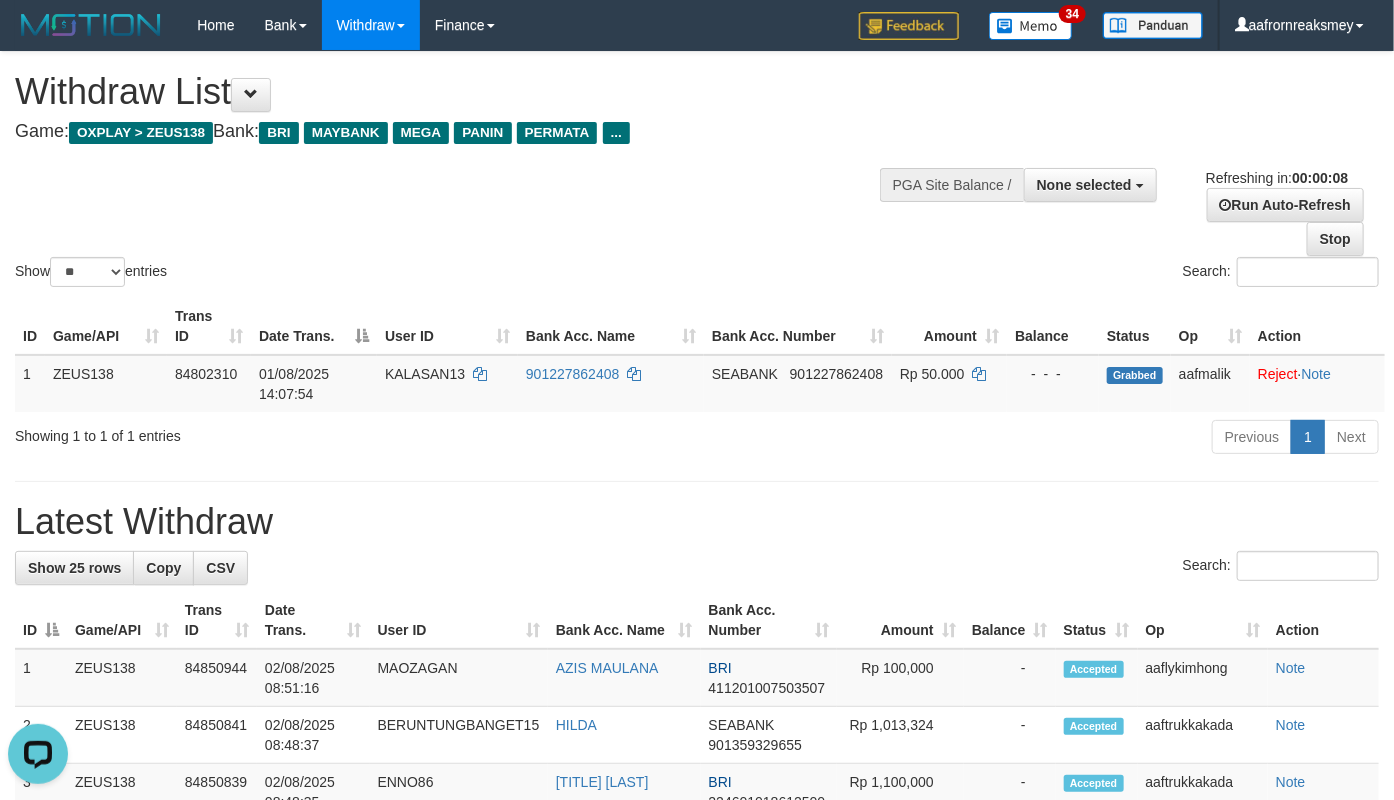 scroll, scrollTop: 0, scrollLeft: 0, axis: both 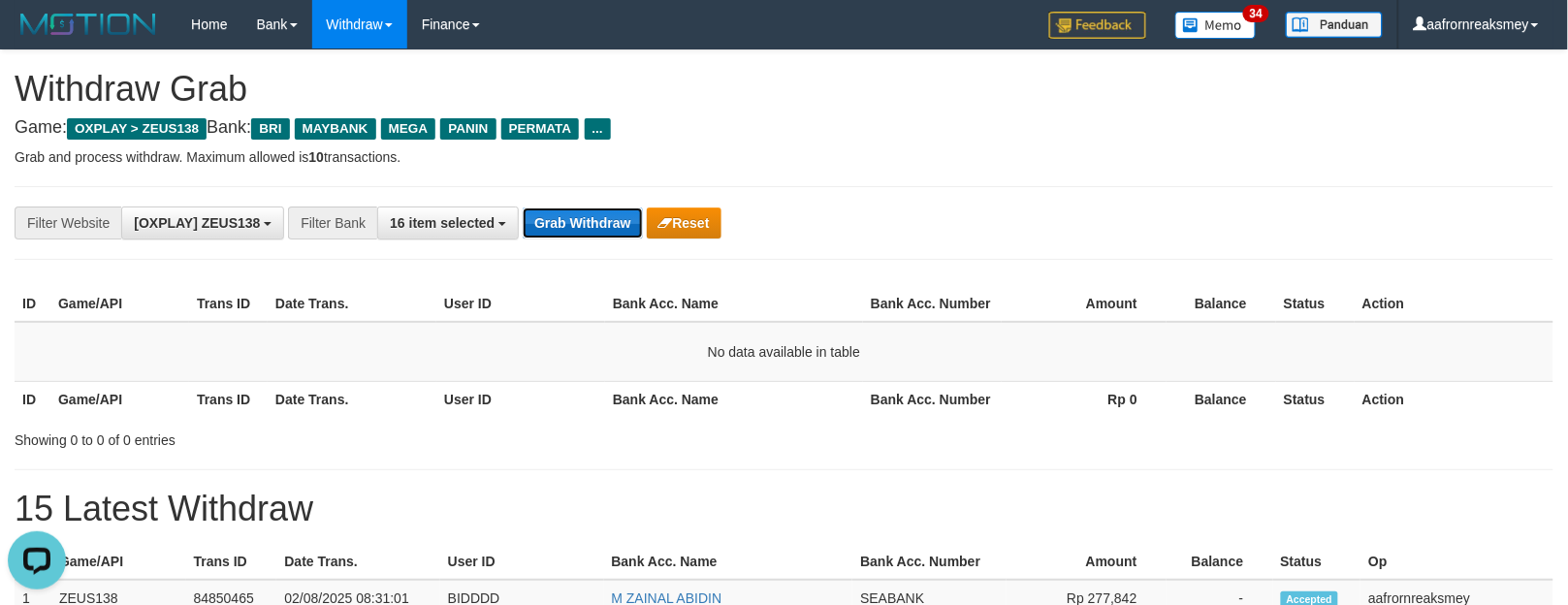 click on "Grab Withdraw" at bounding box center (582, 223) 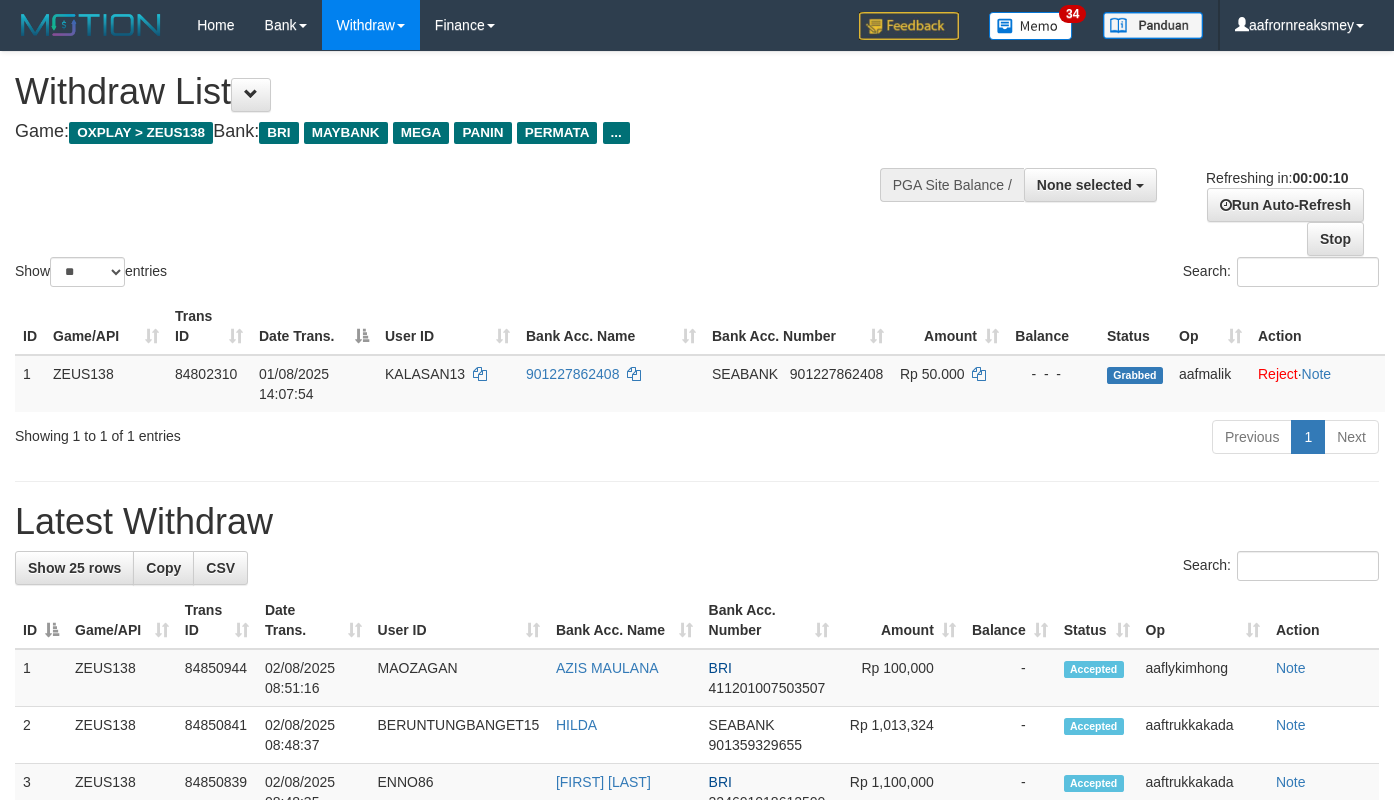 select 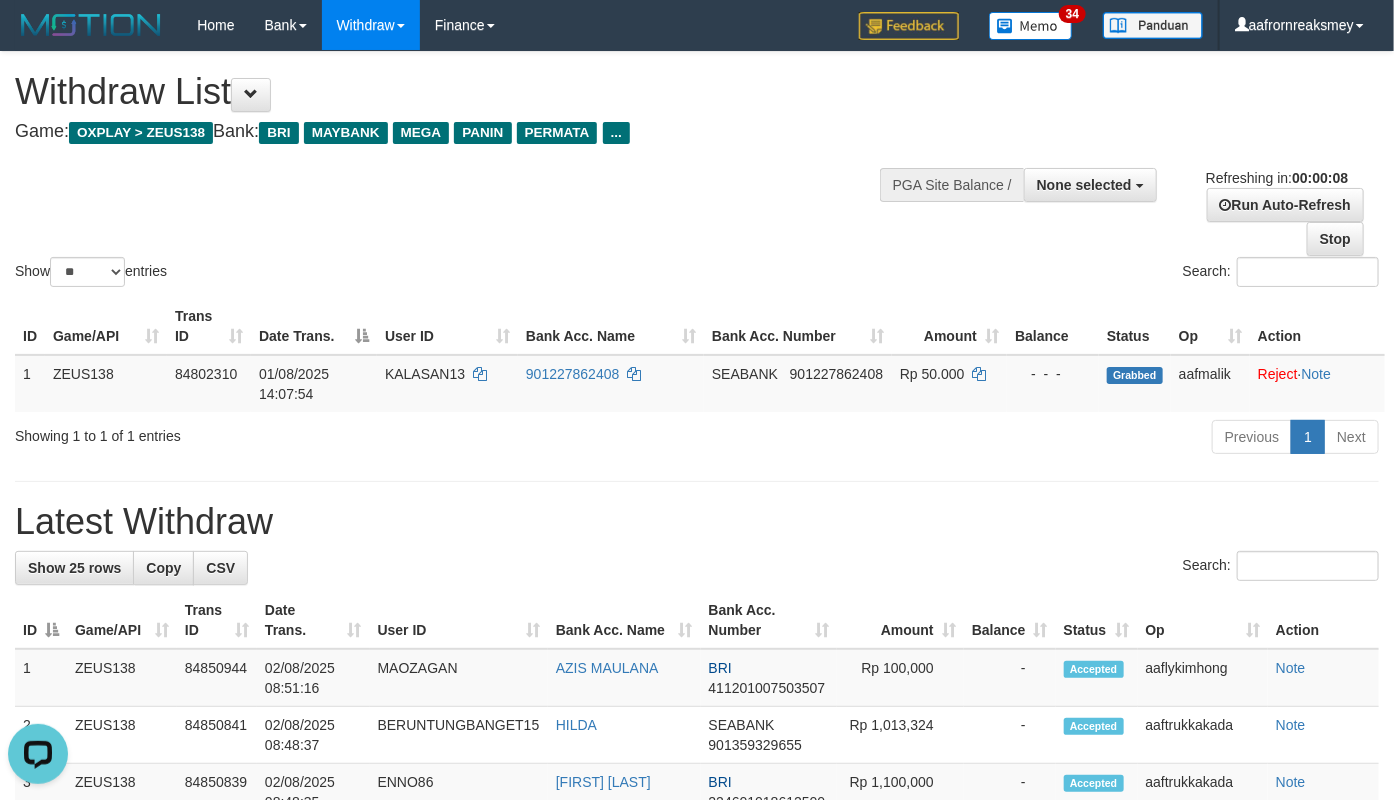 scroll, scrollTop: 0, scrollLeft: 0, axis: both 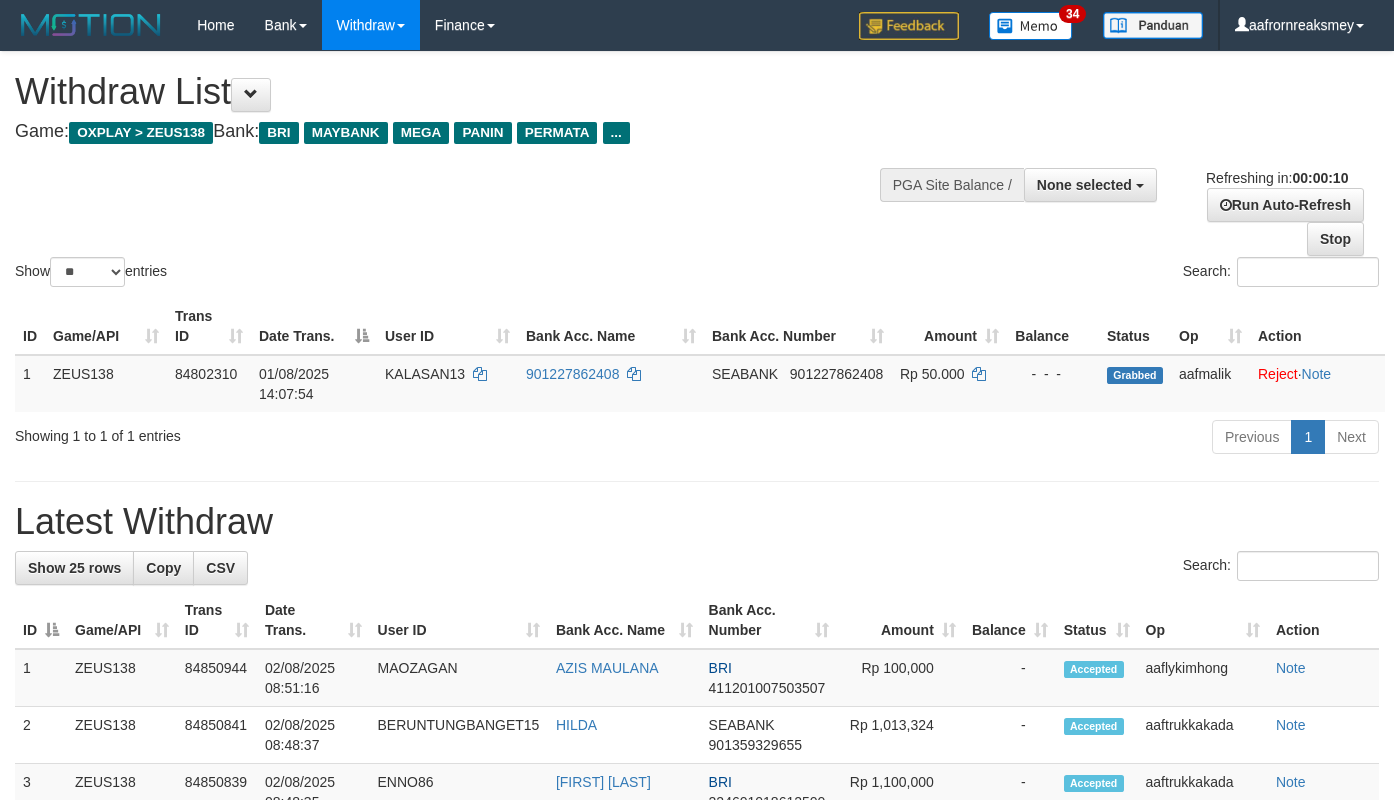 select 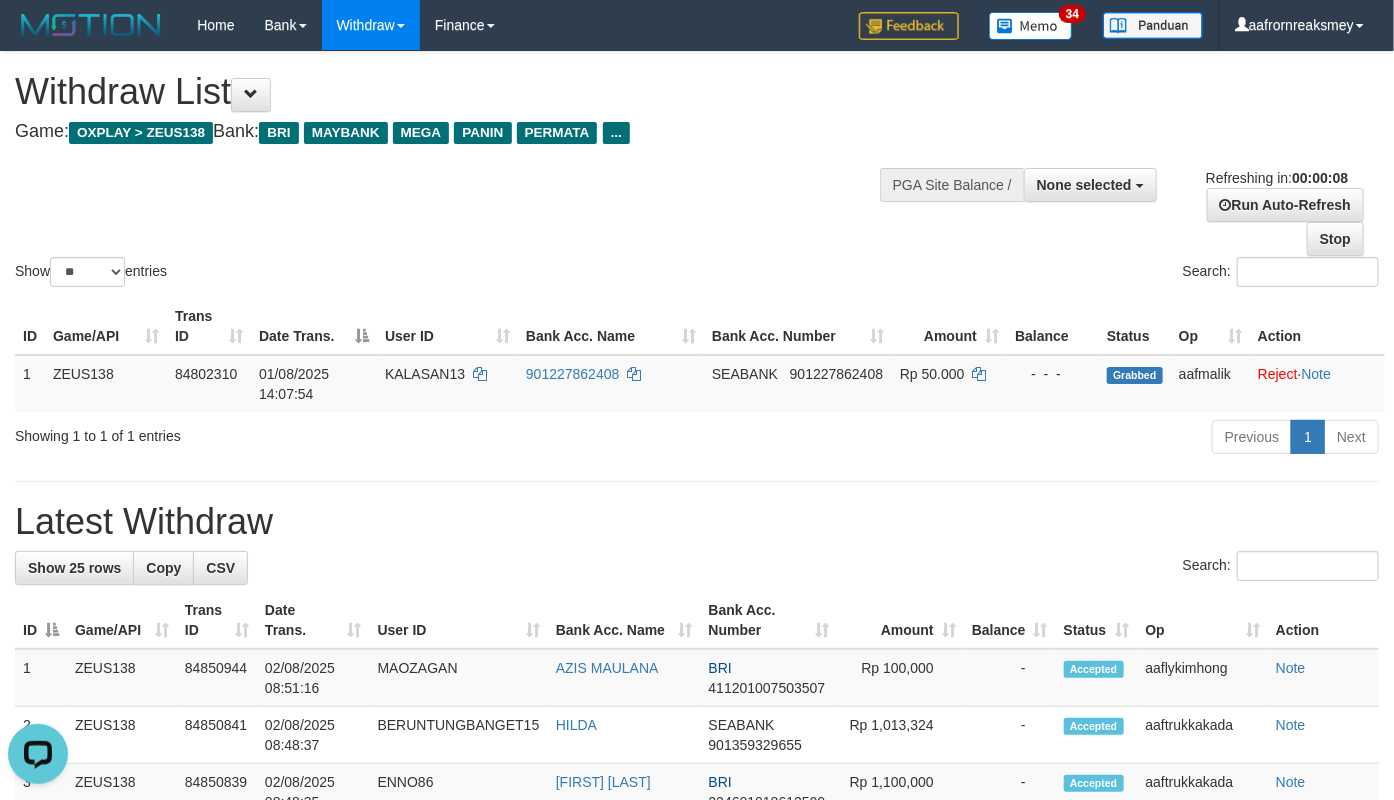 scroll, scrollTop: 0, scrollLeft: 0, axis: both 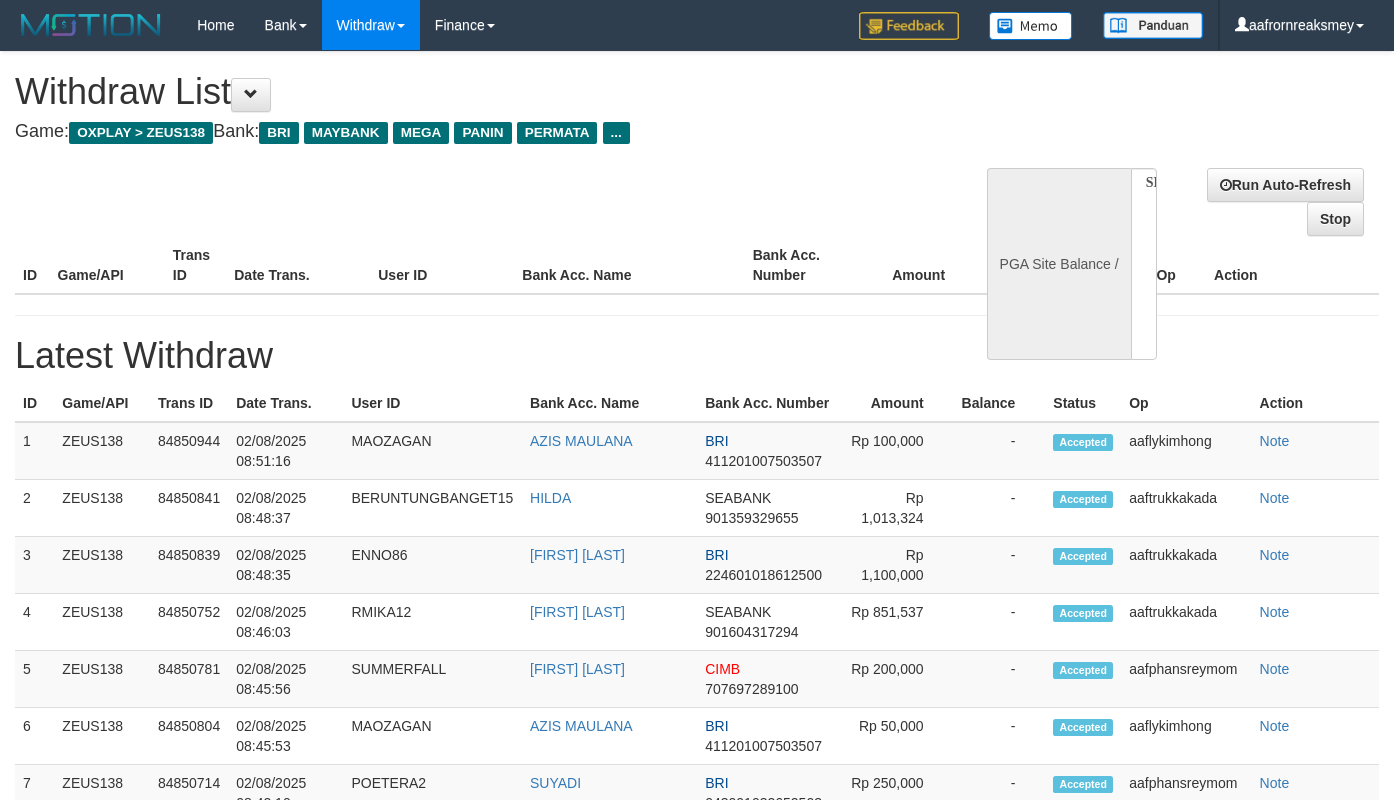 select 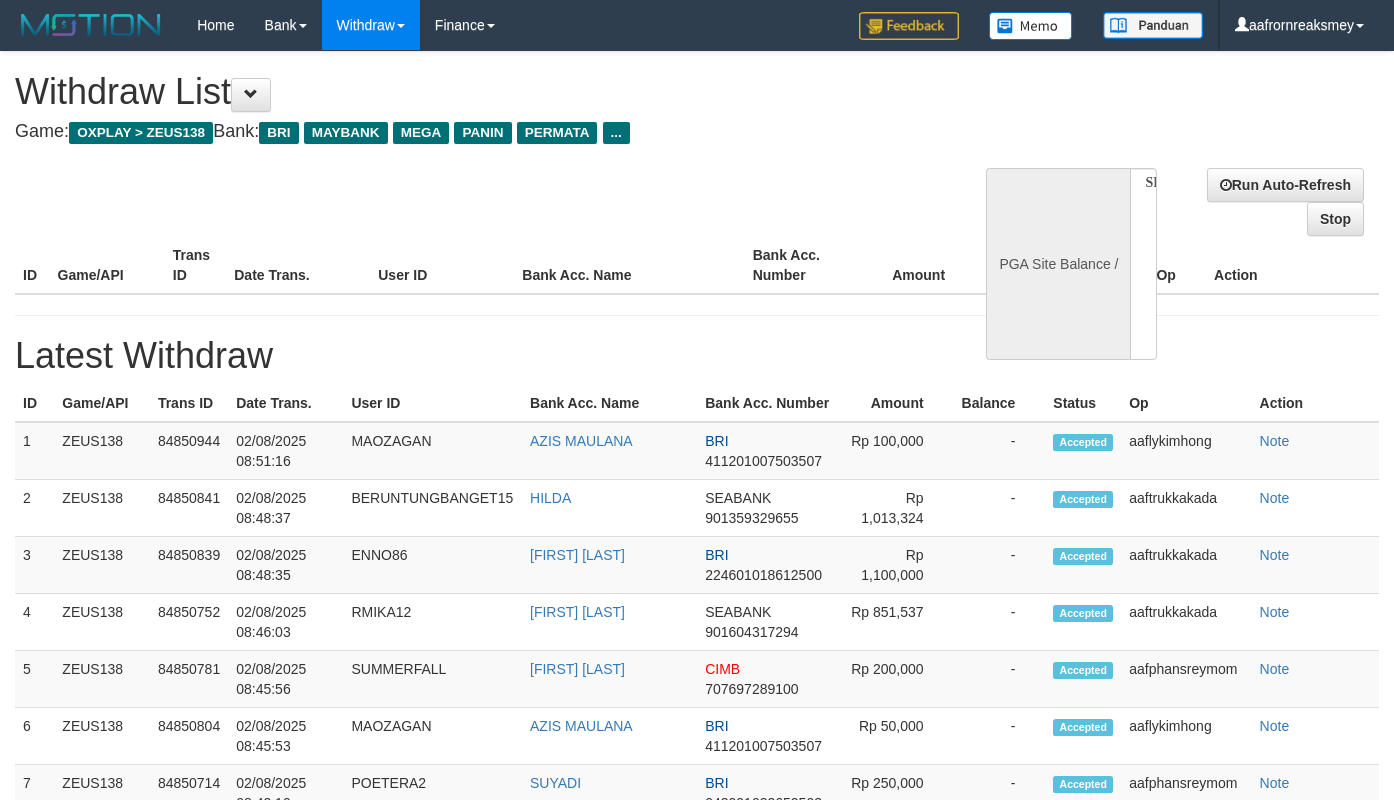 scroll, scrollTop: 0, scrollLeft: 0, axis: both 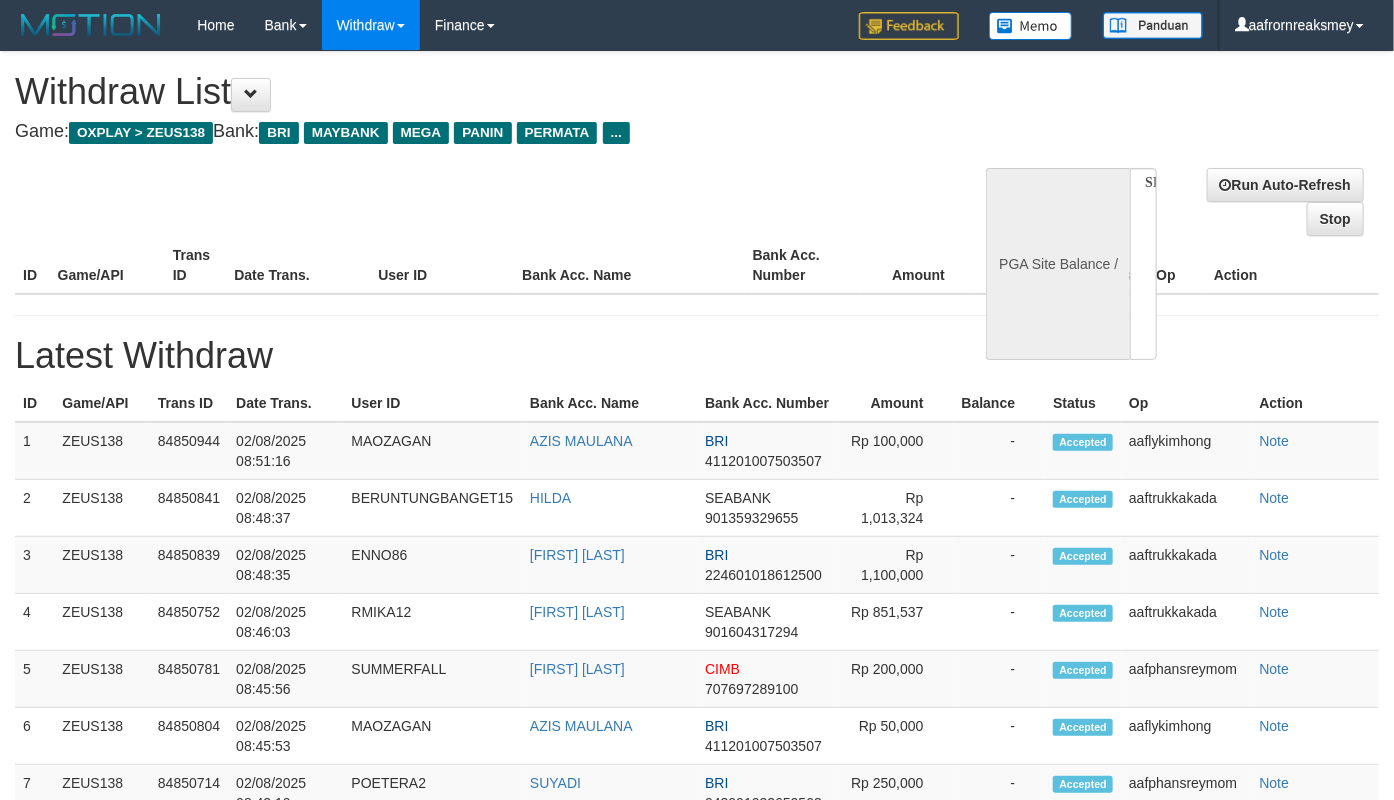 select on "**" 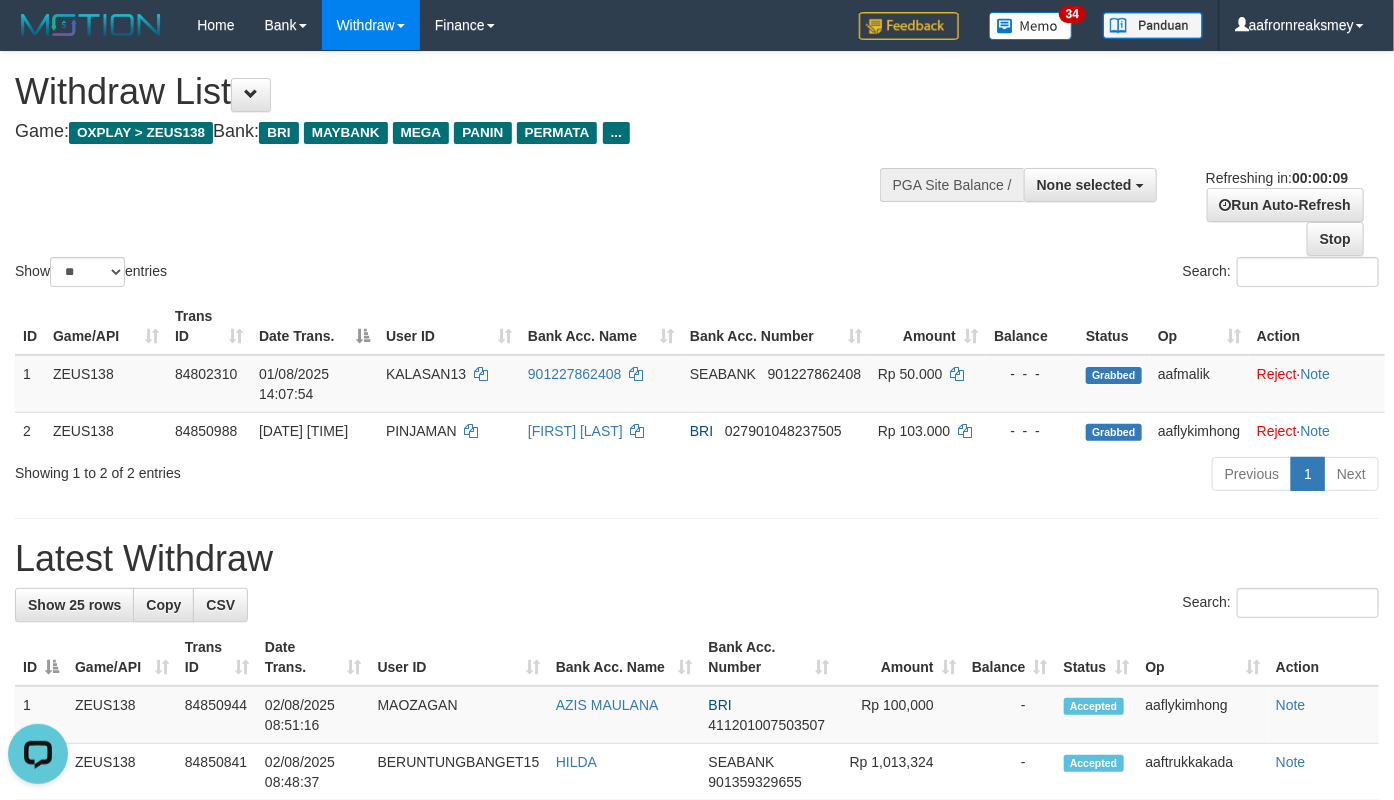 scroll, scrollTop: 0, scrollLeft: 0, axis: both 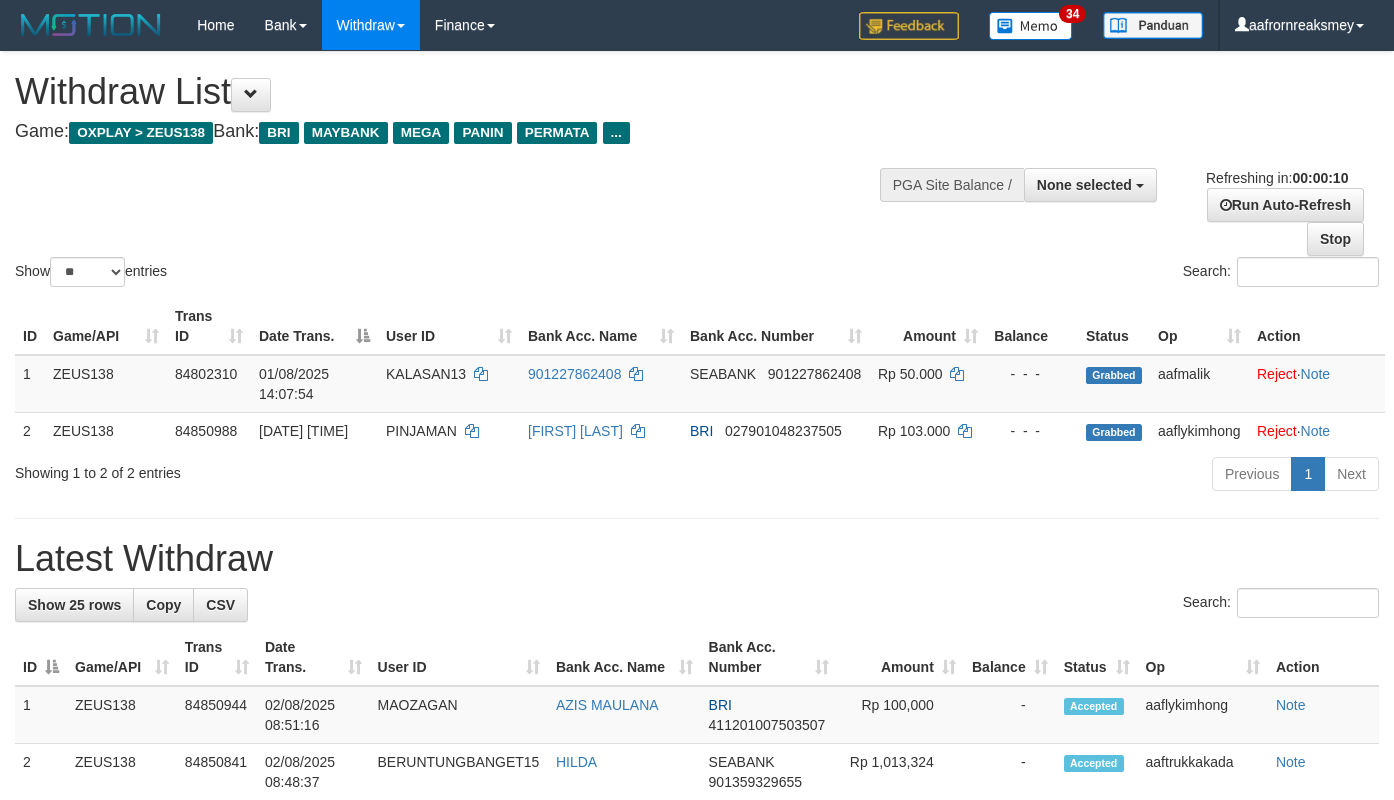 select 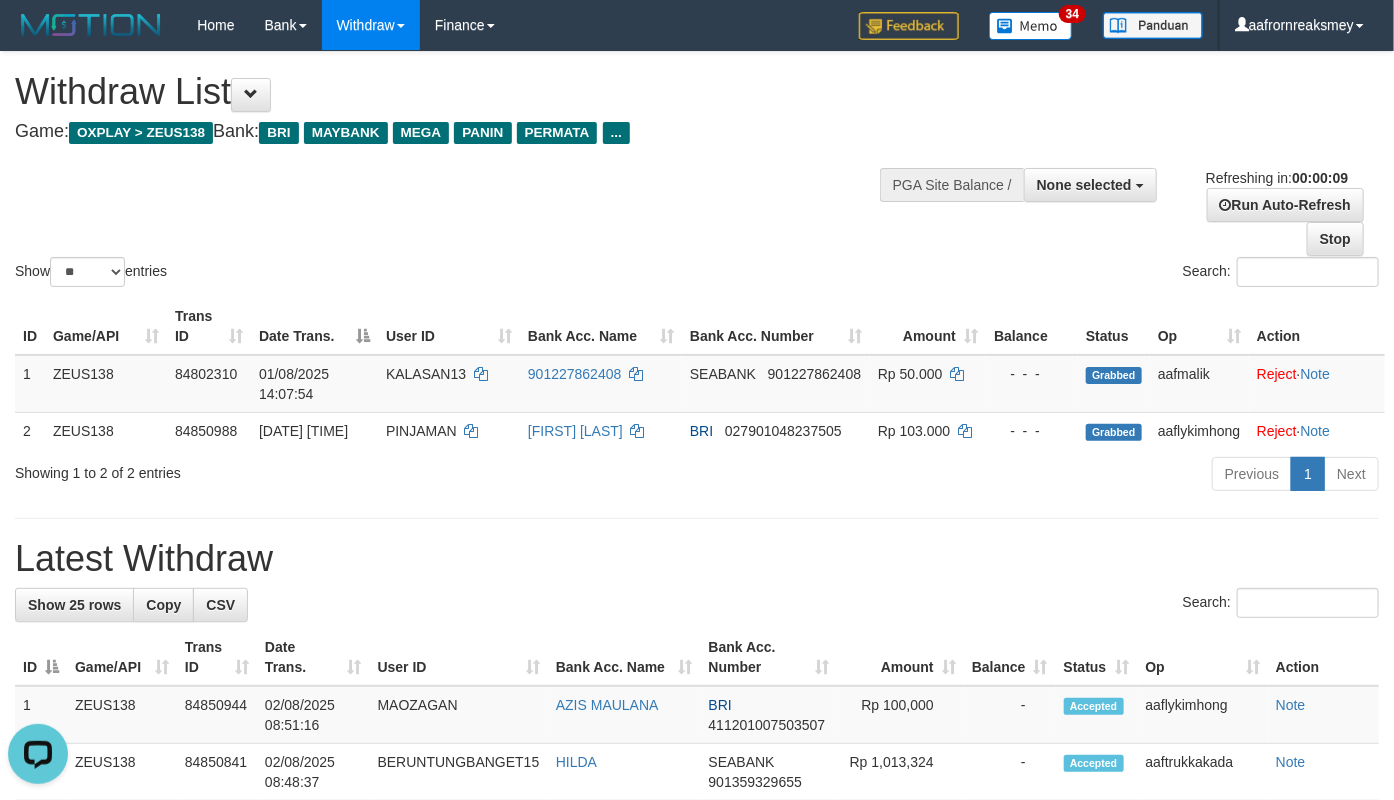 scroll, scrollTop: 0, scrollLeft: 0, axis: both 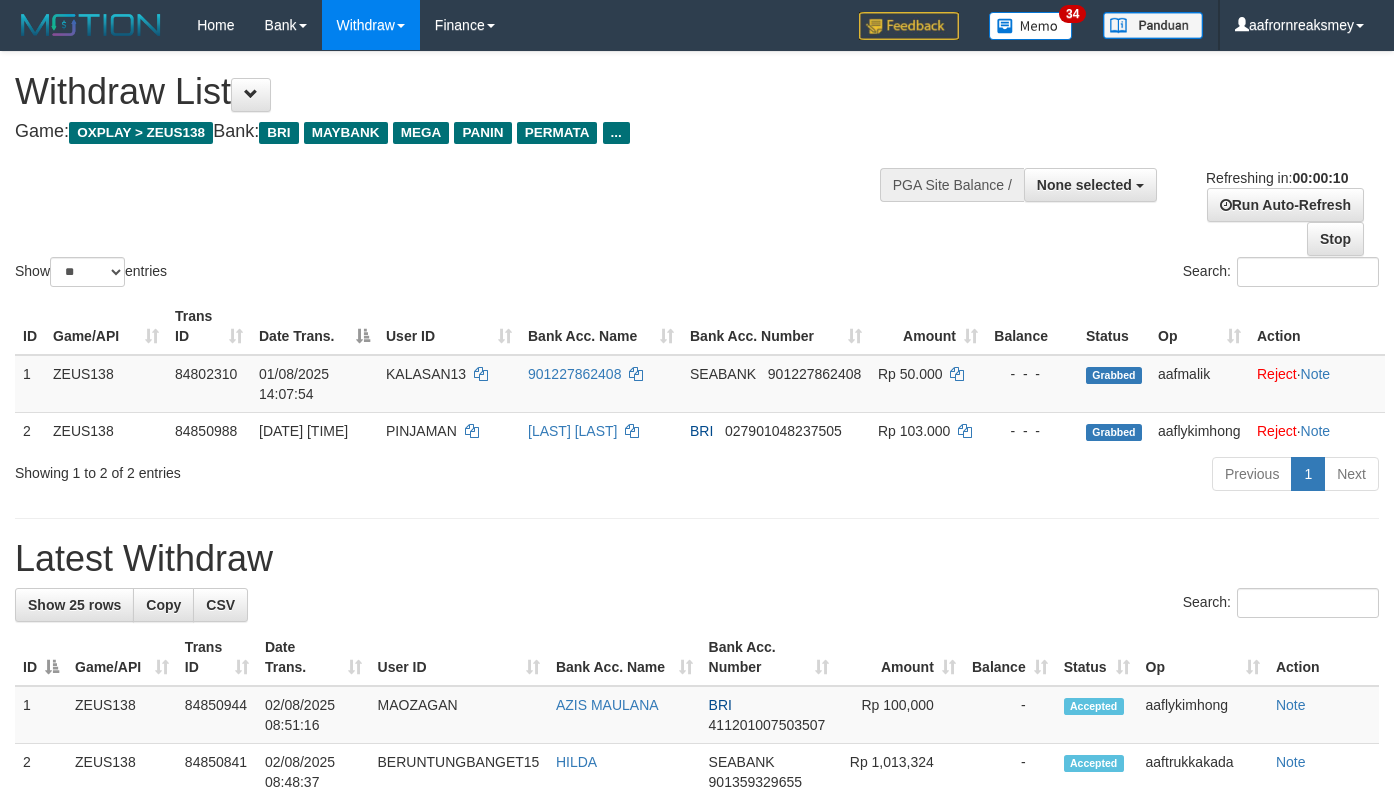 select 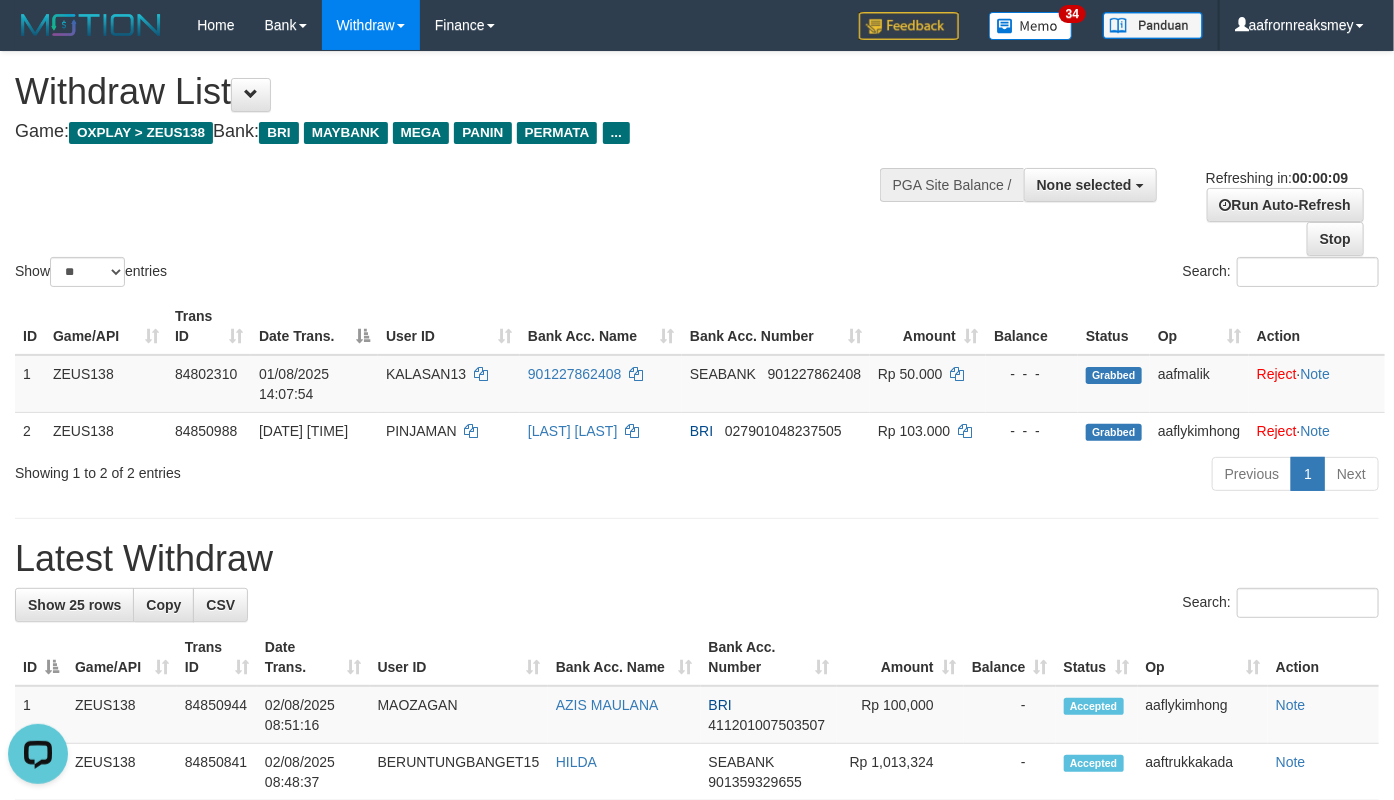 scroll, scrollTop: 0, scrollLeft: 0, axis: both 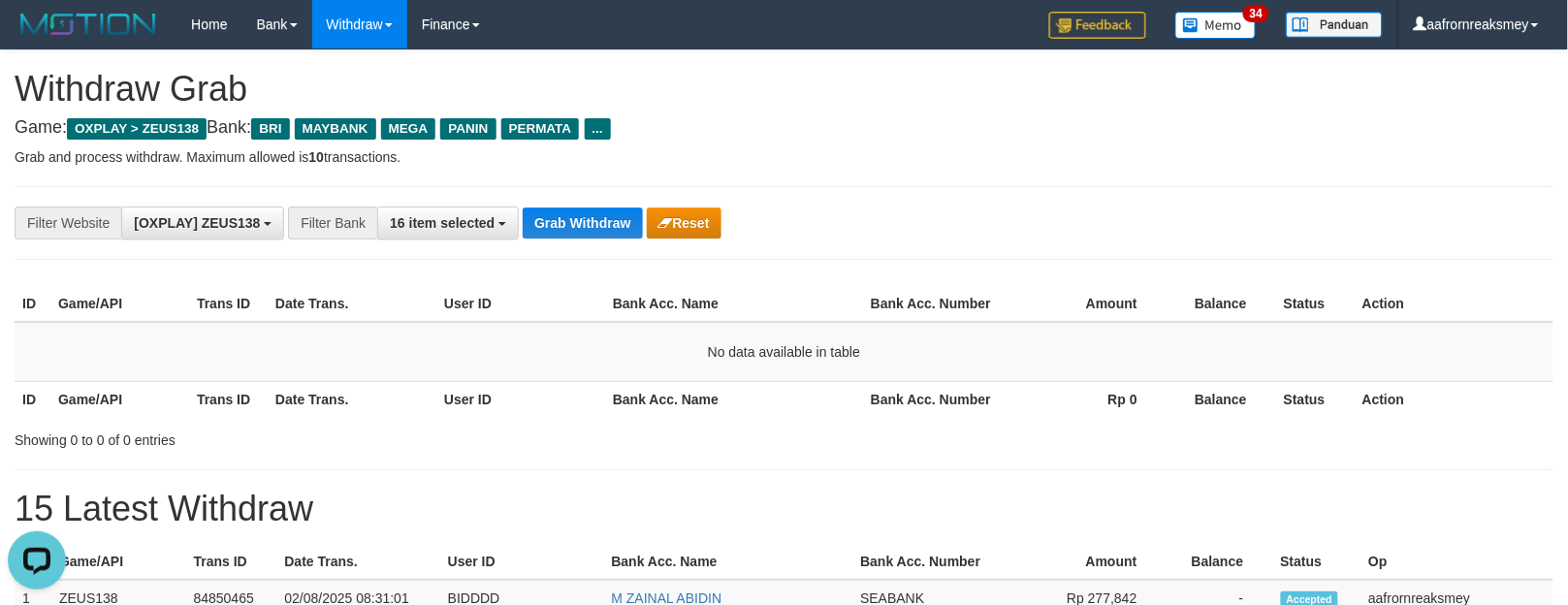 click on "**********" at bounding box center [784, 1031] 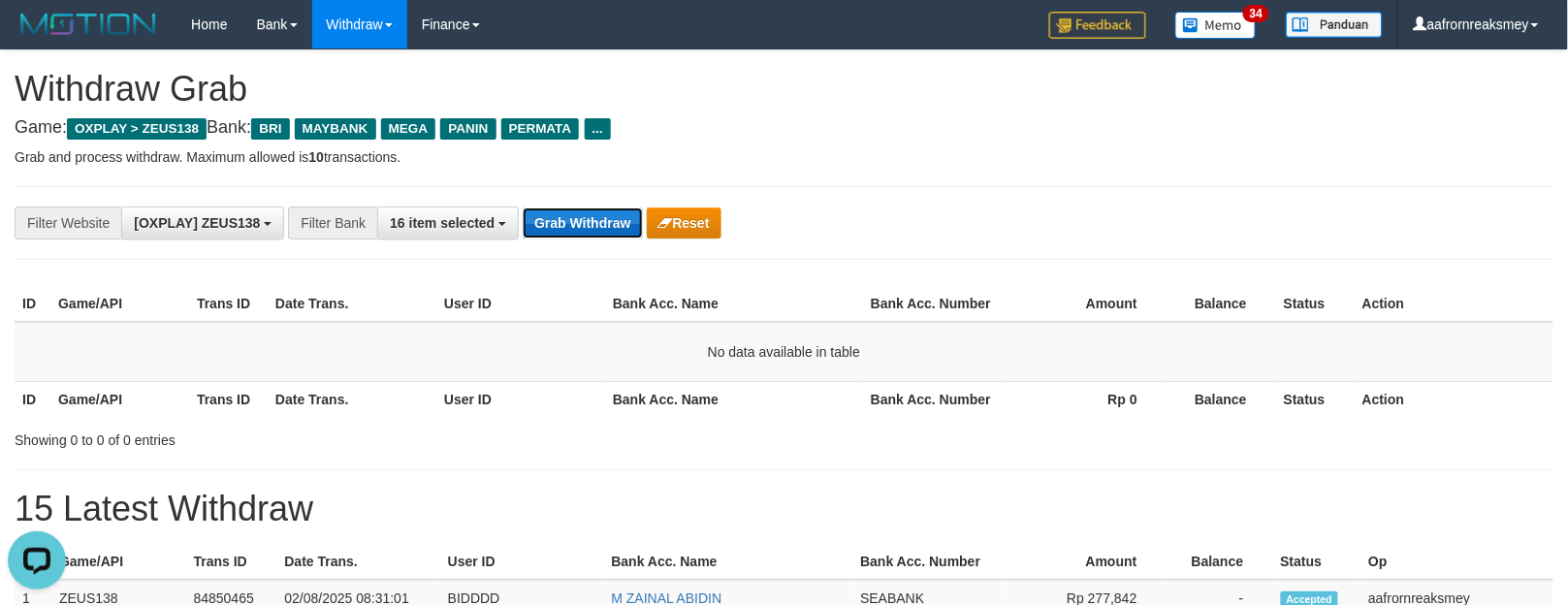 click on "Grab Withdraw" at bounding box center [582, 223] 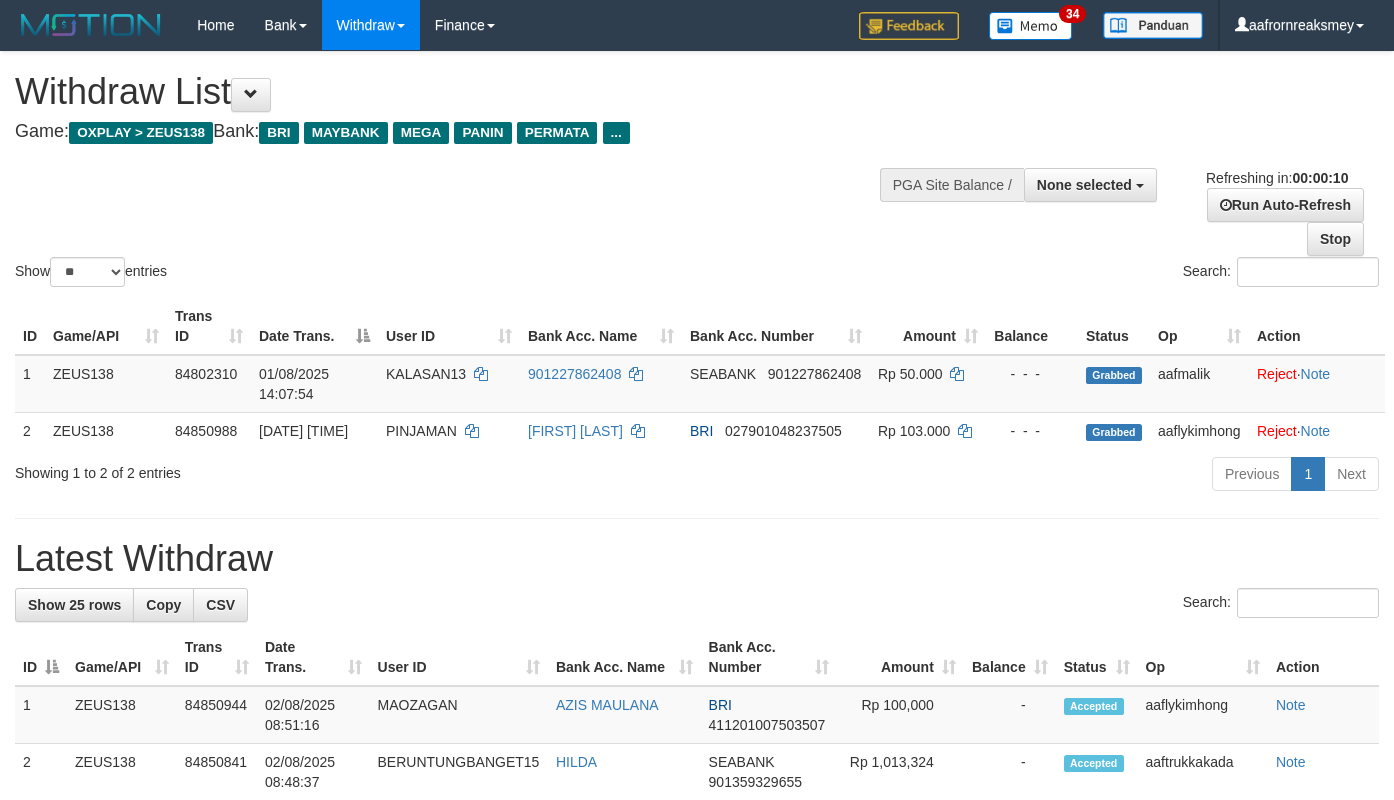 select 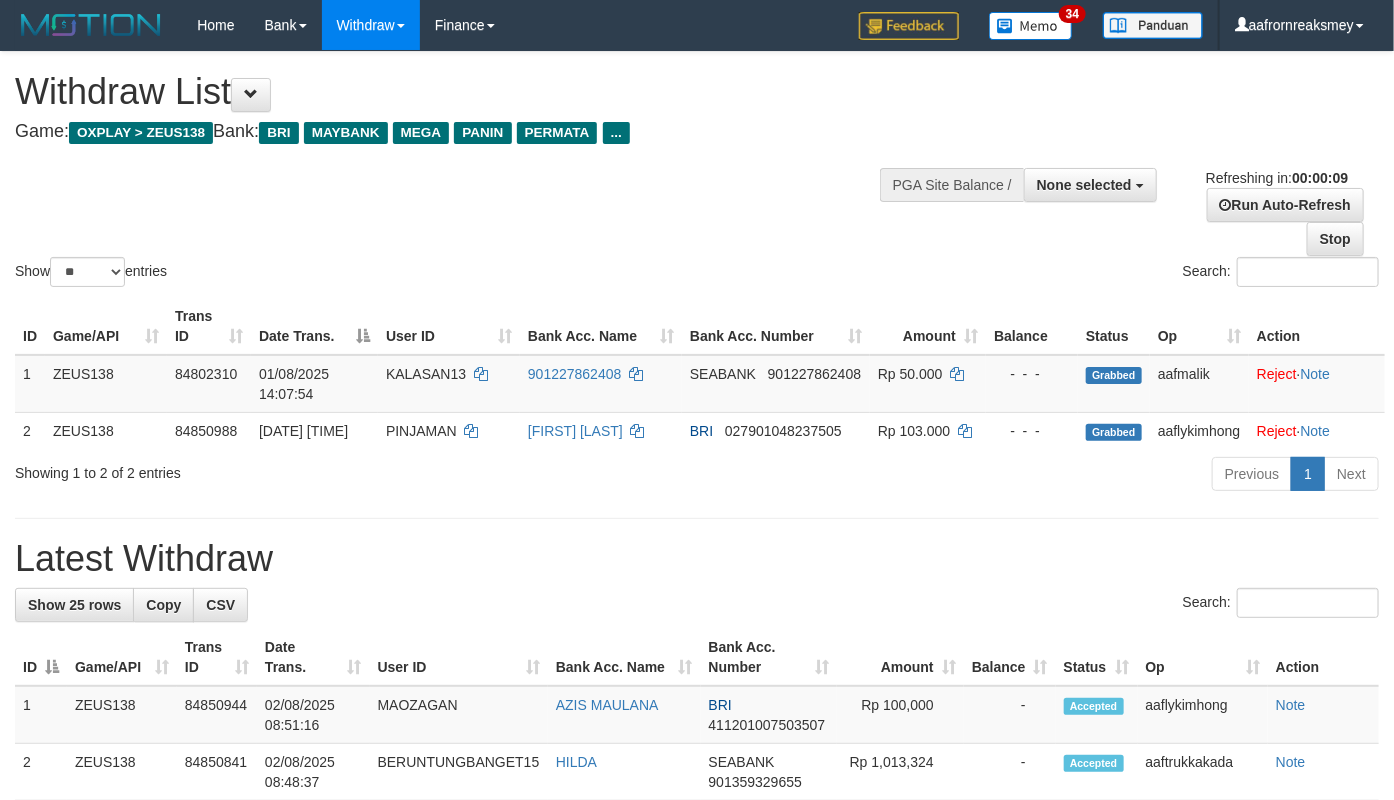 drag, startPoint x: 1125, startPoint y: 581, endPoint x: 1157, endPoint y: 635, distance: 62.76942 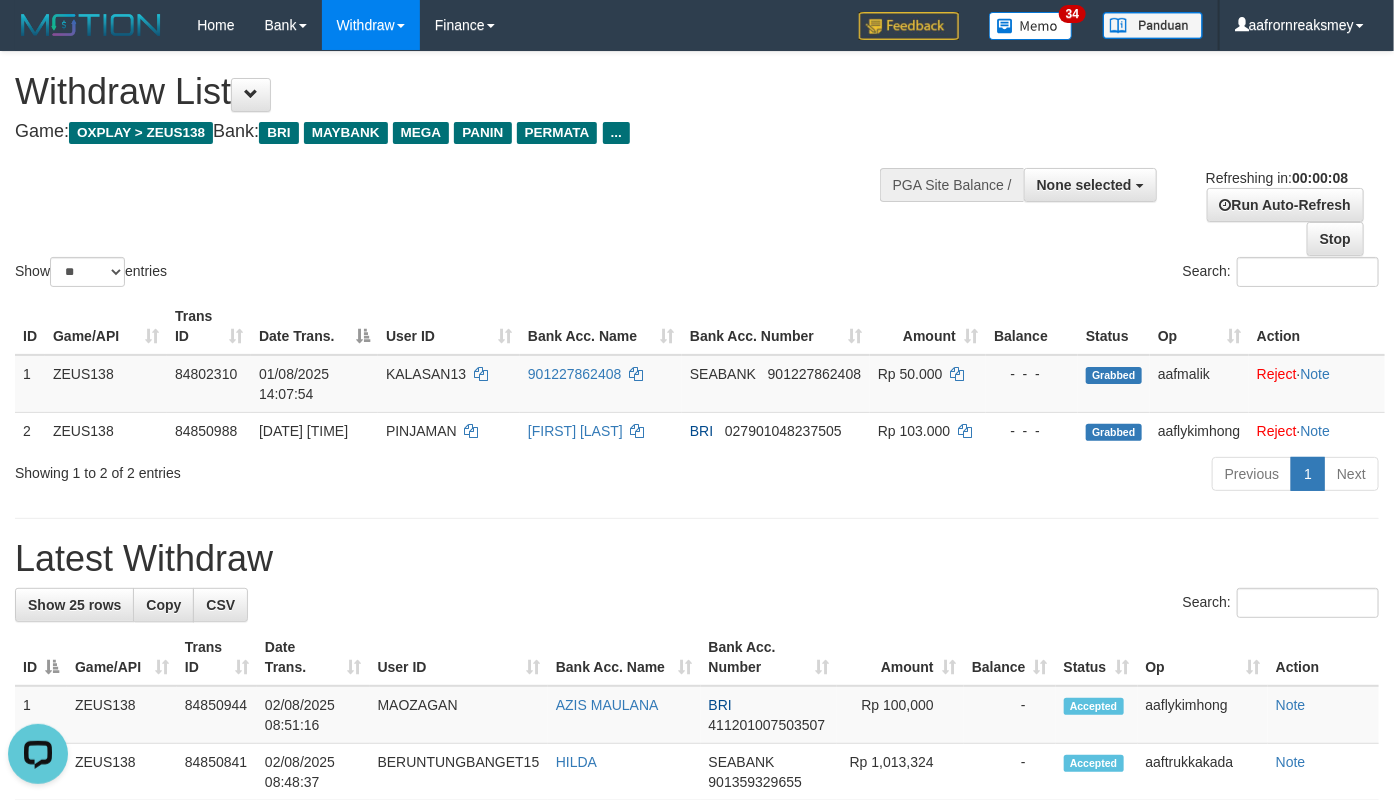 scroll, scrollTop: 0, scrollLeft: 0, axis: both 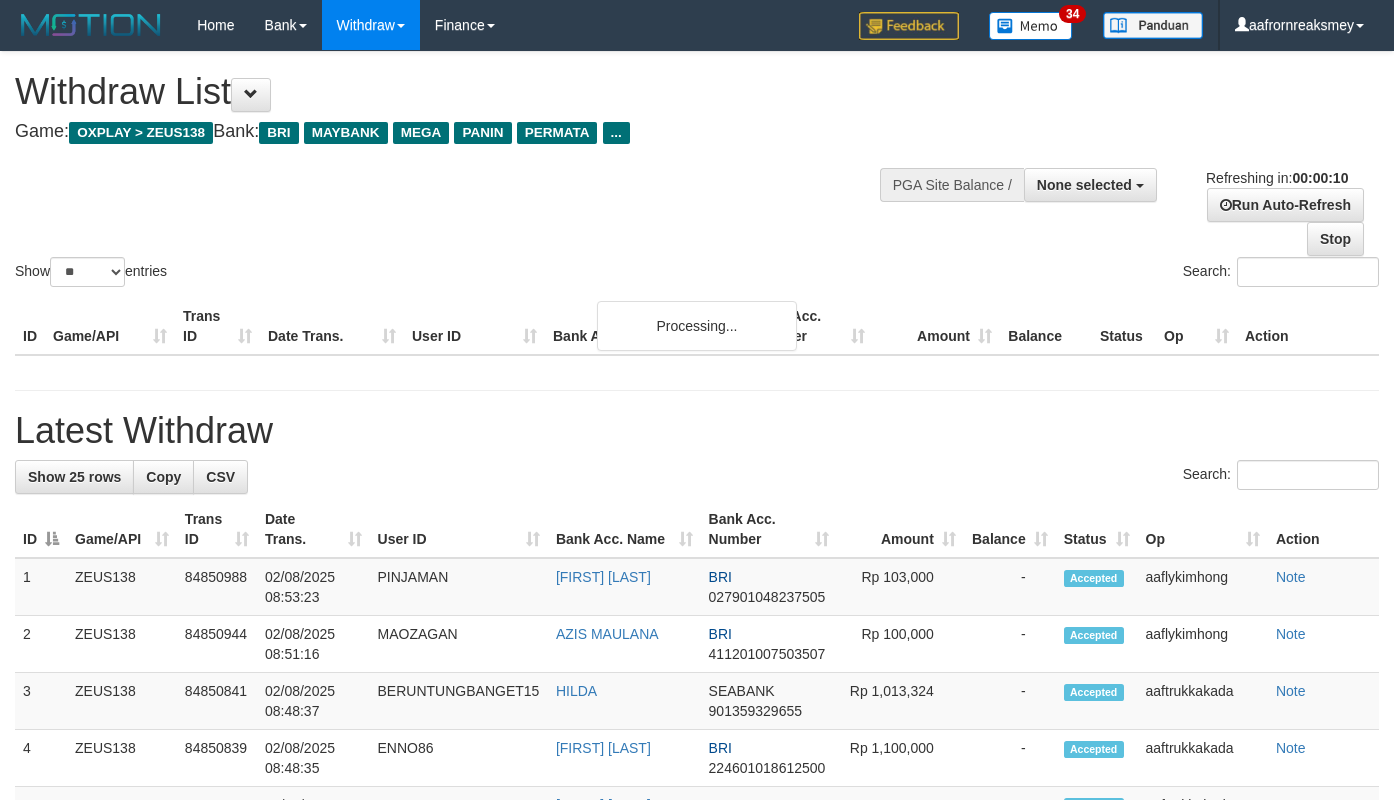 select 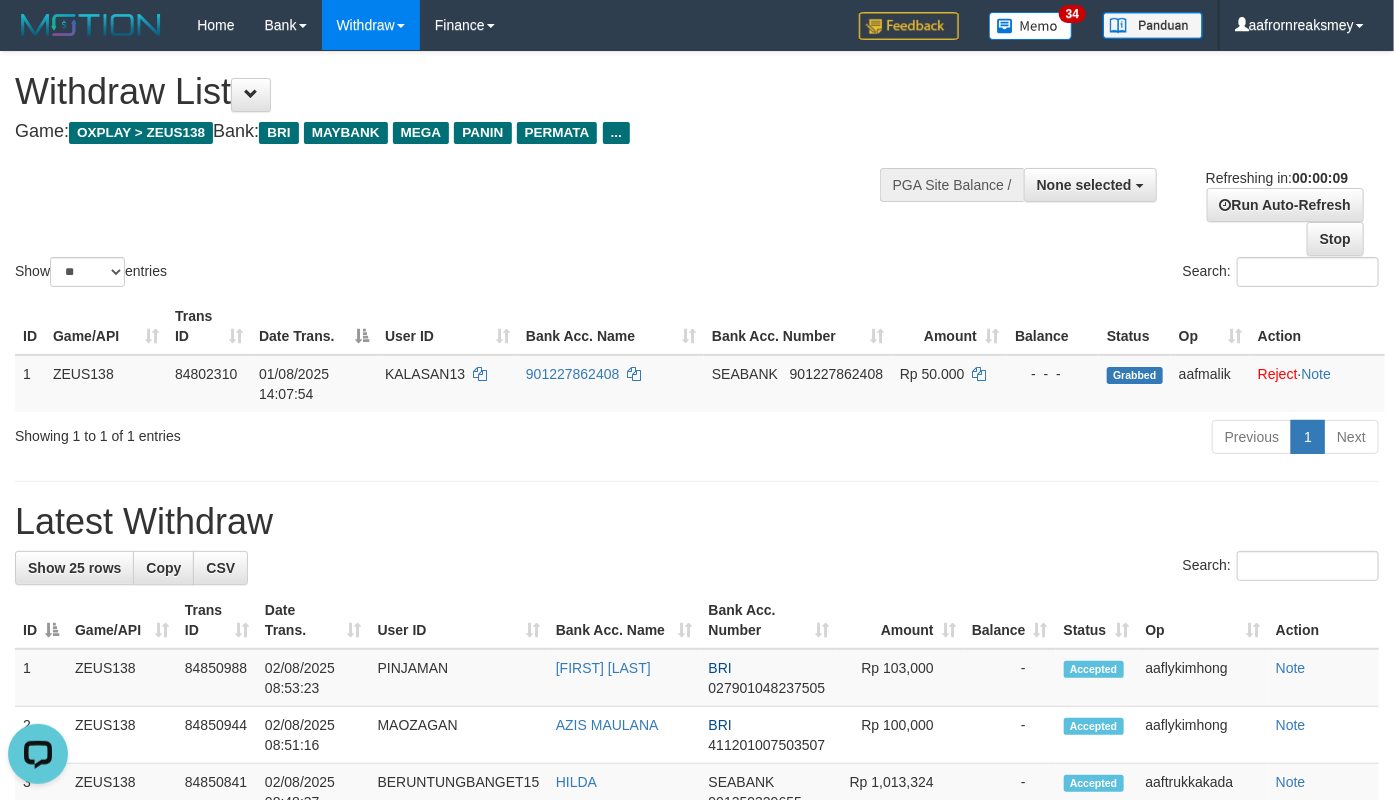scroll, scrollTop: 0, scrollLeft: 0, axis: both 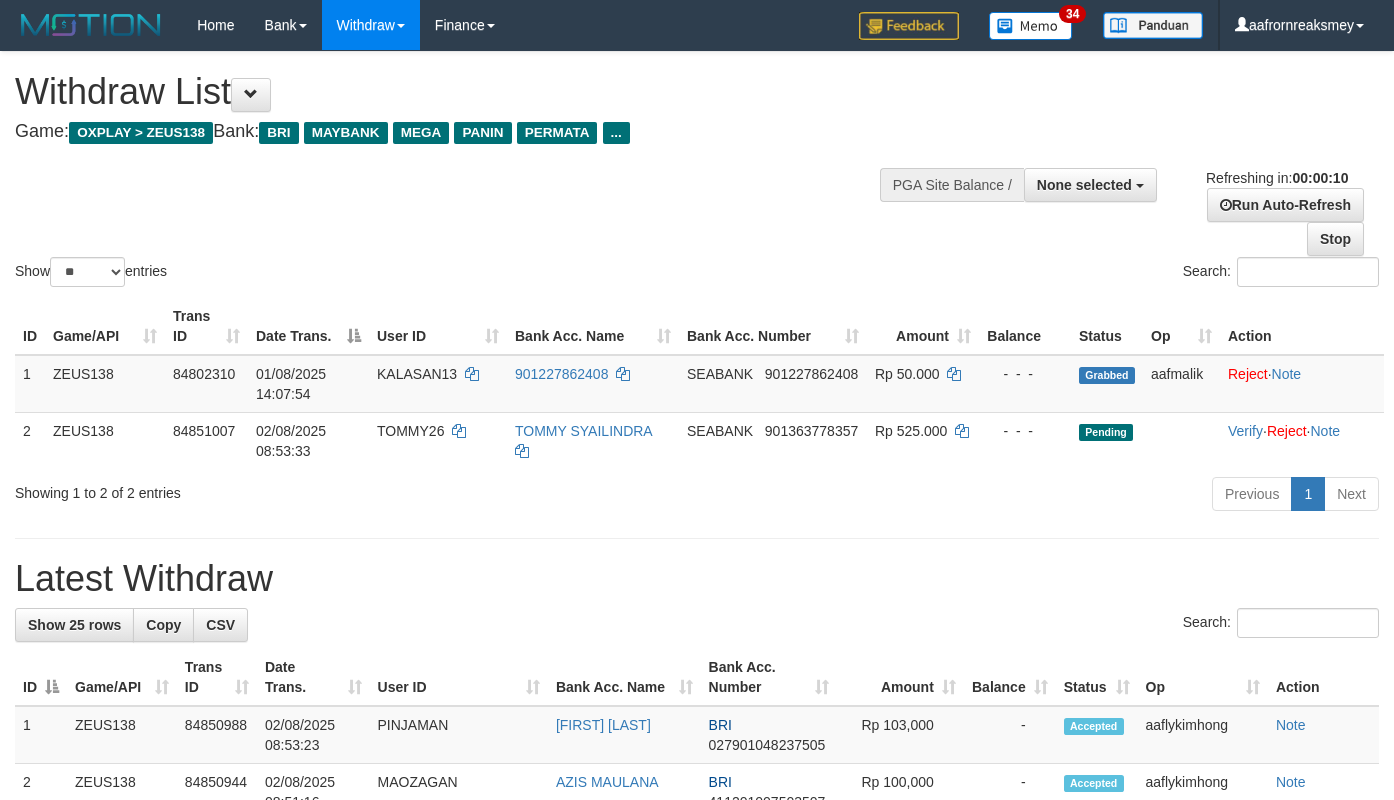 select 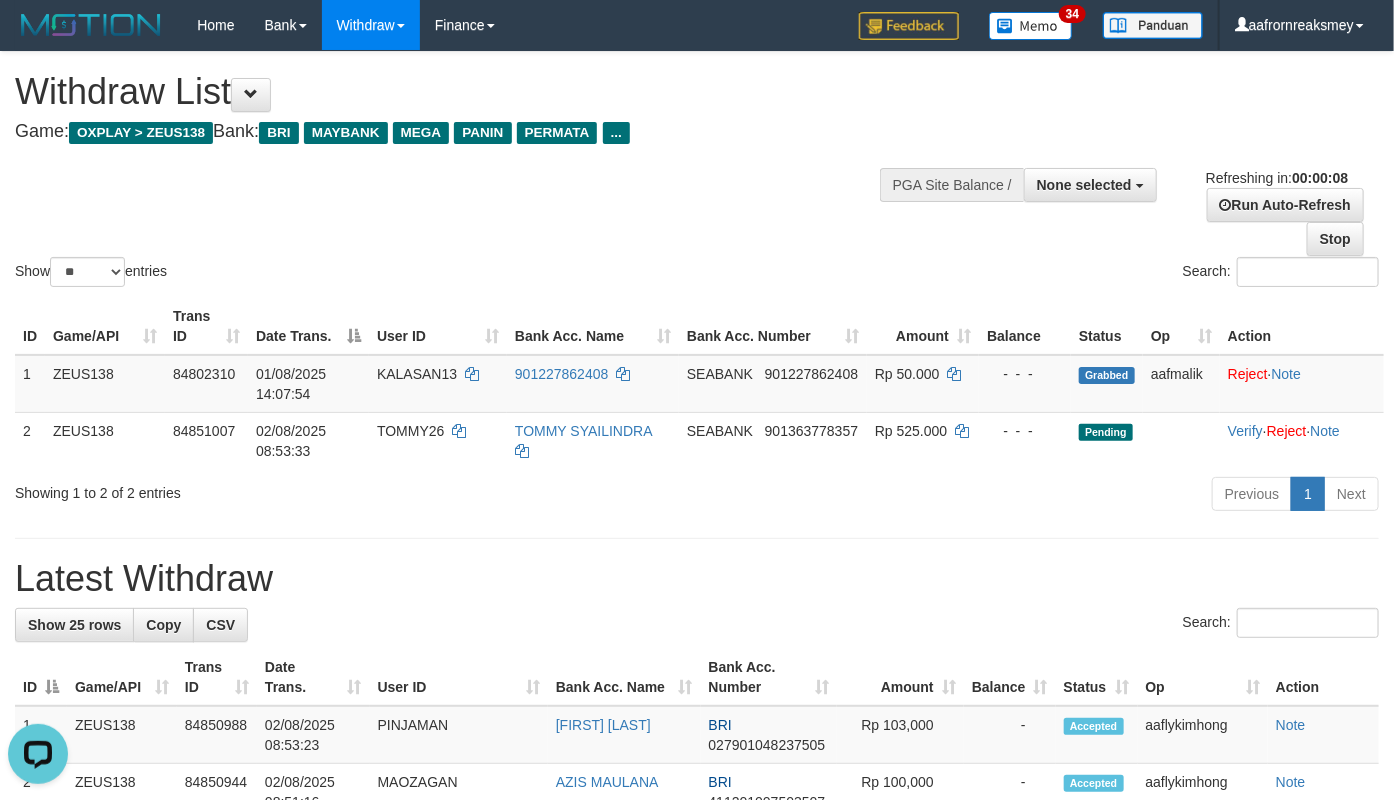 scroll, scrollTop: 0, scrollLeft: 0, axis: both 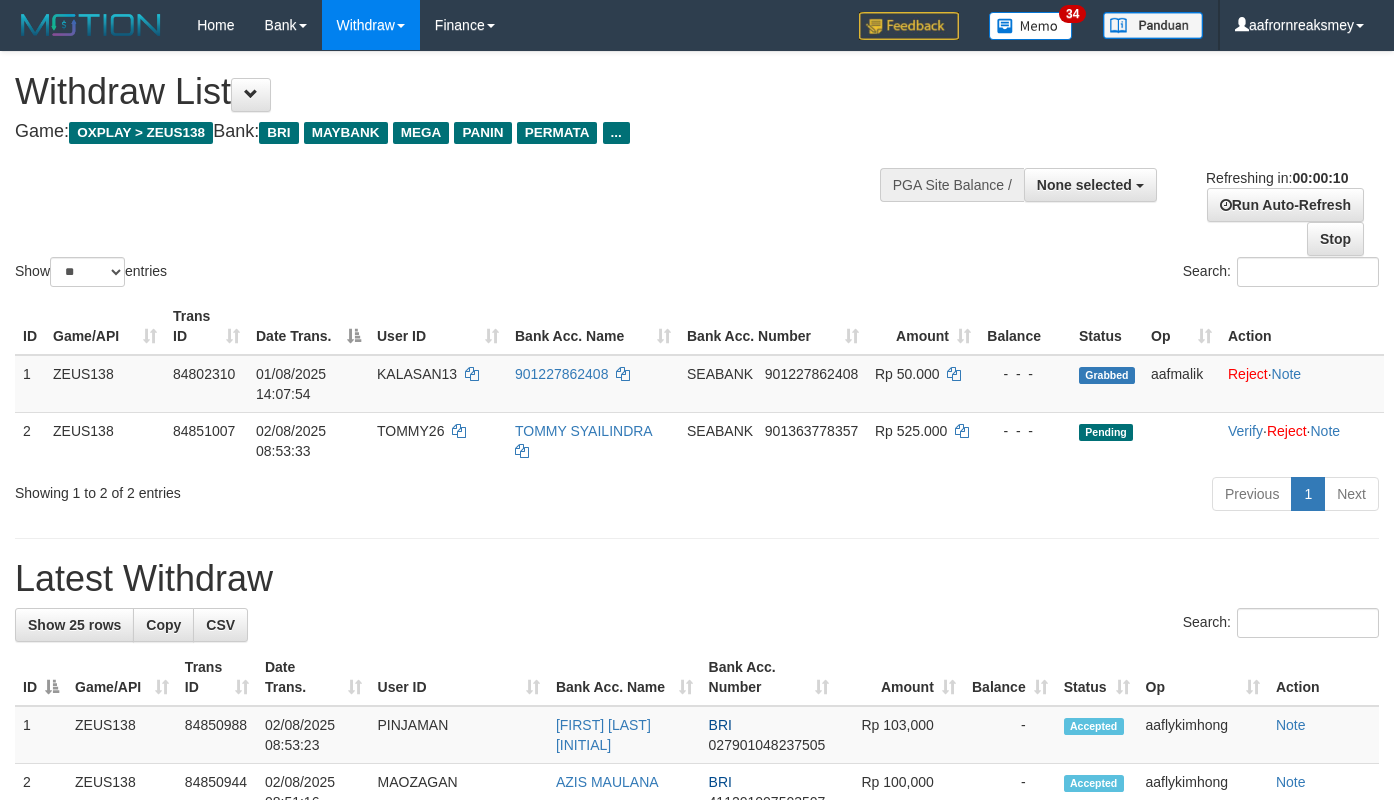 select 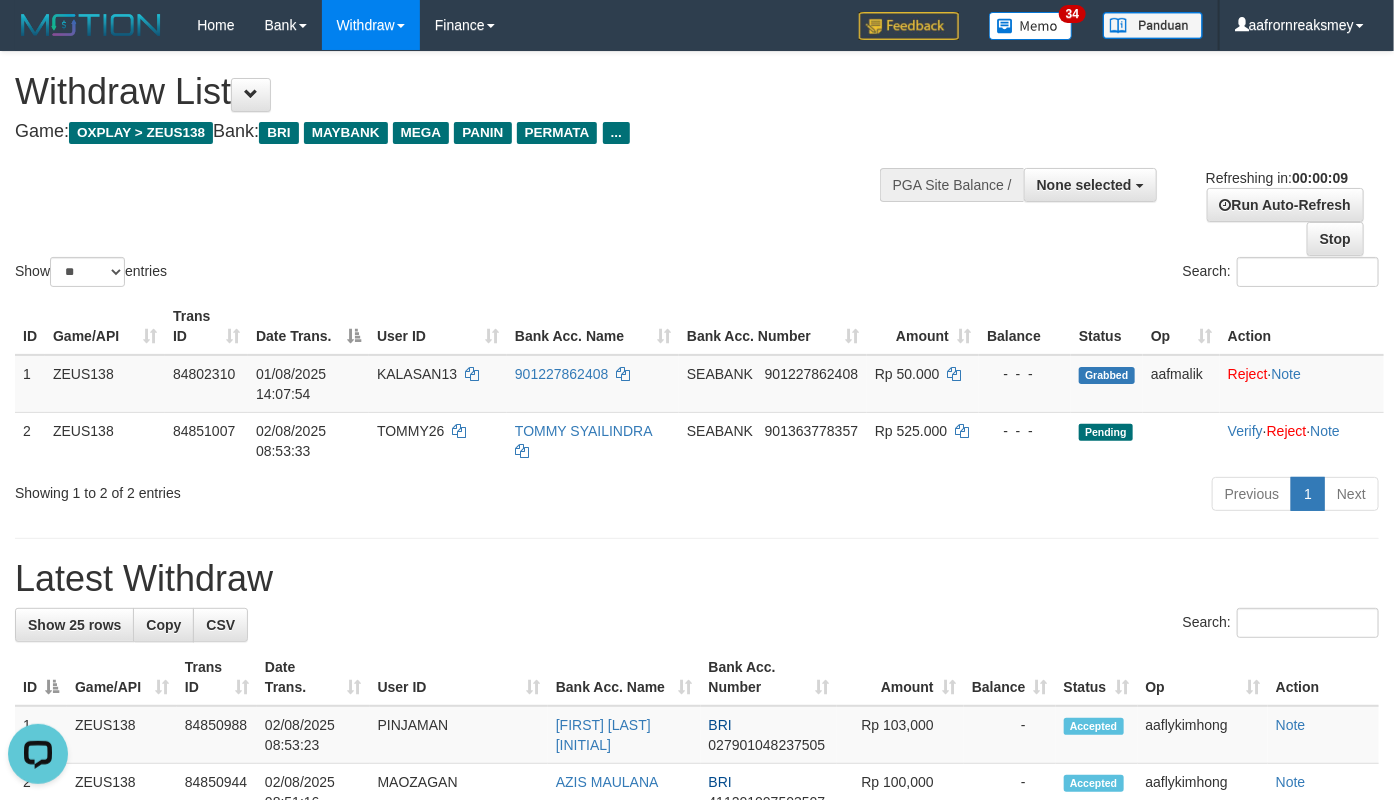 scroll, scrollTop: 0, scrollLeft: 0, axis: both 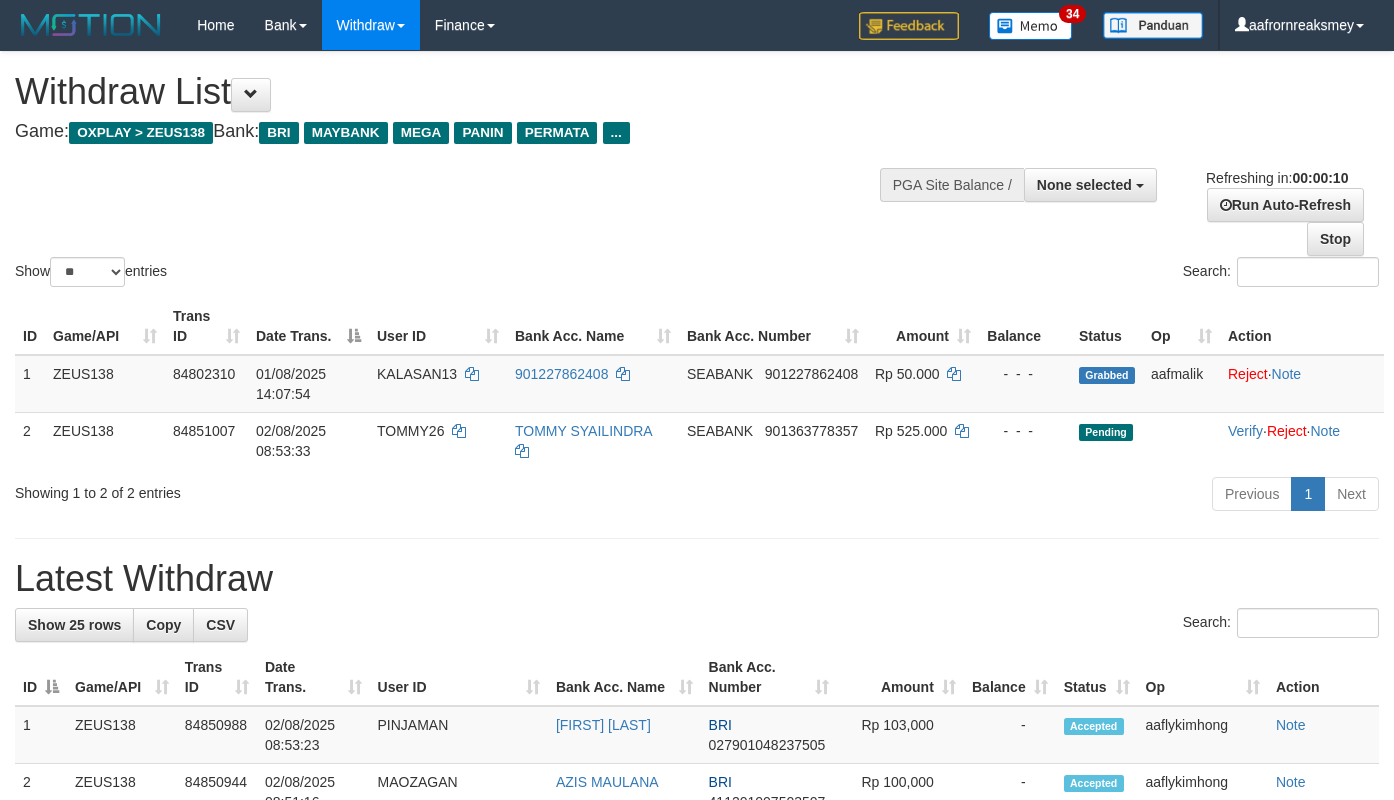 select 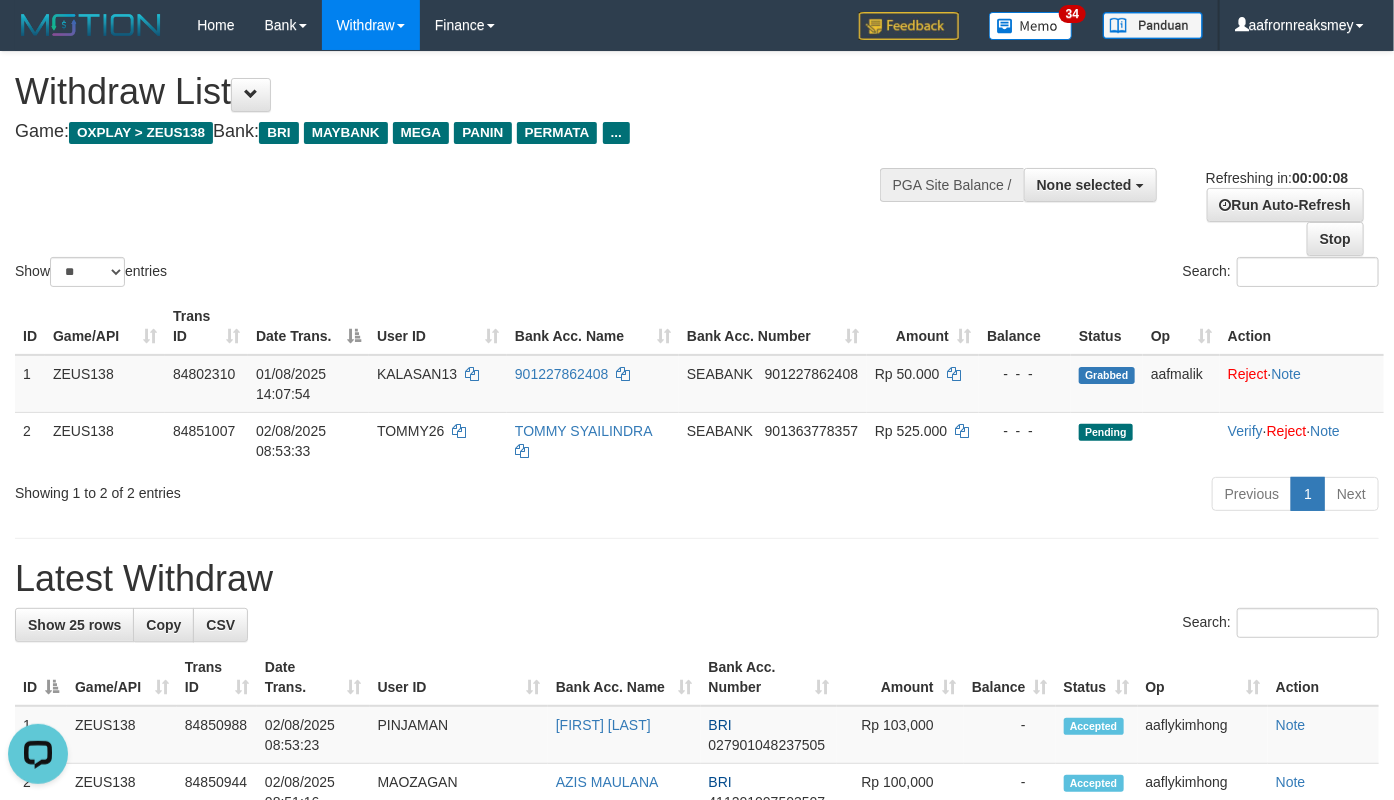scroll, scrollTop: 0, scrollLeft: 0, axis: both 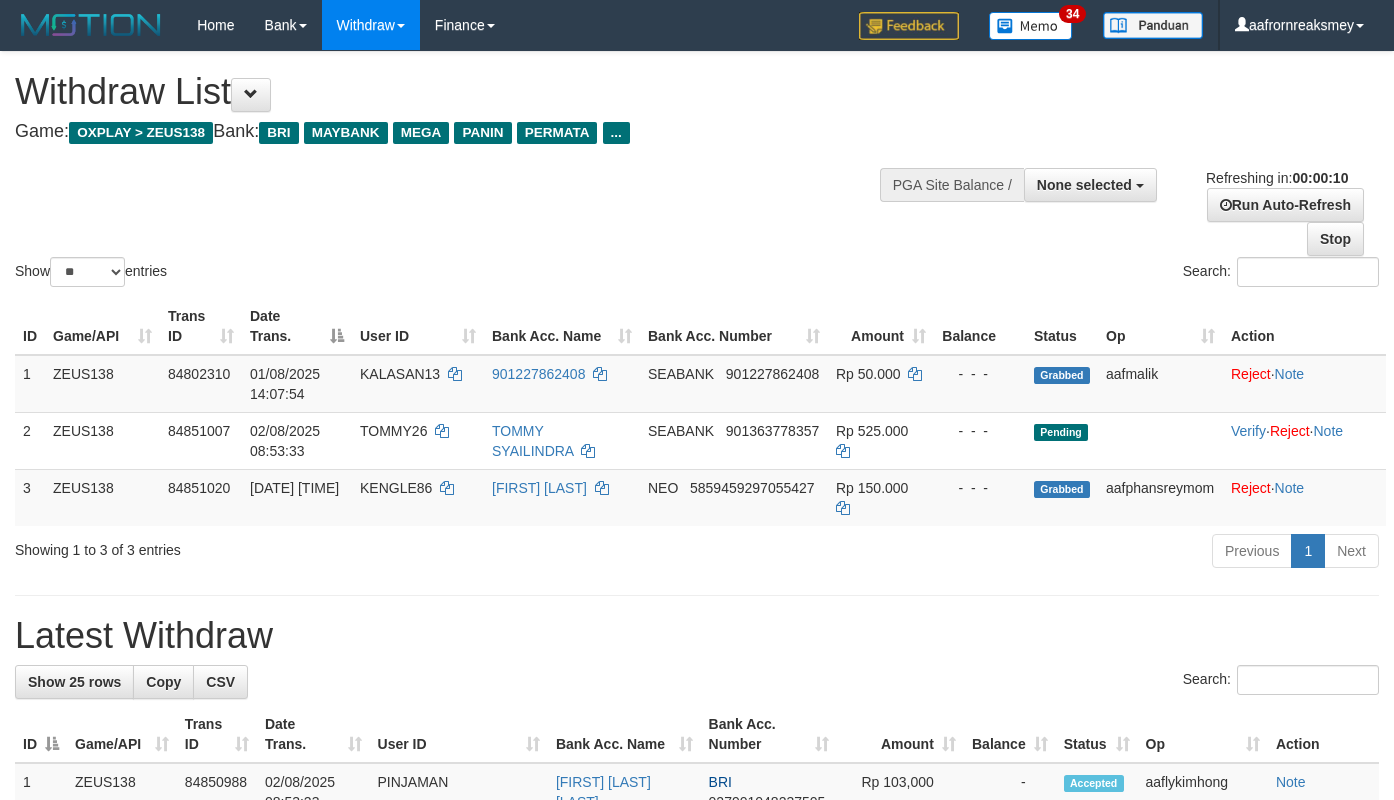 select 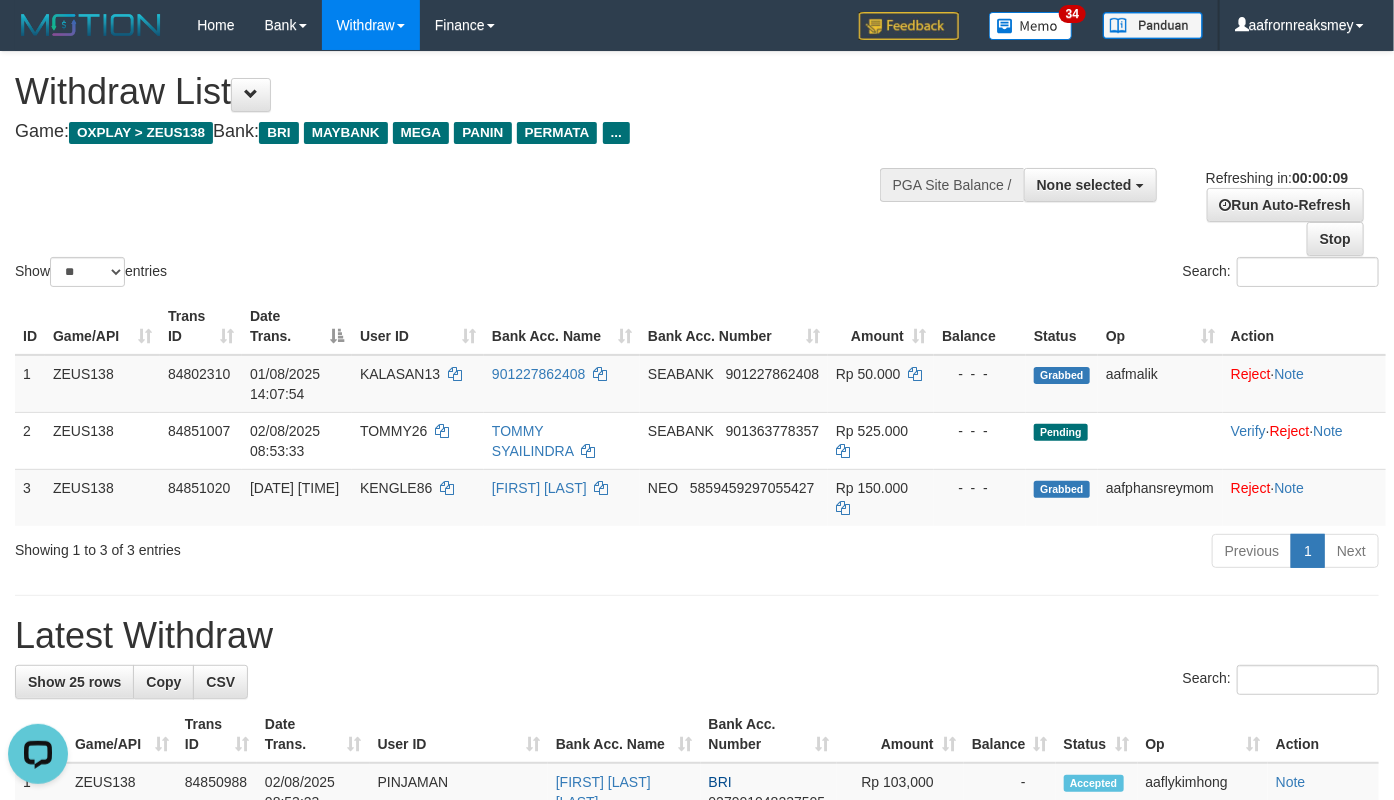 scroll, scrollTop: 0, scrollLeft: 0, axis: both 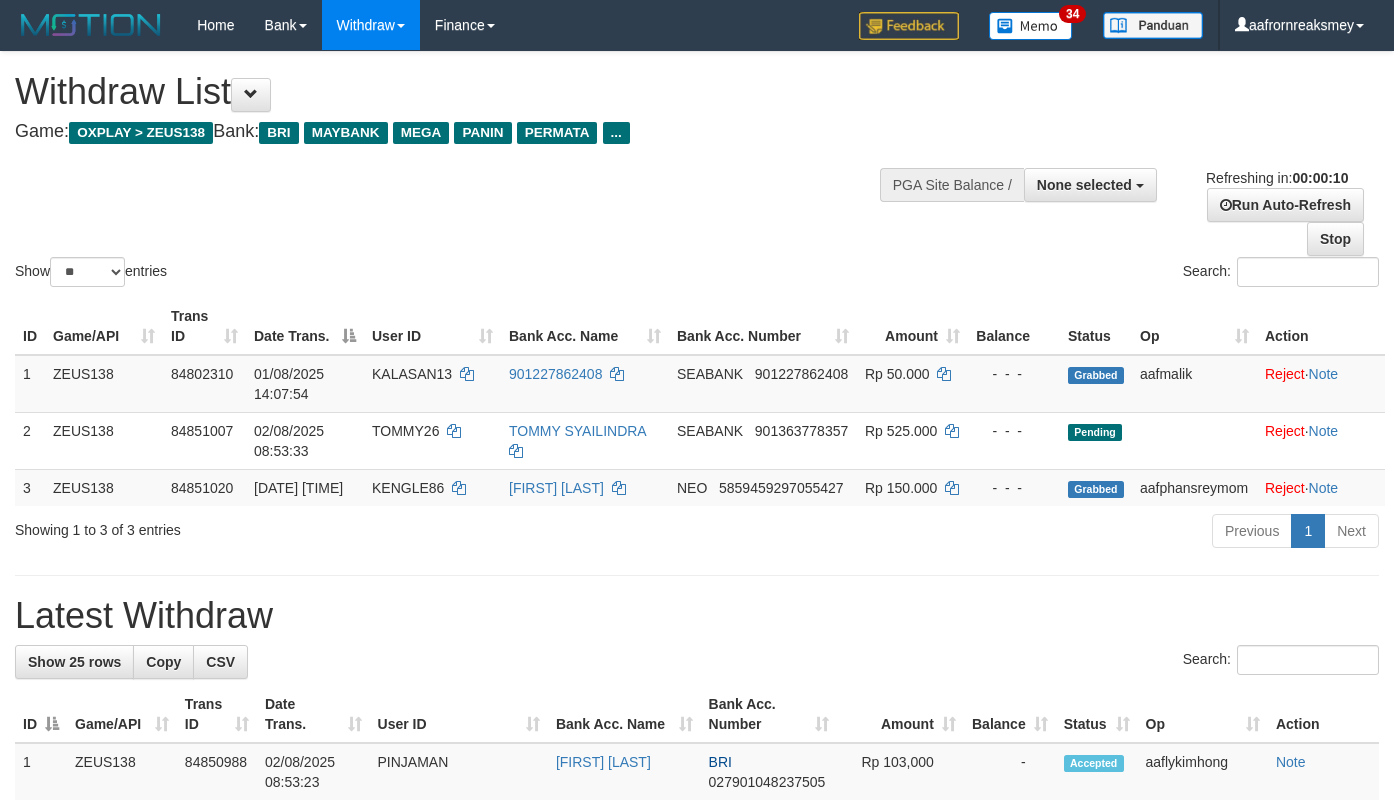 select 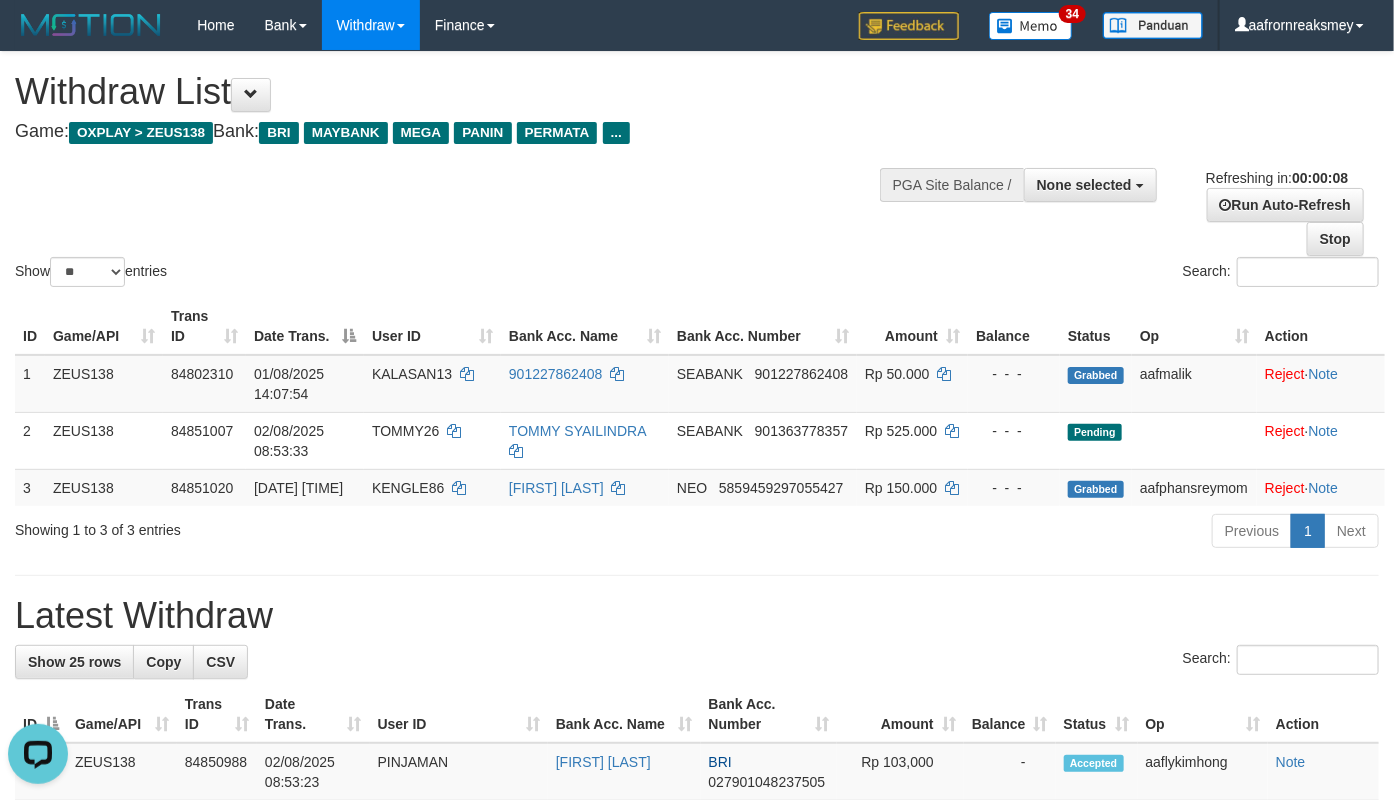 scroll, scrollTop: 0, scrollLeft: 0, axis: both 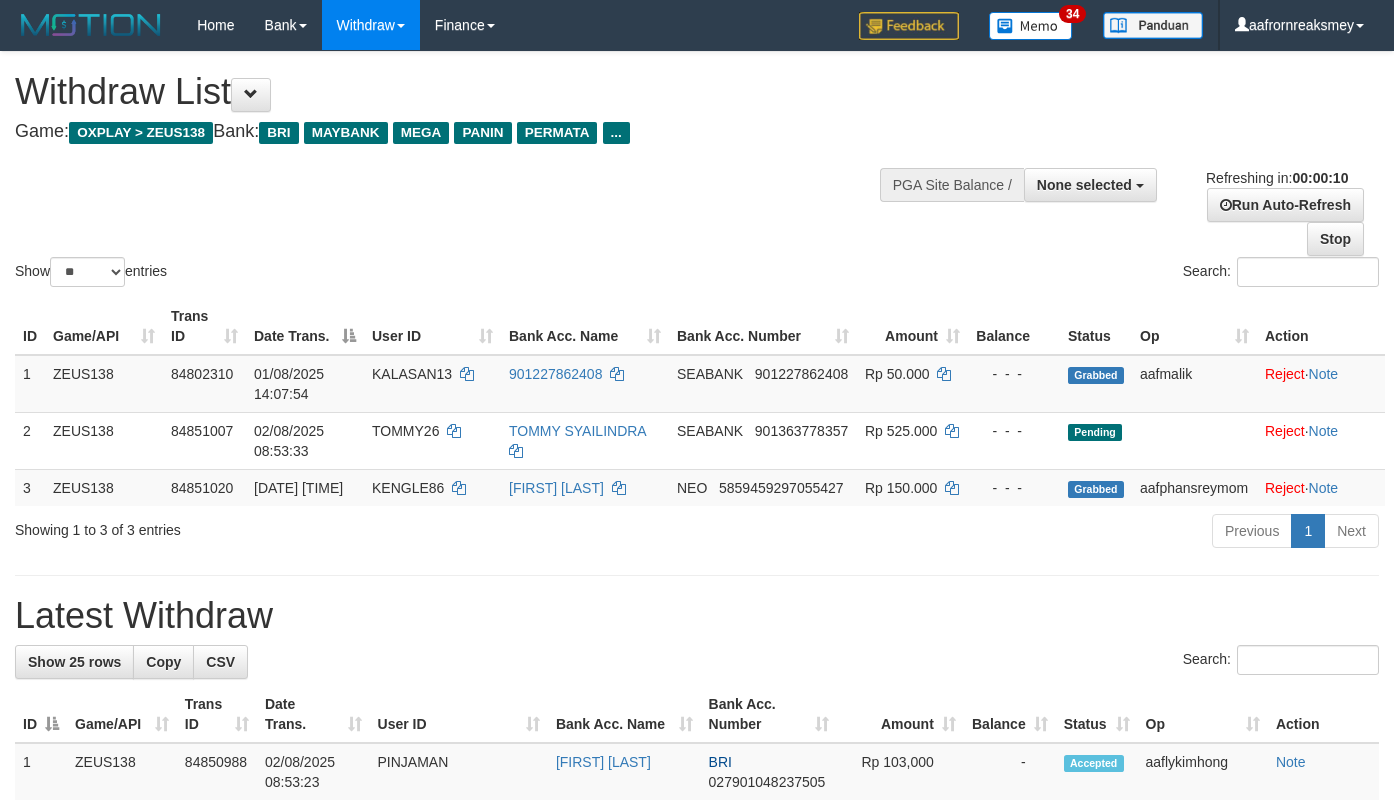 select 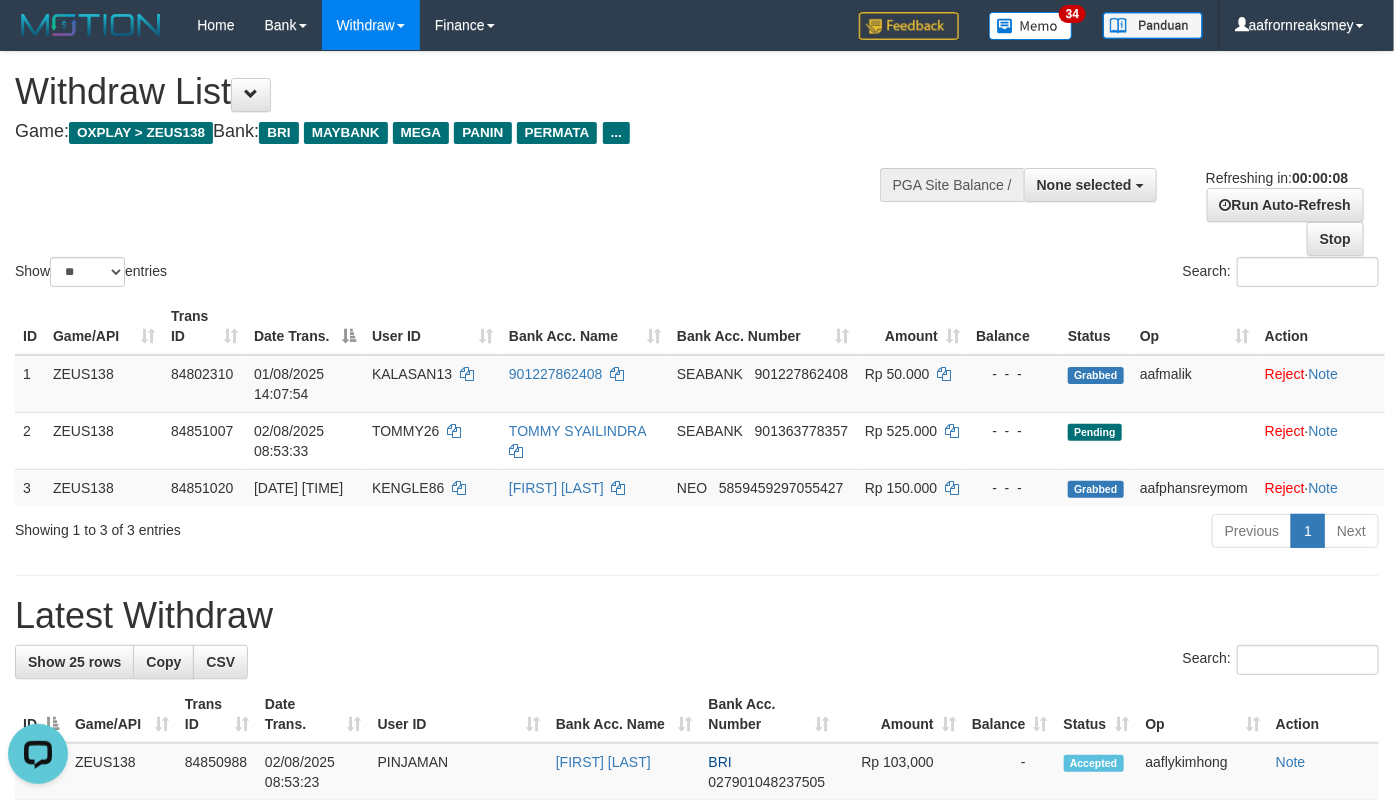 scroll, scrollTop: 0, scrollLeft: 0, axis: both 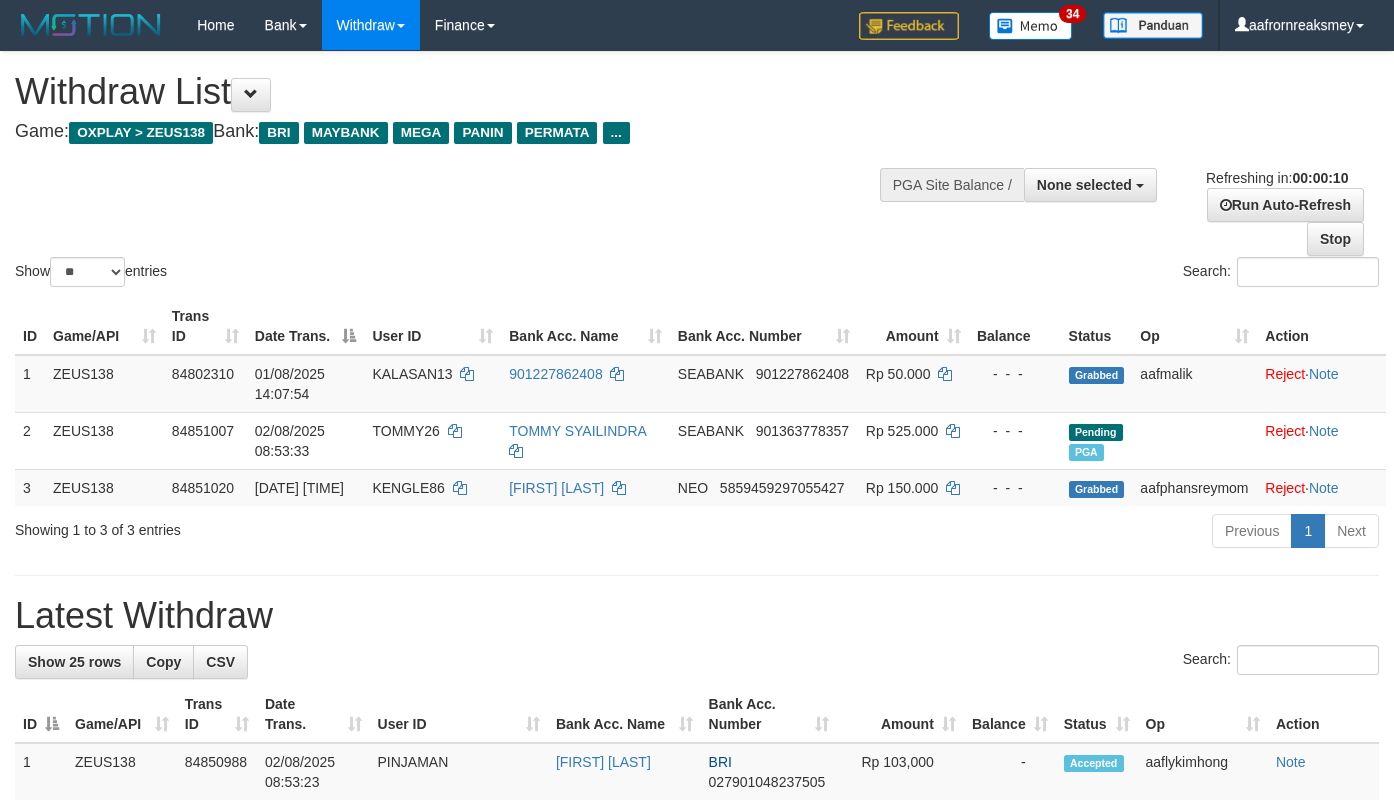 select 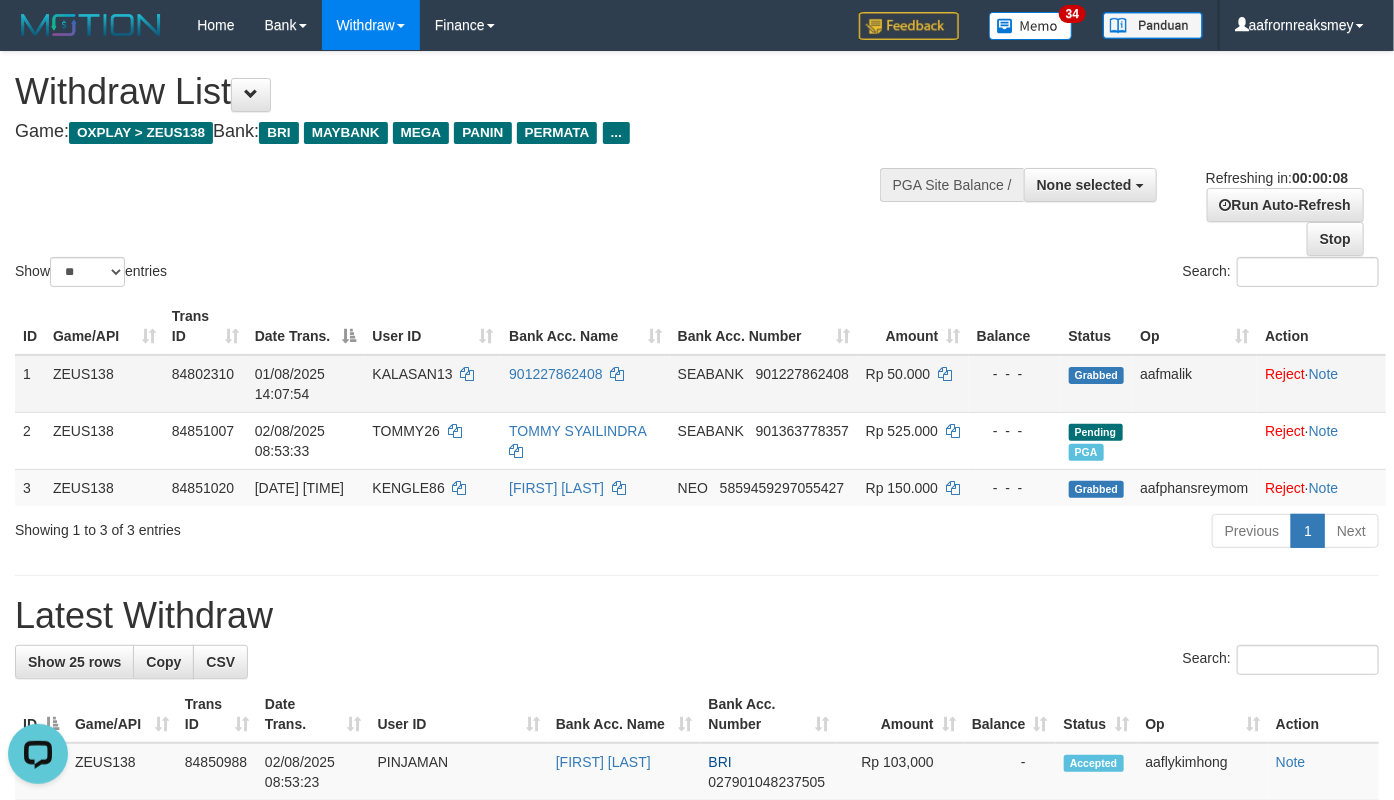scroll, scrollTop: 0, scrollLeft: 0, axis: both 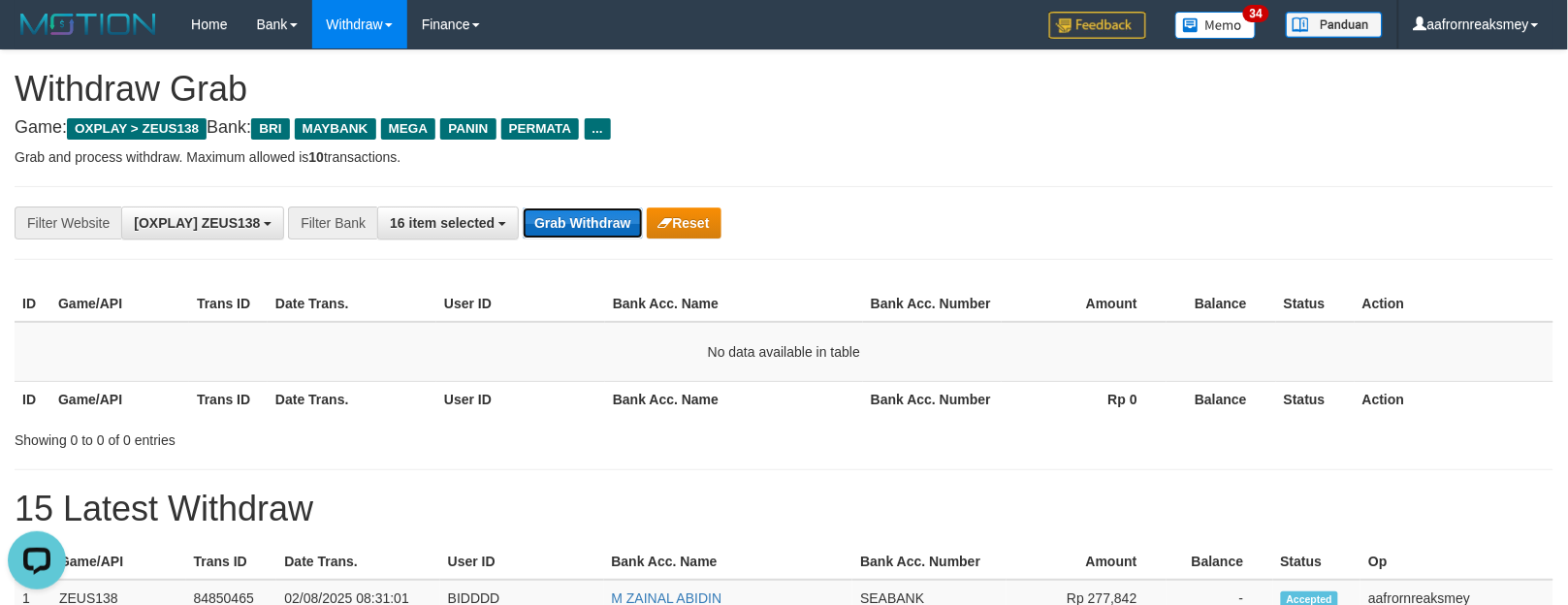 click on "Grab Withdraw" at bounding box center (582, 223) 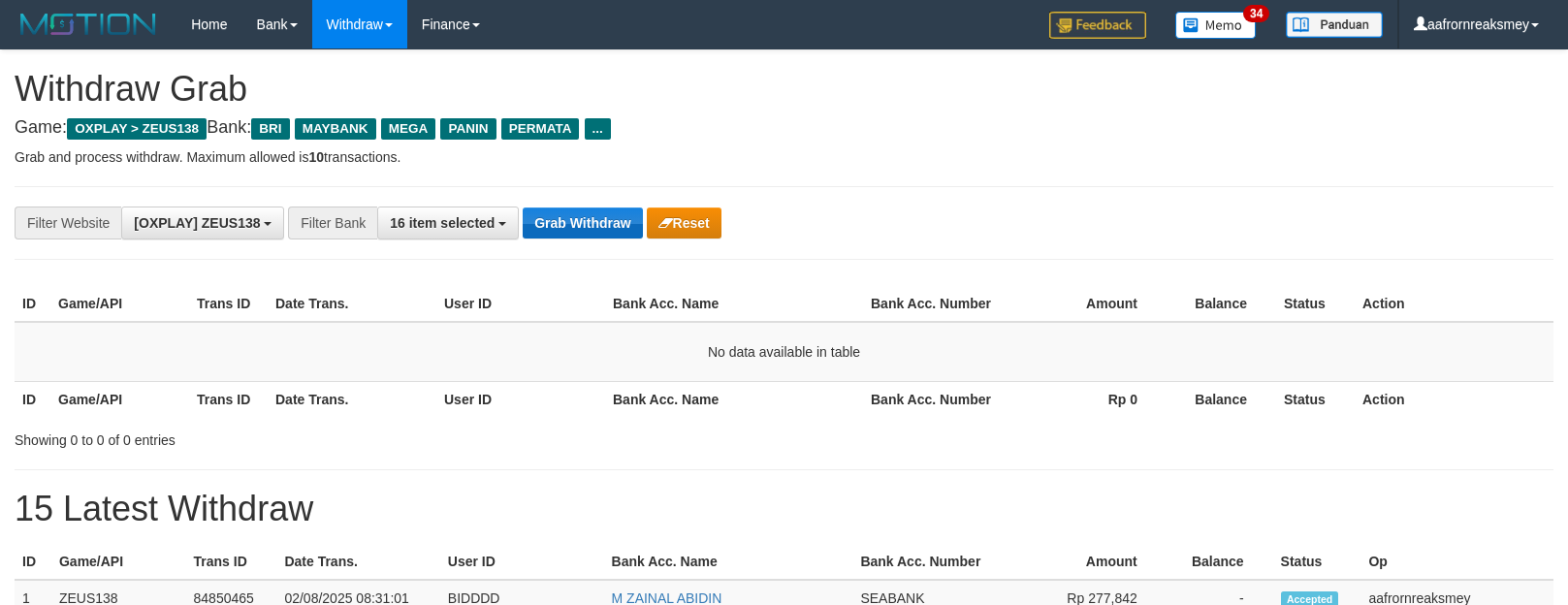 scroll, scrollTop: 0, scrollLeft: 0, axis: both 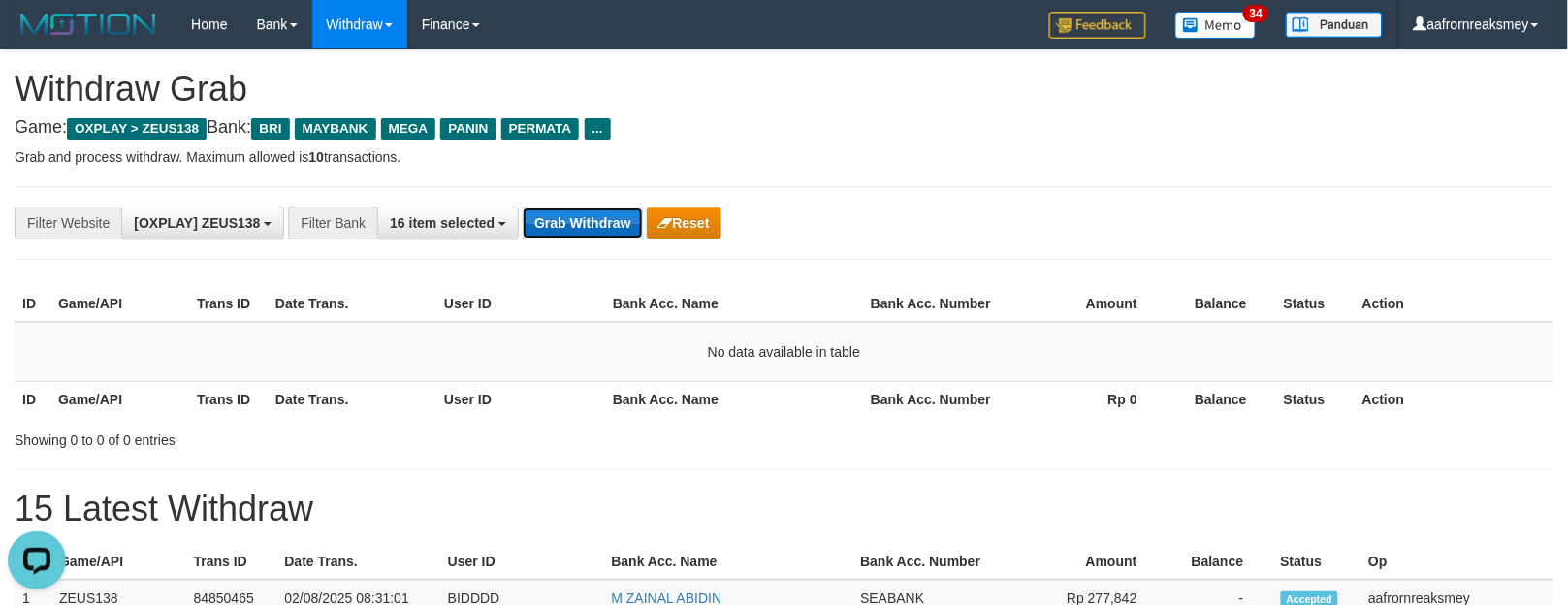 click on "Grab Withdraw" at bounding box center [582, 223] 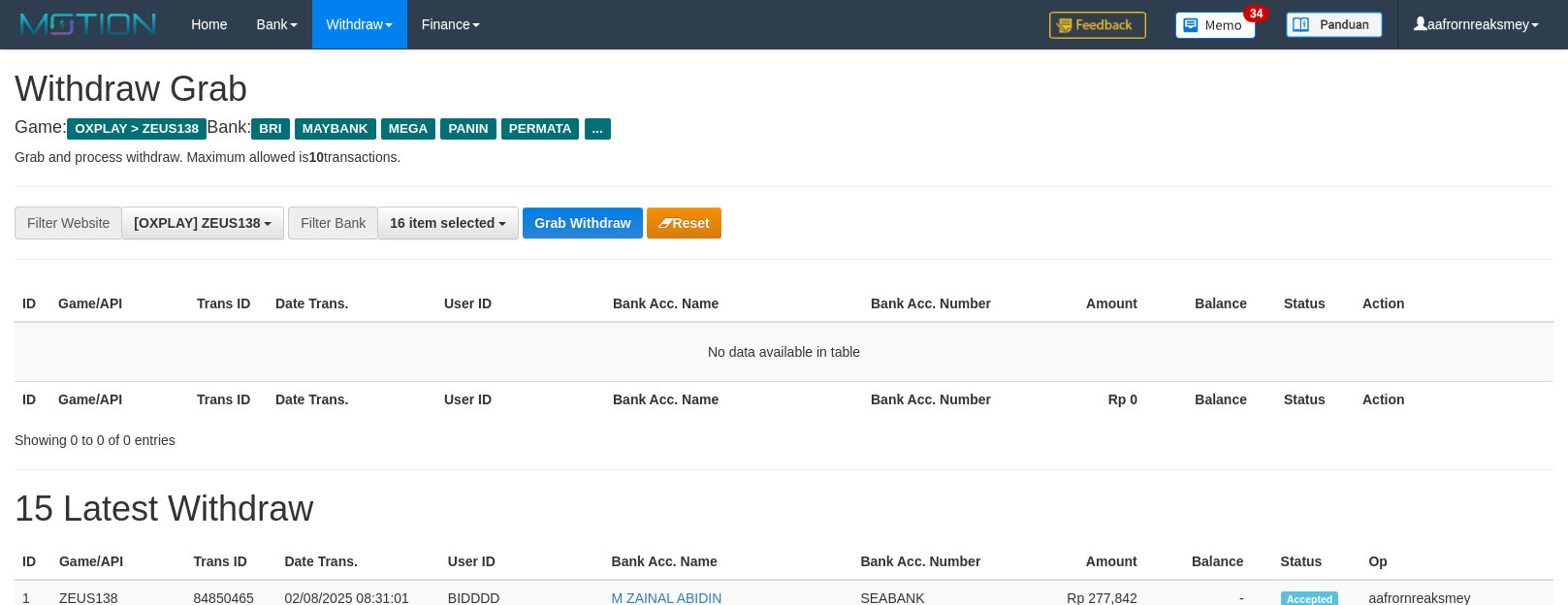 scroll, scrollTop: 0, scrollLeft: 0, axis: both 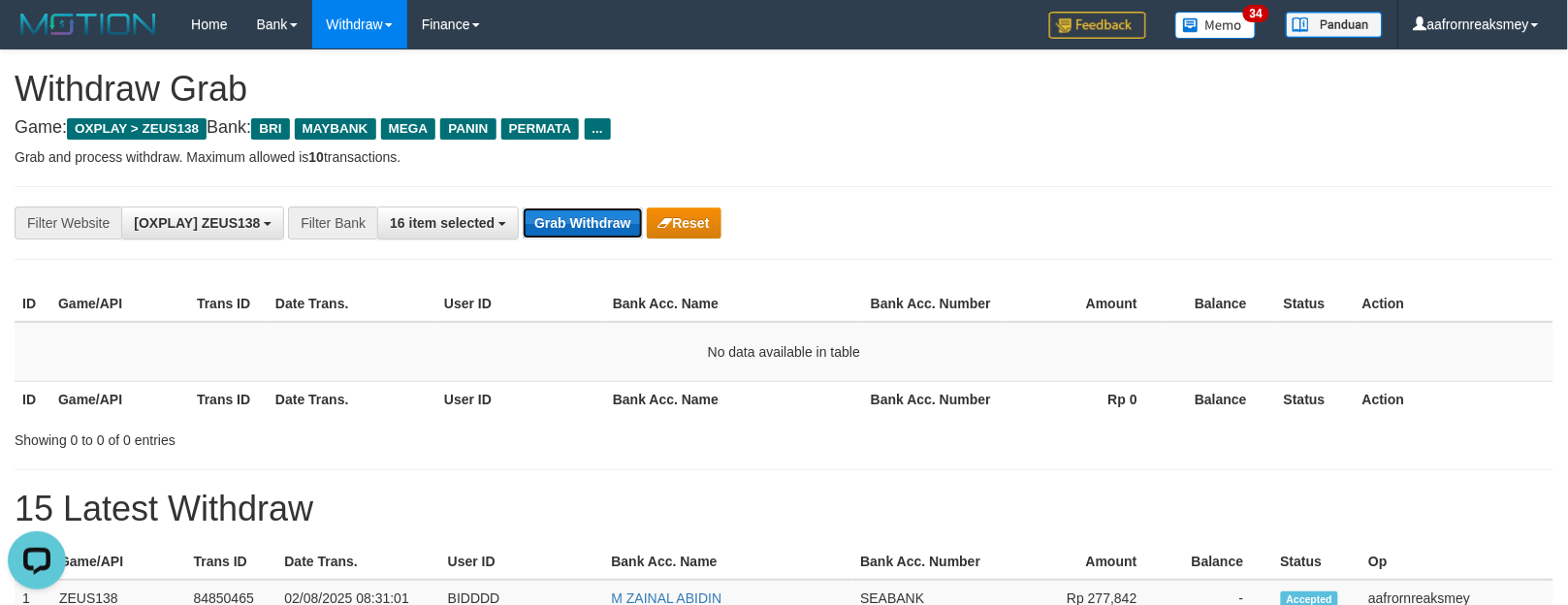 click on "Grab Withdraw" at bounding box center [582, 223] 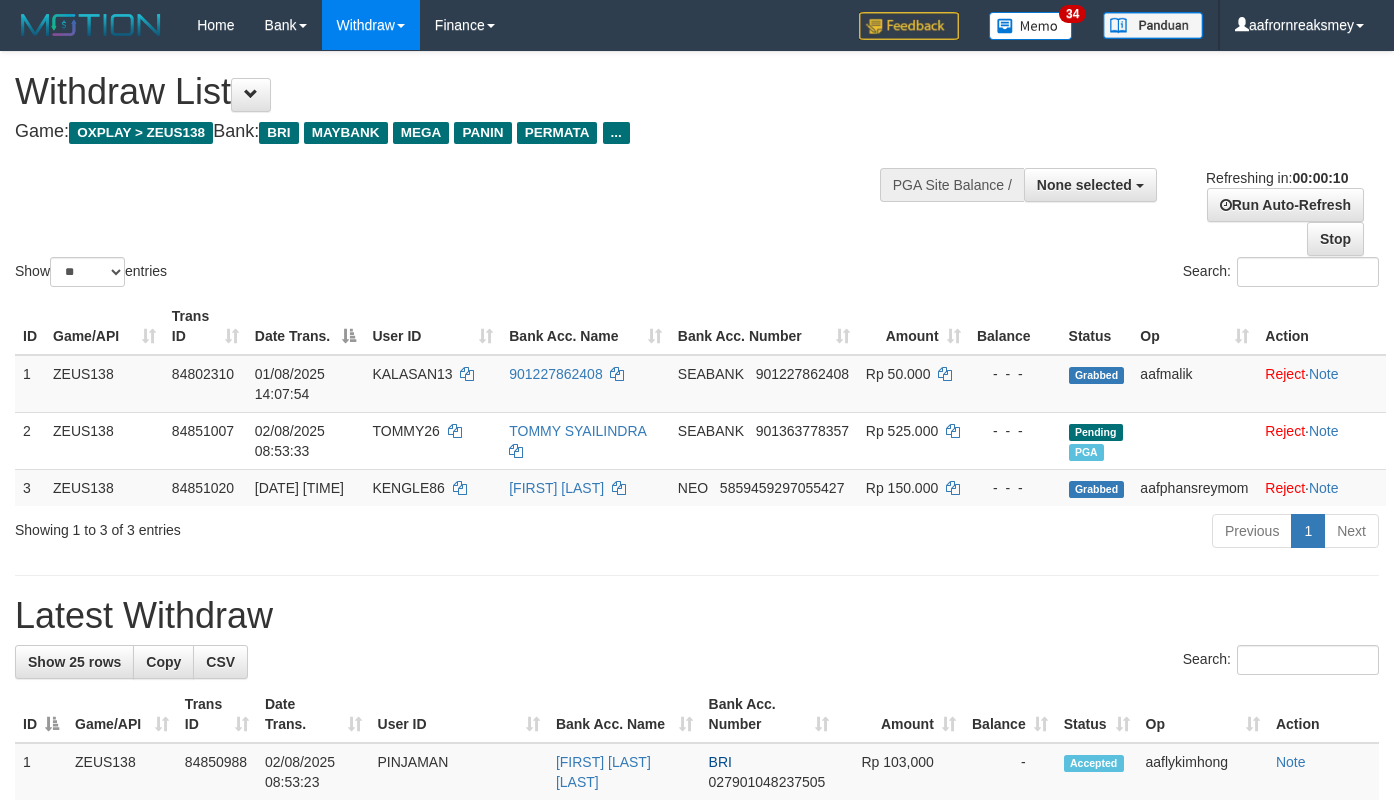 select 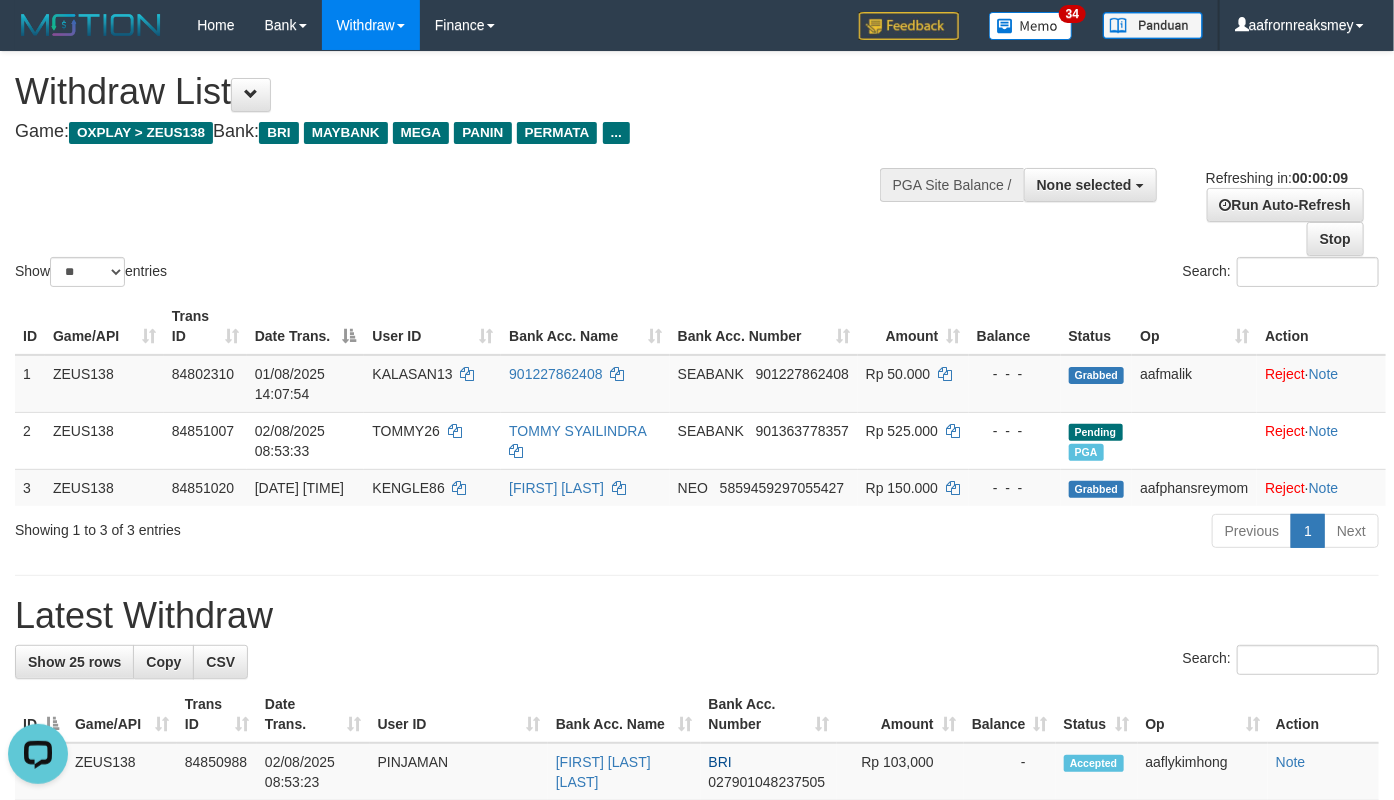 scroll, scrollTop: 0, scrollLeft: 0, axis: both 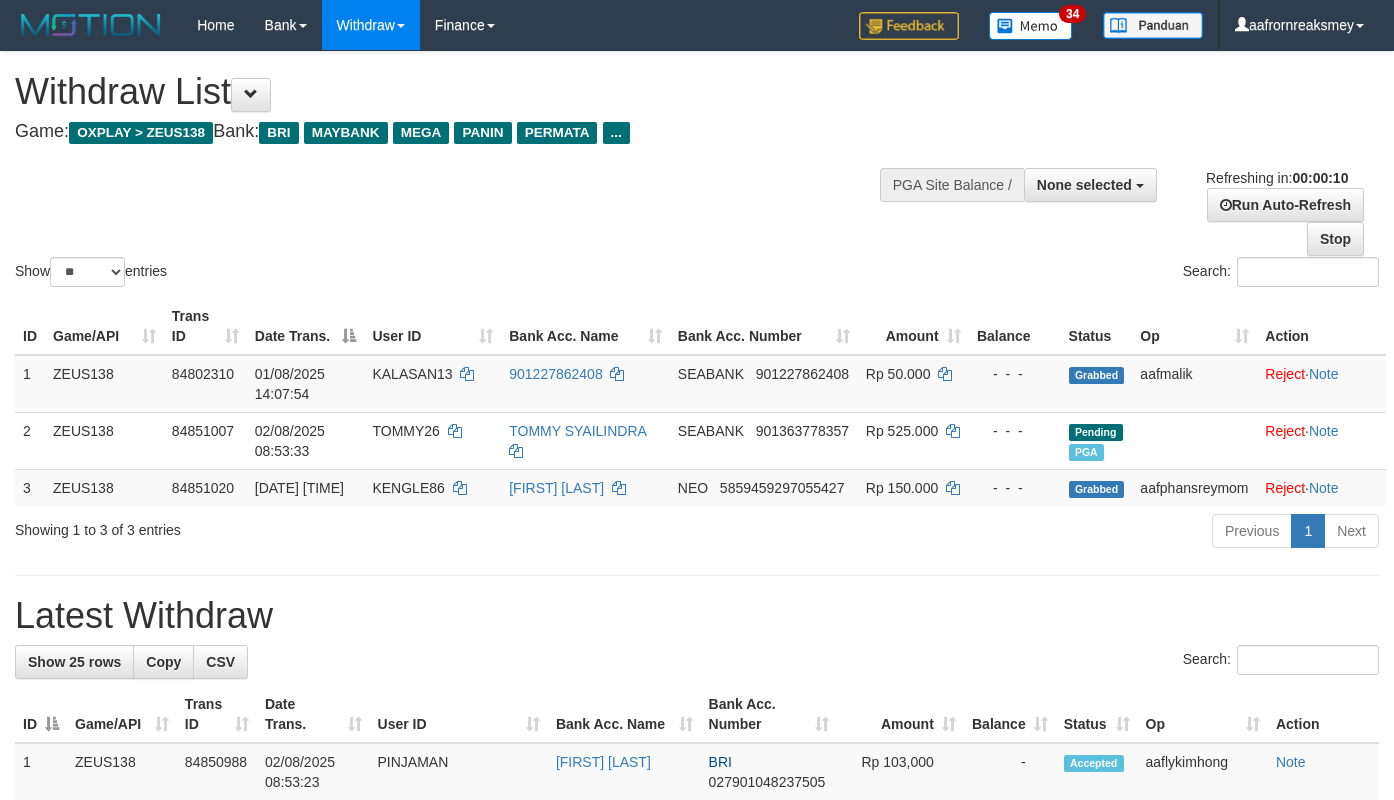 select 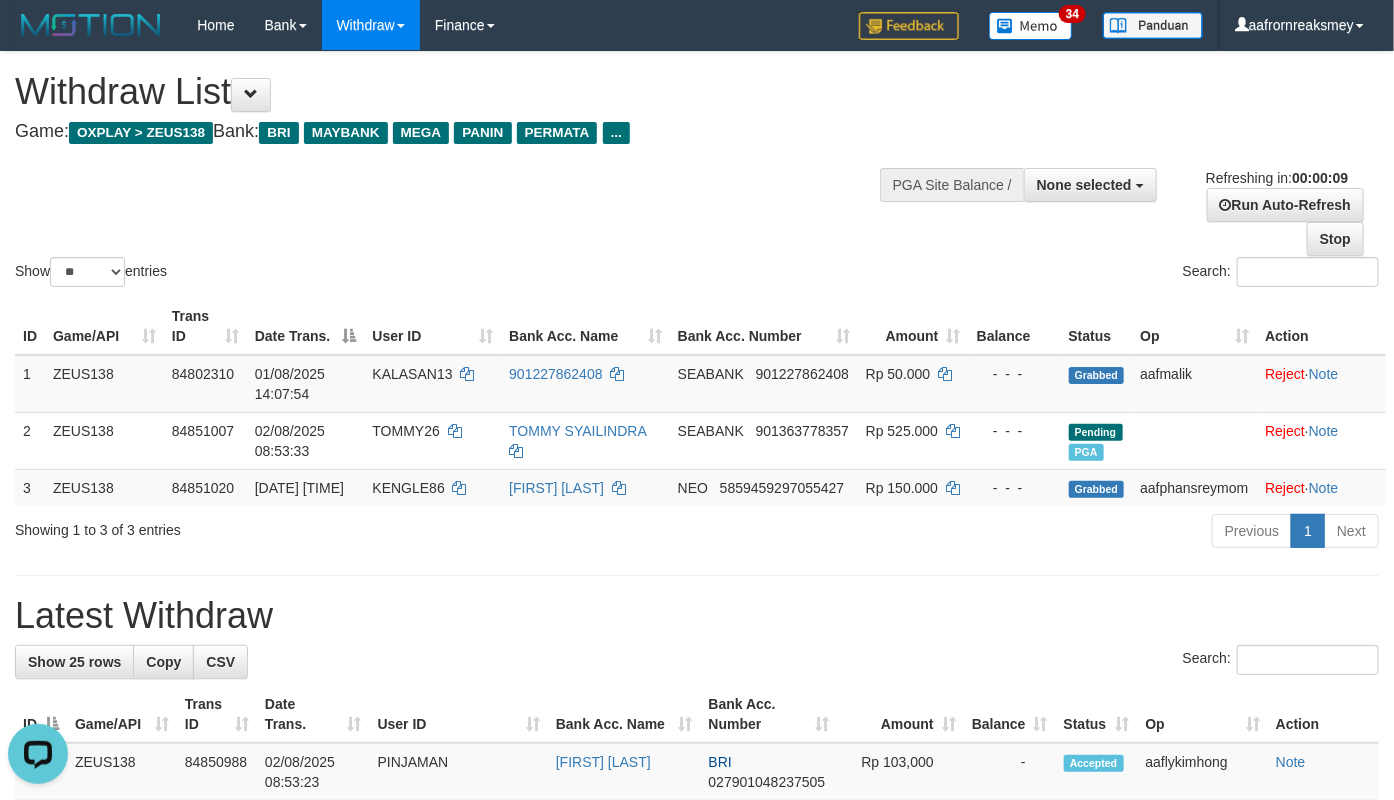 scroll, scrollTop: 0, scrollLeft: 0, axis: both 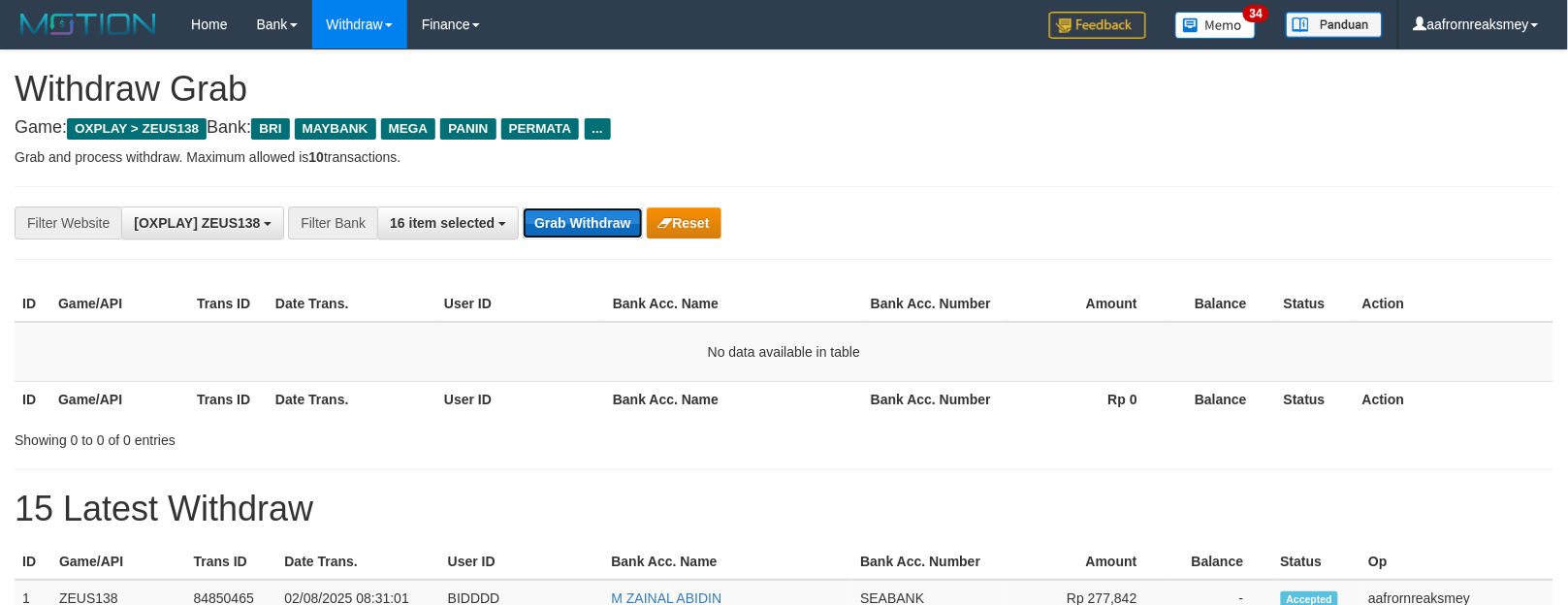 click on "Grab Withdraw" at bounding box center (582, 223) 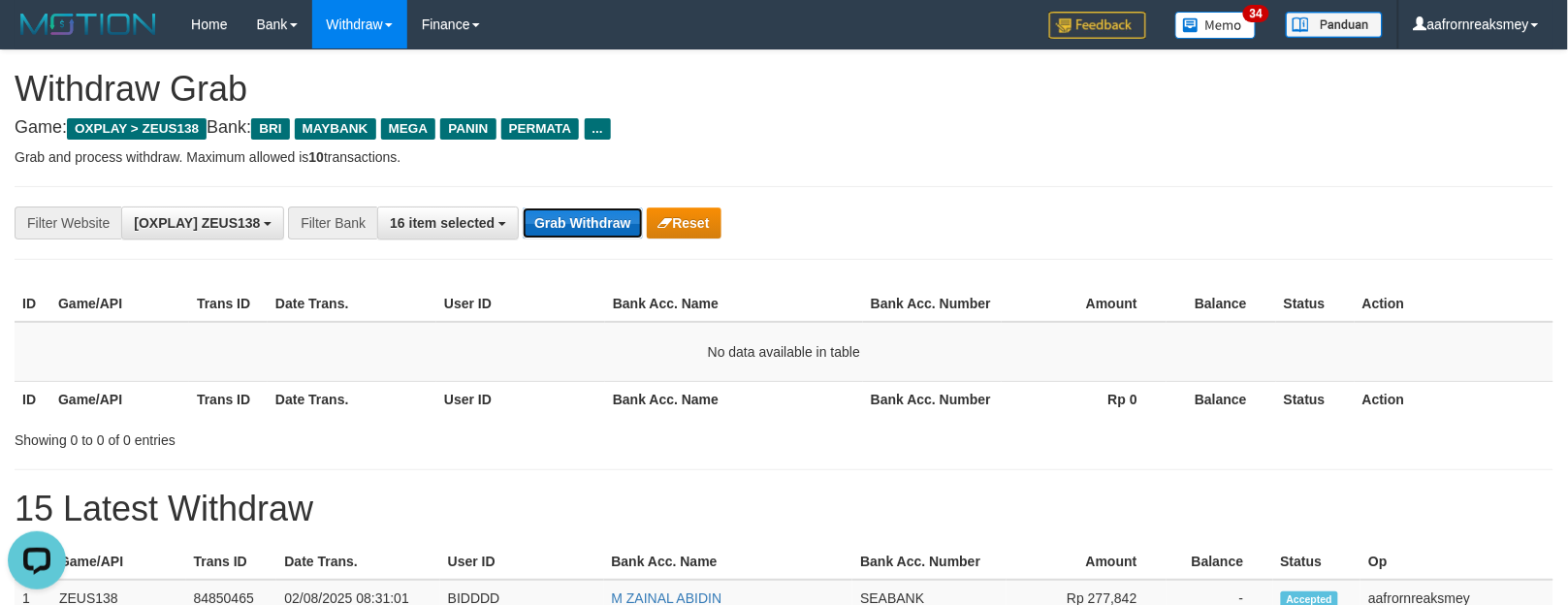 scroll, scrollTop: 0, scrollLeft: 0, axis: both 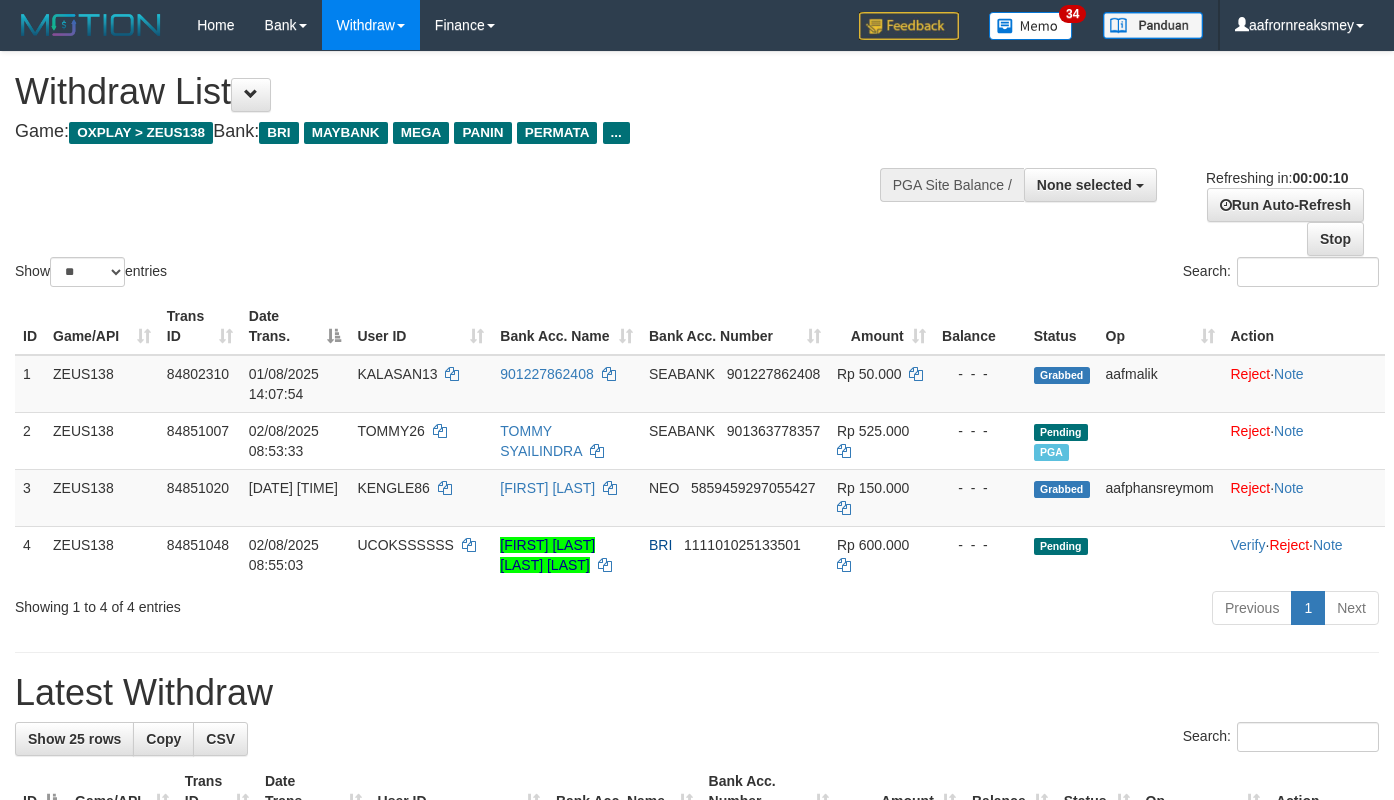 select 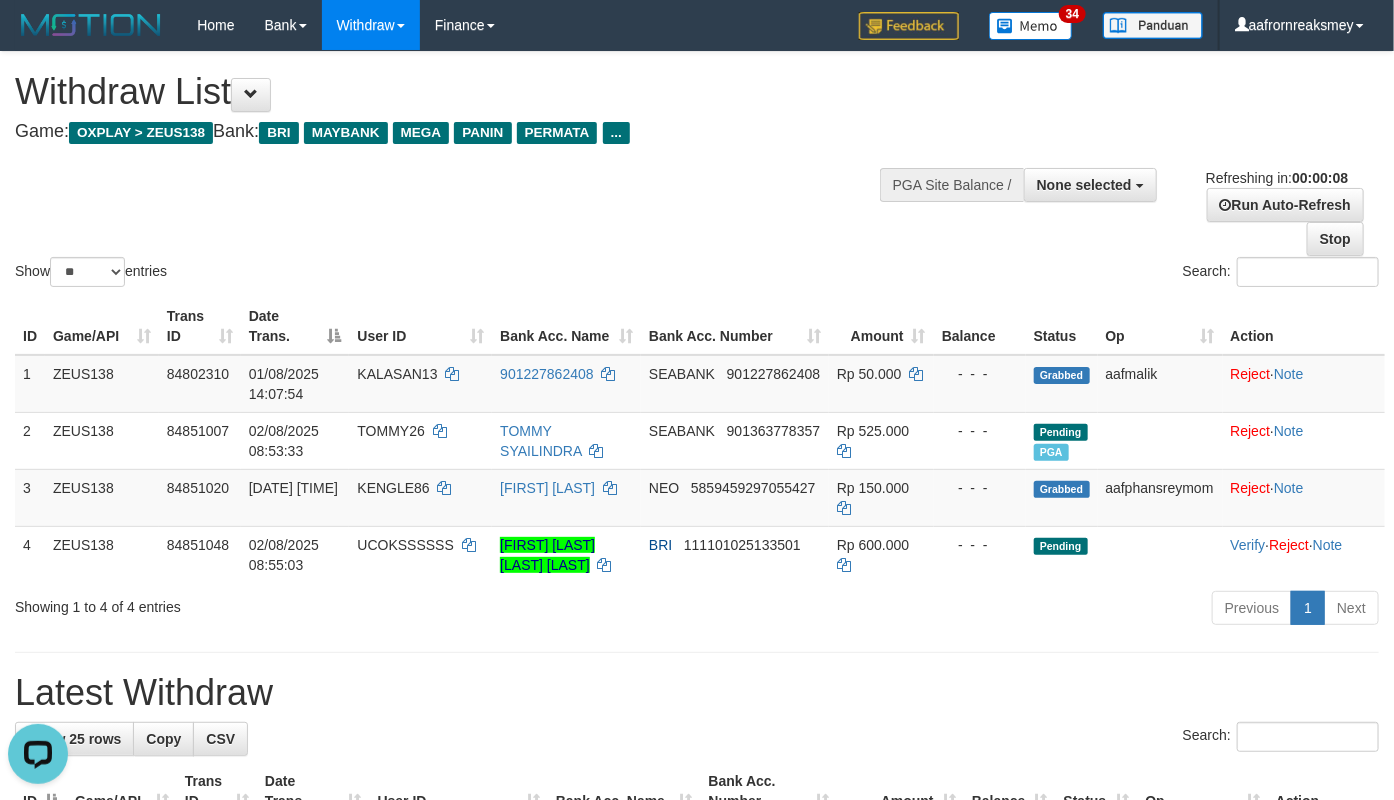 scroll, scrollTop: 0, scrollLeft: 0, axis: both 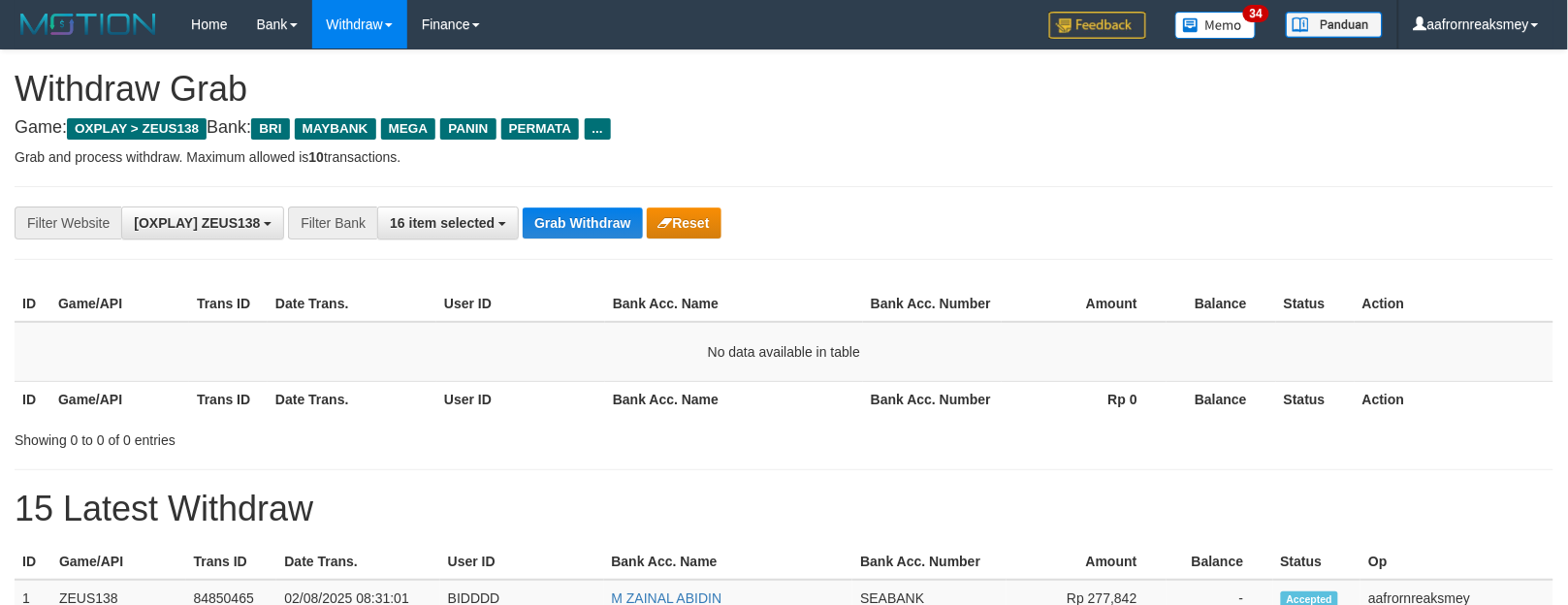 click on "Grab Withdraw" at bounding box center [582, 223] 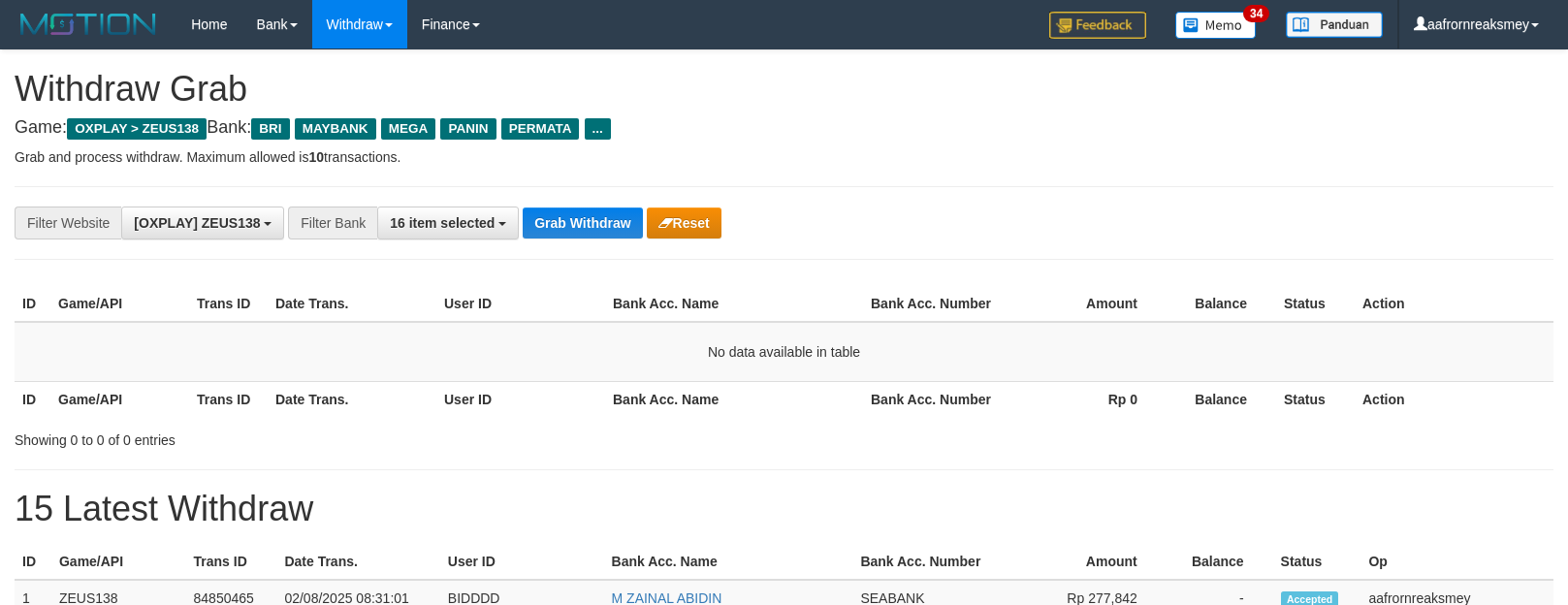 scroll, scrollTop: 0, scrollLeft: 0, axis: both 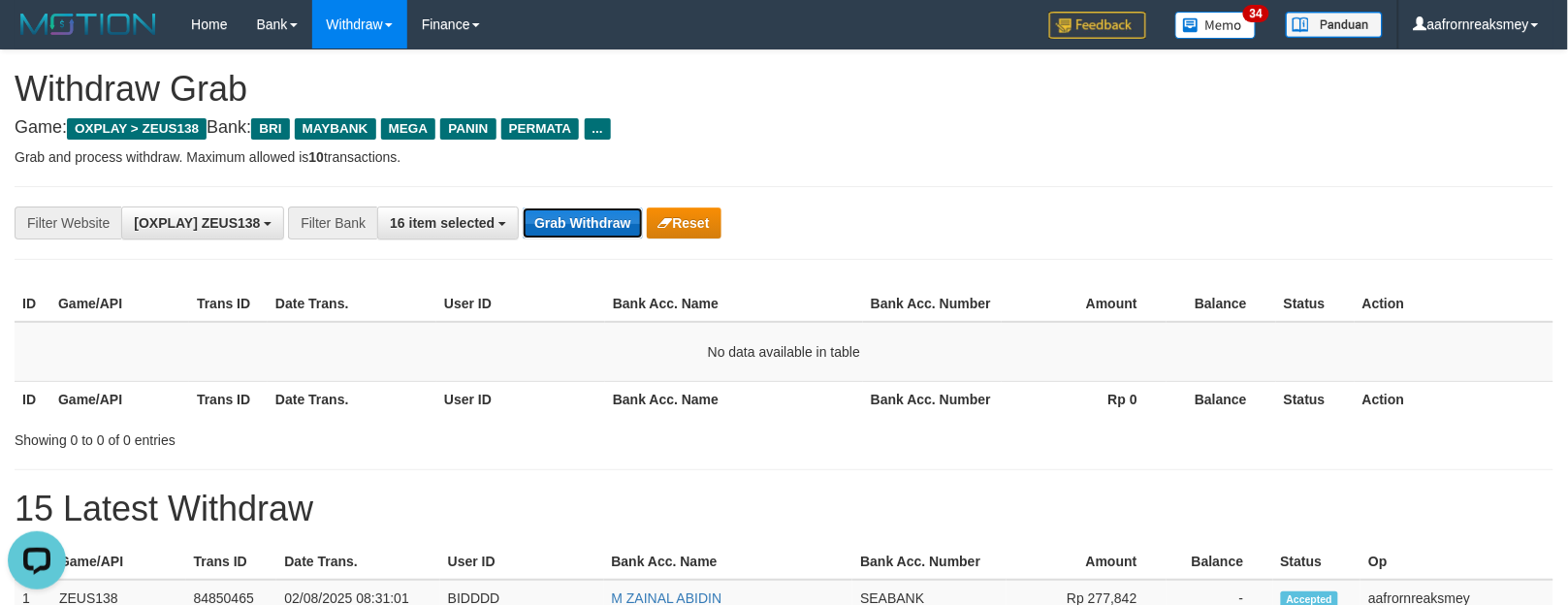click on "Grab Withdraw" at bounding box center [582, 223] 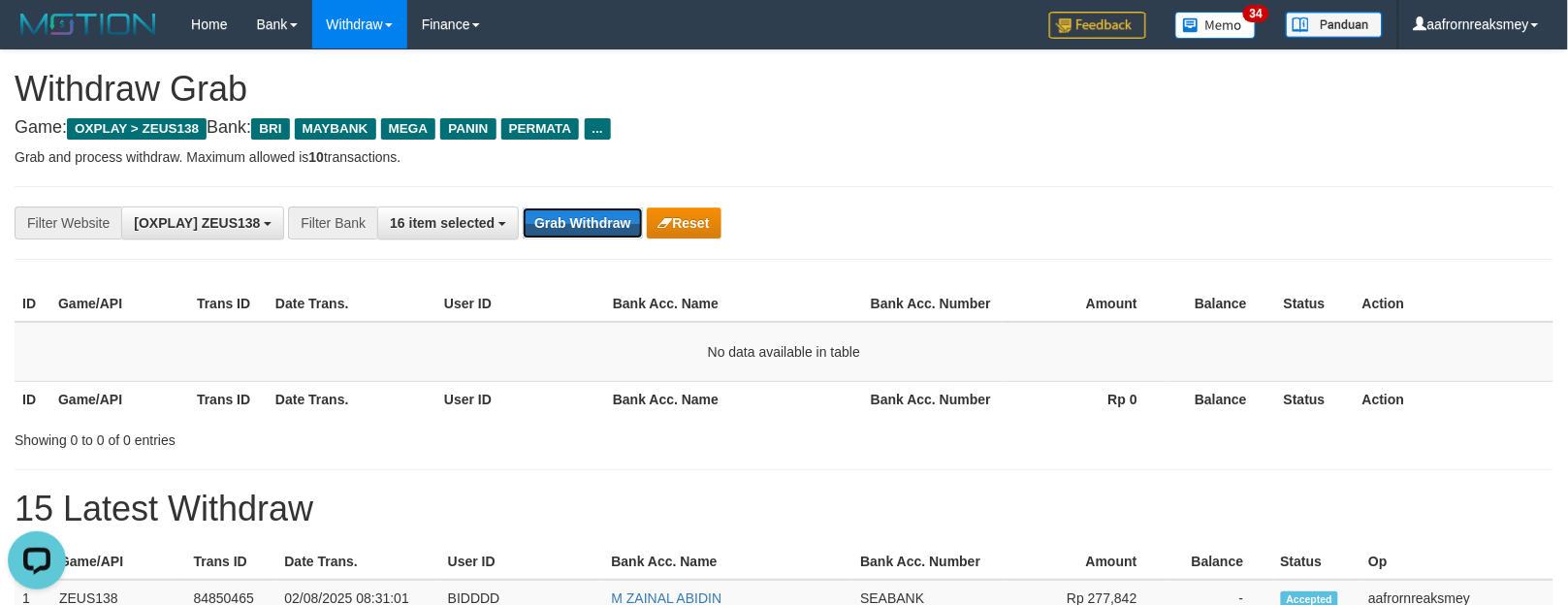 click on "**********" at bounding box center [784, 1031] 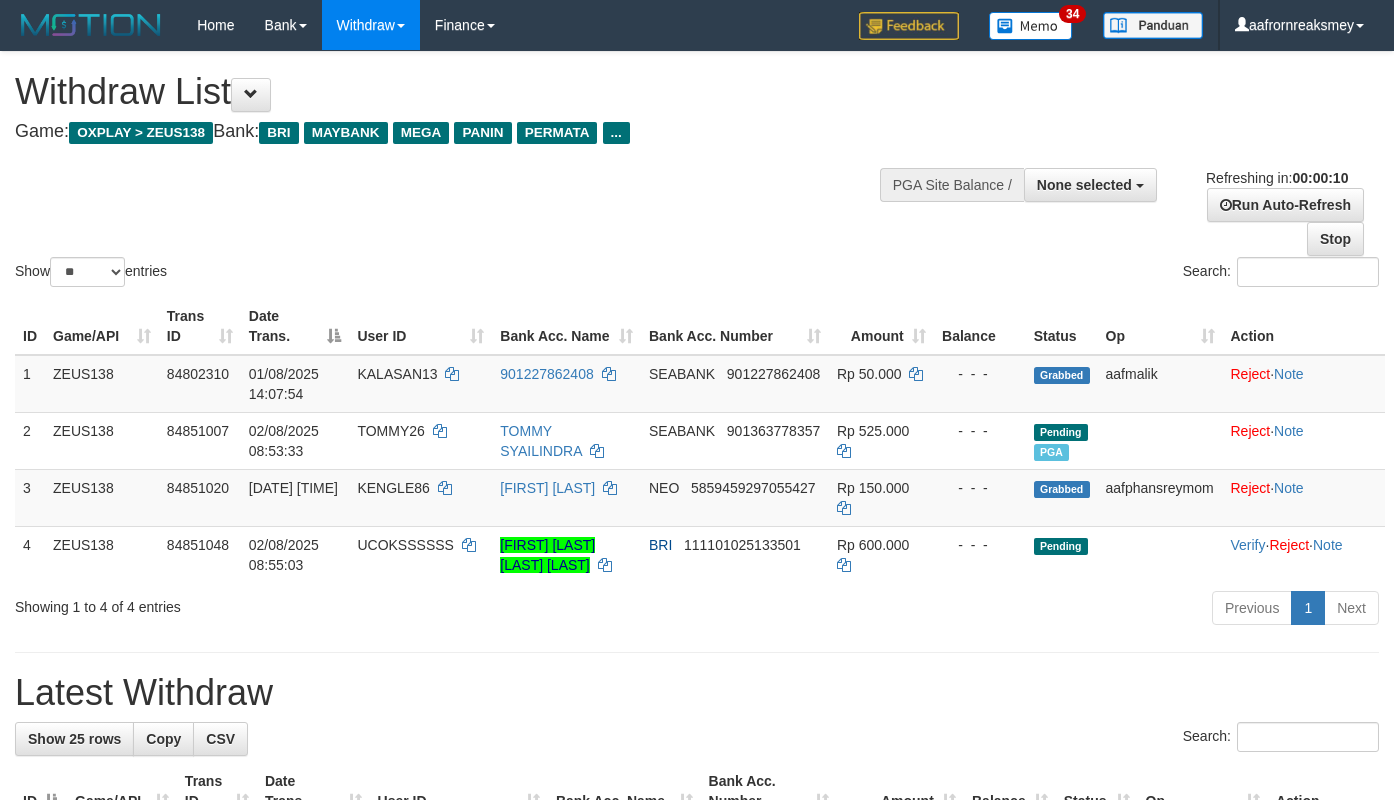 select 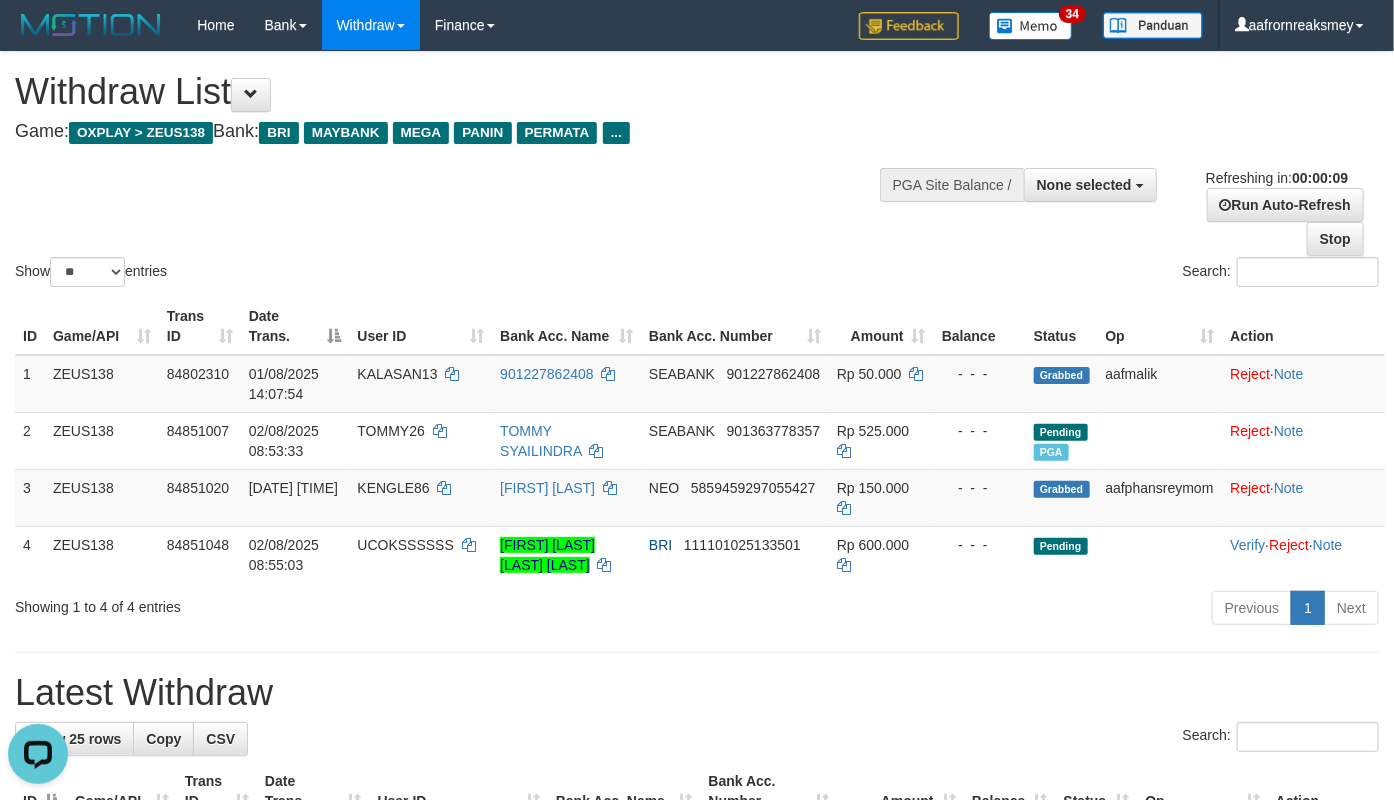 scroll, scrollTop: 0, scrollLeft: 0, axis: both 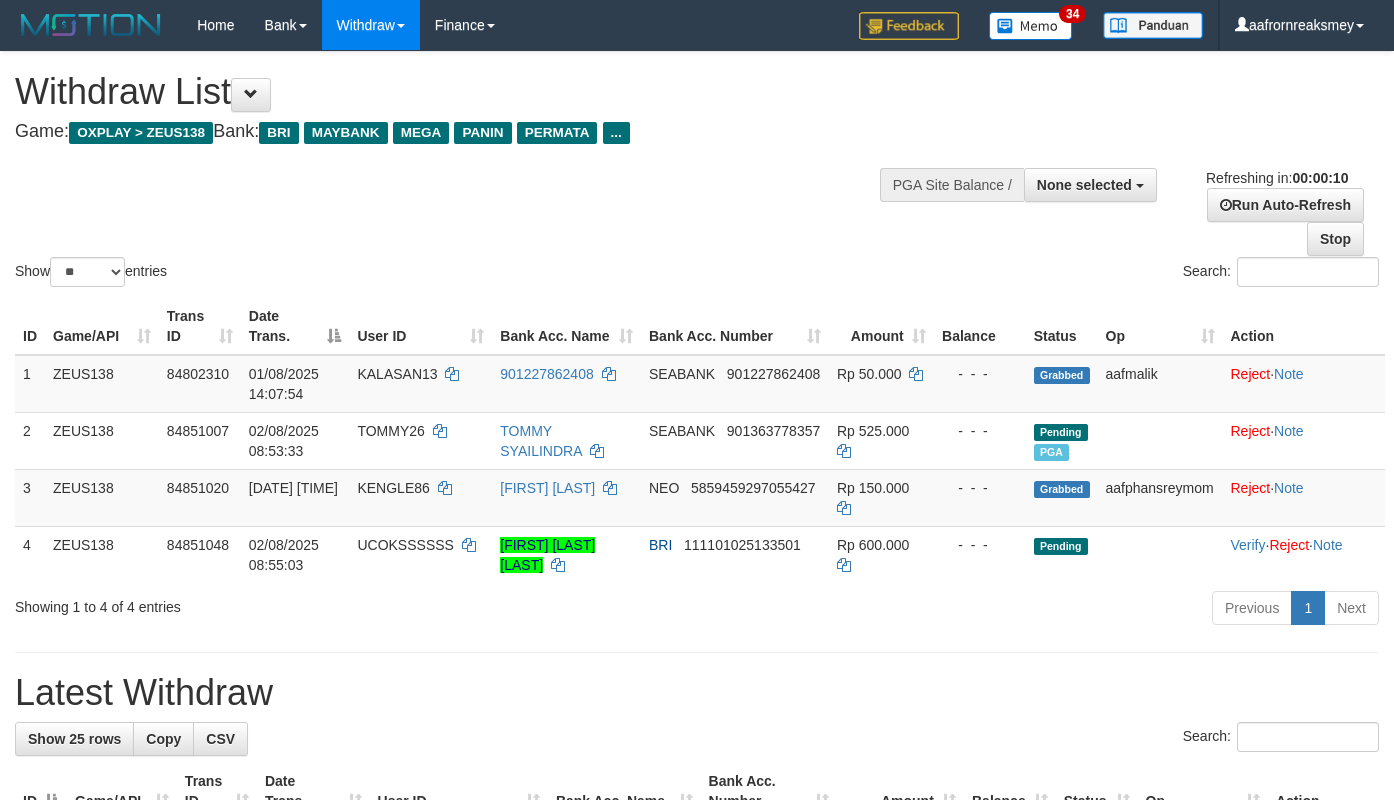select 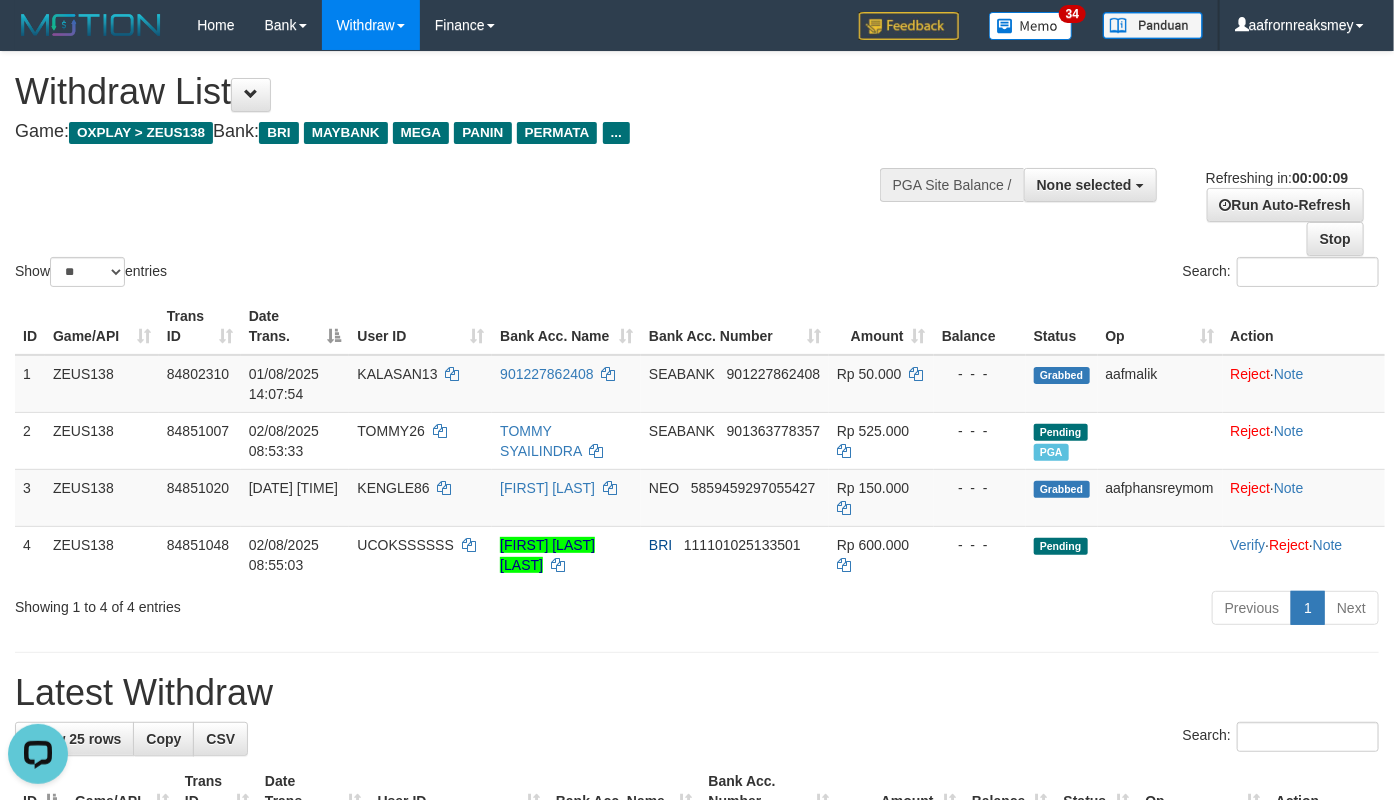 scroll, scrollTop: 0, scrollLeft: 0, axis: both 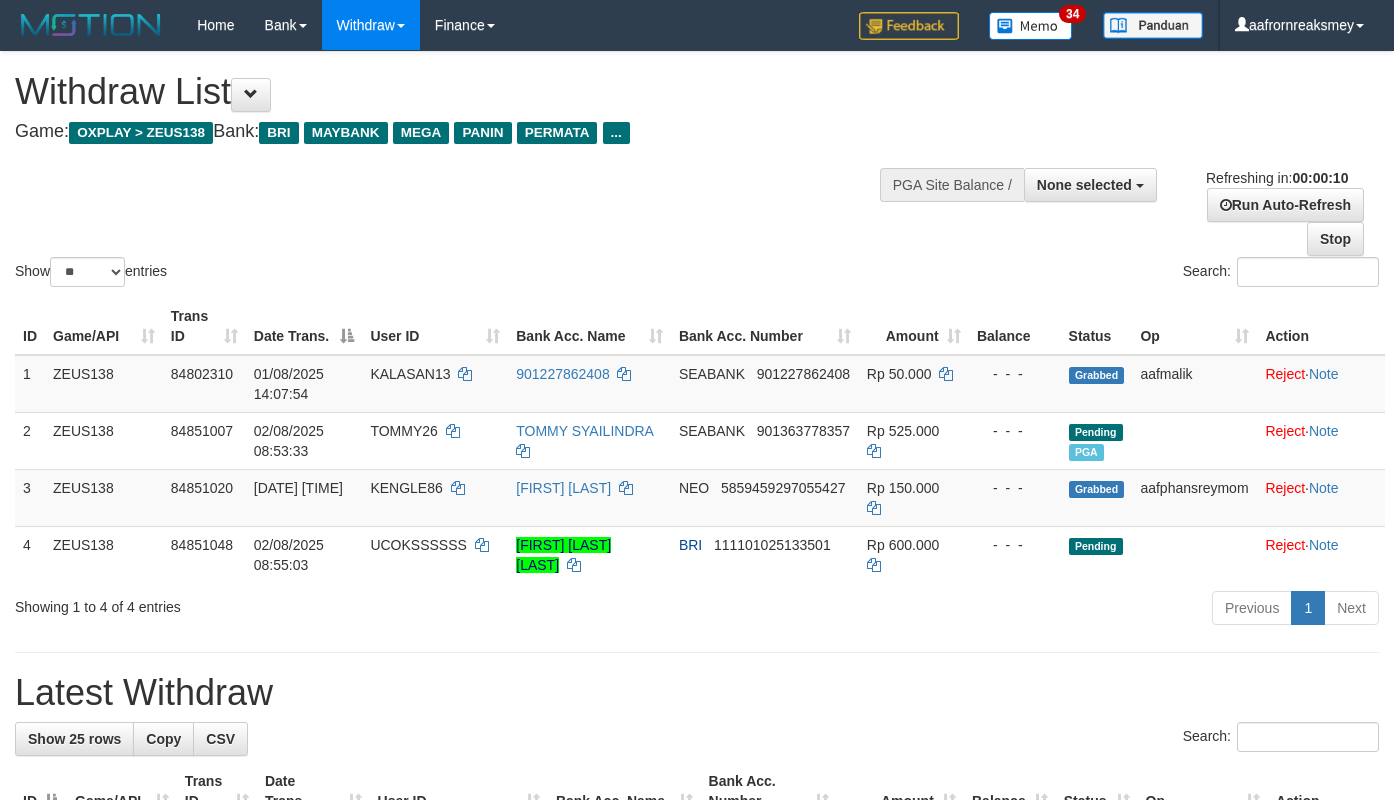 select 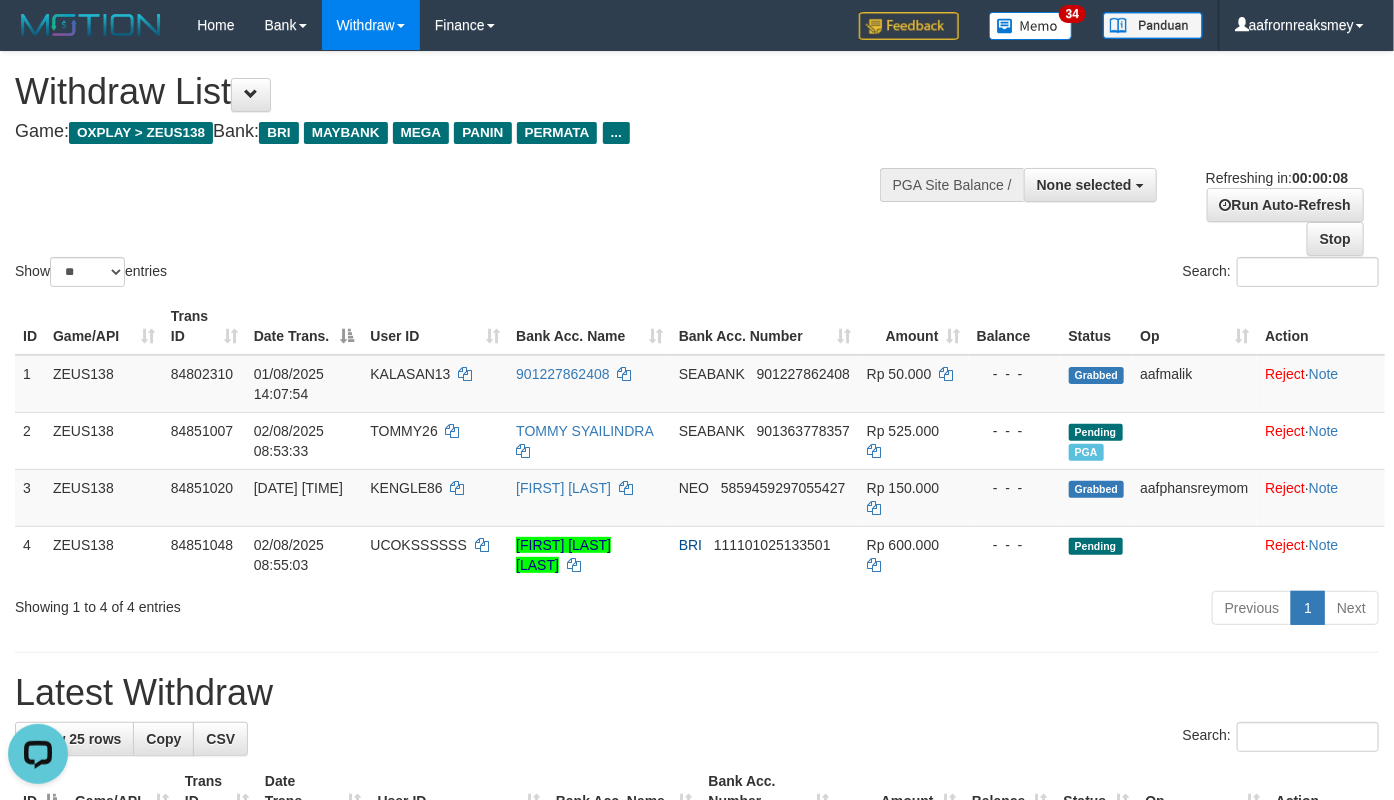 scroll, scrollTop: 0, scrollLeft: 0, axis: both 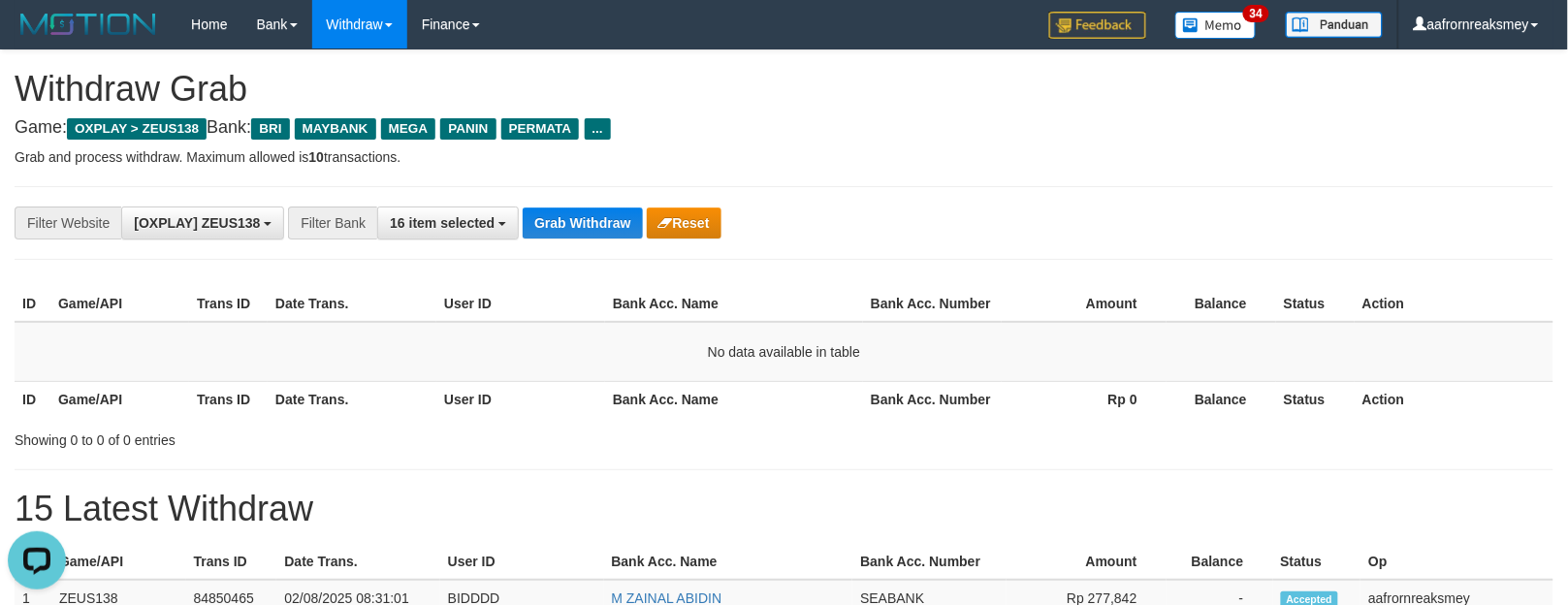 click on "Showing 0 to 0 of 0 entries" at bounding box center [784, 436] 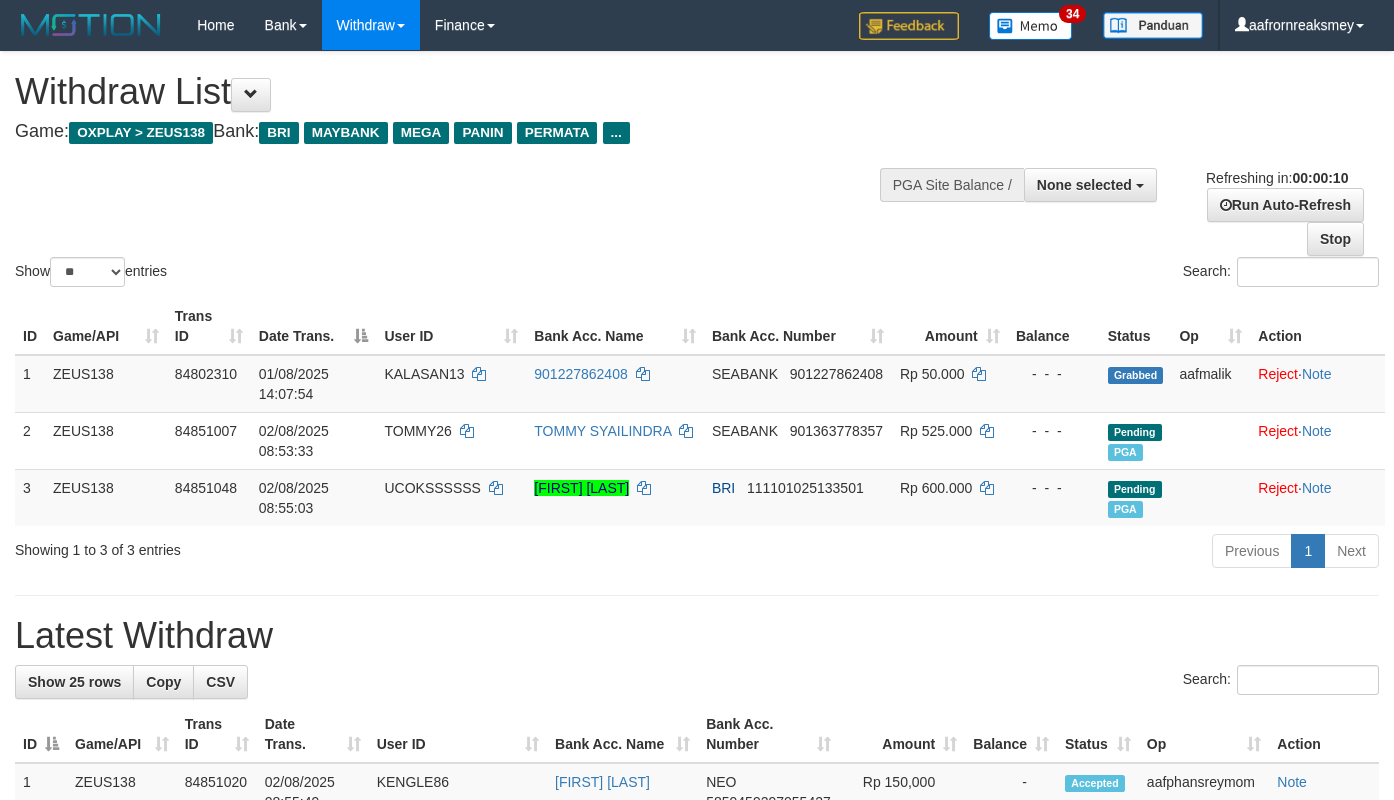 select 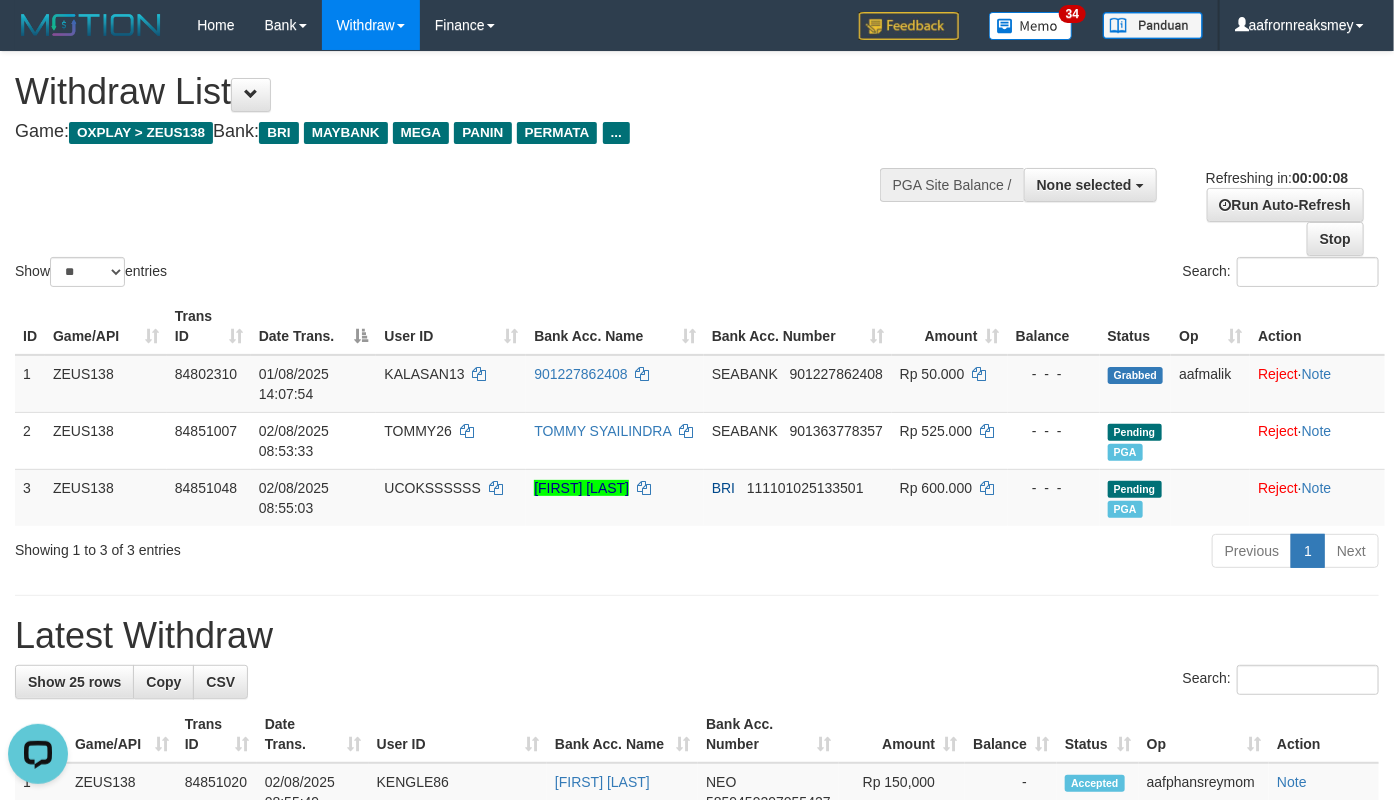 scroll, scrollTop: 0, scrollLeft: 0, axis: both 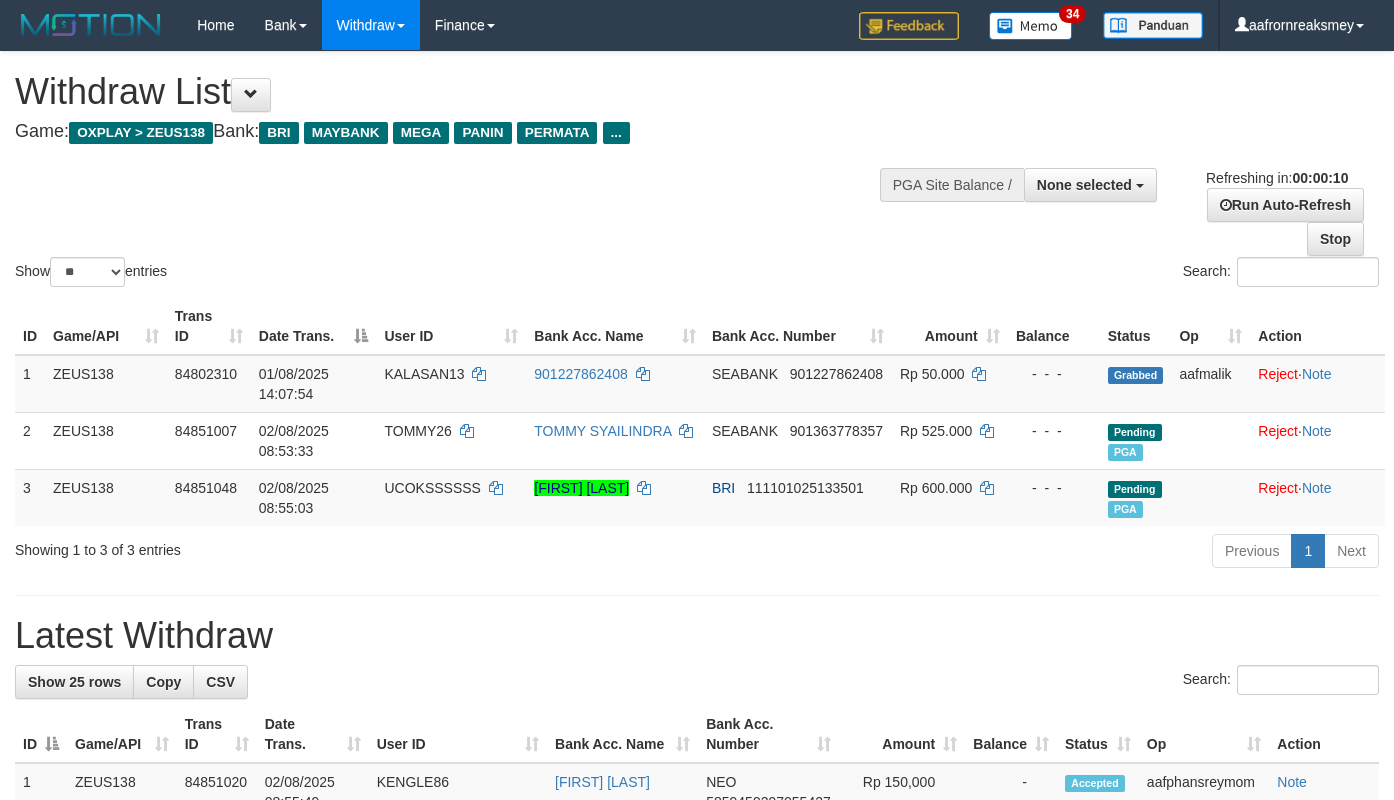 select 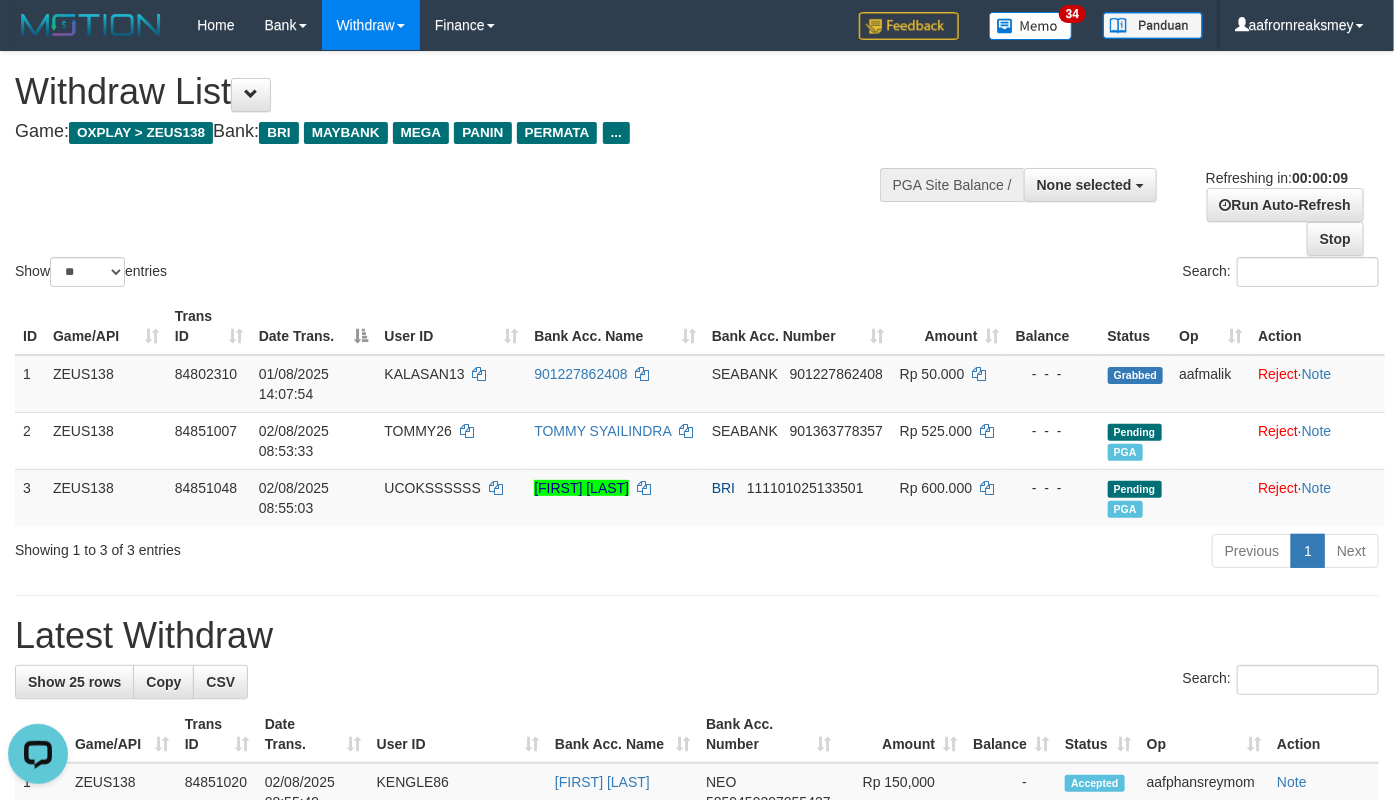 scroll, scrollTop: 0, scrollLeft: 0, axis: both 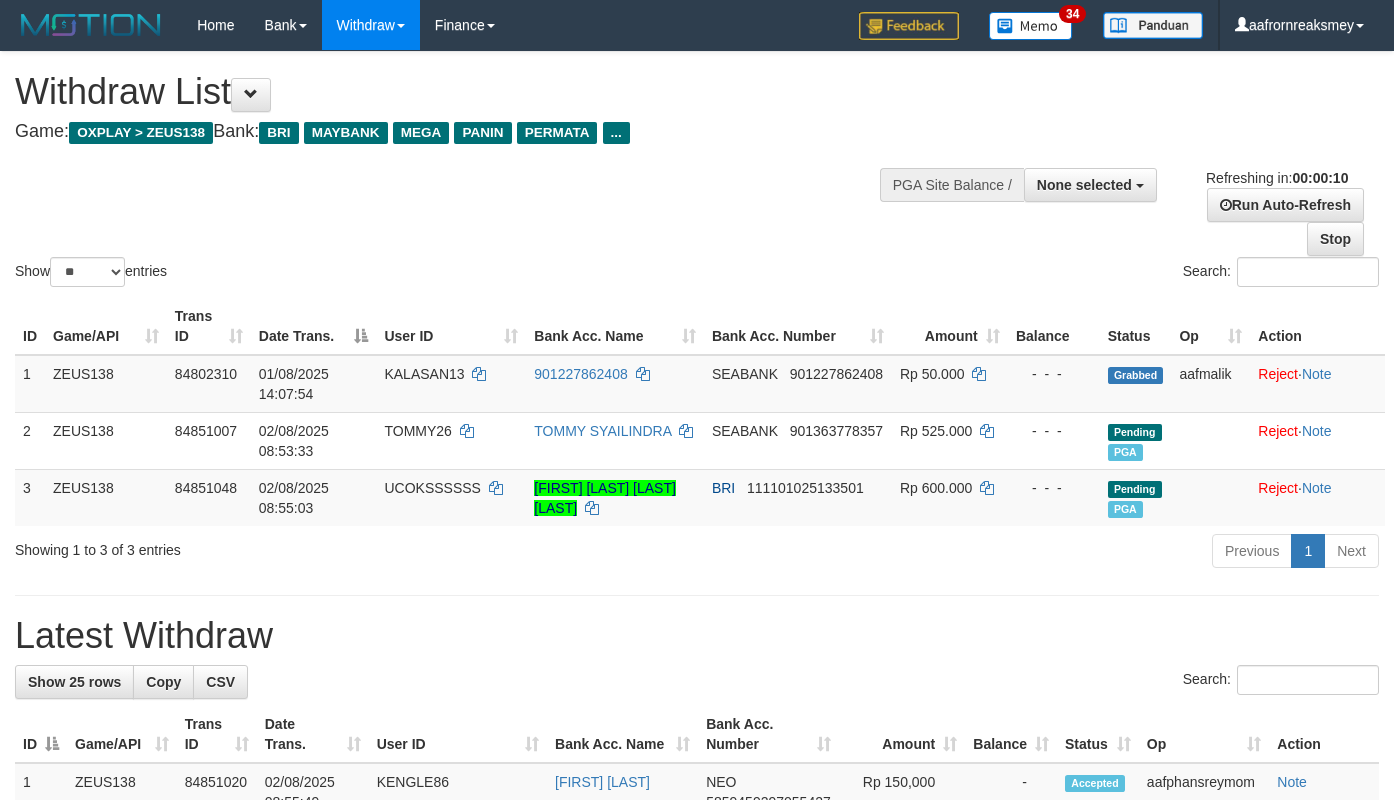 select 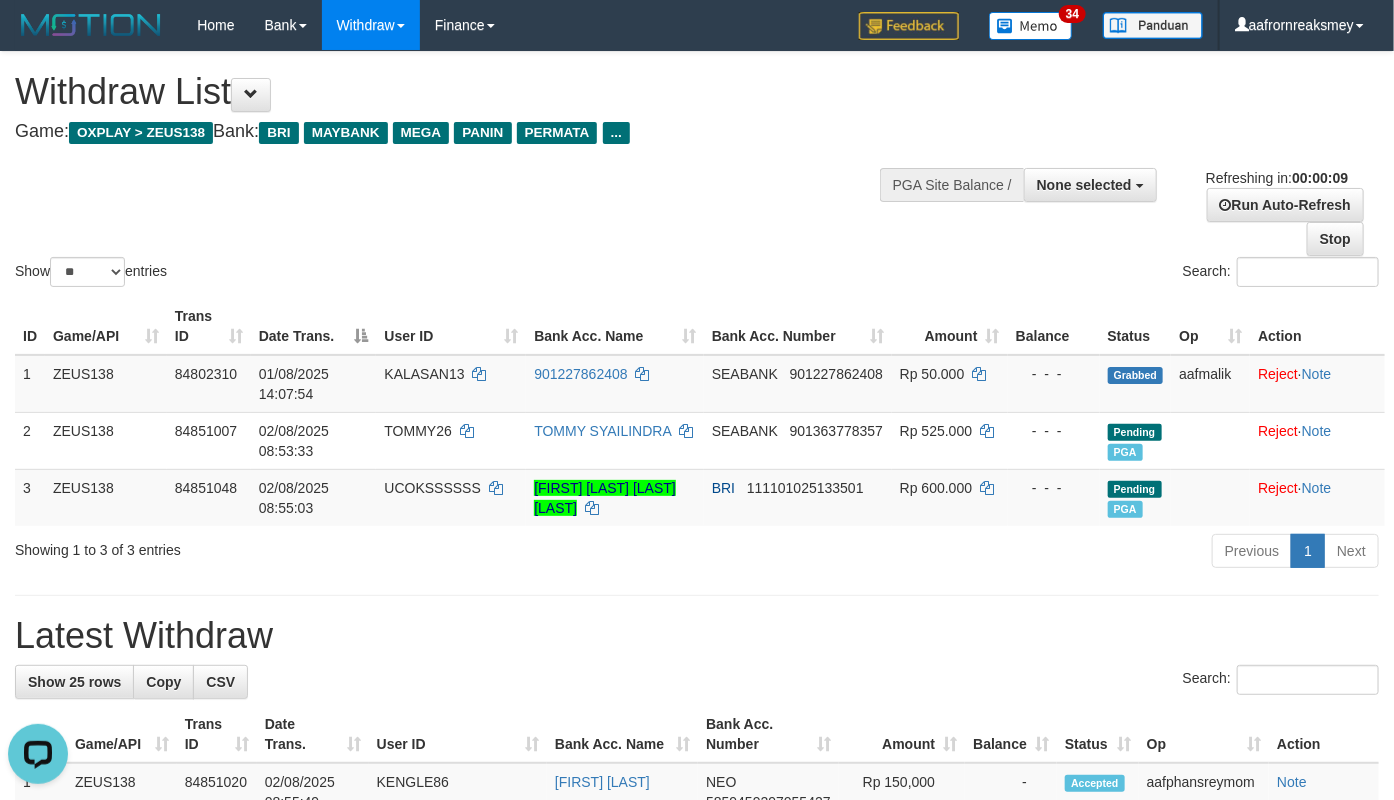 scroll, scrollTop: 0, scrollLeft: 0, axis: both 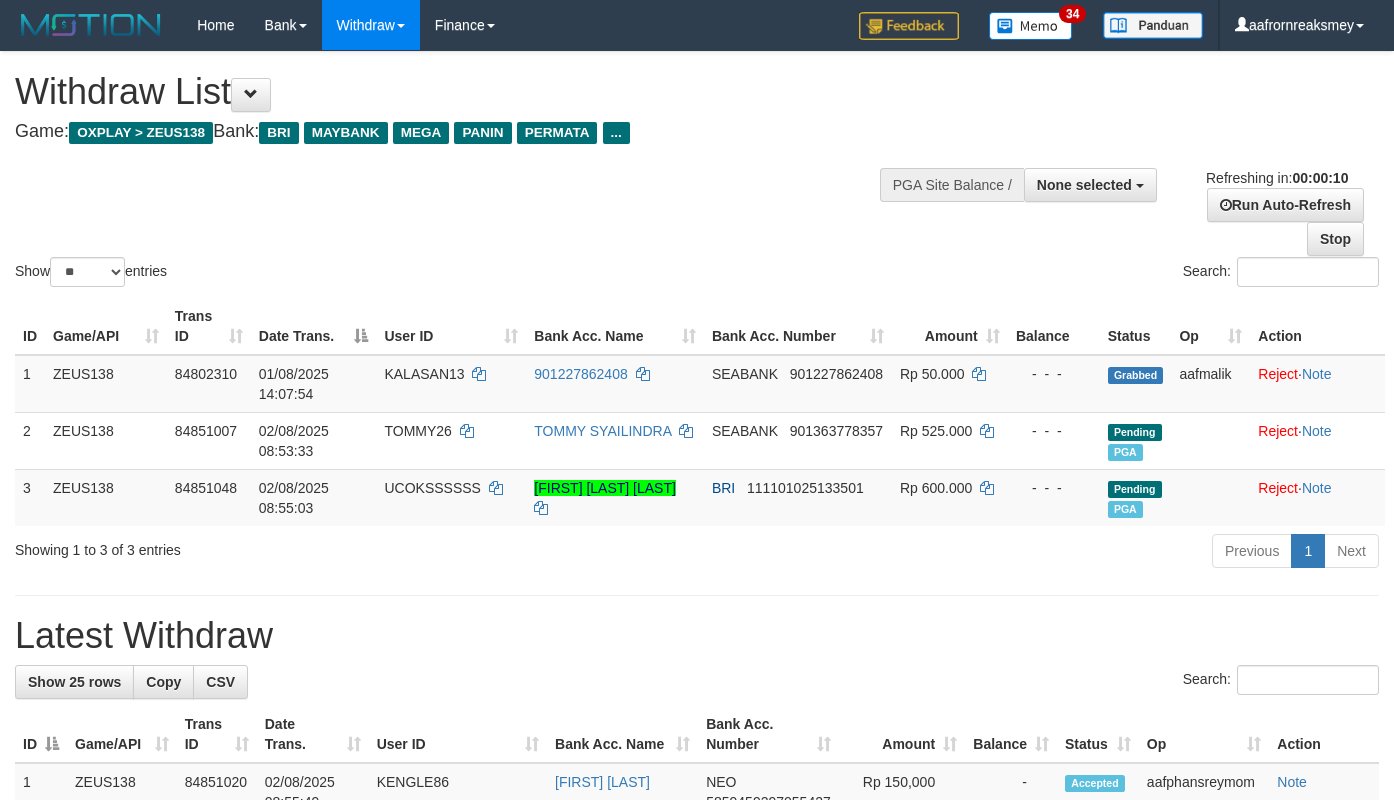 select 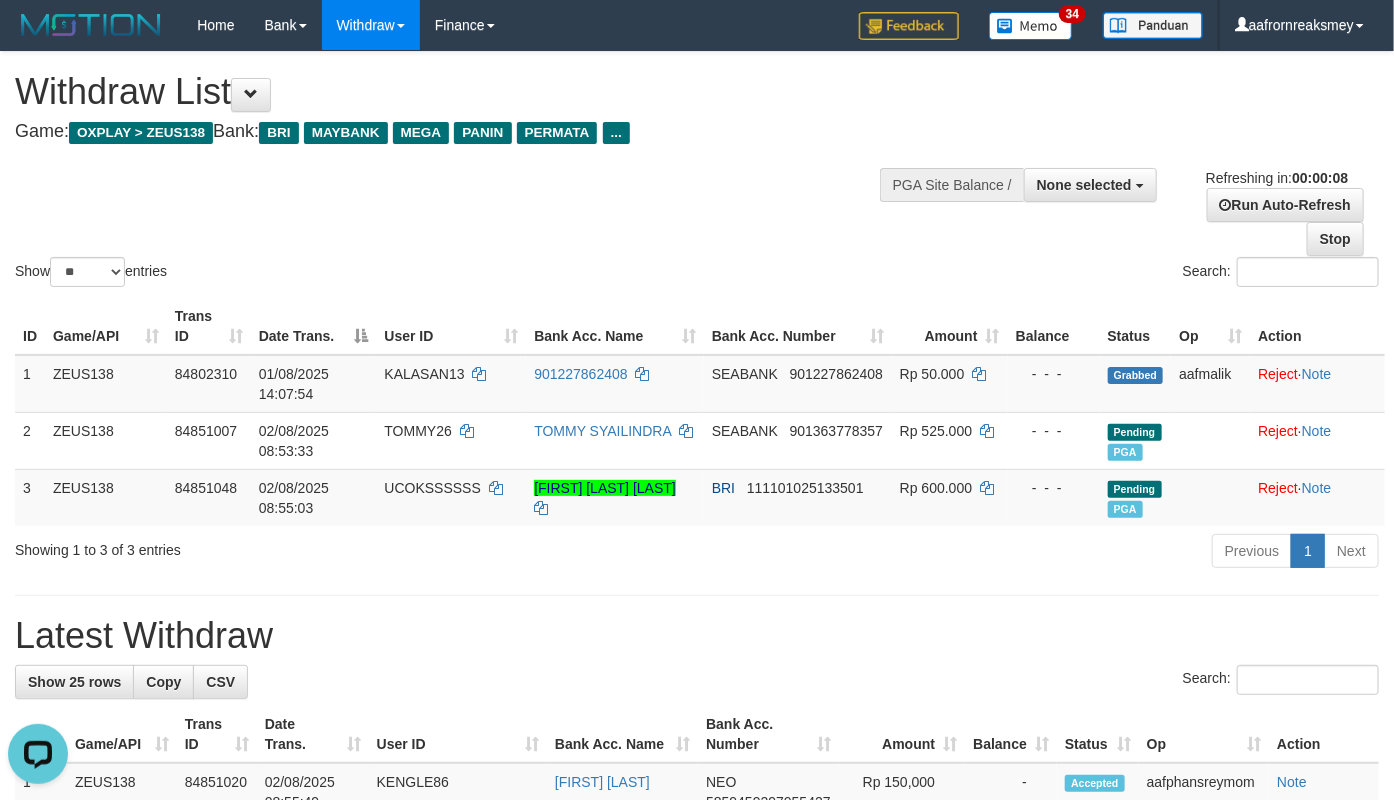 scroll, scrollTop: 0, scrollLeft: 0, axis: both 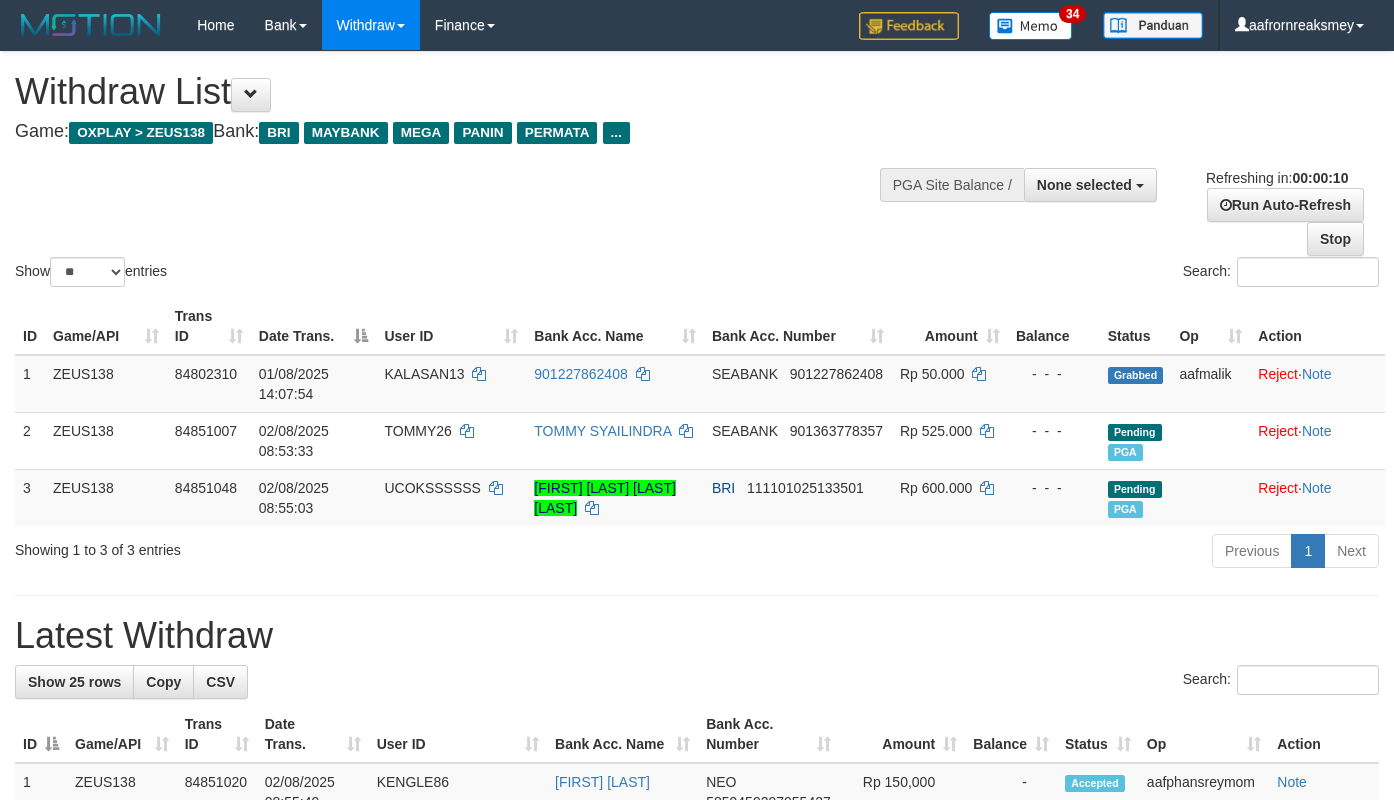 select 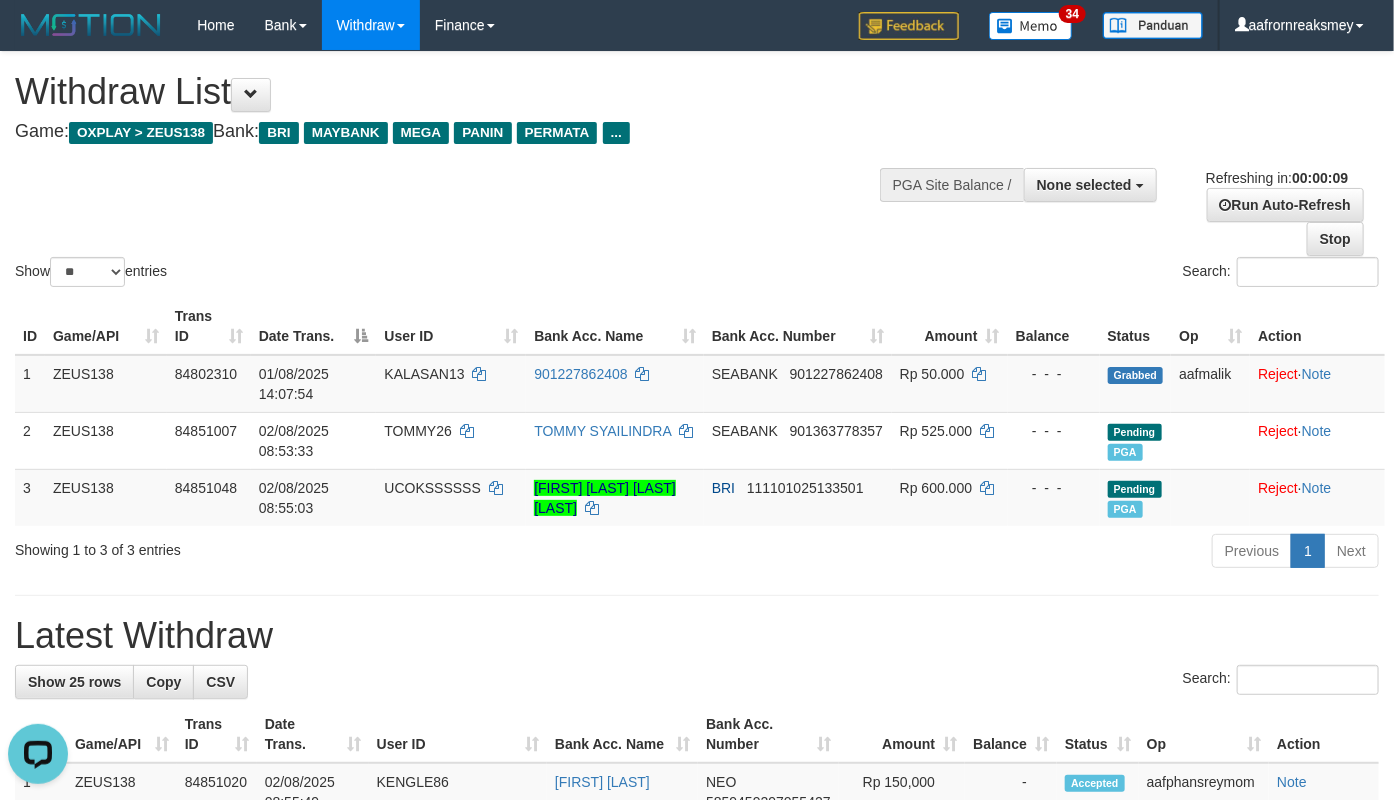 scroll, scrollTop: 0, scrollLeft: 0, axis: both 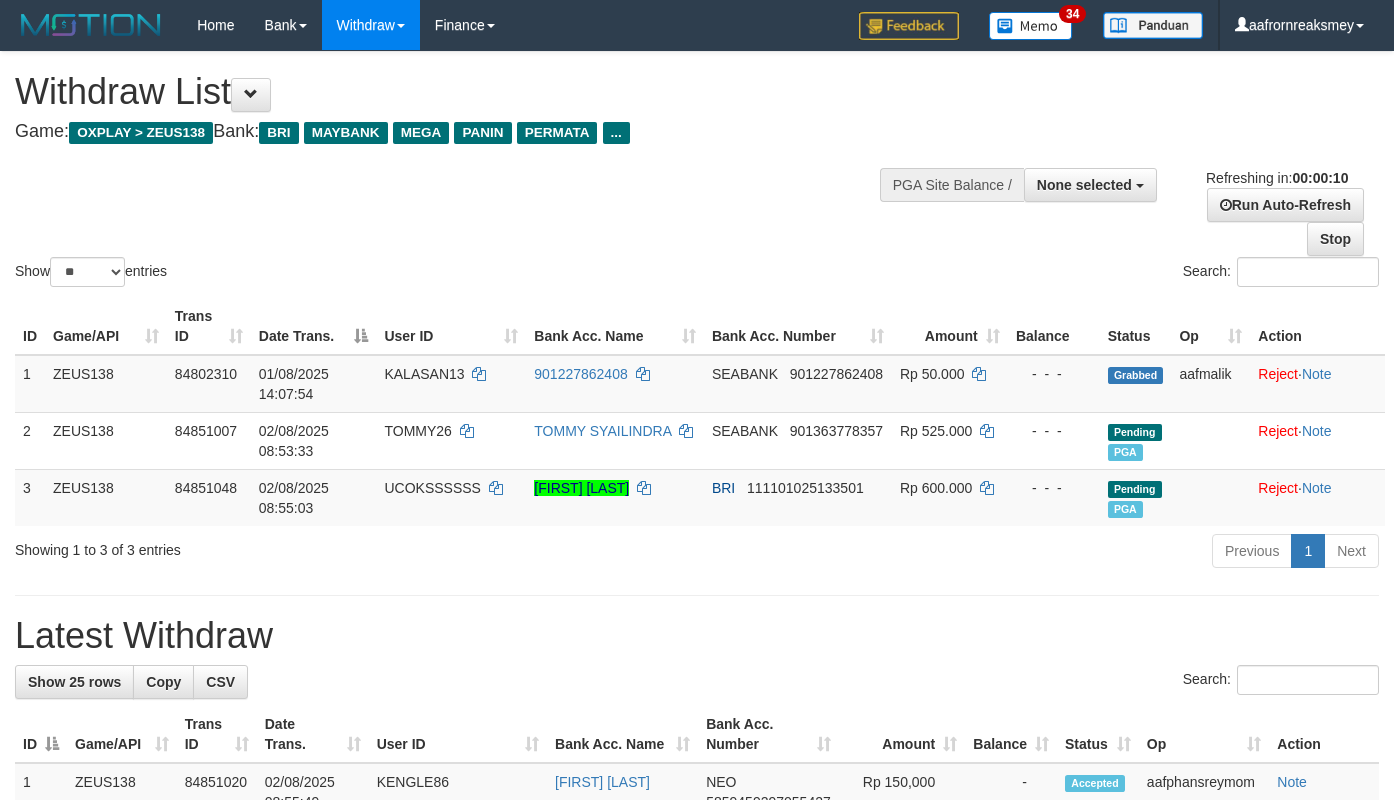select 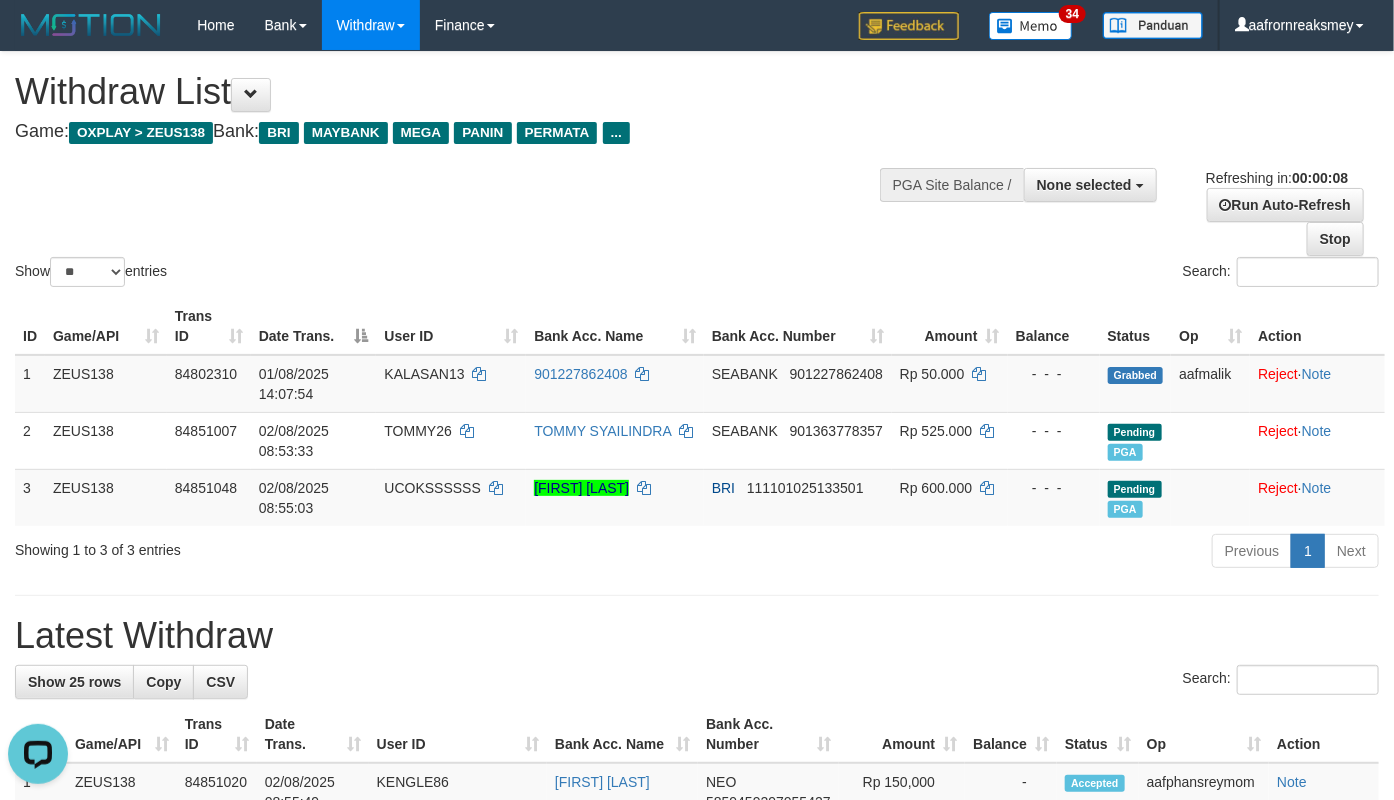 scroll, scrollTop: 0, scrollLeft: 0, axis: both 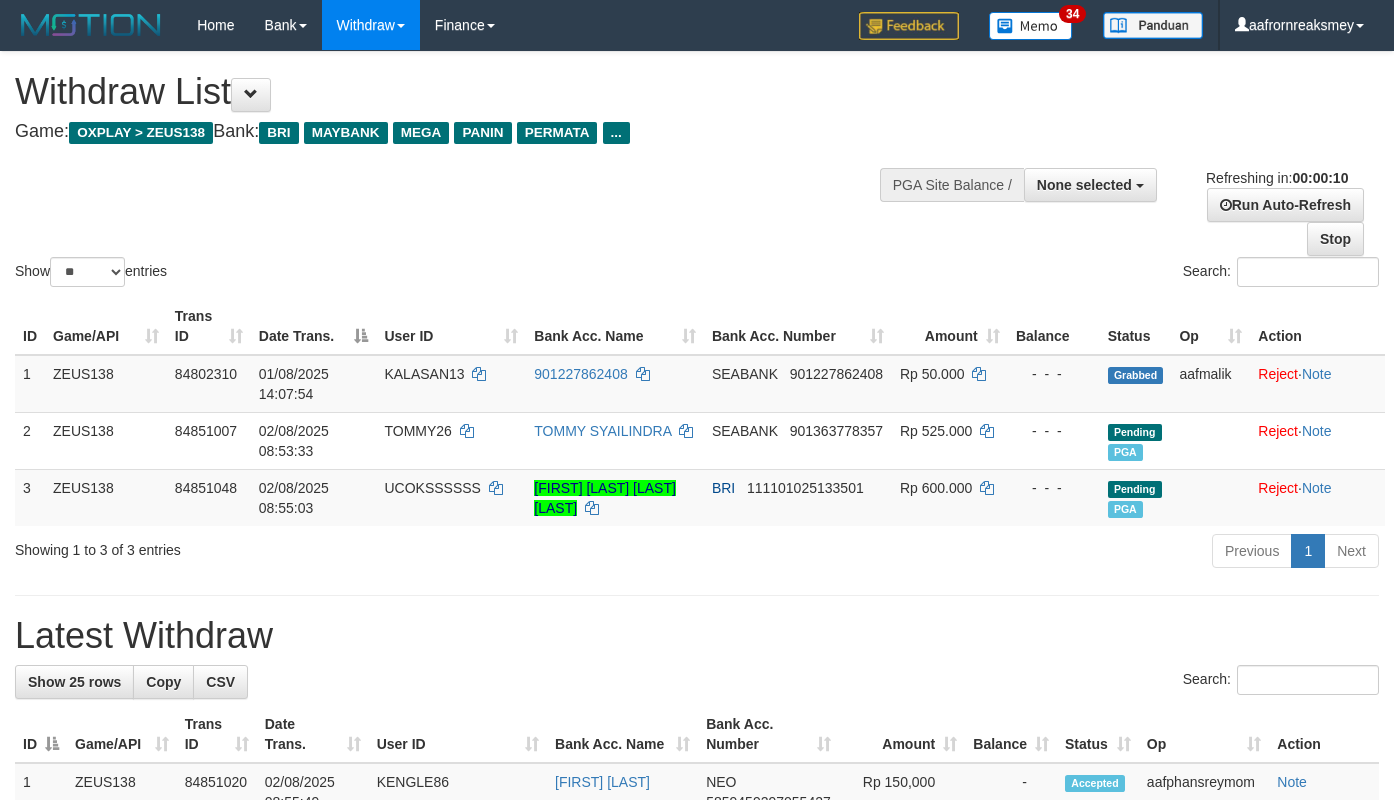 select 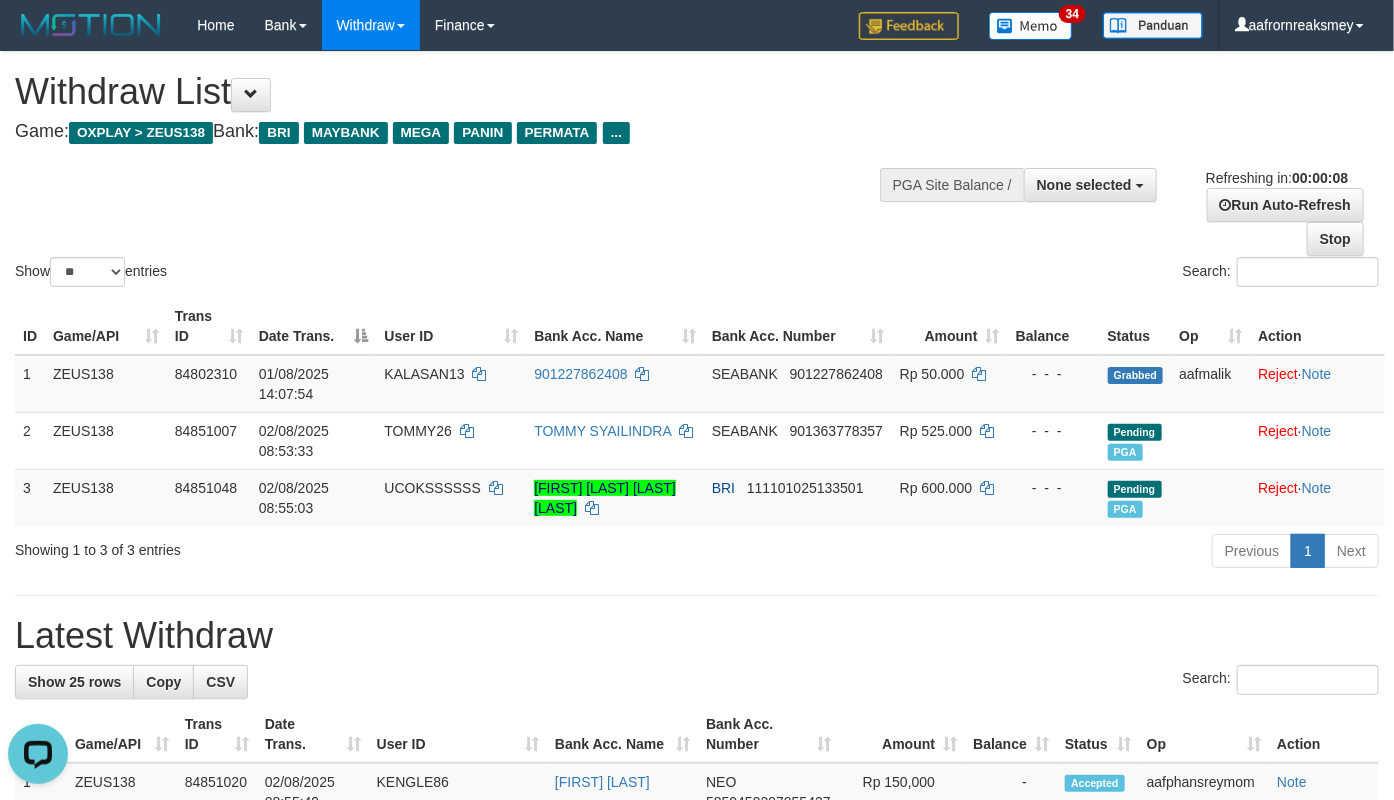 scroll, scrollTop: 0, scrollLeft: 0, axis: both 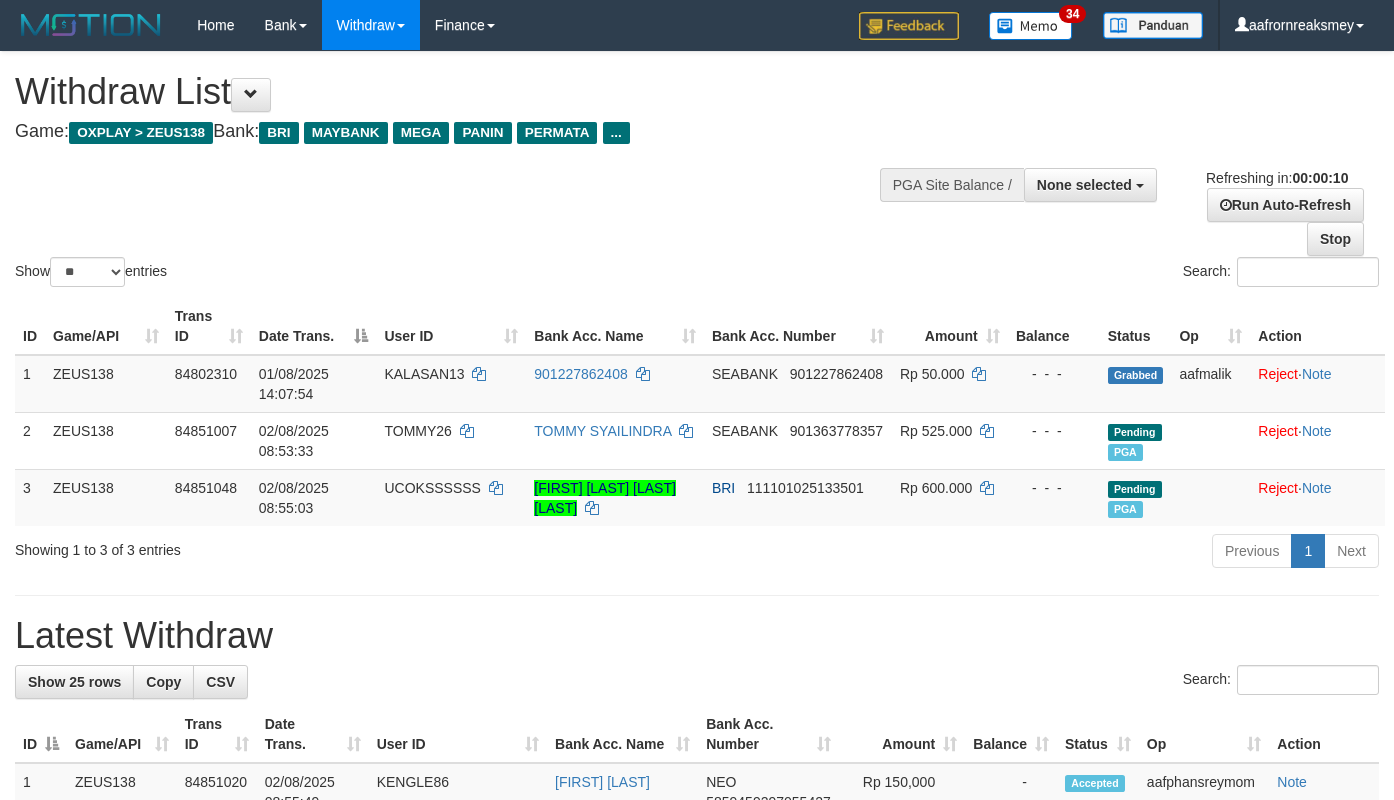 select 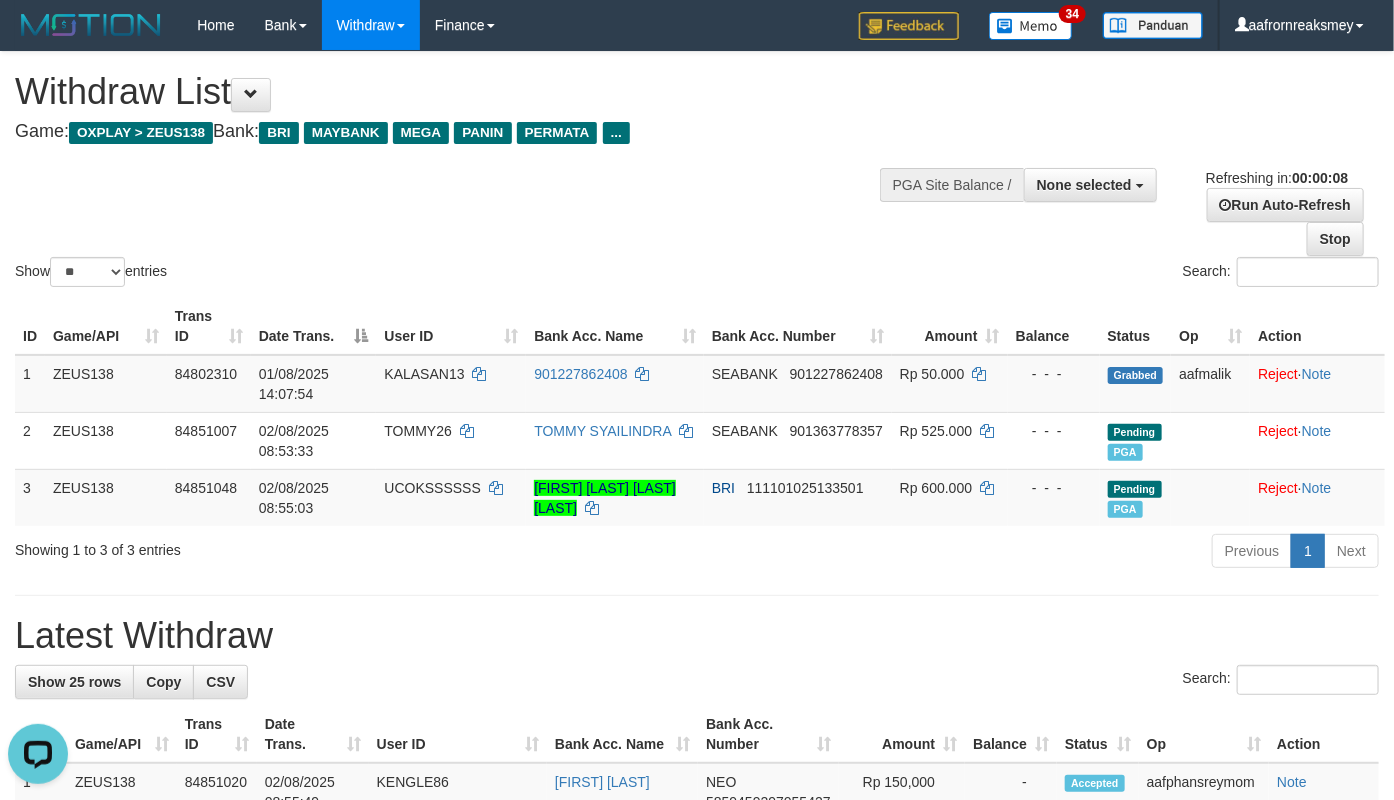 scroll, scrollTop: 0, scrollLeft: 0, axis: both 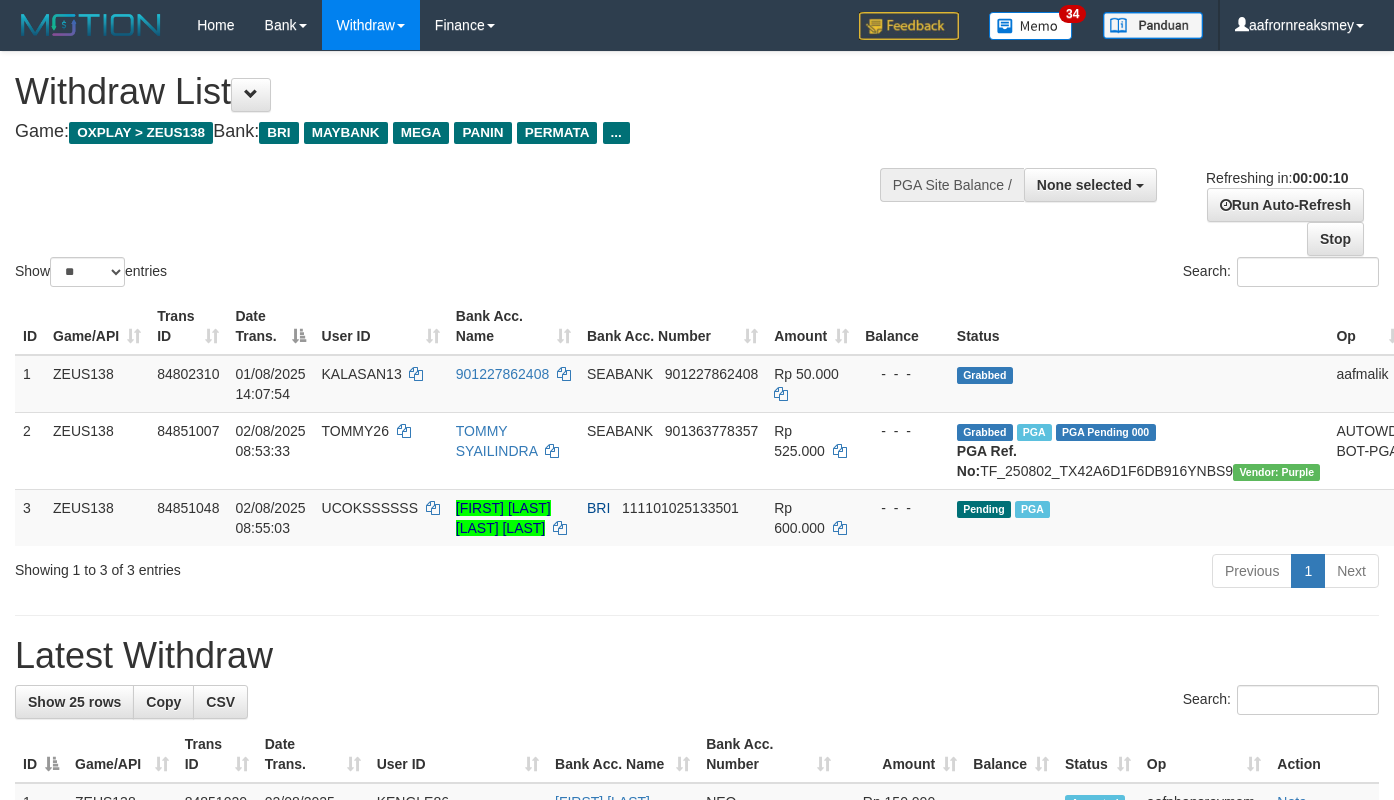 select 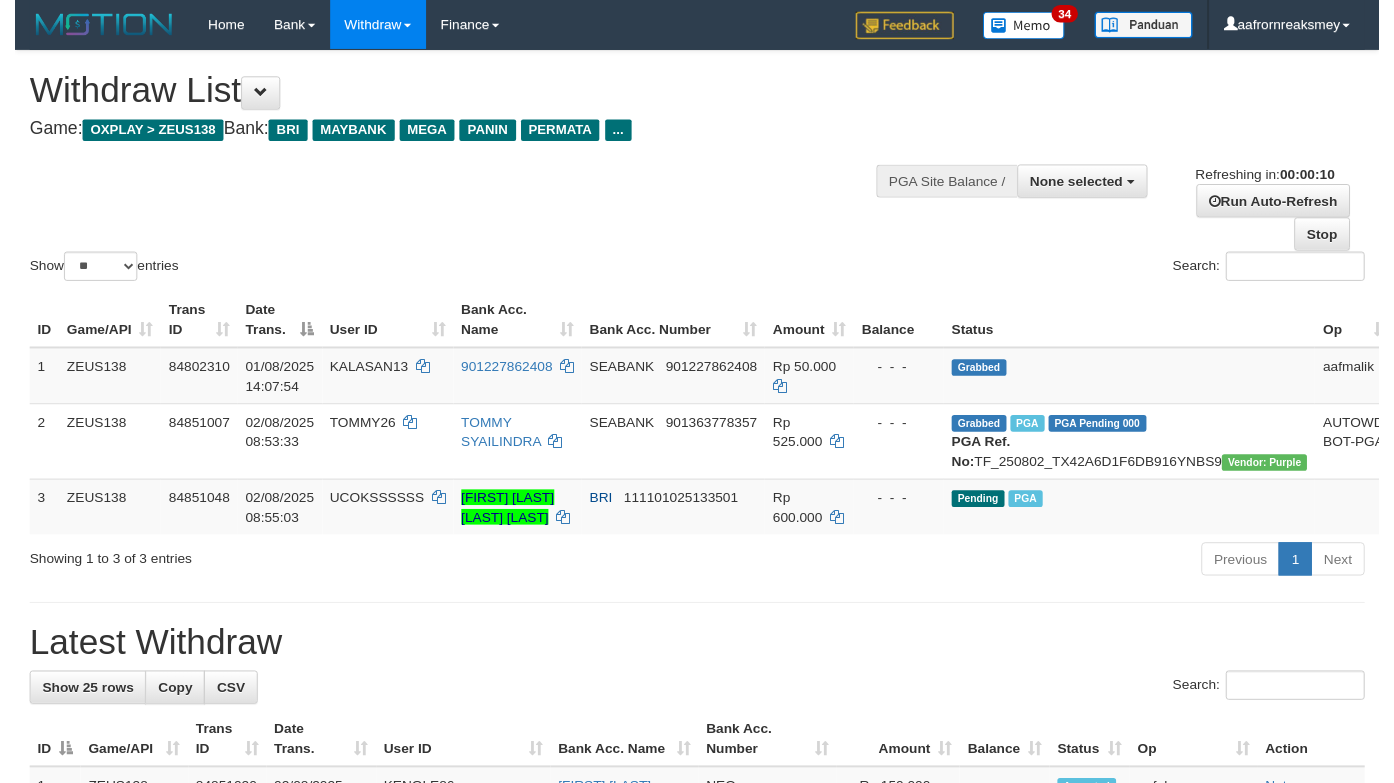 scroll, scrollTop: 0, scrollLeft: 0, axis: both 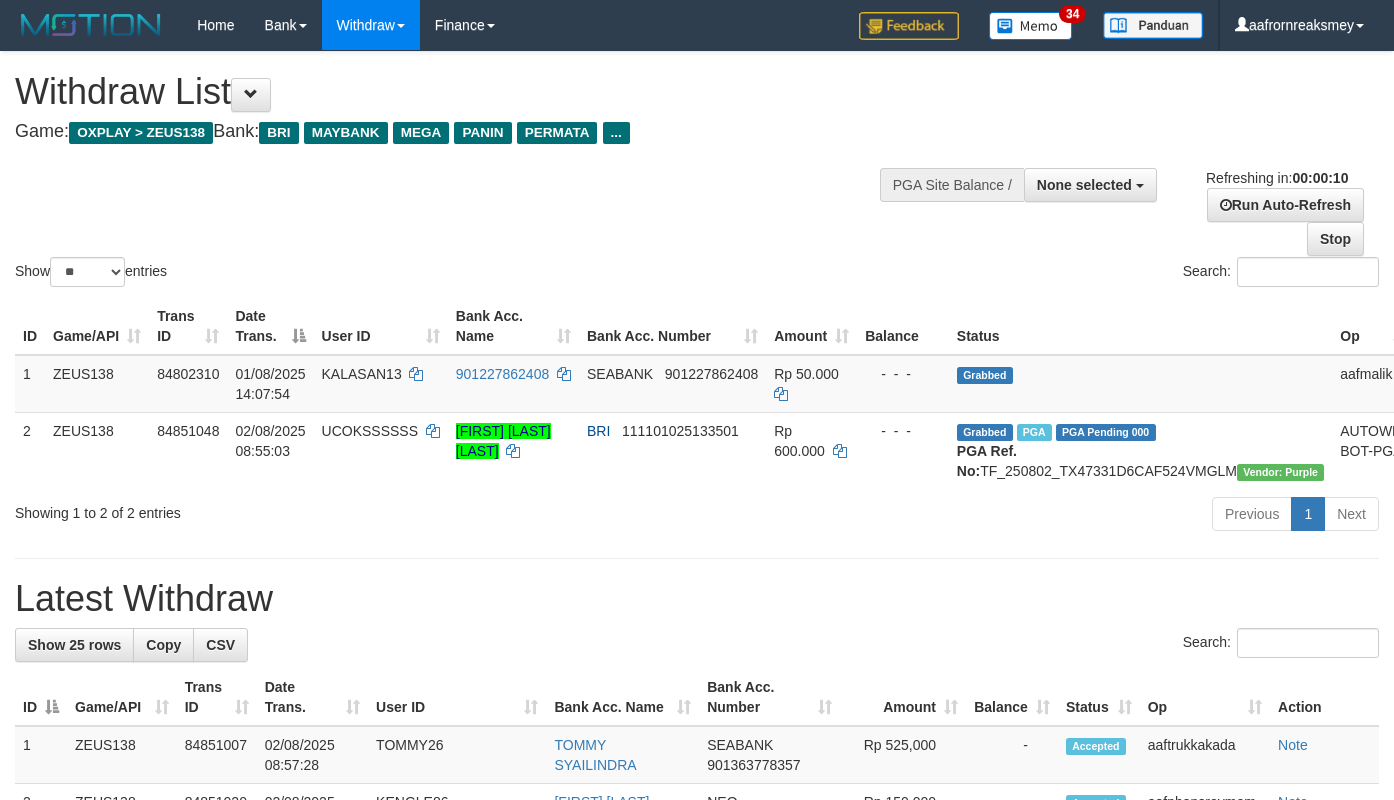 select 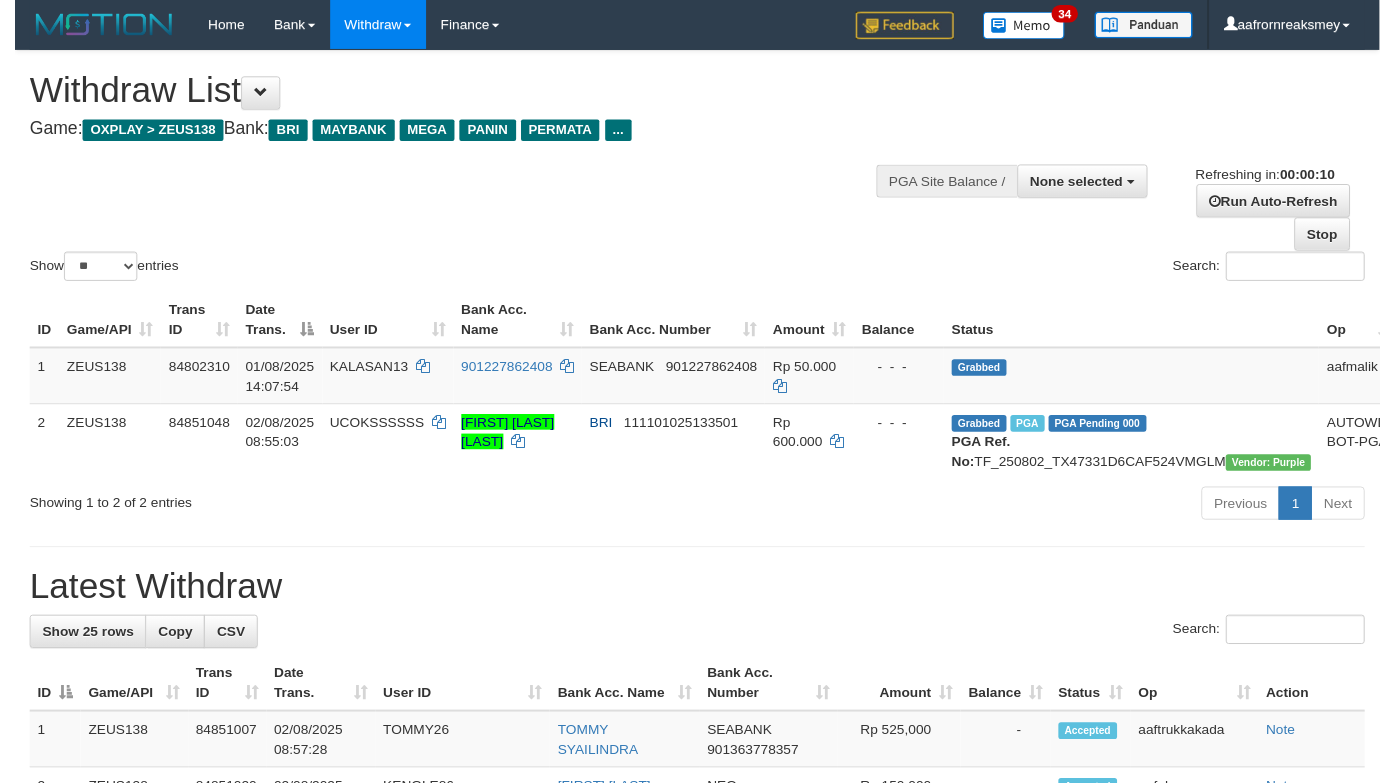scroll, scrollTop: 0, scrollLeft: 0, axis: both 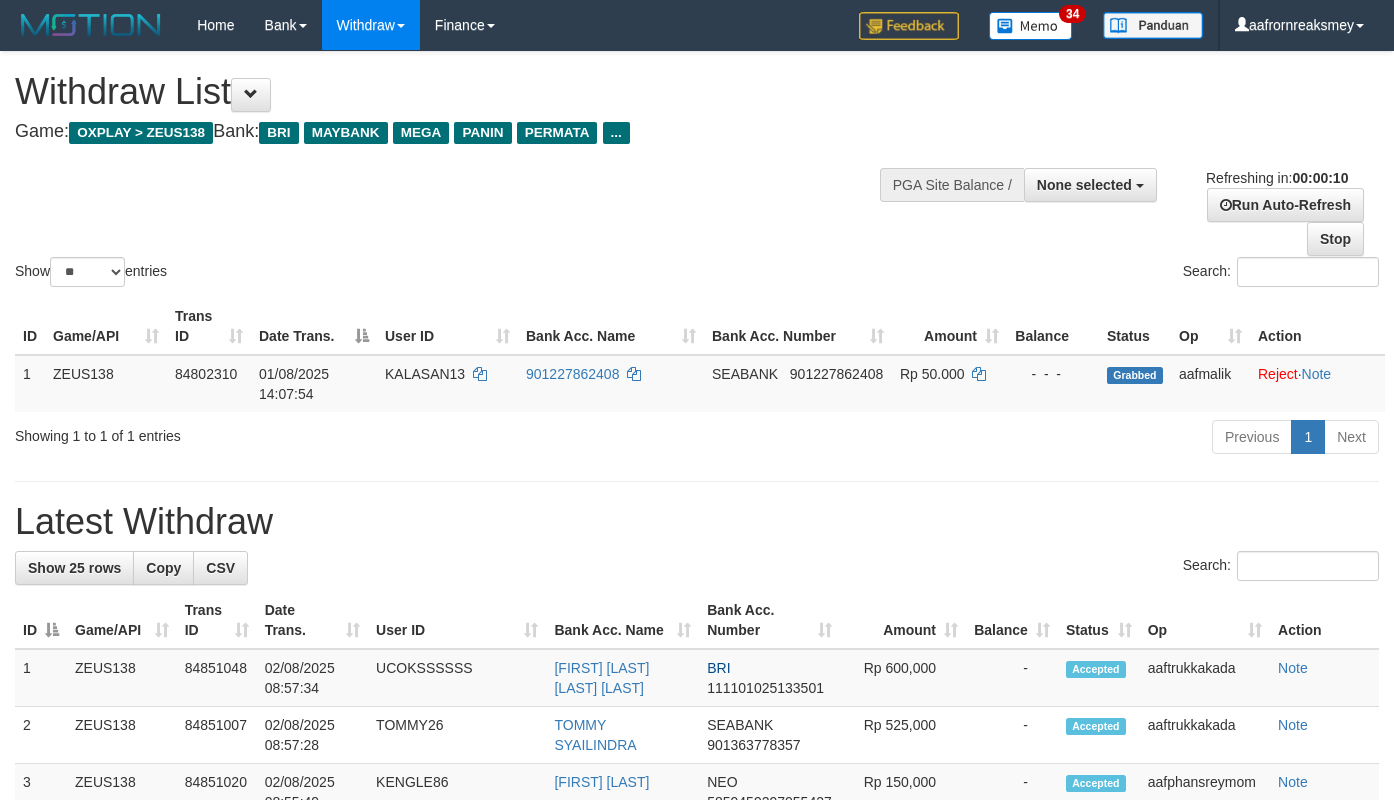 select 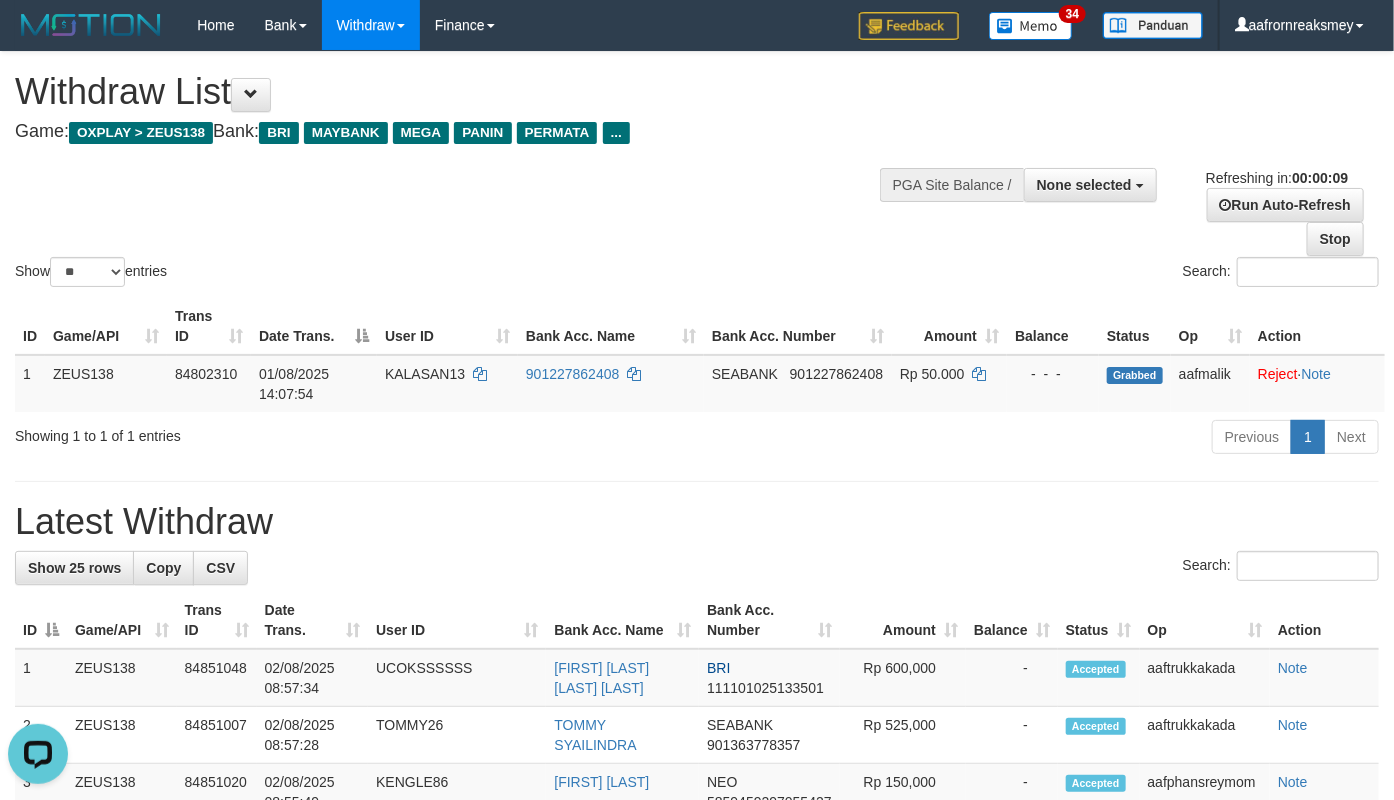 scroll, scrollTop: 0, scrollLeft: 0, axis: both 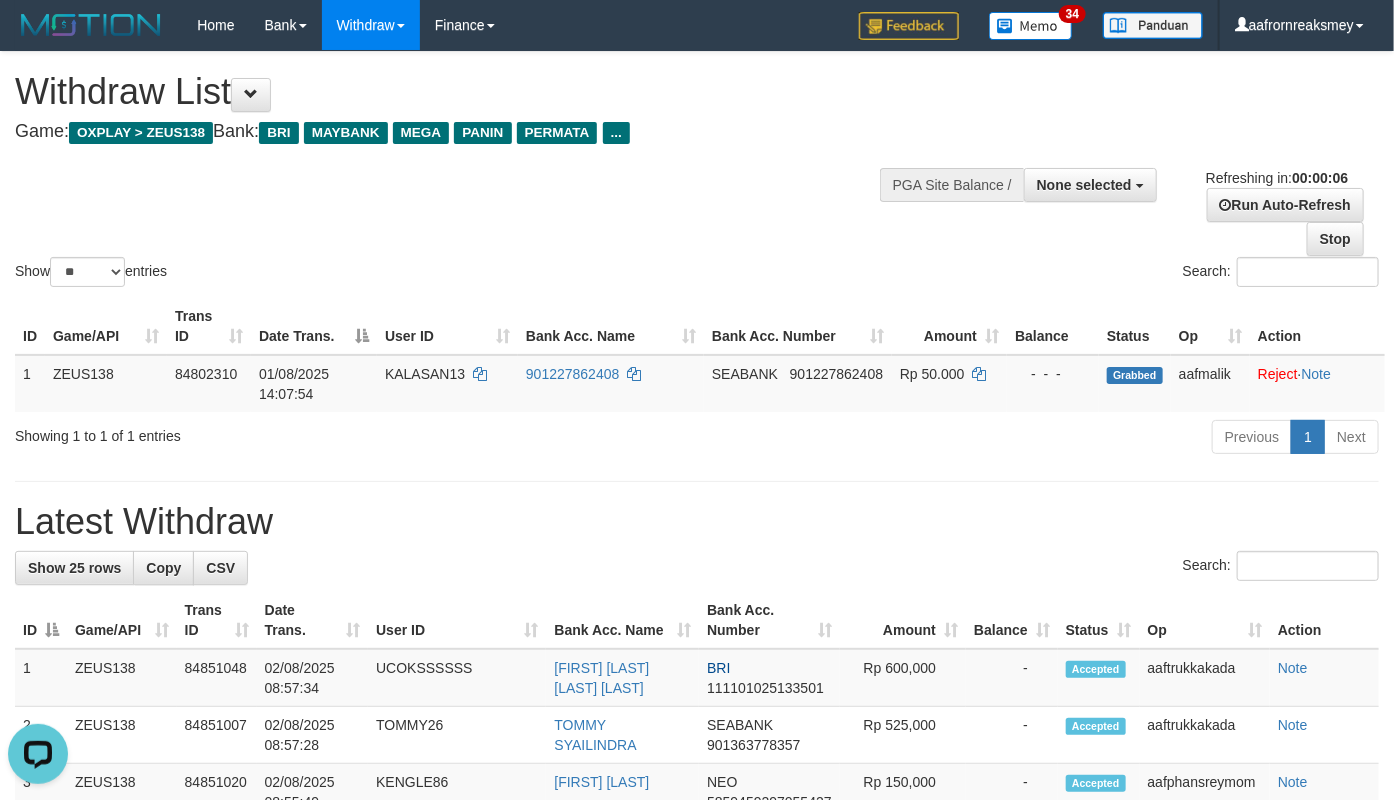 click on "**********" at bounding box center (697, 1130) 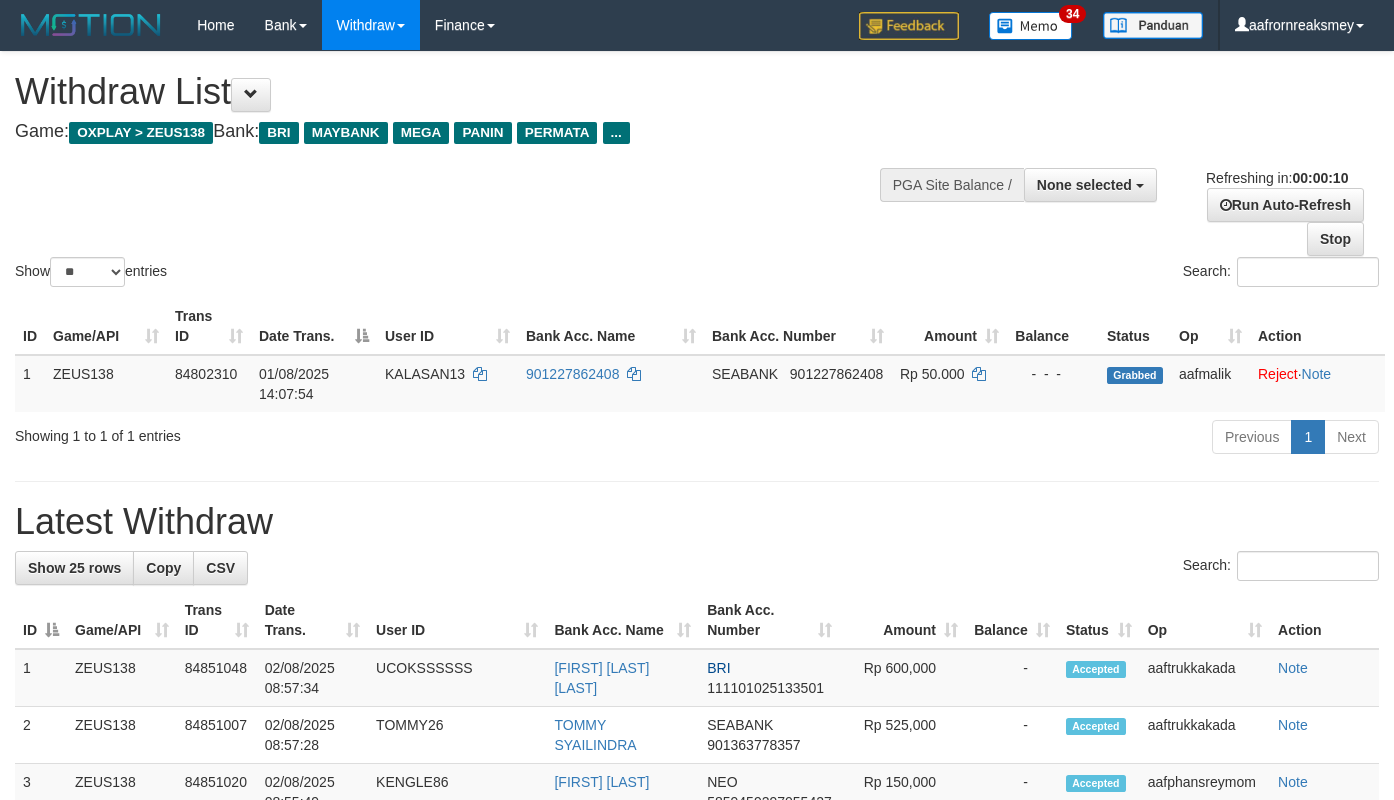 select 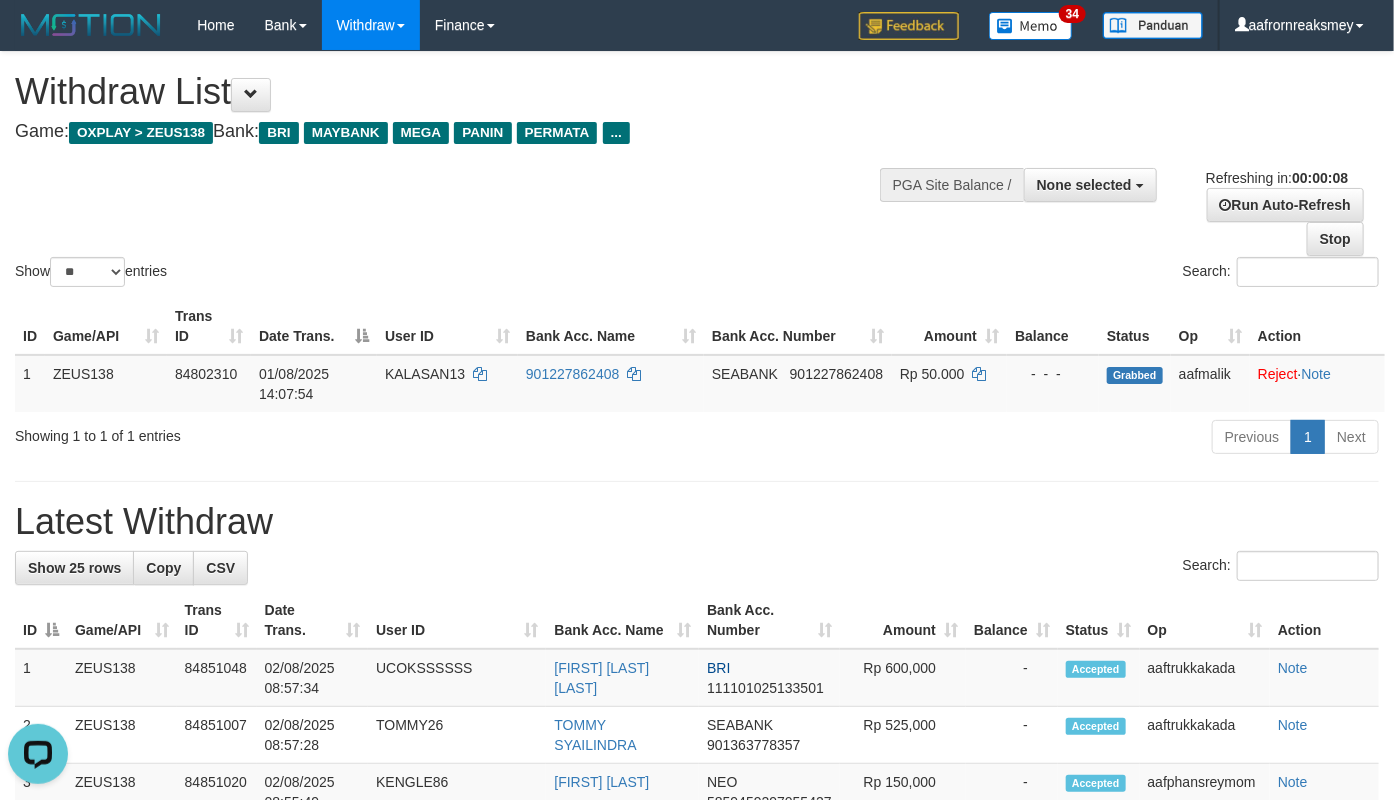 scroll, scrollTop: 0, scrollLeft: 0, axis: both 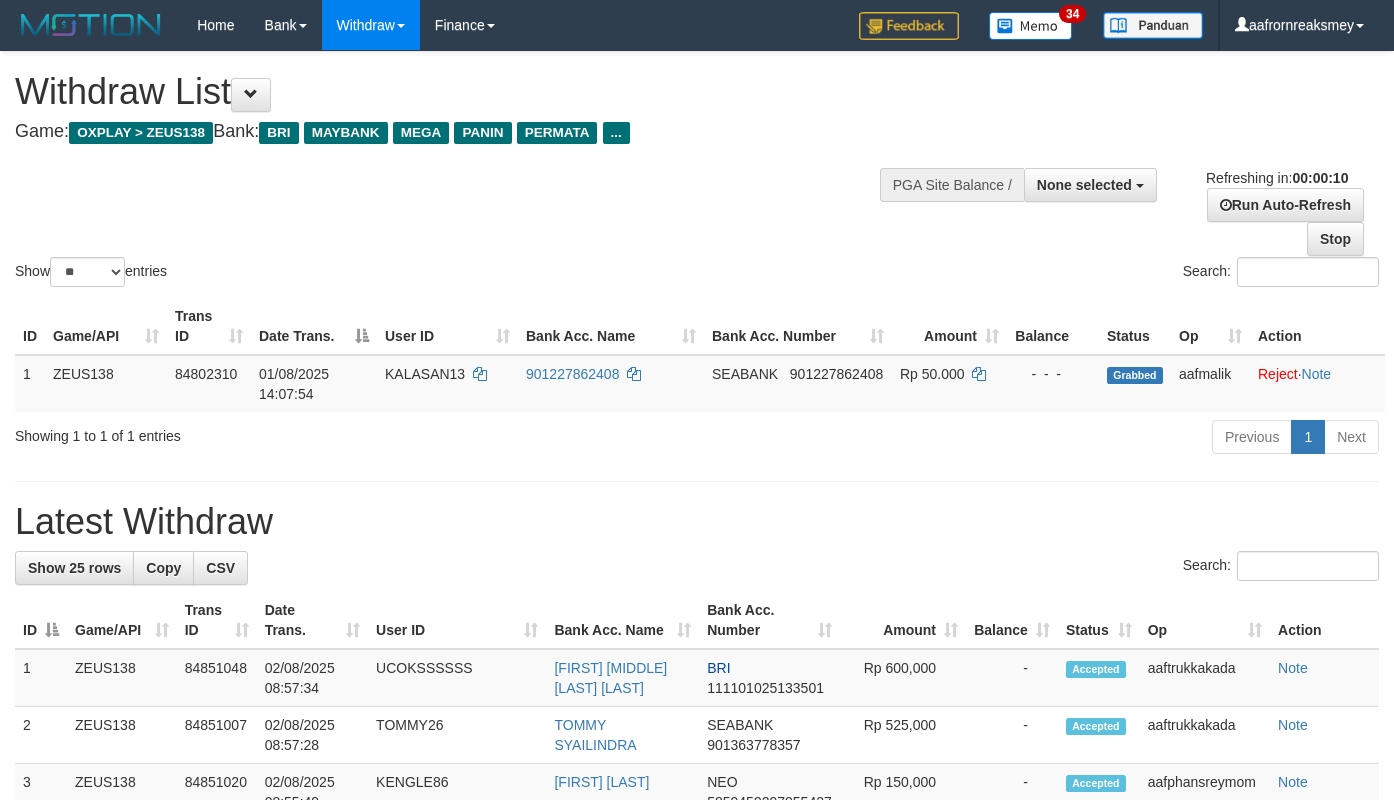 select 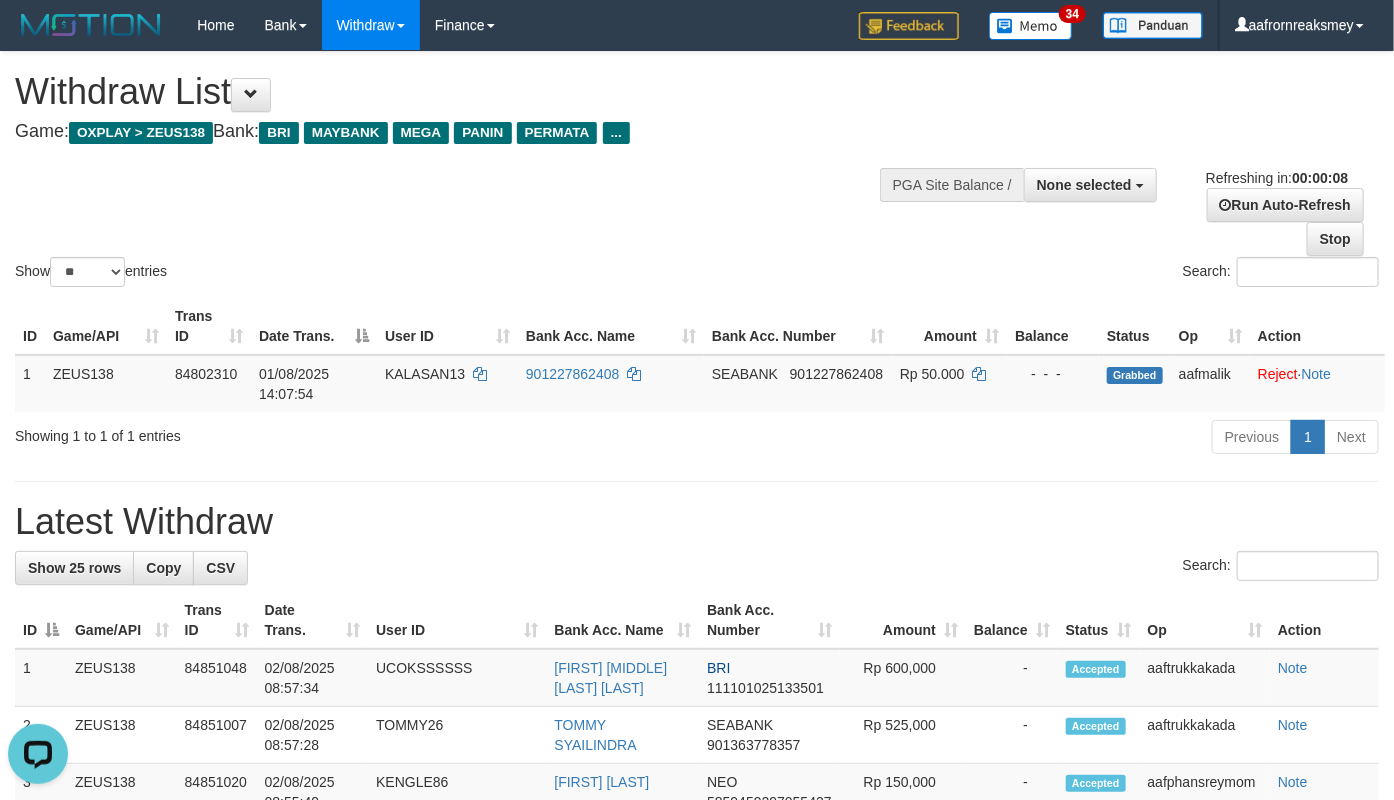 scroll, scrollTop: 0, scrollLeft: 0, axis: both 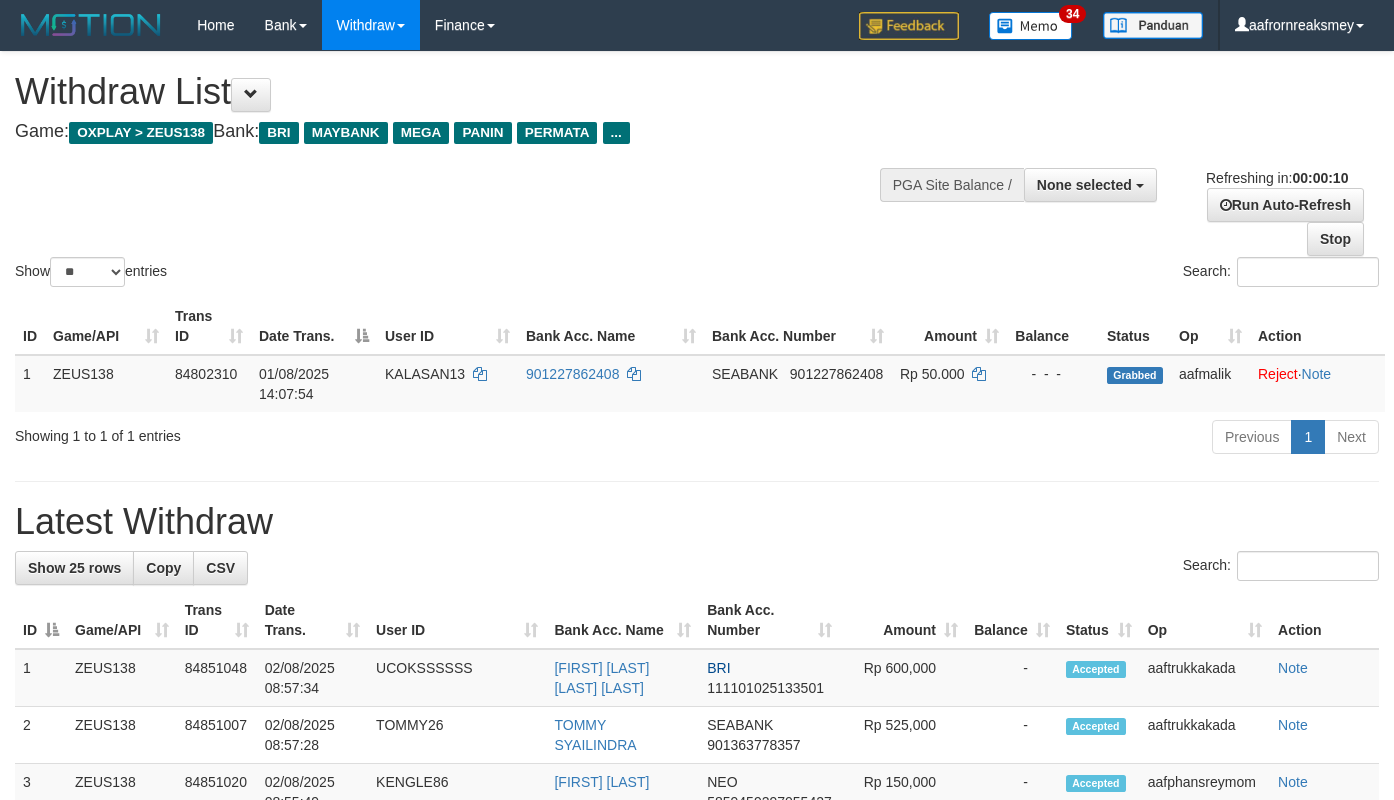 select 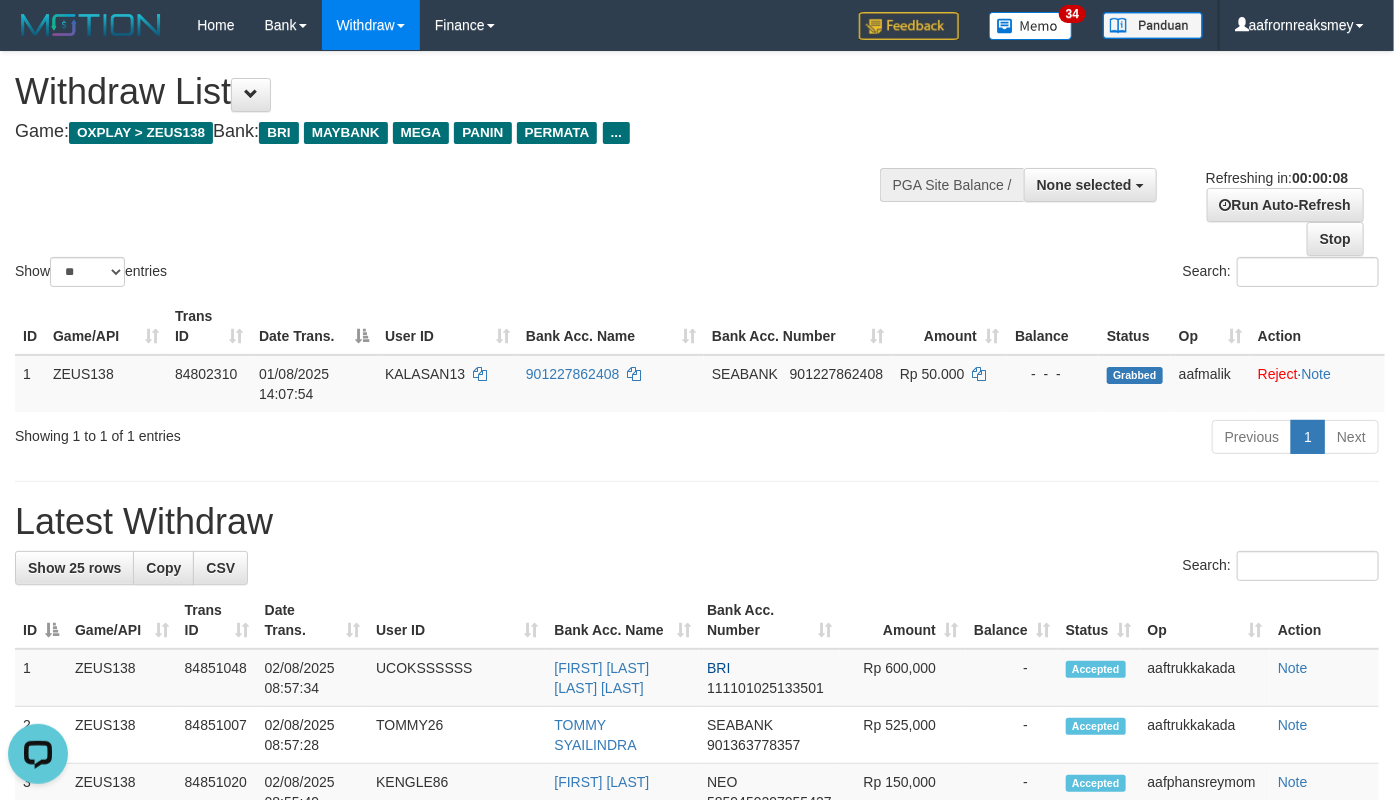 scroll, scrollTop: 0, scrollLeft: 0, axis: both 